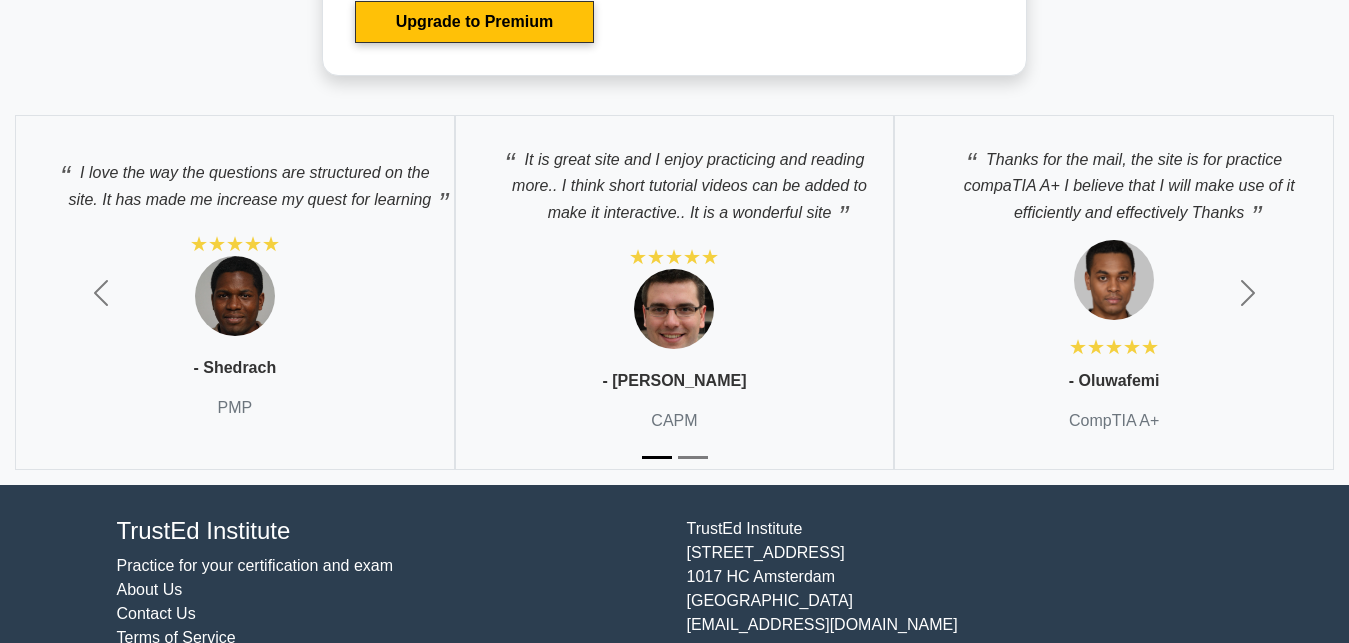 scroll, scrollTop: 3764, scrollLeft: 0, axis: vertical 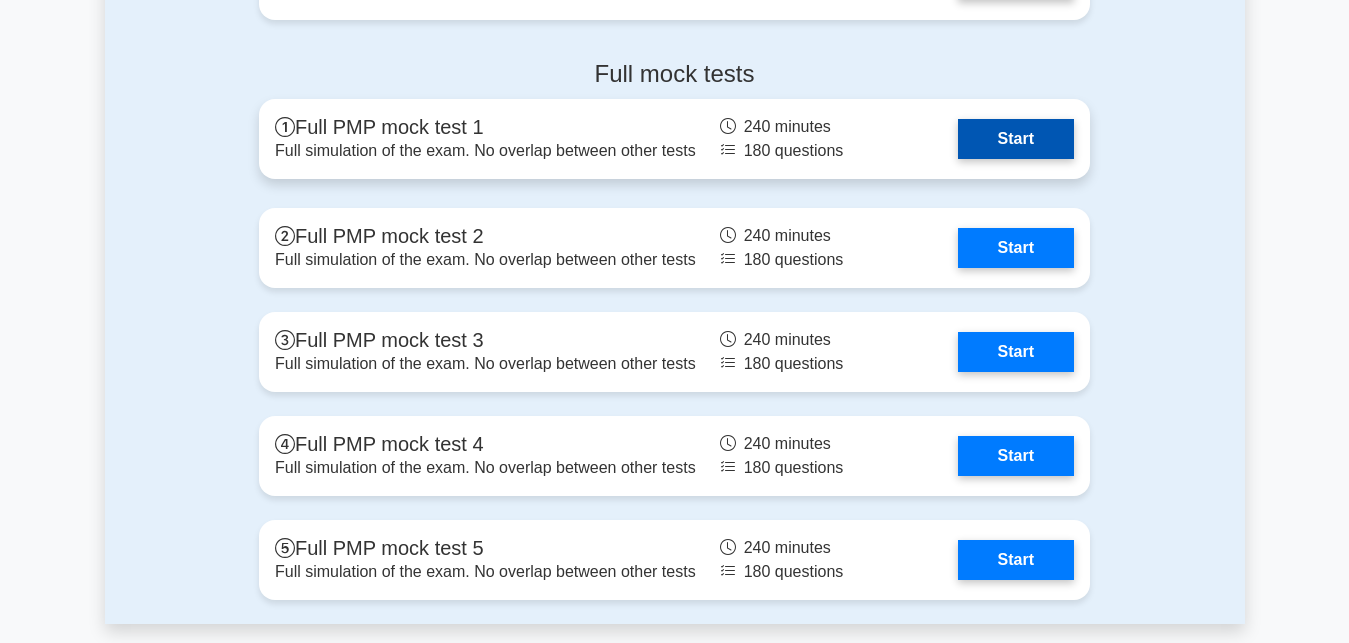 click on "Start" at bounding box center (1016, 139) 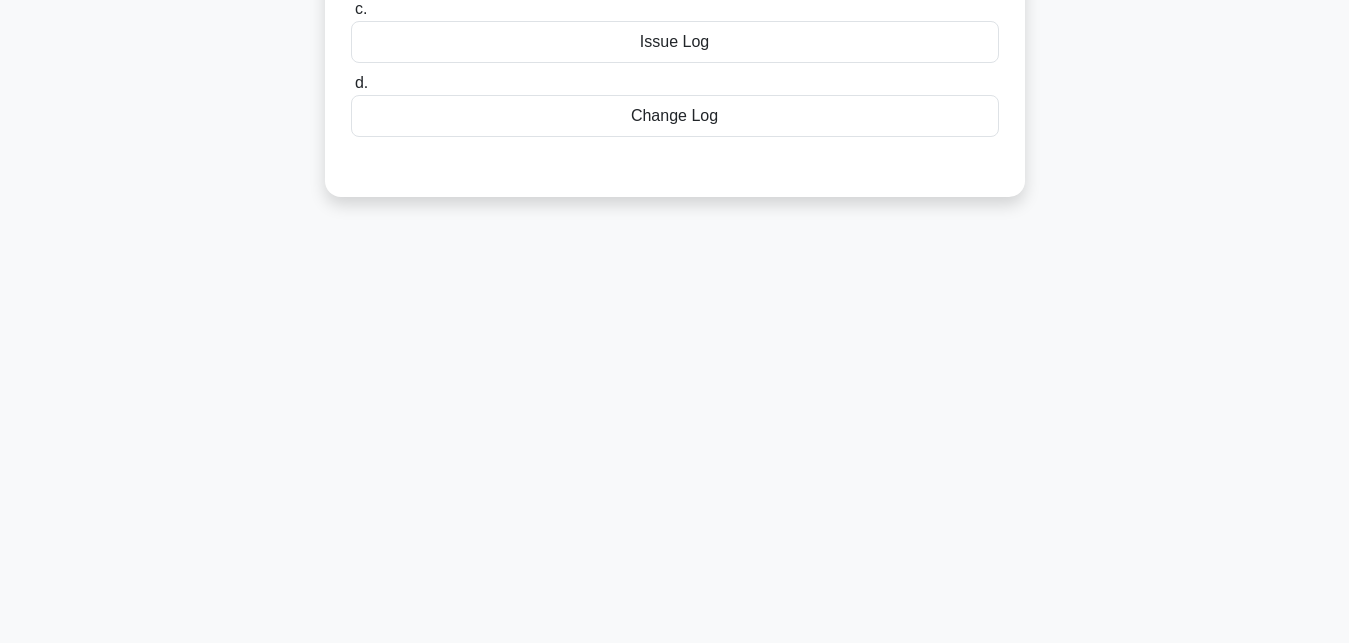 scroll, scrollTop: 0, scrollLeft: 0, axis: both 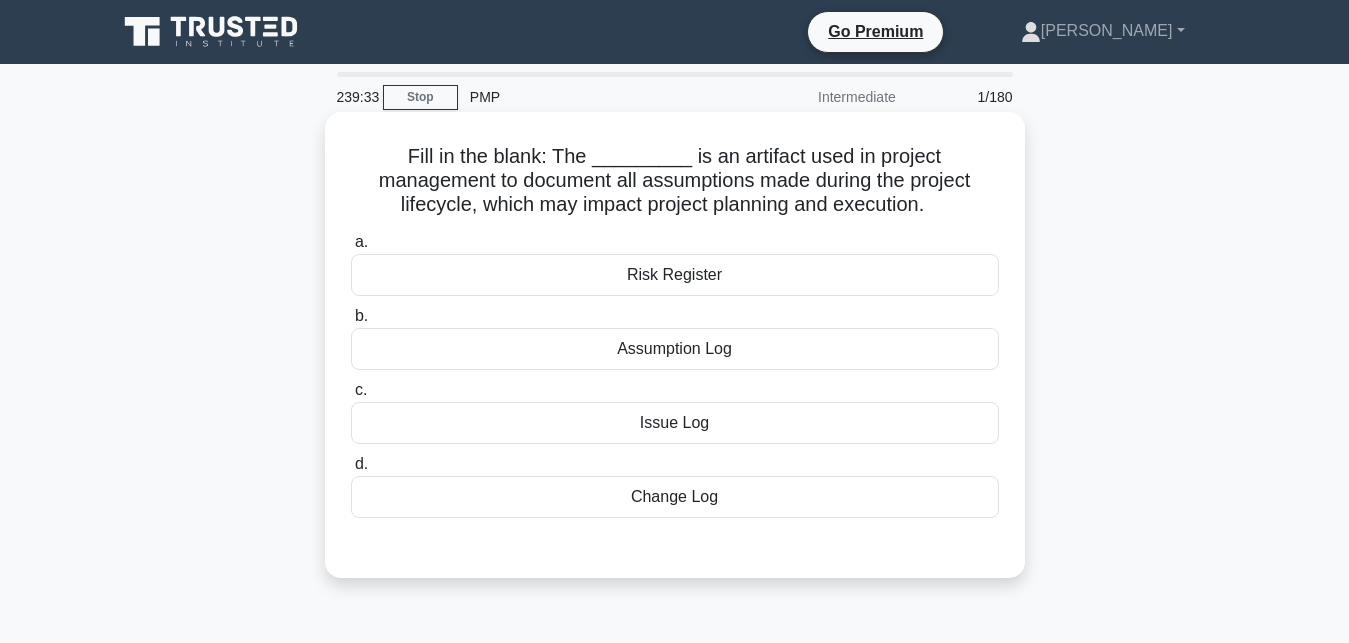 click on "Risk Register" at bounding box center [675, 275] 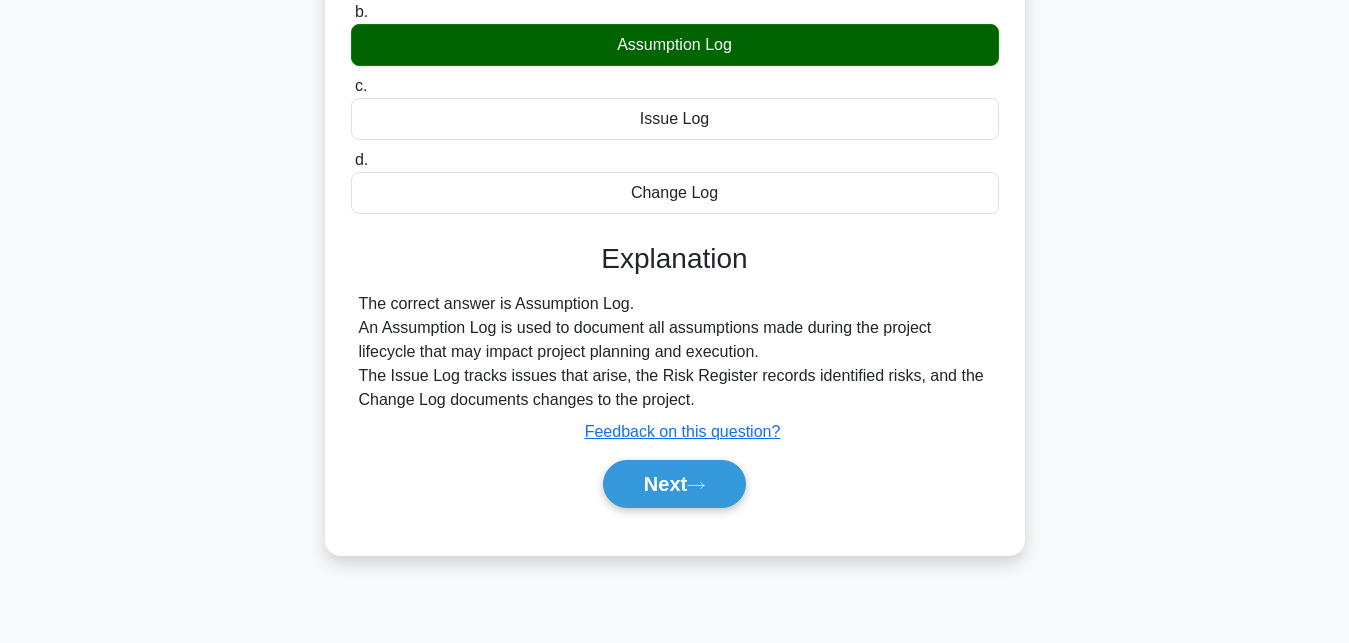 scroll, scrollTop: 437, scrollLeft: 0, axis: vertical 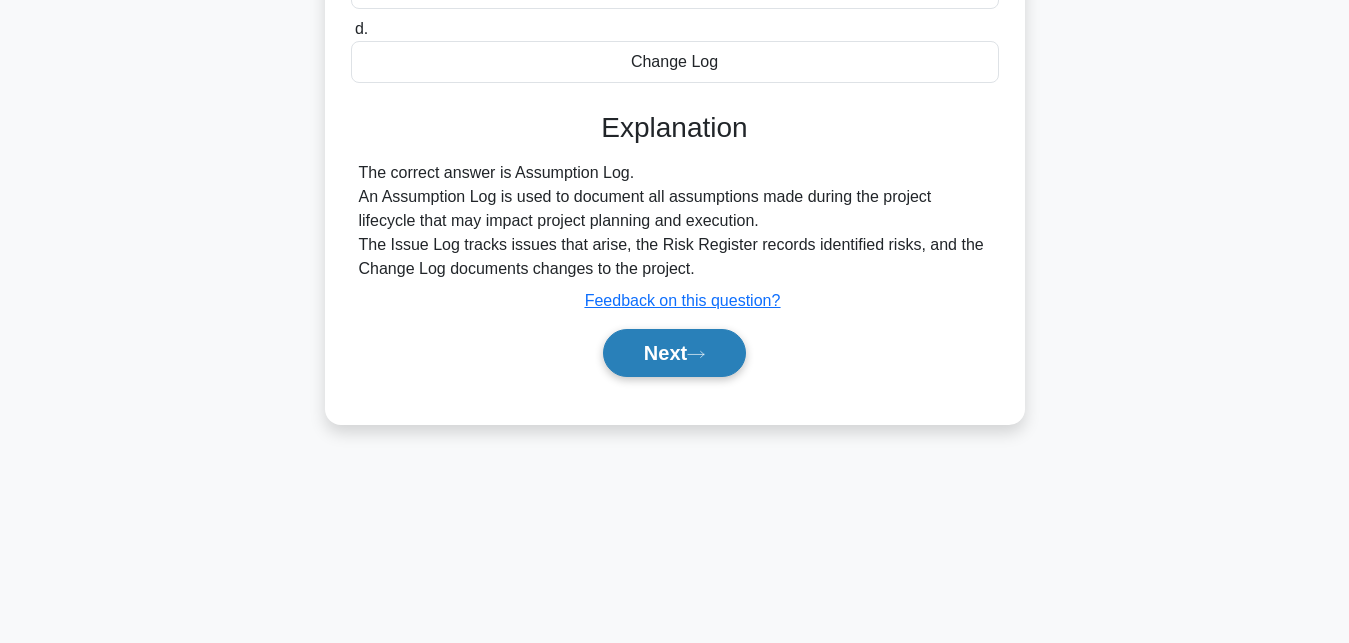 click on "b.
Assumption Log" at bounding box center (351, -119) 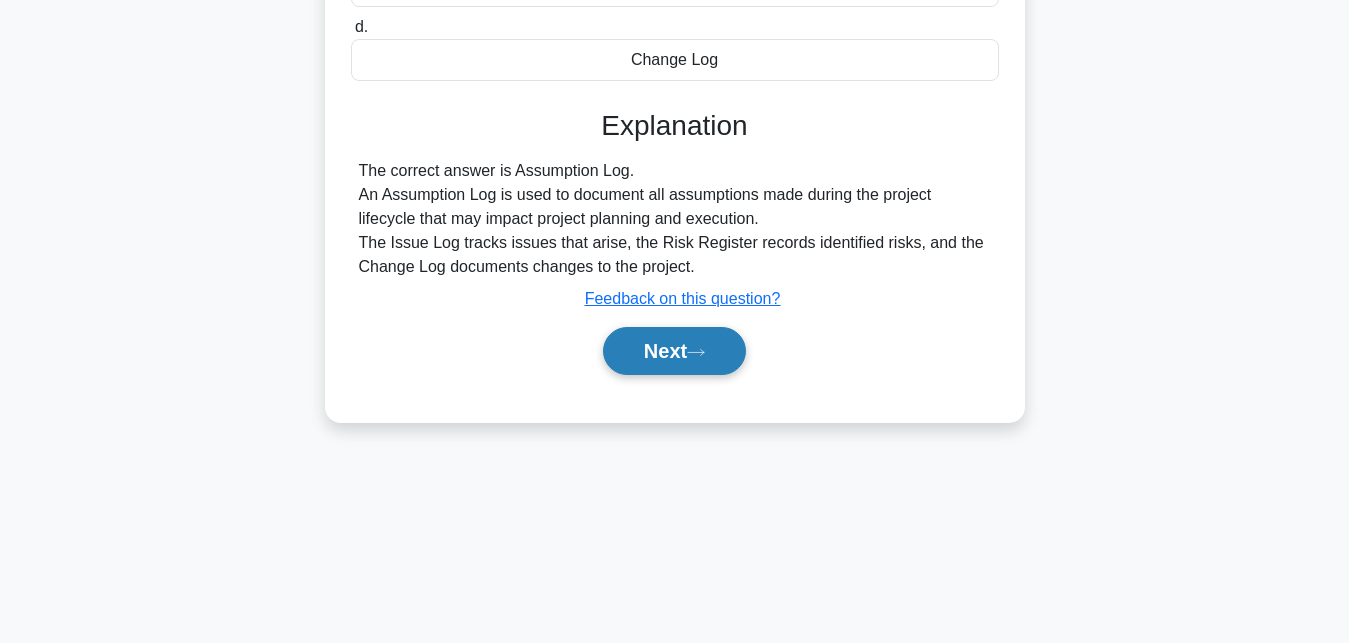 scroll, scrollTop: 1, scrollLeft: 0, axis: vertical 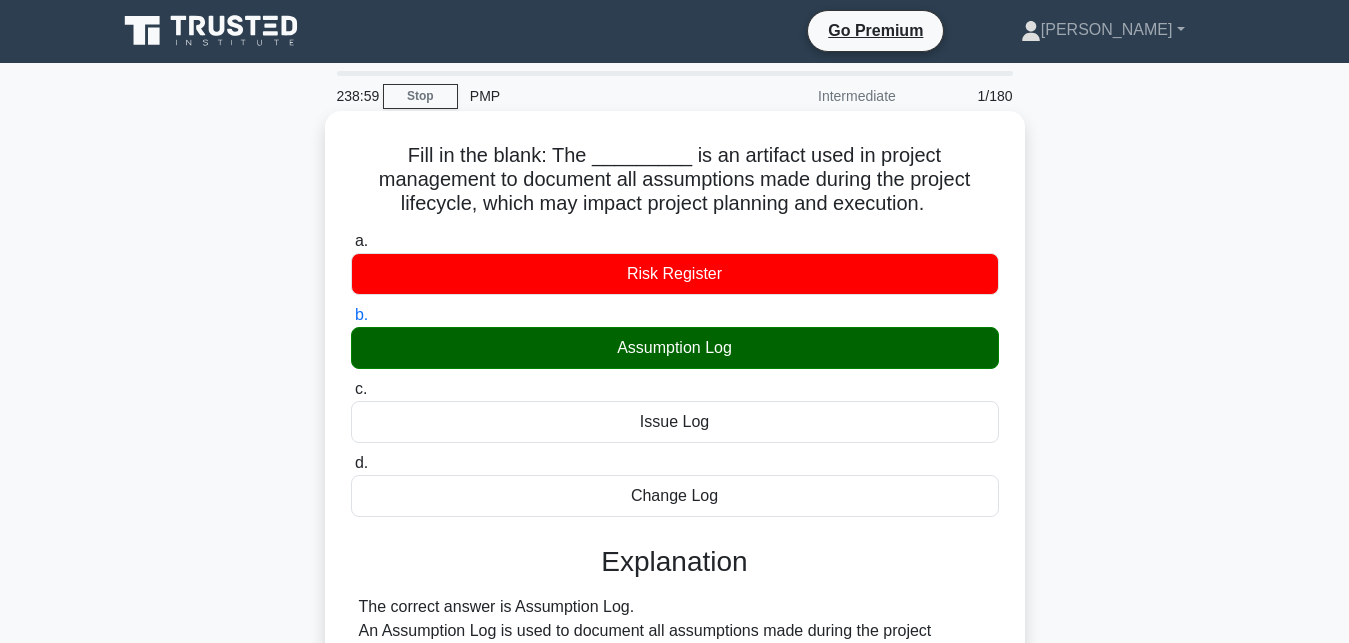 click on "c.
Issue Log" at bounding box center (351, 389) 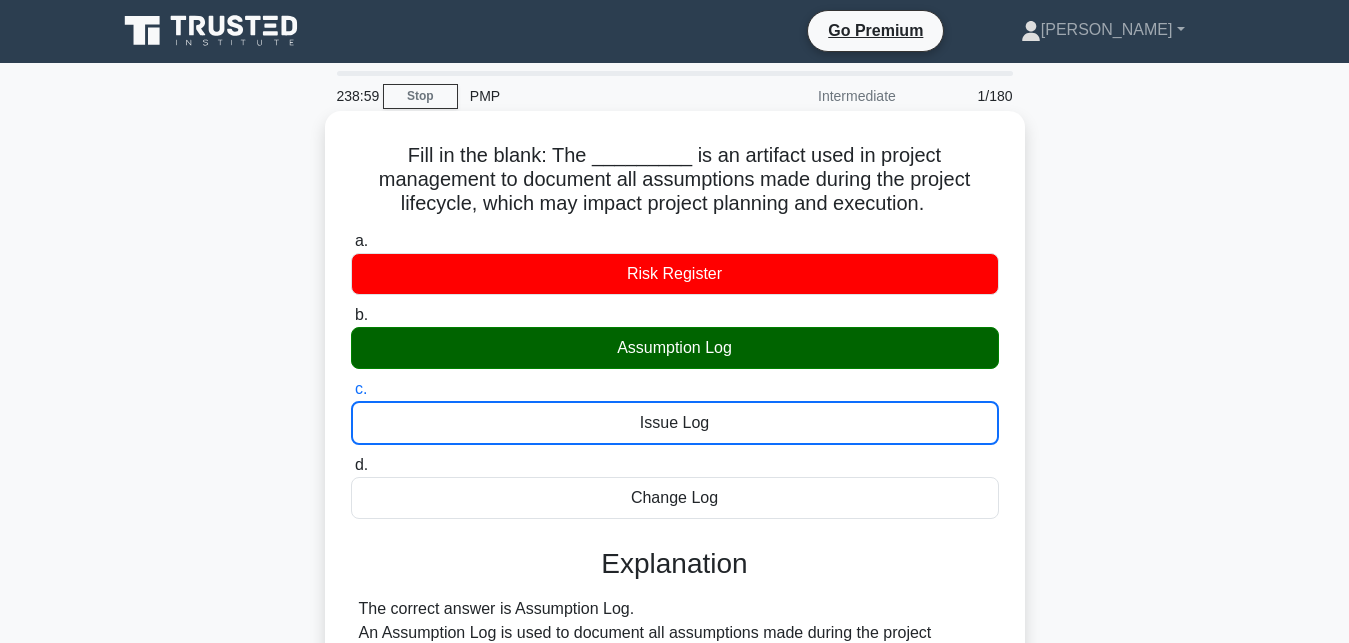 click on "d.
Change Log" at bounding box center [351, 465] 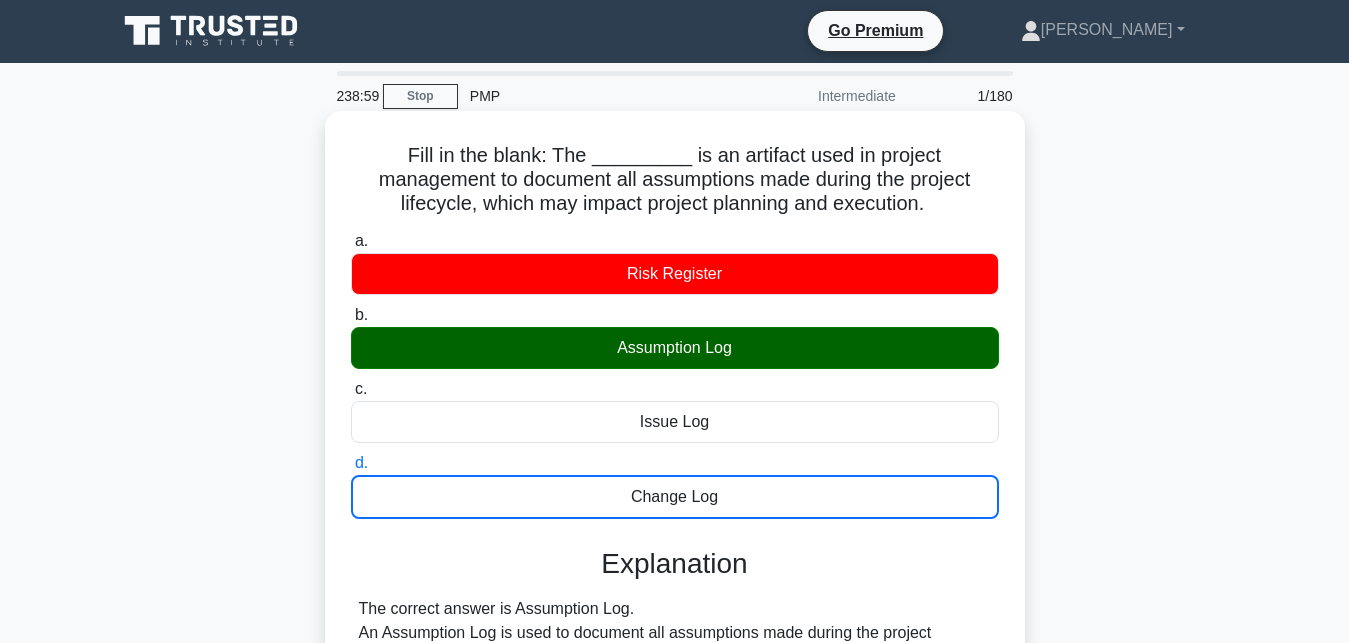 click on "a.
Risk Register" at bounding box center [351, 241] 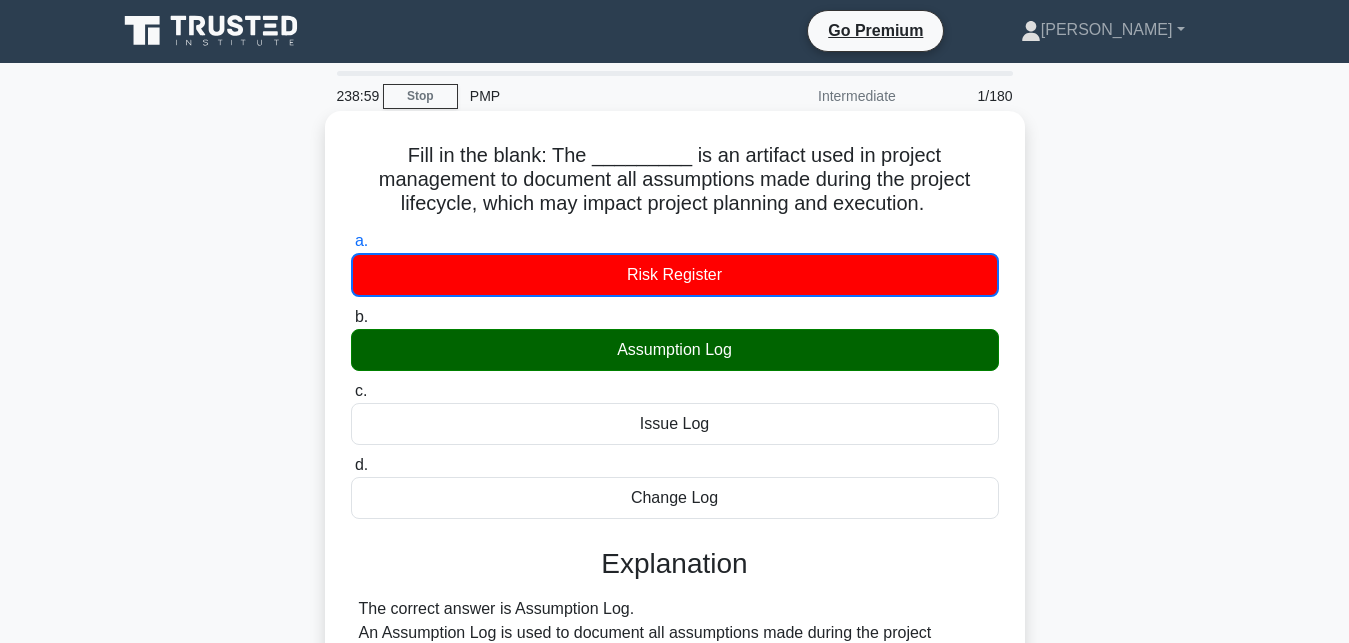 click on "b.
Assumption Log" at bounding box center (351, 317) 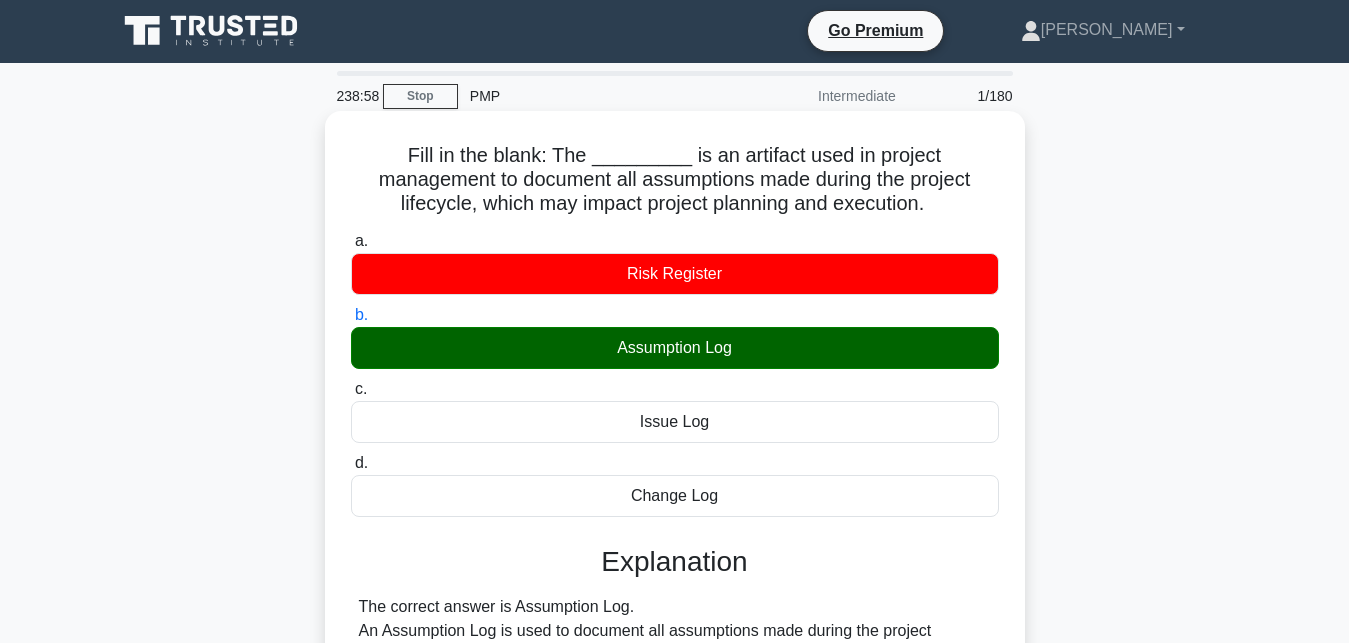 click on "c.
Issue Log" at bounding box center (351, 389) 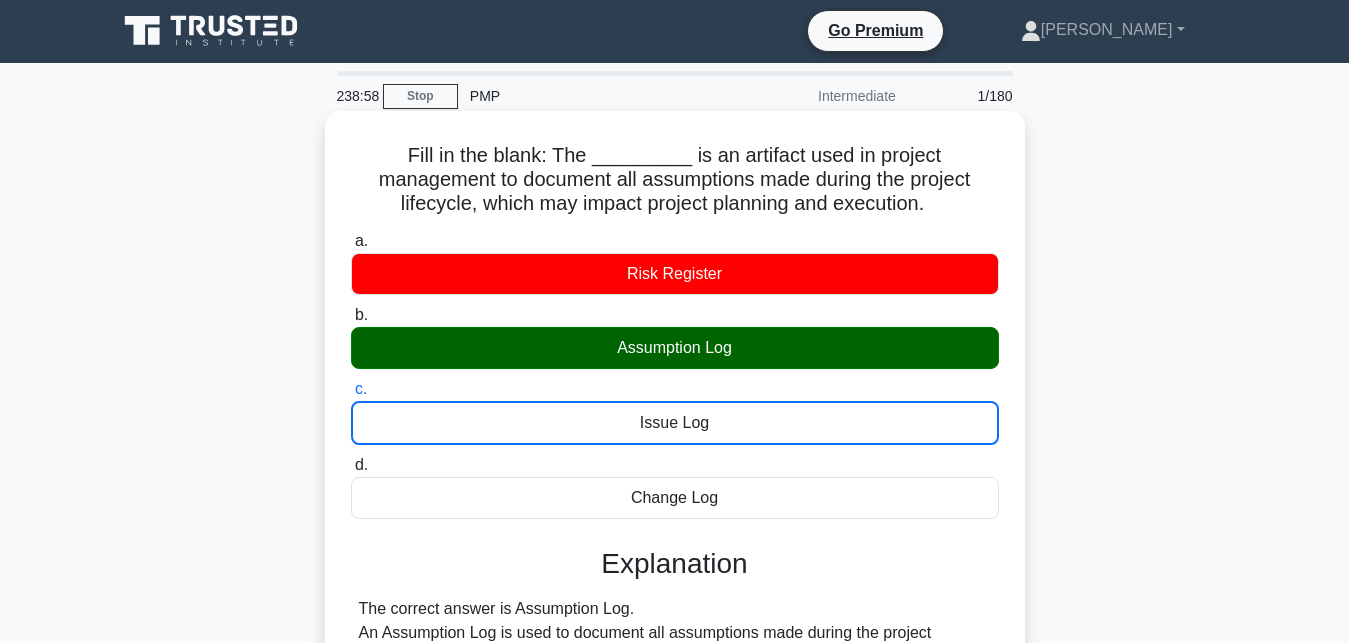 click on "d.
Change Log" at bounding box center [351, 465] 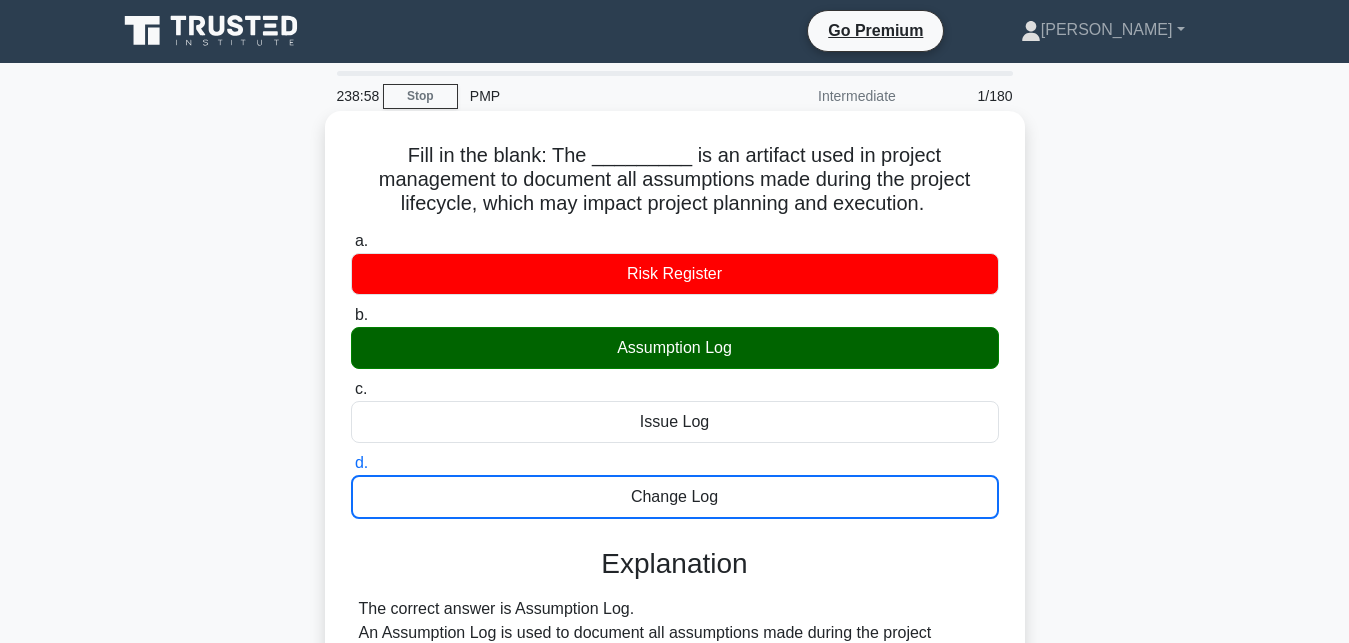 click on "a.
Risk Register" at bounding box center [351, 241] 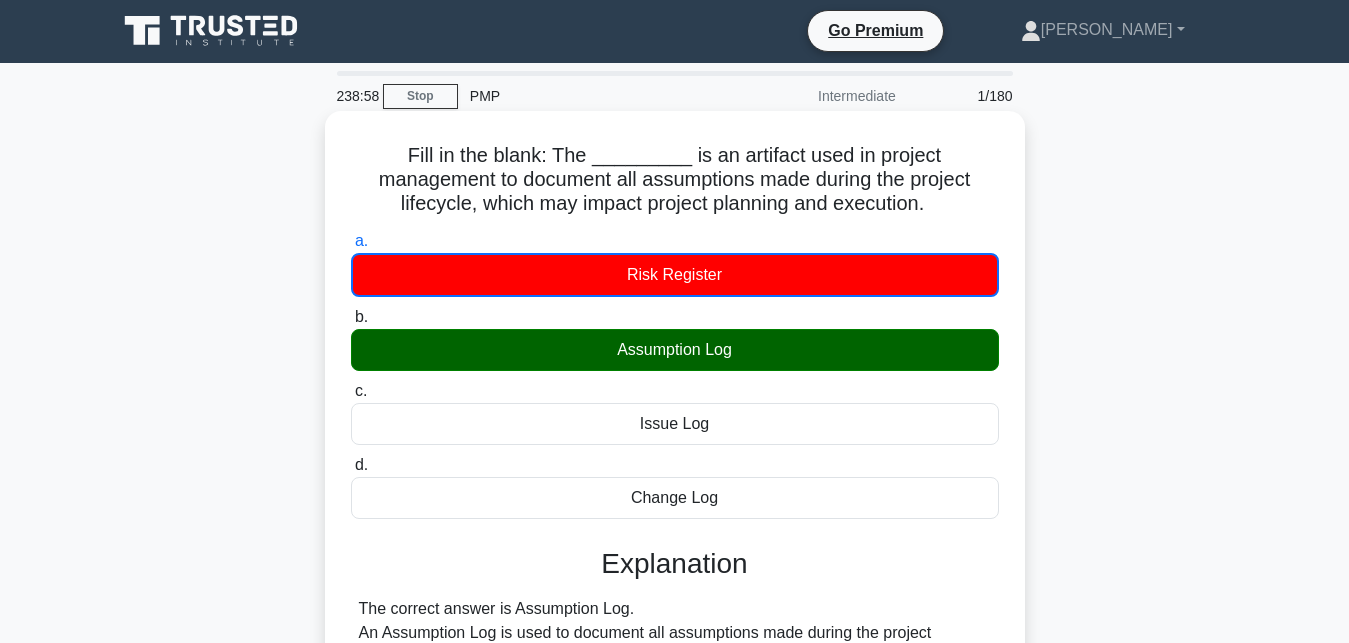 click on "b.
Assumption Log" at bounding box center [351, 317] 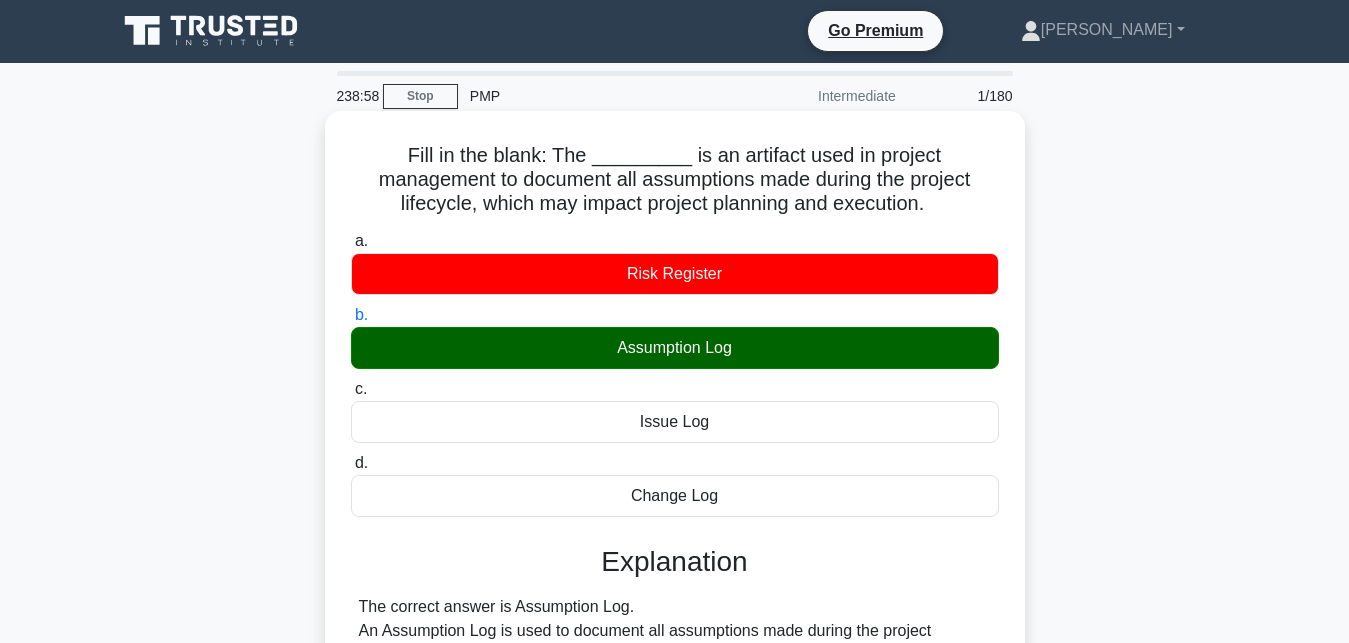 click on "c.
Issue Log" at bounding box center [351, 389] 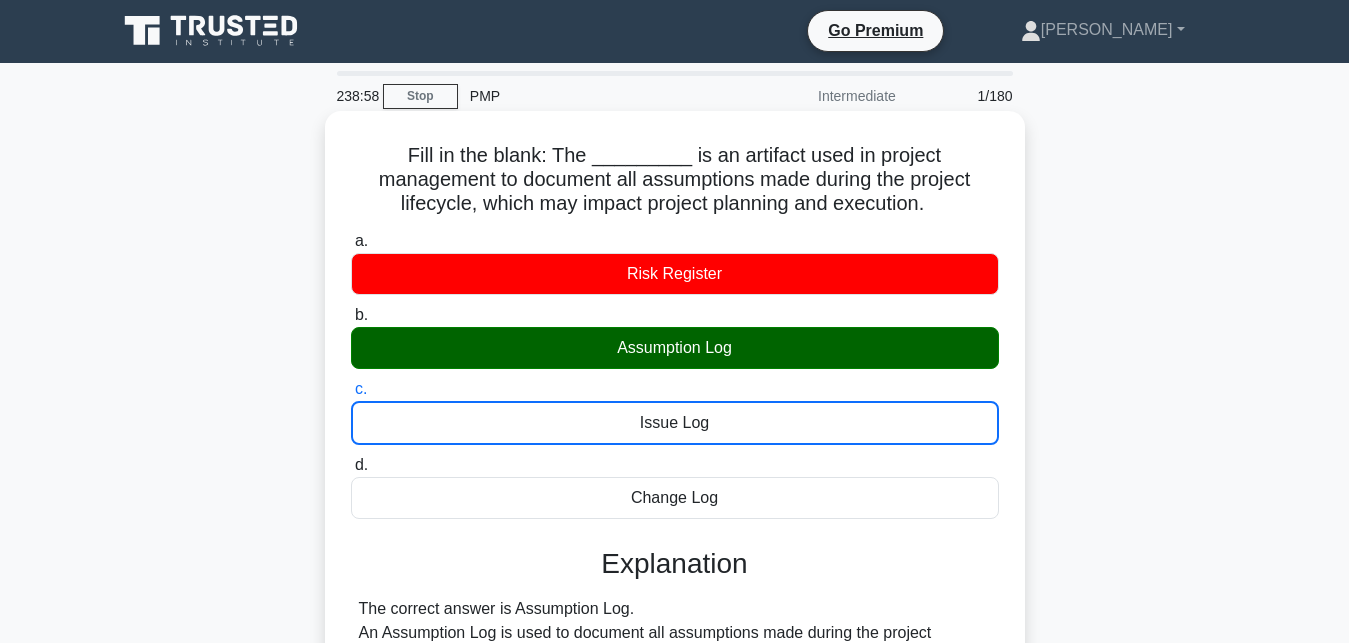 click on "d.
Change Log" at bounding box center (351, 465) 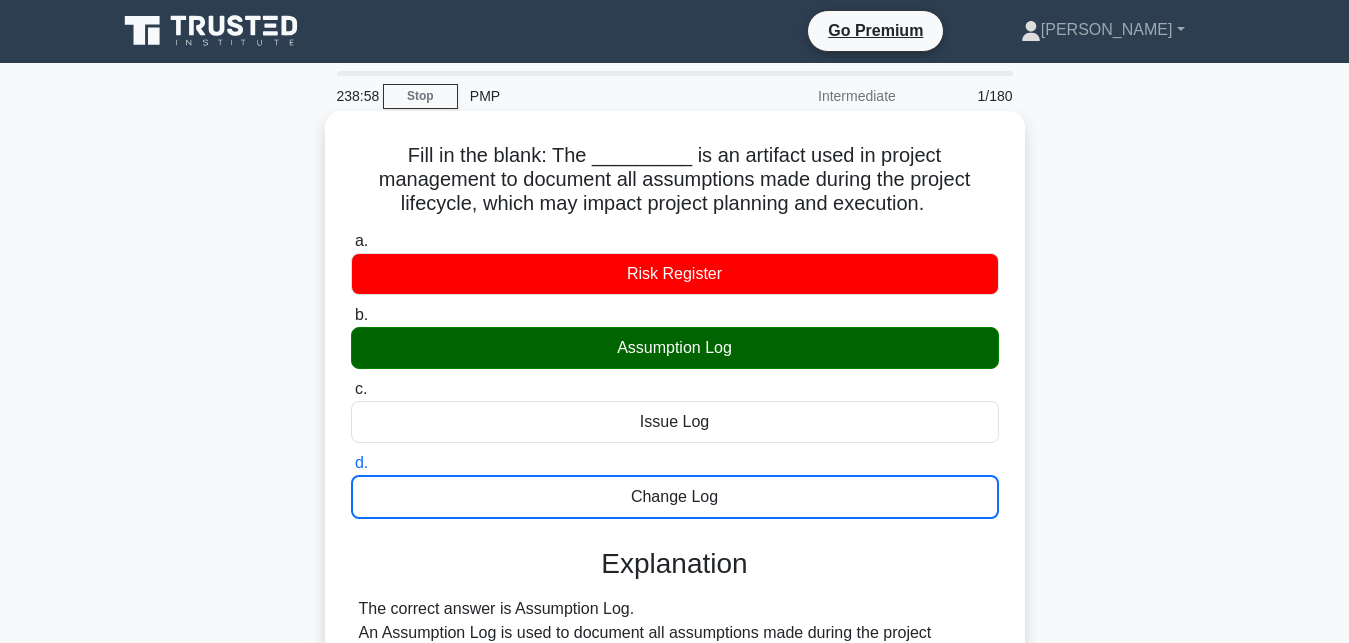 click on "a.
Risk Register" at bounding box center [351, 241] 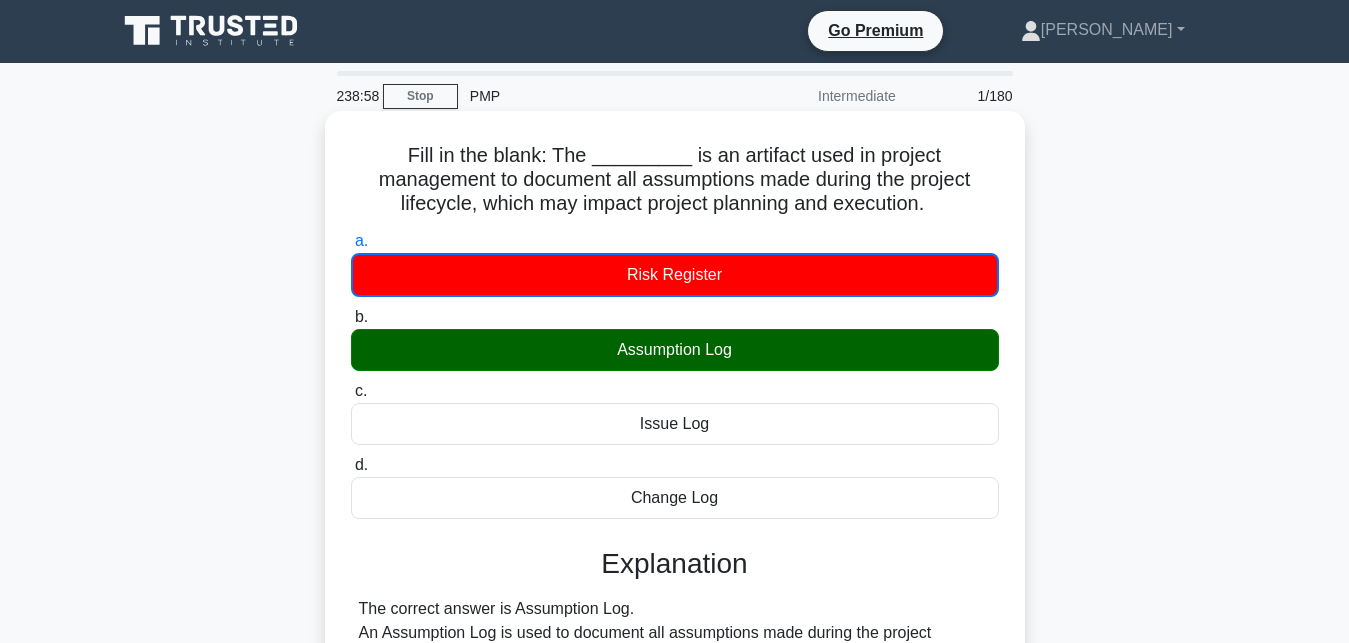 click on "b.
Assumption Log" at bounding box center (351, 317) 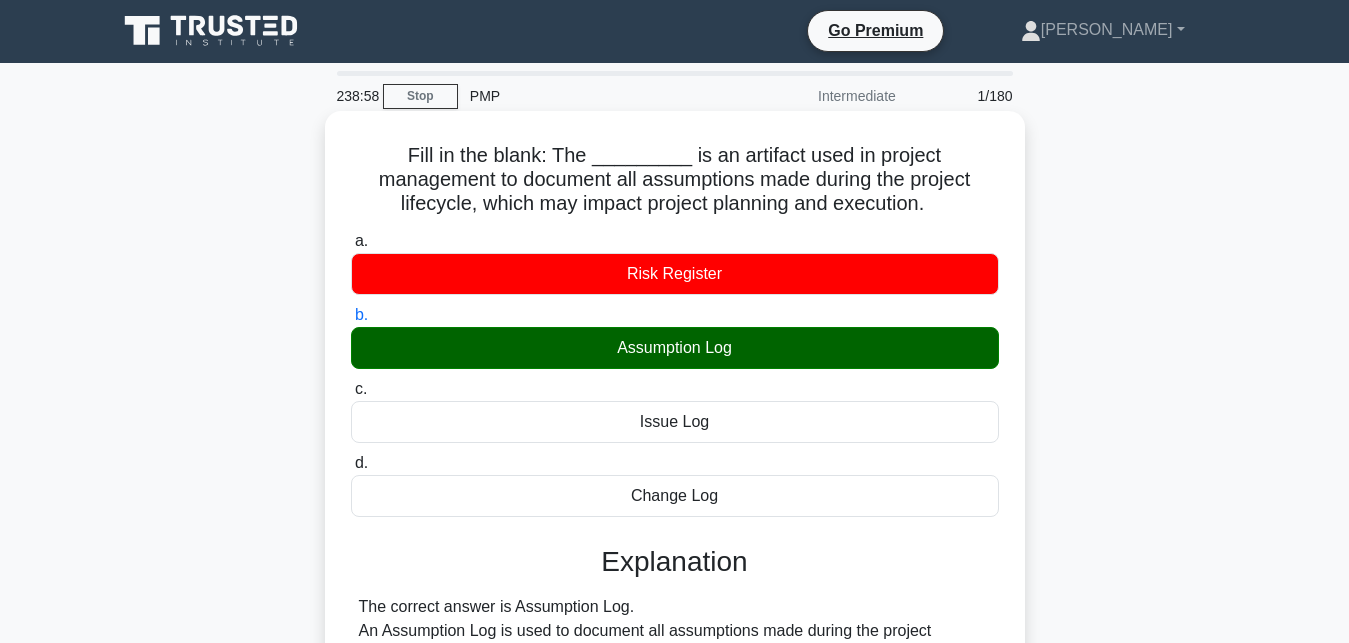 click on "c.
Issue Log" at bounding box center (351, 389) 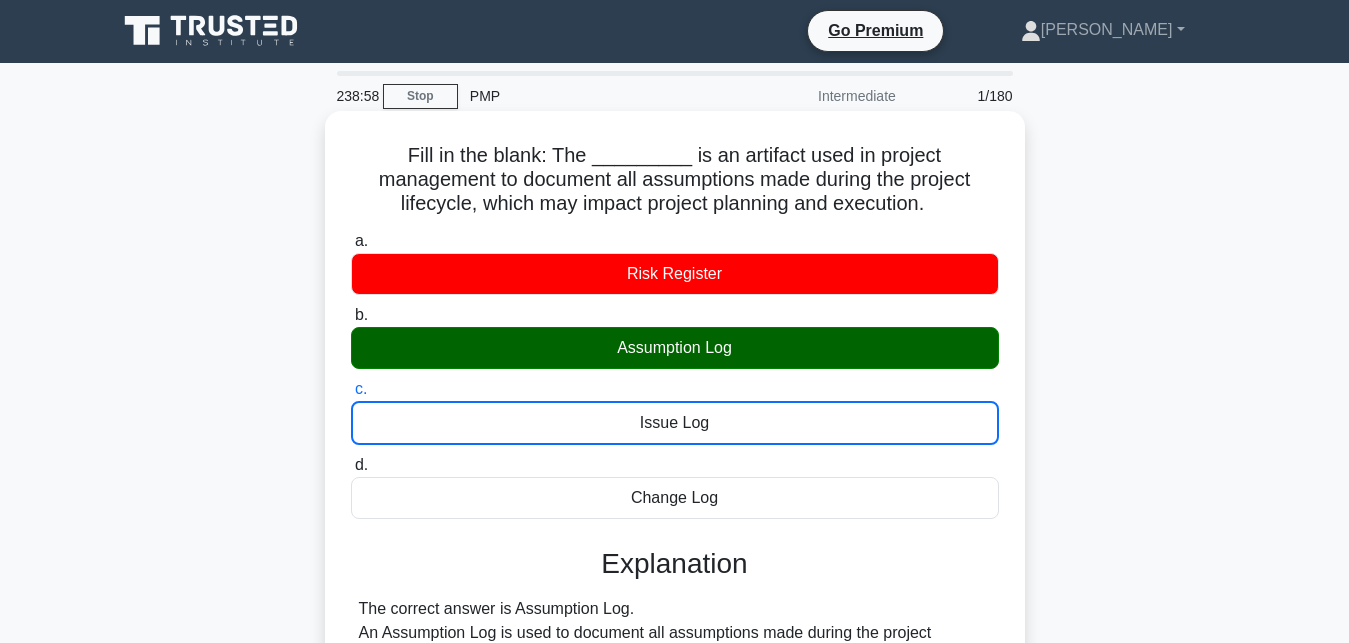 click on "d.
Change Log" at bounding box center (351, 465) 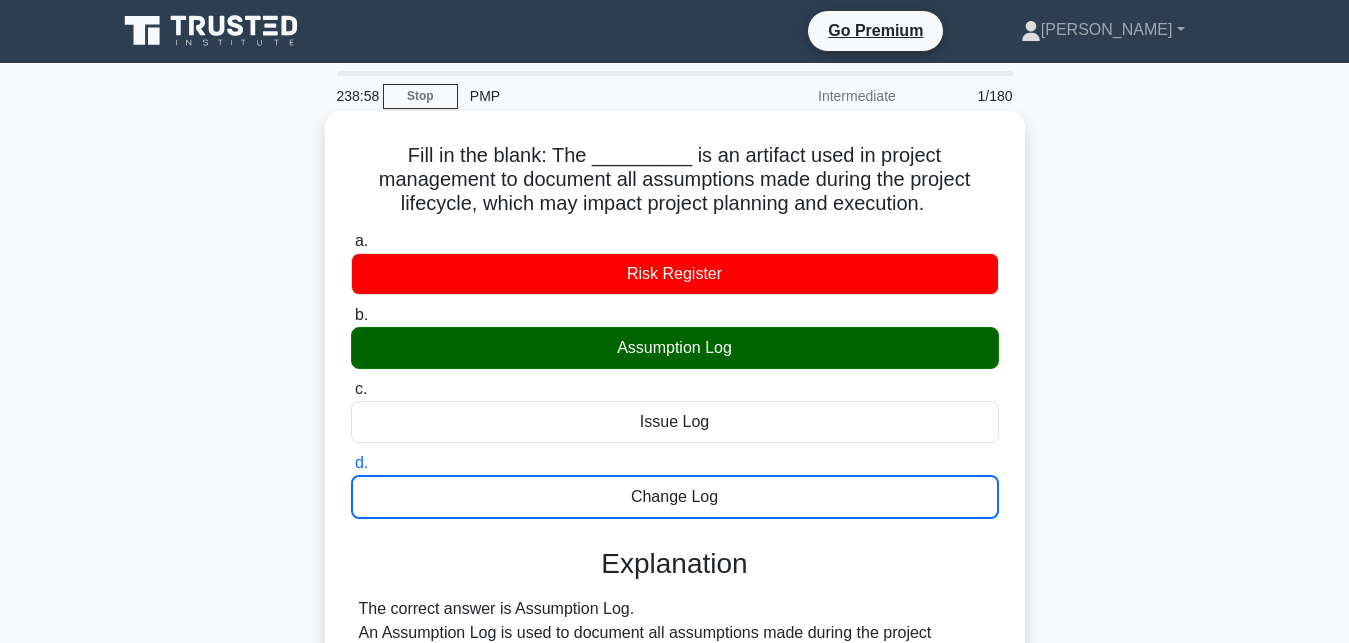 click on "a.
Risk Register" at bounding box center (351, 241) 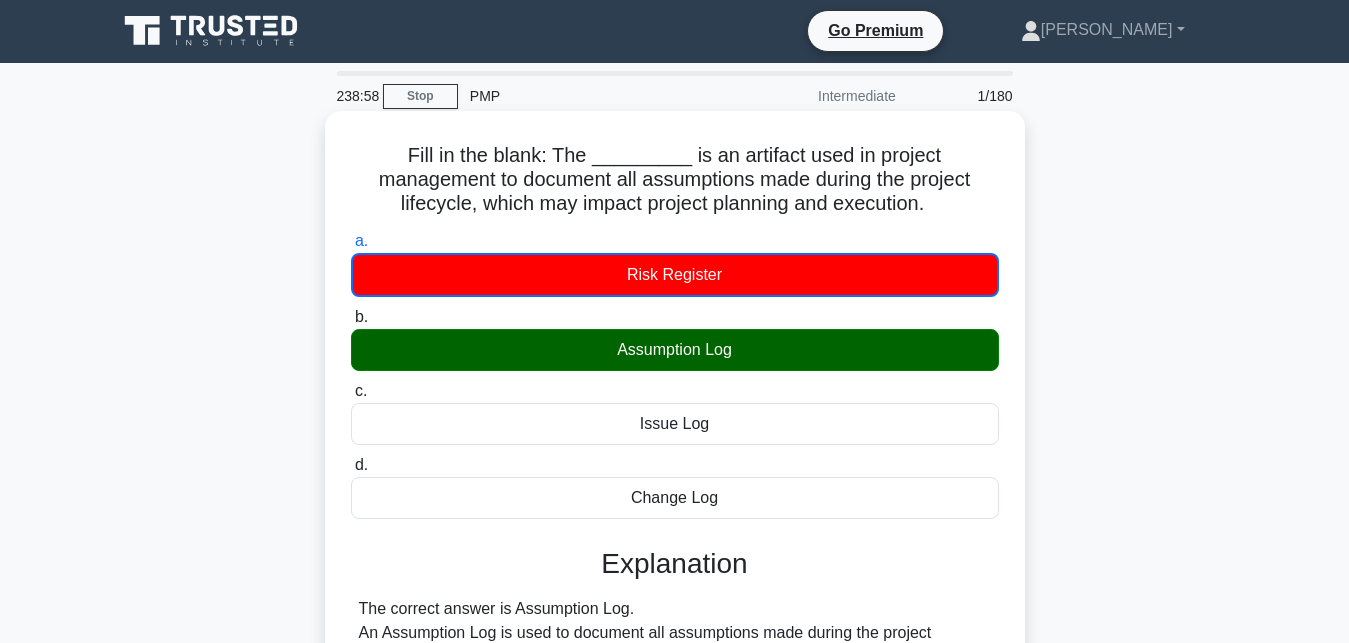 click on "b.
Assumption Log" at bounding box center (351, 317) 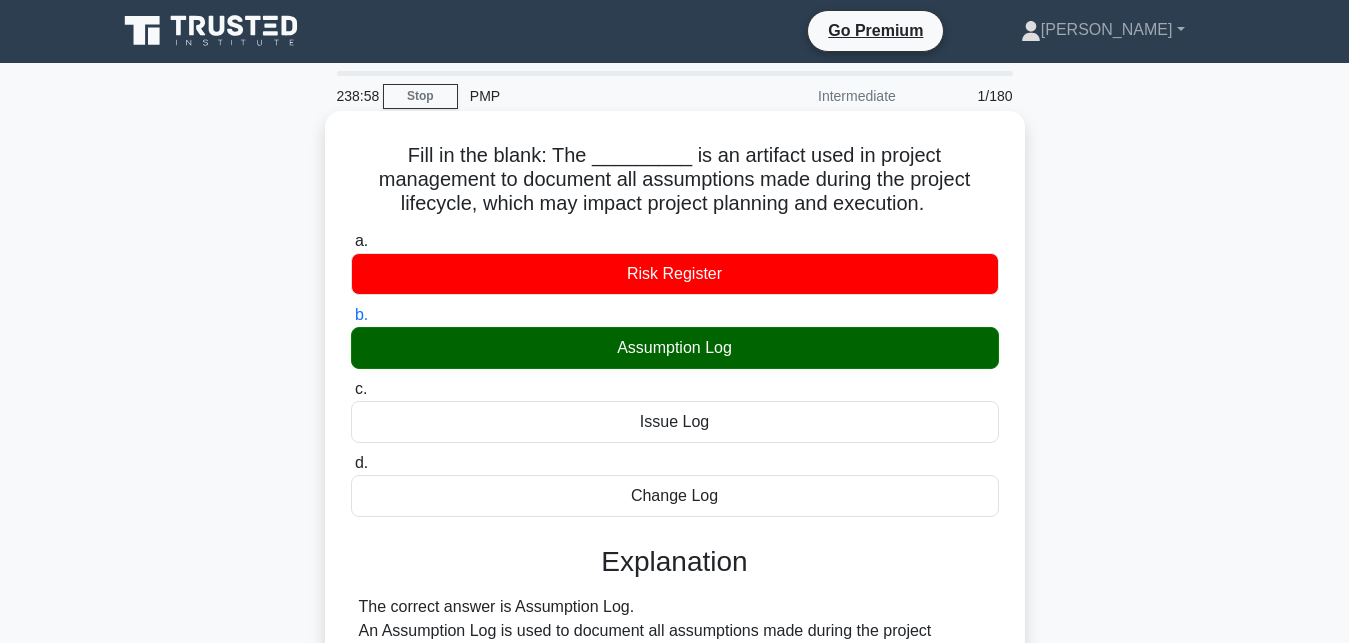 click on "c.
Issue Log" at bounding box center (351, 389) 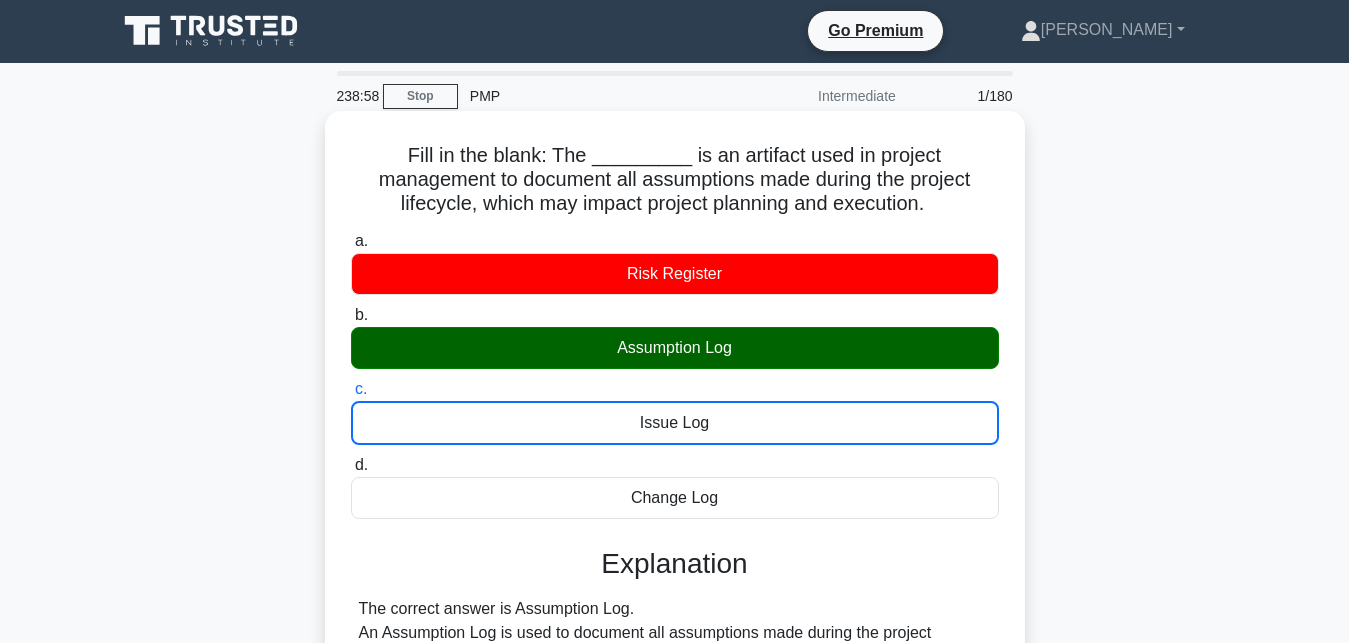 click on "d.
Change Log" at bounding box center [351, 465] 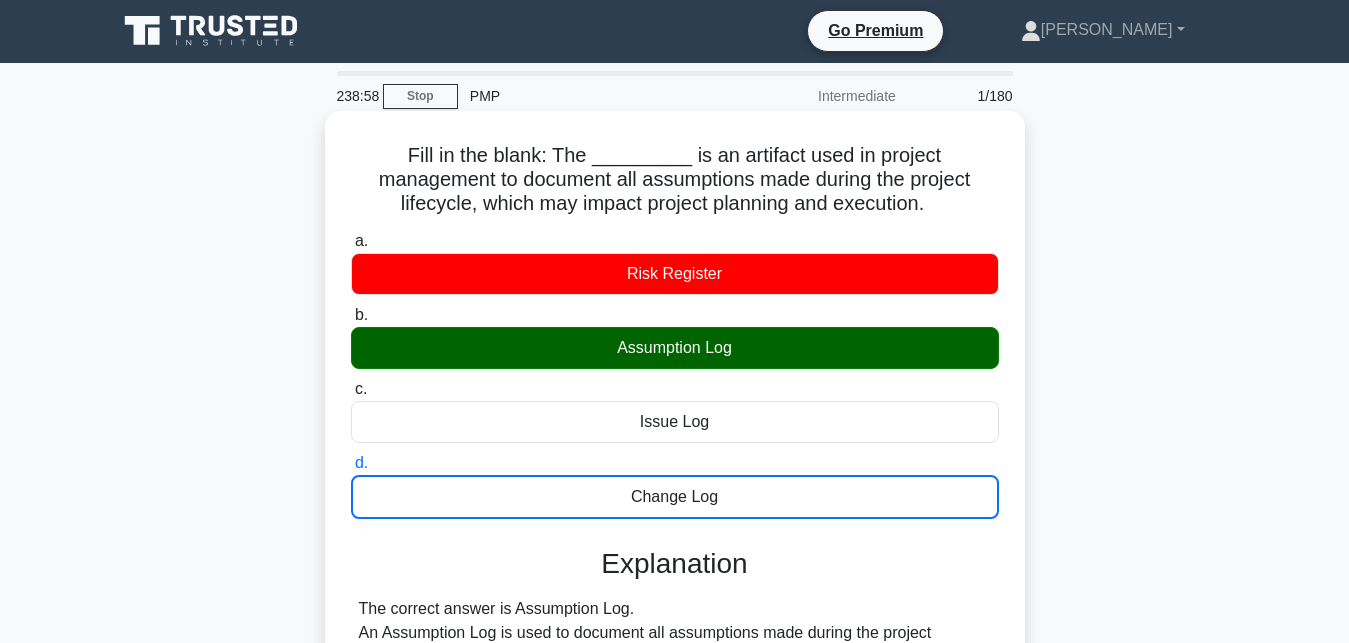 click on "a.
Risk Register" at bounding box center [351, 241] 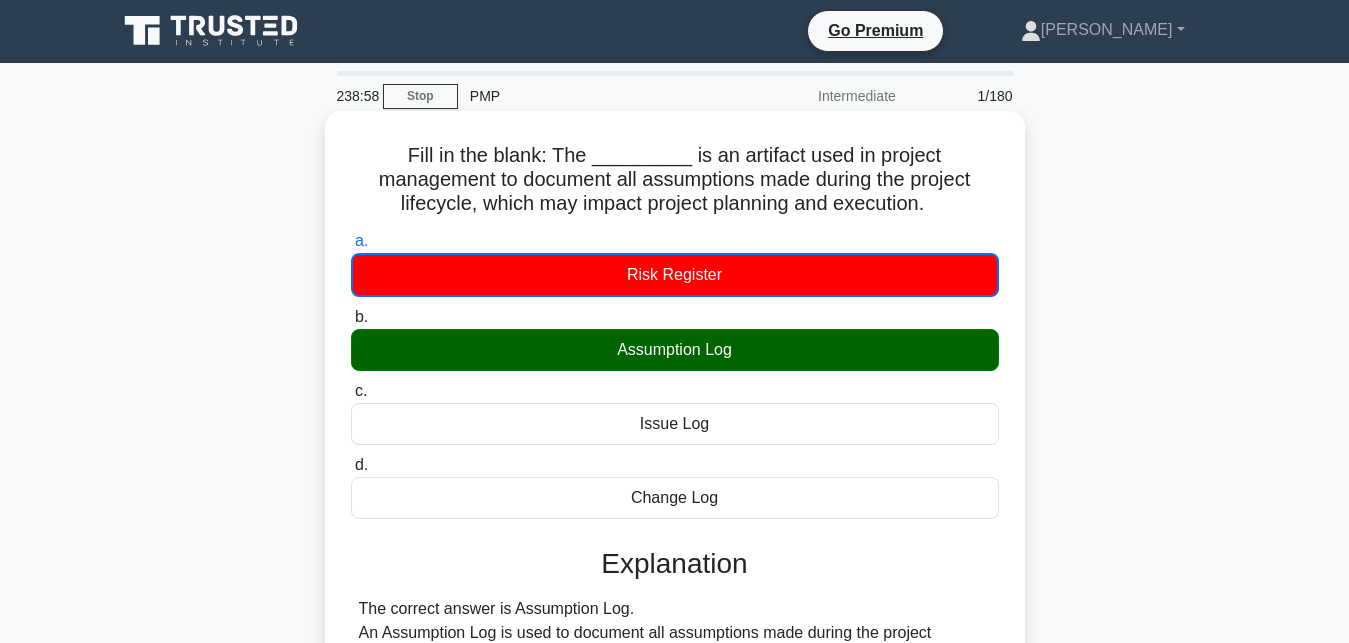 click on "b.
Assumption Log" at bounding box center [351, 317] 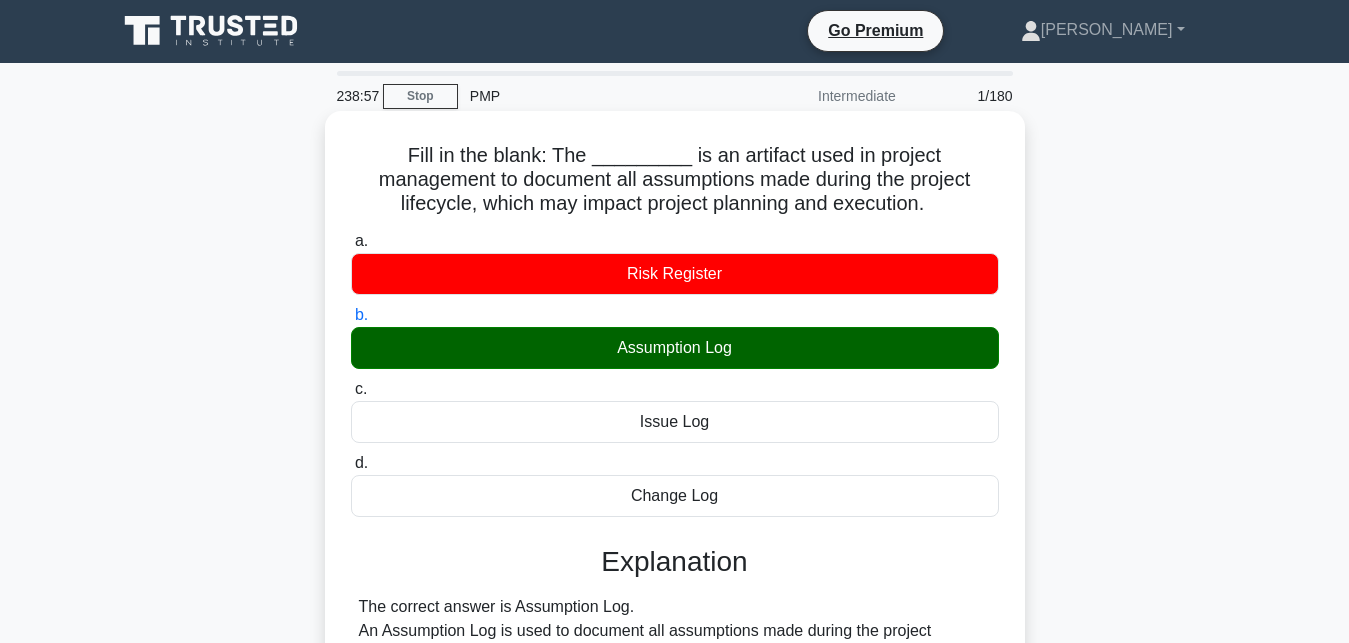 click on "c.
Issue Log" at bounding box center [351, 389] 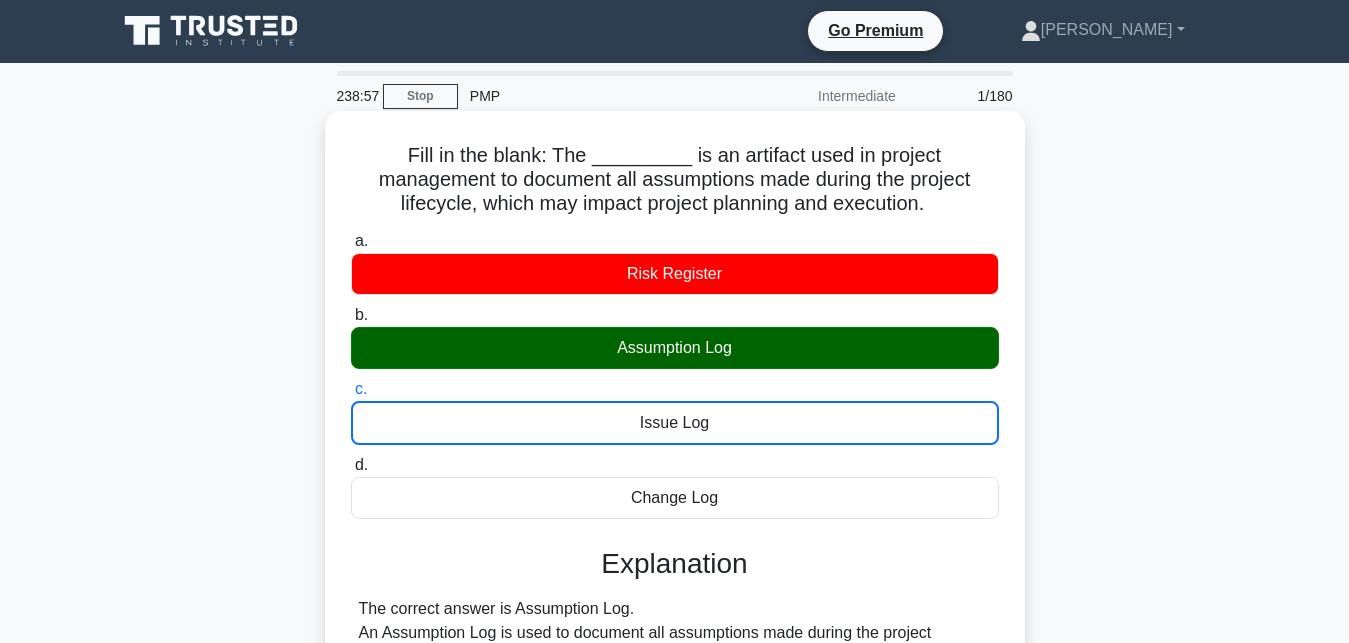 click on "d.
Change Log" at bounding box center (351, 465) 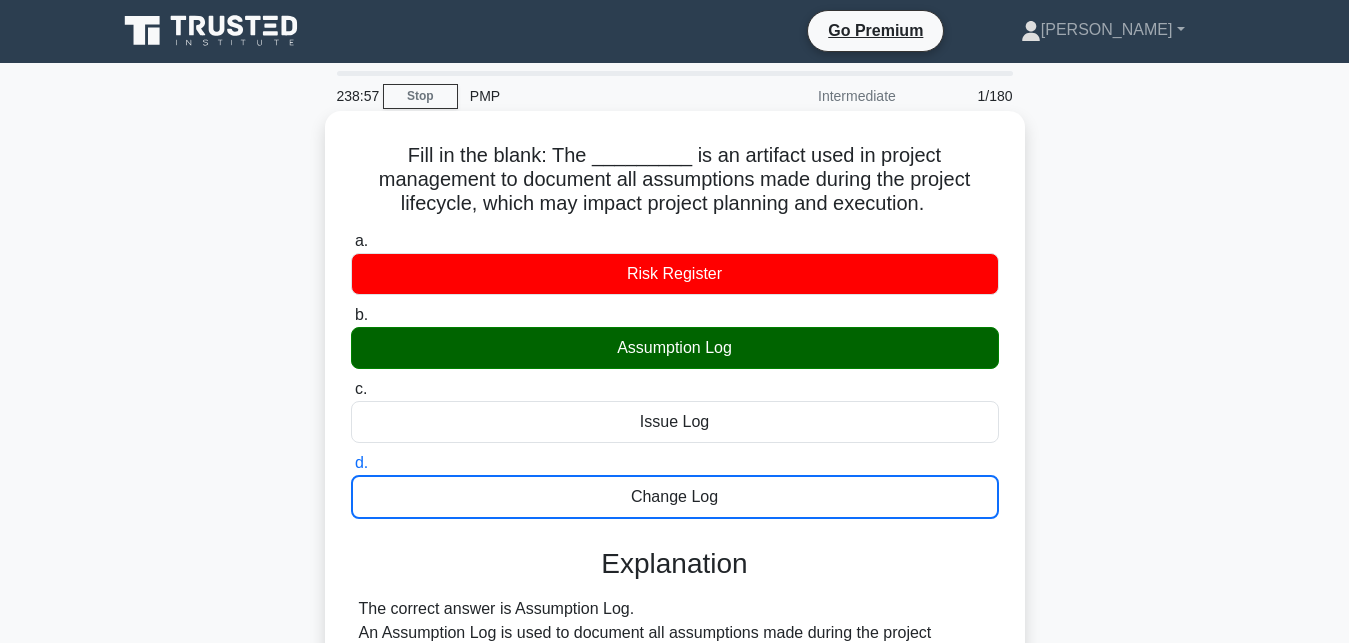 click on "a.
Risk Register" at bounding box center [351, 241] 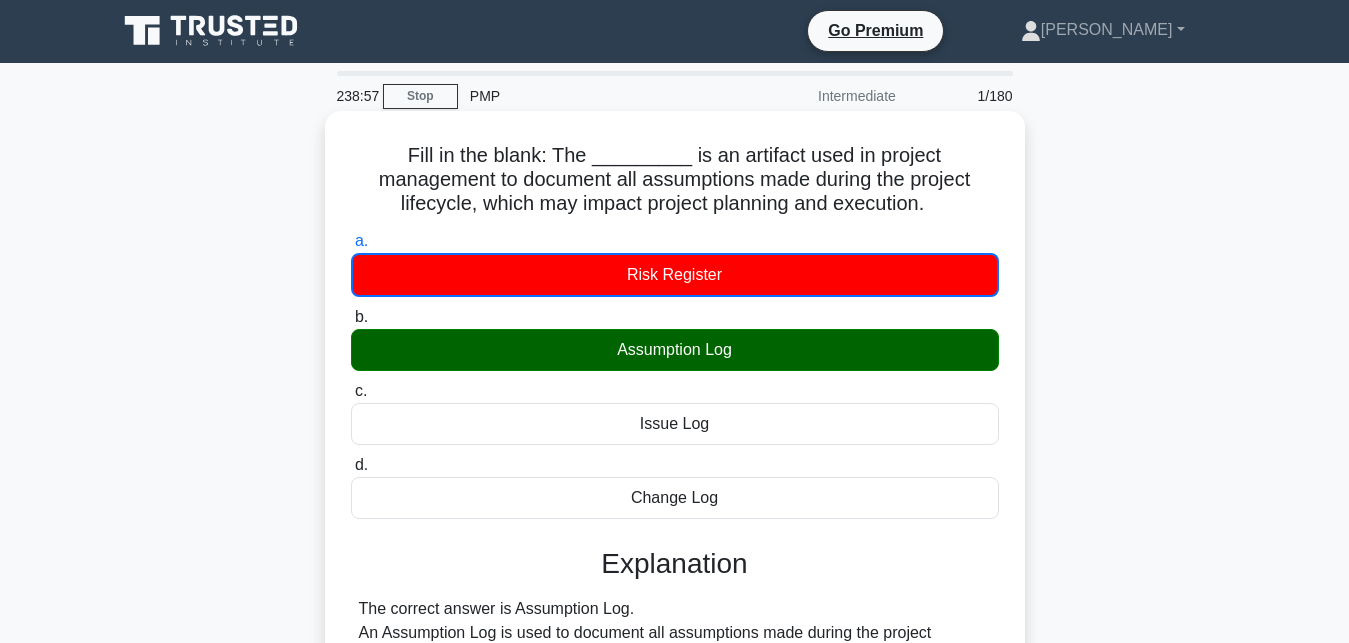 click on "b.
Assumption Log" at bounding box center (351, 317) 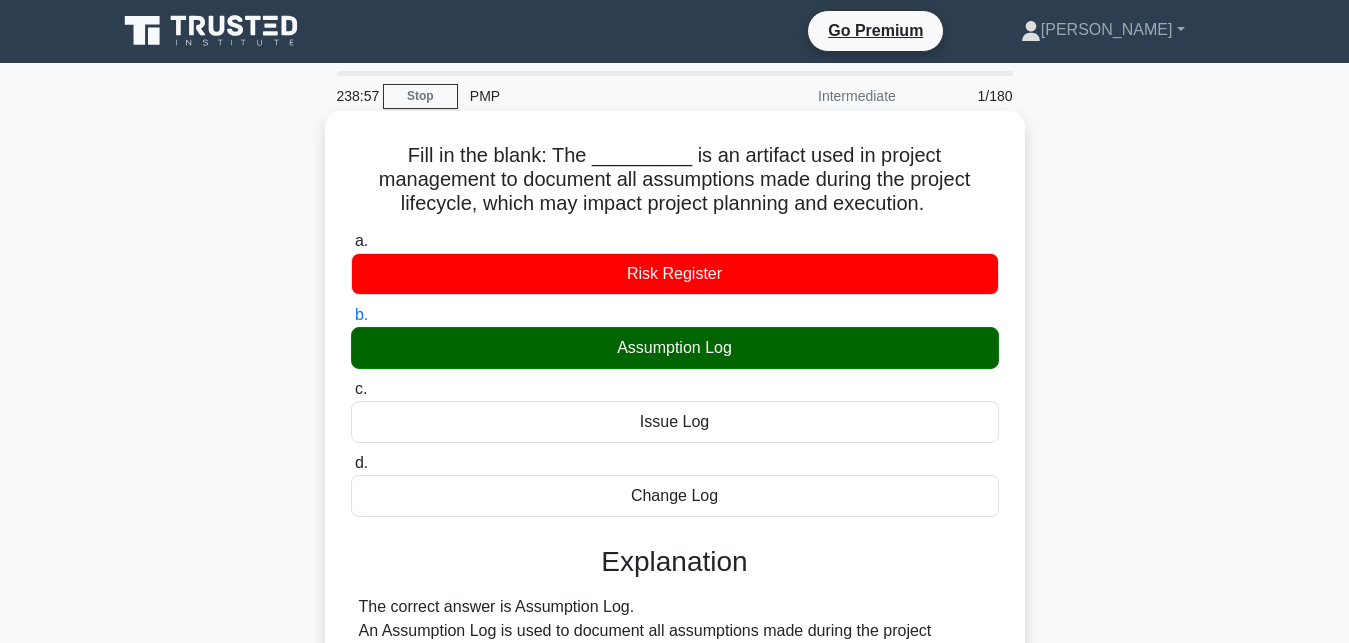 click on "c.
Issue Log" at bounding box center [351, 389] 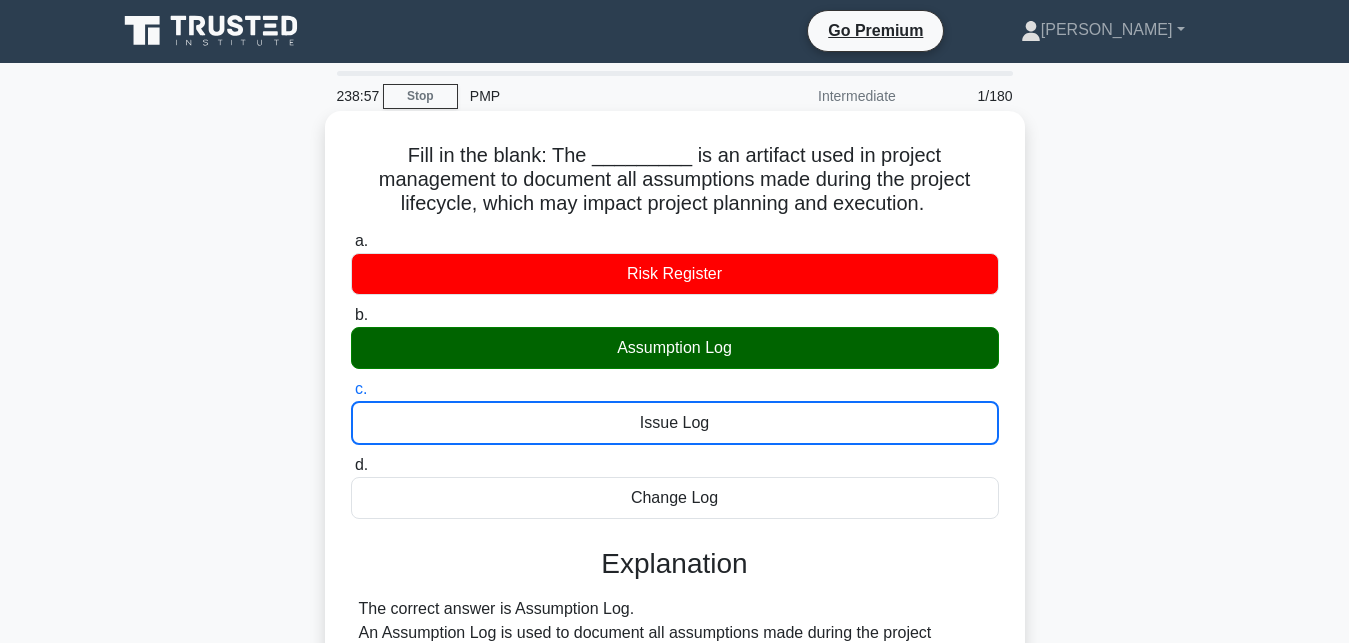 click on "d.
Change Log" at bounding box center (351, 465) 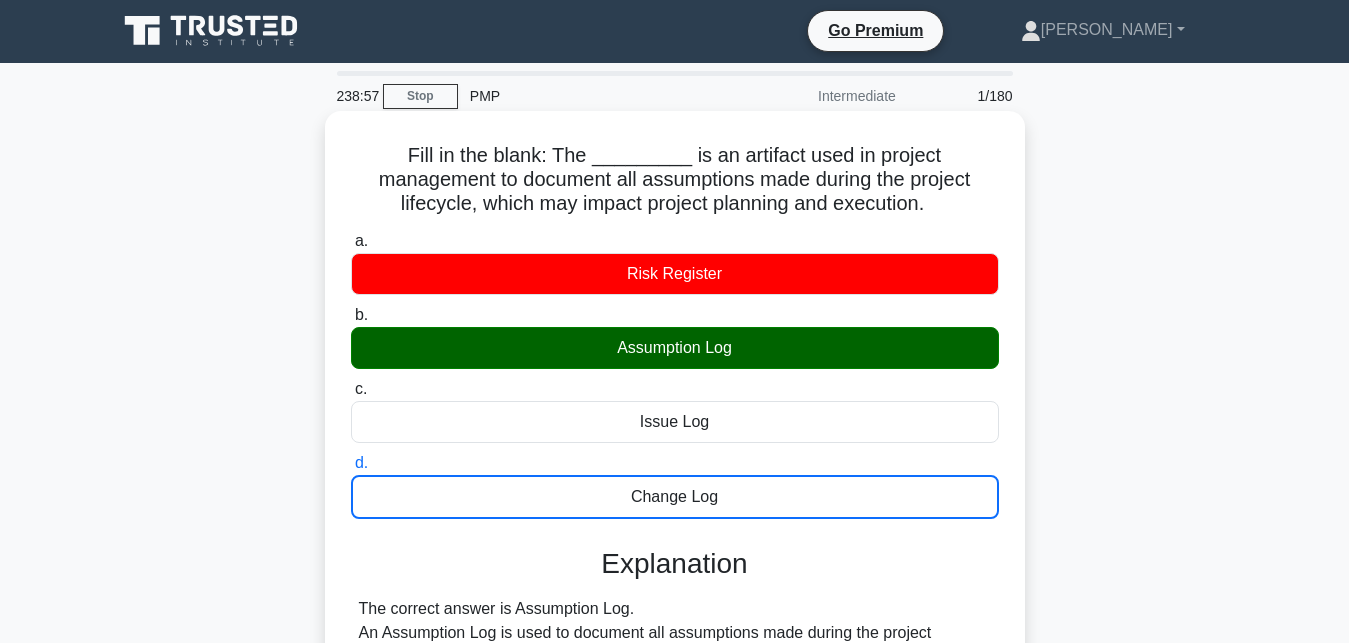 click on "a.
Risk Register" at bounding box center [351, 241] 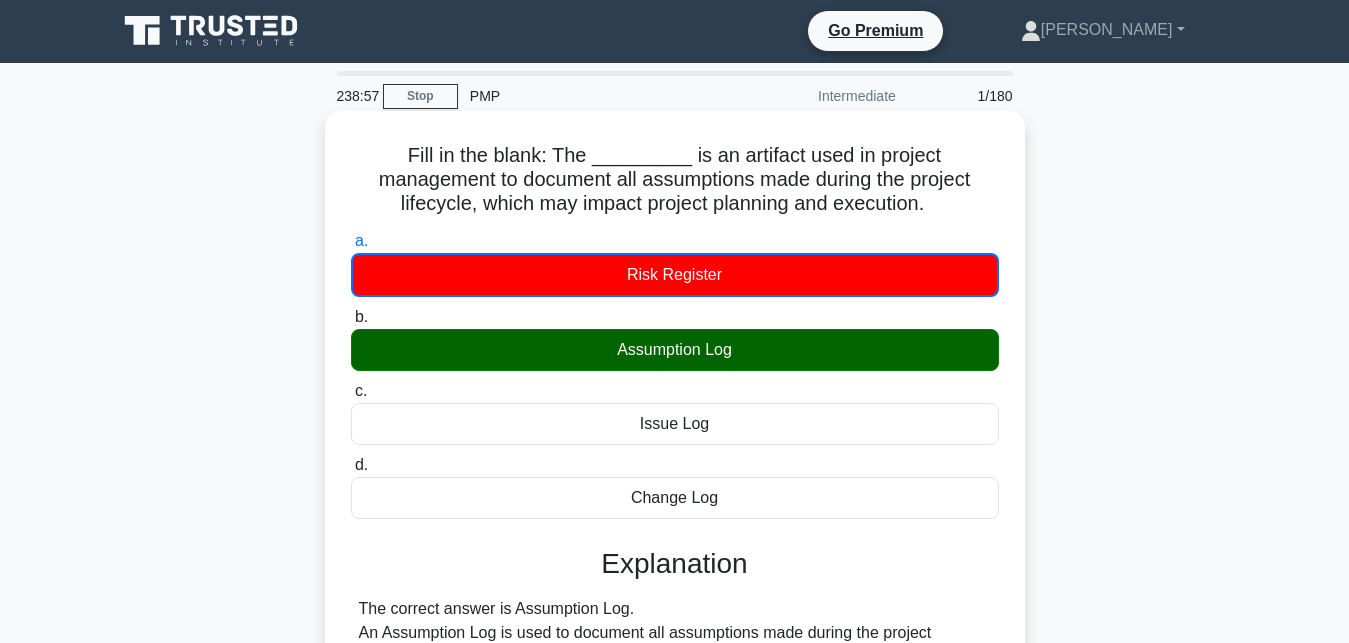 click on "b.
Assumption Log" at bounding box center (351, 317) 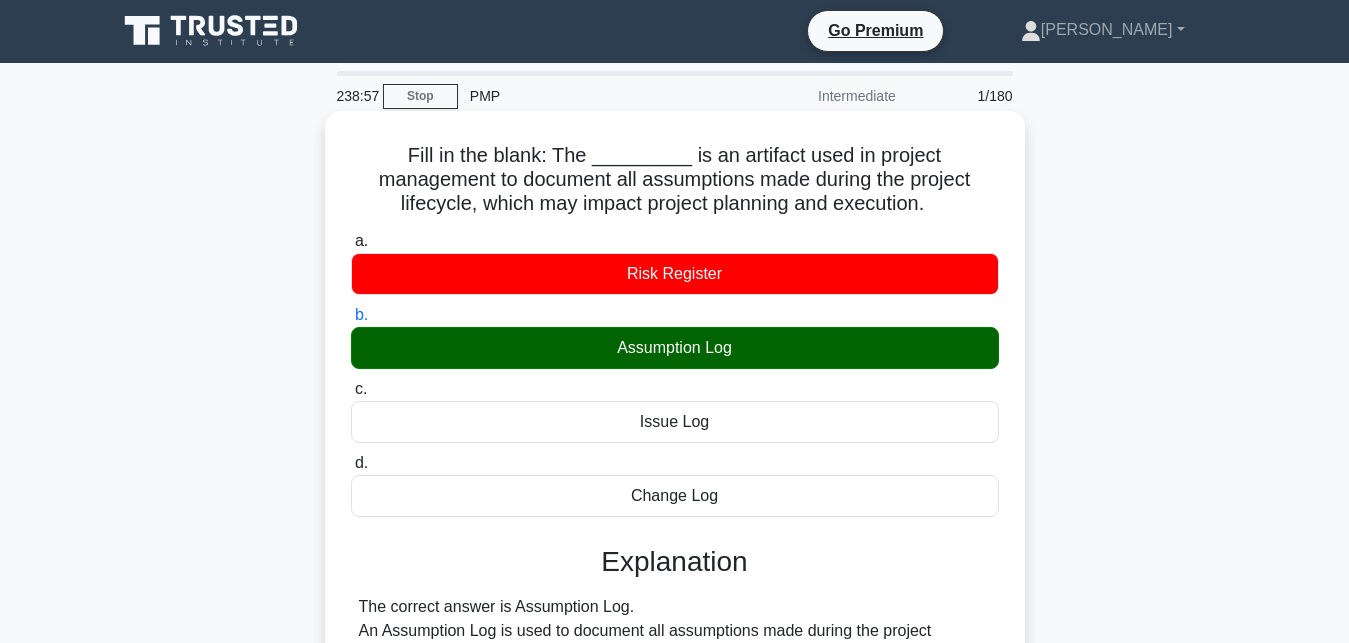 click on "c.
Issue Log" at bounding box center (351, 389) 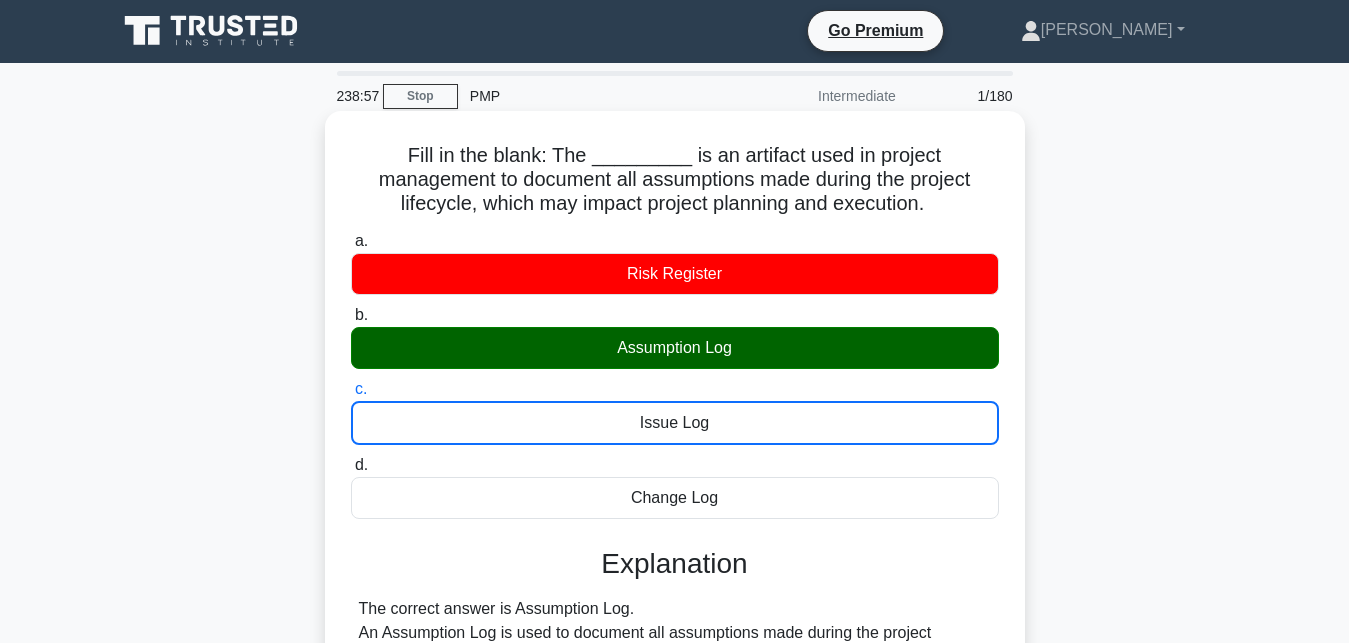 click on "d.
Change Log" at bounding box center (351, 465) 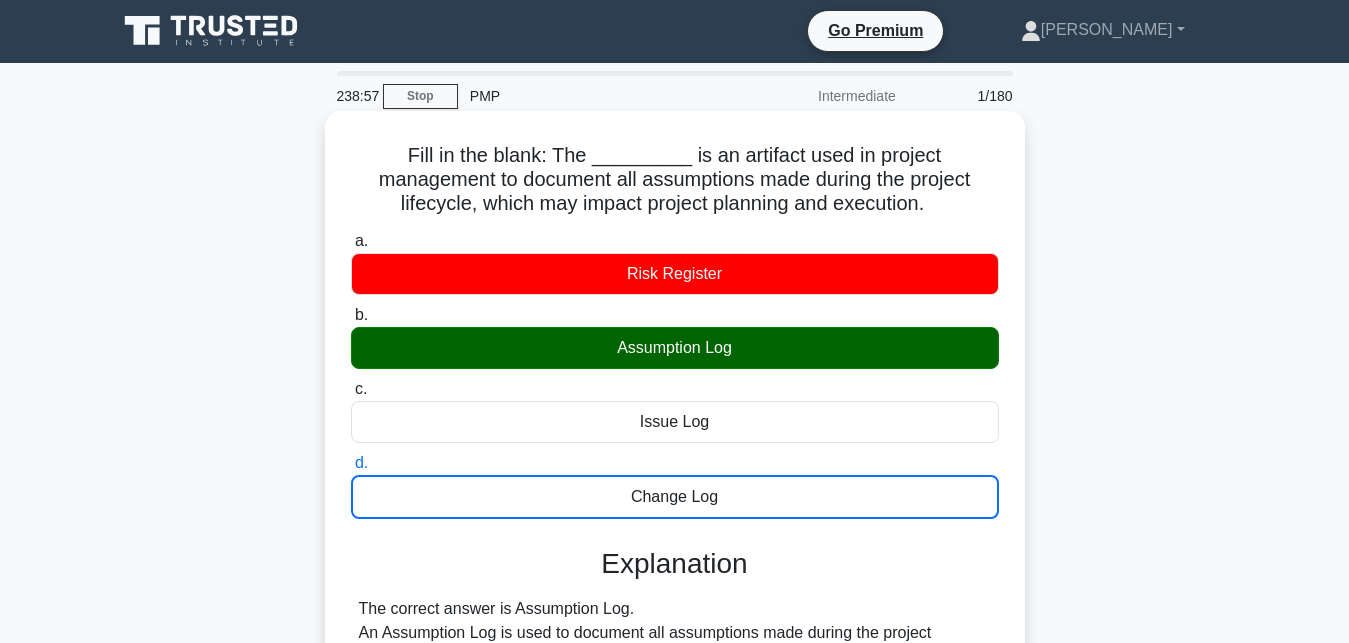 click on "a.
Risk Register" at bounding box center (351, 241) 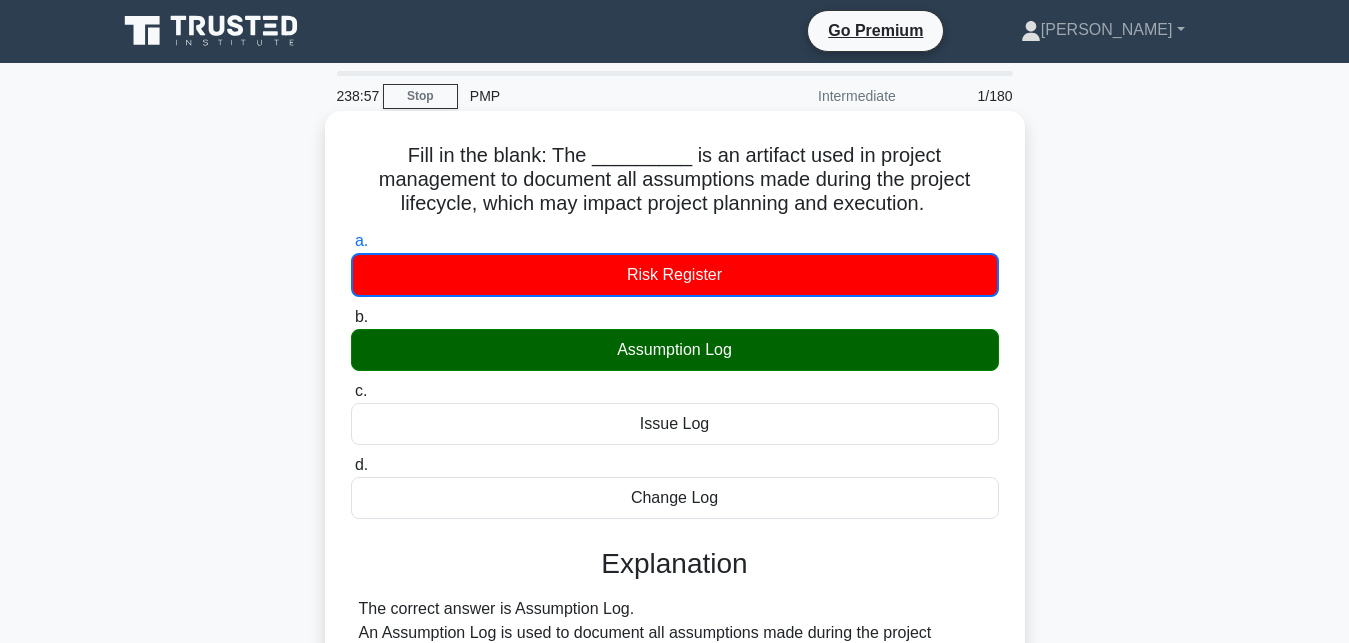 click on "b.
Assumption Log" at bounding box center [351, 317] 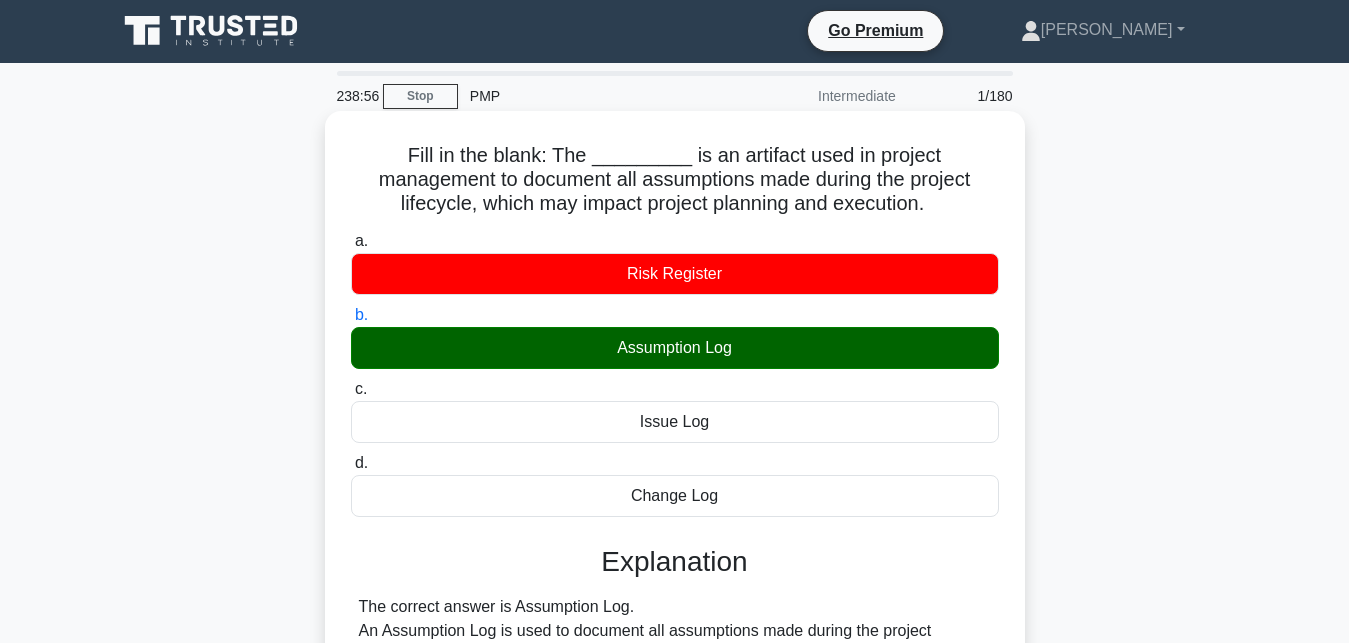 click on "c.
Issue Log" at bounding box center (351, 389) 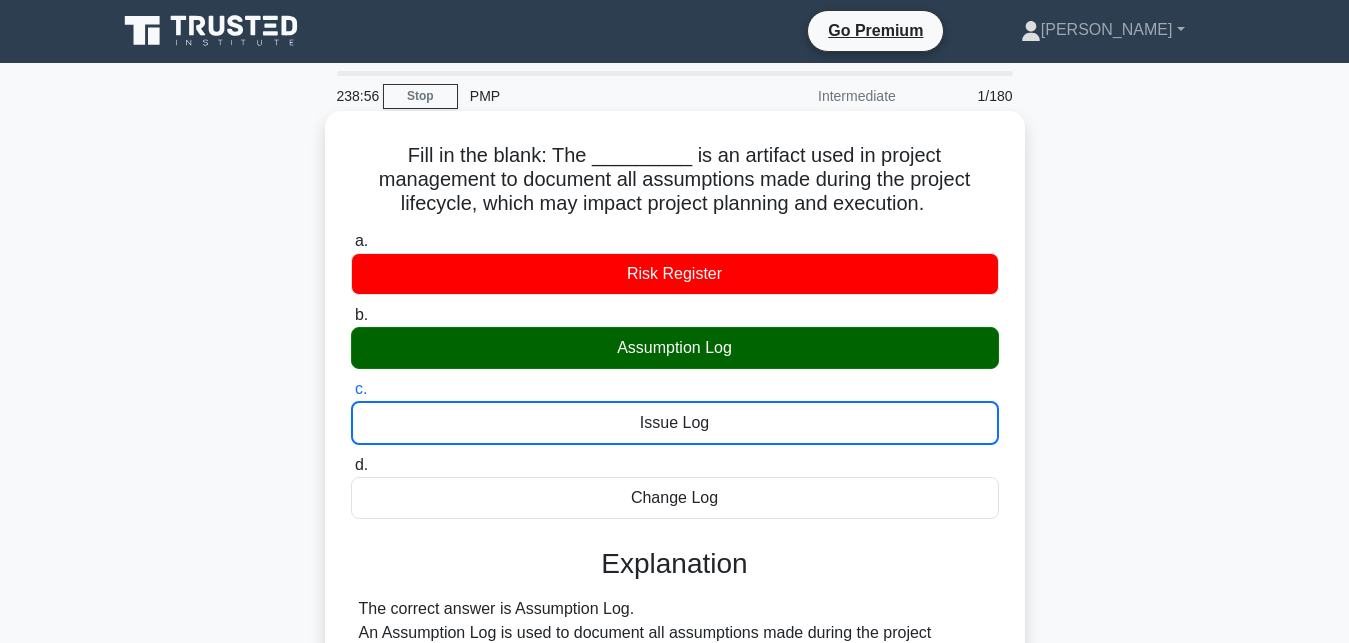 click on "d.
Change Log" at bounding box center [351, 465] 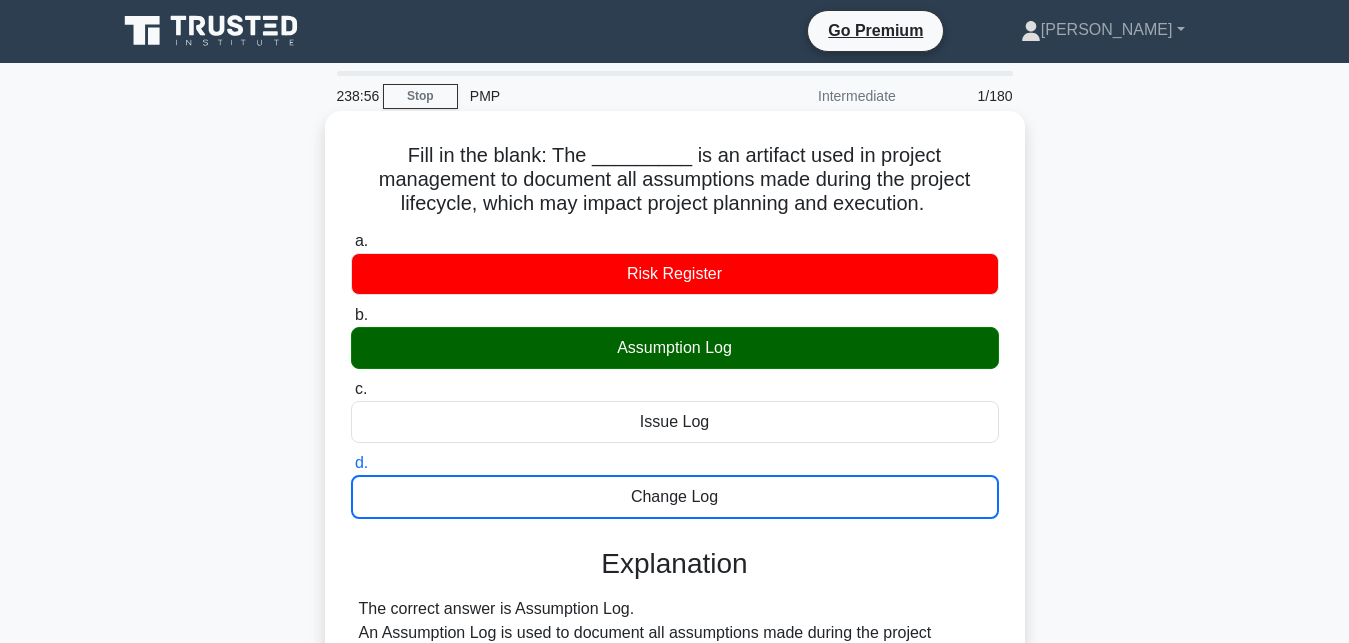 click on "a.
Risk Register" at bounding box center [351, 241] 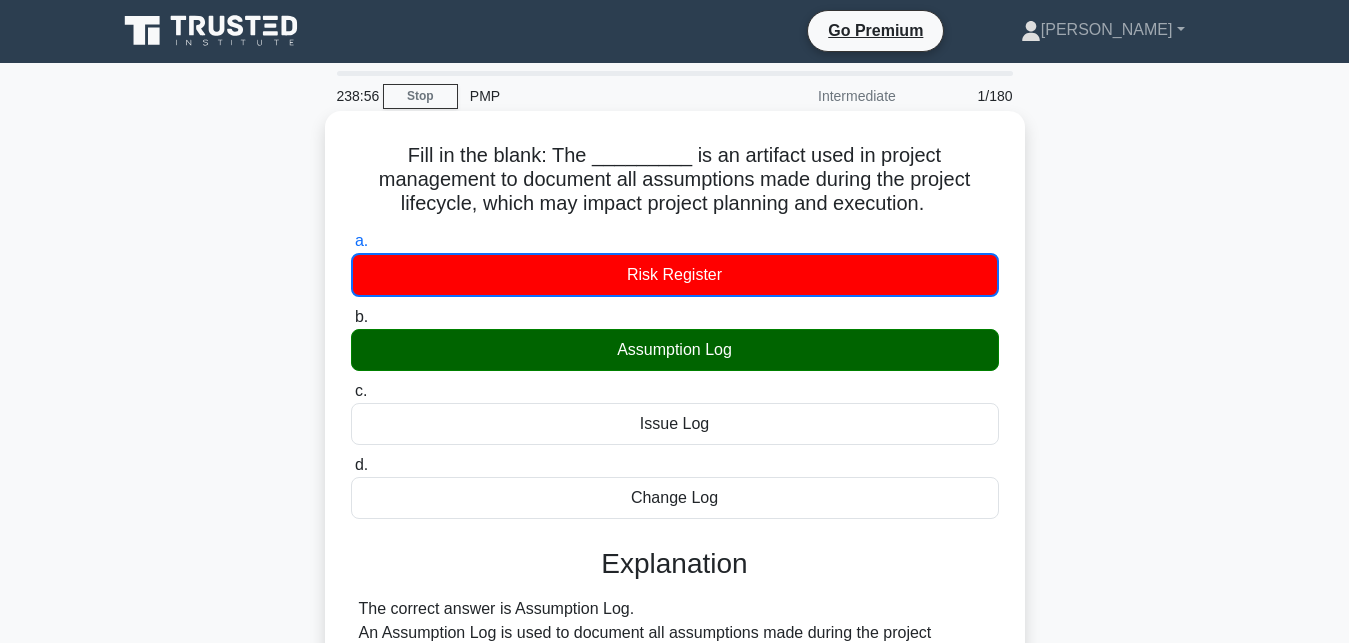 click on "b.
Assumption Log" at bounding box center [351, 317] 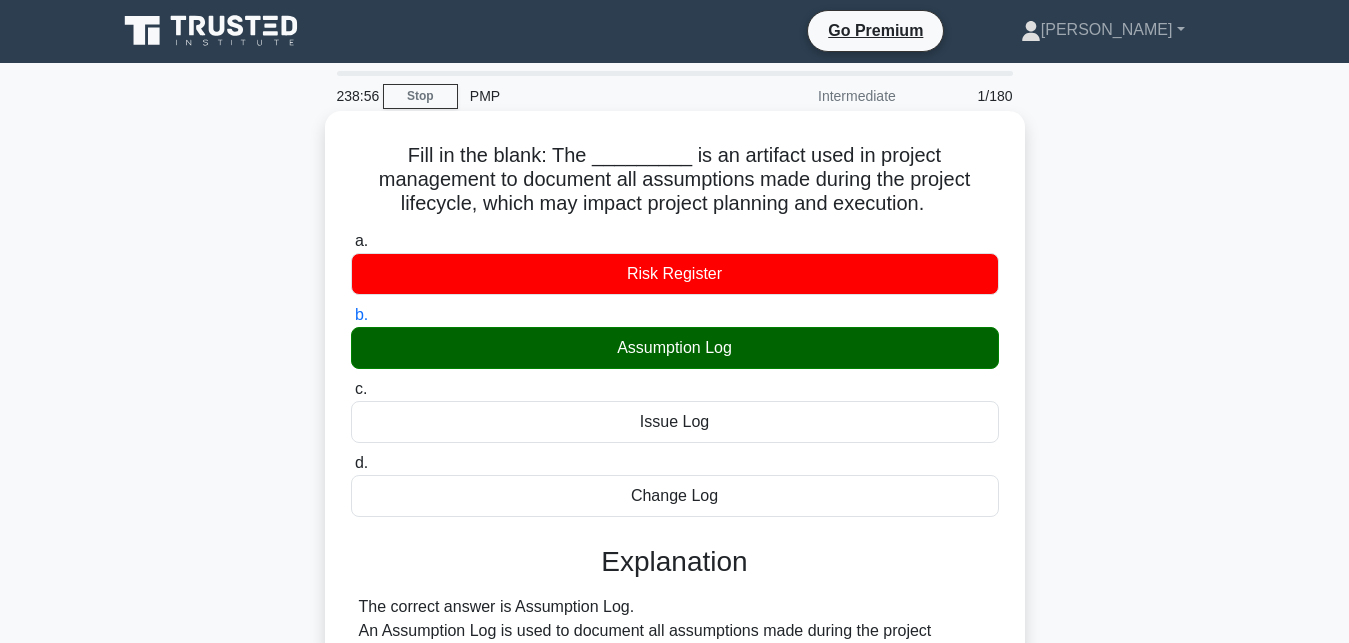 click on "c.
Issue Log" at bounding box center (351, 389) 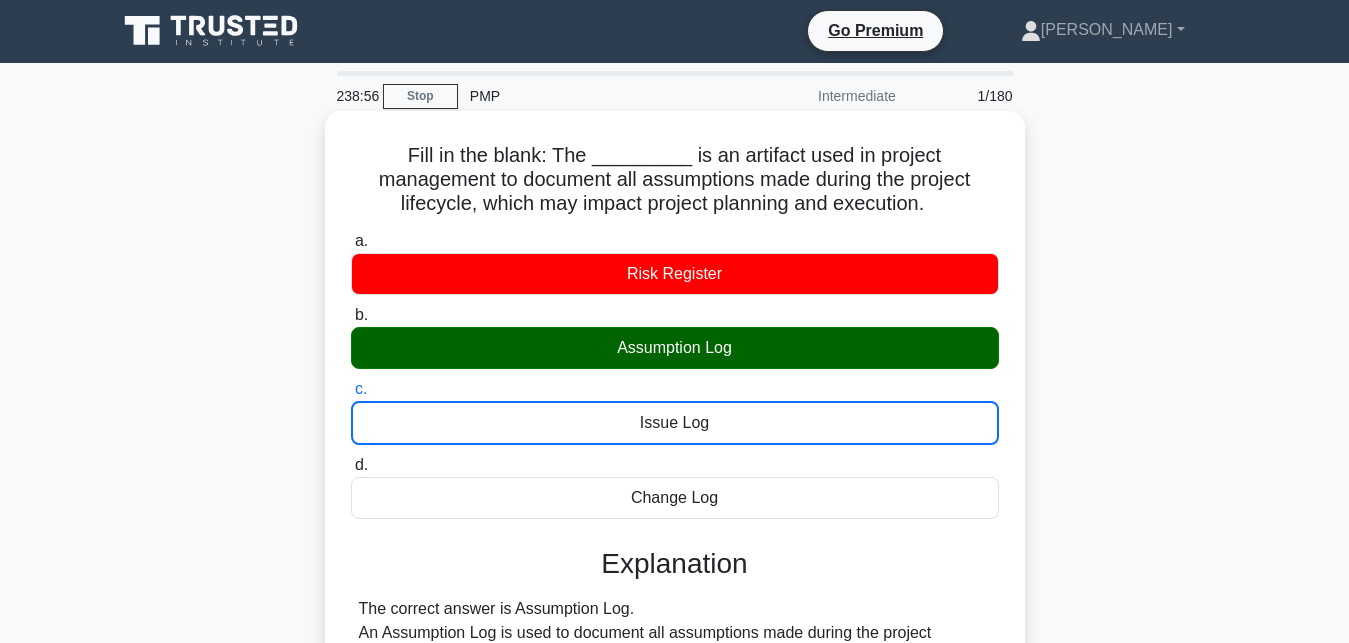 click on "d.
Change Log" at bounding box center (351, 465) 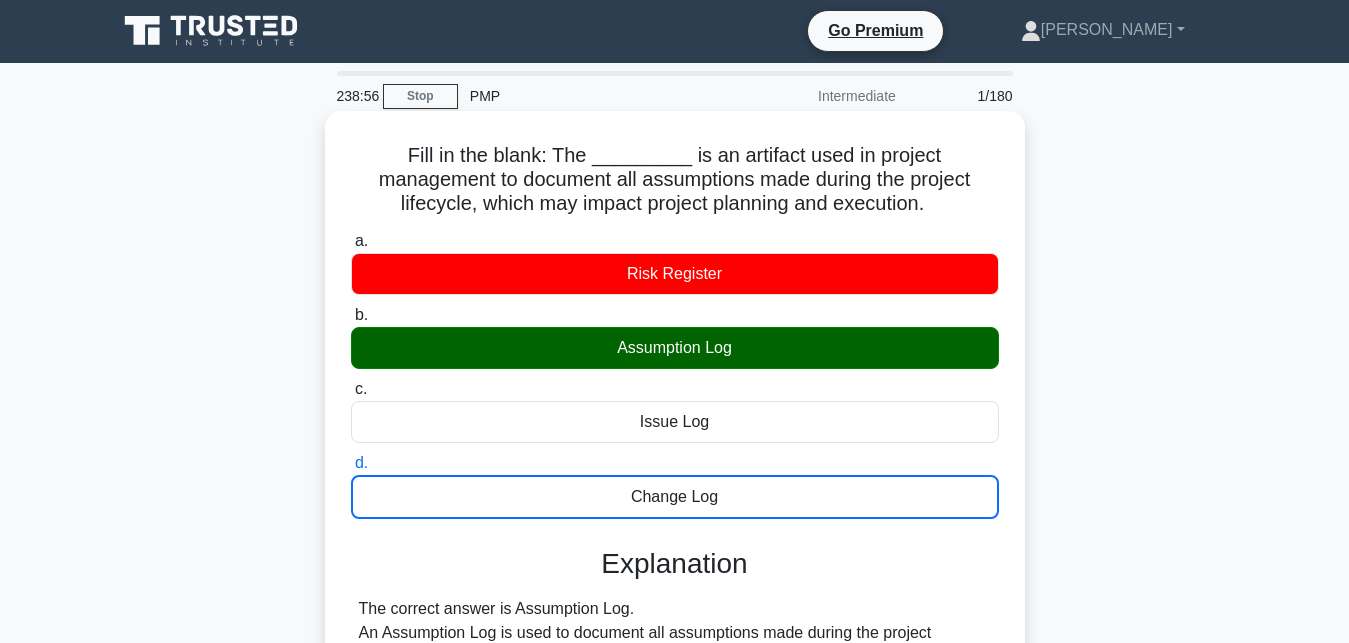 click on "a.
Risk Register" at bounding box center [351, 241] 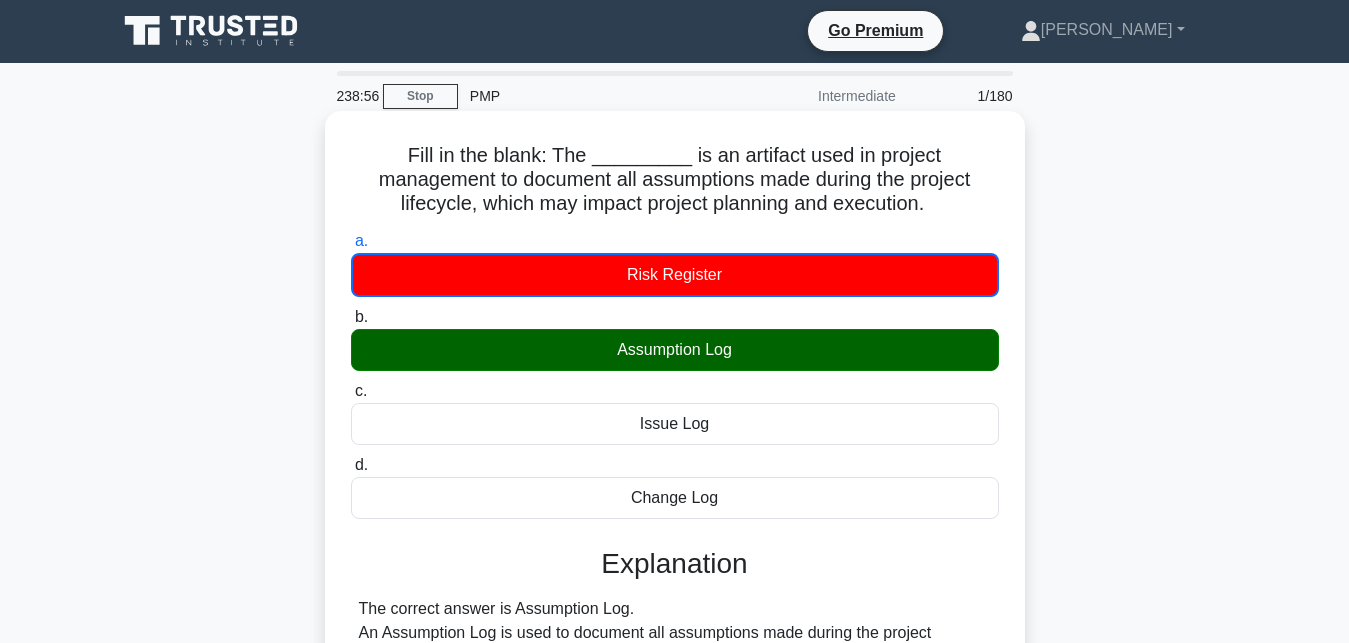 click on "b.
Assumption Log" at bounding box center [351, 317] 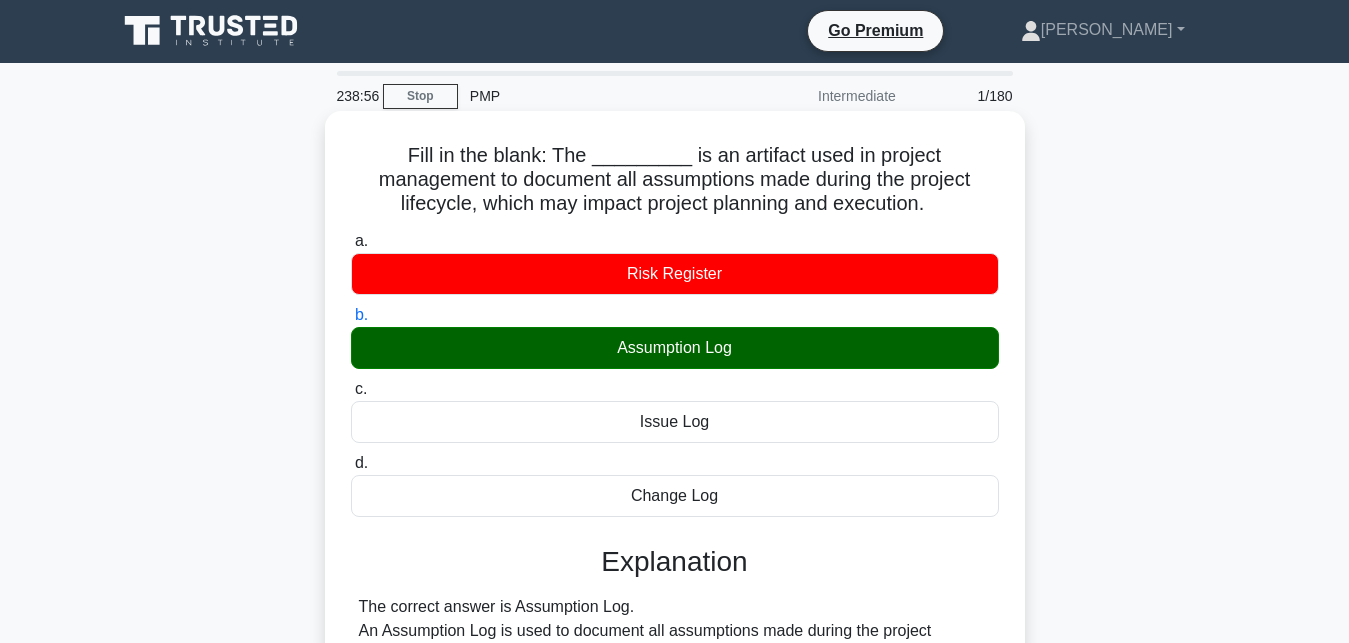 click on "c.
Issue Log" at bounding box center [351, 389] 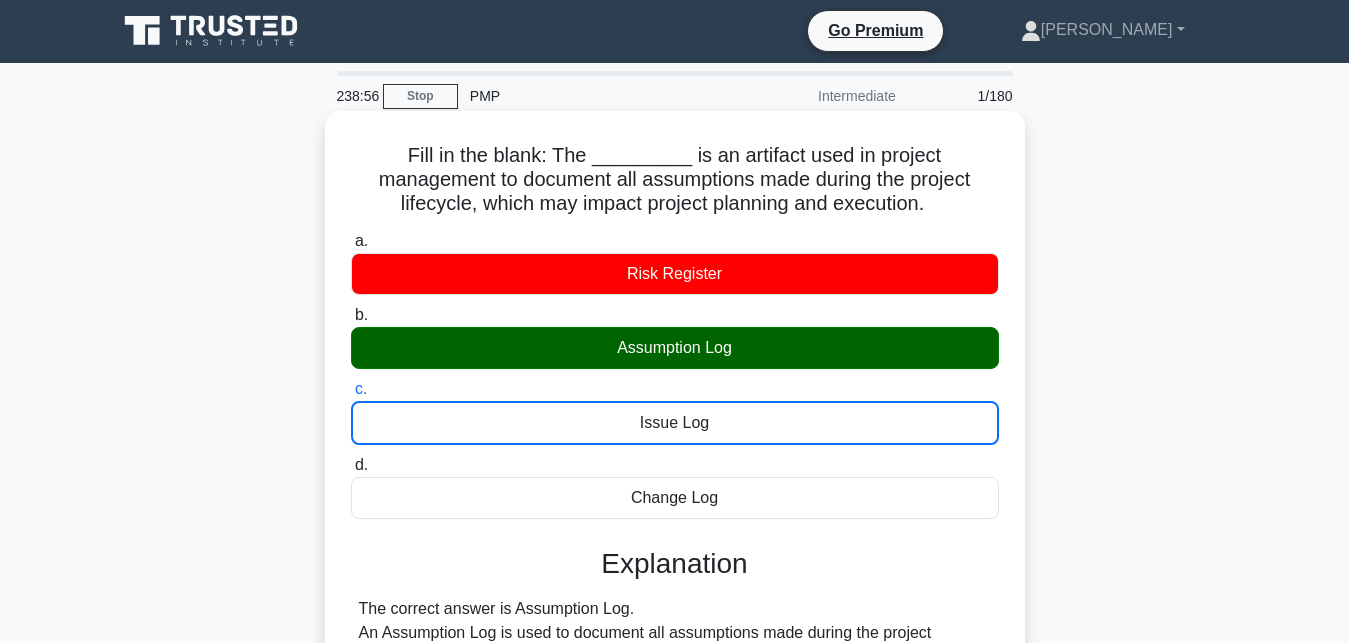 click on "d.
Change Log" at bounding box center [351, 465] 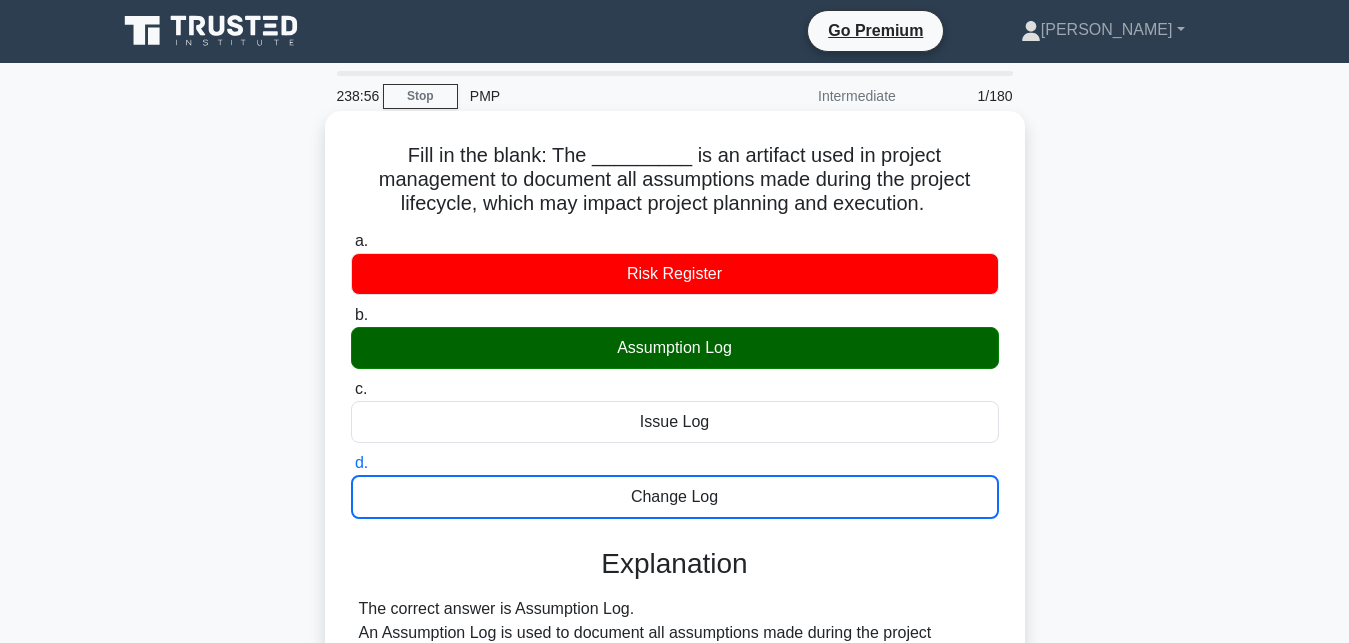 click on "a.
Risk Register" at bounding box center (351, 241) 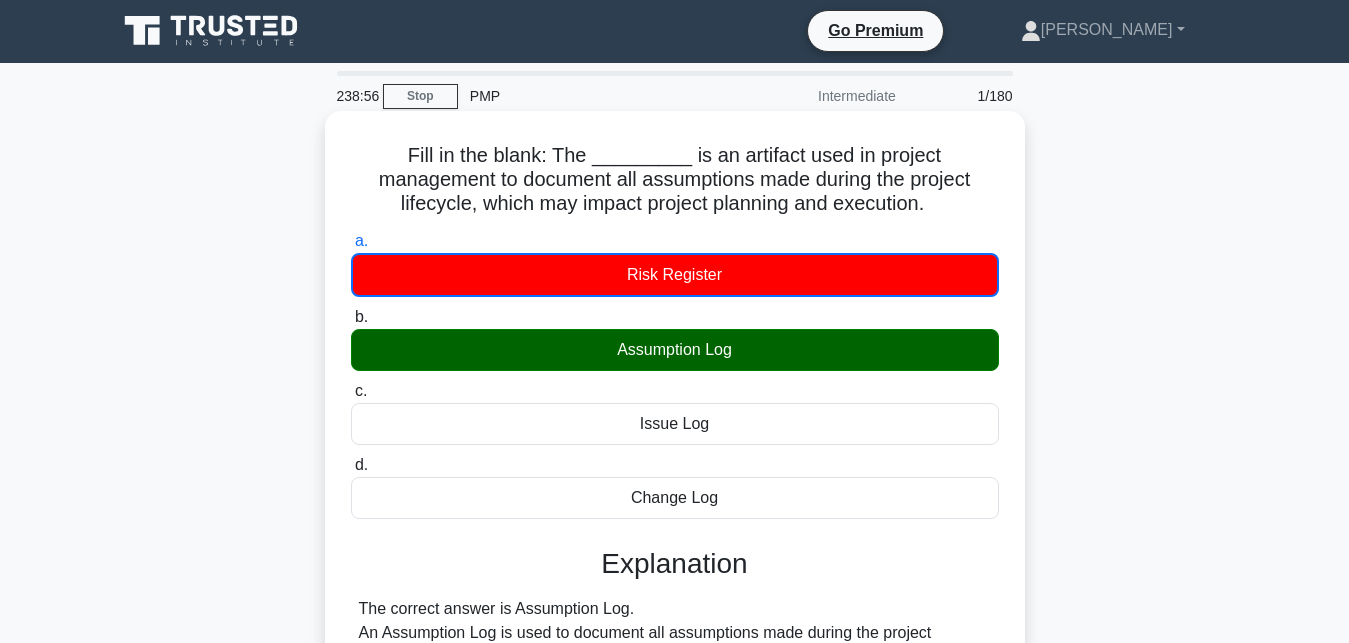 click on "b.
Assumption Log" at bounding box center (351, 317) 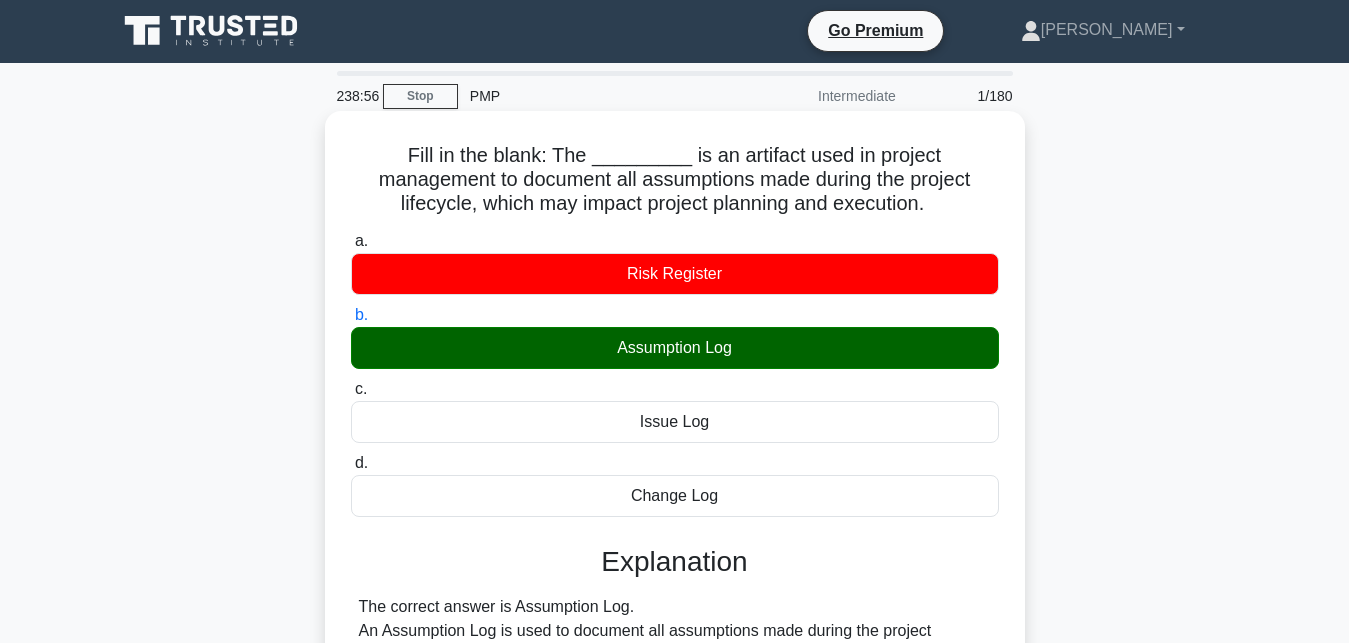 click on "c.
Issue Log" at bounding box center (351, 389) 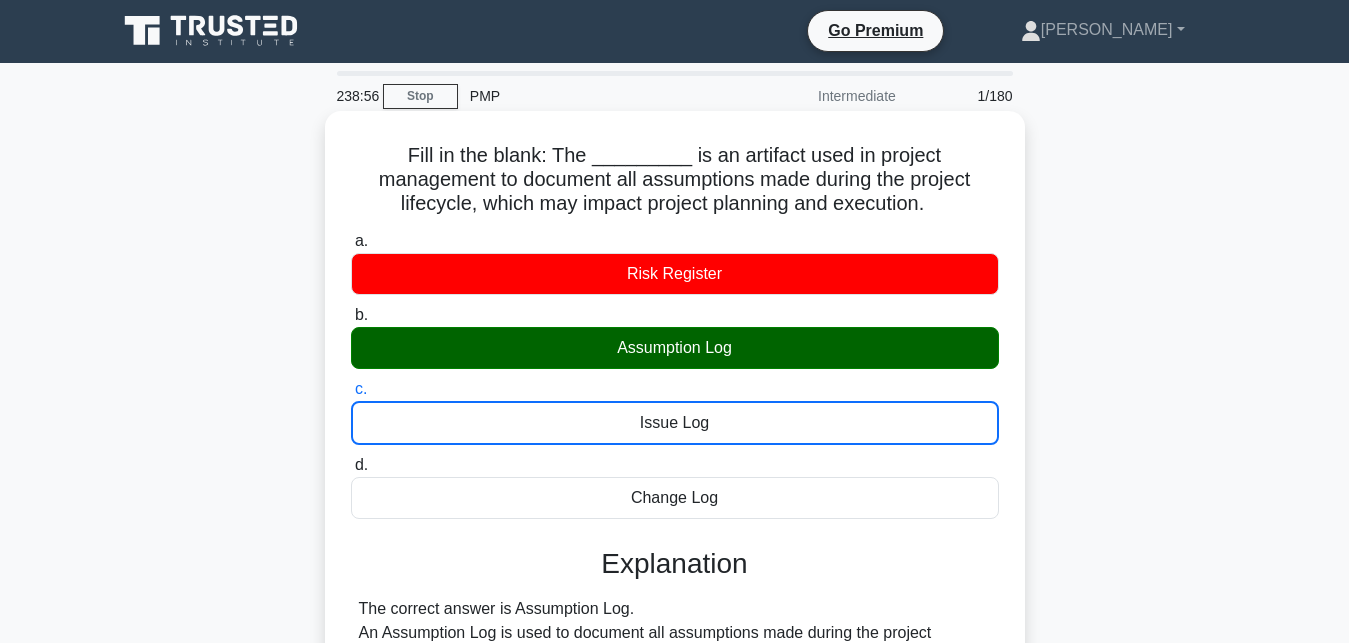 click on "d.
Change Log" at bounding box center [351, 465] 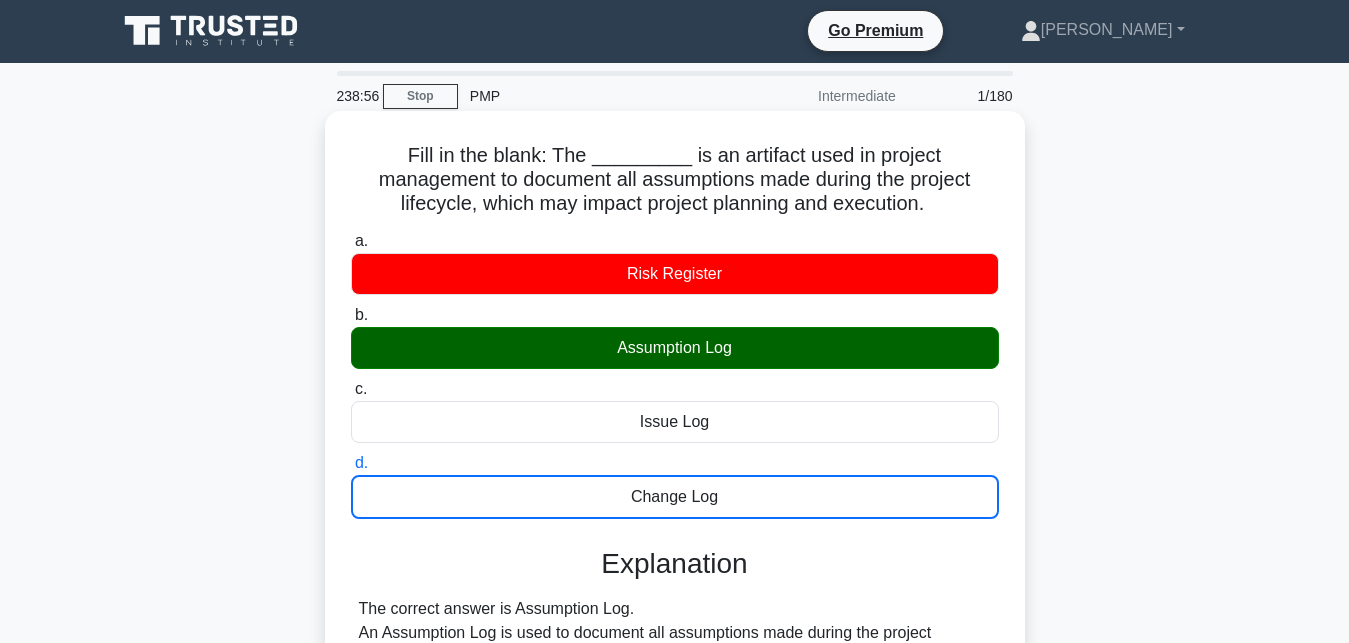 click on "a.
Risk Register" at bounding box center (351, 241) 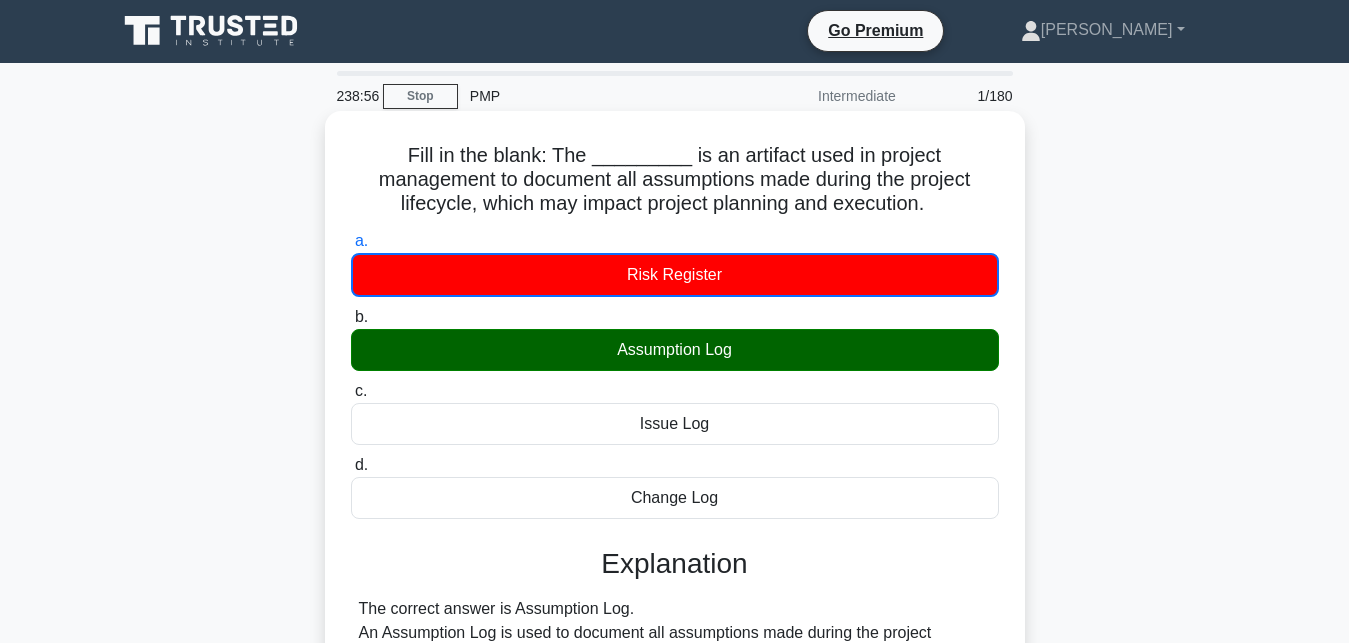 click on "b.
Assumption Log" at bounding box center [351, 317] 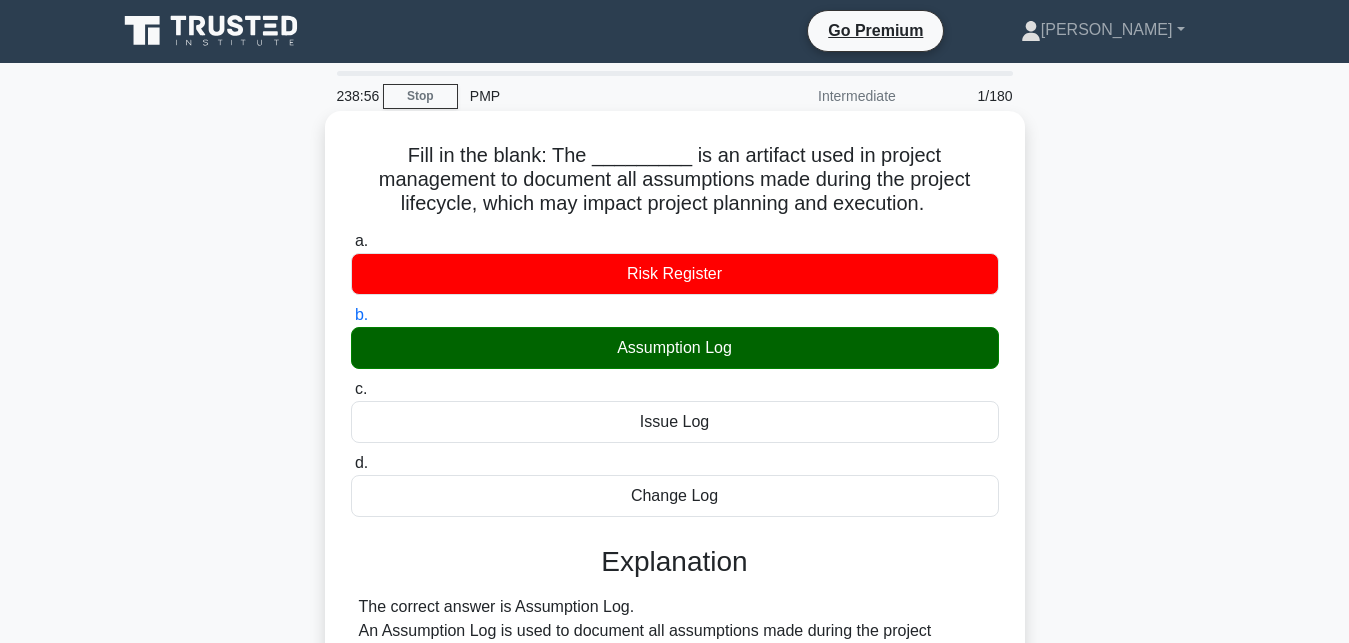click on "c.
Issue Log" at bounding box center (351, 389) 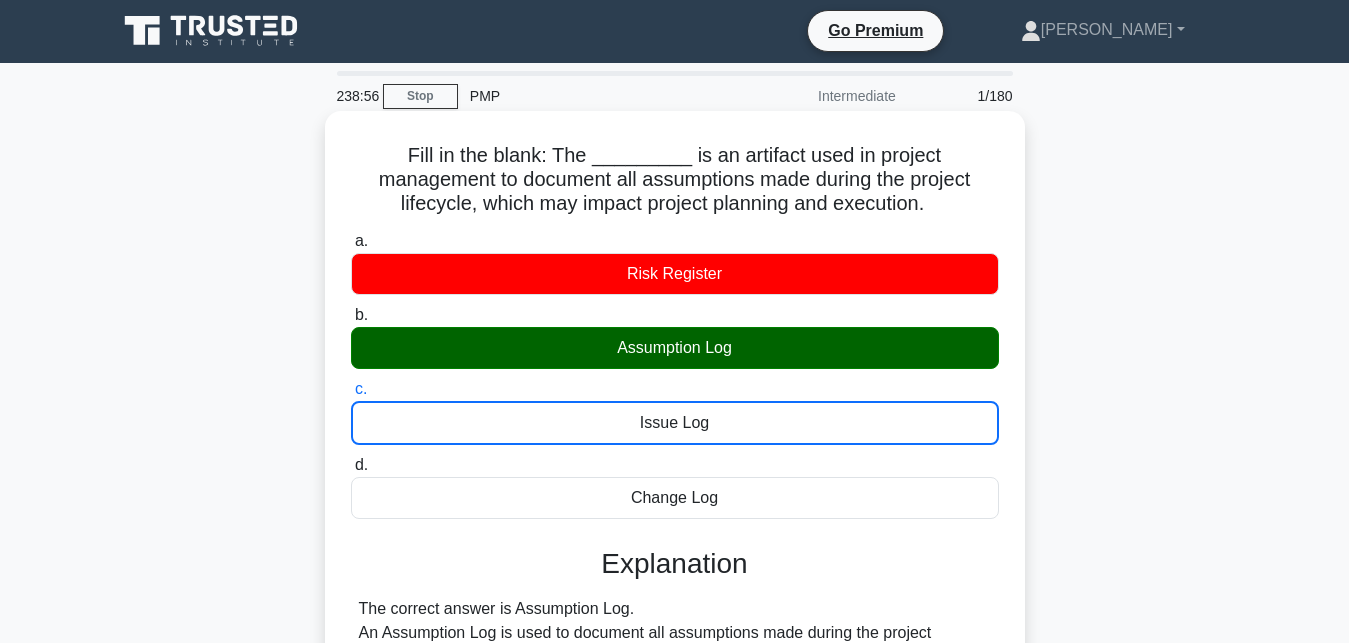 click on "d.
Change Log" at bounding box center [351, 465] 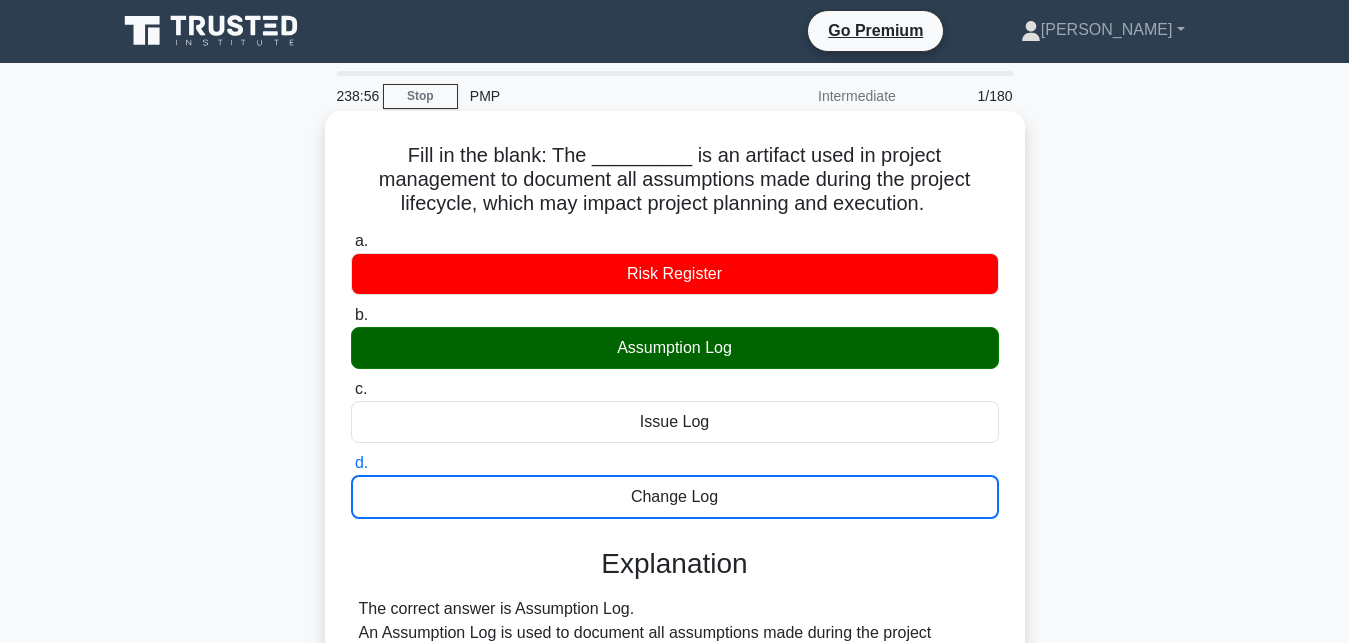 click on "a.
Risk Register" at bounding box center (351, 241) 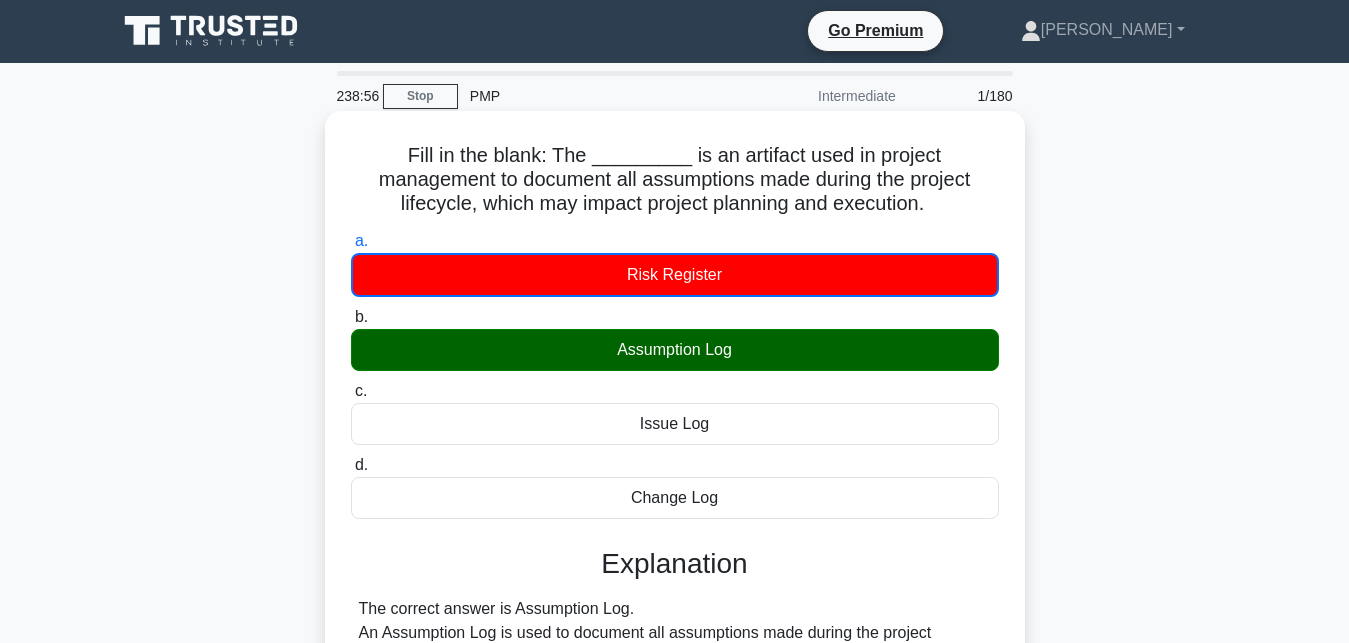 click on "b.
Assumption Log" at bounding box center (351, 317) 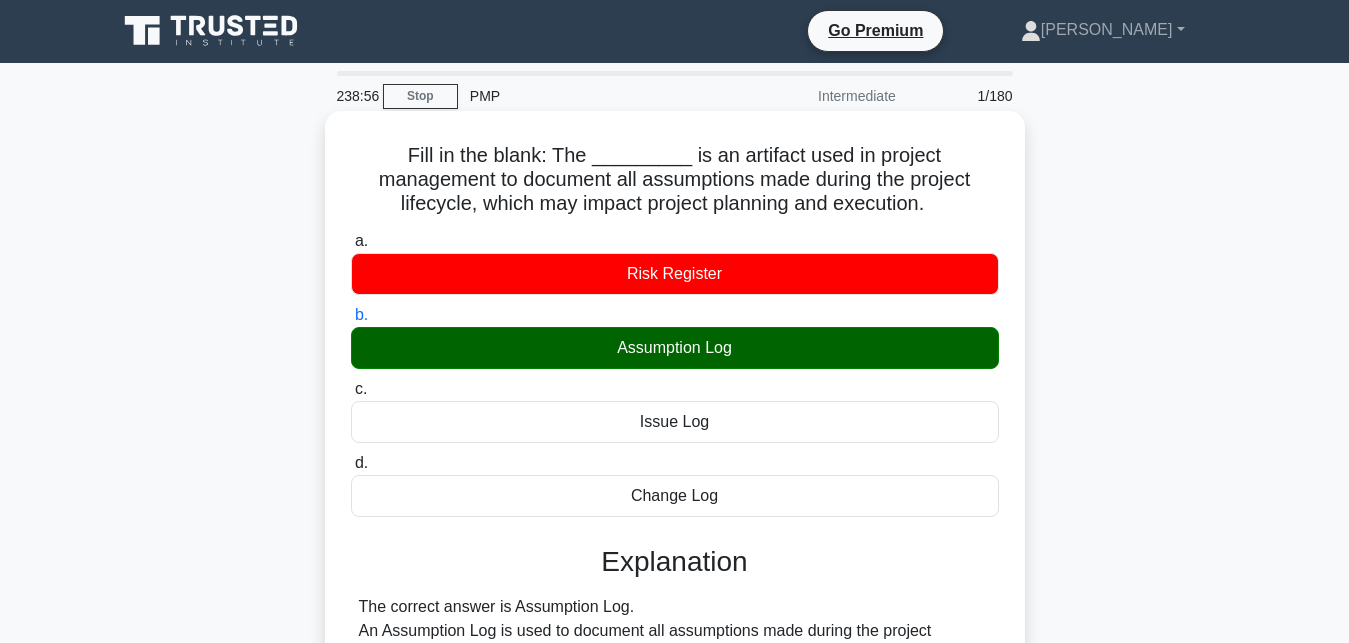 click on "c.
Issue Log" at bounding box center (351, 389) 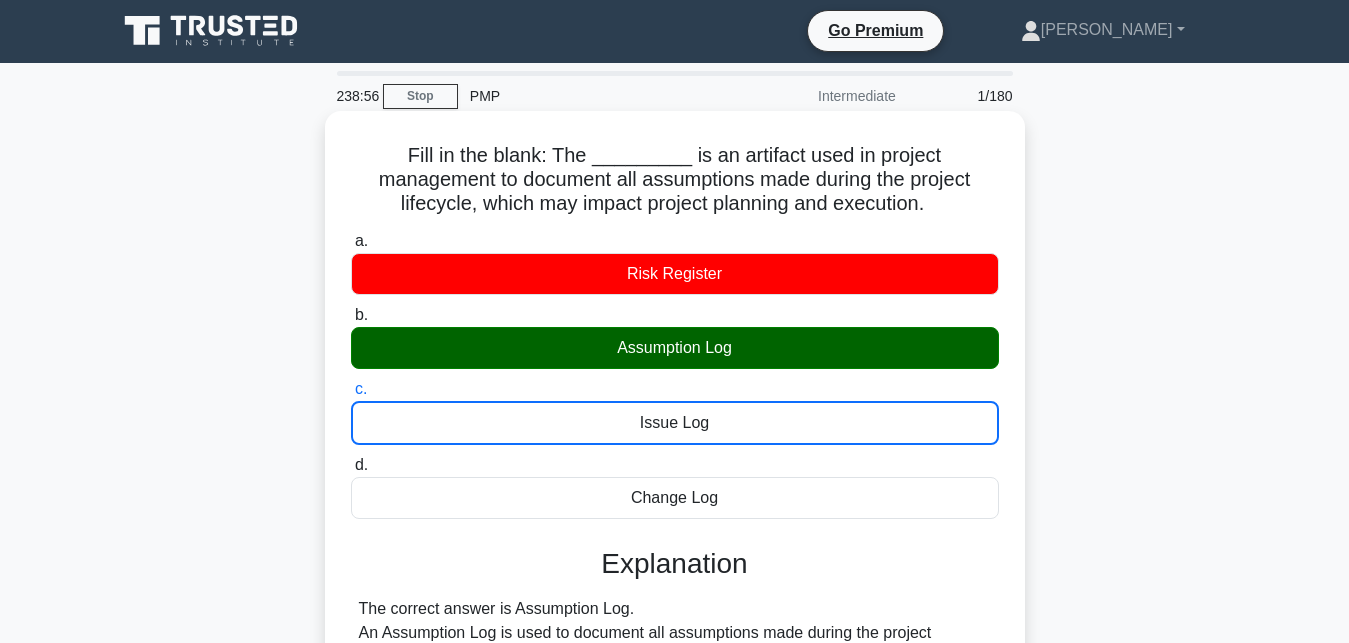 click on "d.
Change Log" at bounding box center (351, 465) 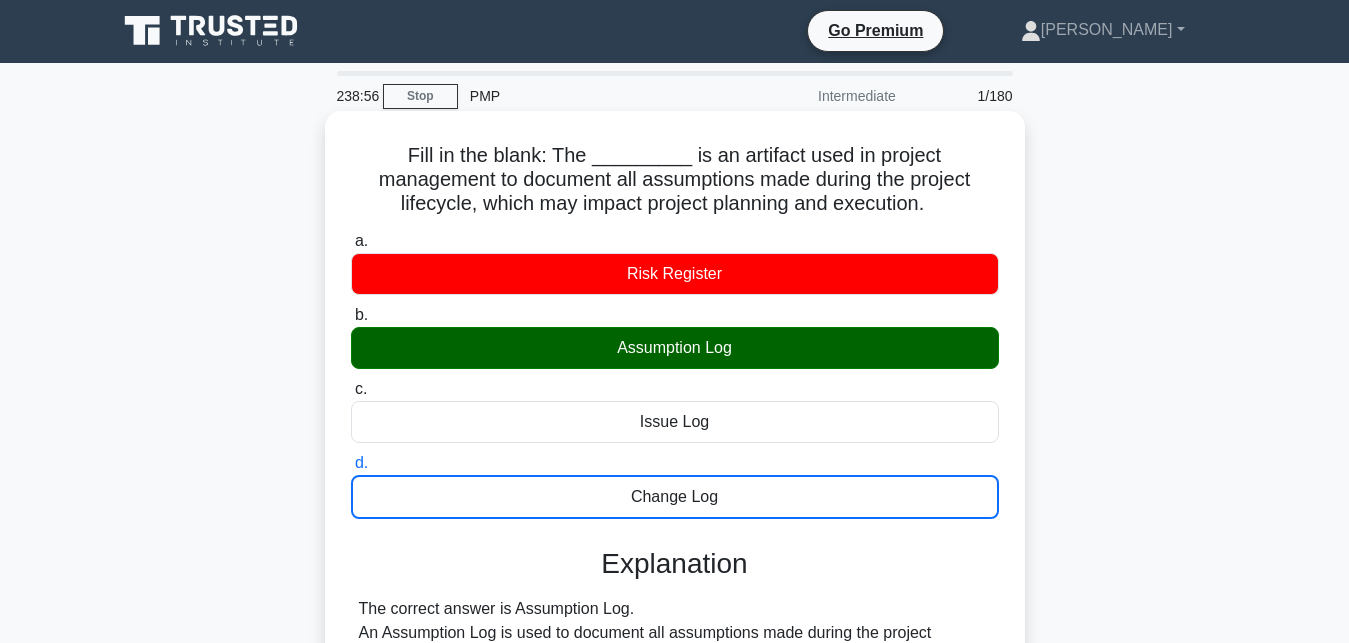 click on "a.
Risk Register" at bounding box center (351, 241) 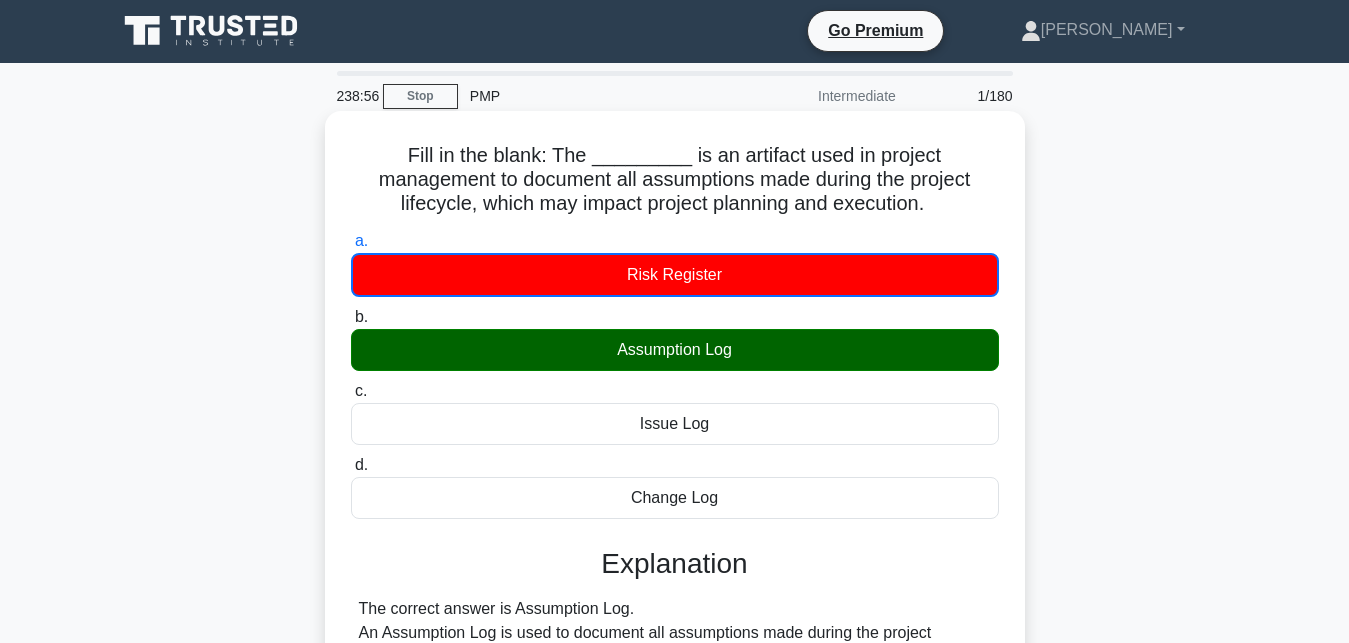 click on "b.
Assumption Log" at bounding box center (351, 317) 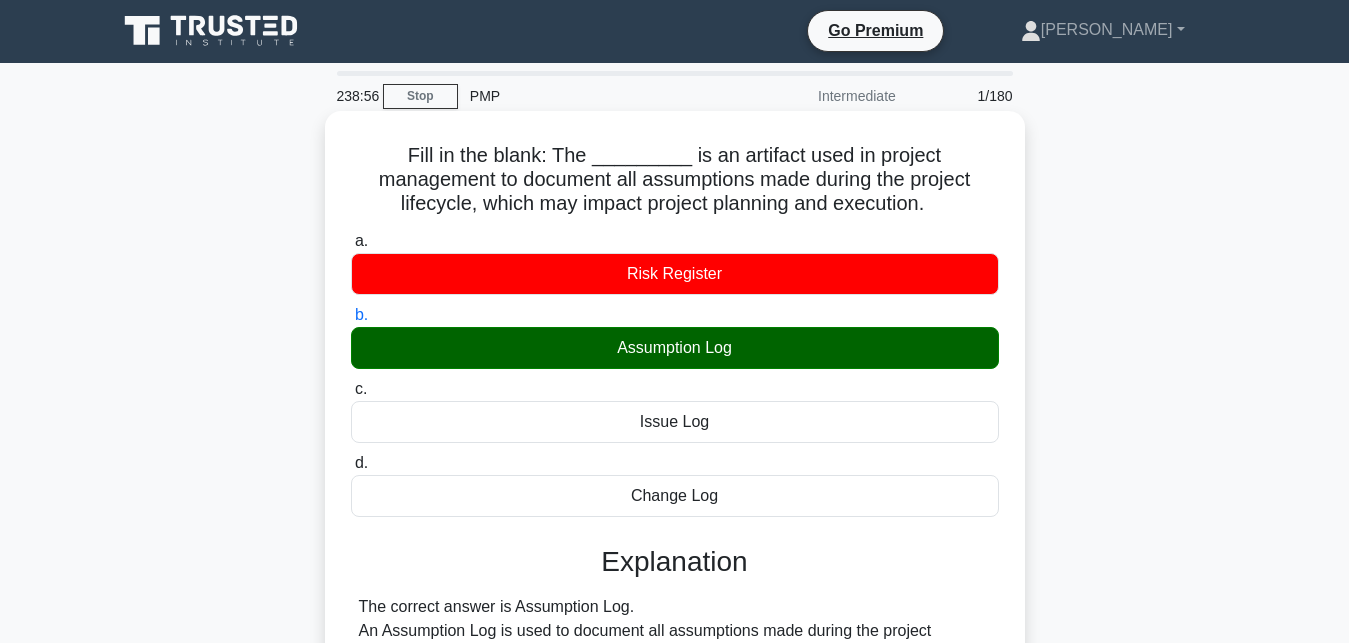 click on "c.
Issue Log" at bounding box center (351, 389) 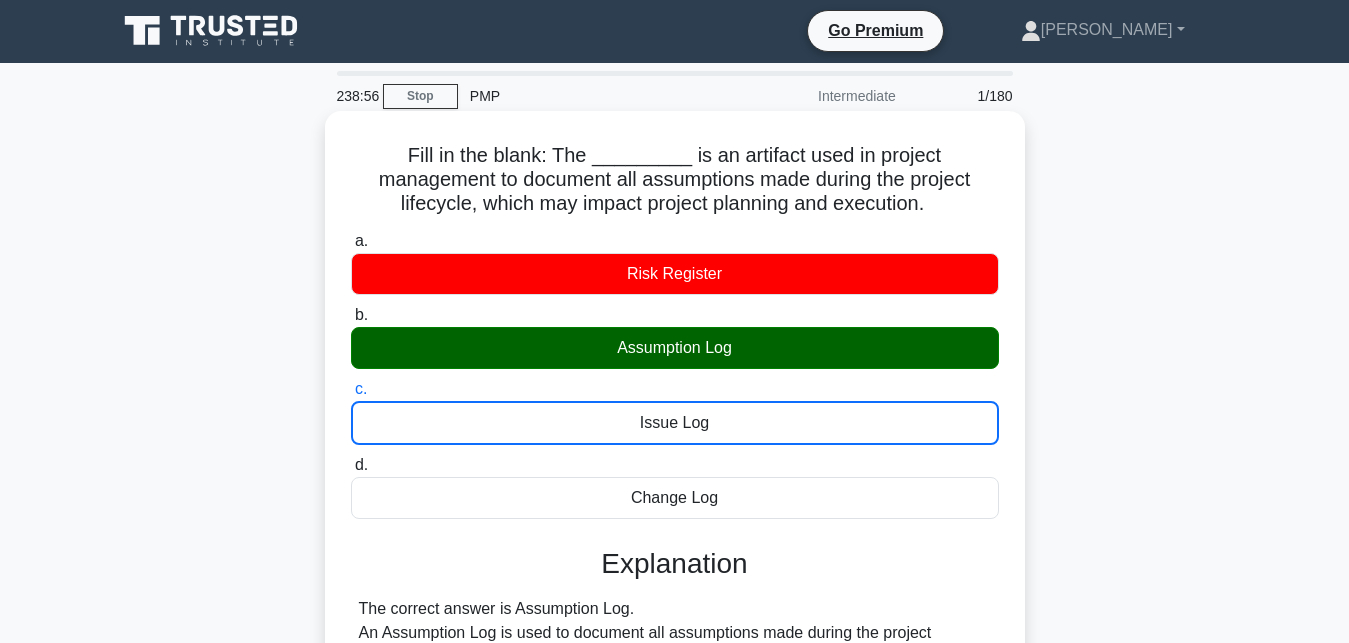 click on "d.
Change Log" at bounding box center [351, 465] 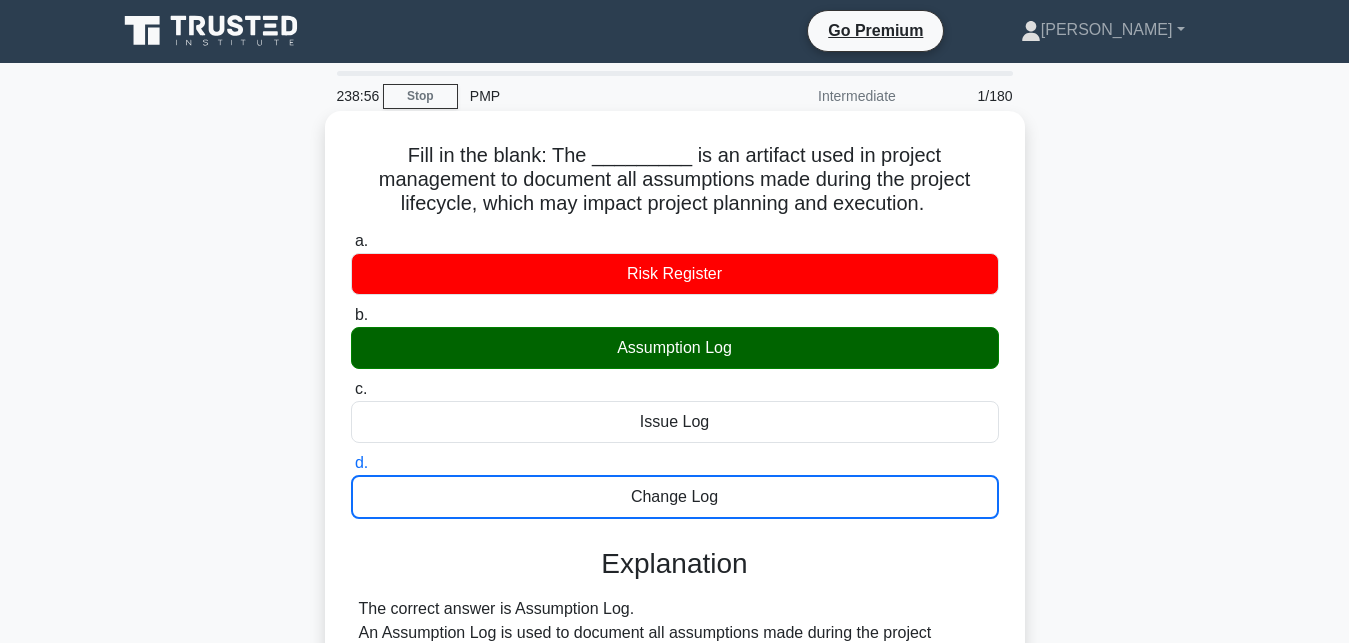 click on "a.
Risk Register" at bounding box center (351, 241) 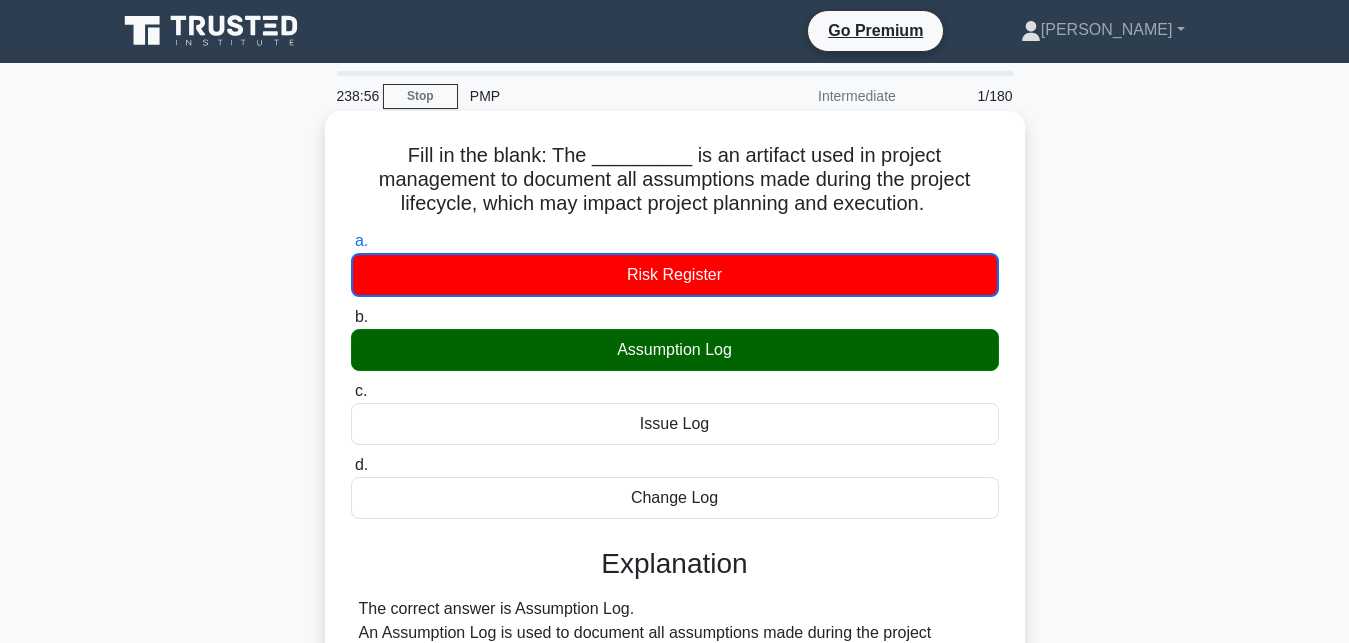 click on "b.
Assumption Log" at bounding box center (351, 317) 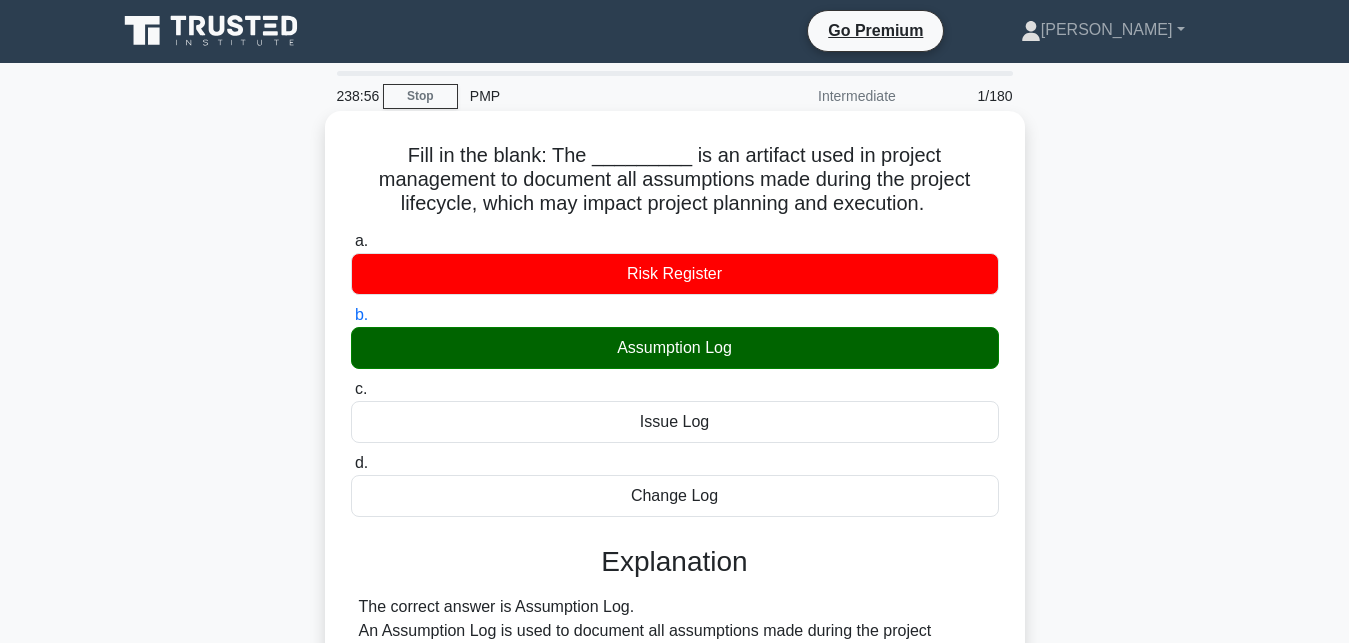 click on "c.
Issue Log" at bounding box center (351, 389) 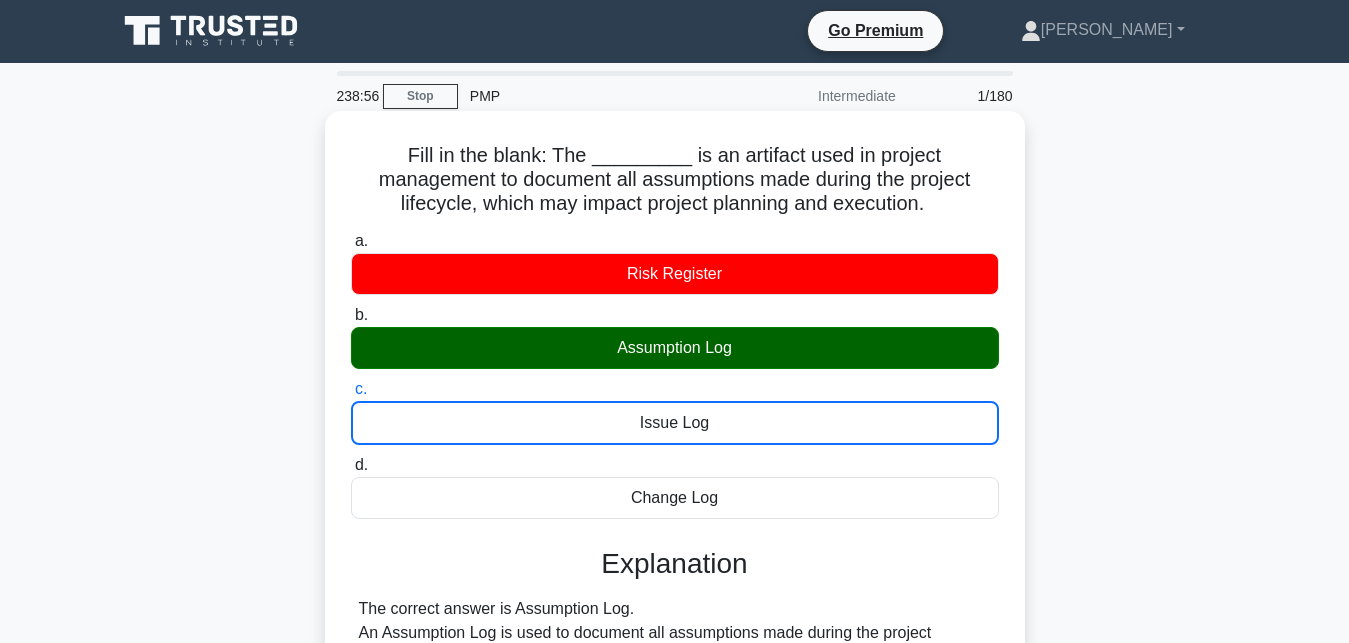 click on "d.
Change Log" at bounding box center (351, 465) 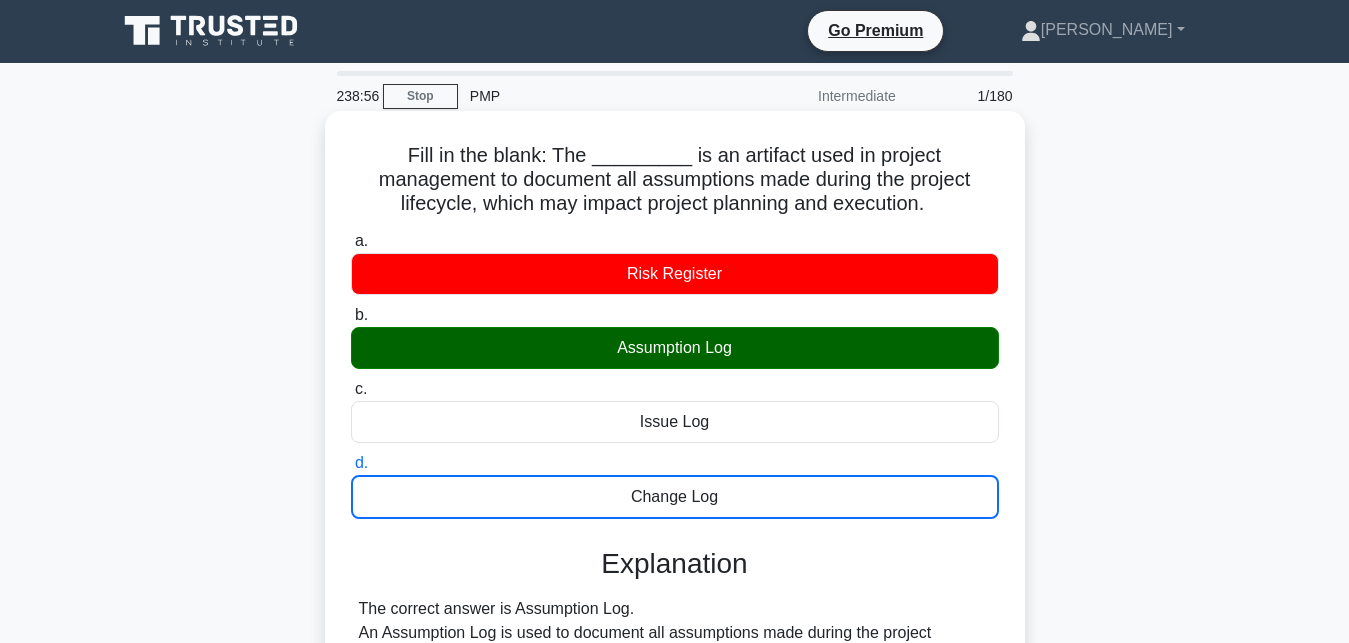 click on "a.
Risk Register" at bounding box center [351, 241] 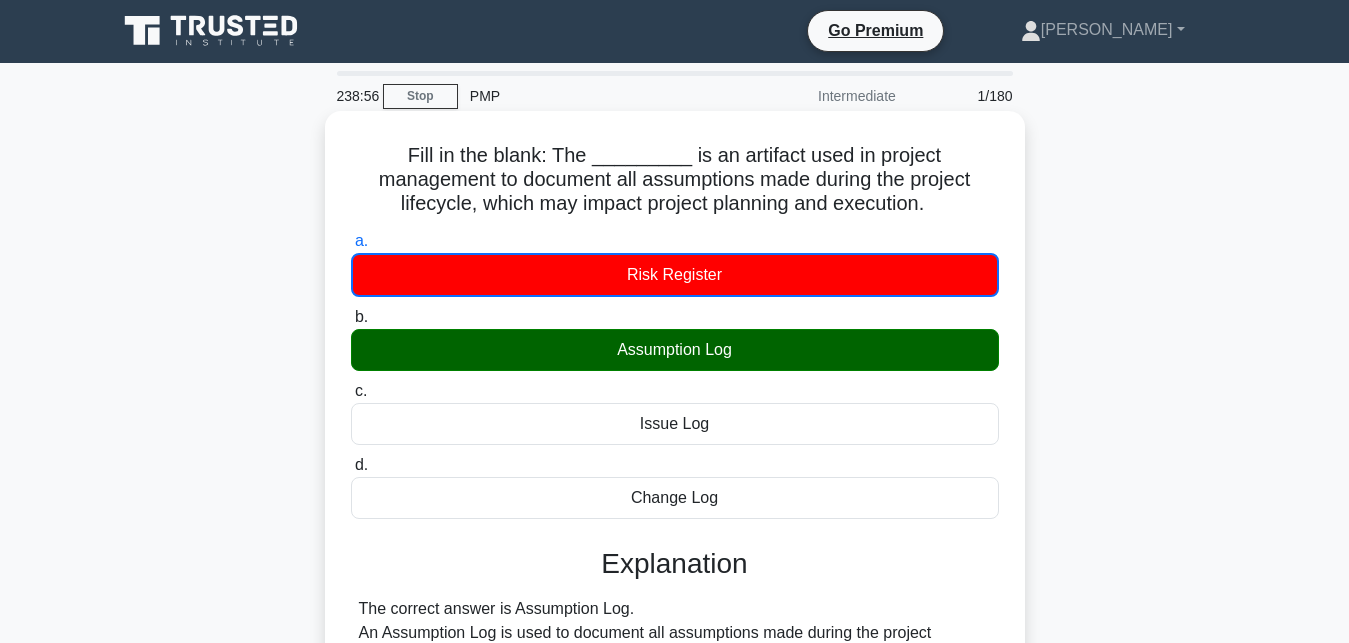 click on "b.
Assumption Log" at bounding box center (351, 317) 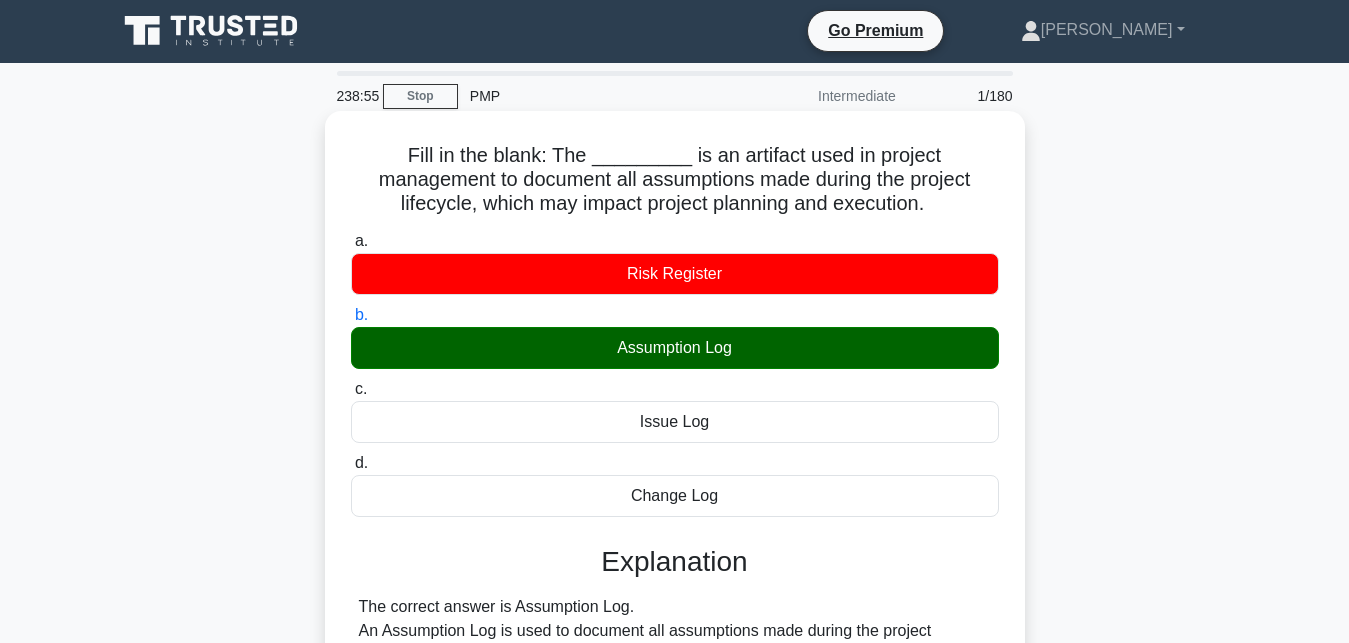 click on "c.
Issue Log" at bounding box center (351, 389) 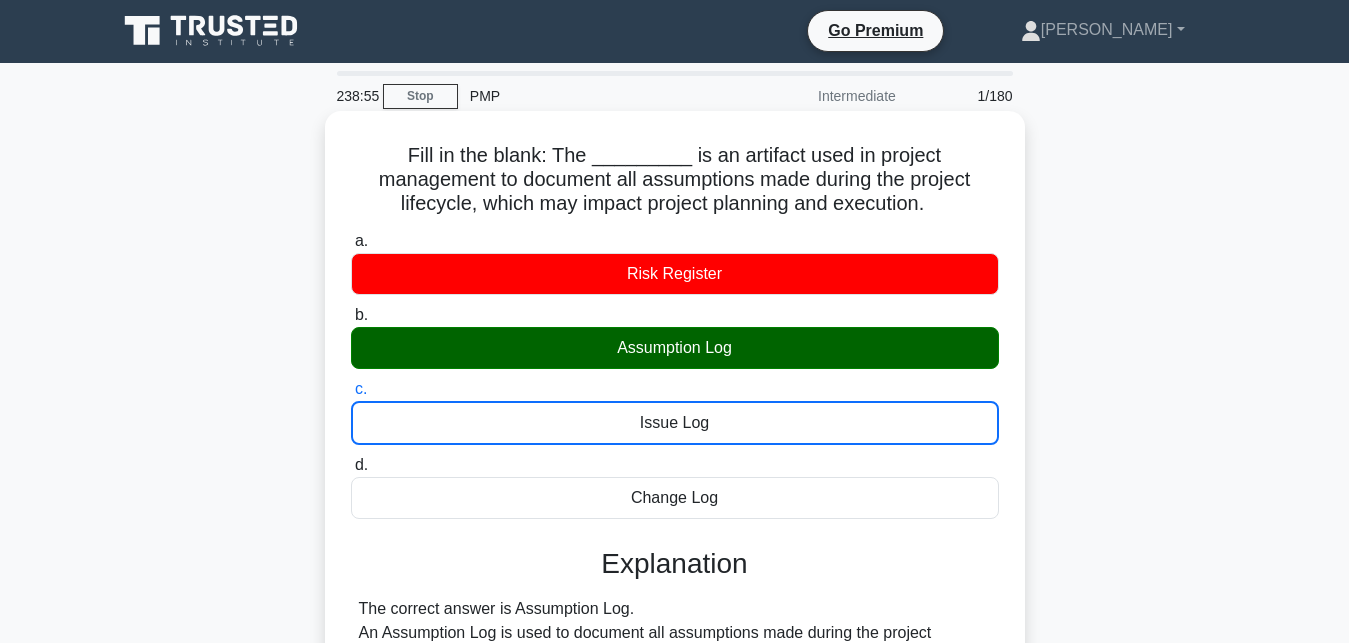 click on "d.
Change Log" at bounding box center (351, 465) 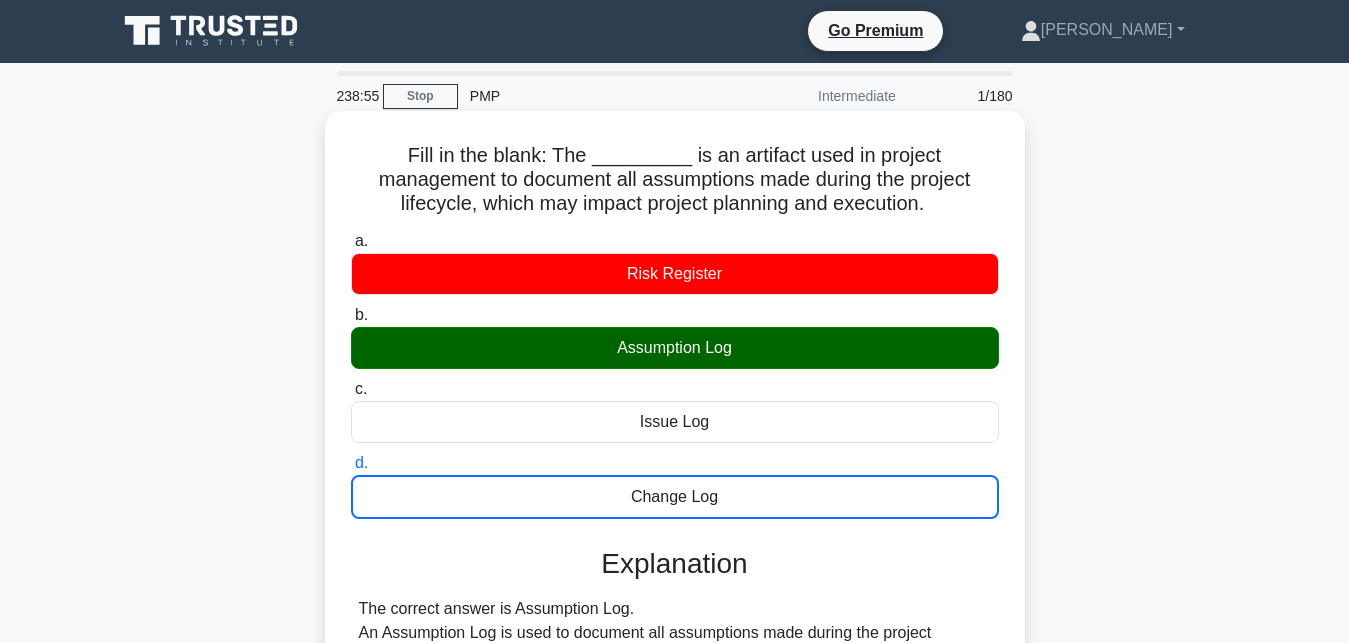 click on "a.
Risk Register" at bounding box center [351, 241] 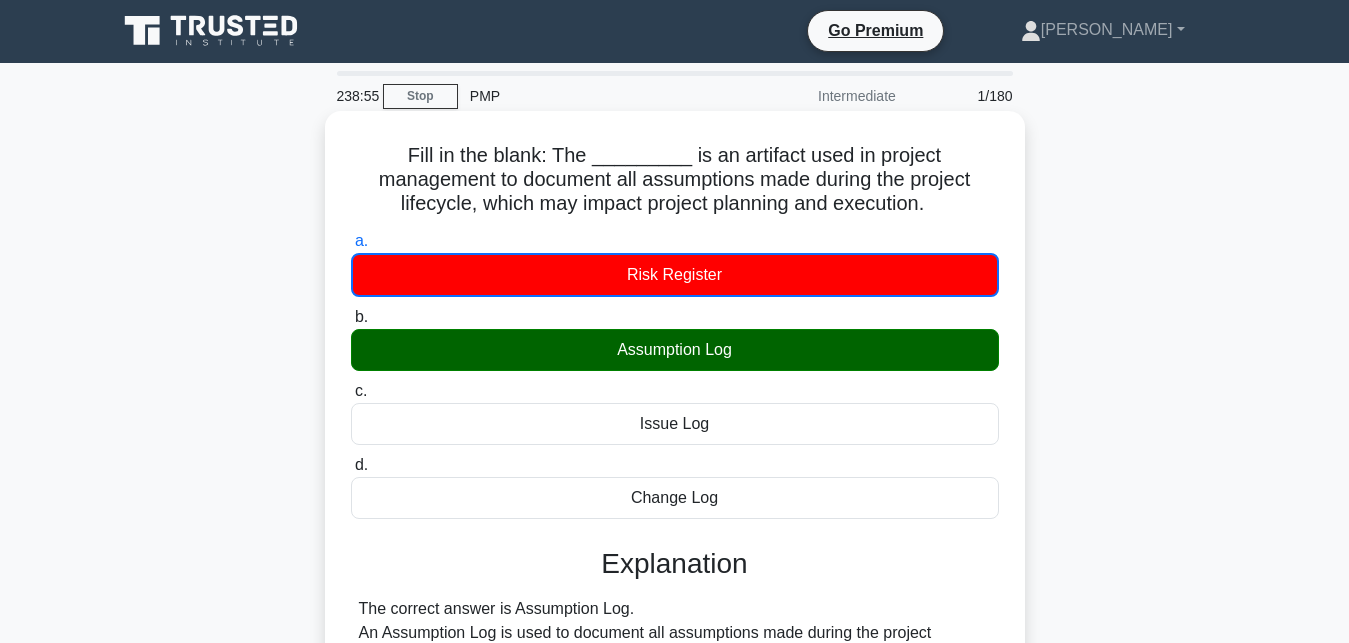 click on "b.
Assumption Log" at bounding box center [351, 317] 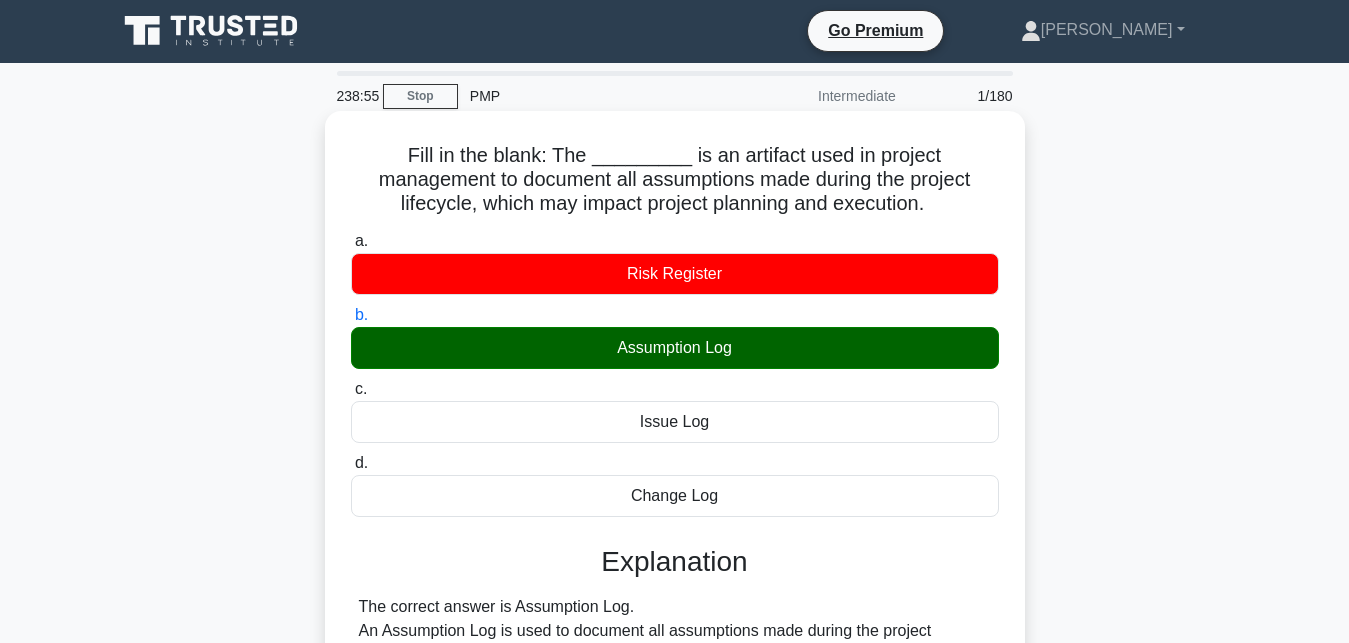 click on "c.
Issue Log" at bounding box center (351, 389) 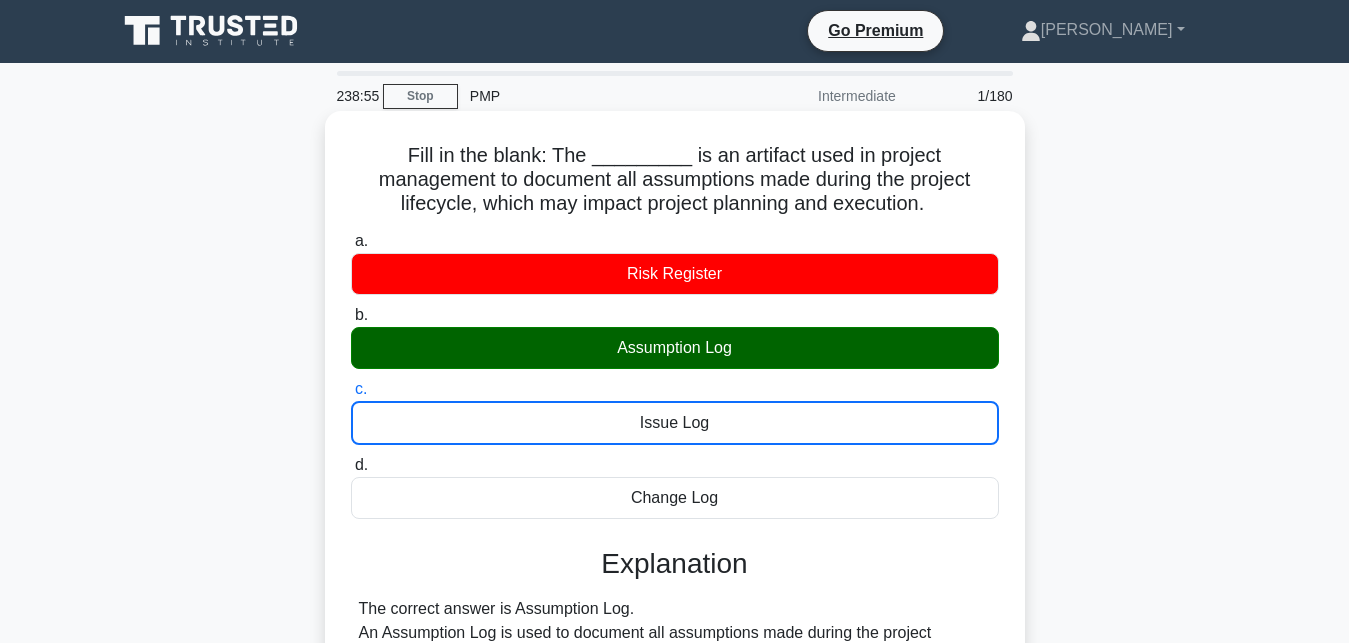 click on "d.
Change Log" at bounding box center [351, 465] 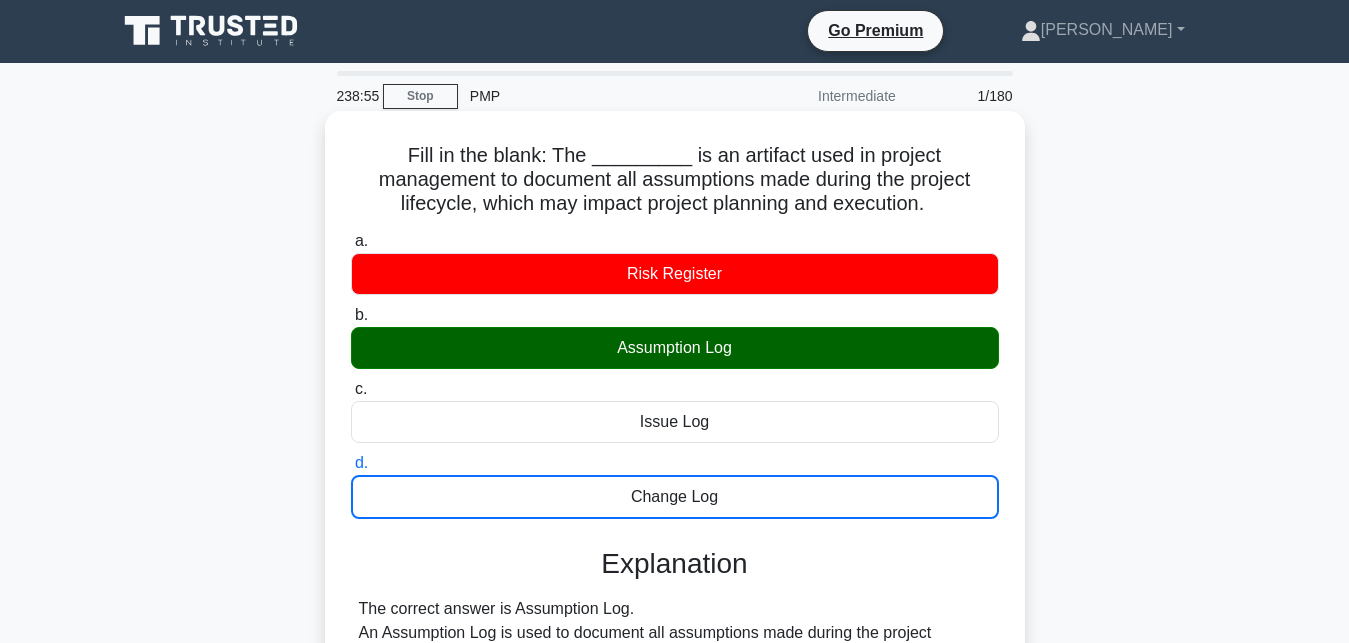 click on "a.
Risk Register" at bounding box center [351, 241] 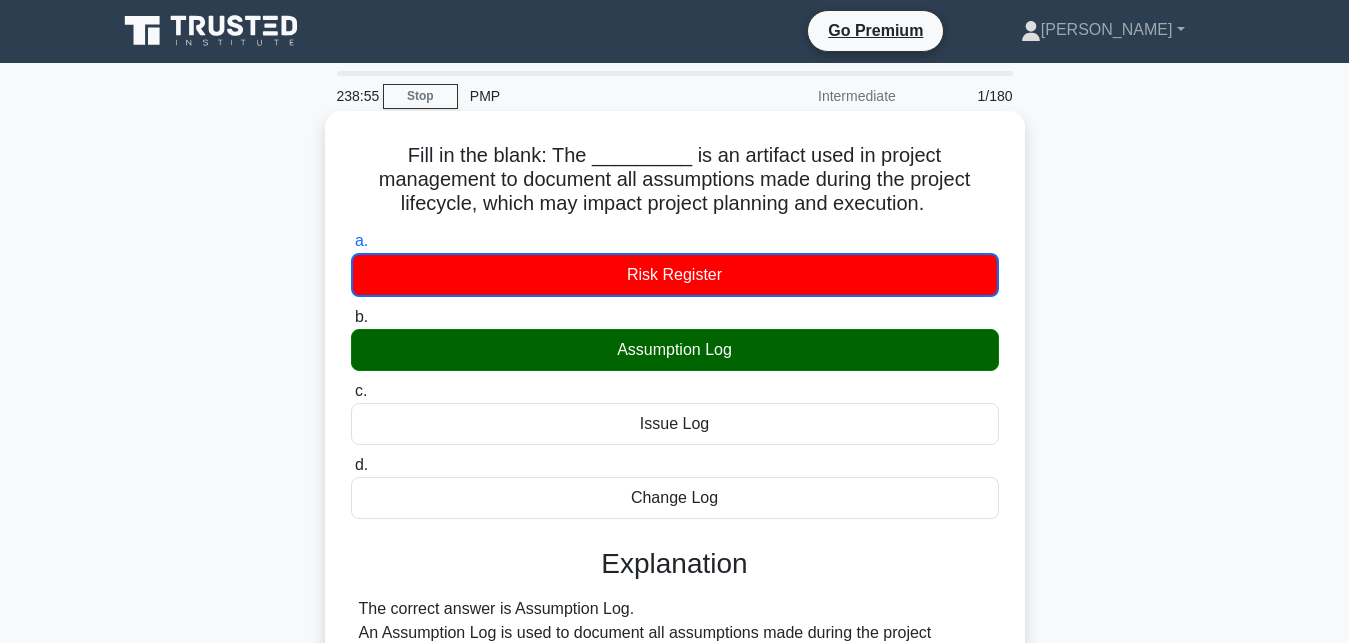 click on "b.
Assumption Log" at bounding box center [351, 317] 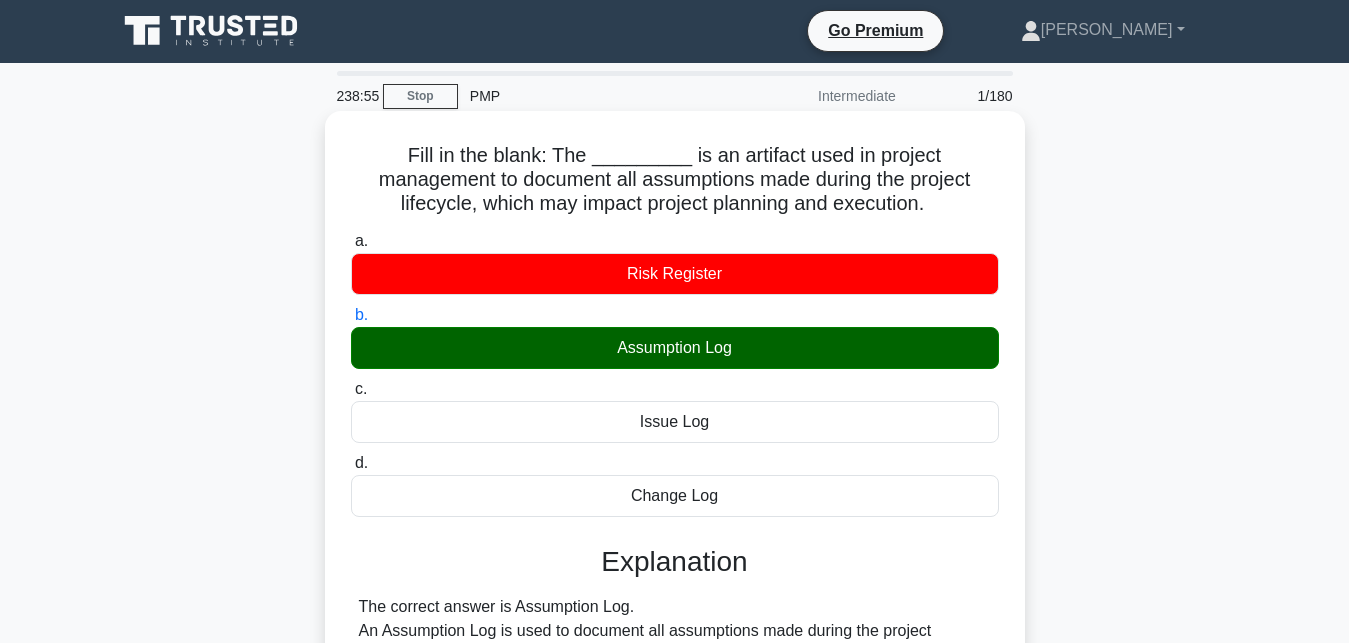 click on "c.
Issue Log" at bounding box center [351, 389] 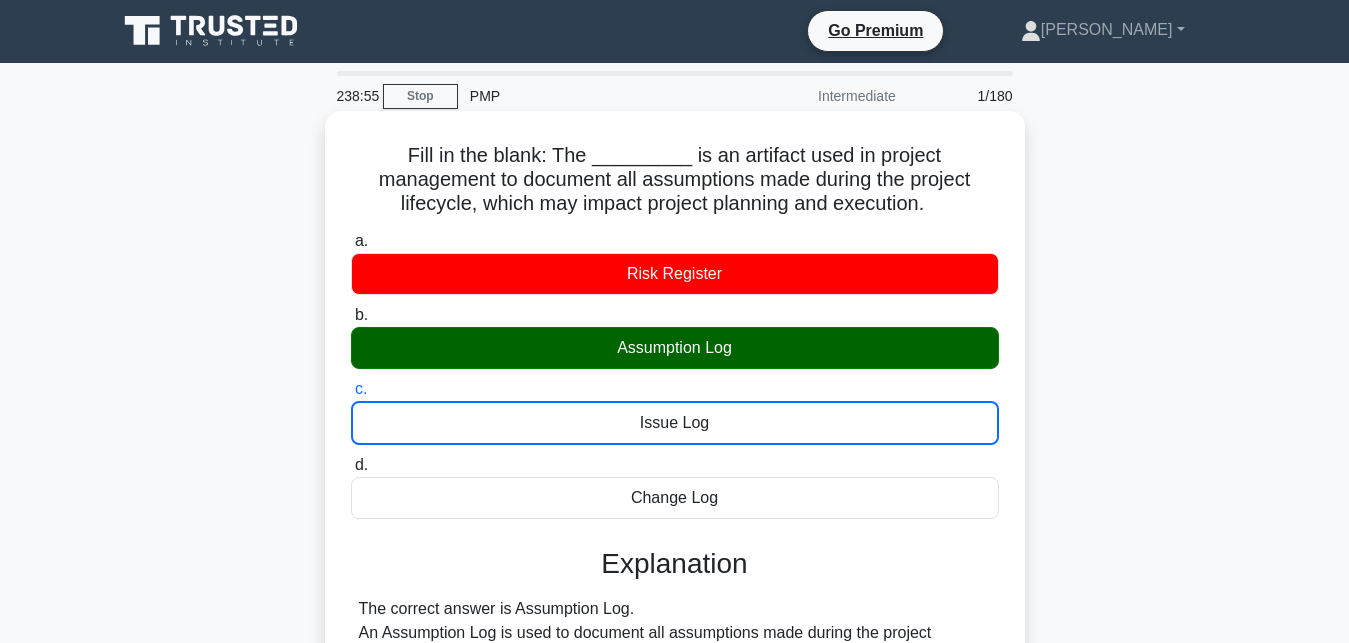 click on "d.
Change Log" at bounding box center [351, 465] 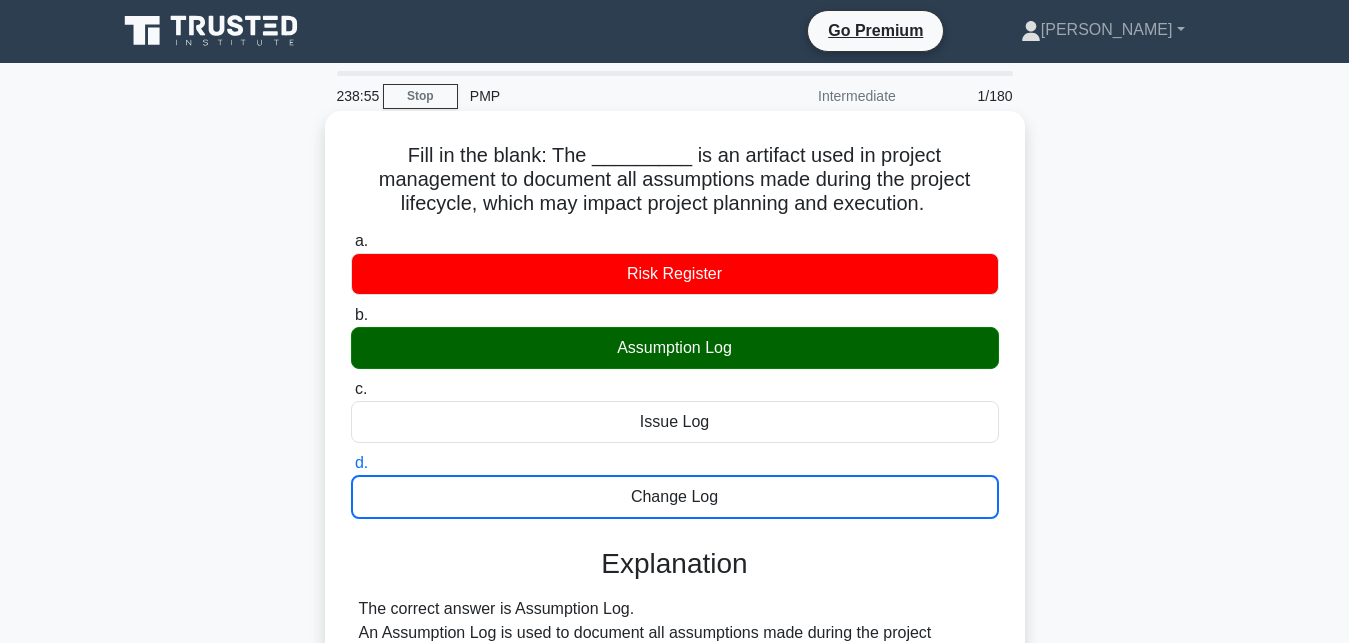 click on "a.
Risk Register" at bounding box center [351, 241] 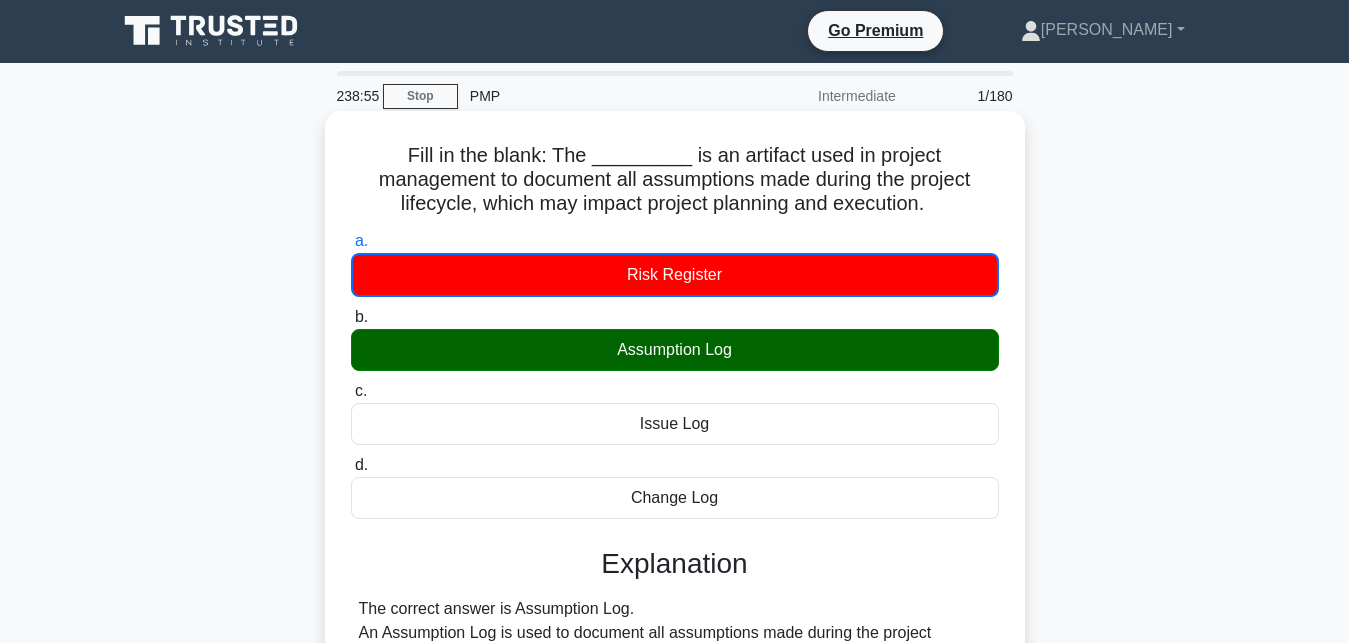 click on "b.
Assumption Log" at bounding box center (351, 317) 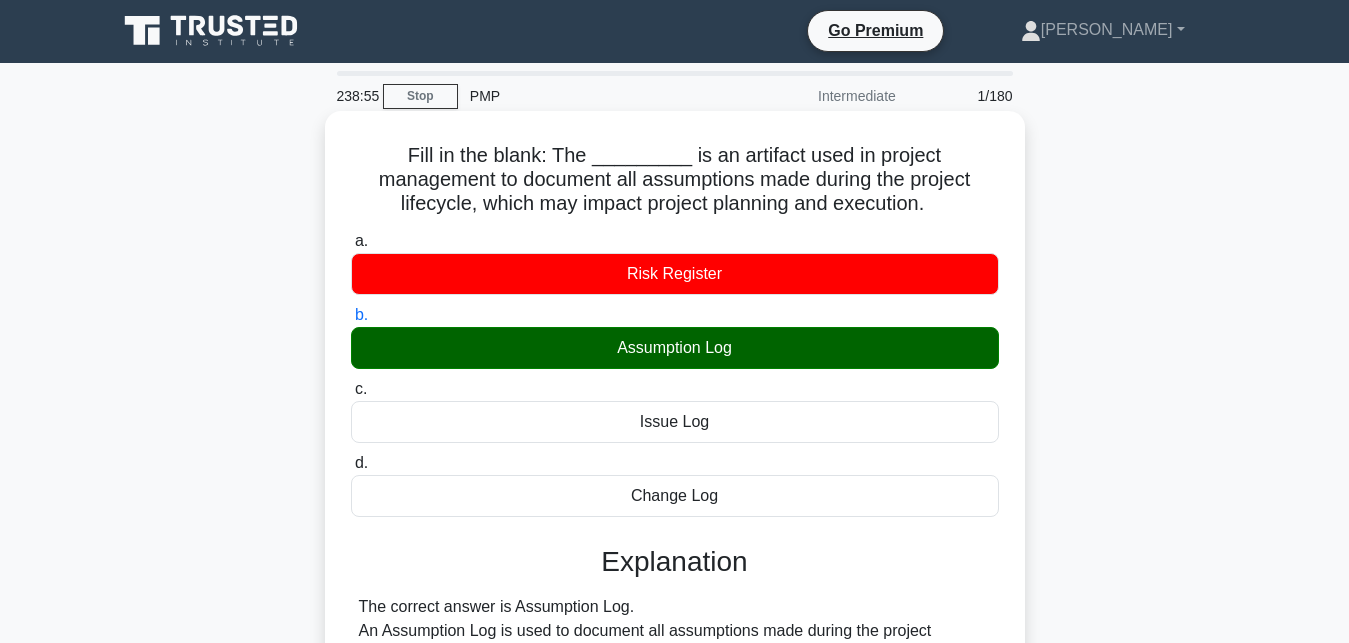 click on "c.
Issue Log" at bounding box center (351, 389) 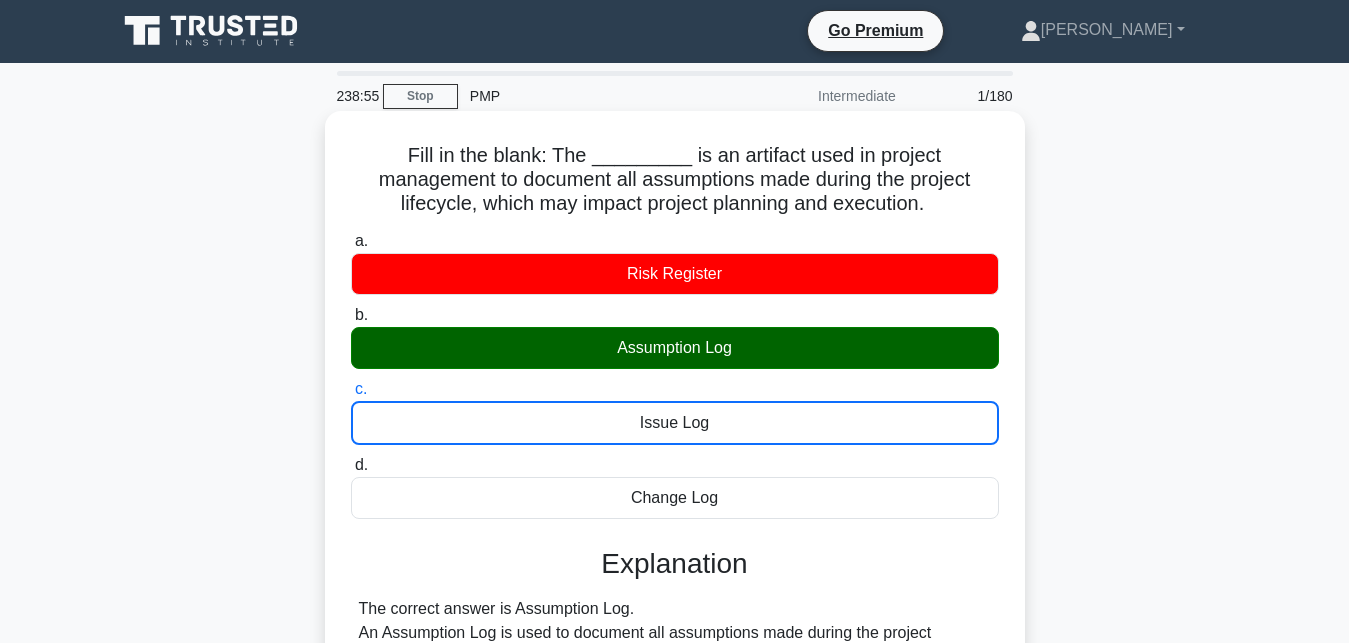 click on "d.
Change Log" at bounding box center (351, 465) 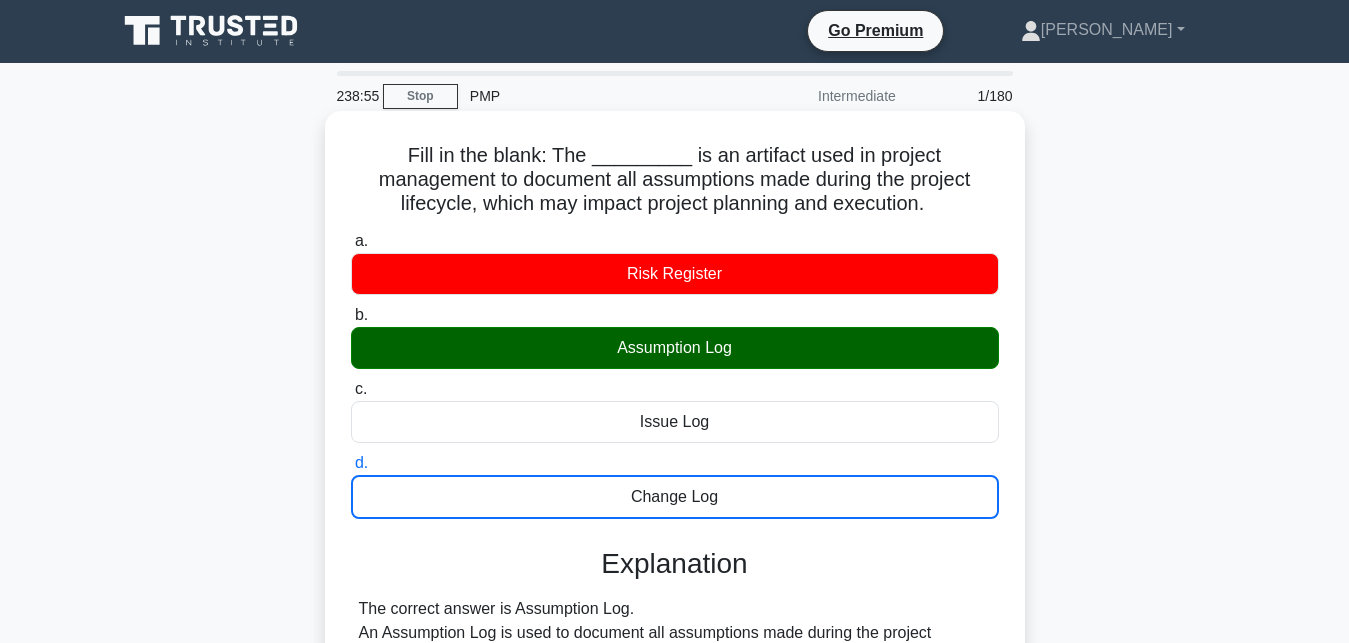 click on "a.
Risk Register" at bounding box center (351, 241) 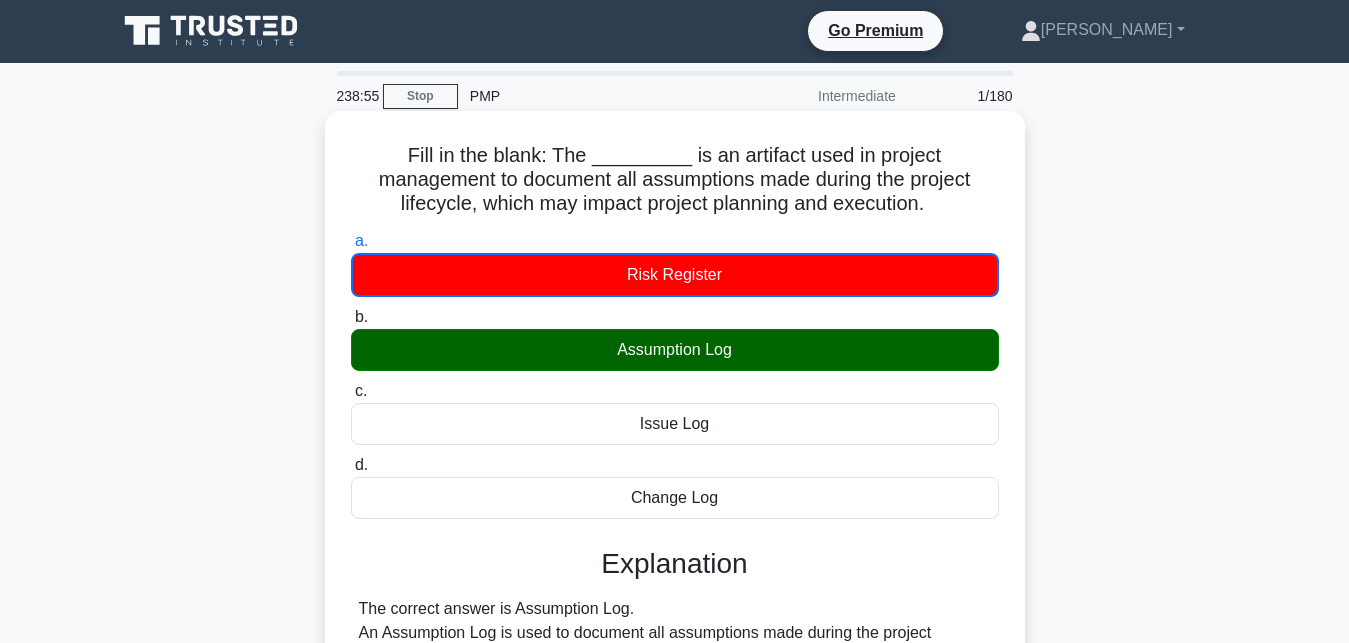 click on "b.
Assumption Log" at bounding box center (351, 317) 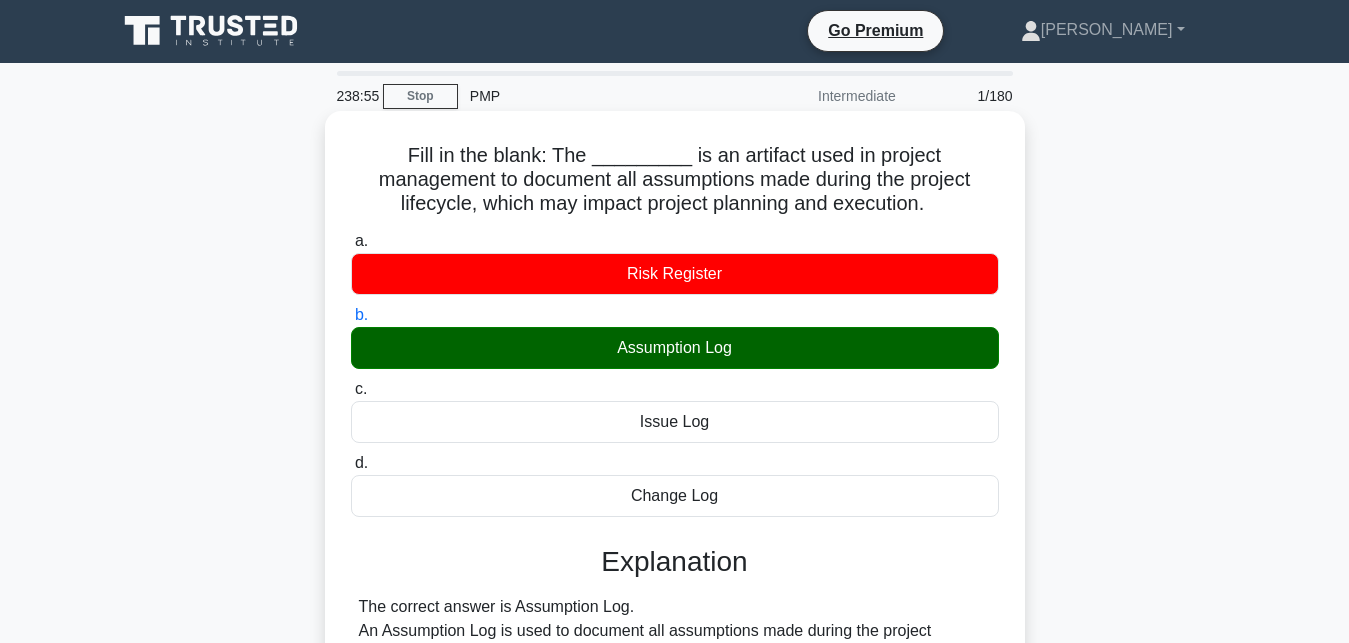 click on "c.
Issue Log" at bounding box center (351, 389) 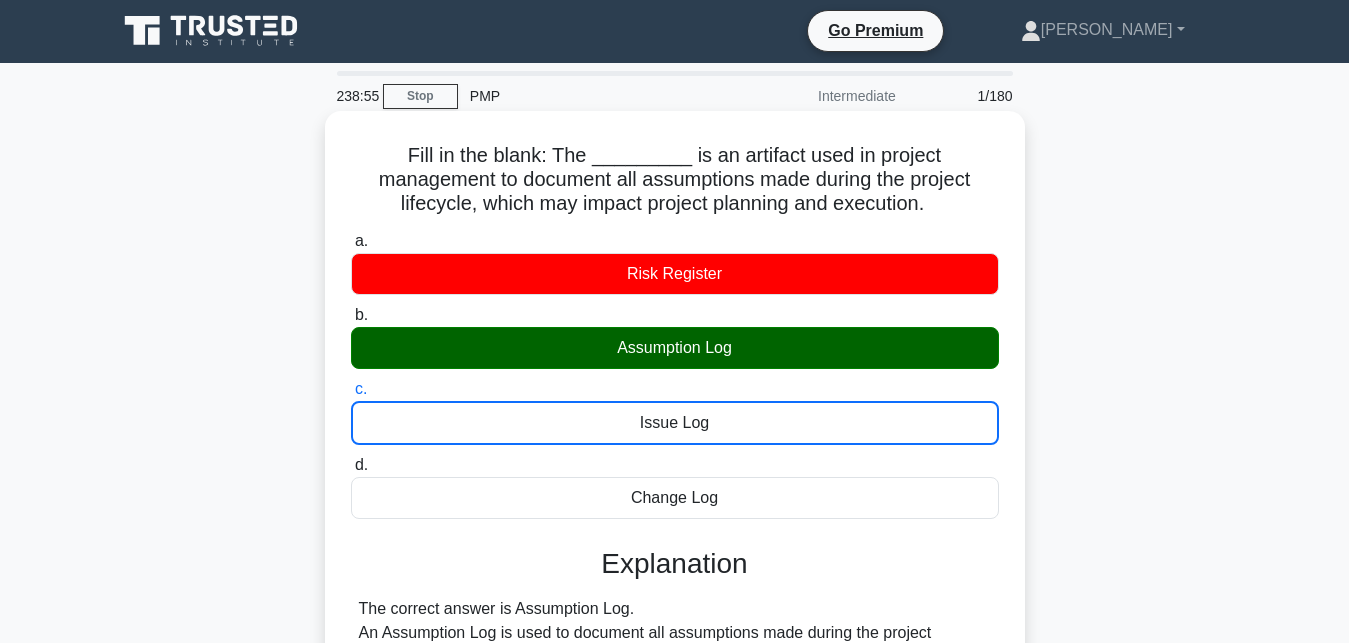 click on "d.
Change Log" at bounding box center [351, 465] 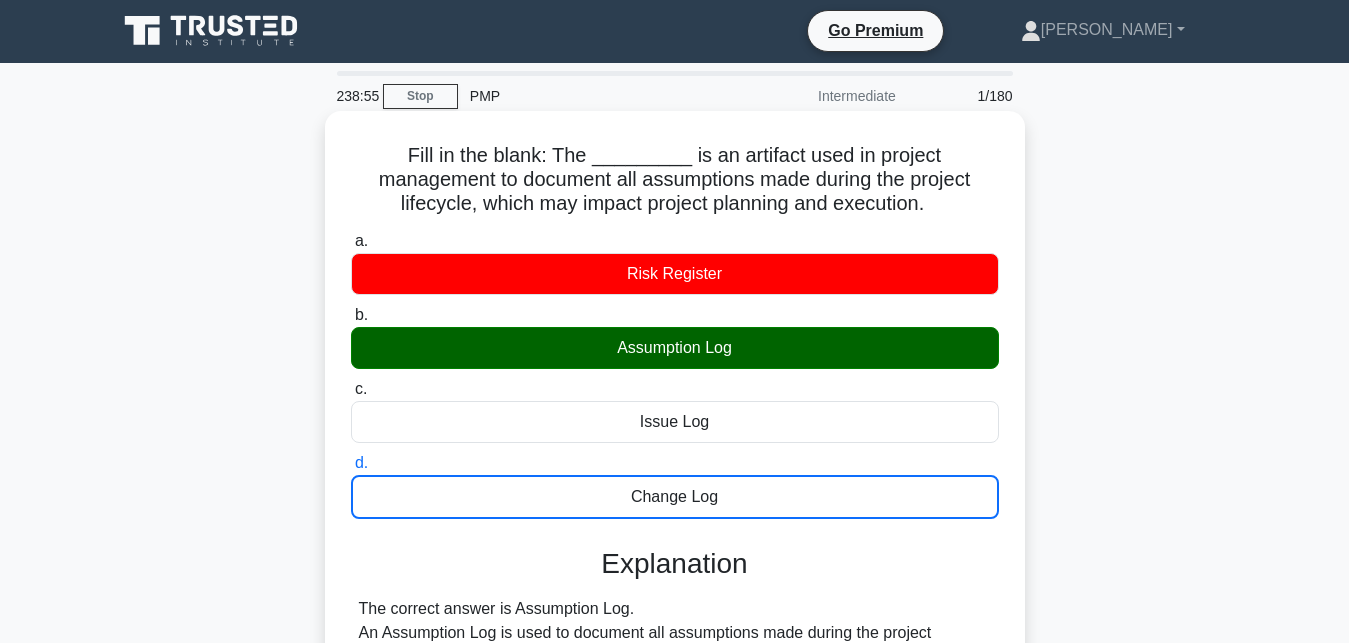 click on "a.
Risk Register" at bounding box center [351, 241] 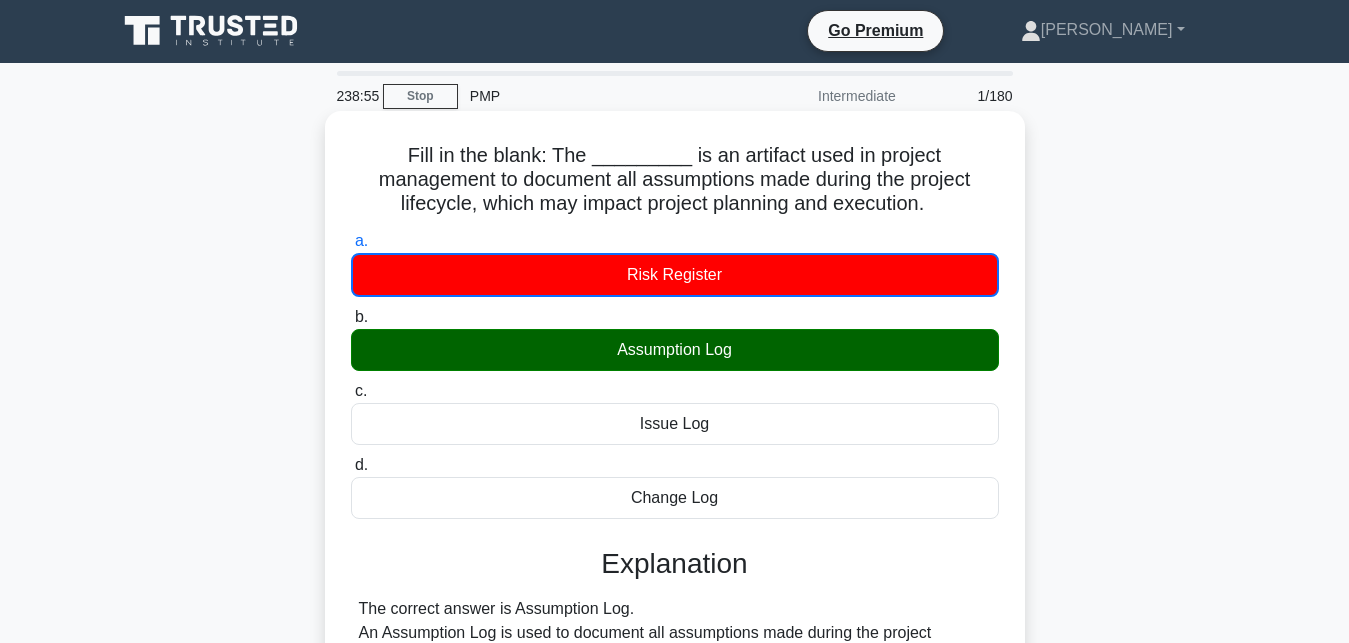 click on "b.
Assumption Log" at bounding box center (351, 317) 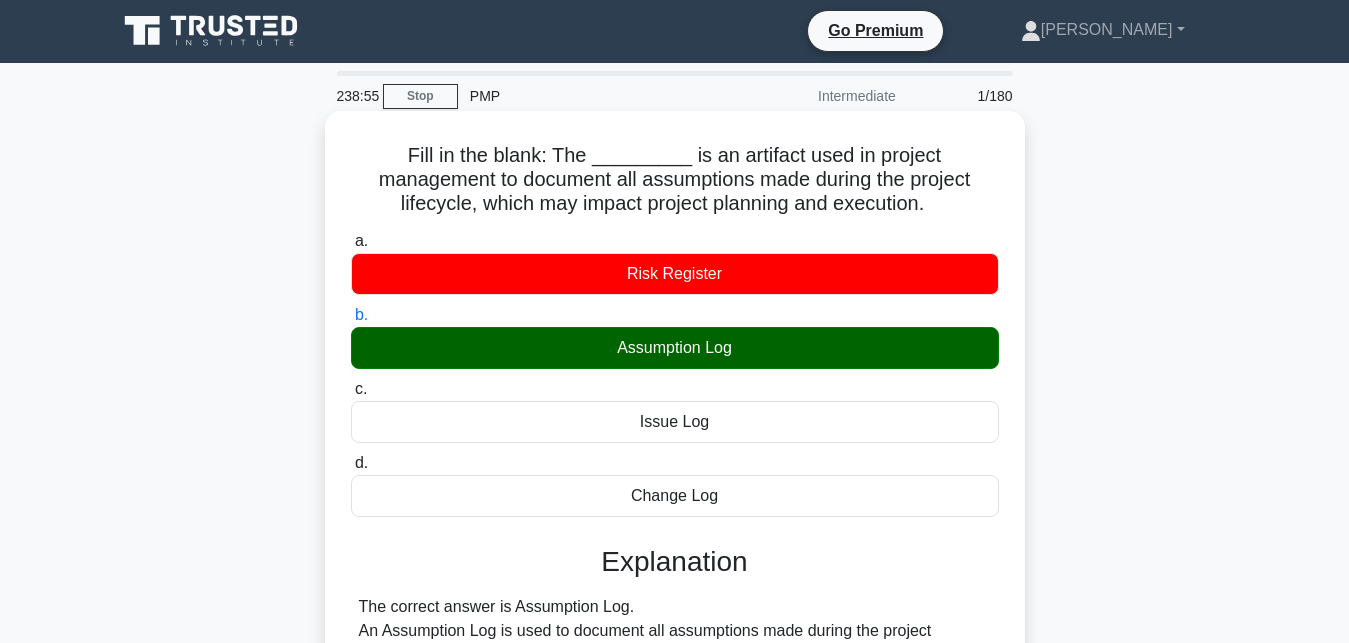 click on "c.
Issue Log" at bounding box center [351, 389] 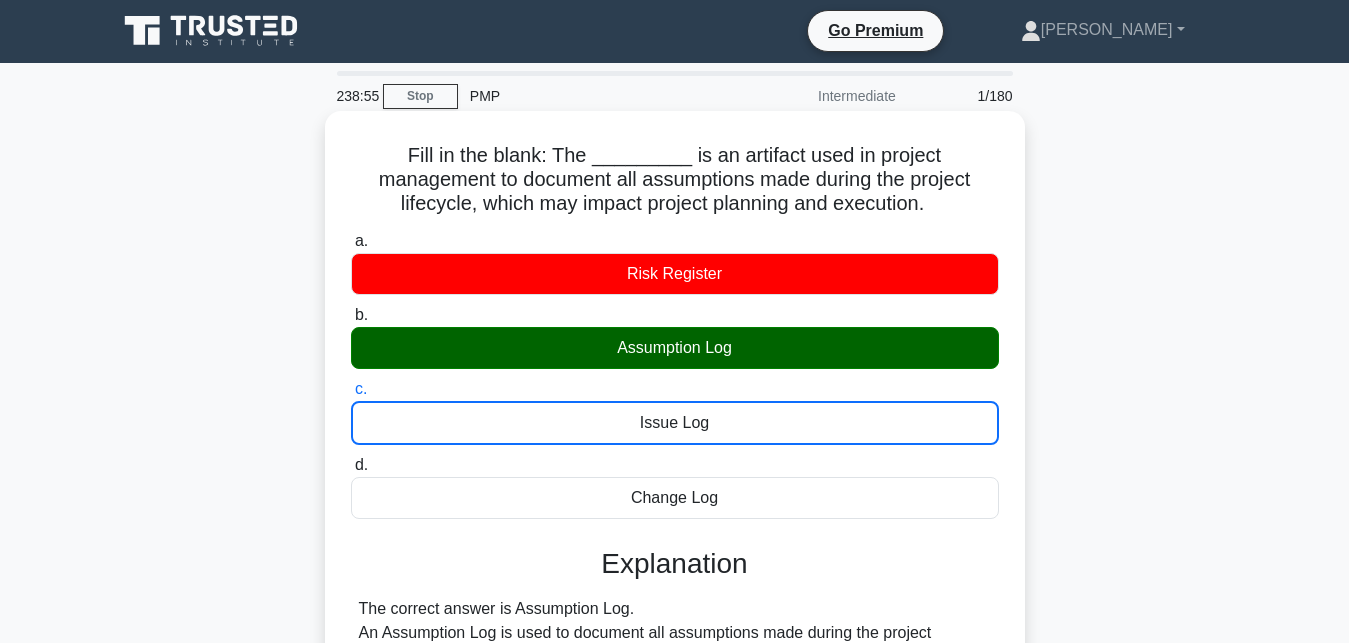 click on "d.
Change Log" at bounding box center [351, 465] 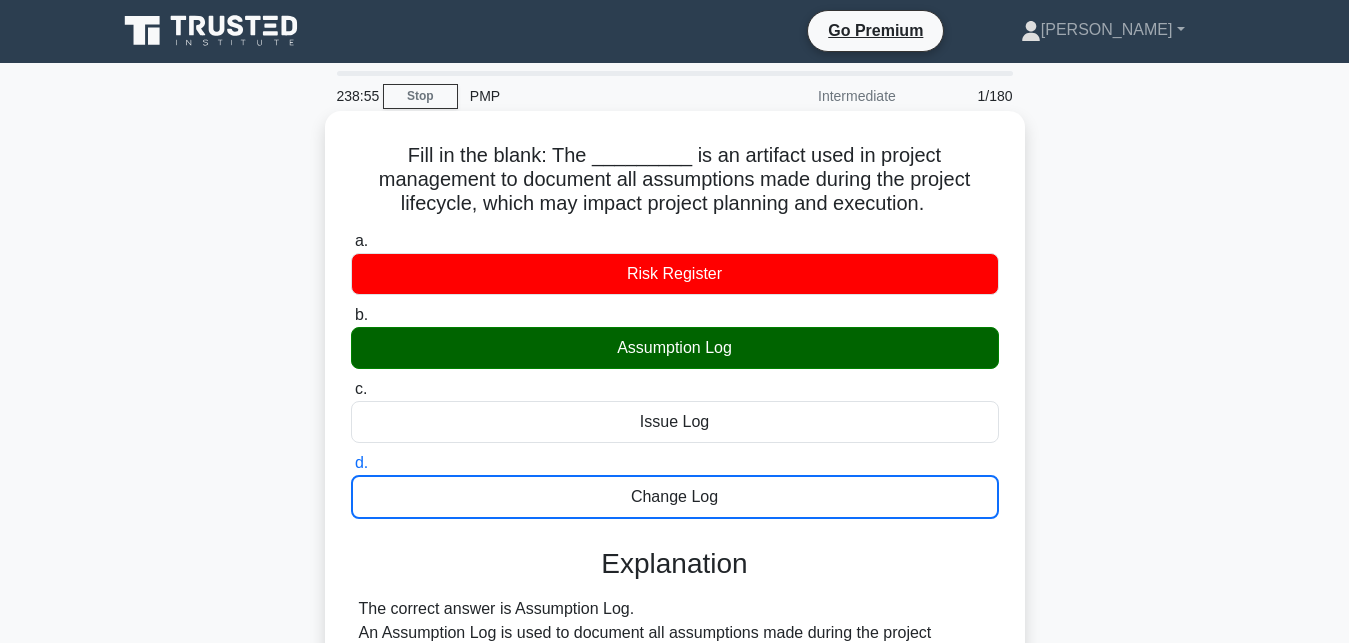 click on "a.
Risk Register" at bounding box center [351, 241] 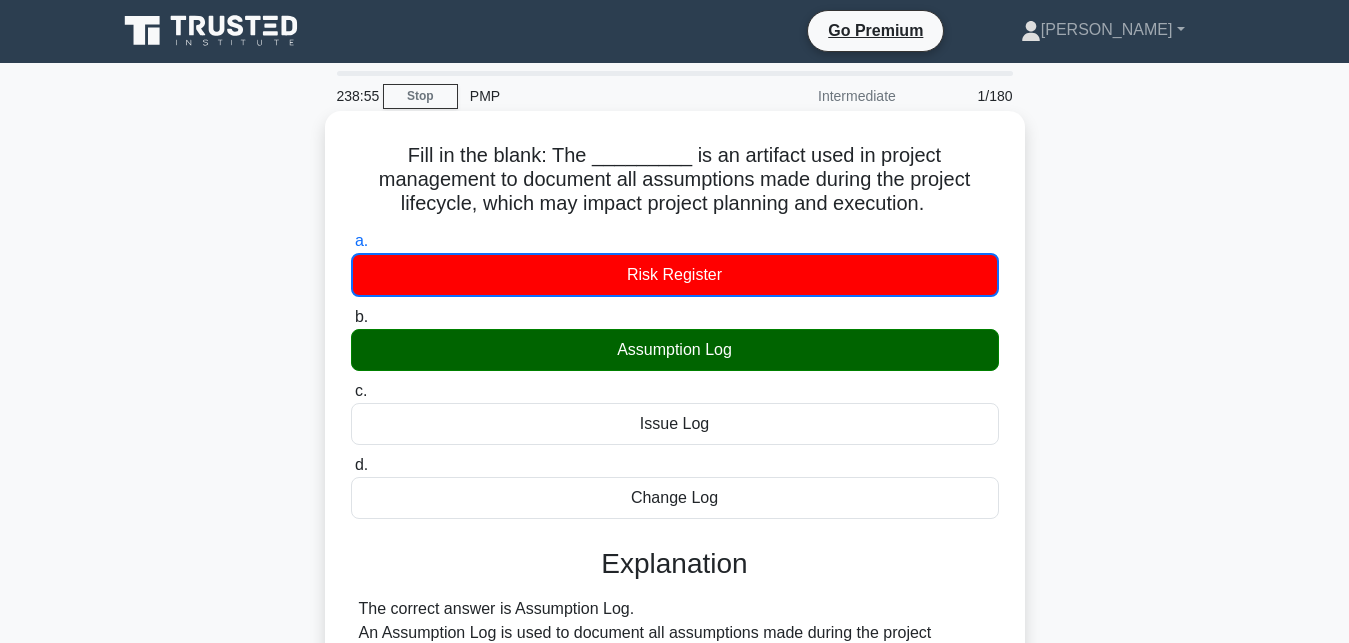 click on "b.
Assumption Log" at bounding box center (351, 317) 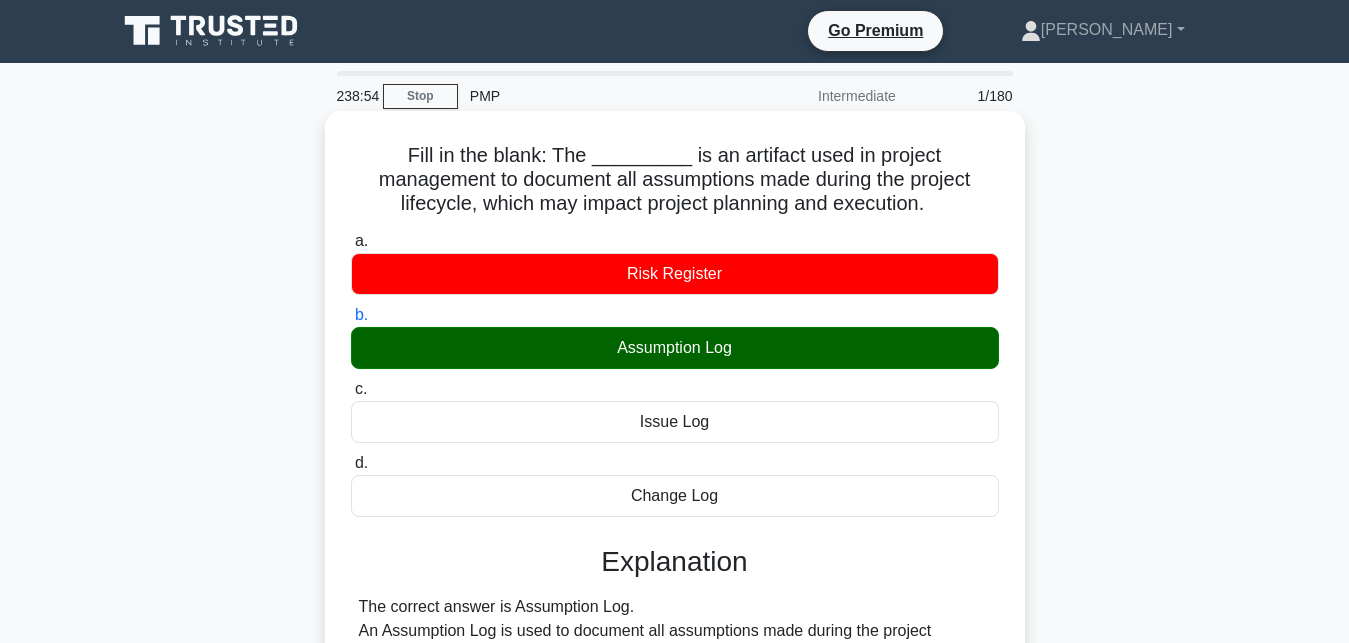 click on "c.
Issue Log" at bounding box center (351, 389) 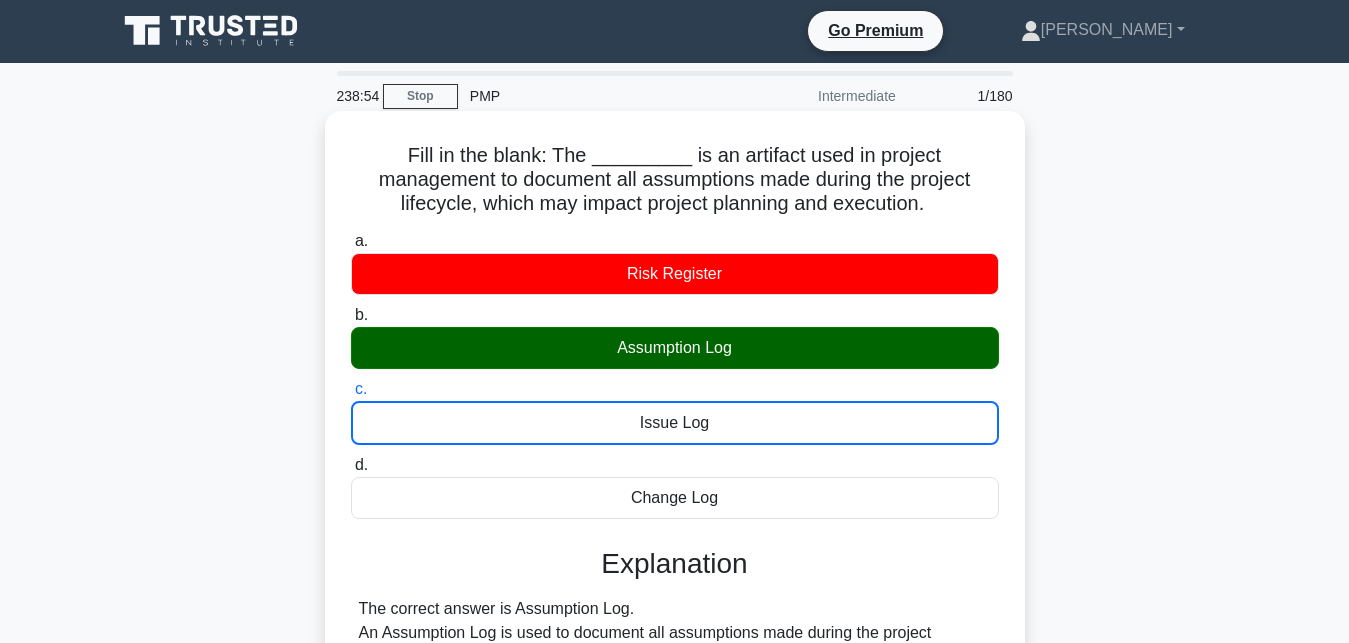 click on "d.
Change Log" at bounding box center (351, 465) 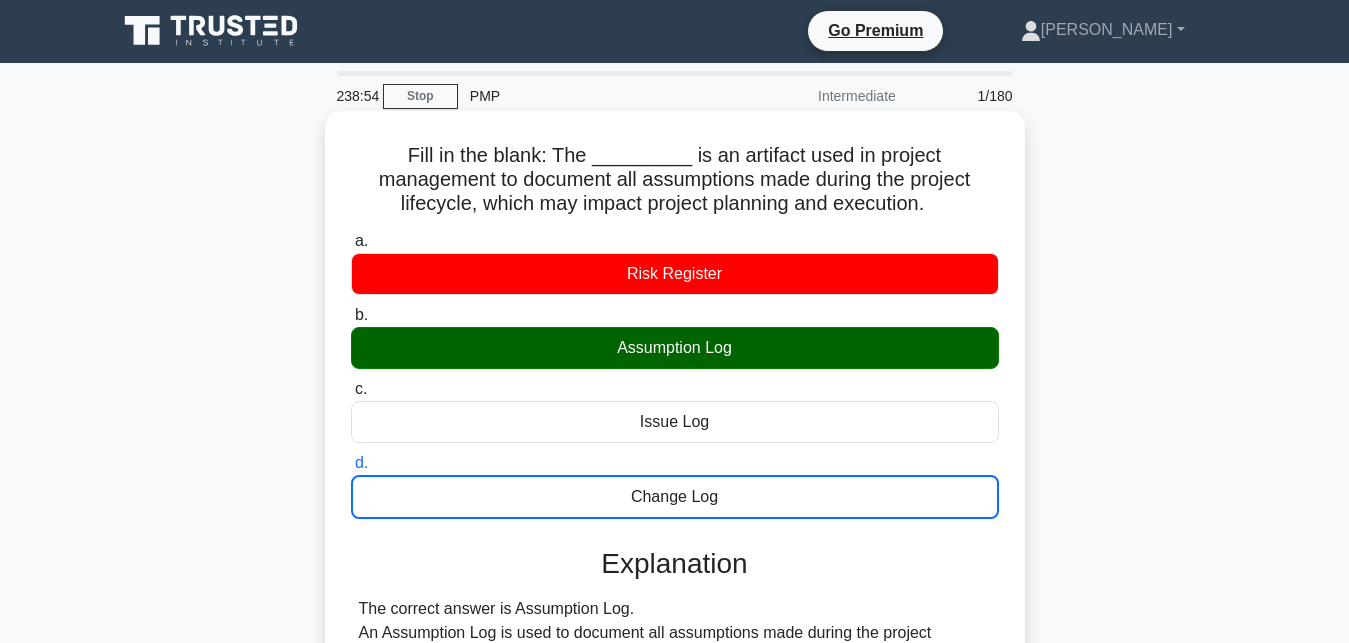 click on "a.
Risk Register" at bounding box center (351, 241) 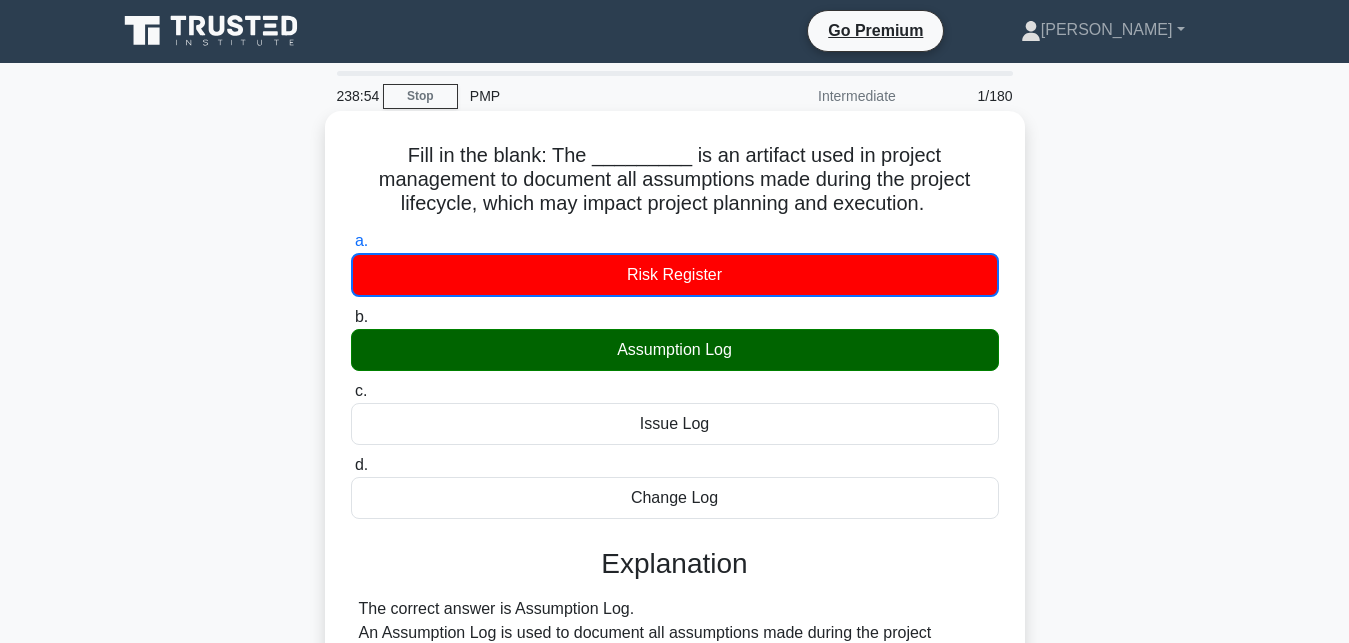 click on "b.
Assumption Log" at bounding box center [351, 317] 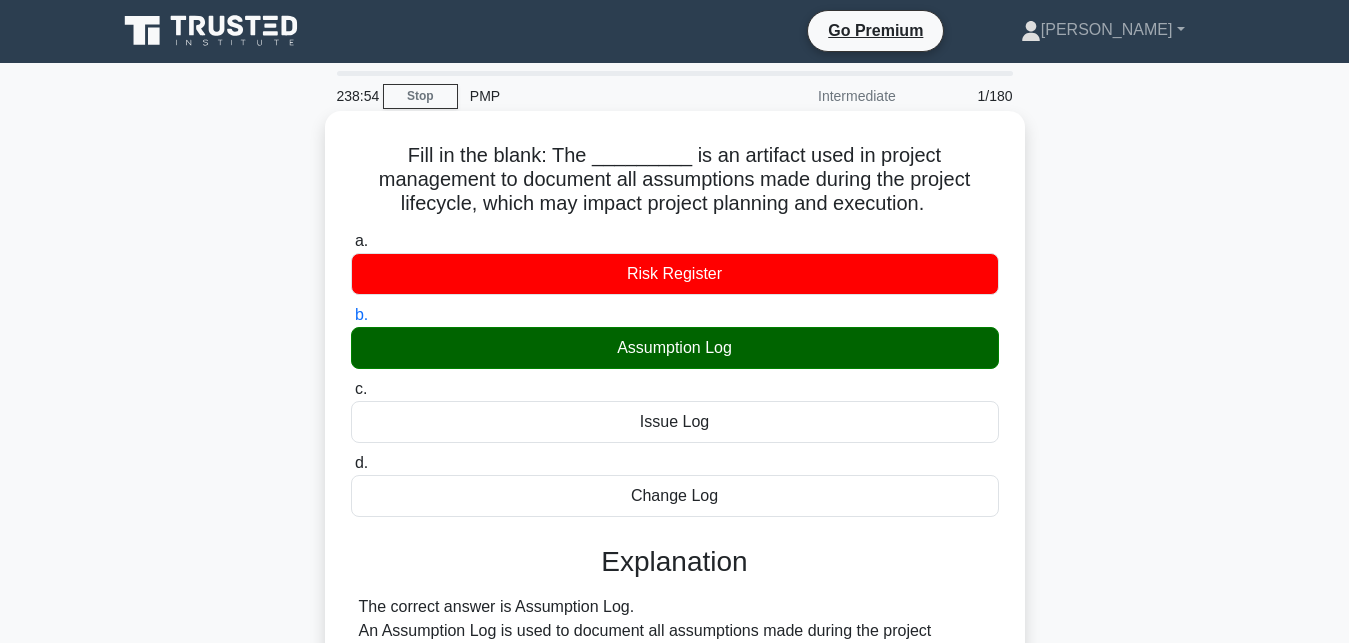 click on "c.
Issue Log" at bounding box center [351, 389] 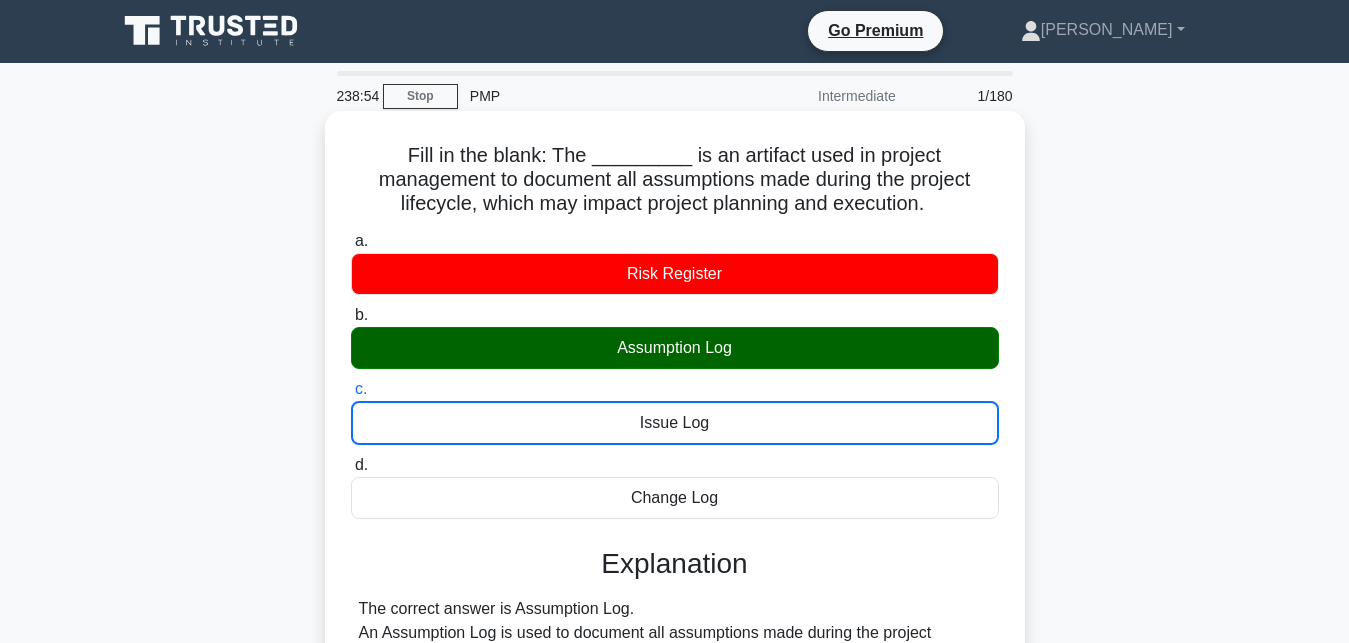 click on "d.
Change Log" at bounding box center (351, 465) 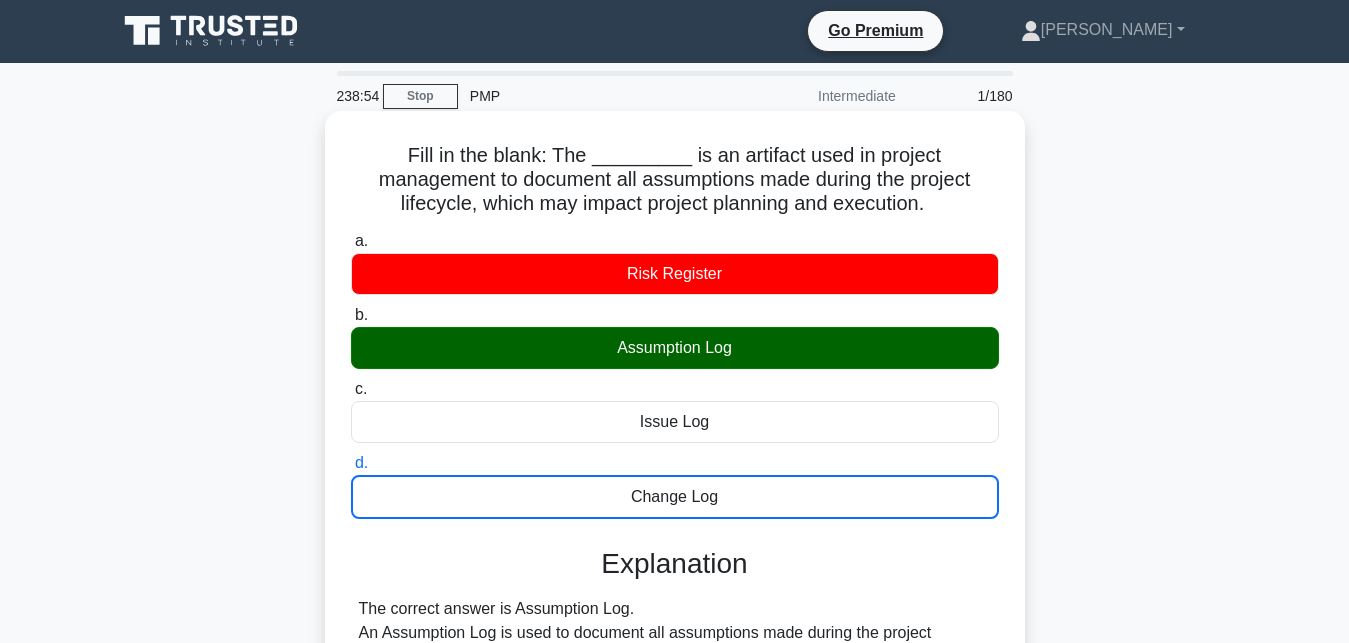 click on "a.
Risk Register" at bounding box center [351, 241] 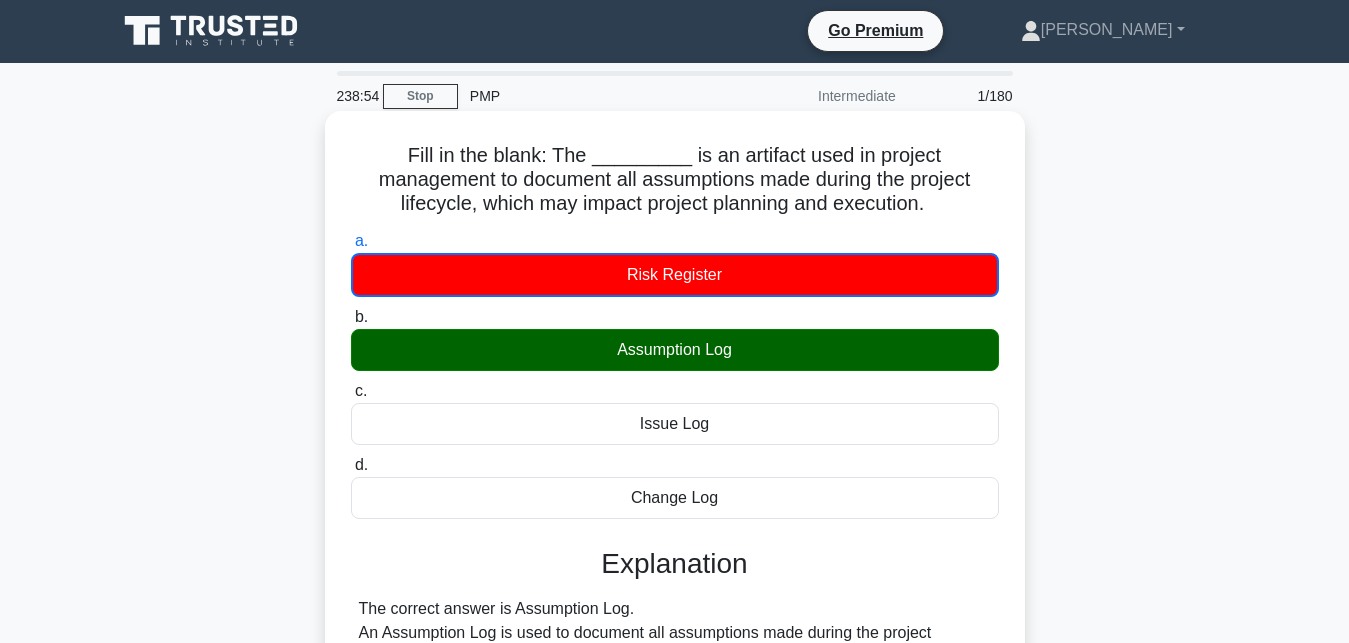 click on "b.
Assumption Log" at bounding box center (351, 317) 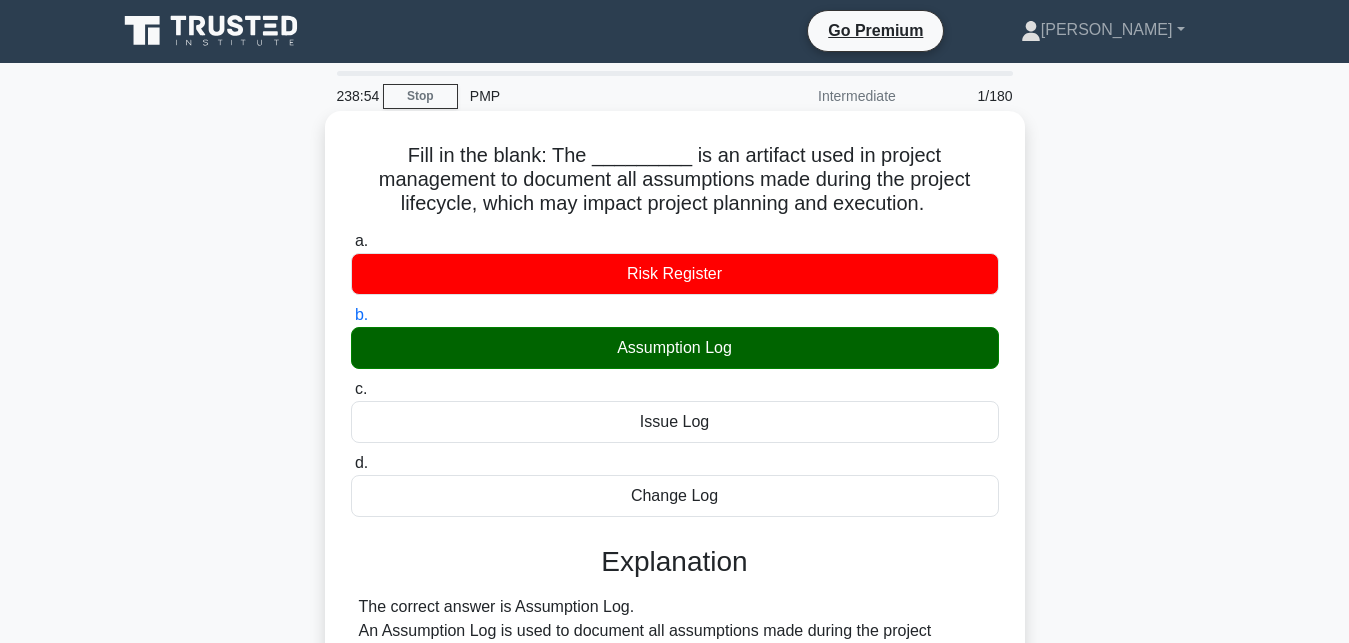 click on "c.
Issue Log" at bounding box center [351, 389] 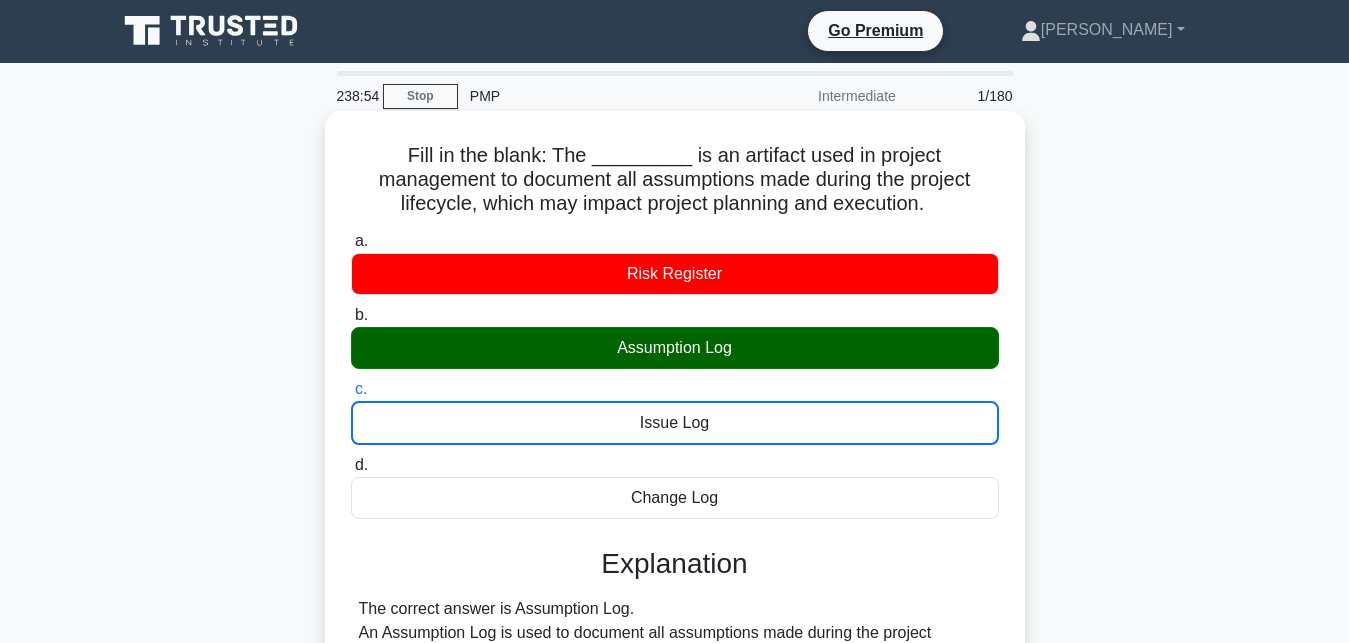 click on "d.
Change Log" at bounding box center [351, 465] 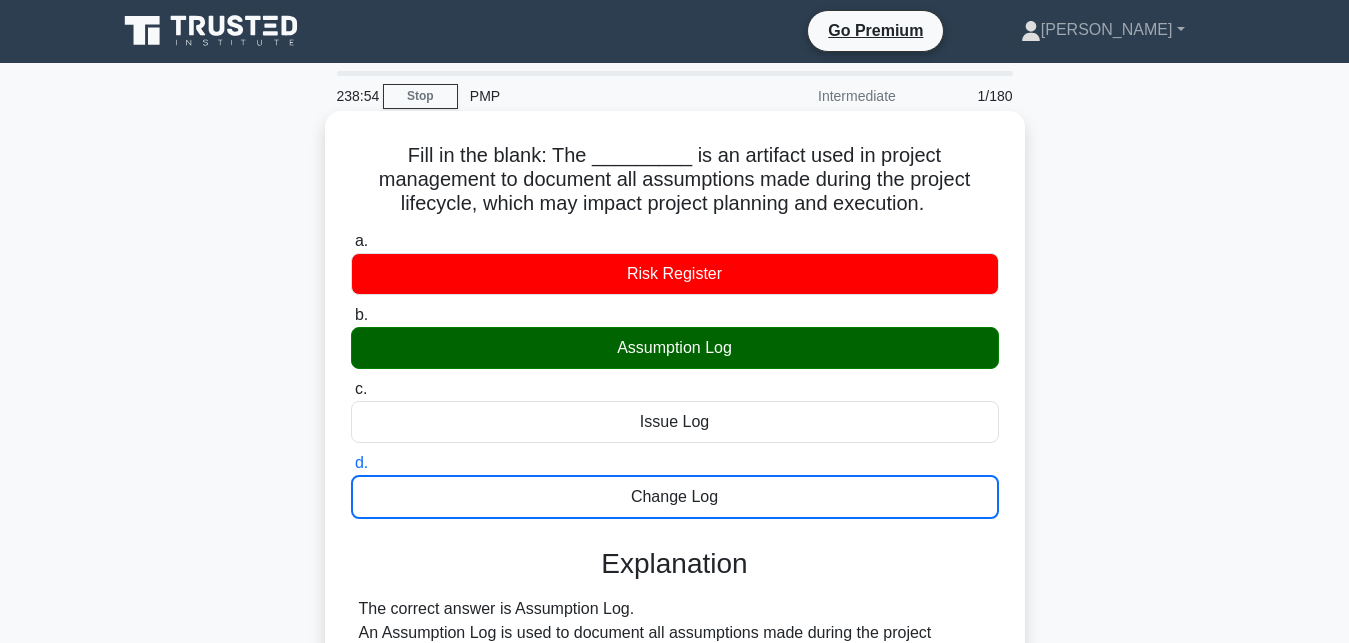 click on "a.
Risk Register" at bounding box center [351, 241] 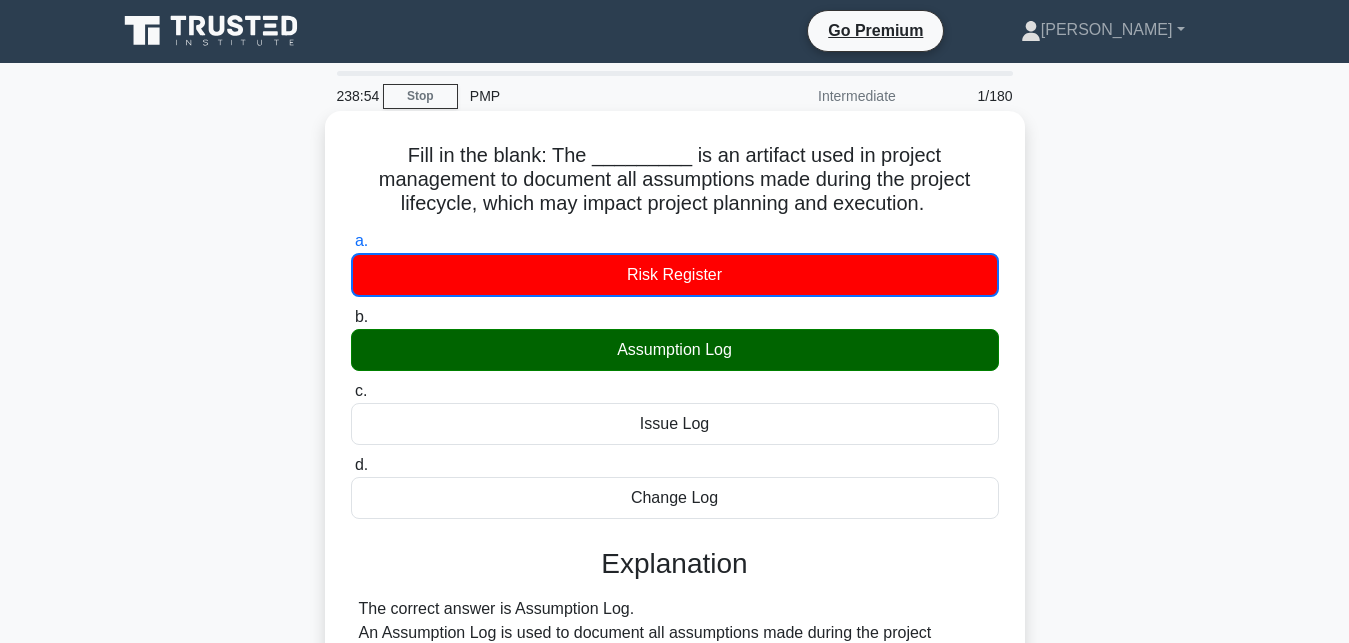 click on "b.
Assumption Log" at bounding box center [351, 317] 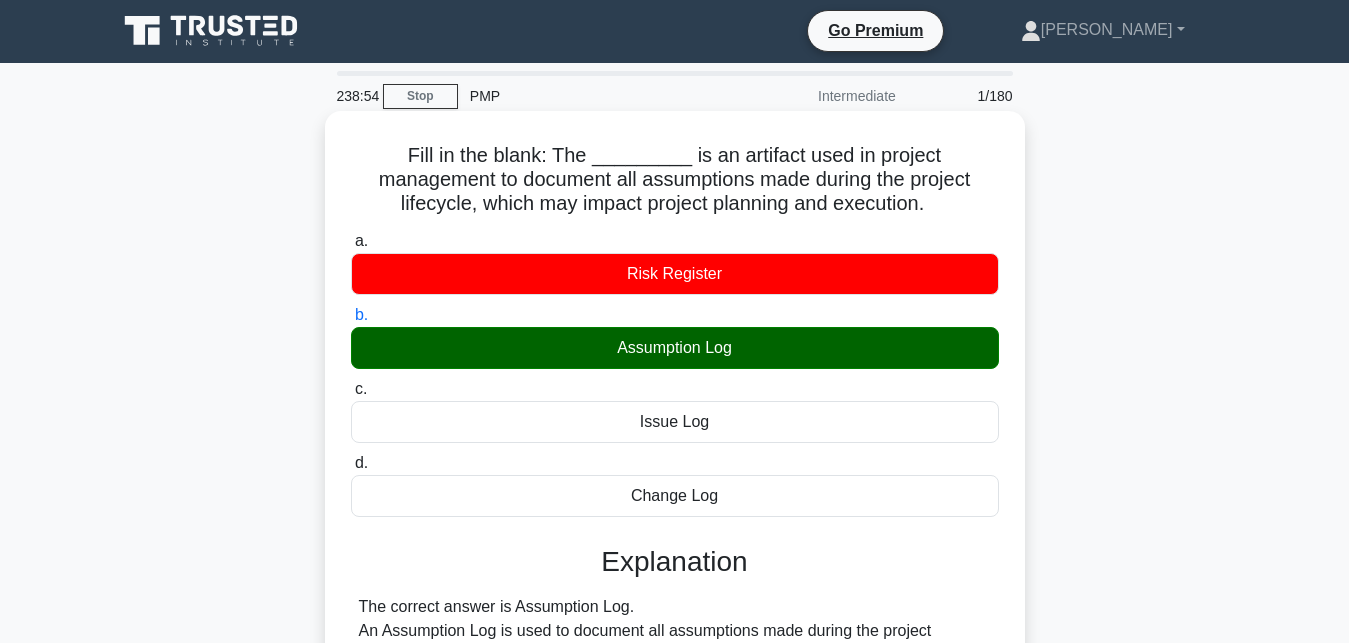 click on "c.
Issue Log" at bounding box center [351, 389] 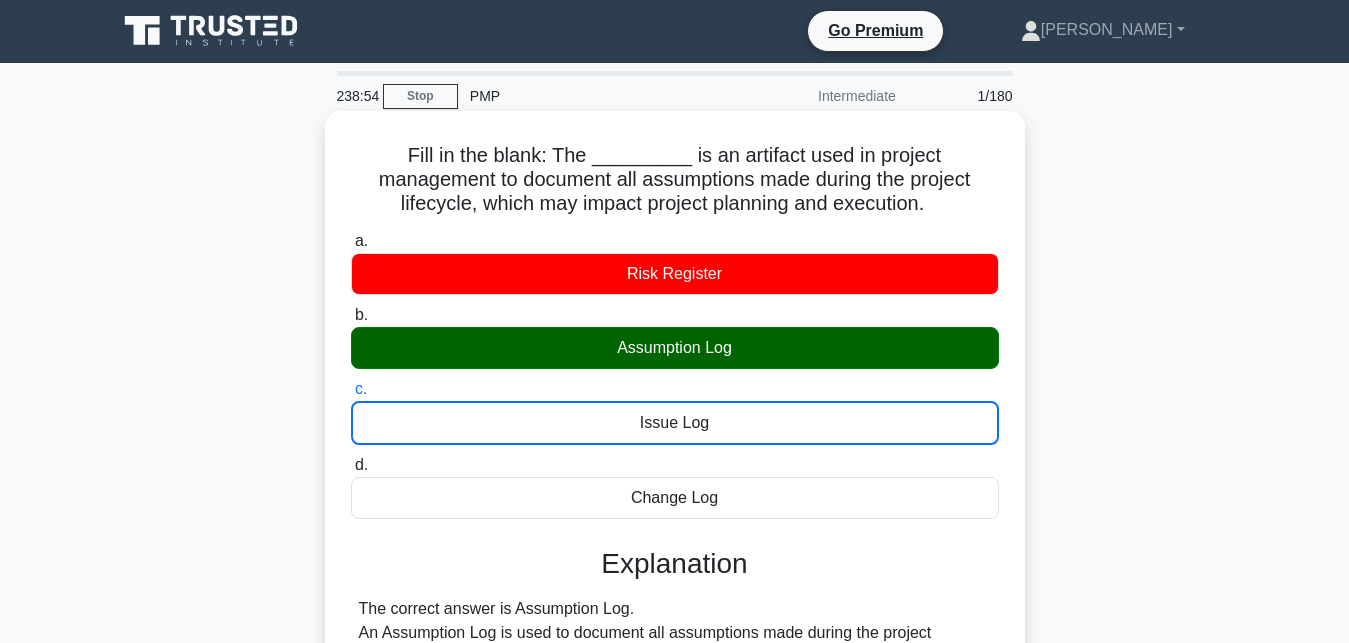 click on "d.
Change Log" at bounding box center (351, 465) 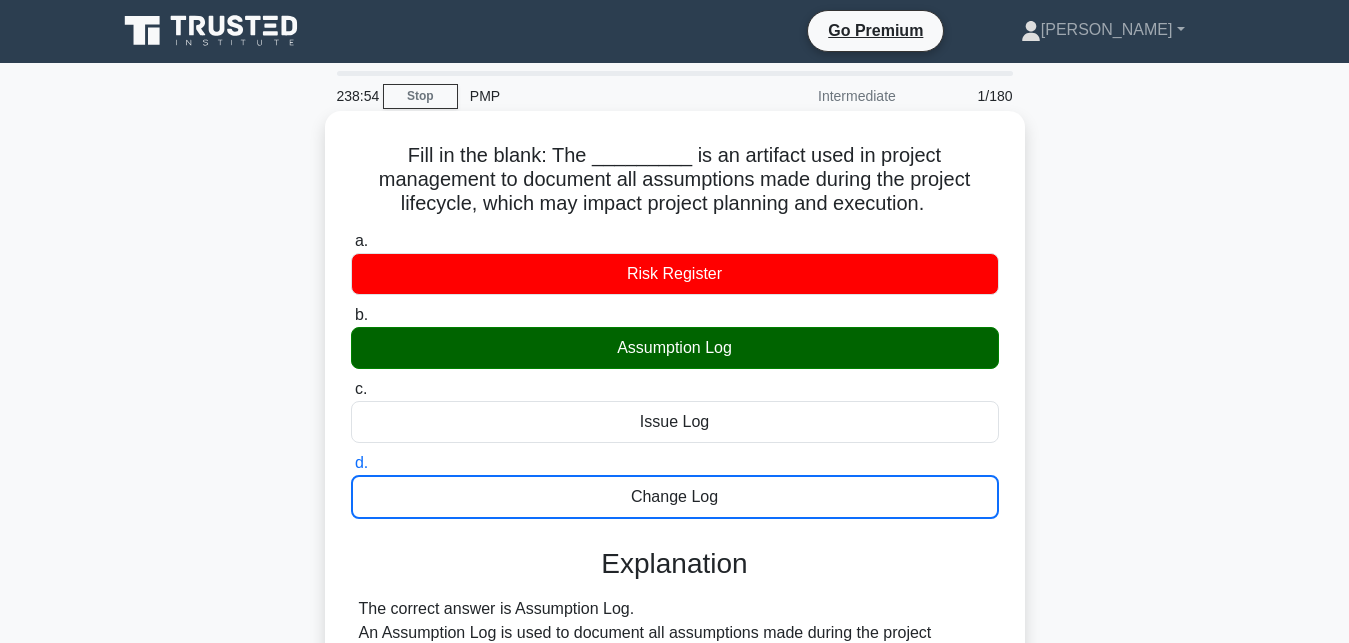 click on "a.
Risk Register" at bounding box center (351, 241) 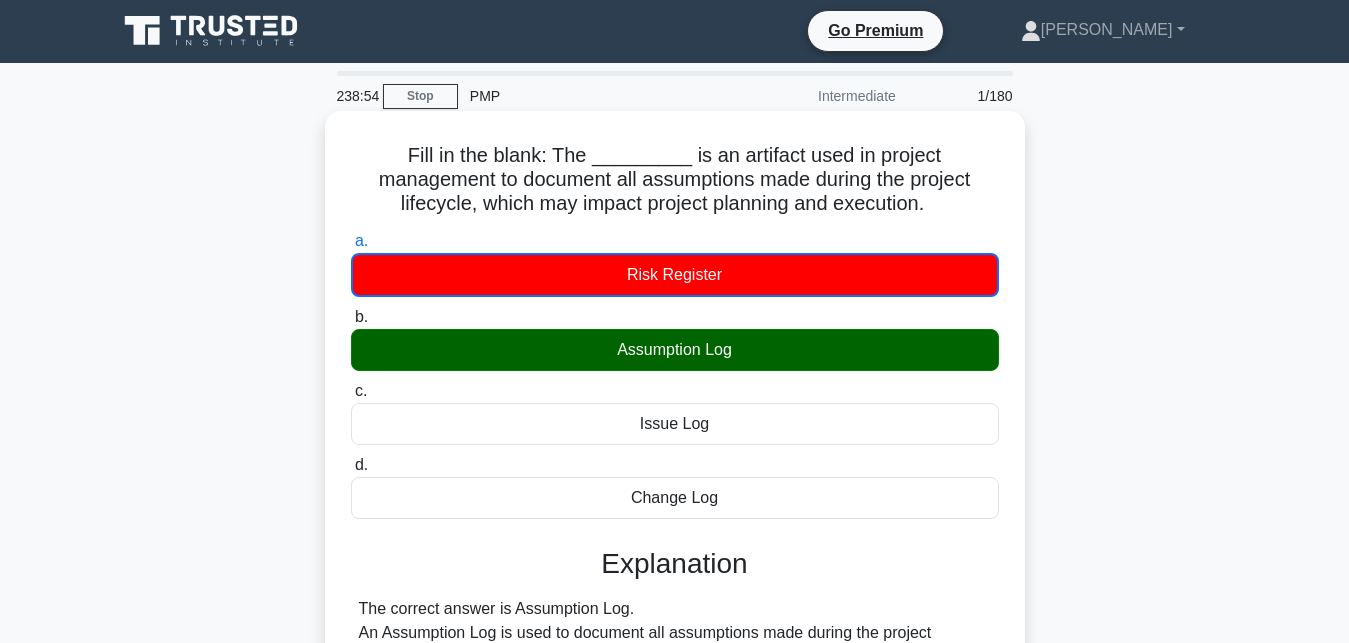 click on "b.
Assumption Log" at bounding box center [351, 317] 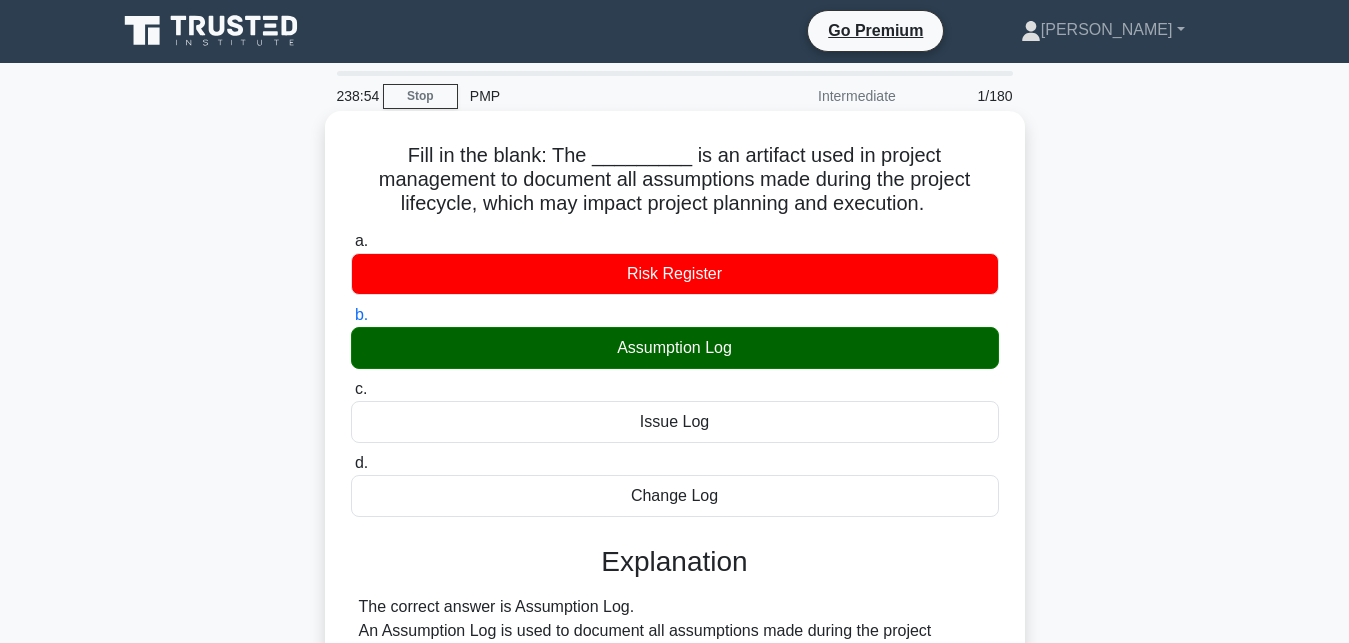 click on "c.
Issue Log" at bounding box center [351, 389] 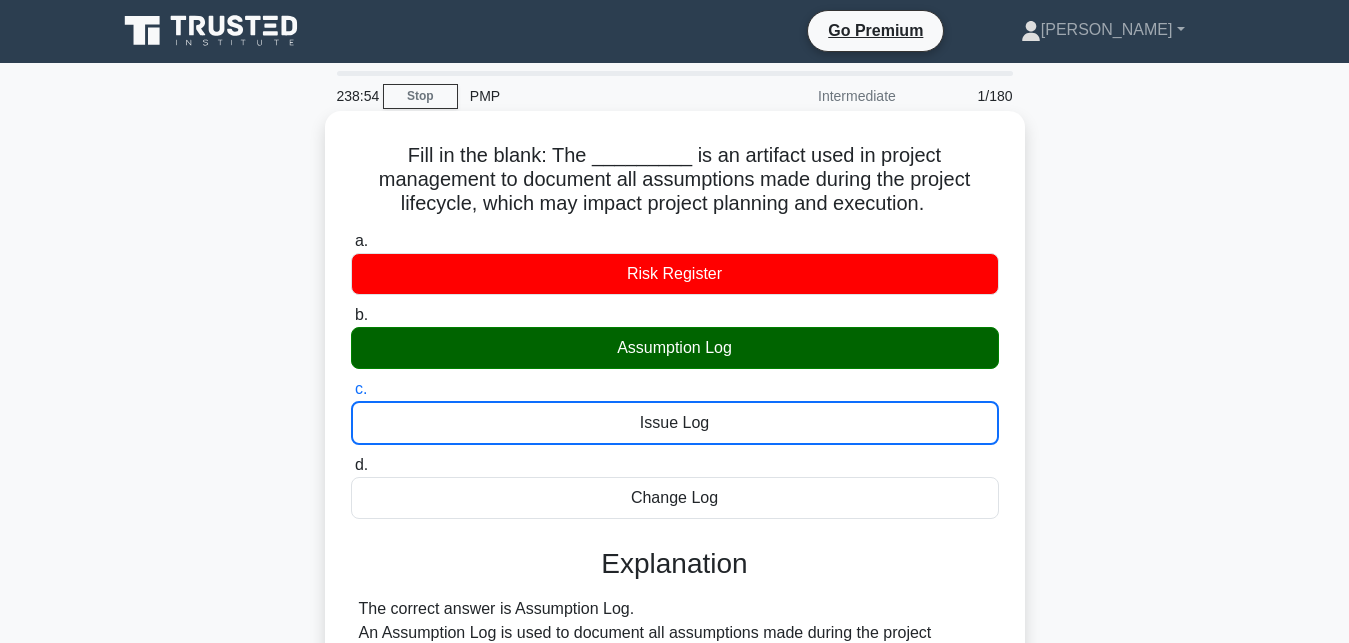 click on "d.
Change Log" at bounding box center [351, 465] 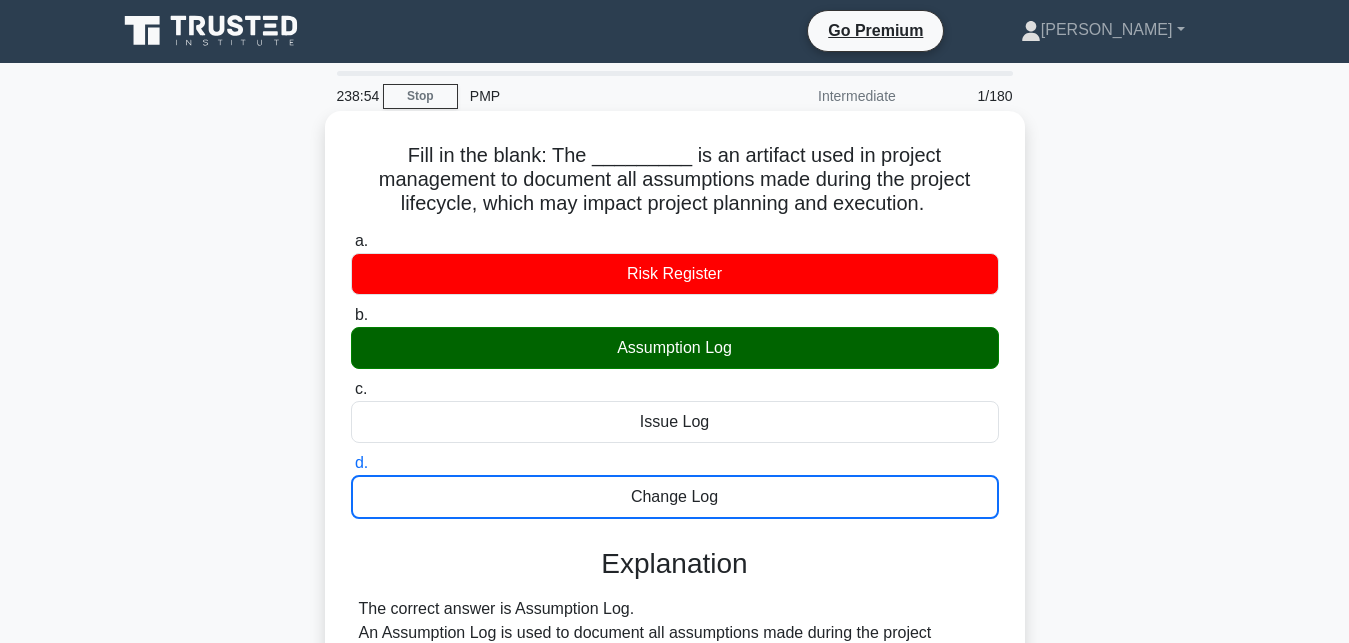 click on "a.
Risk Register" at bounding box center (351, 241) 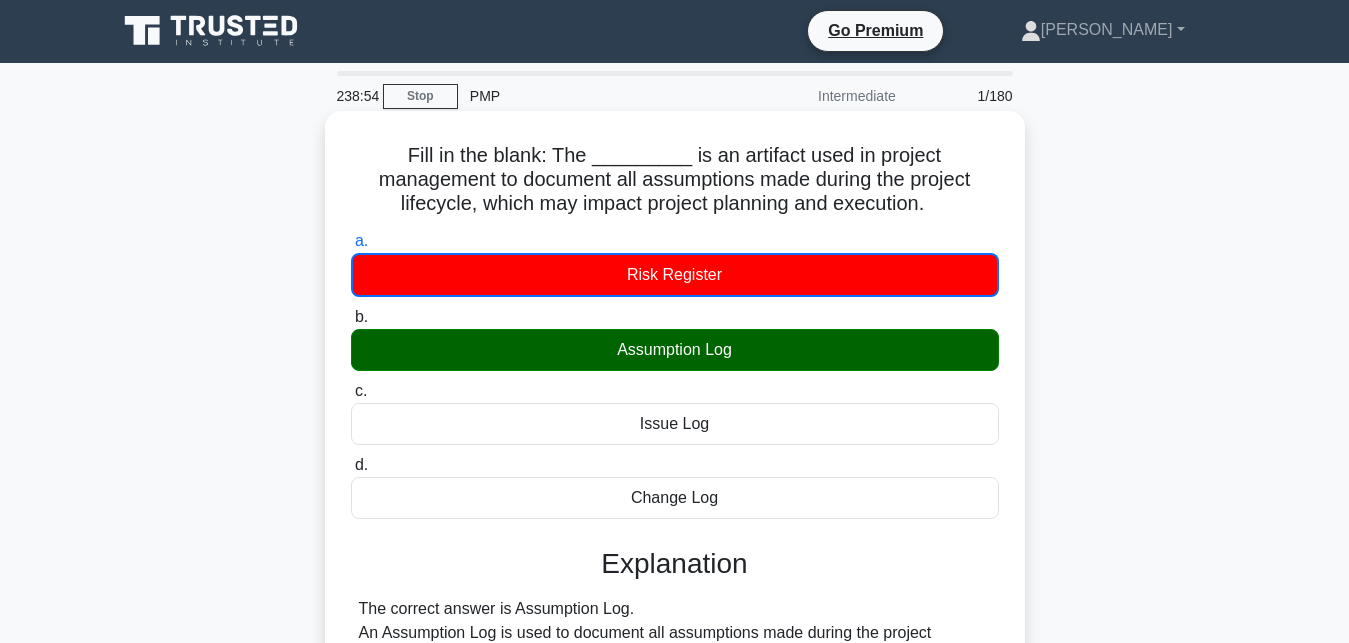 click on "b.
Assumption Log" at bounding box center (351, 317) 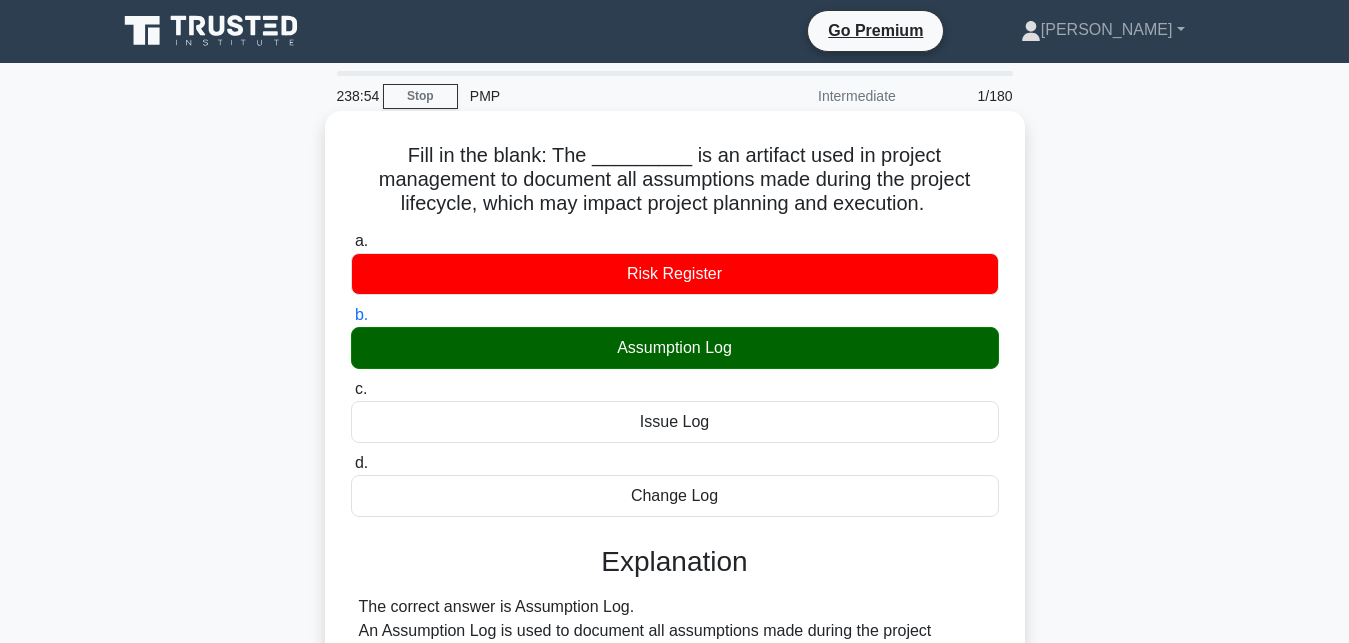 click on "c.
Issue Log" at bounding box center (351, 389) 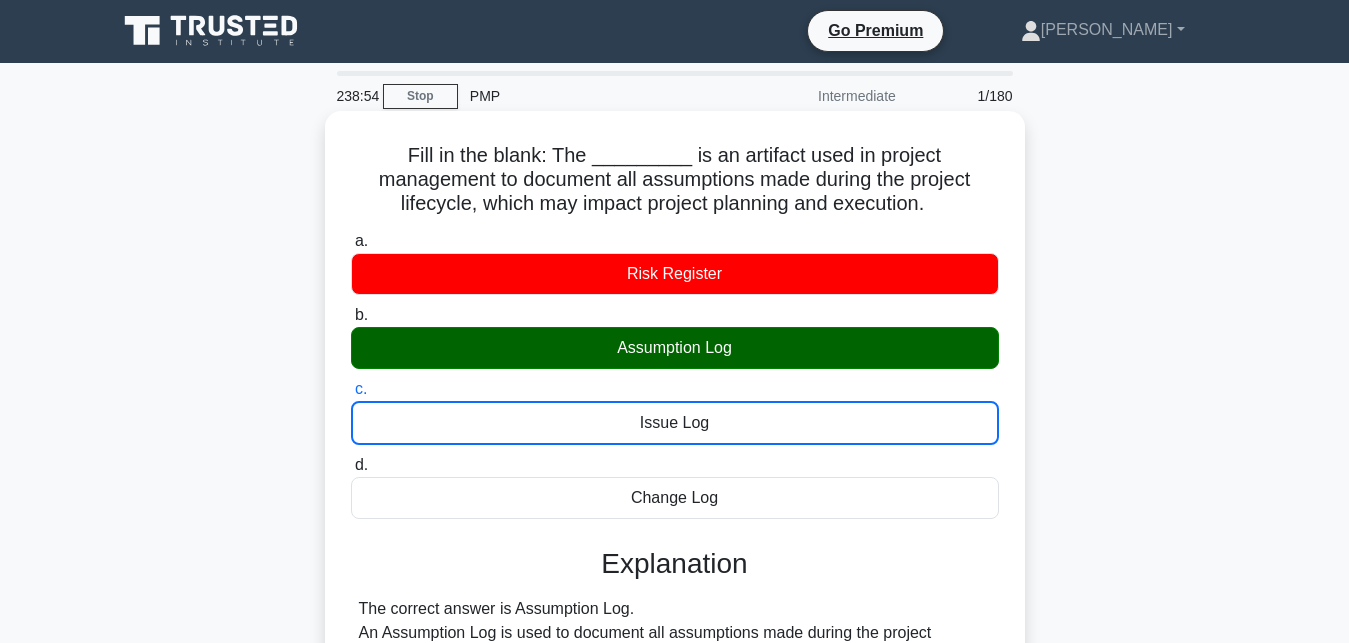 click on "d.
Change Log" at bounding box center (351, 465) 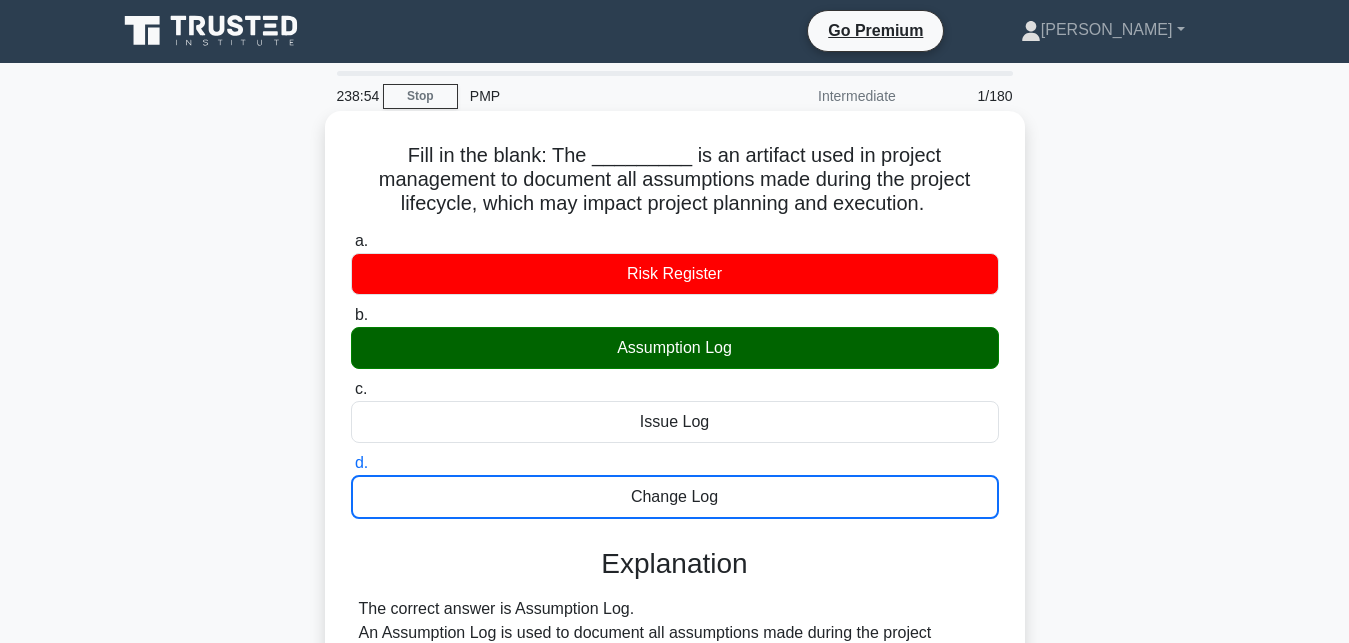 click on "a.
Risk Register" at bounding box center [351, 241] 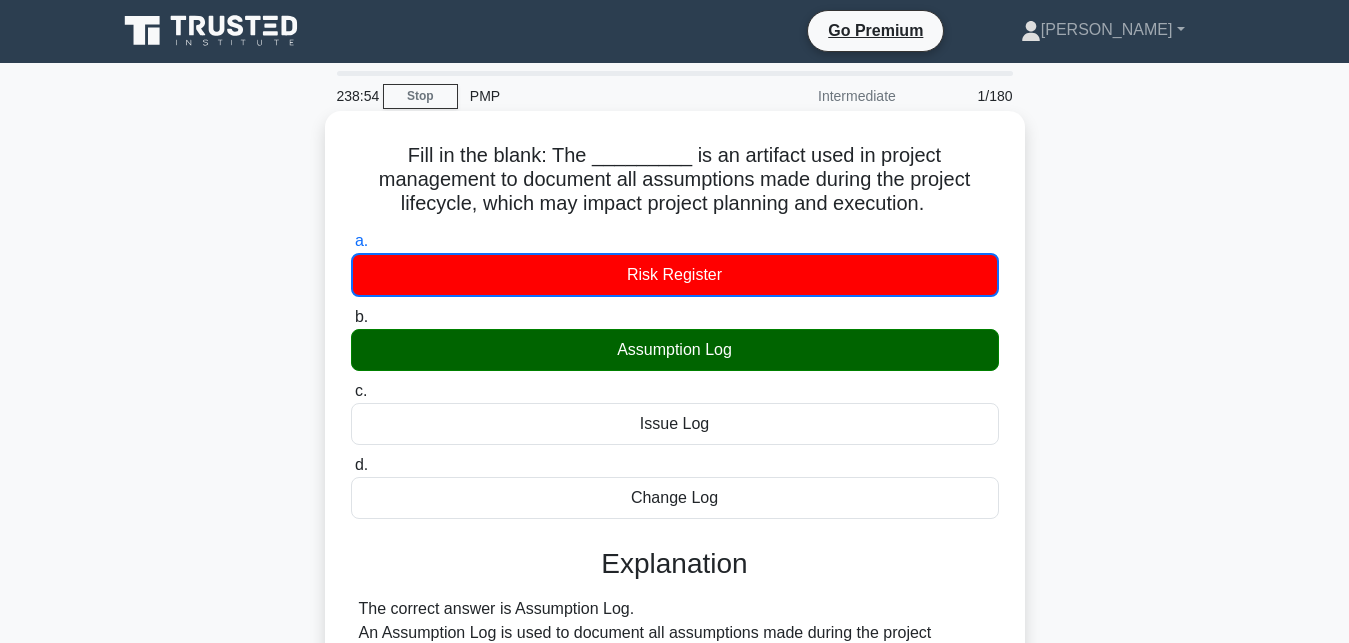 click on "b.
Assumption Log" at bounding box center [351, 317] 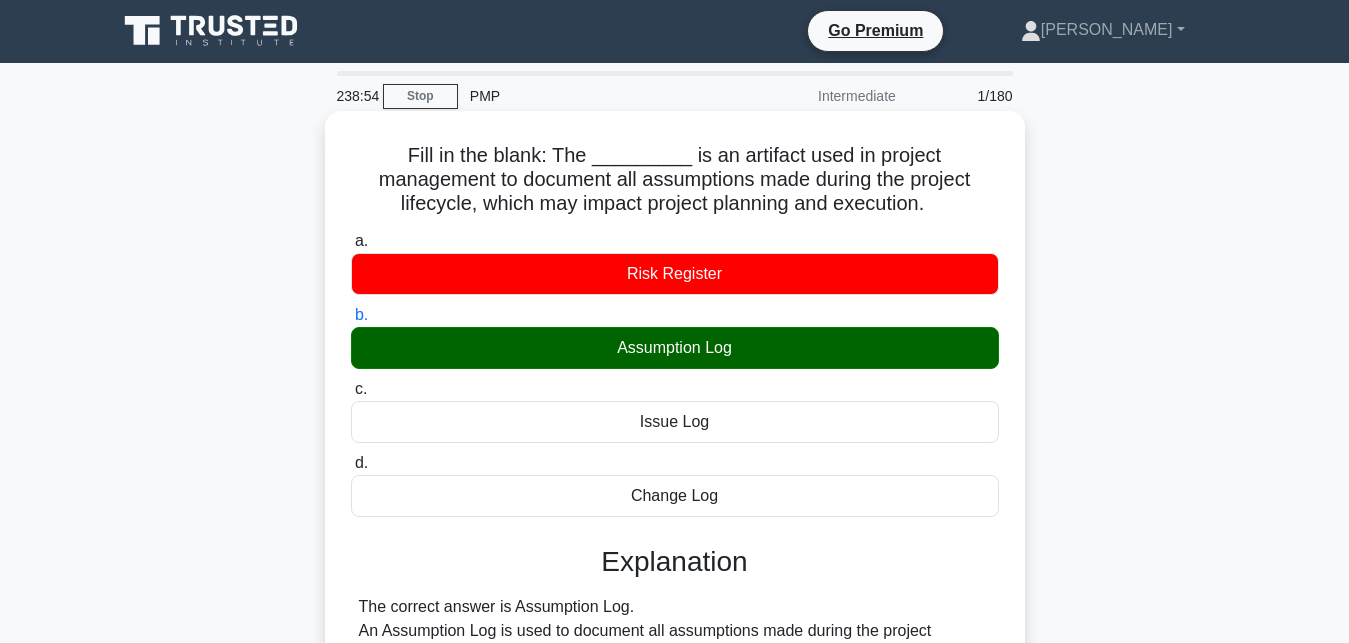 click on "c.
Issue Log" at bounding box center [351, 389] 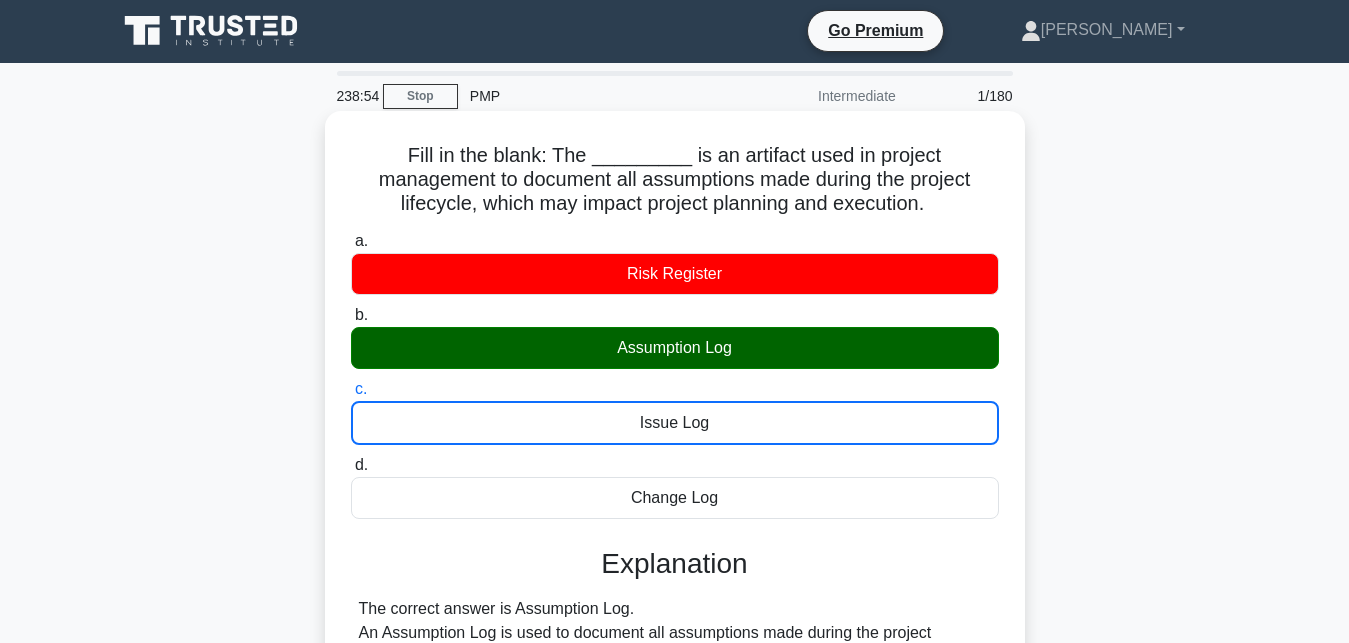 click on "d.
Change Log" at bounding box center [351, 465] 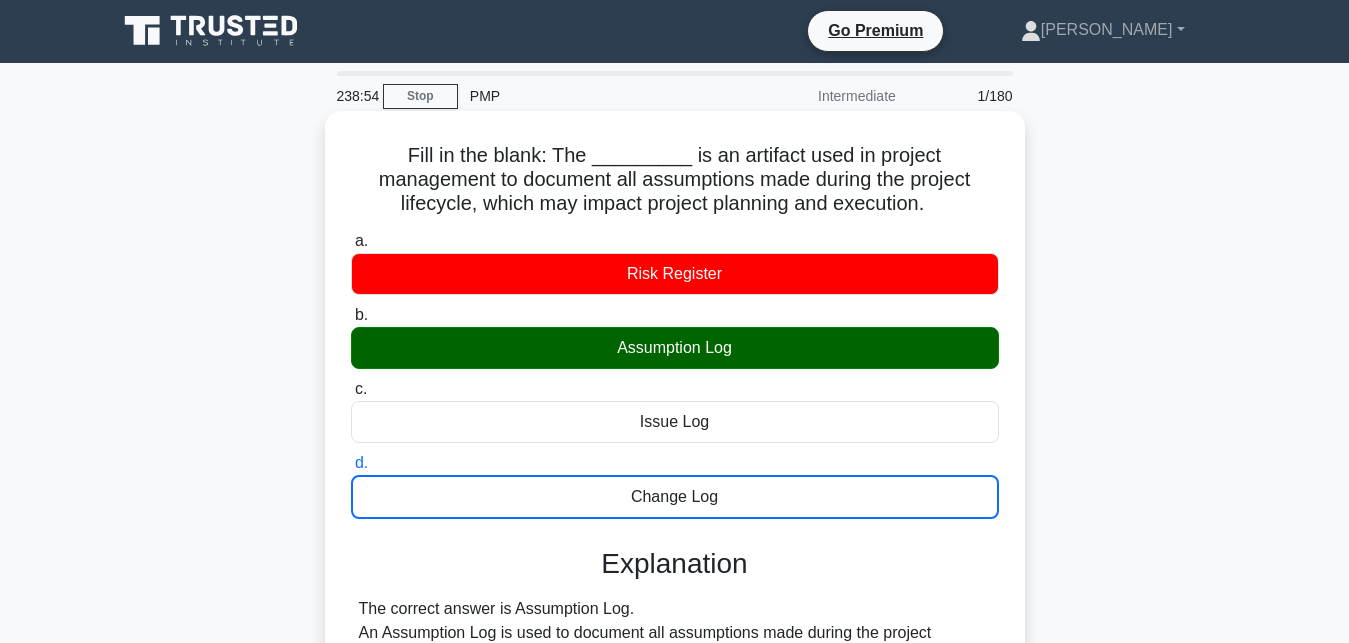 click on "a.
Risk Register" at bounding box center [351, 241] 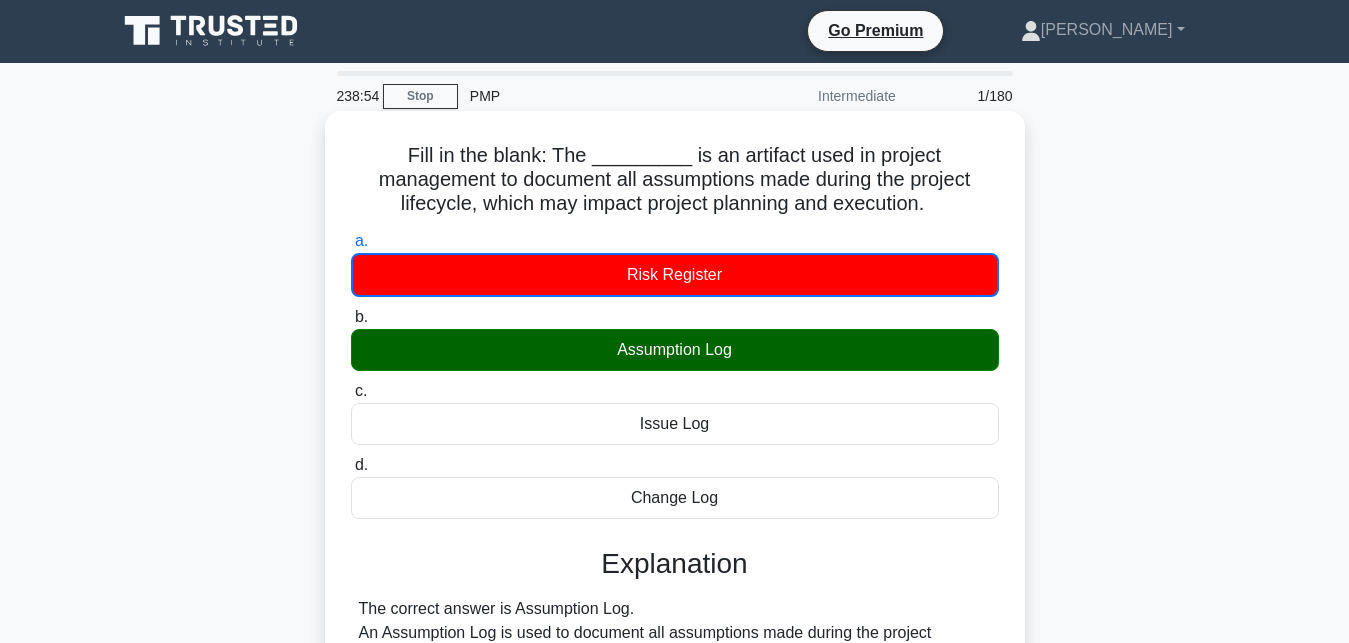 click on "b.
Assumption Log" at bounding box center (351, 317) 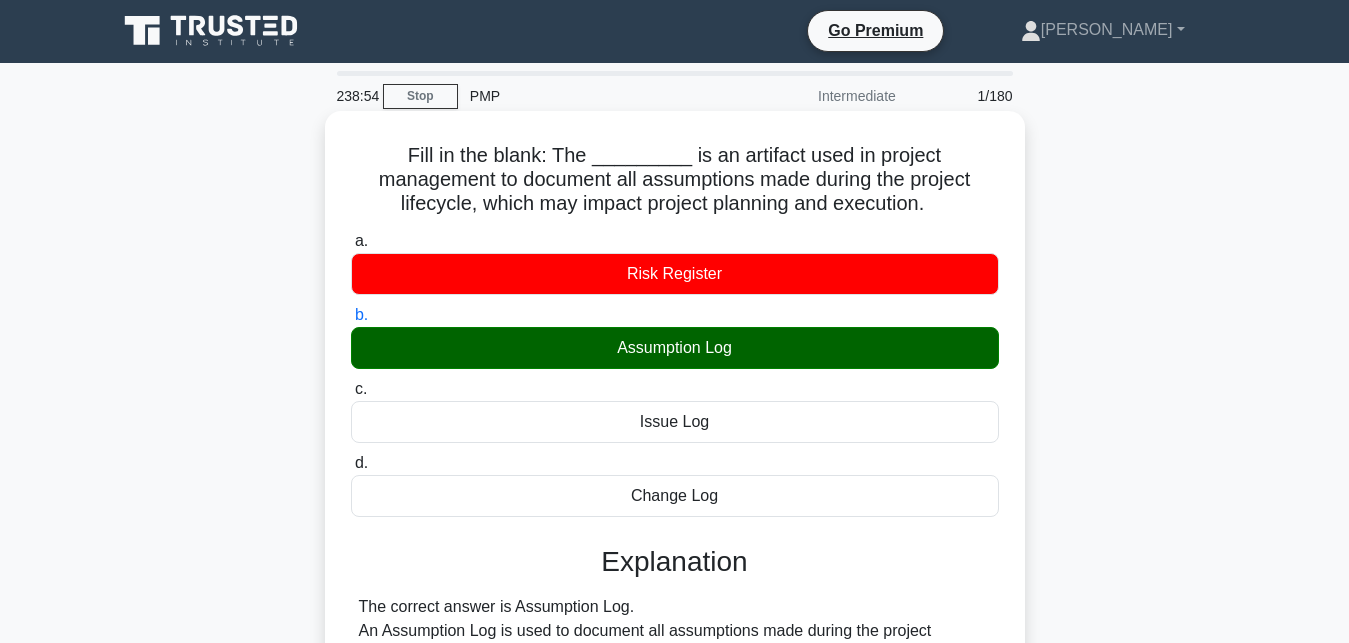 click on "c.
Issue Log" at bounding box center (351, 389) 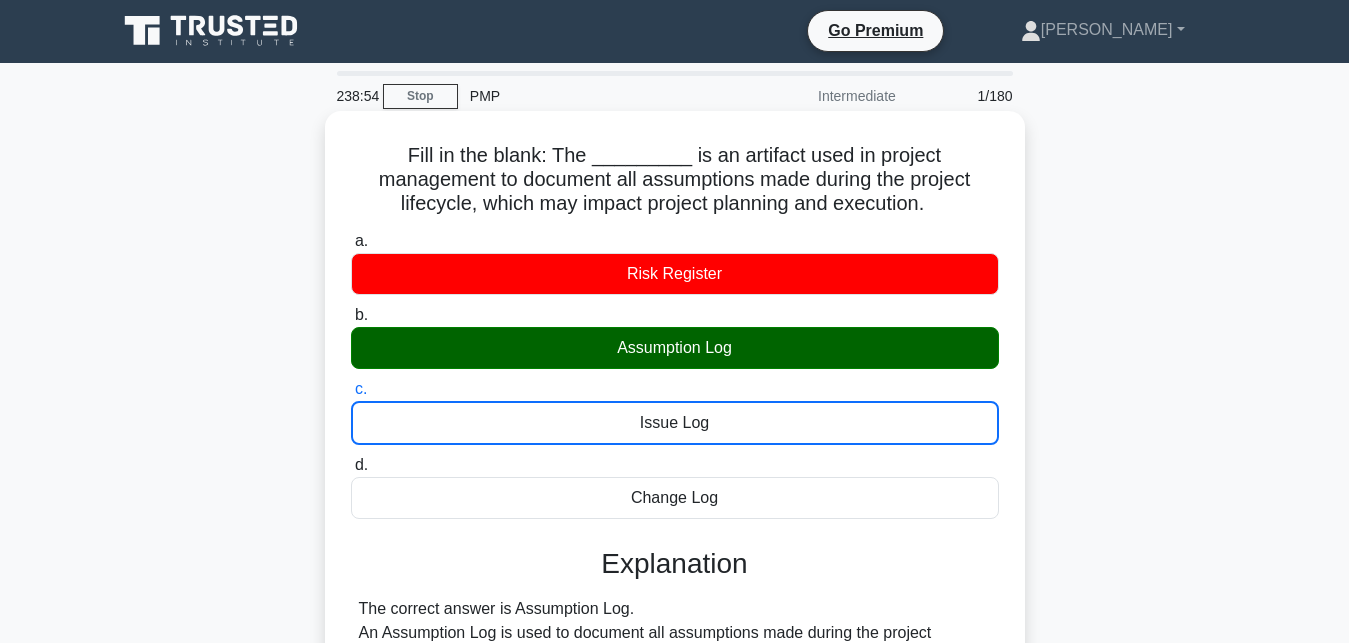 click on "d.
Change Log" at bounding box center [351, 465] 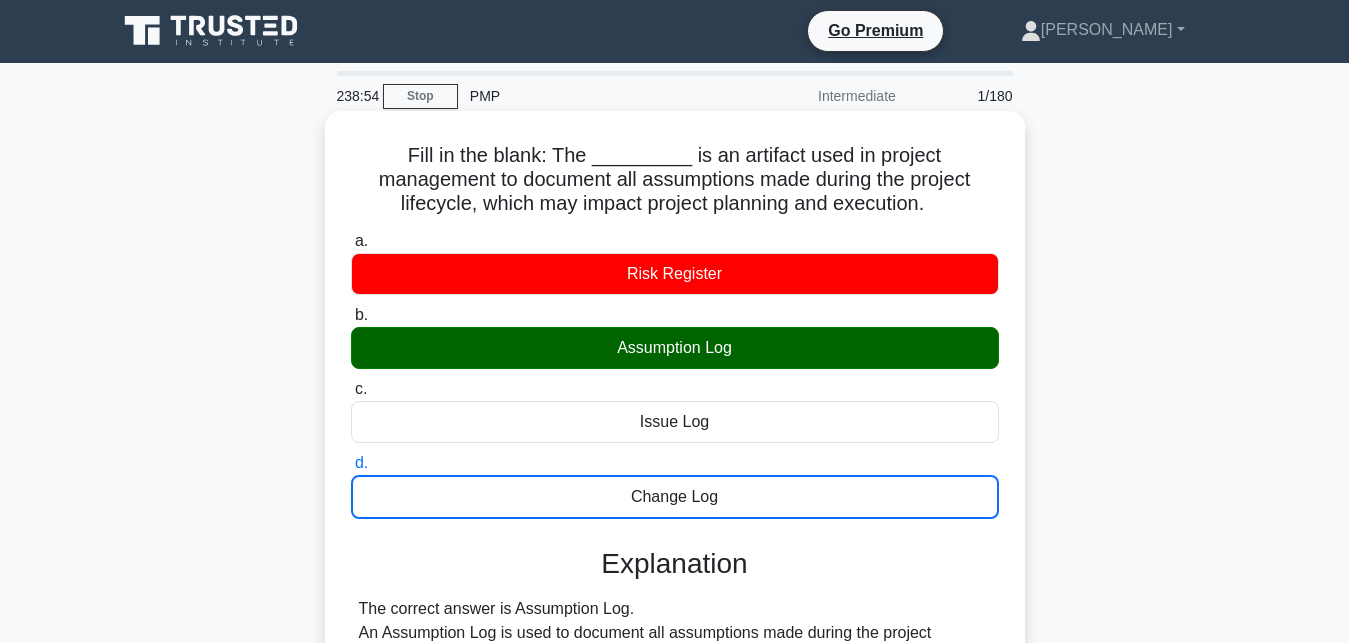 click on "a.
Risk Register" at bounding box center [351, 241] 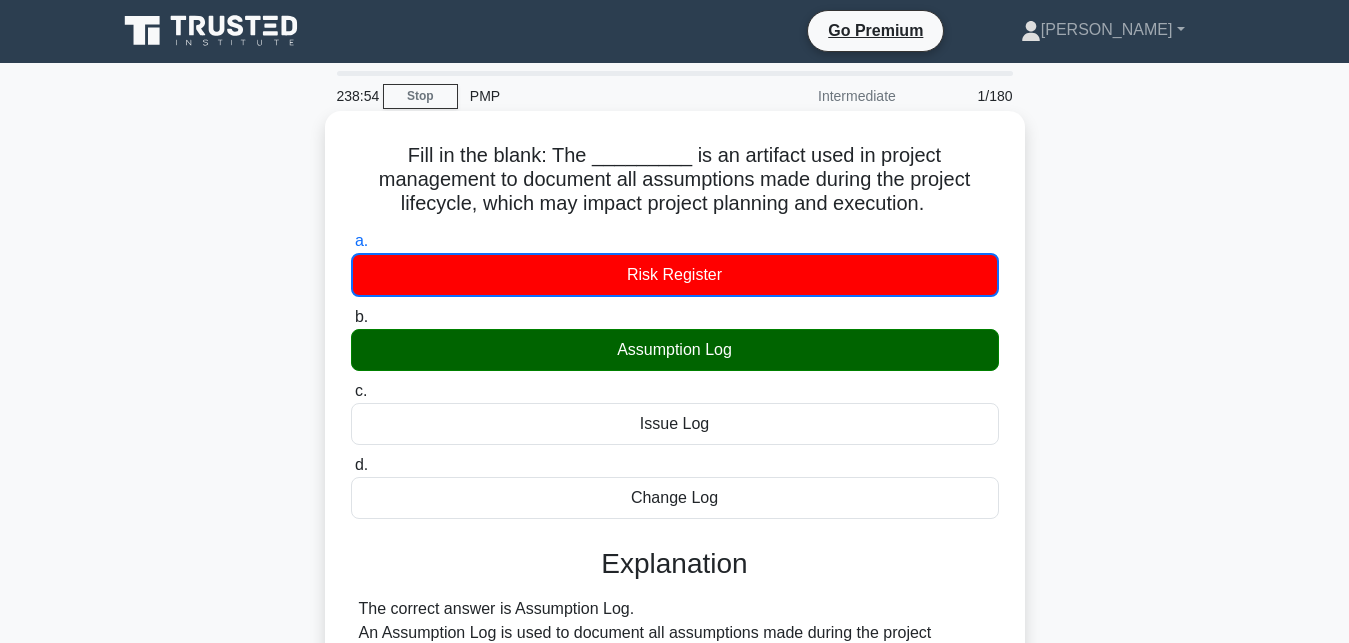 click on "b.
Assumption Log" at bounding box center (351, 317) 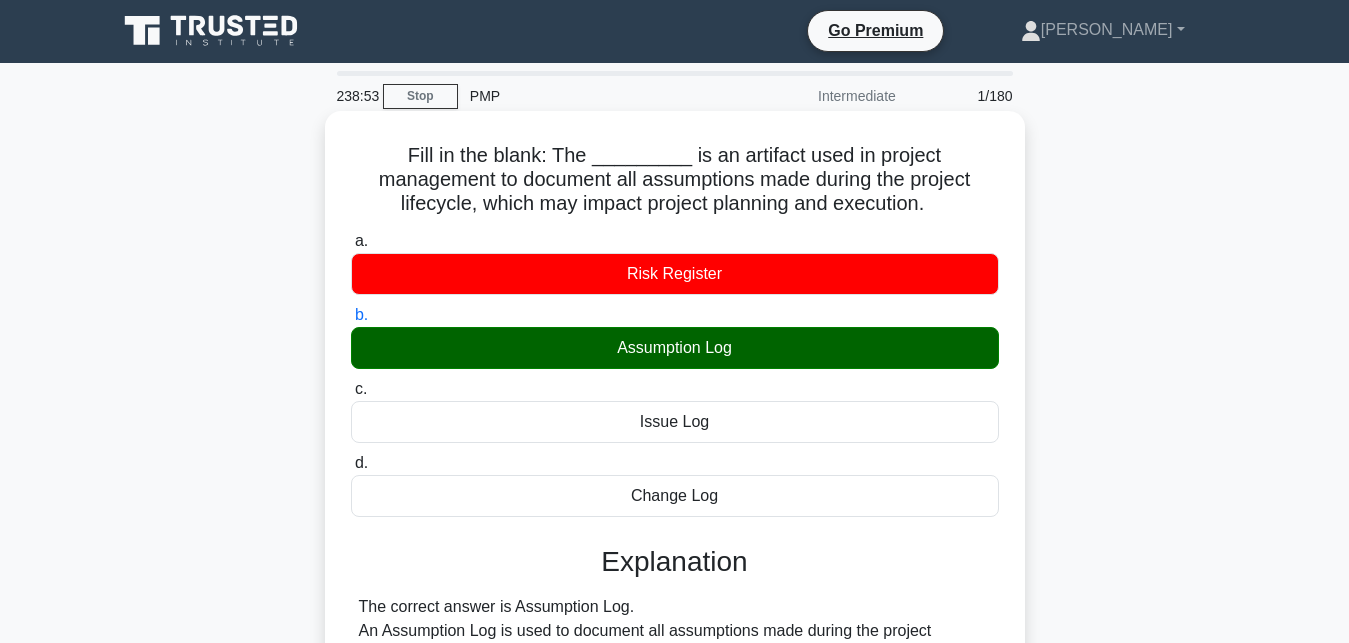 click on "c.
Issue Log" at bounding box center [351, 389] 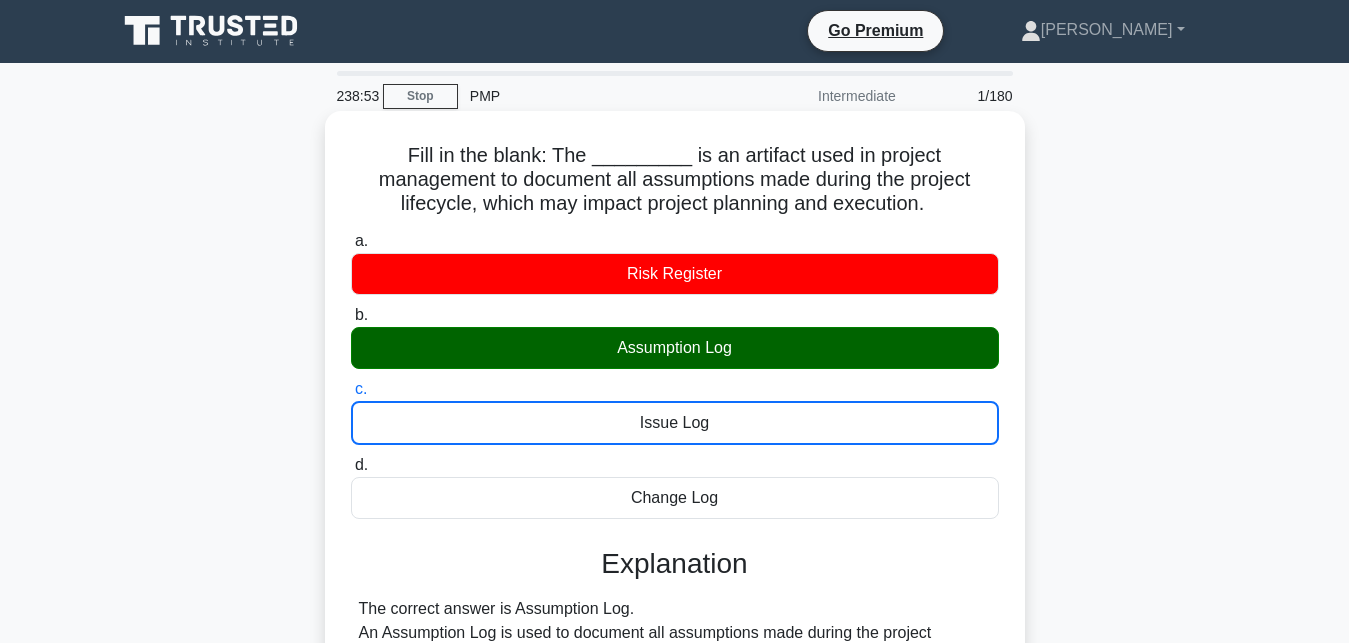 click on "d.
Change Log" at bounding box center [351, 465] 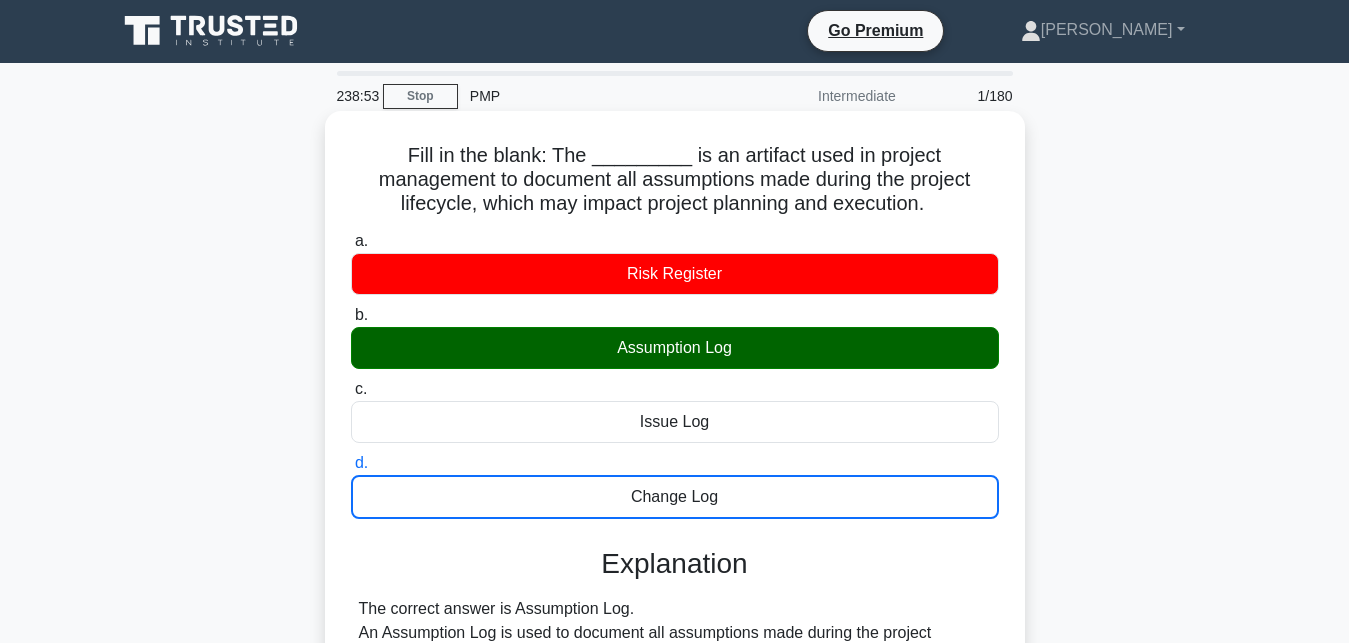 click on "a.
Risk Register" at bounding box center (351, 241) 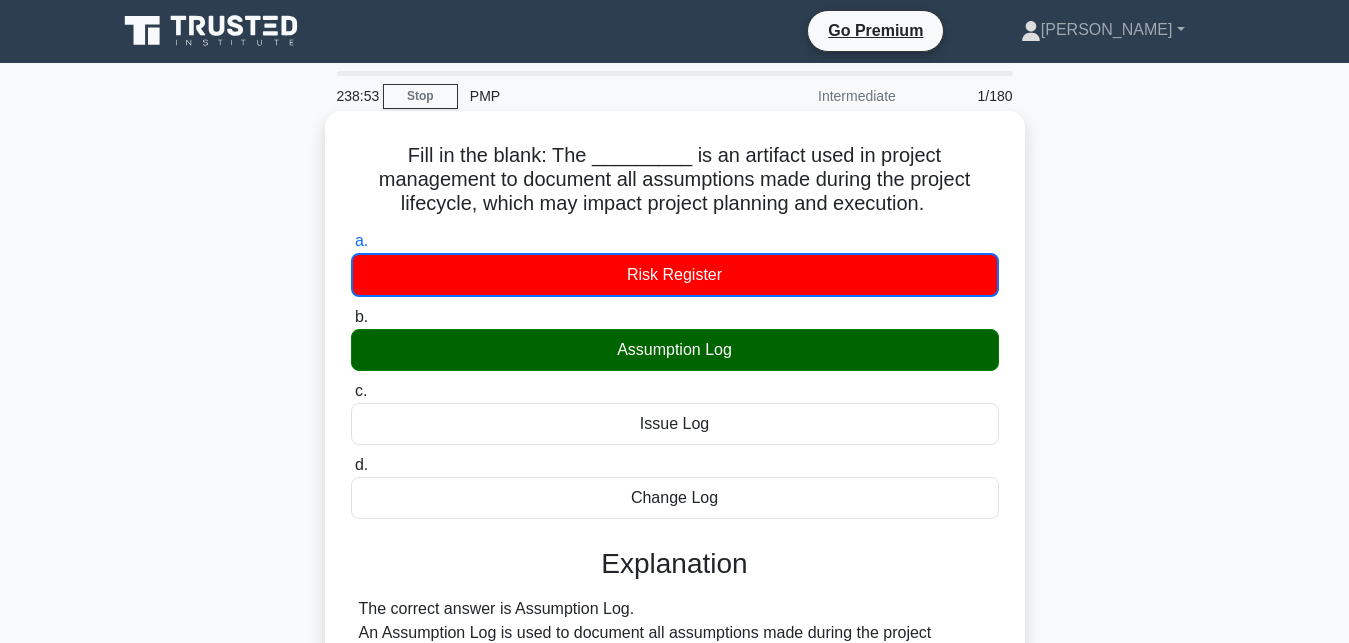 click on "b.
Assumption Log" at bounding box center [351, 317] 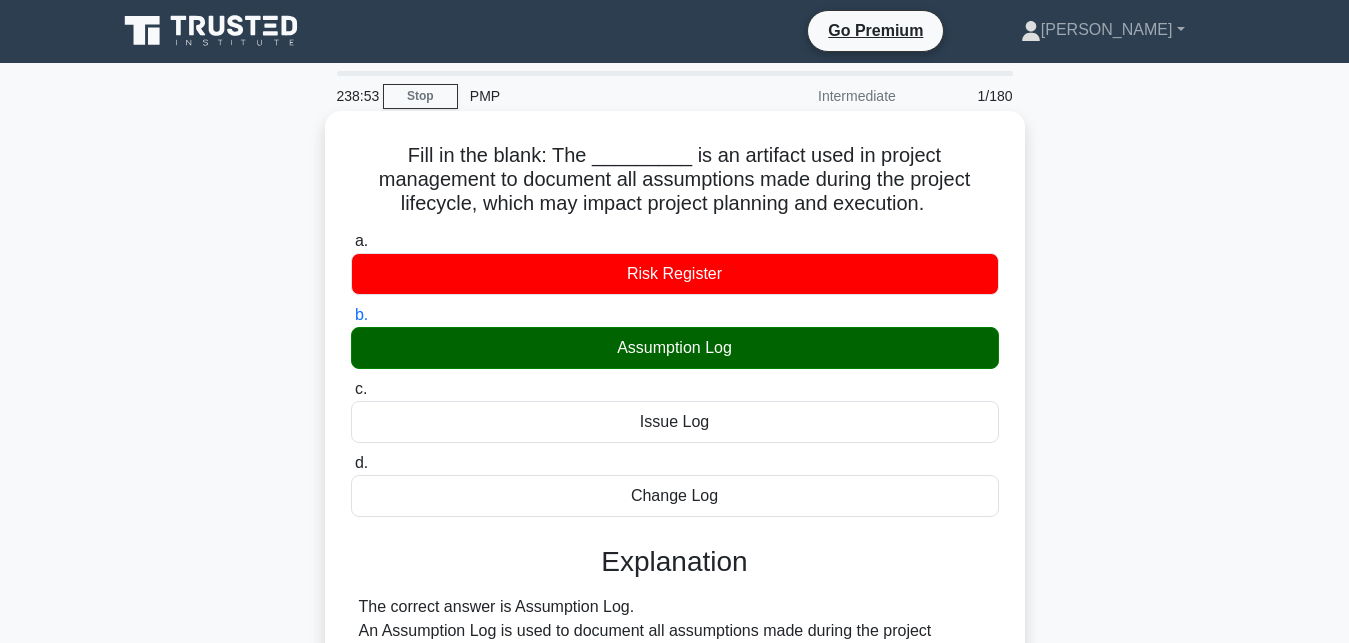 click on "c.
Issue Log" at bounding box center (351, 389) 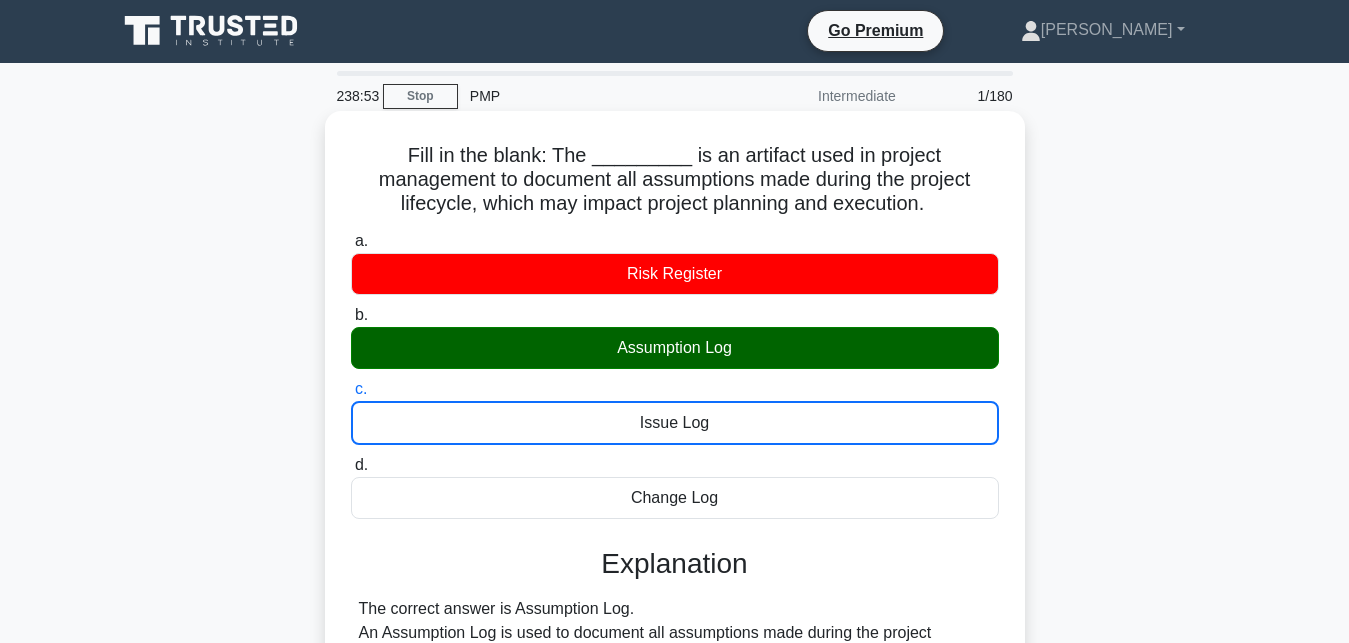 click on "d.
Change Log" at bounding box center (351, 465) 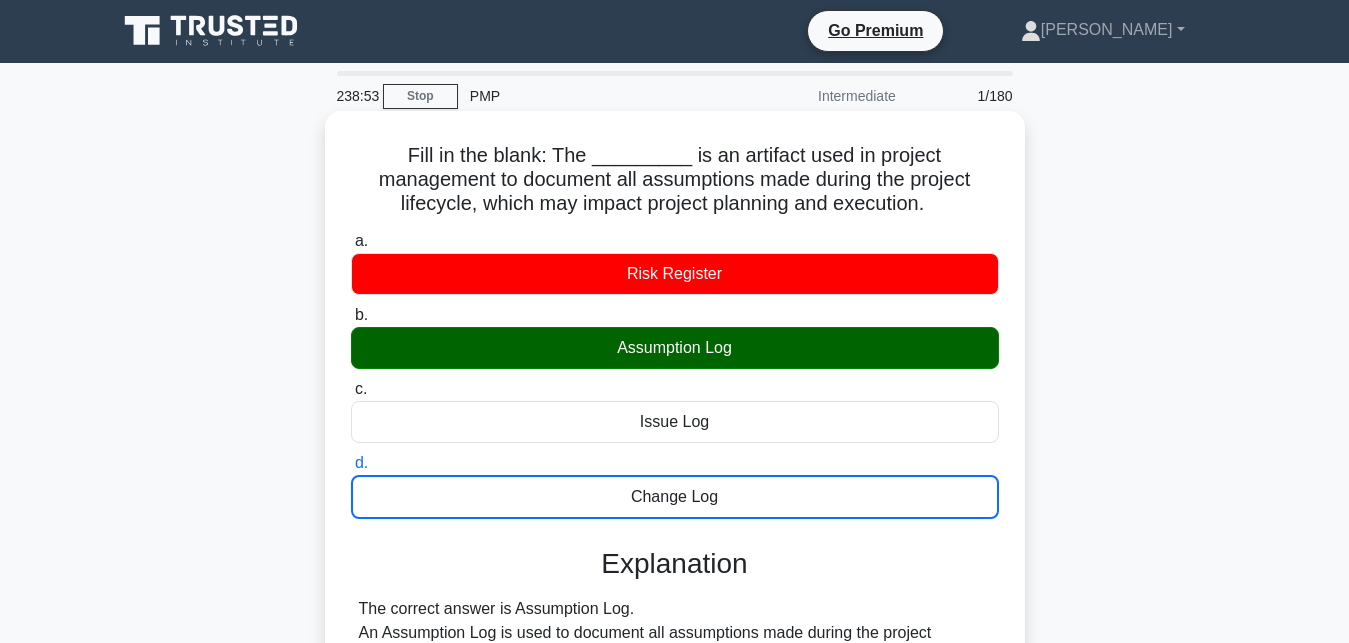 click on "a.
Risk Register" at bounding box center [351, 241] 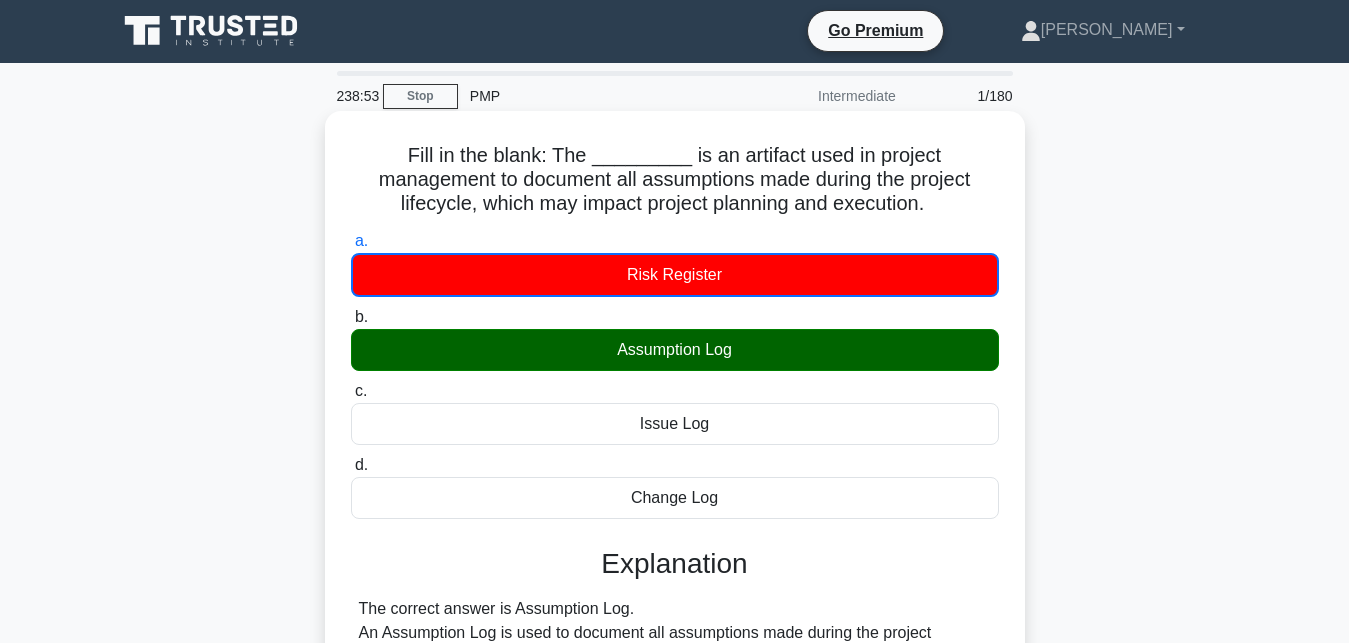 click on "b.
Assumption Log" at bounding box center [351, 317] 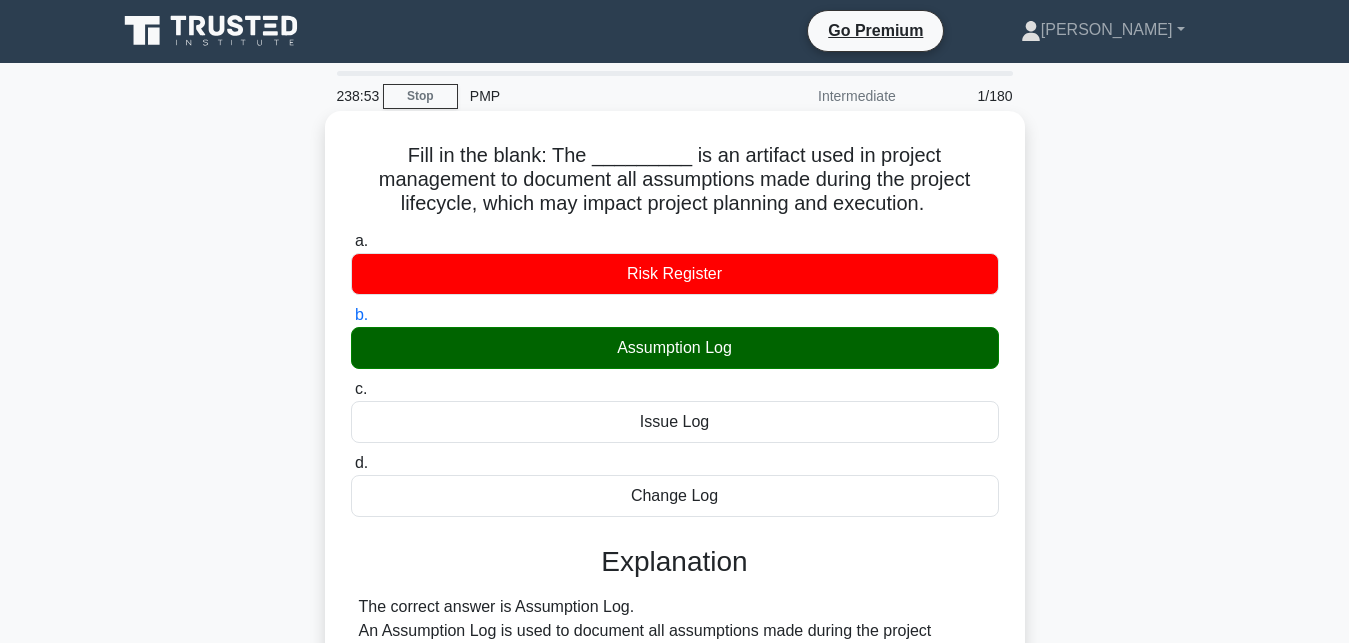 click on "c.
Issue Log" at bounding box center [351, 389] 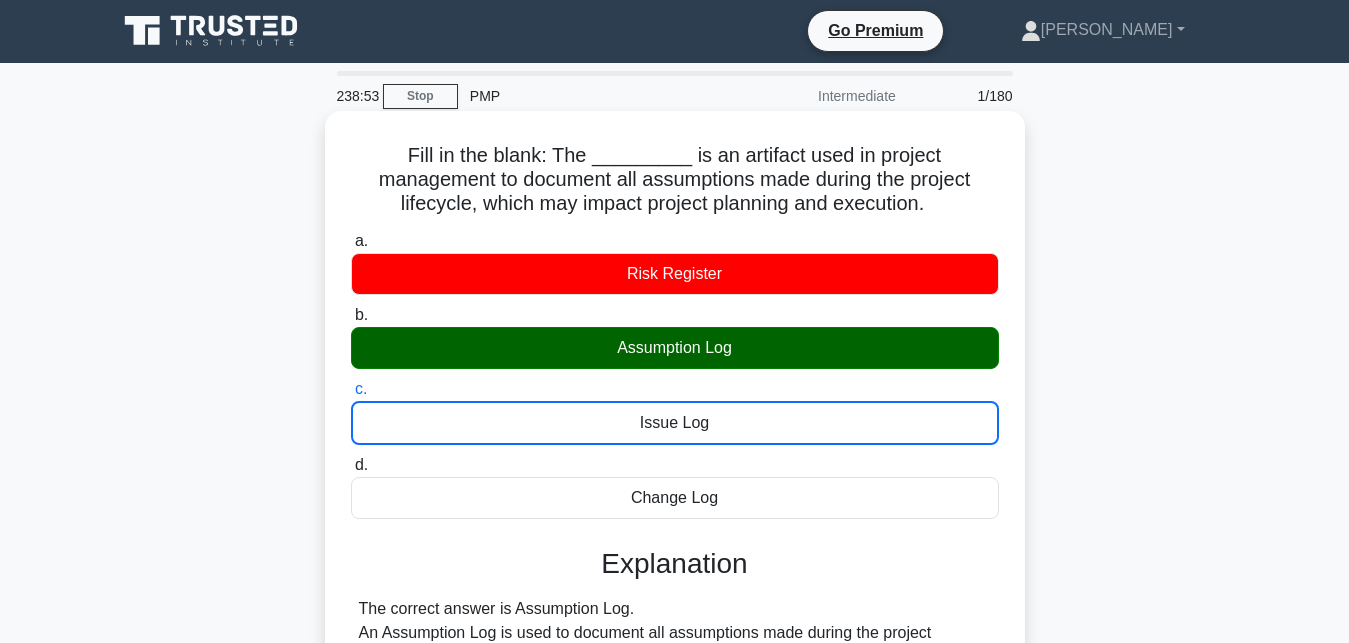 click on "d.
Change Log" at bounding box center (351, 465) 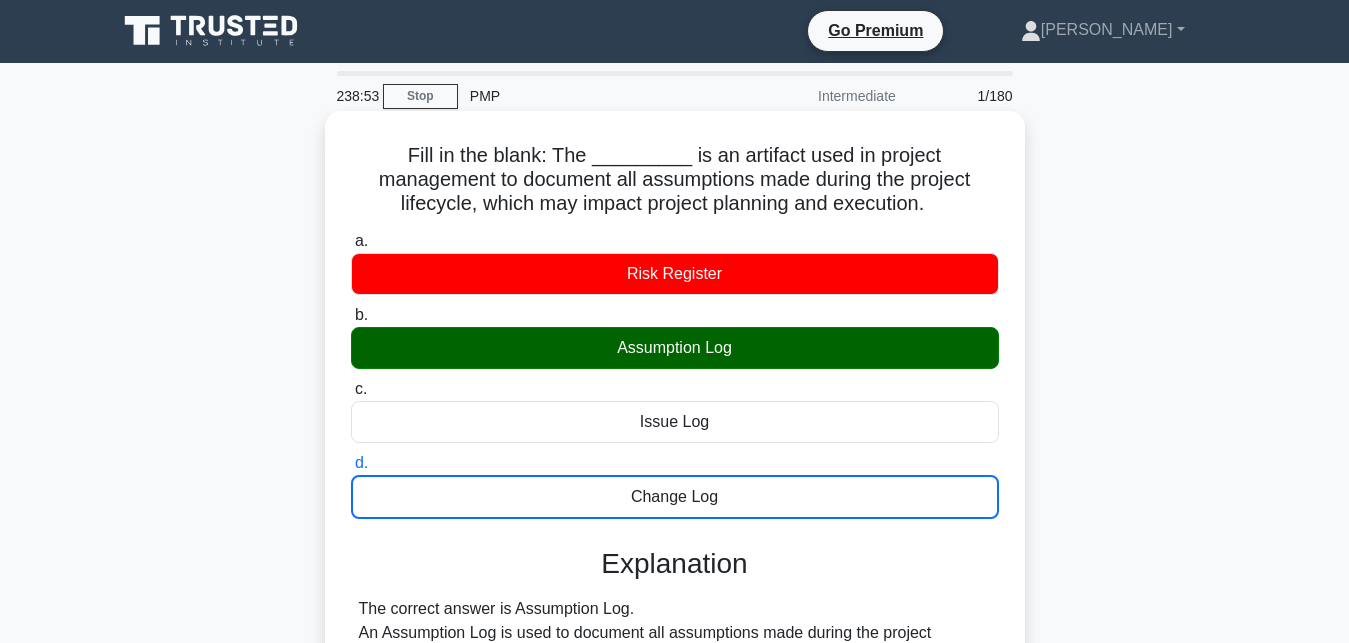click on "a.
Risk Register" at bounding box center (351, 241) 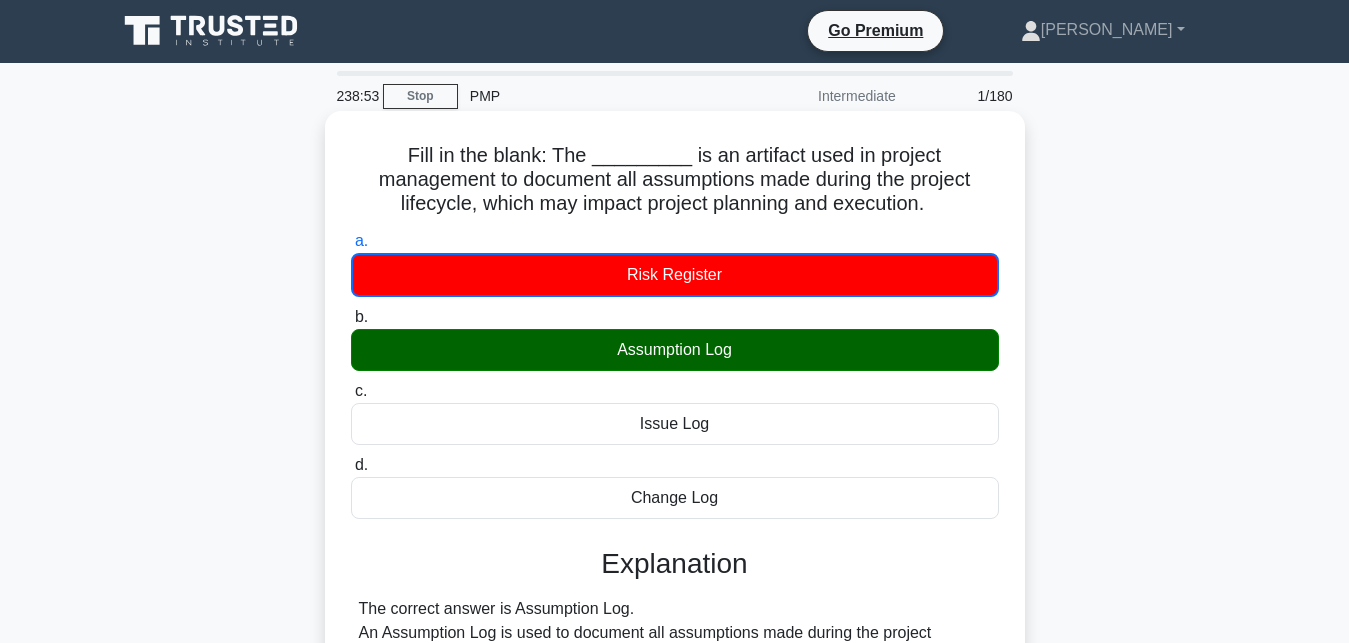 click on "b.
Assumption Log" at bounding box center (351, 317) 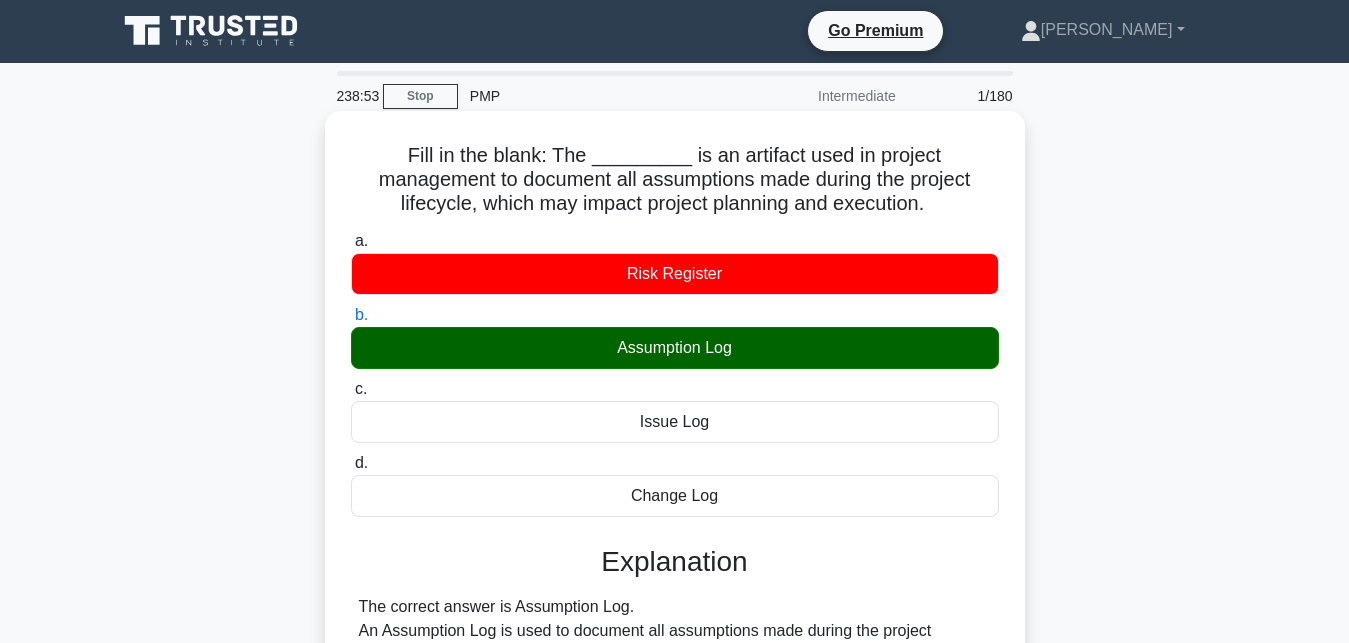 click on "c.
Issue Log" at bounding box center (351, 389) 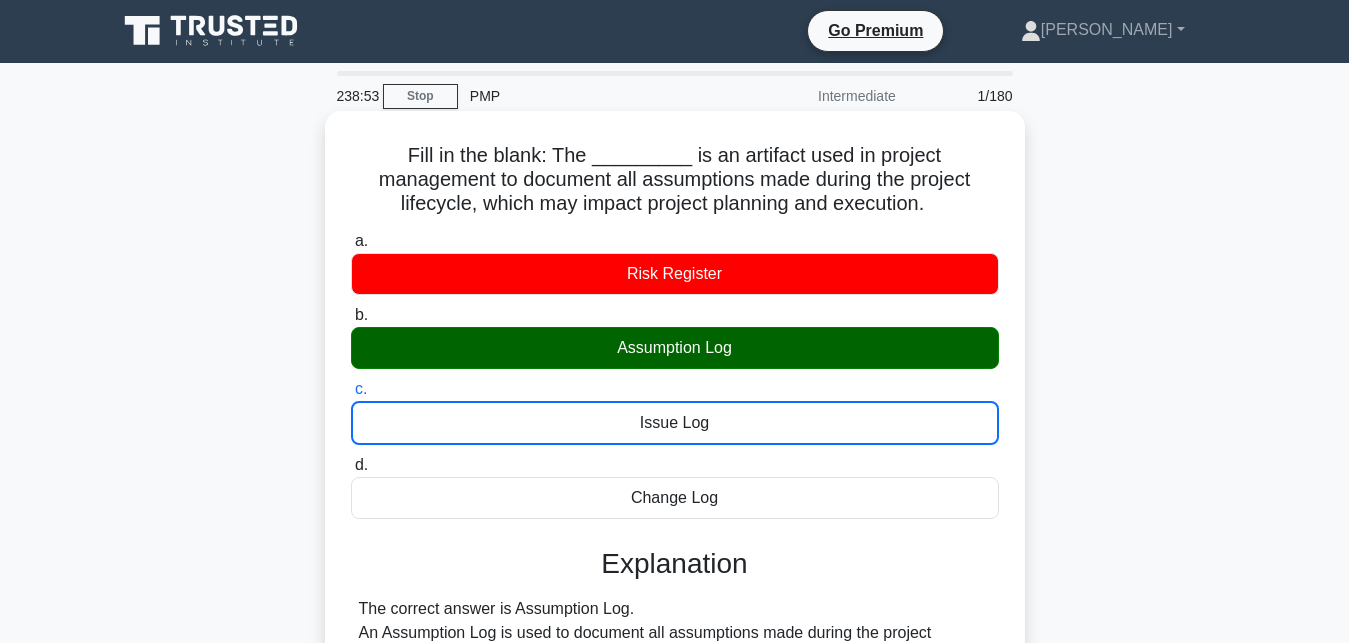click on "d.
Change Log" at bounding box center (351, 465) 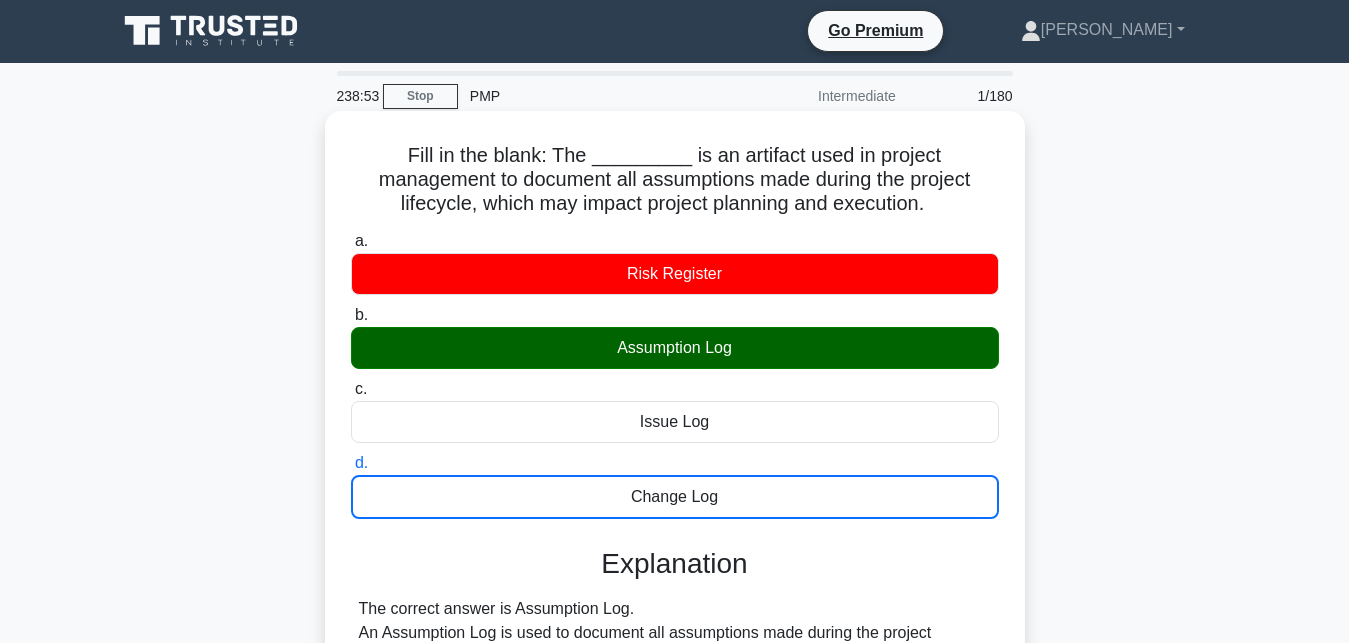 click on "a.
Risk Register" at bounding box center (351, 241) 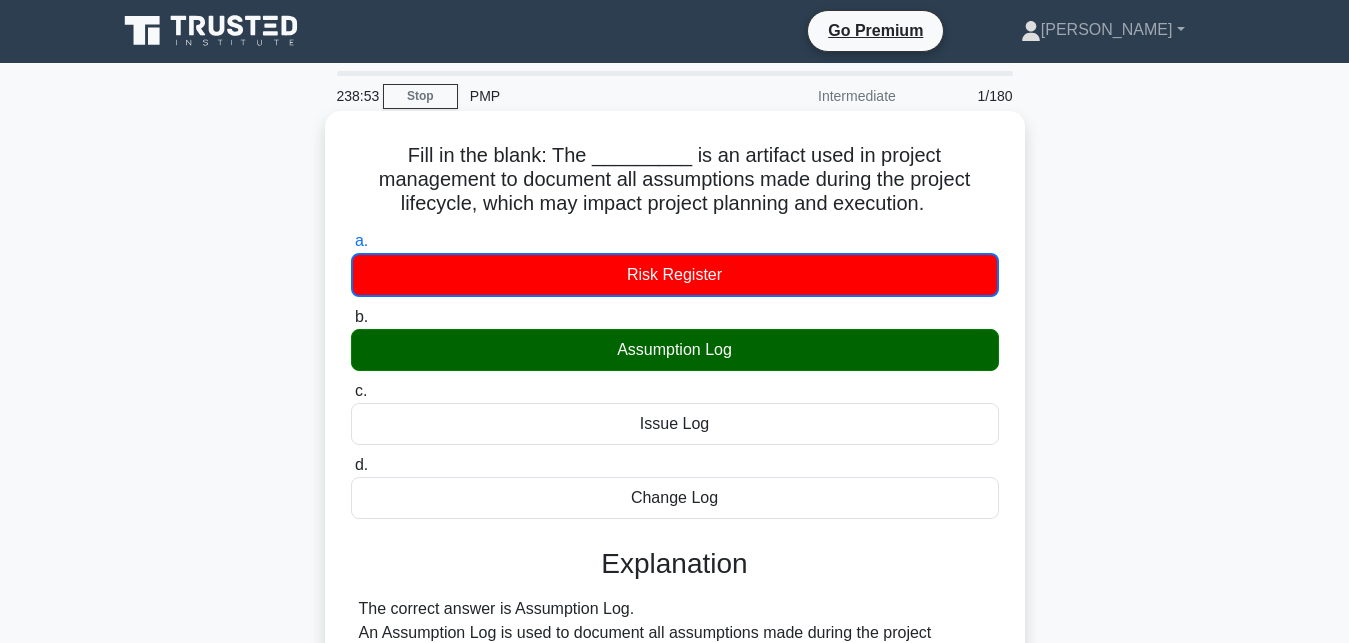 click on "b.
Assumption Log" at bounding box center (351, 317) 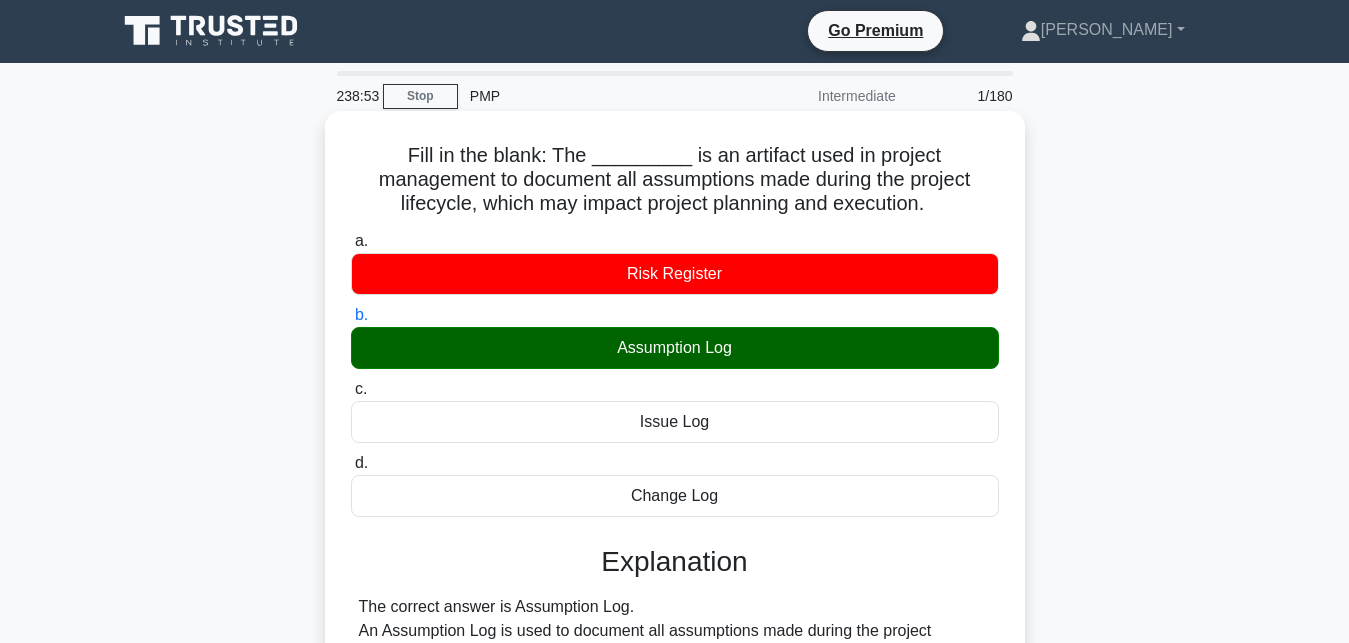 click on "c.
Issue Log" at bounding box center [351, 389] 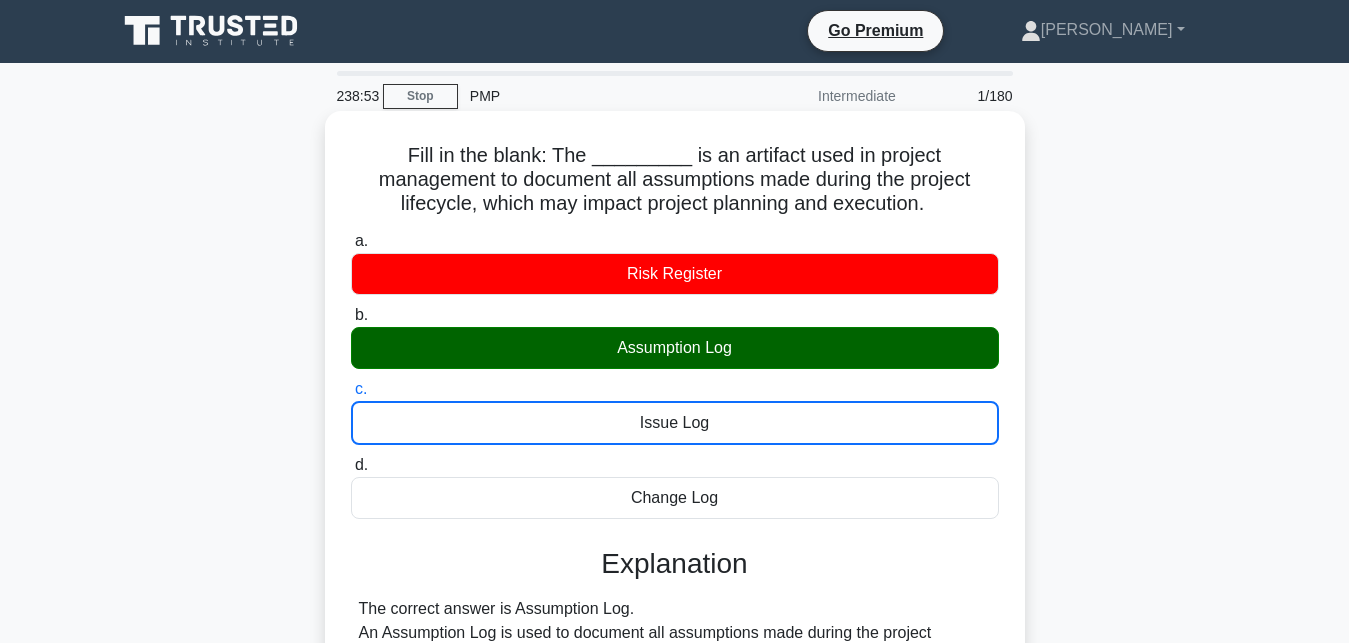 click on "d.
Change Log" at bounding box center (351, 465) 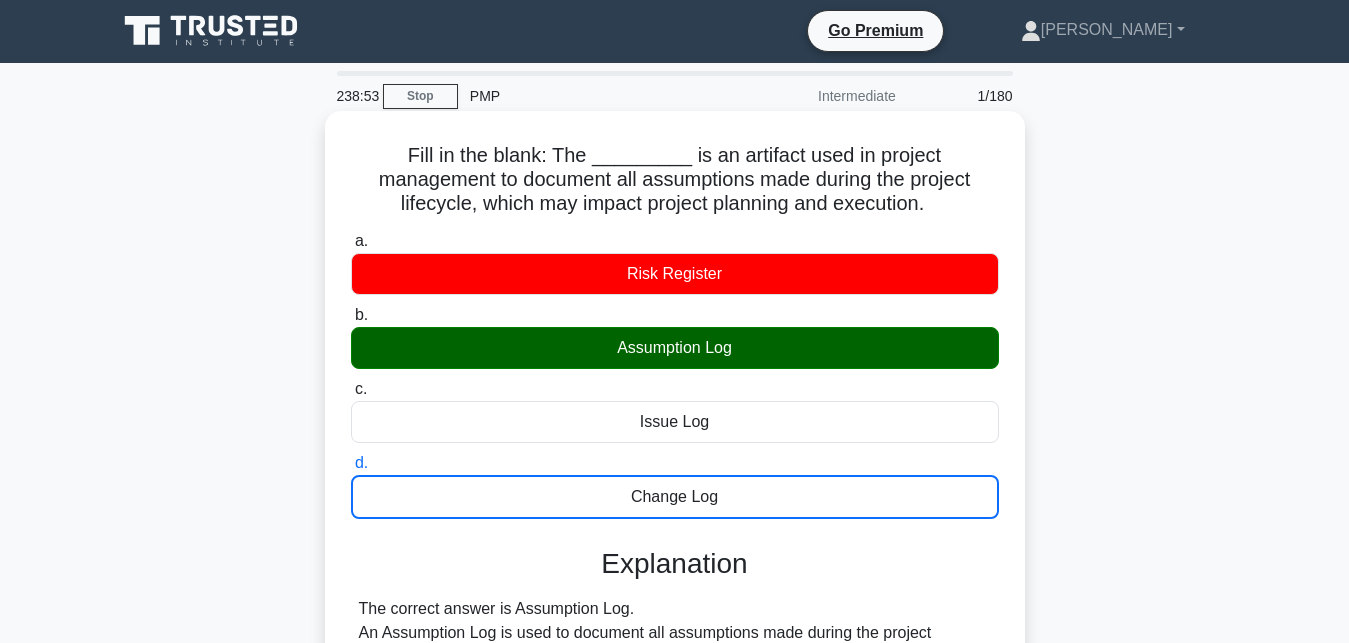 click on "a.
Risk Register" at bounding box center [351, 241] 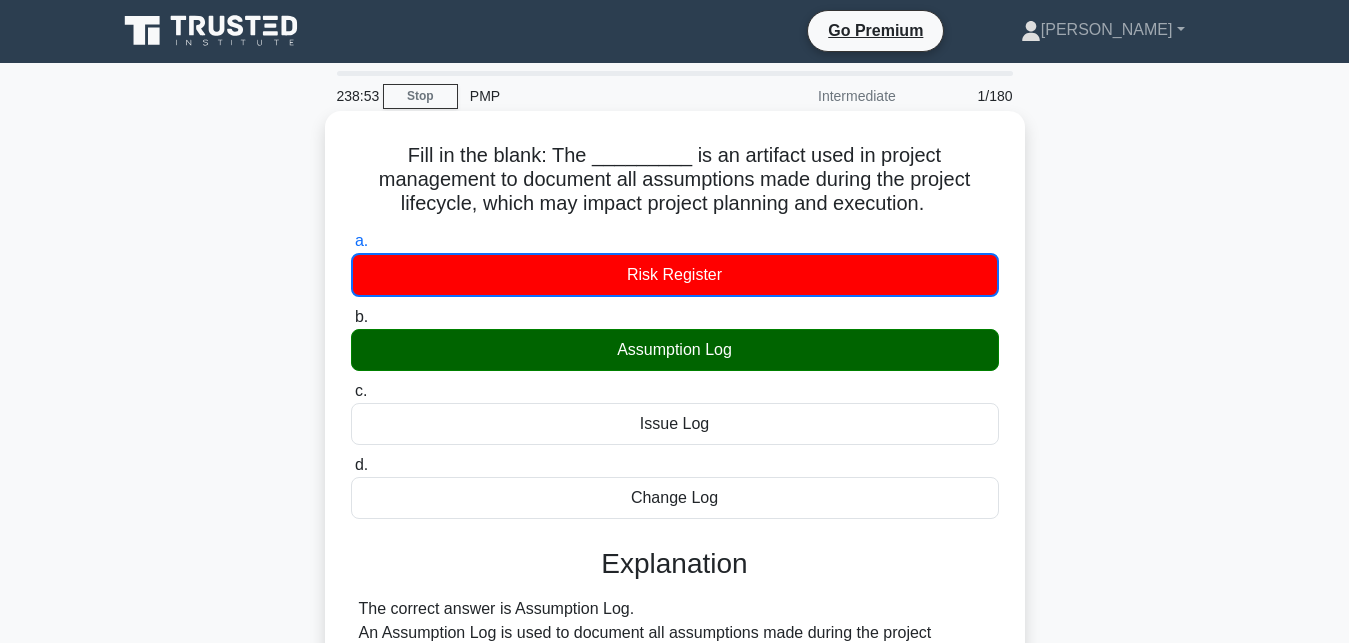 click on "b.
Assumption Log" at bounding box center [351, 317] 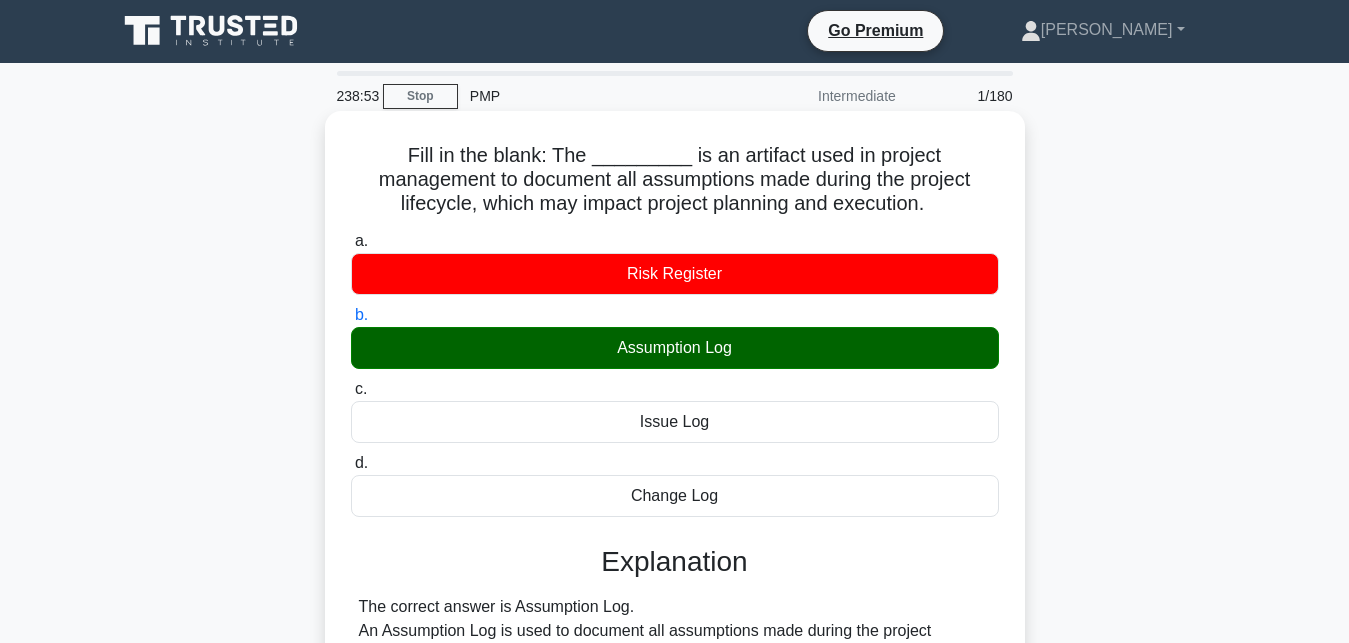 click on "c.
Issue Log" at bounding box center (351, 389) 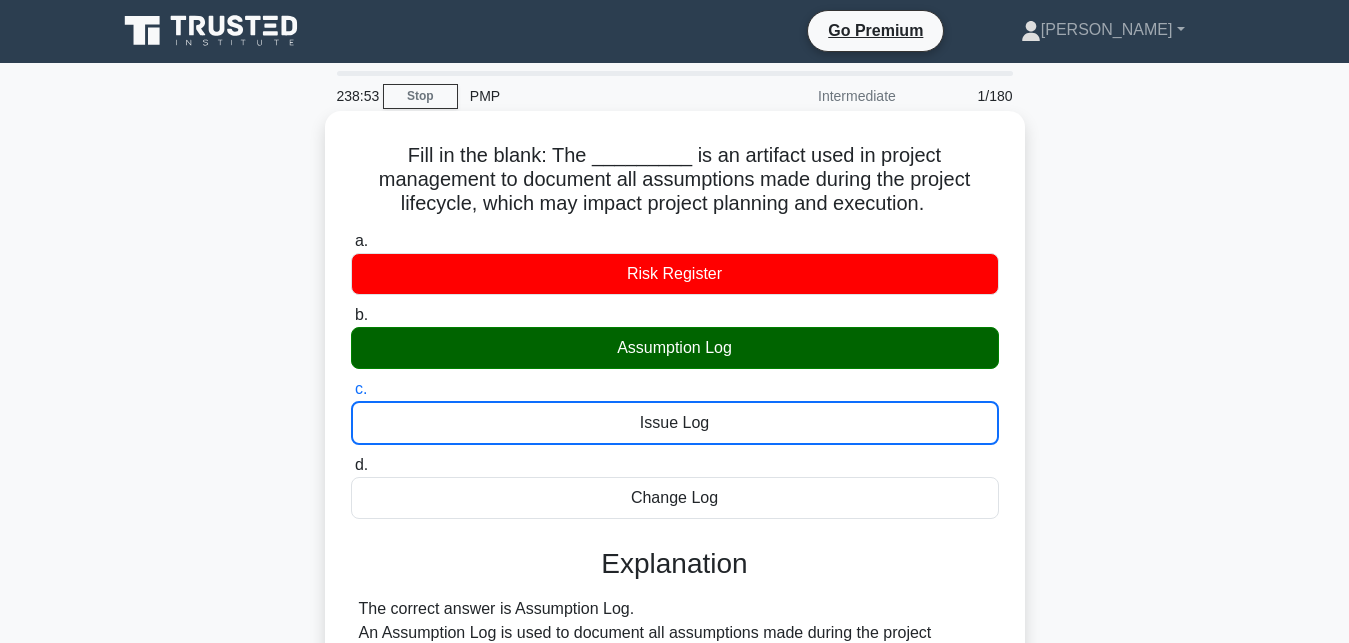 click on "d.
Change Log" at bounding box center [351, 465] 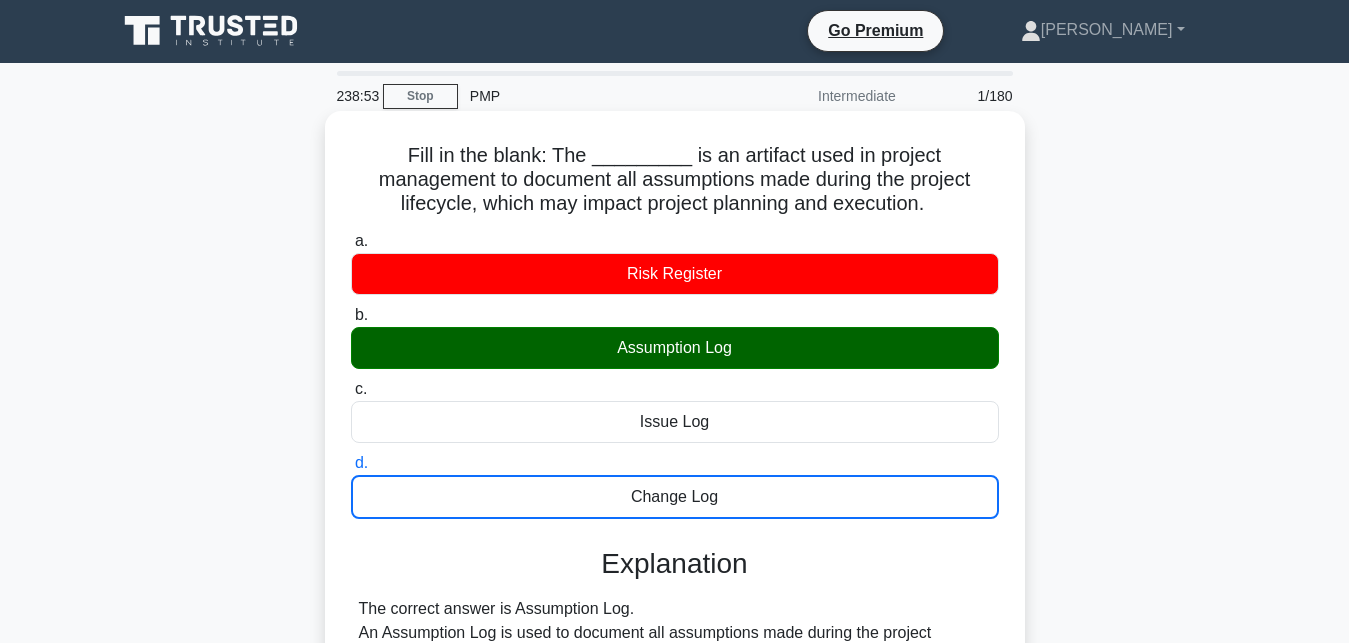 click on "a.
Risk Register" at bounding box center [351, 241] 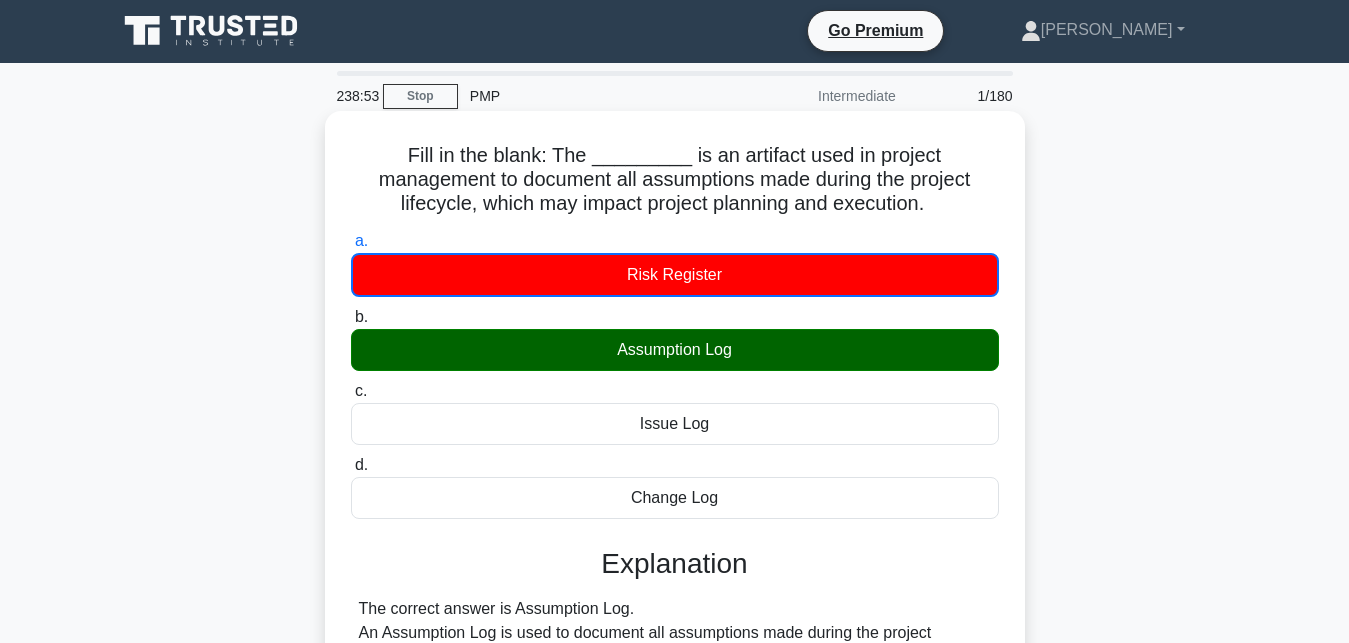 click on "b.
Assumption Log" at bounding box center [351, 317] 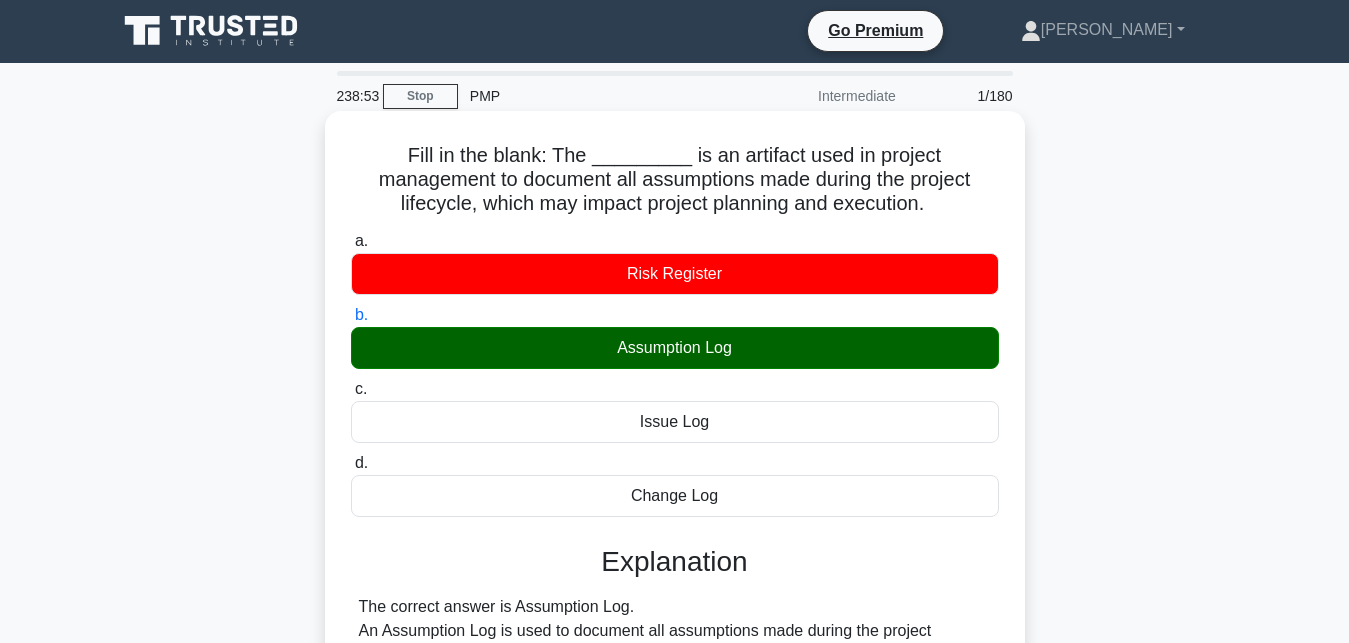 click on "c.
Issue Log" at bounding box center [351, 389] 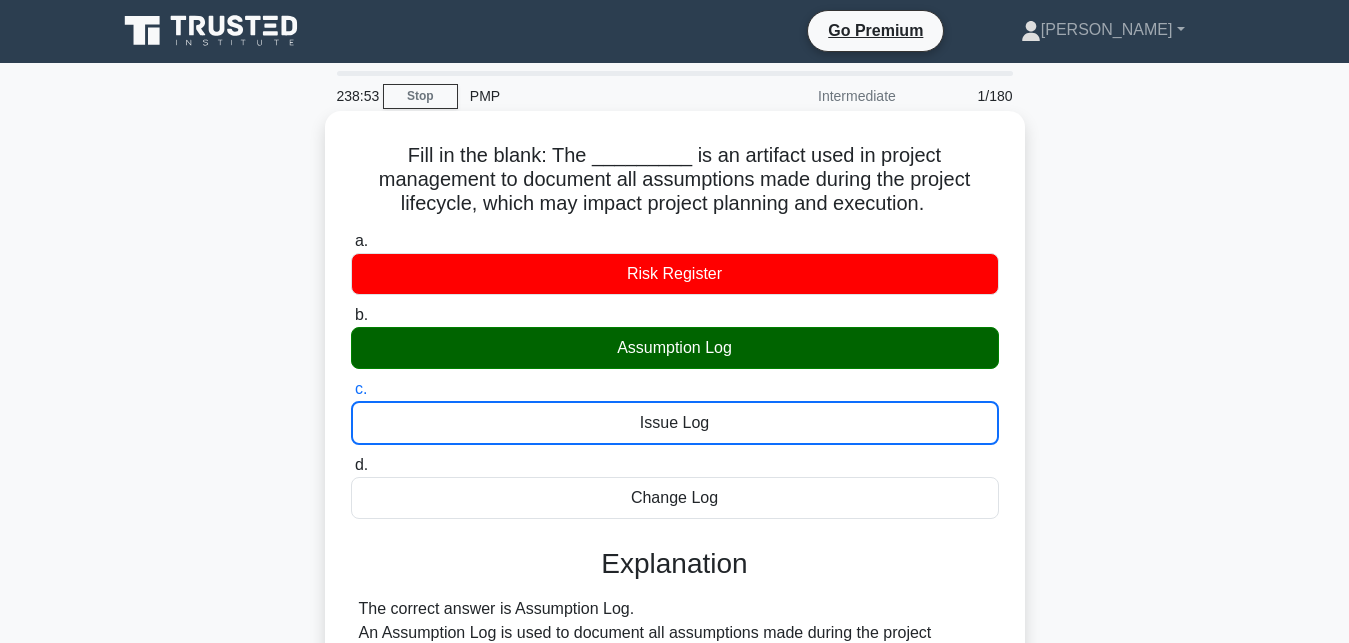 click on "d.
Change Log" at bounding box center (351, 465) 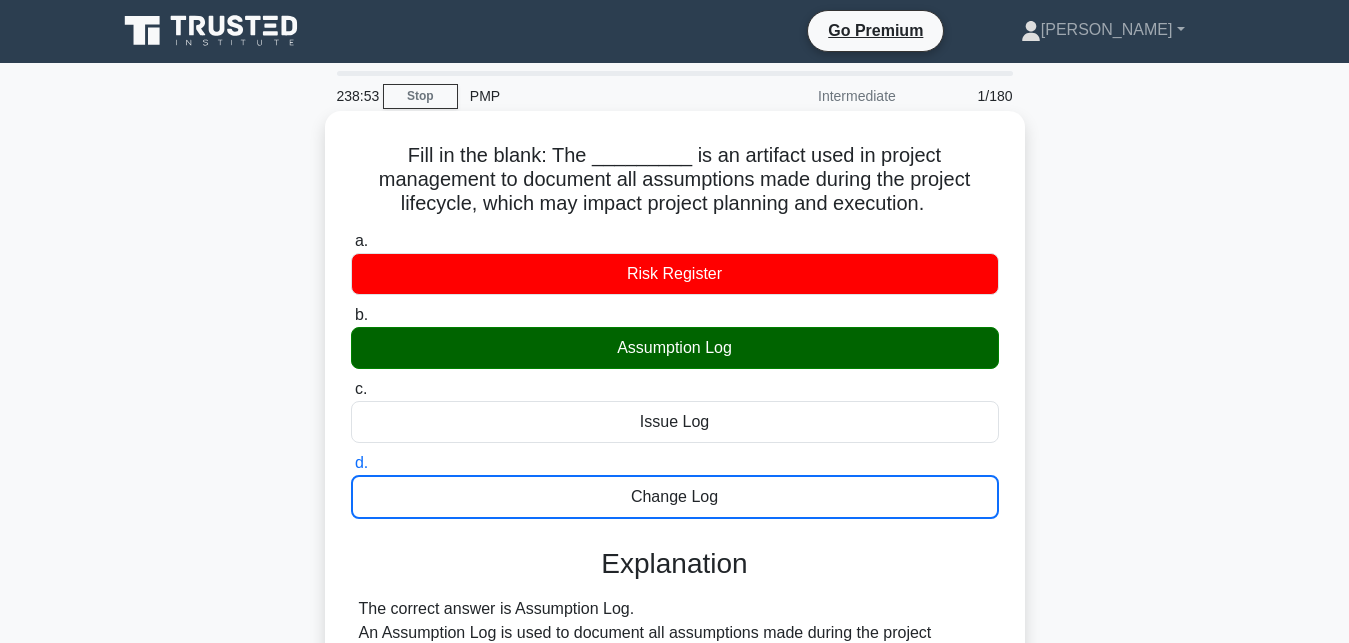 click on "a.
Risk Register" at bounding box center (351, 241) 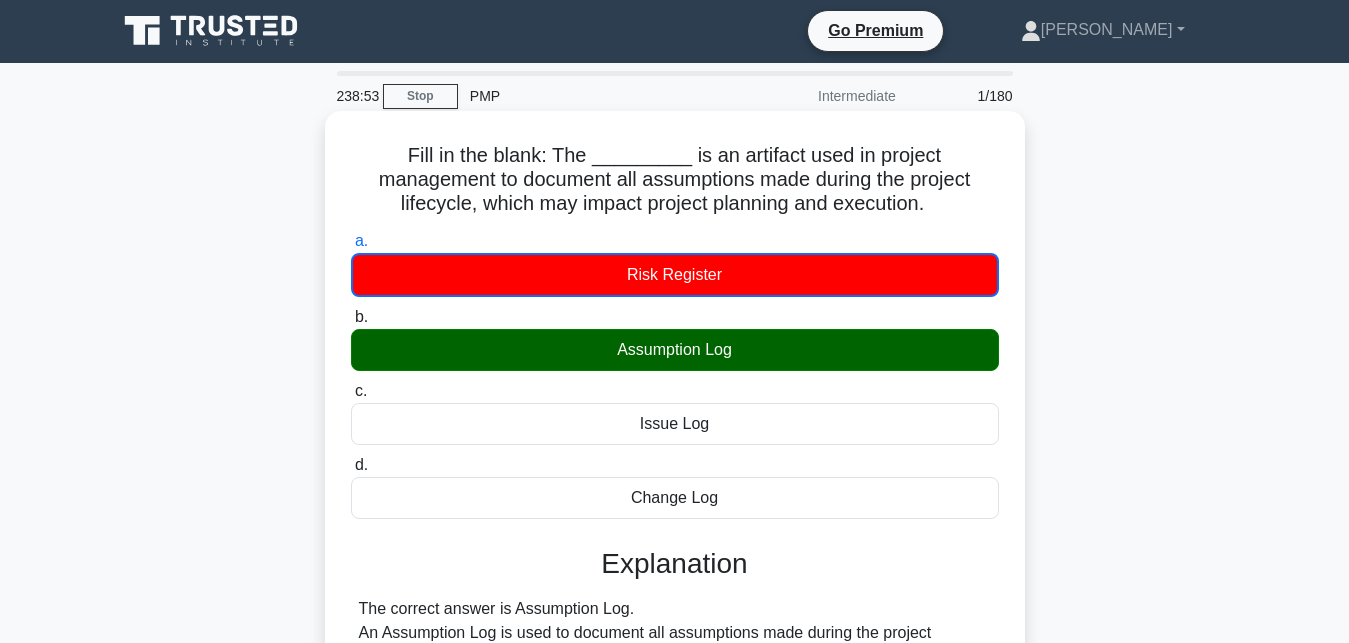 click on "b.
Assumption Log" at bounding box center [351, 317] 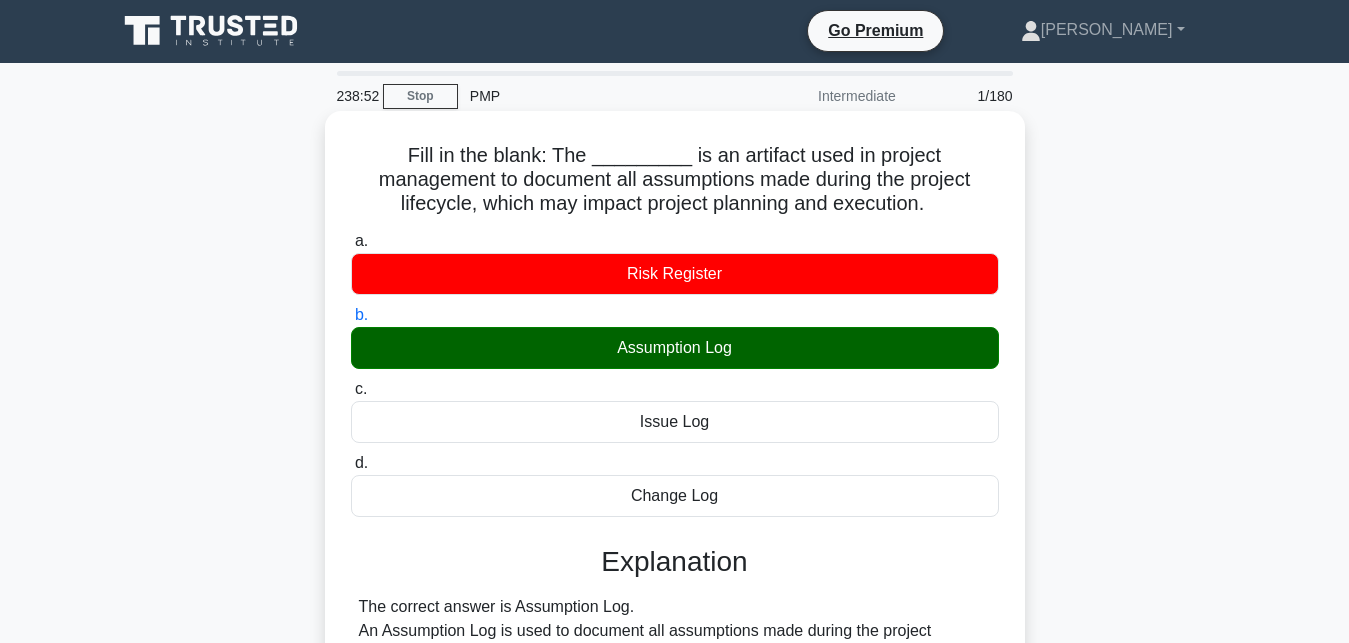 click on "c.
Issue Log" at bounding box center (351, 389) 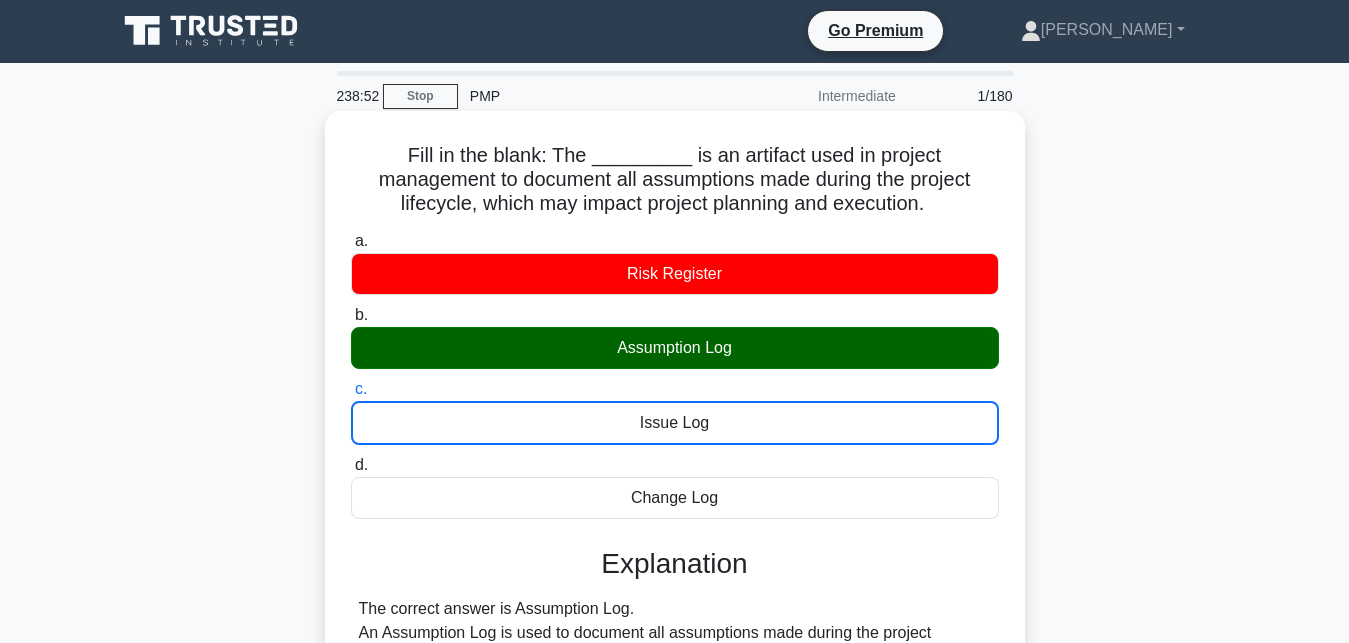 click on "d.
Change Log" at bounding box center [351, 465] 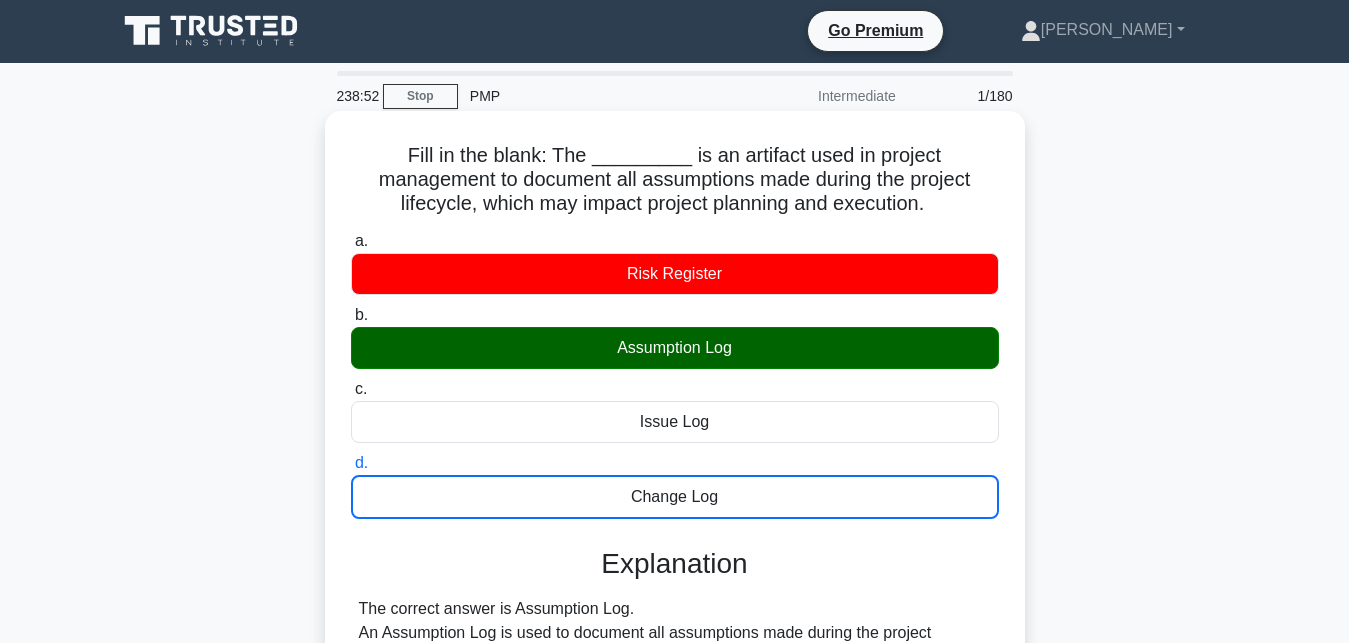 click on "a.
Risk Register" at bounding box center [351, 241] 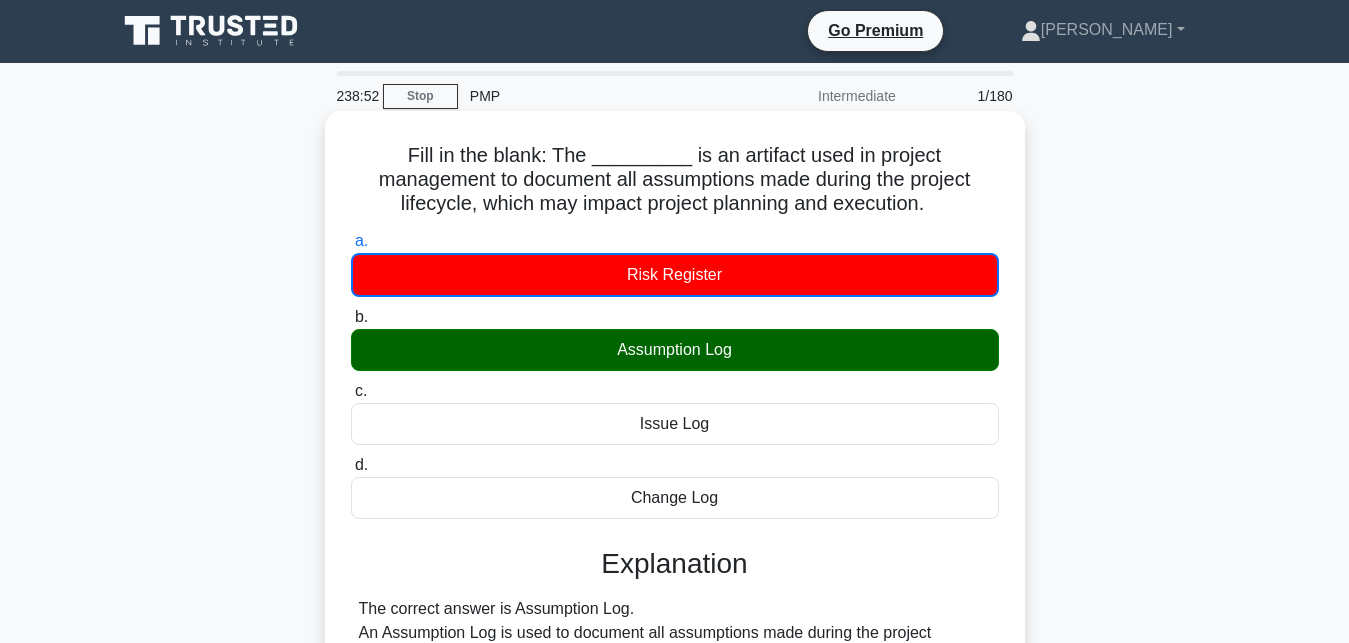 click on "b.
Assumption Log" at bounding box center [351, 317] 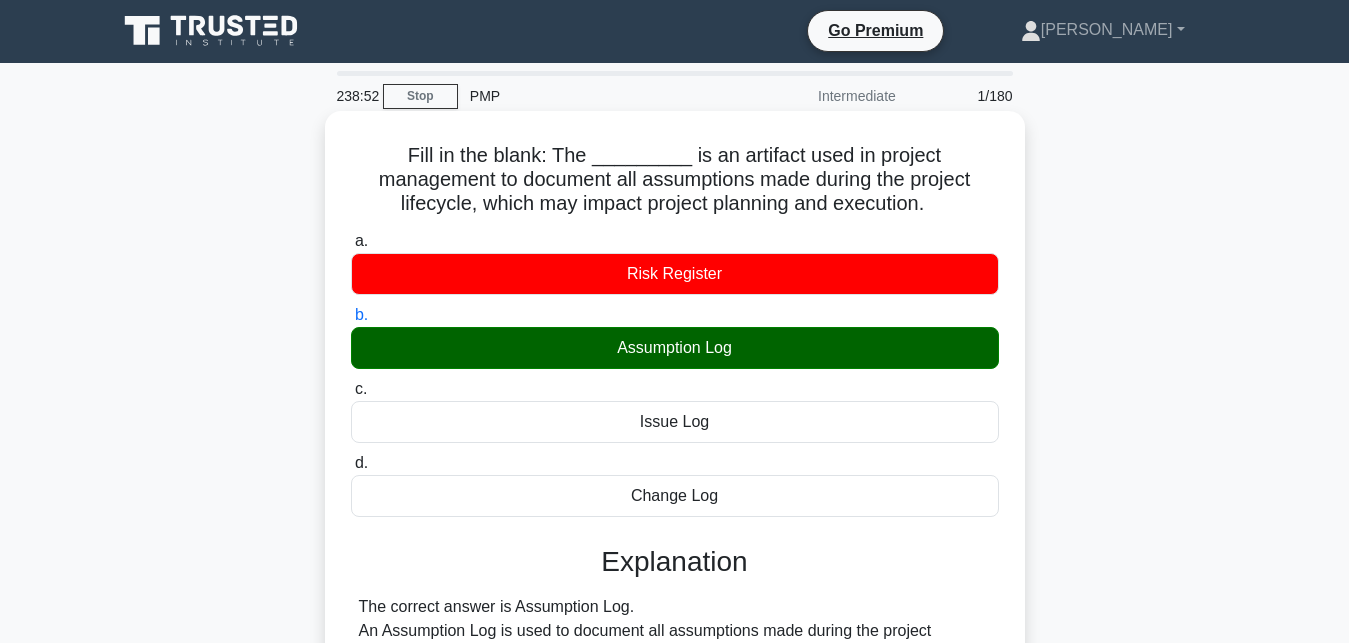 click on "c.
Issue Log" at bounding box center [351, 389] 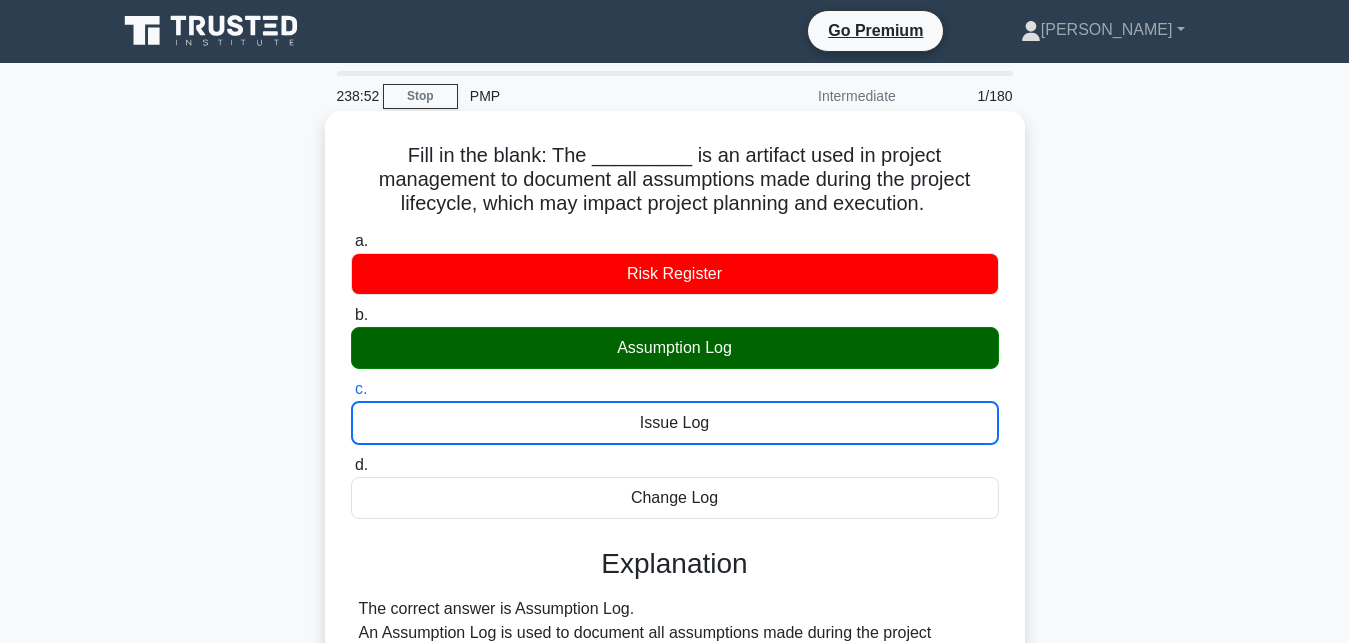 click on "d.
Change Log" at bounding box center [351, 465] 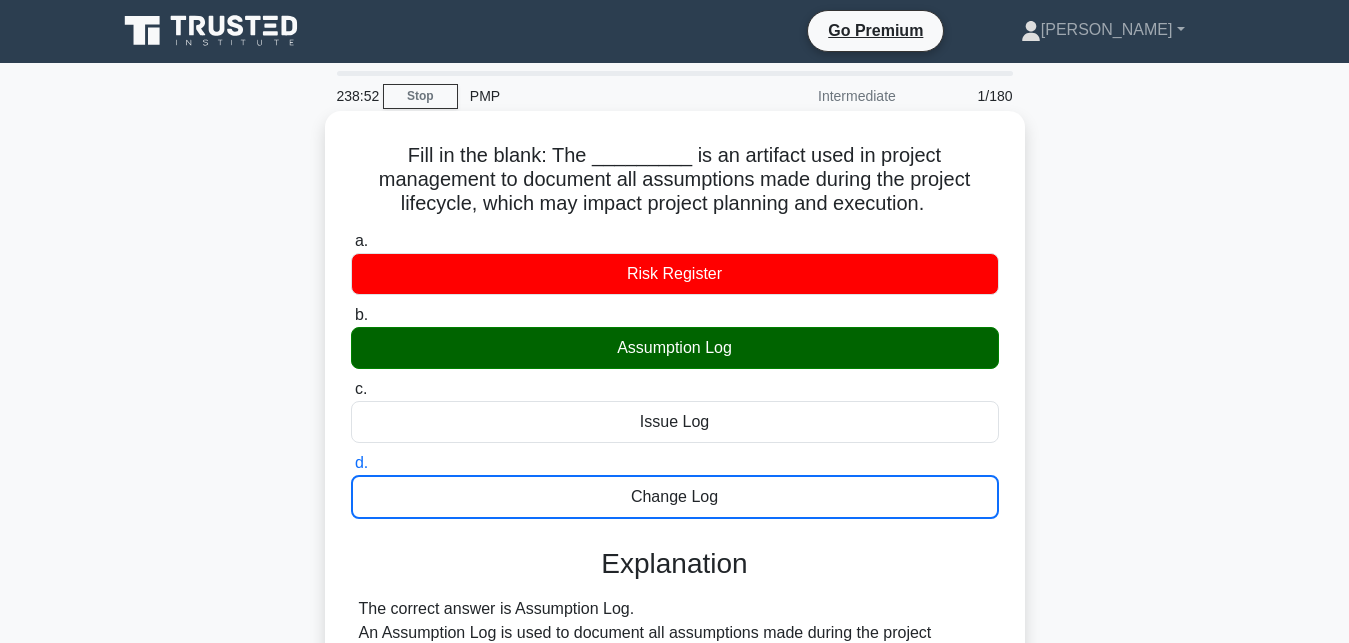 click on "a.
Risk Register" at bounding box center (351, 241) 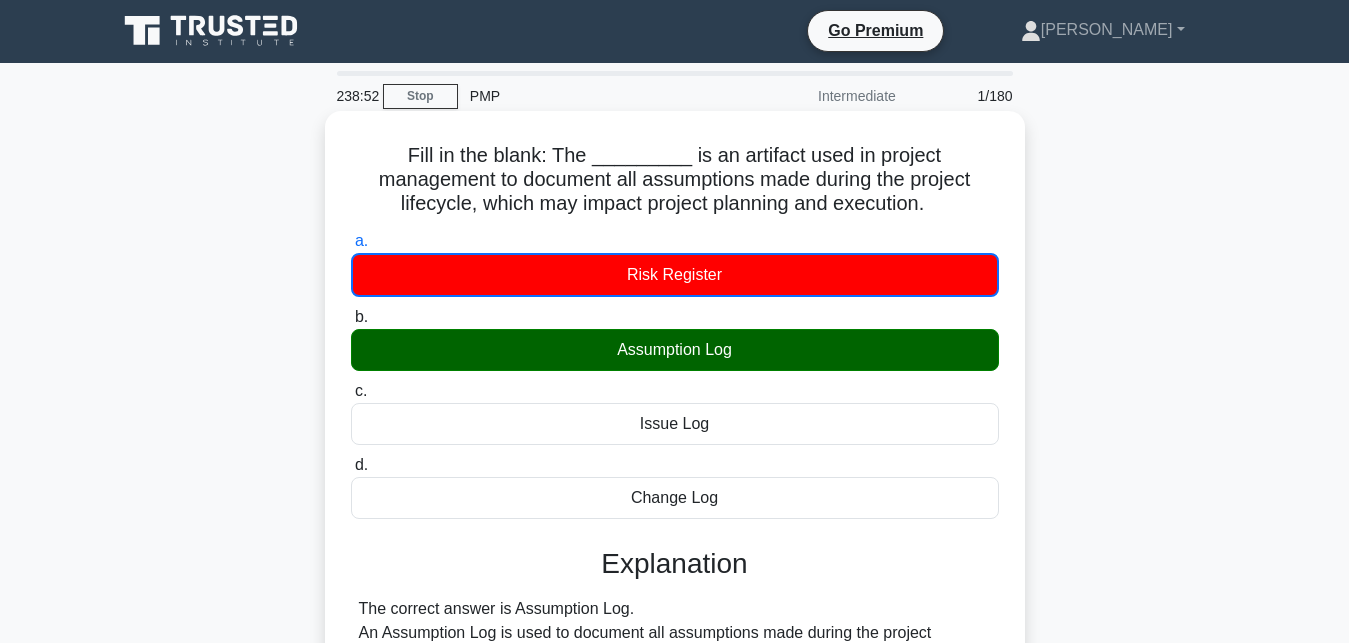 click on "b.
Assumption Log" at bounding box center [351, 317] 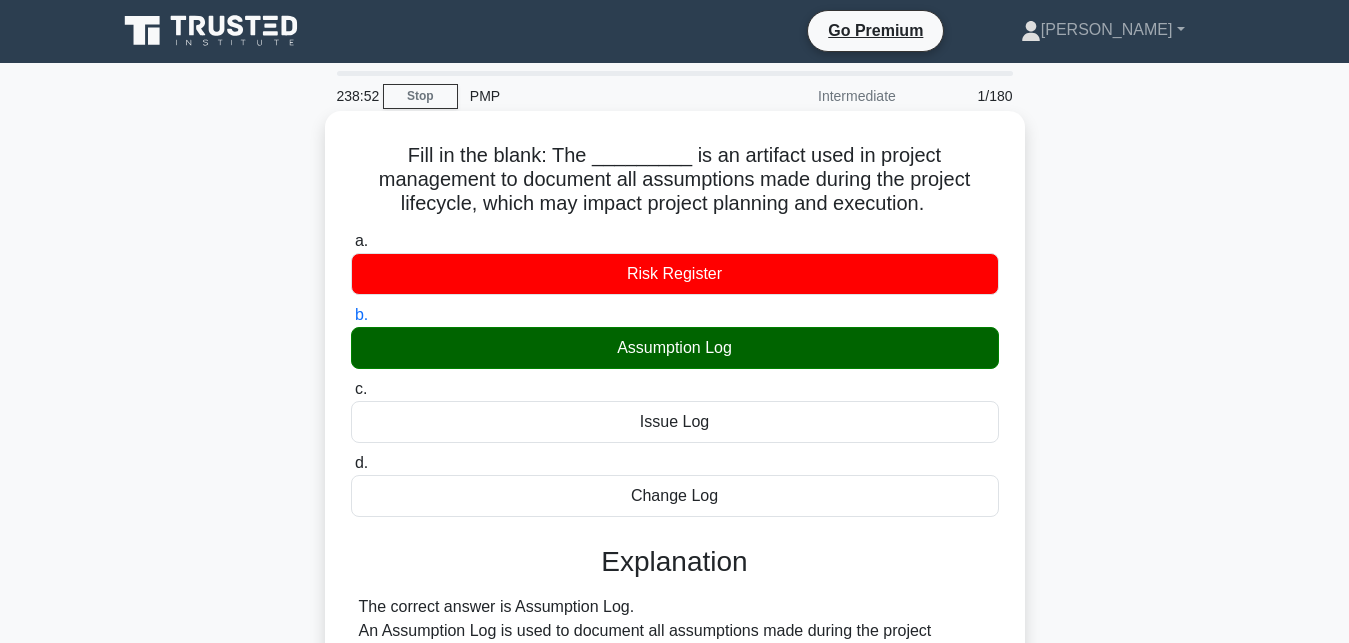 click on "c.
Issue Log" at bounding box center (351, 389) 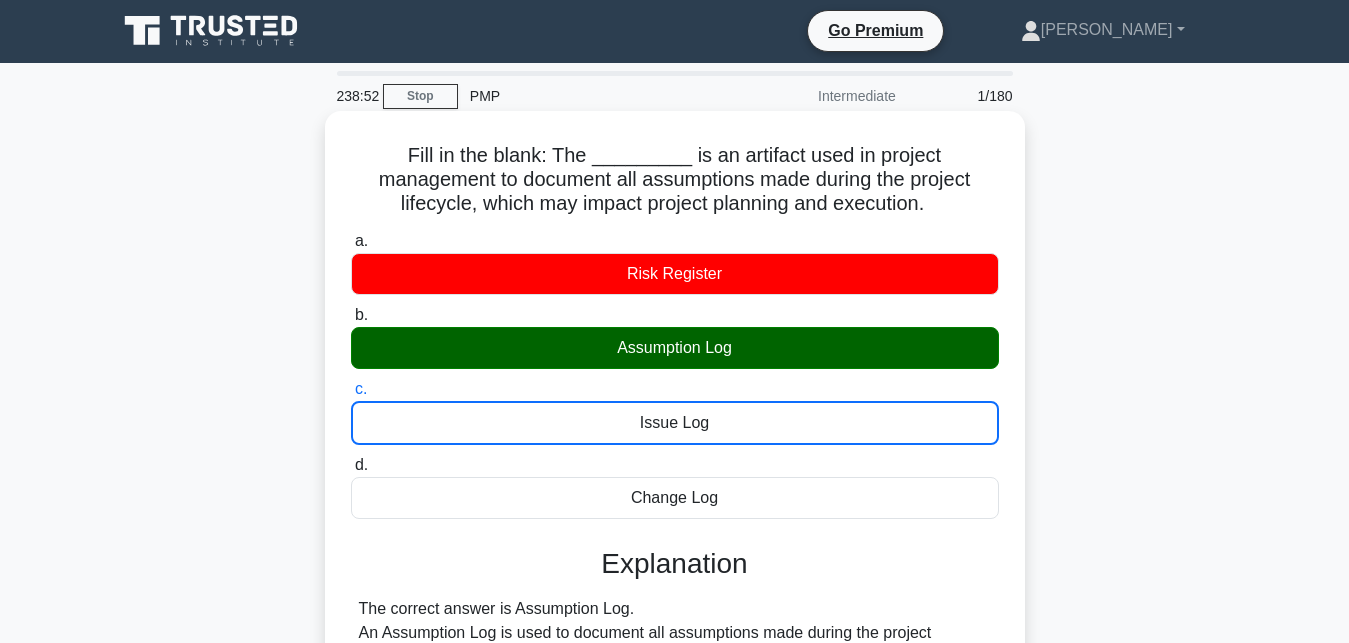 click on "d.
Change Log" at bounding box center [351, 465] 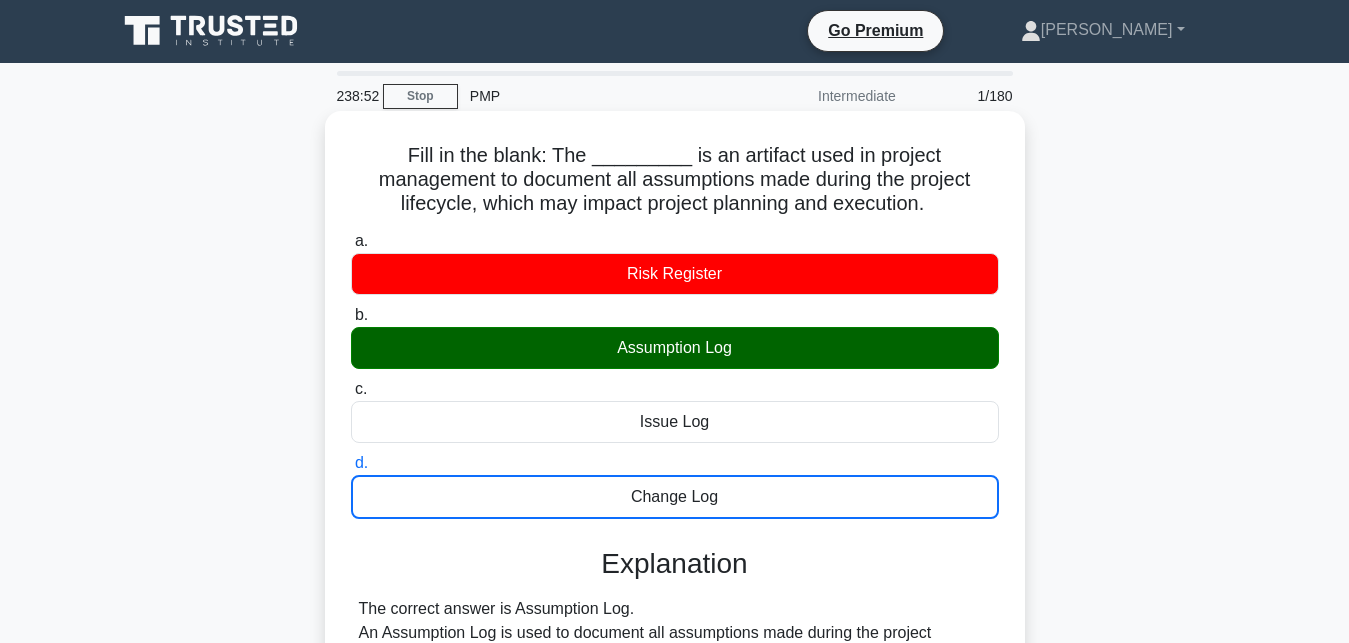 click on "a.
Risk Register" at bounding box center (351, 241) 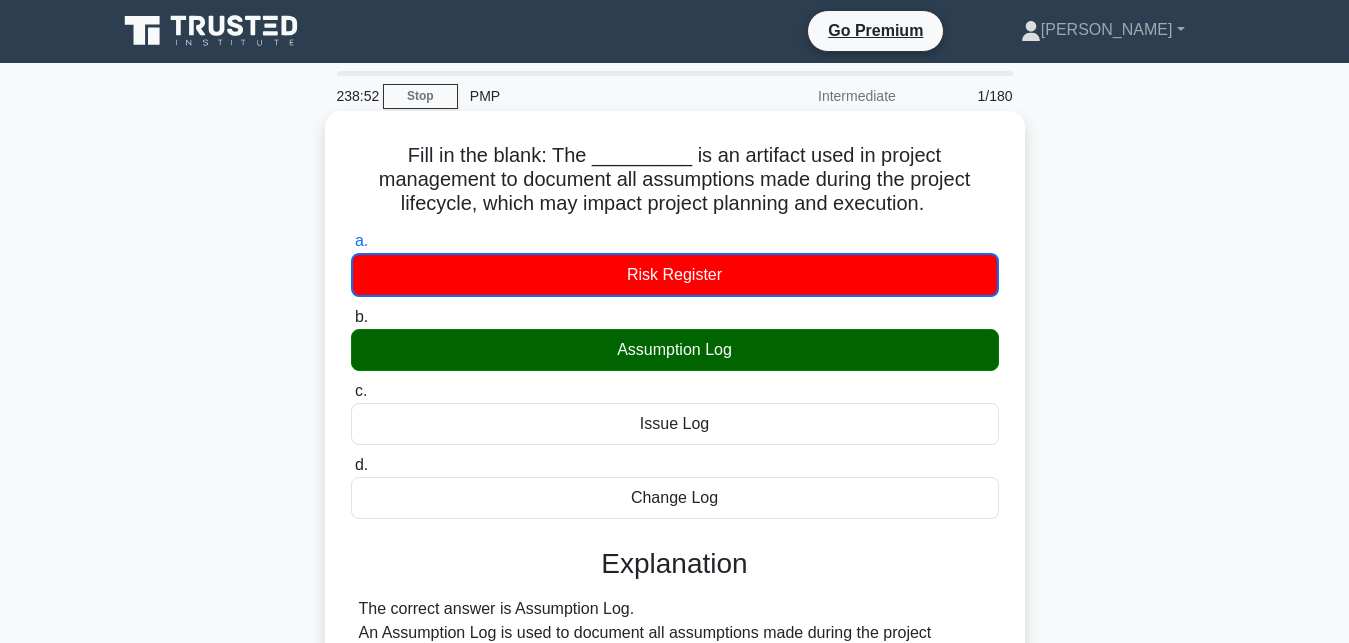 click on "b.
Assumption Log" at bounding box center (351, 317) 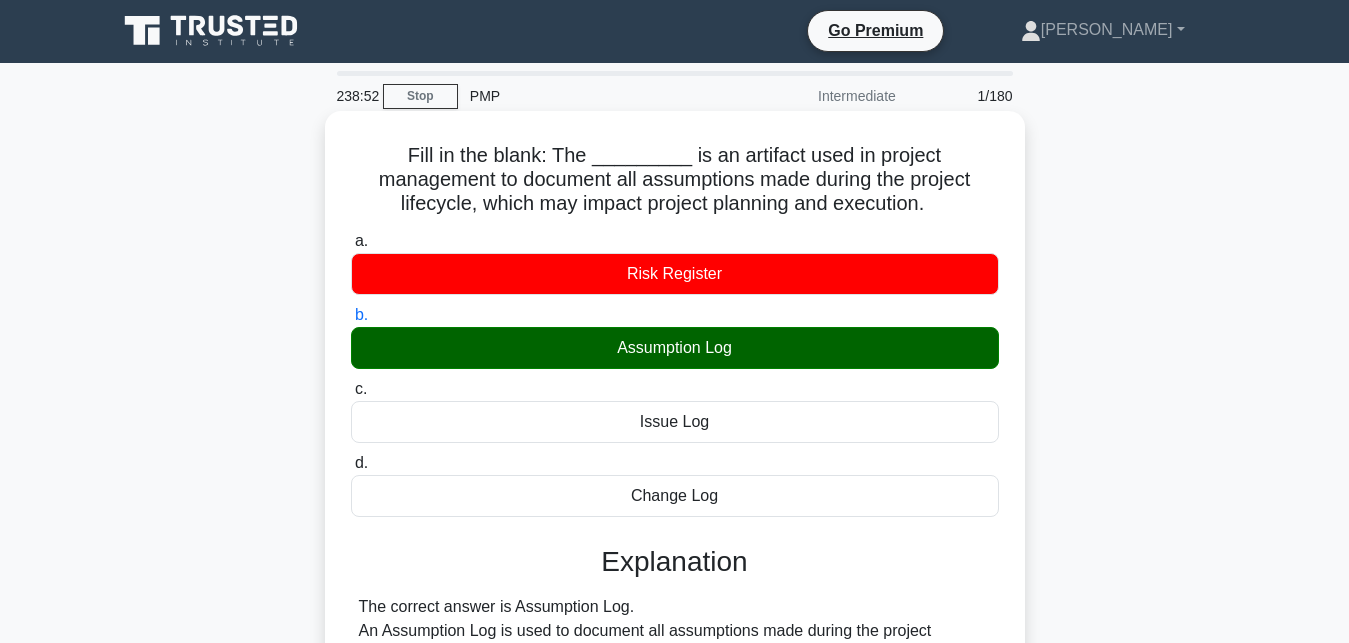 click on "c.
Issue Log" at bounding box center [351, 389] 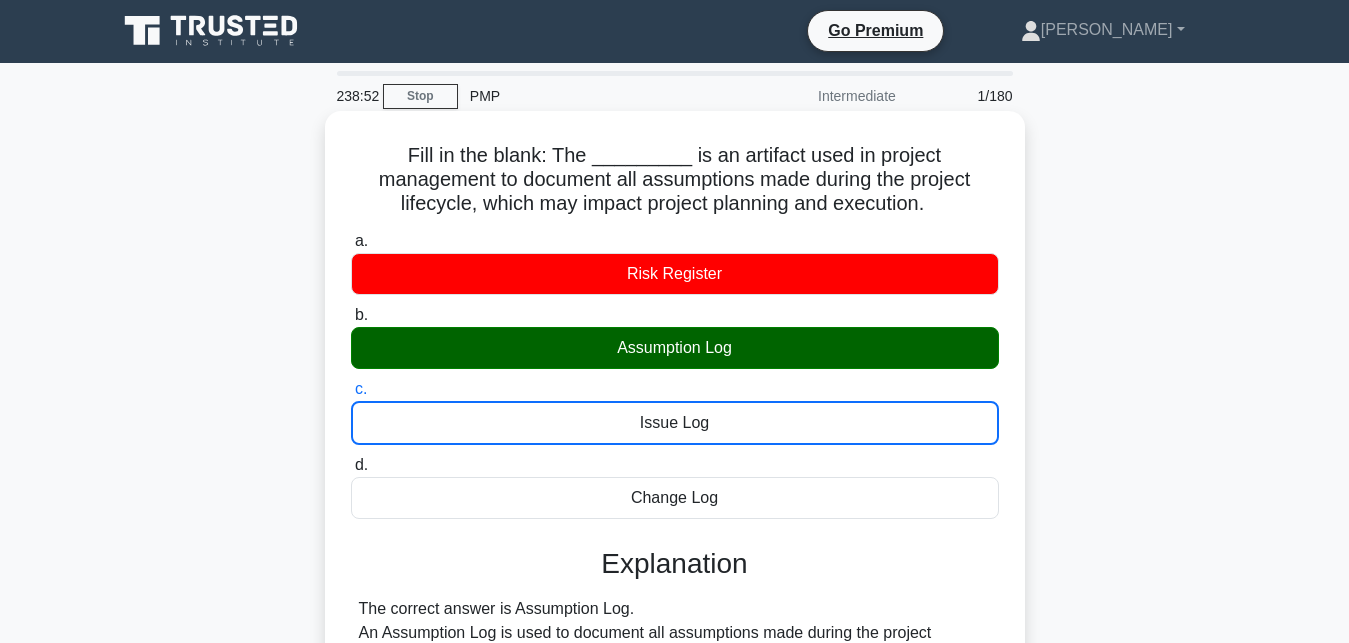 click on "d.
Change Log" at bounding box center [351, 465] 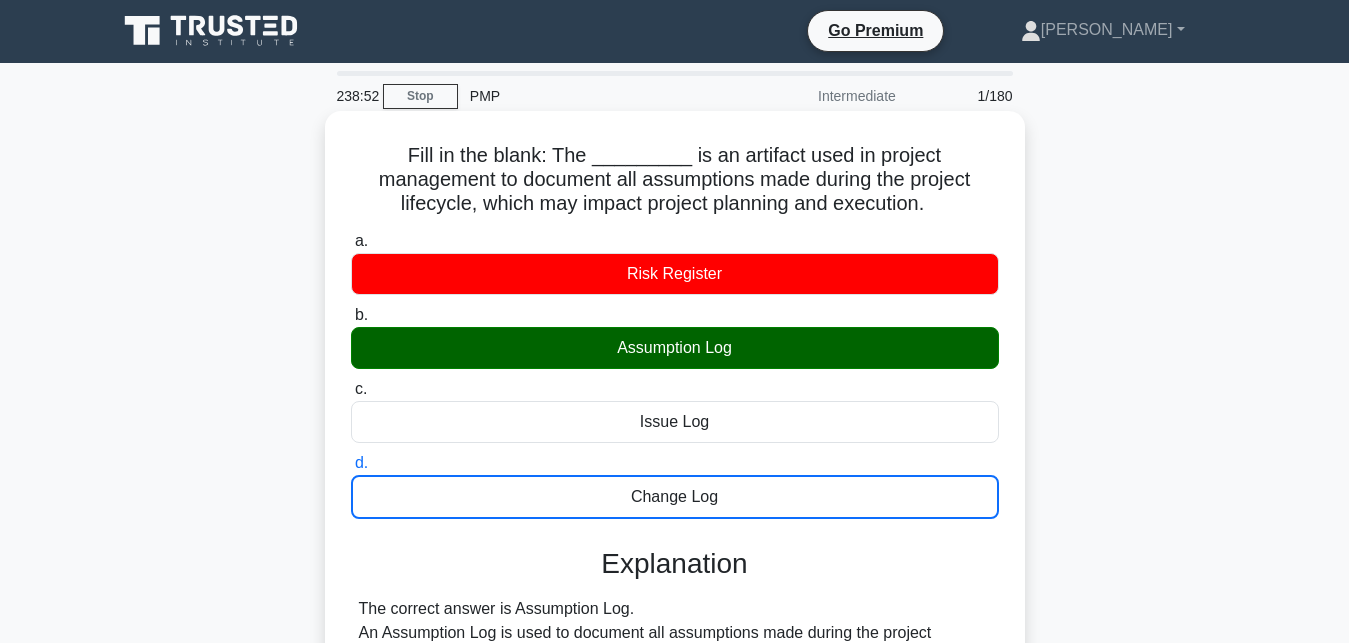 click on "a.
Risk Register" at bounding box center (351, 241) 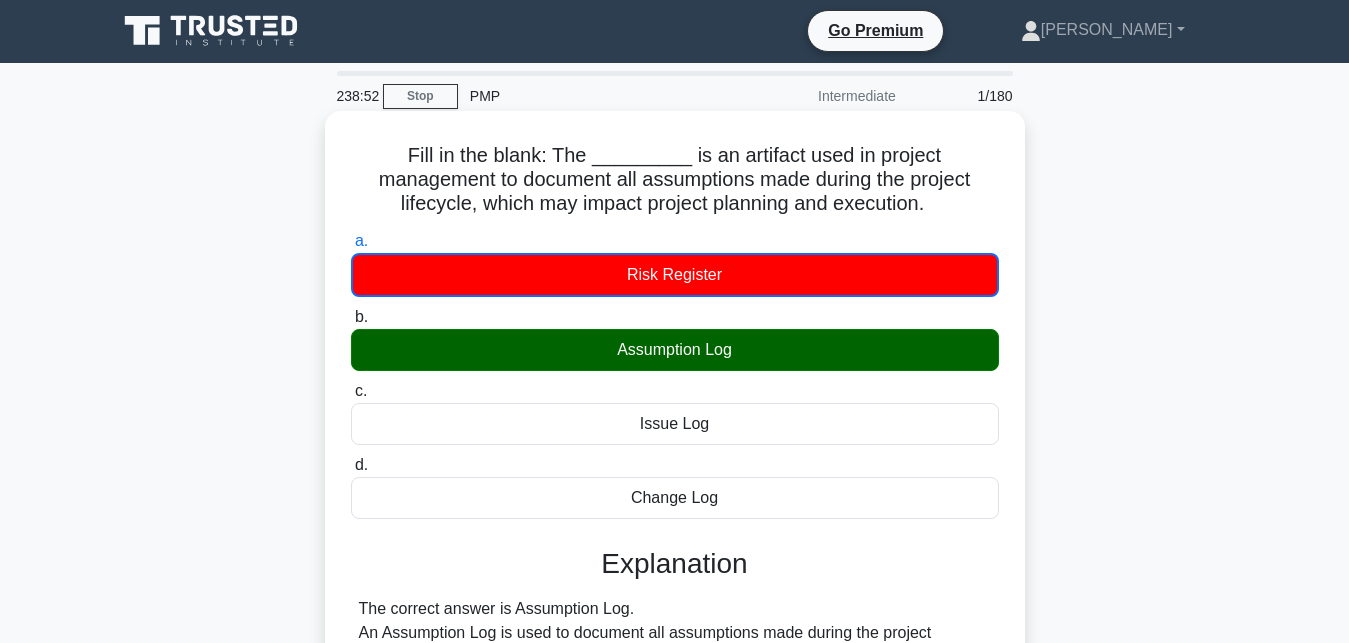 click on "b.
Assumption Log" at bounding box center (351, 317) 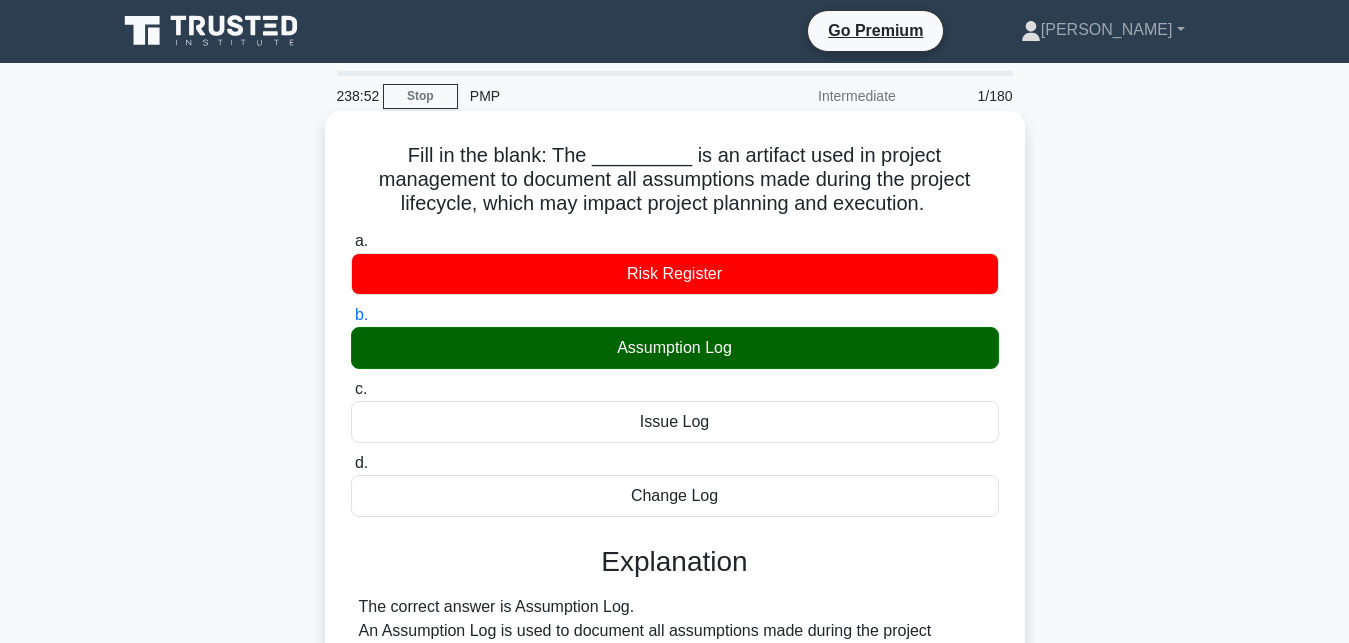 click on "c.
Issue Log" at bounding box center (351, 389) 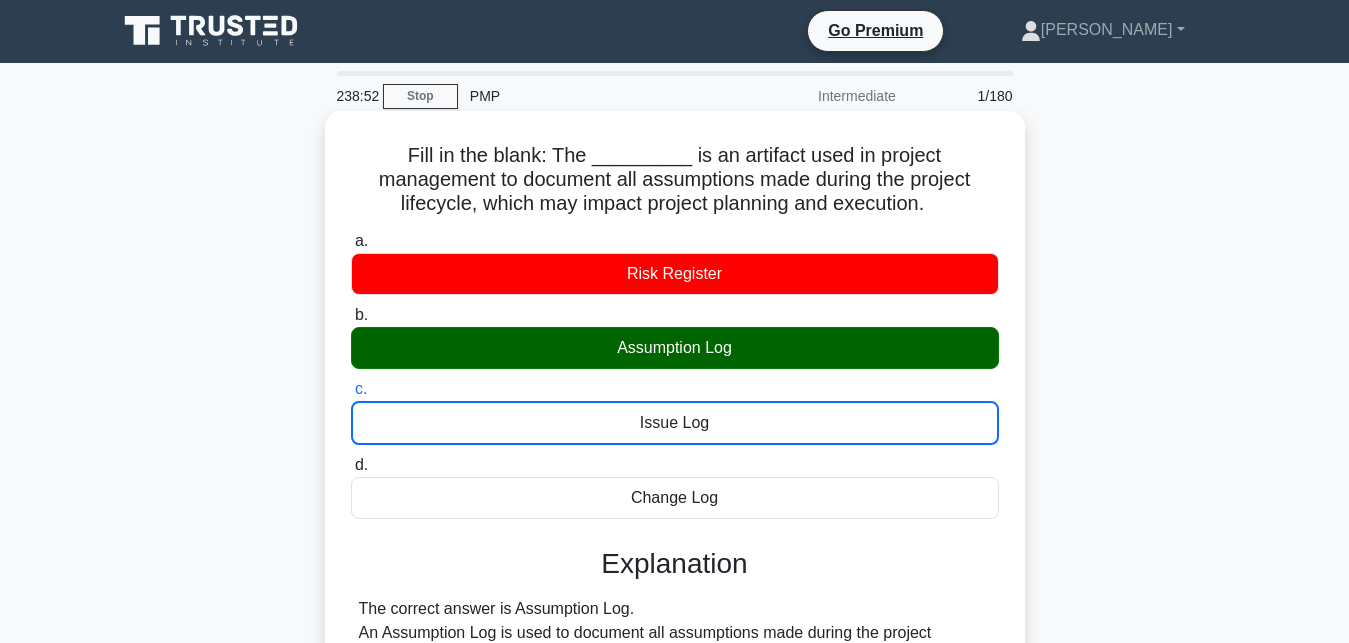 click on "d.
Change Log" at bounding box center [351, 465] 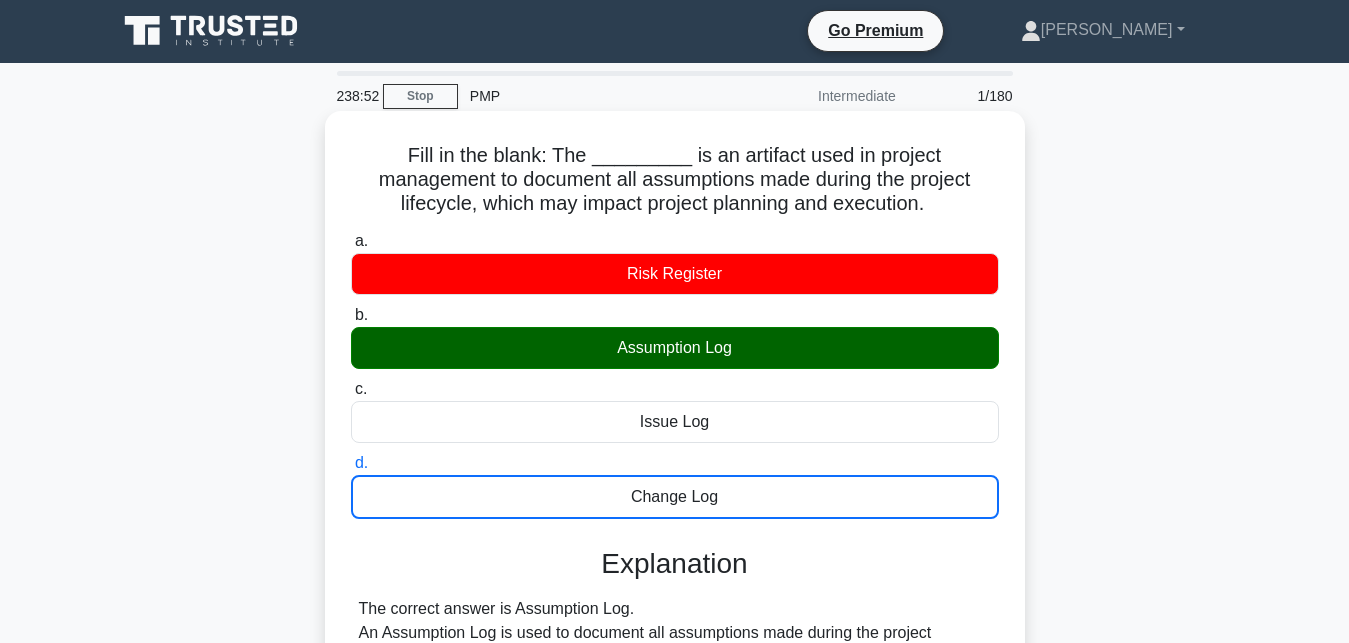 click on "a.
Risk Register" at bounding box center (351, 241) 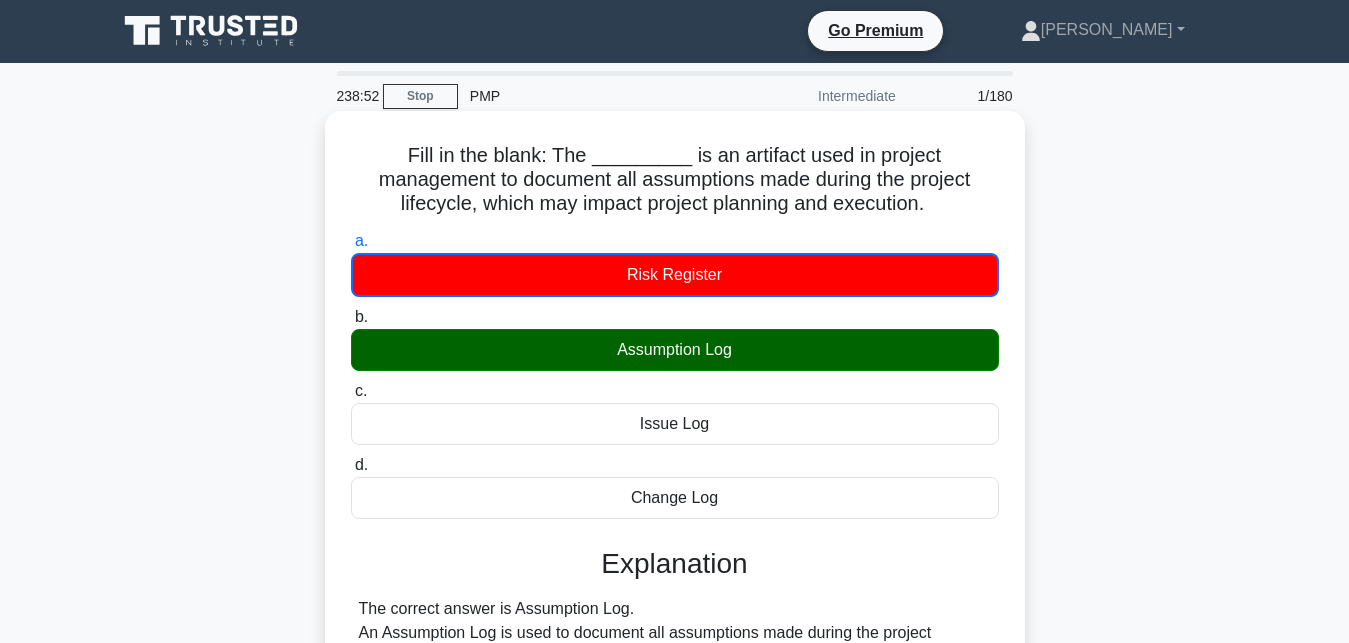 click on "b.
Assumption Log" at bounding box center (351, 317) 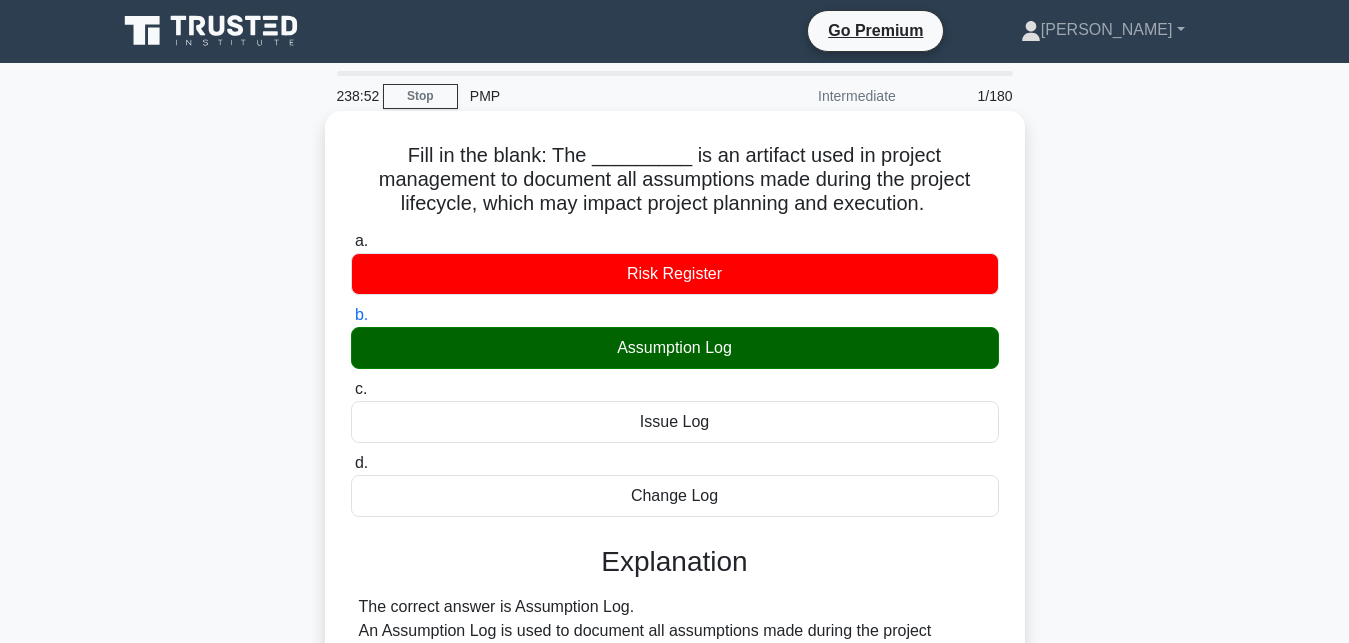 click on "c.
Issue Log" at bounding box center (351, 389) 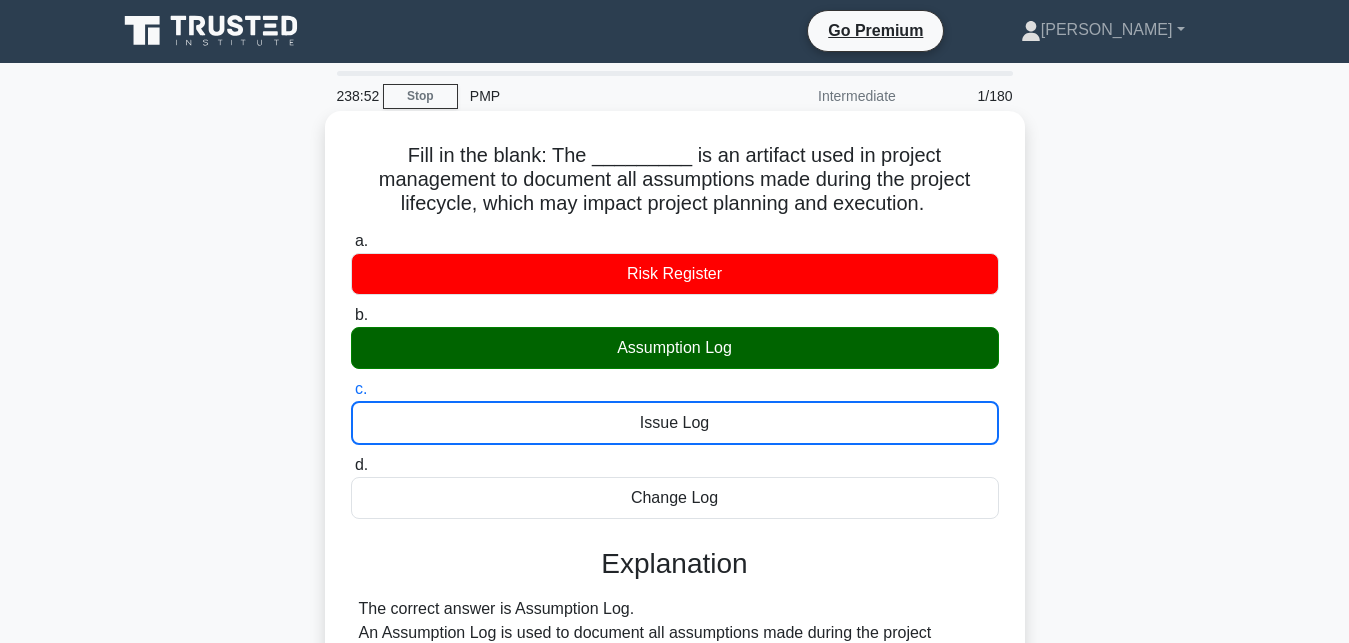 click on "d.
Change Log" at bounding box center (351, 465) 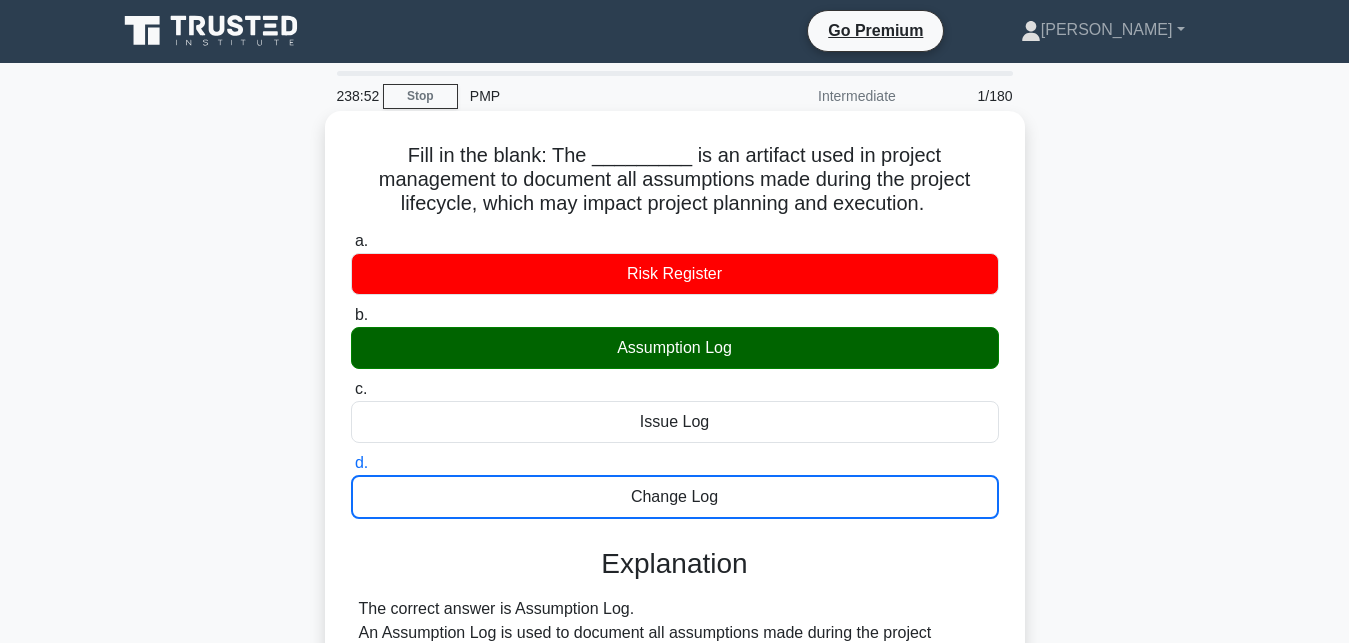 click on "a.
Risk Register" at bounding box center (351, 241) 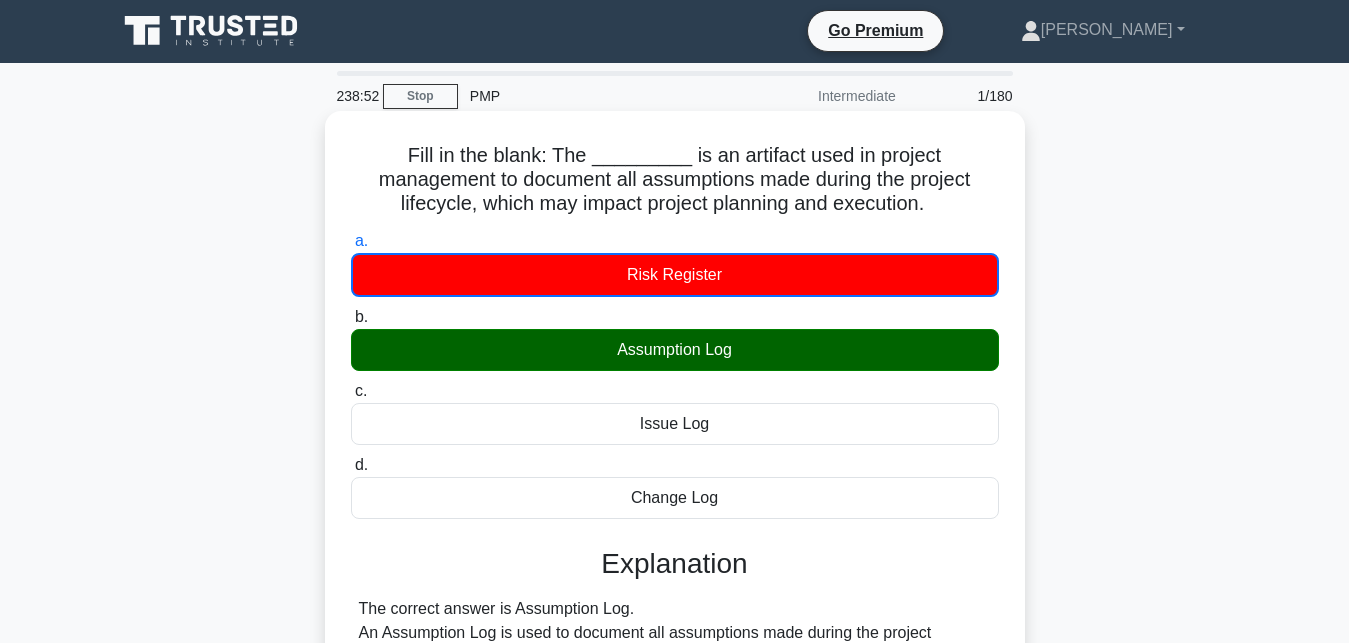 click on "b.
Assumption Log" at bounding box center (351, 317) 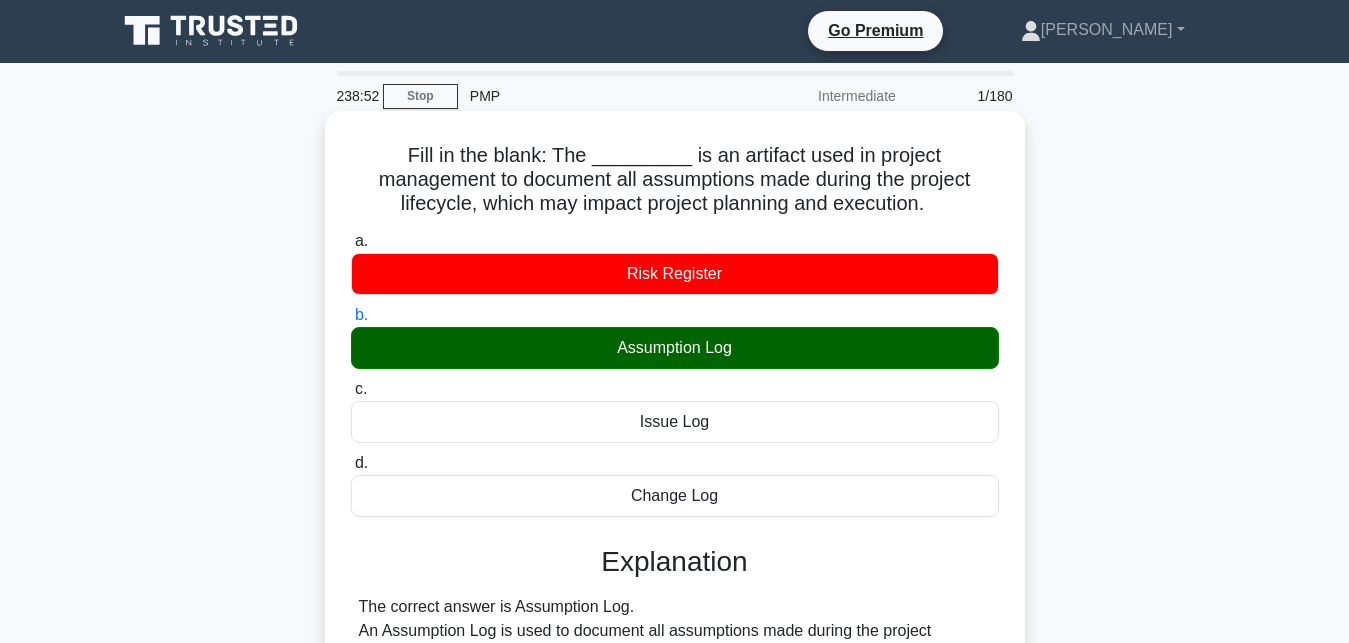 click on "c.
Issue Log" at bounding box center [351, 389] 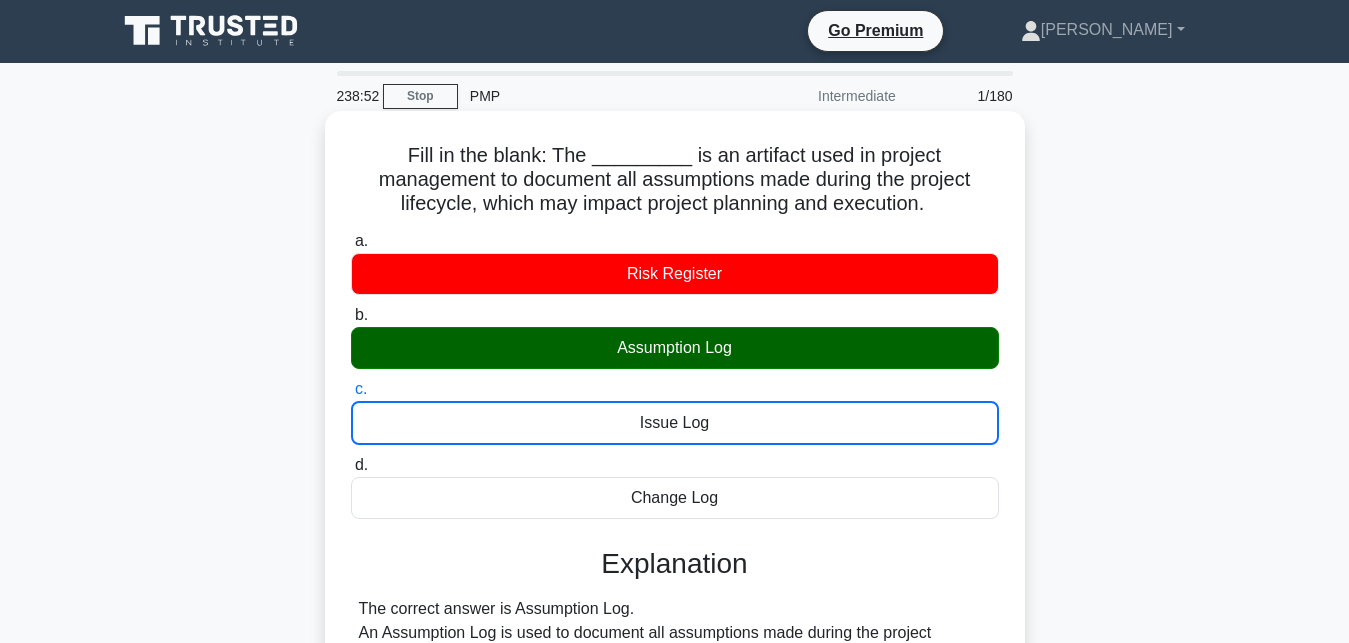 click on "d.
Change Log" at bounding box center [351, 465] 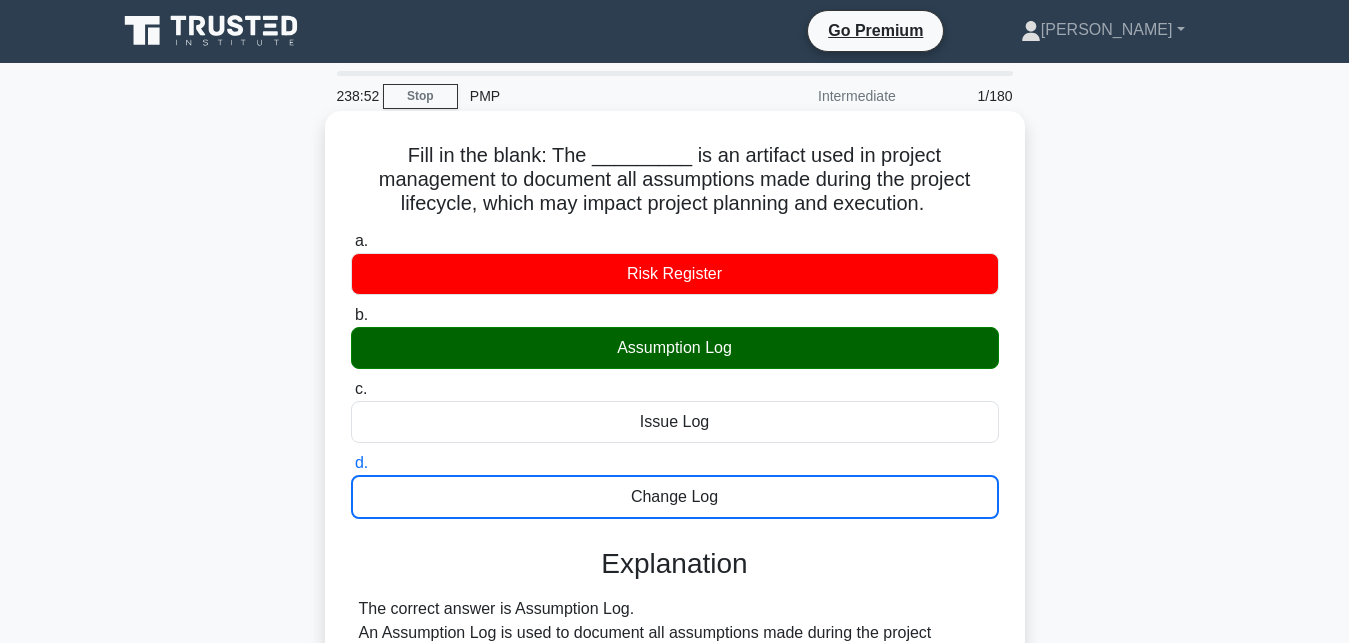 click on "a.
Risk Register" at bounding box center (351, 241) 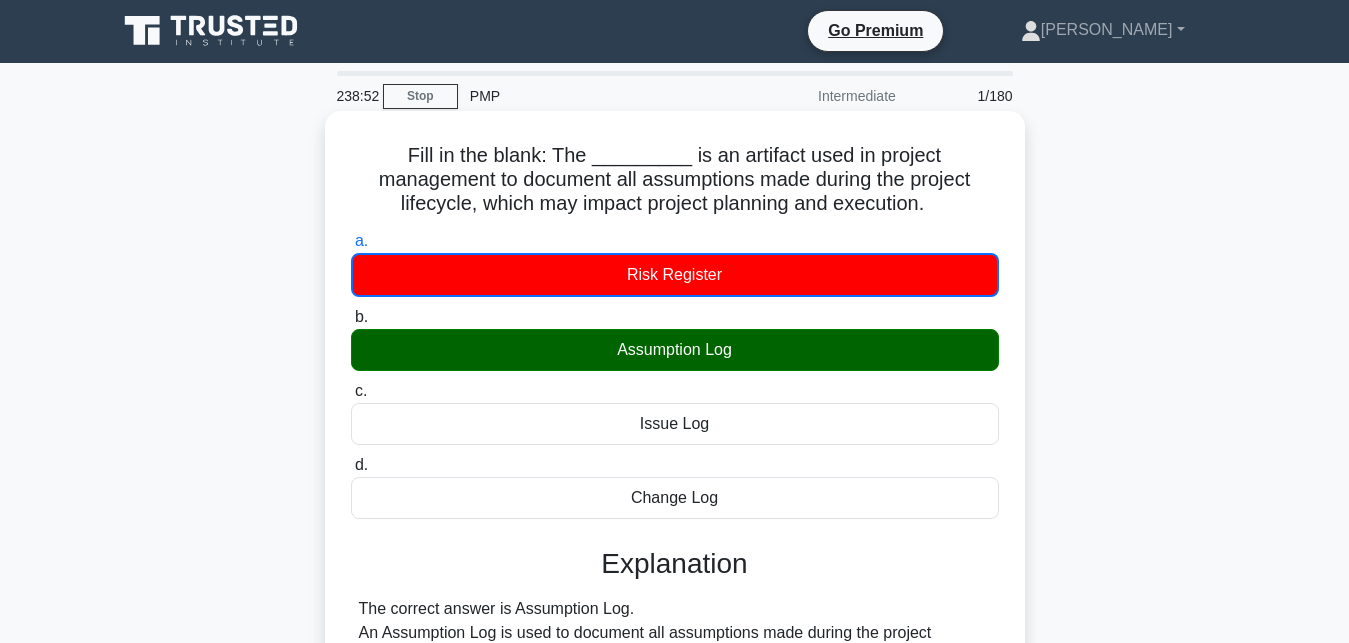 click on "b.
Assumption Log" at bounding box center (351, 317) 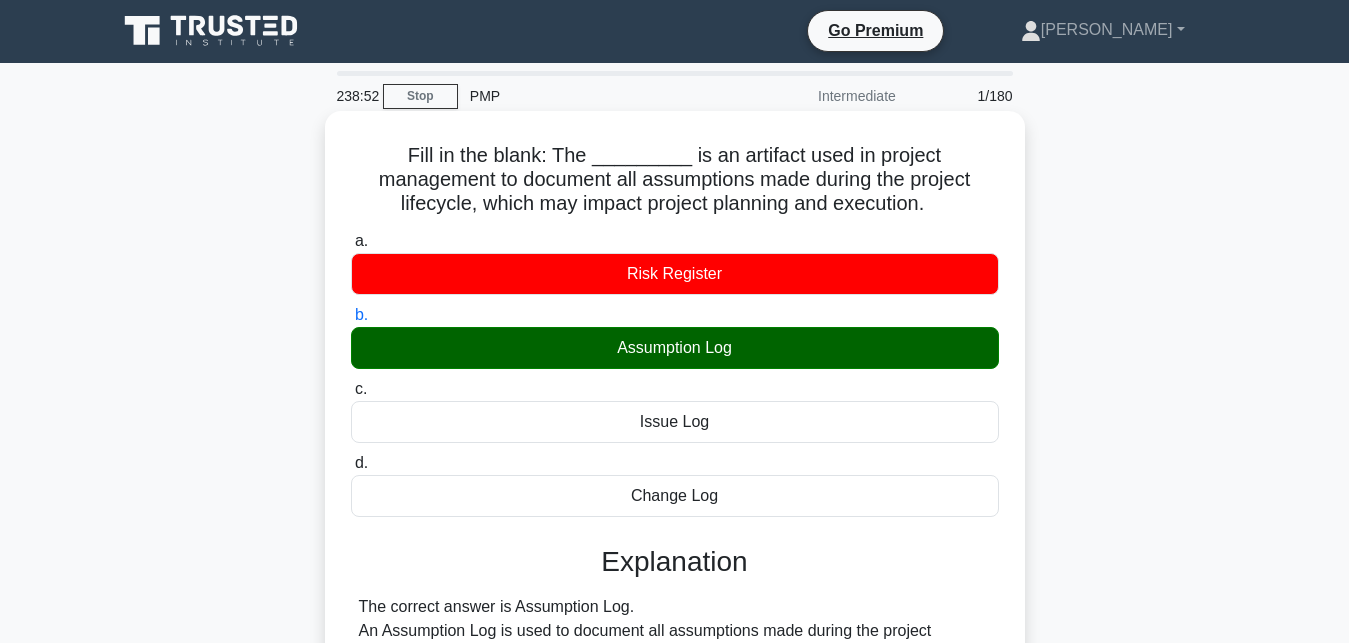 click on "c.
Issue Log" at bounding box center [351, 389] 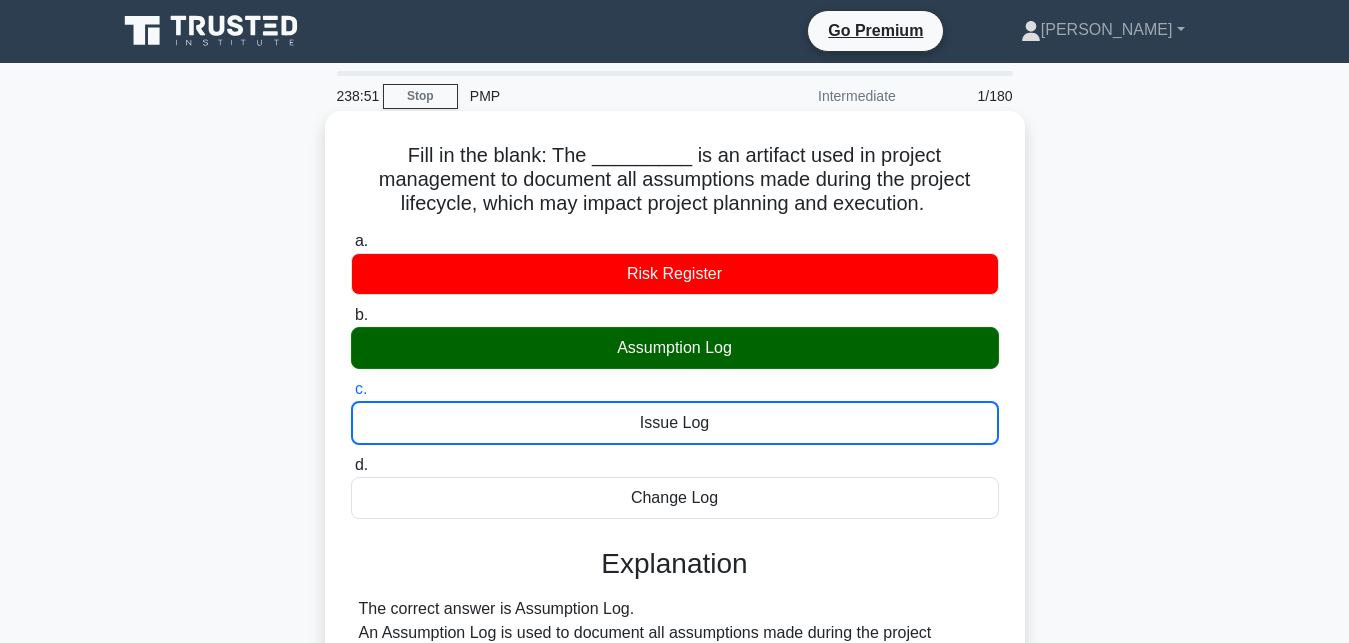 click on "d.
Change Log" at bounding box center [351, 465] 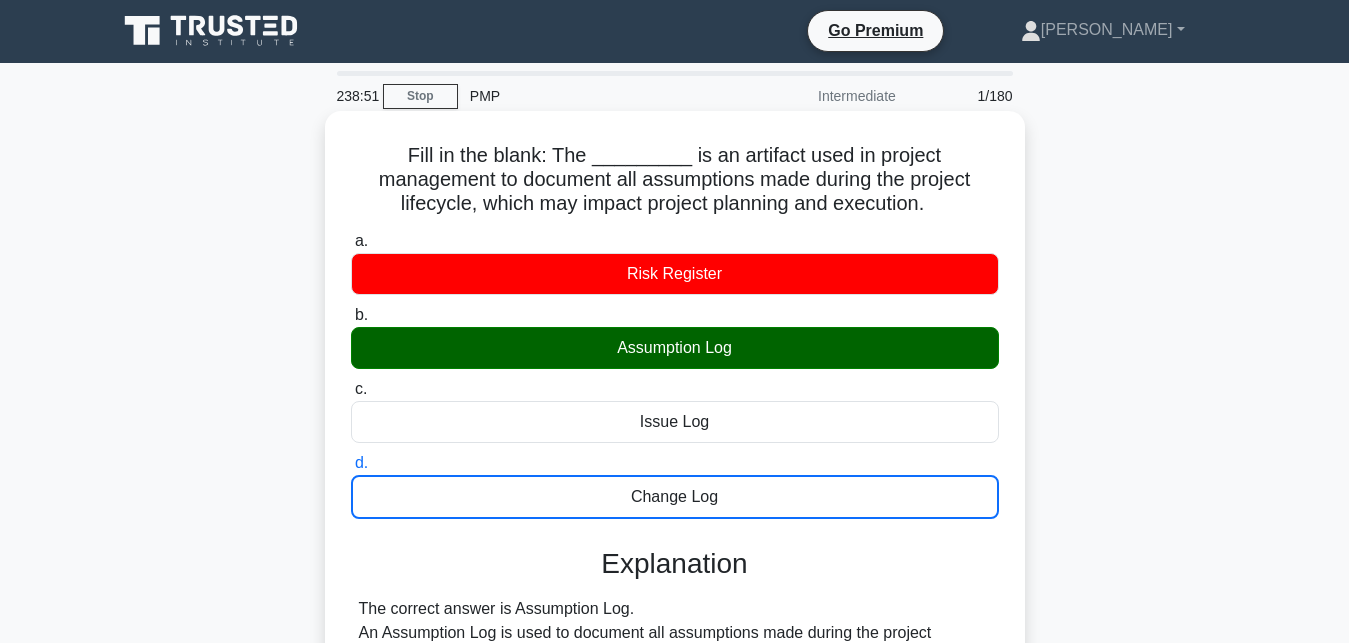 click on "a.
Risk Register" at bounding box center (351, 241) 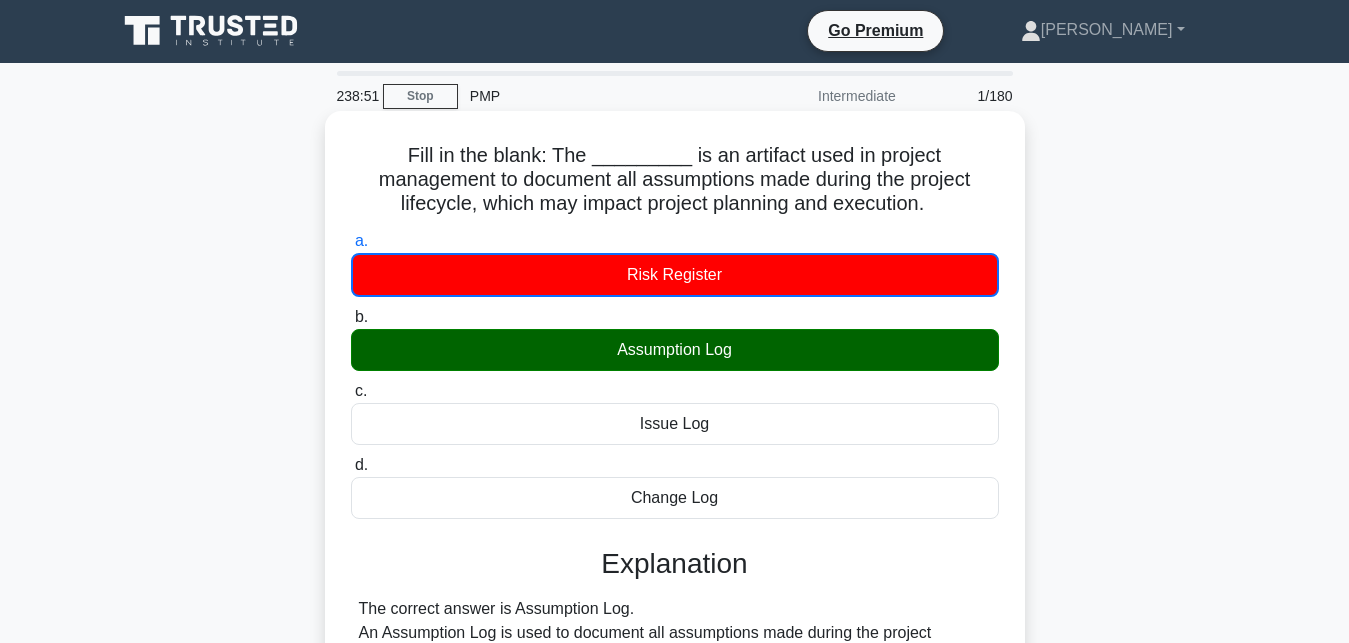 click on "b.
Assumption Log" at bounding box center (351, 317) 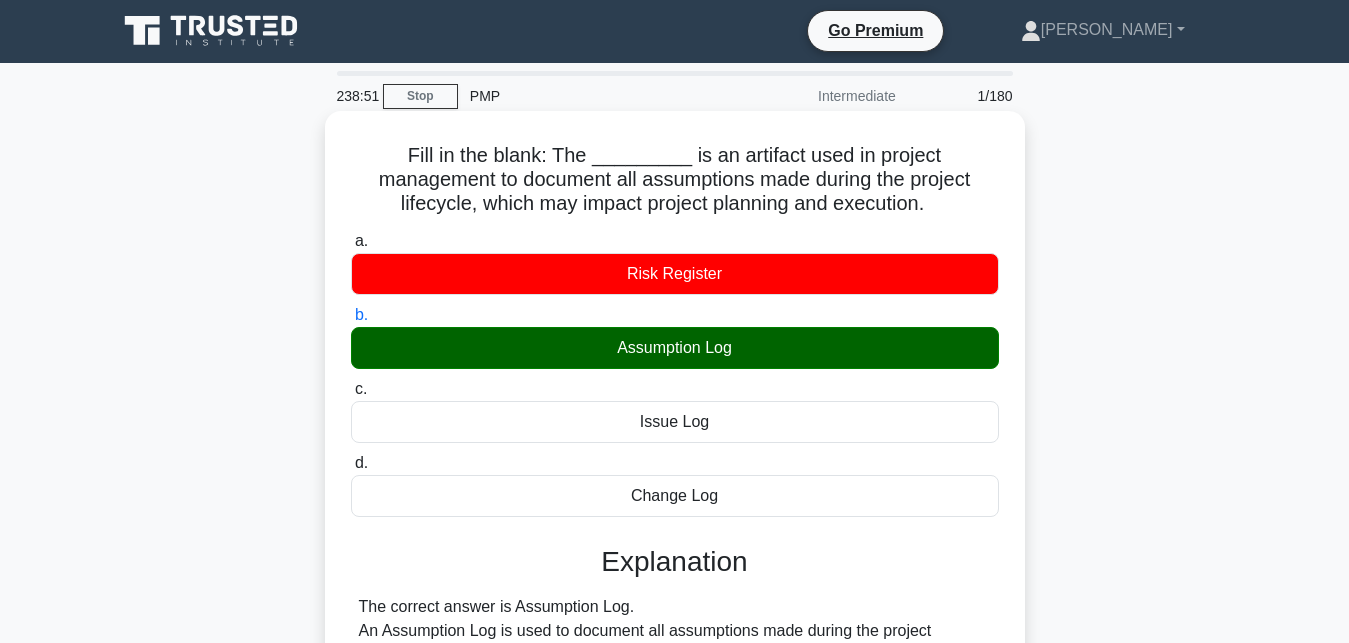click on "c.
Issue Log" at bounding box center (351, 389) 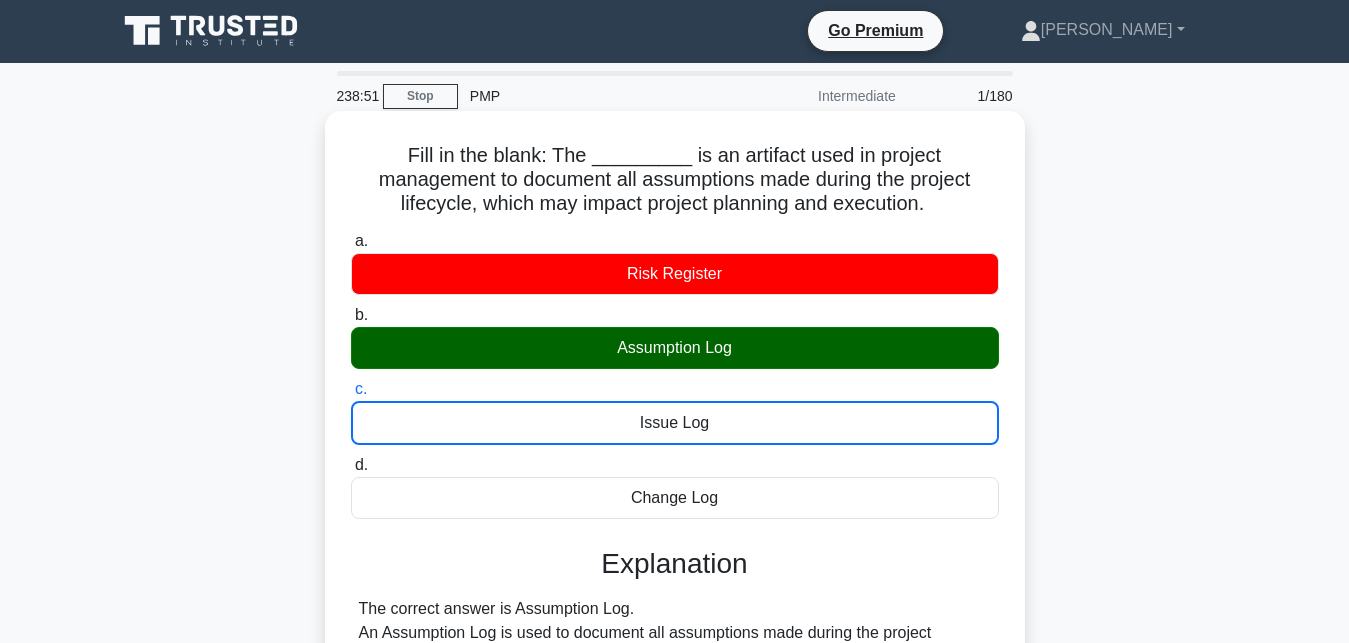 click on "d.
Change Log" at bounding box center [351, 465] 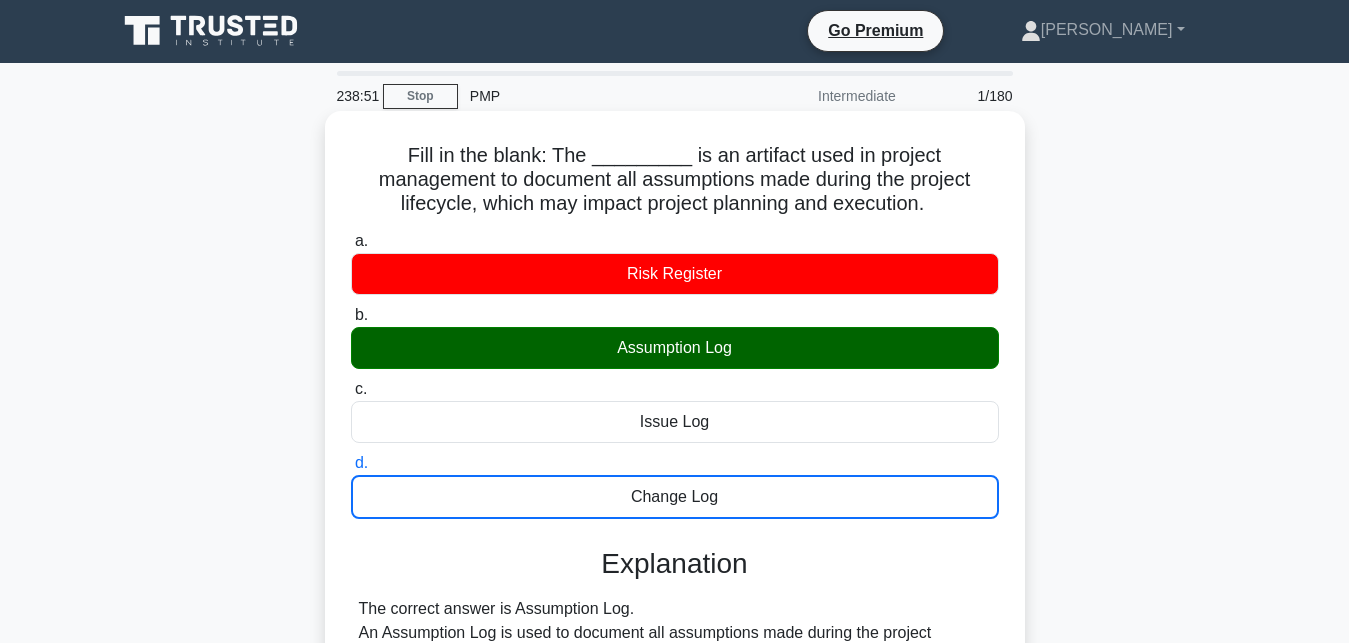 click on "a.
Risk Register" at bounding box center (351, 241) 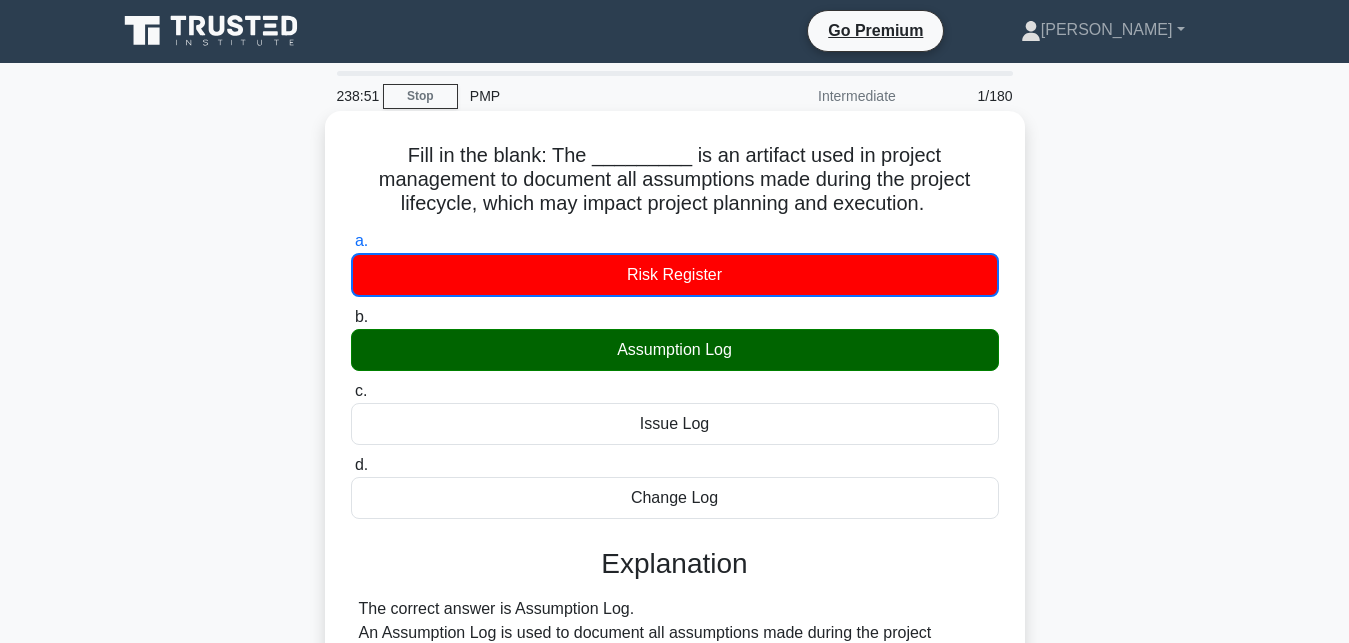click on "b.
Assumption Log" at bounding box center [351, 317] 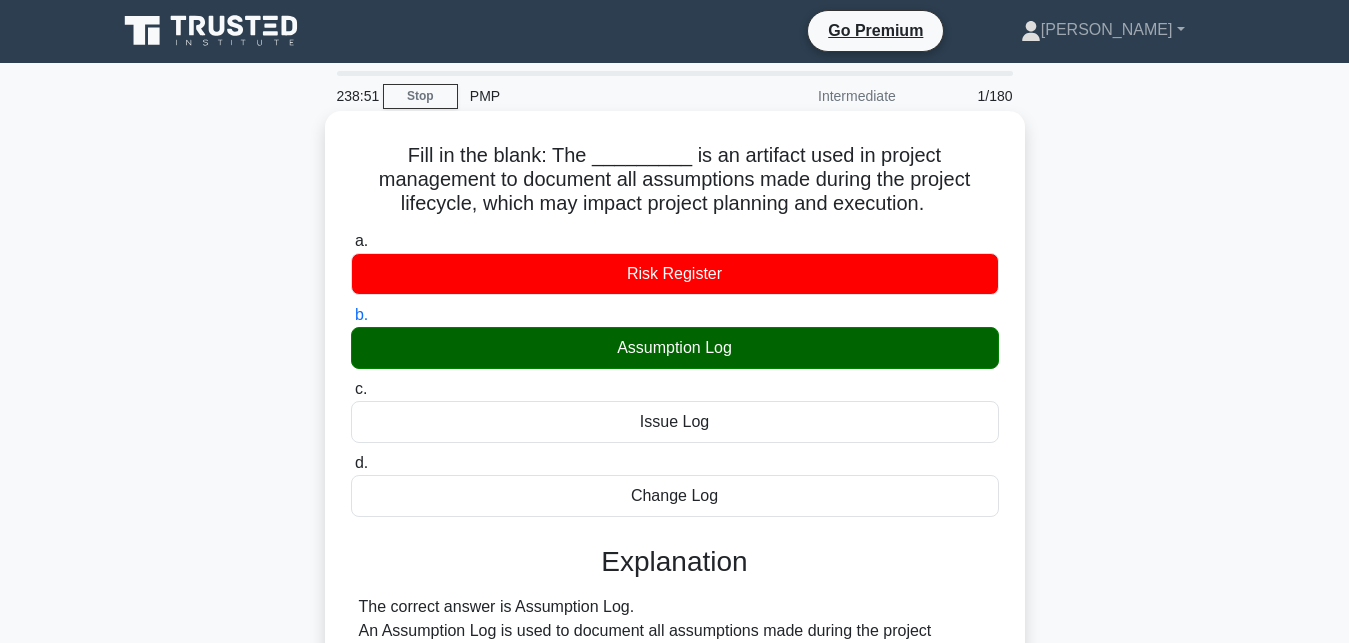 click on "c.
Issue Log" at bounding box center (351, 389) 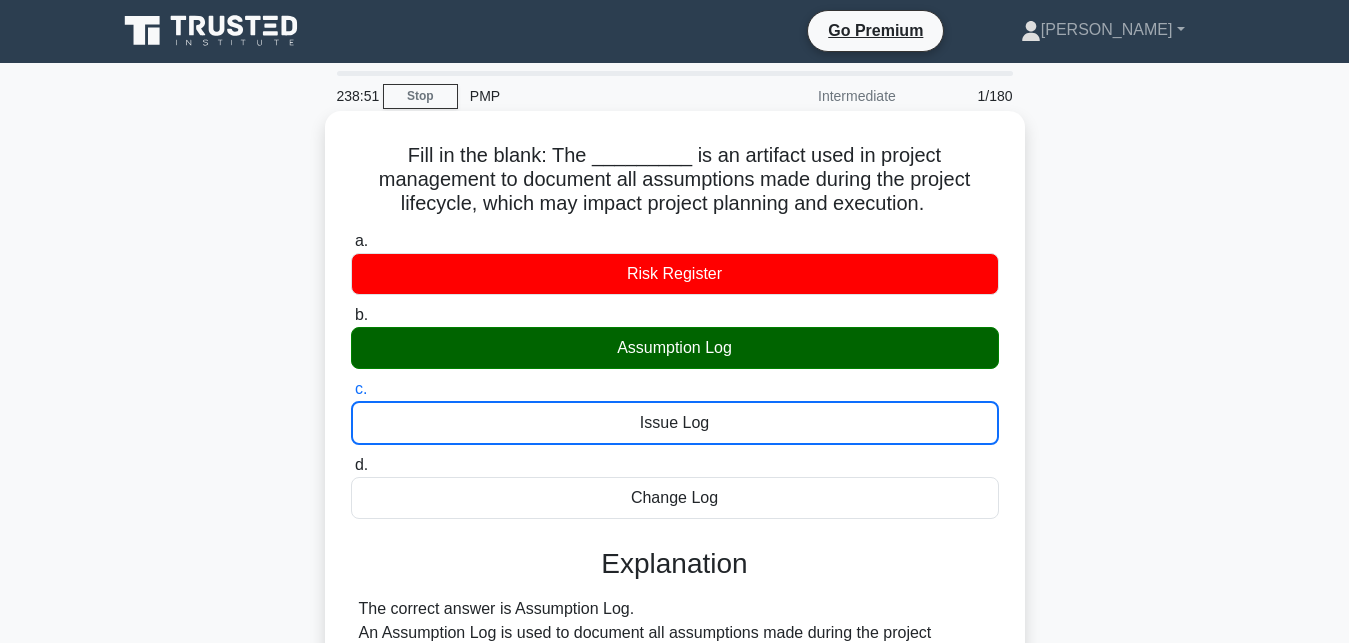 click on "d.
Change Log" at bounding box center (351, 465) 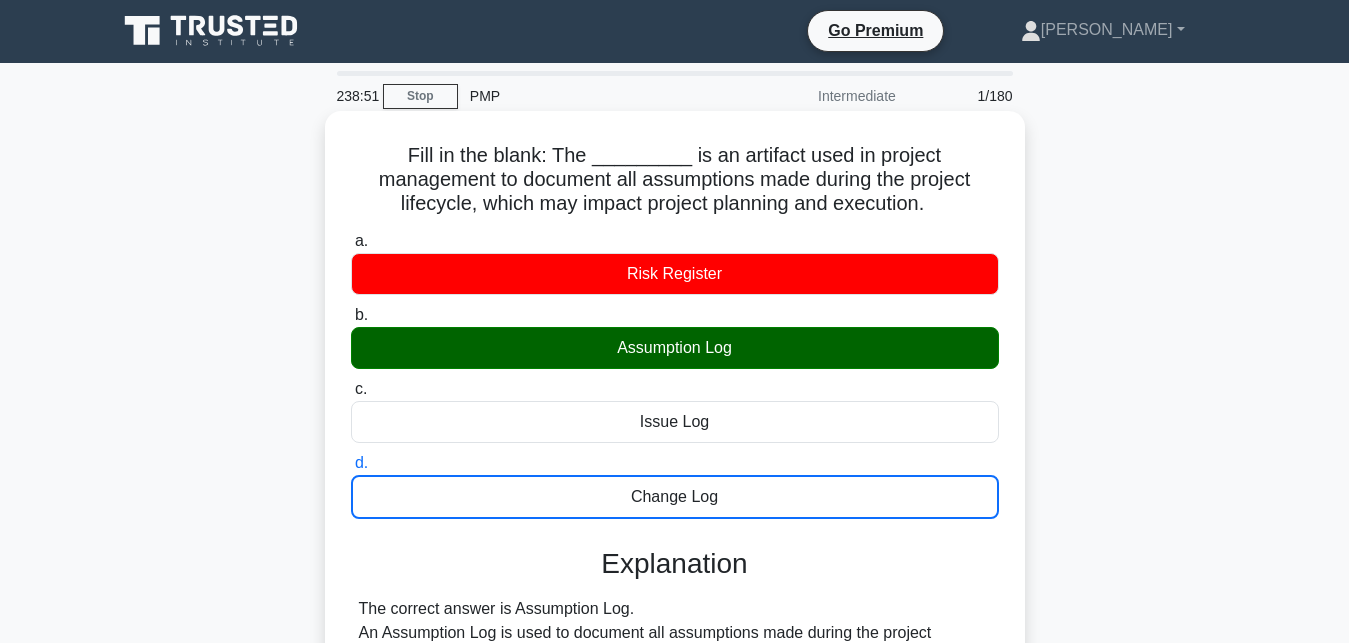 click on "a.
Risk Register" at bounding box center (351, 241) 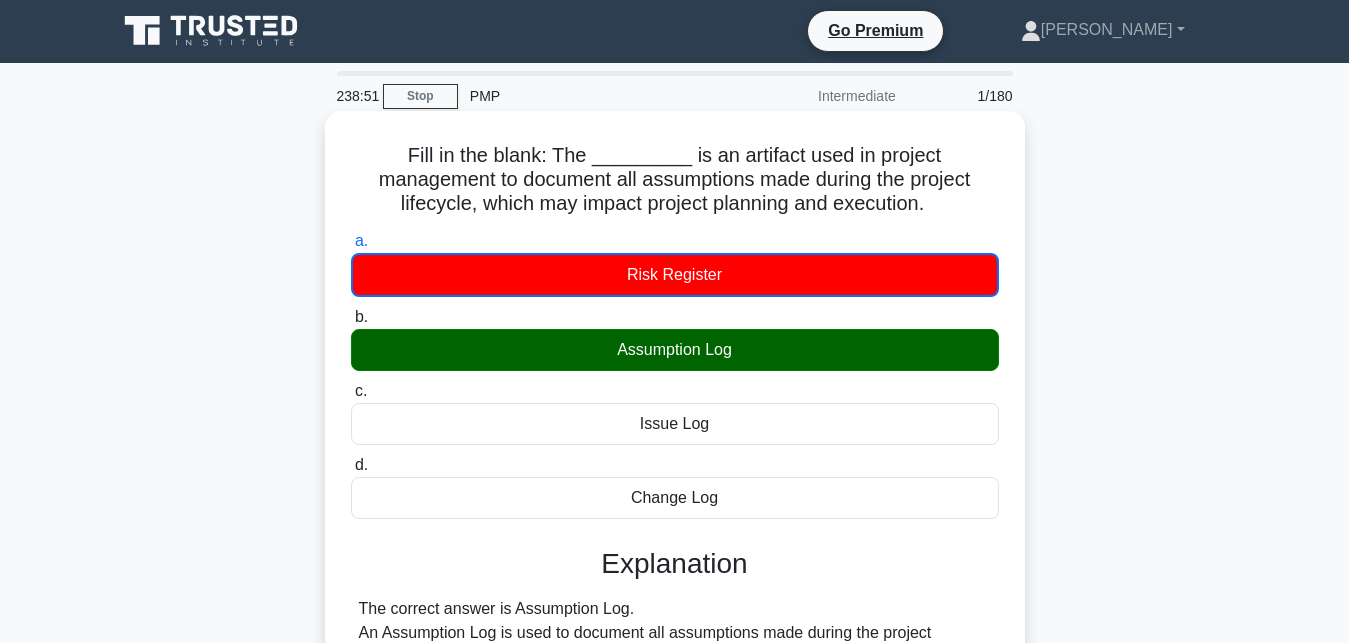 click on "b.
Assumption Log" at bounding box center (351, 317) 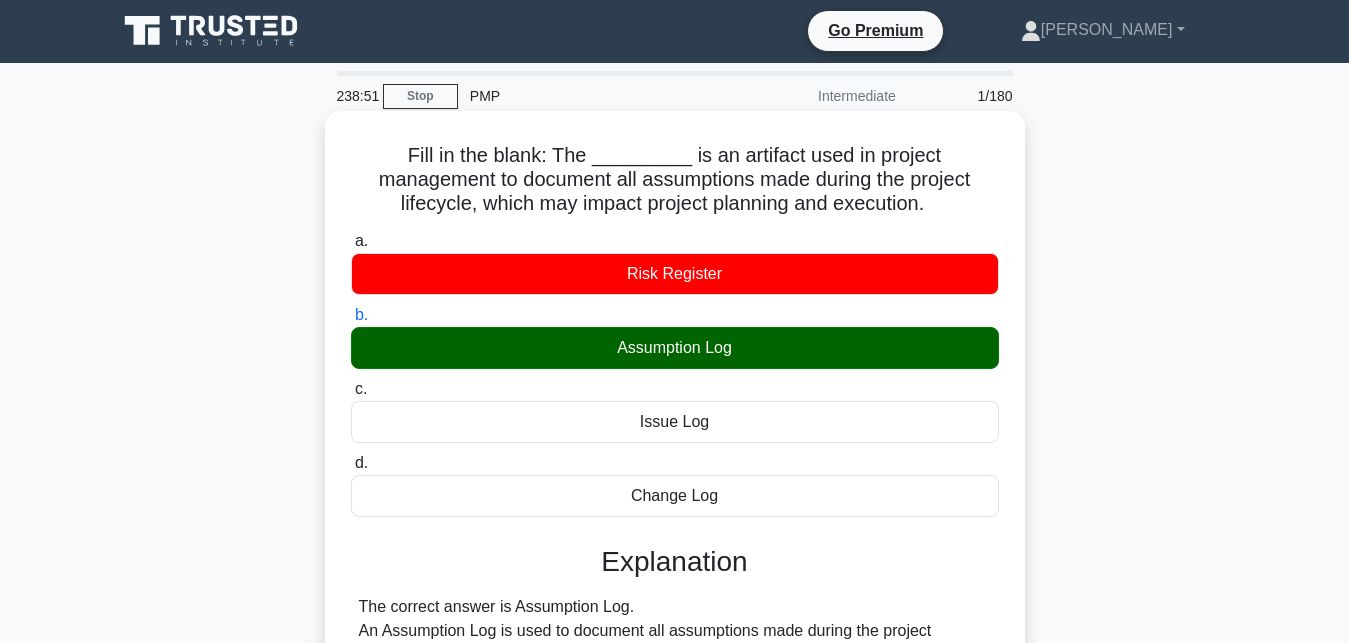 click on "c.
Issue Log" at bounding box center [351, 389] 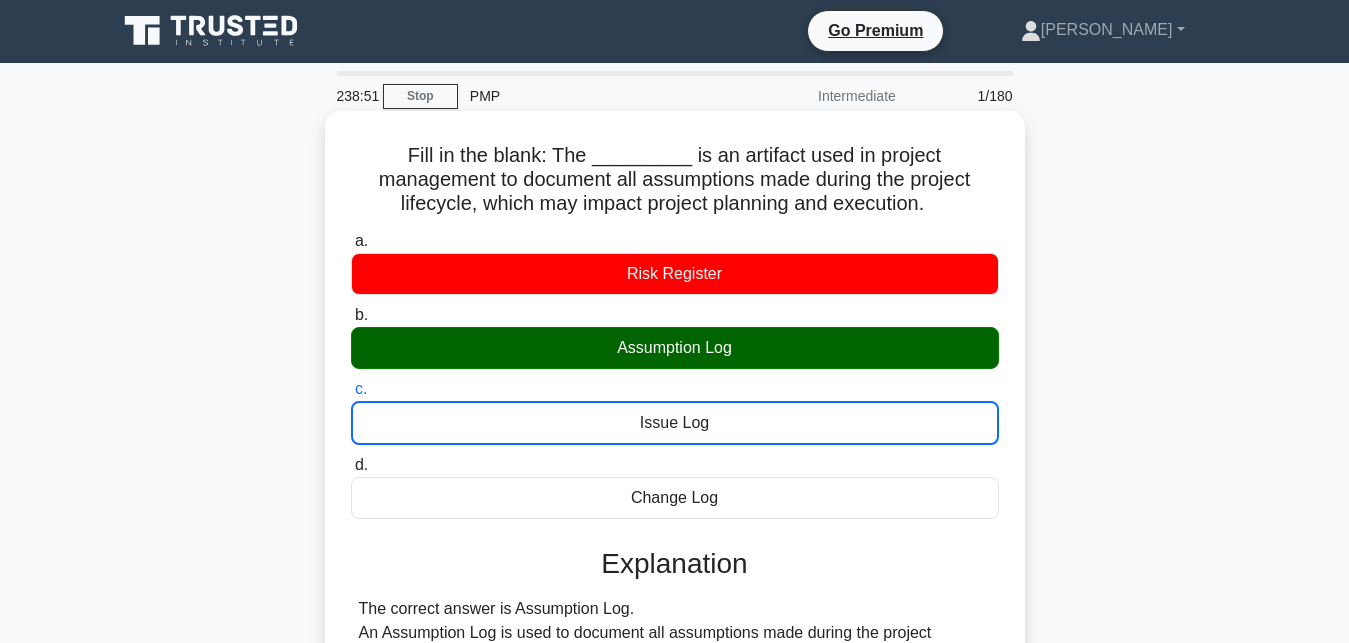 click on "d.
Change Log" at bounding box center [351, 465] 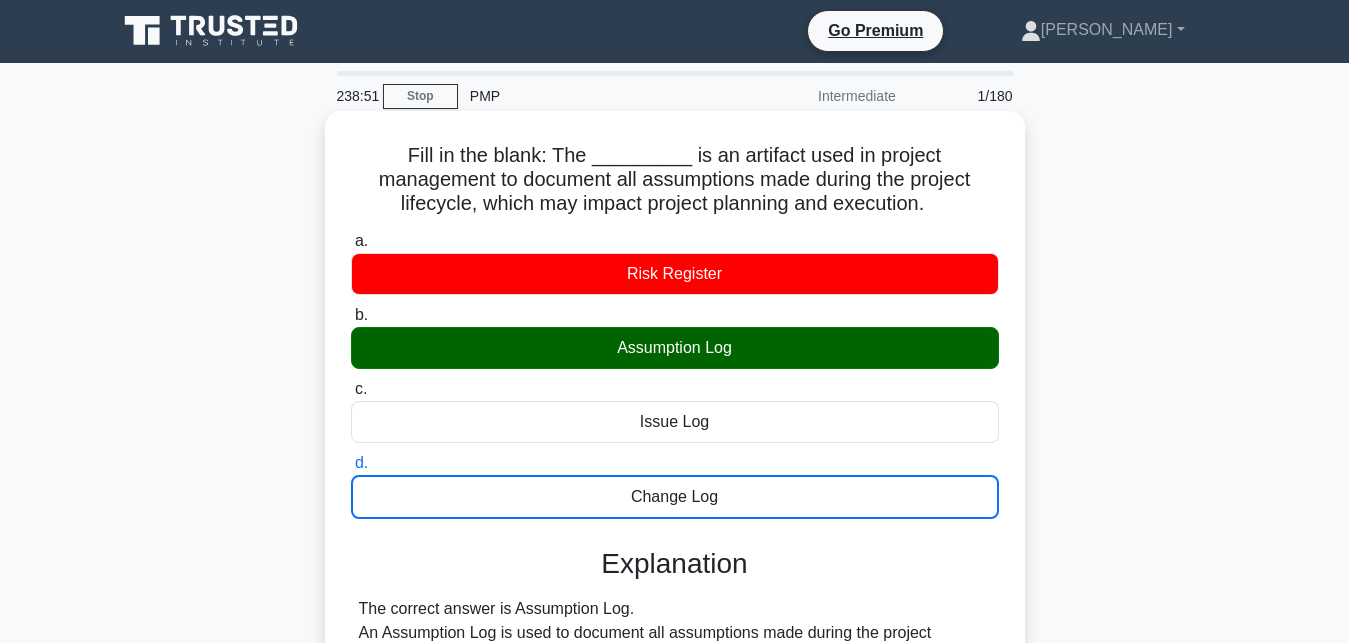 click on "a.
Risk Register" at bounding box center [351, 241] 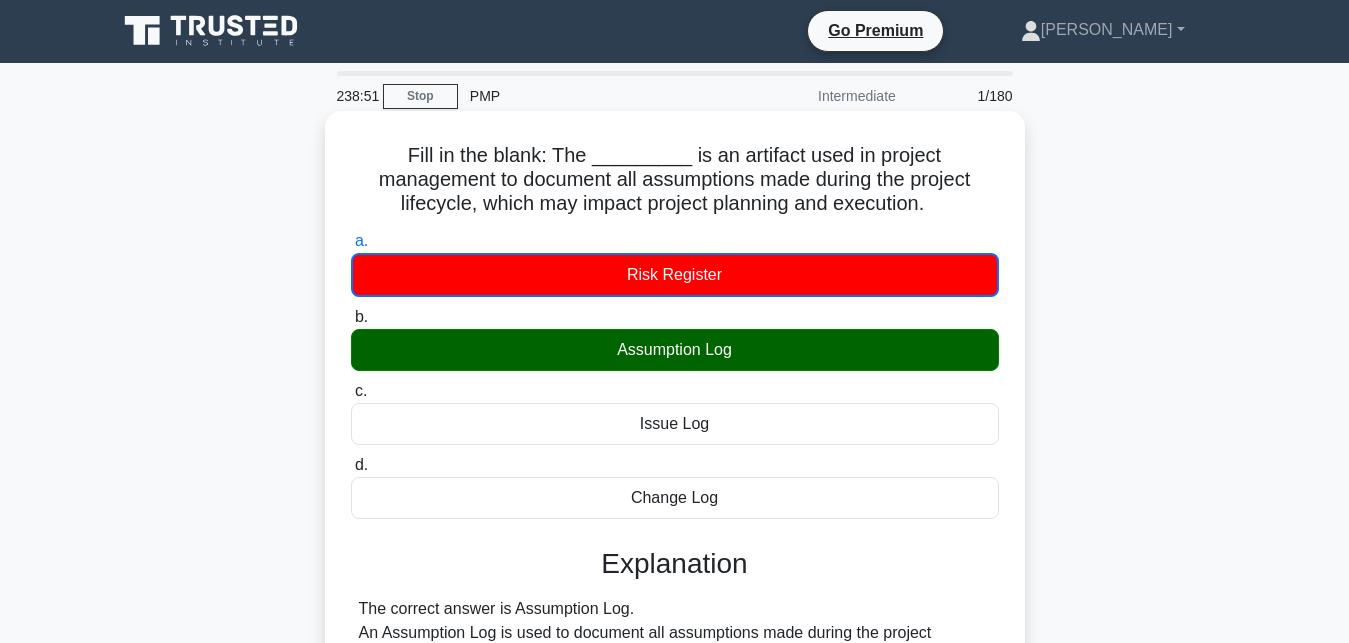 click on "b.
Assumption Log" at bounding box center [351, 317] 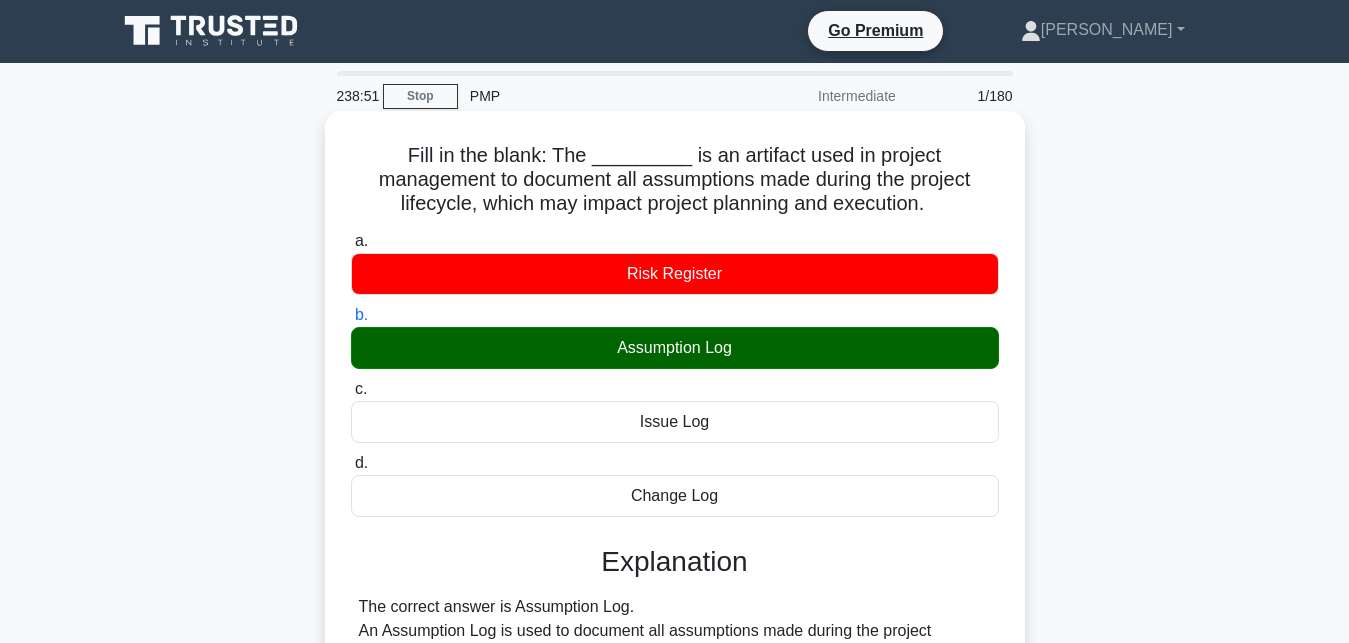 click on "c.
Issue Log" at bounding box center [351, 389] 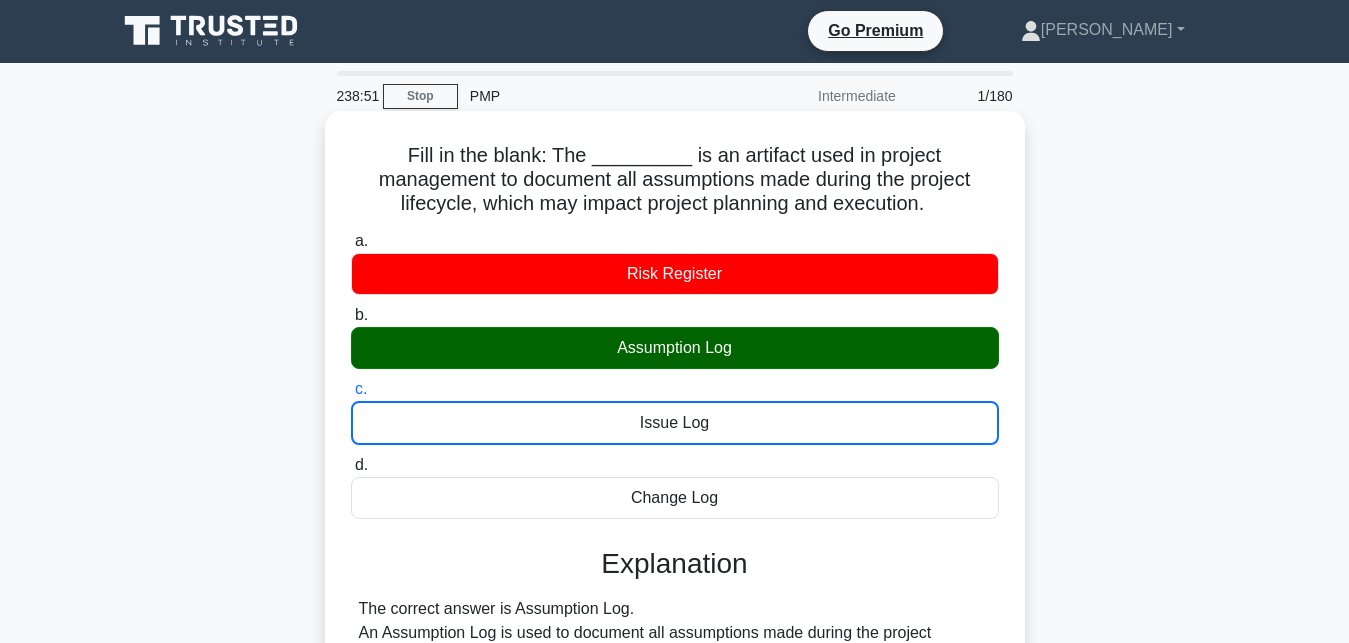 click on "d.
Change Log" at bounding box center [351, 465] 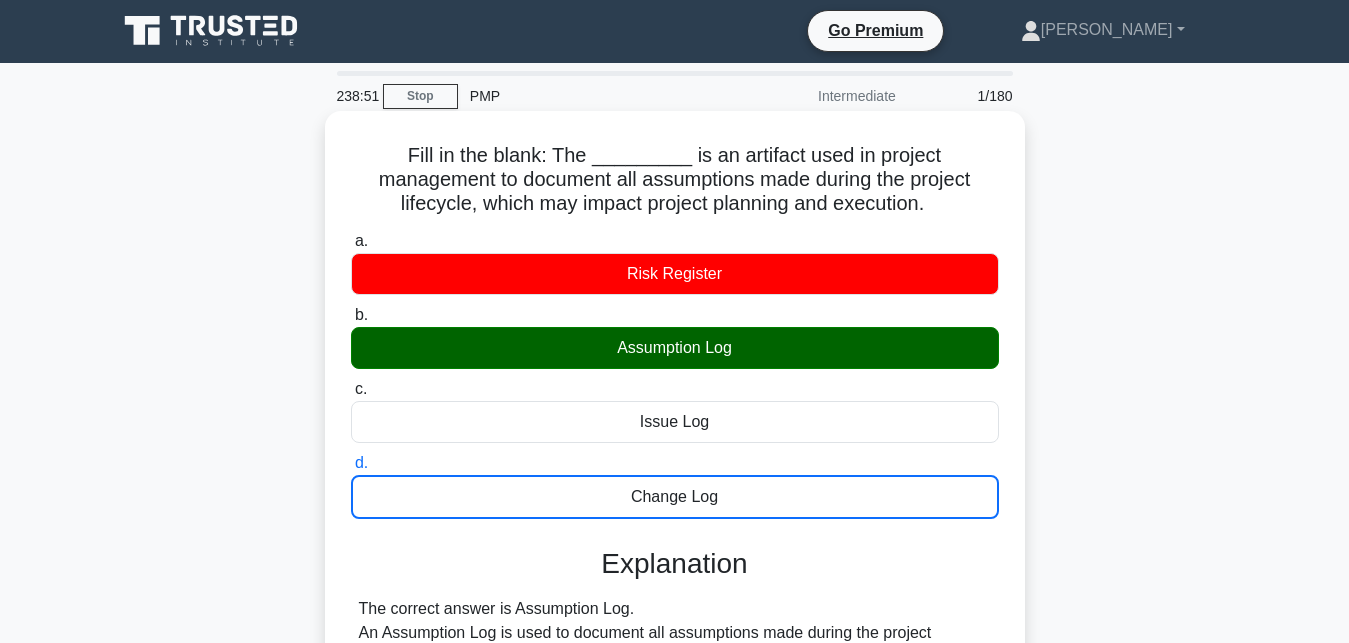 click on "a.
Risk Register" at bounding box center (351, 241) 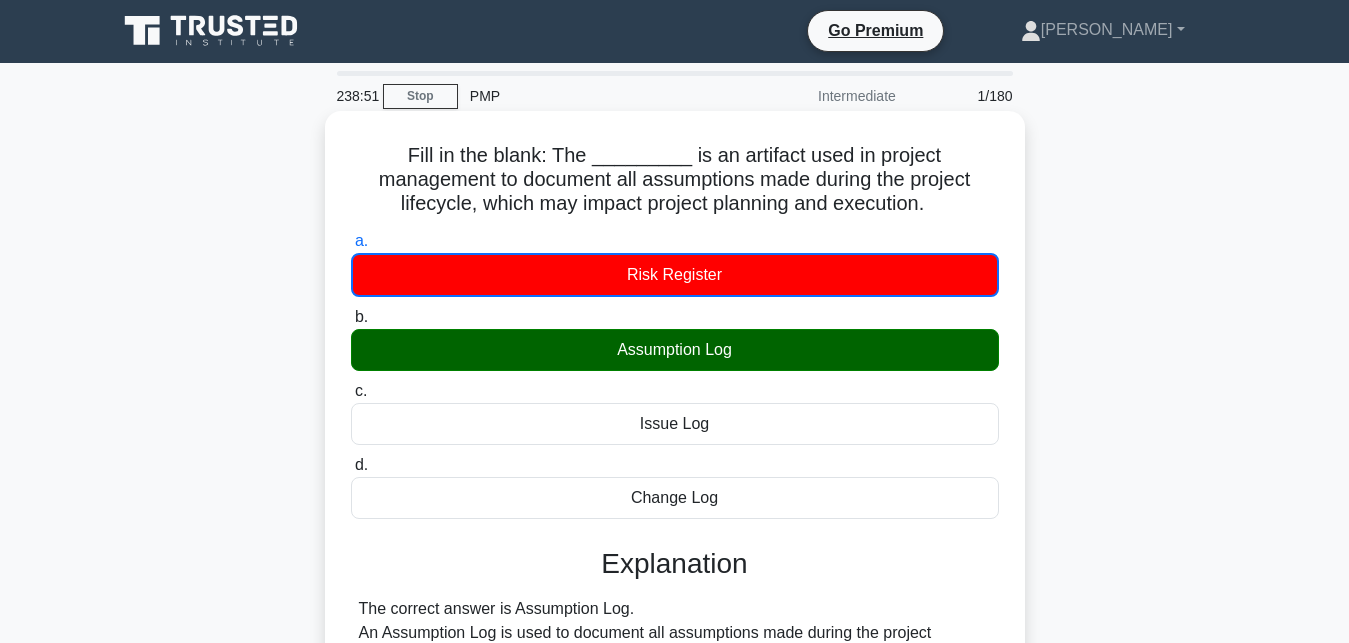 click on "b.
Assumption Log" at bounding box center [351, 317] 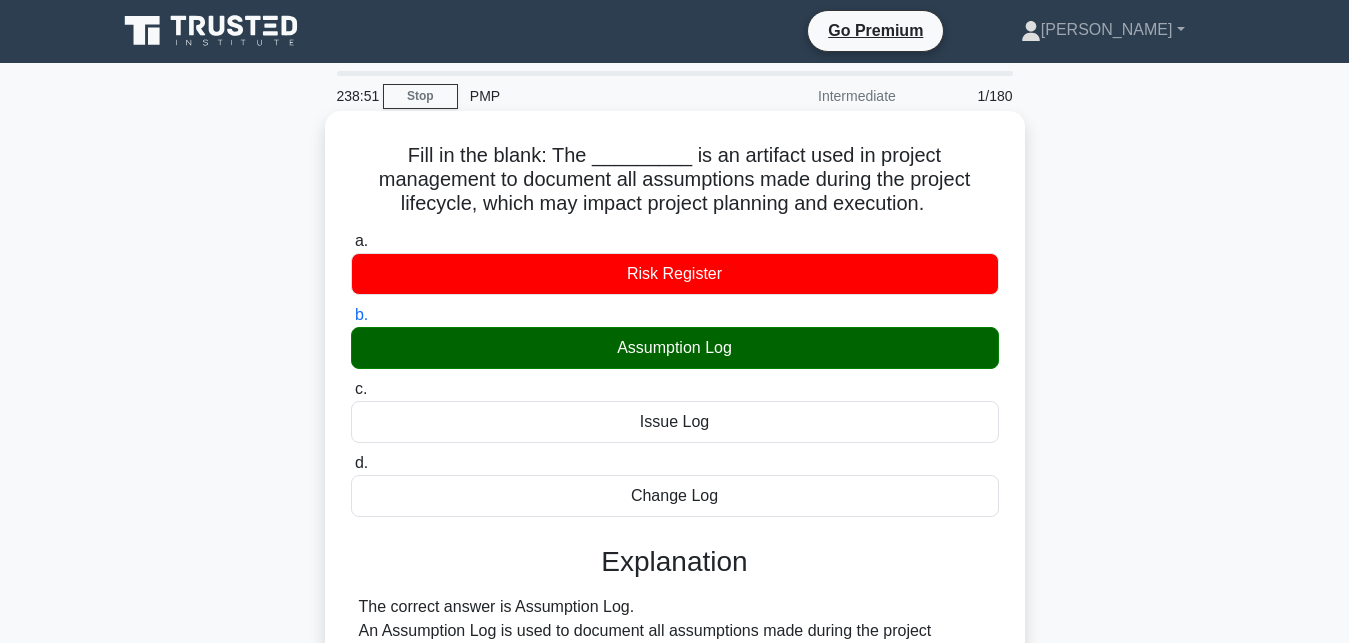 click on "c.
Issue Log" at bounding box center [351, 389] 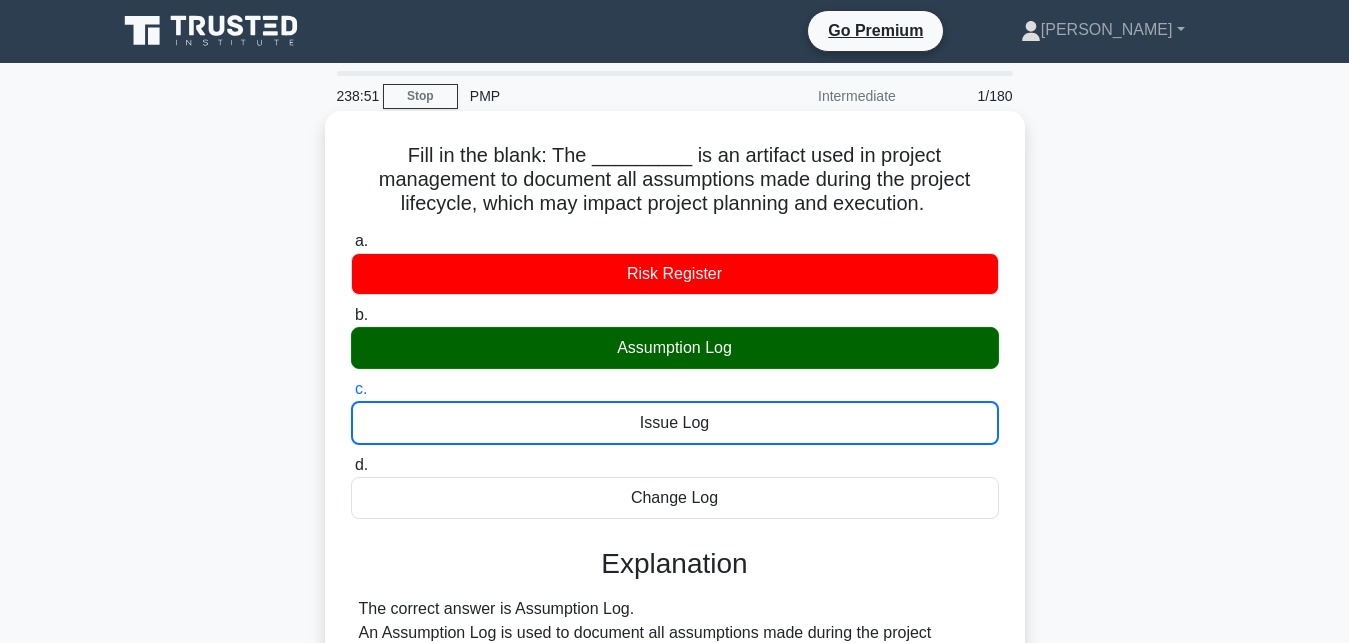 click on "d.
Change Log" at bounding box center (351, 465) 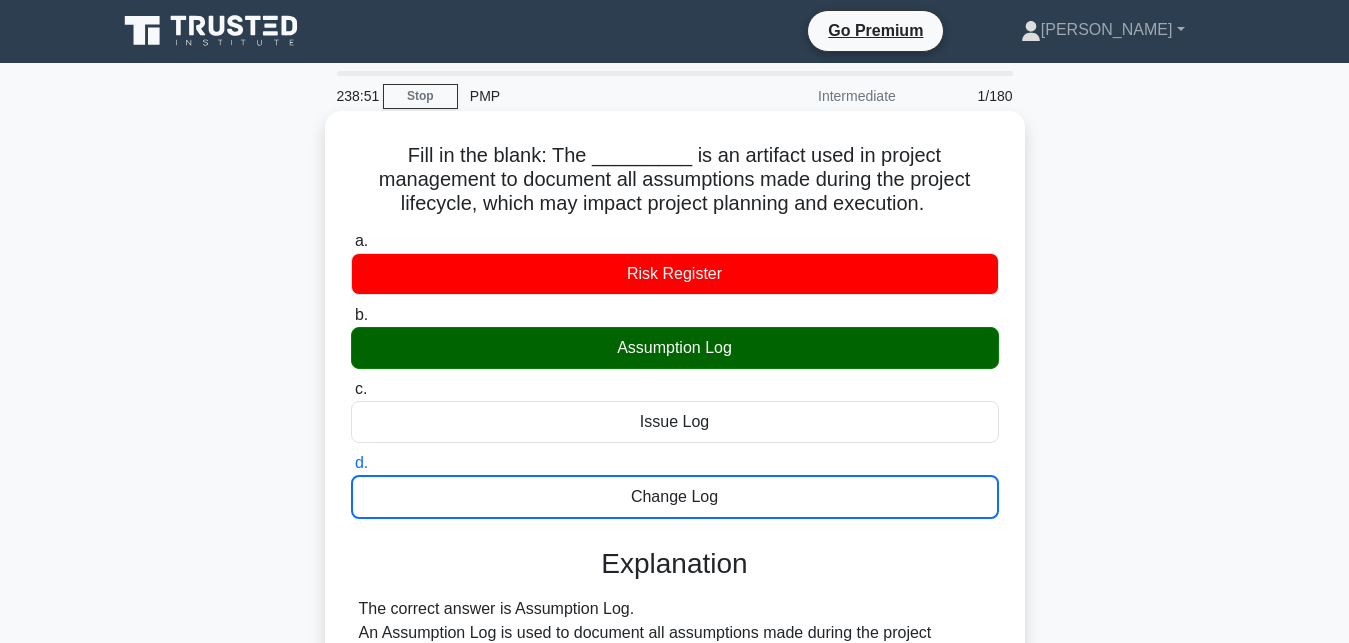 click on "a.
Risk Register" at bounding box center [351, 241] 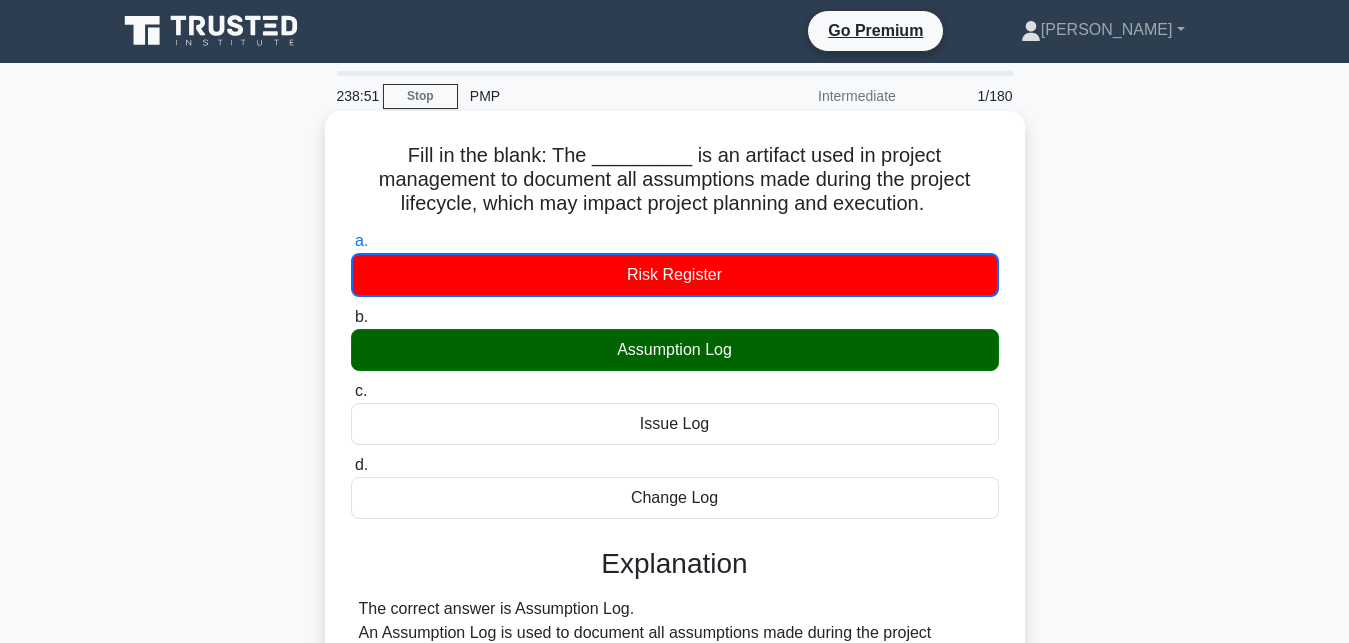click on "b.
Assumption Log" at bounding box center (351, 317) 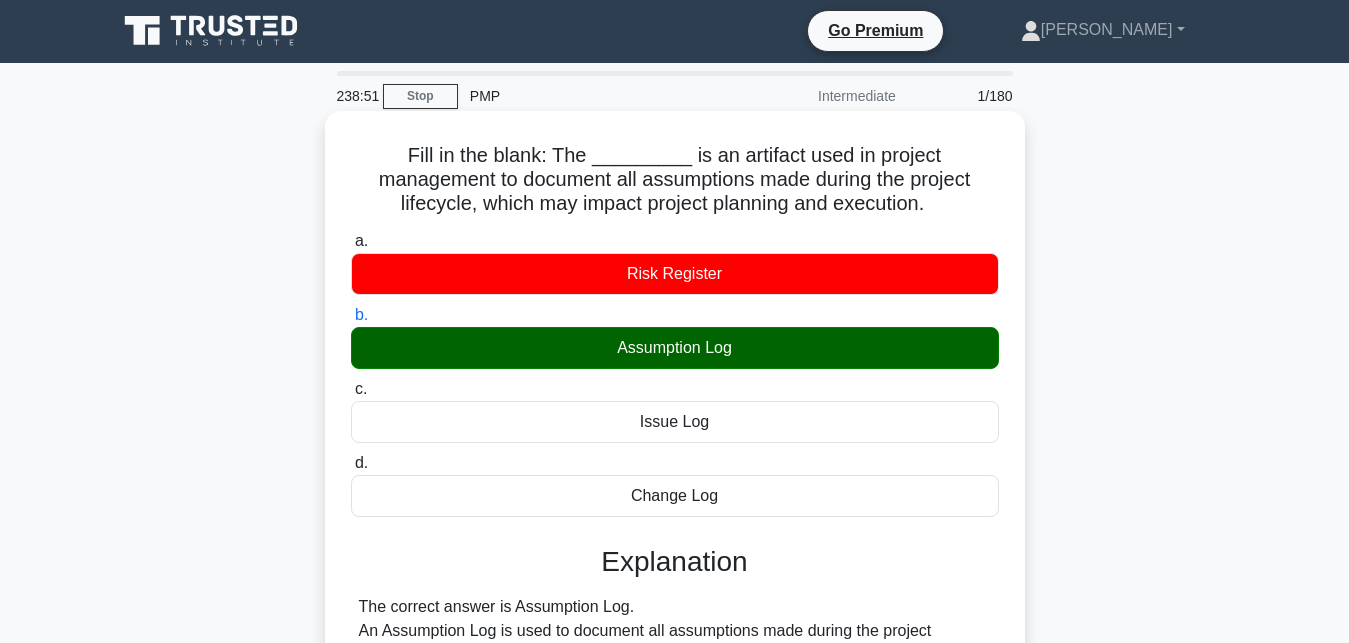 click on "c.
Issue Log" at bounding box center [351, 389] 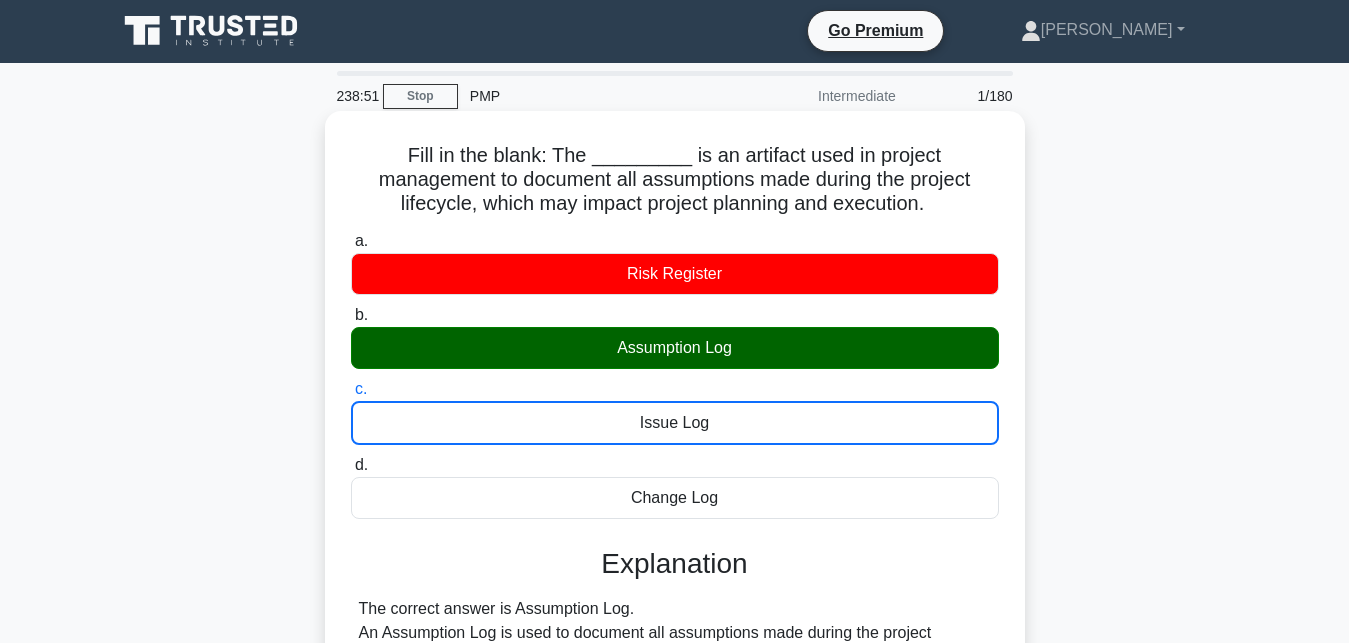 click on "d.
Change Log" at bounding box center [351, 465] 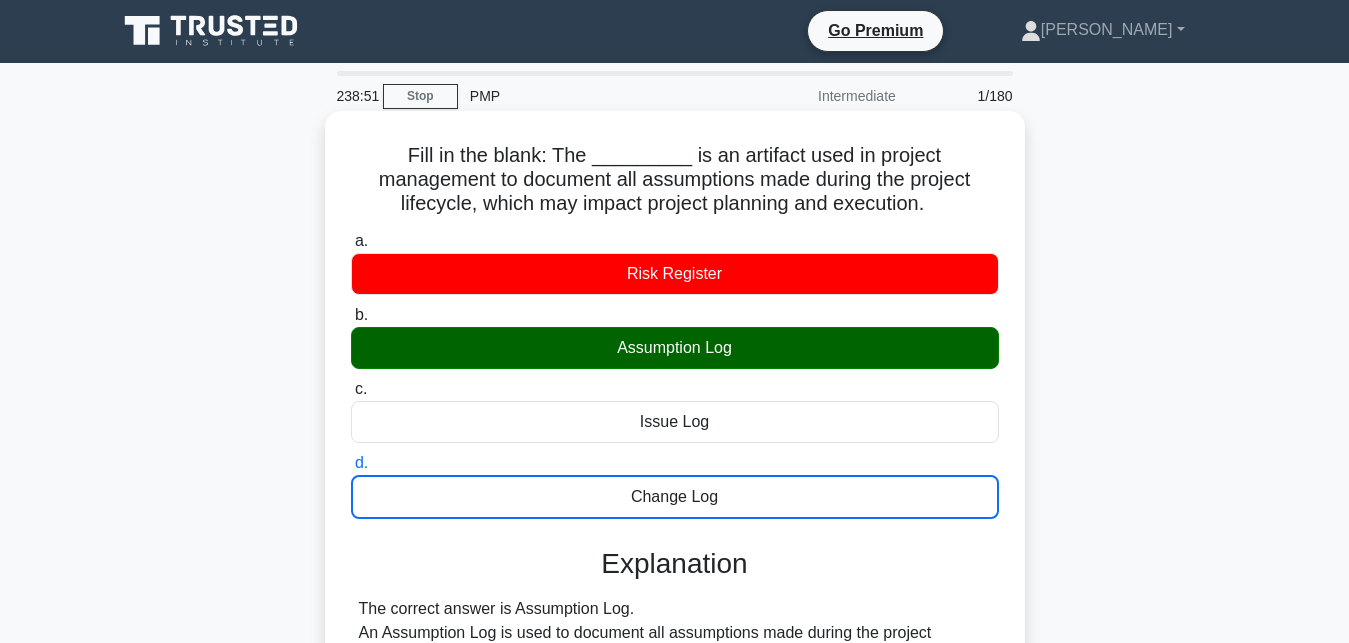 click on "a.
Risk Register" at bounding box center (351, 241) 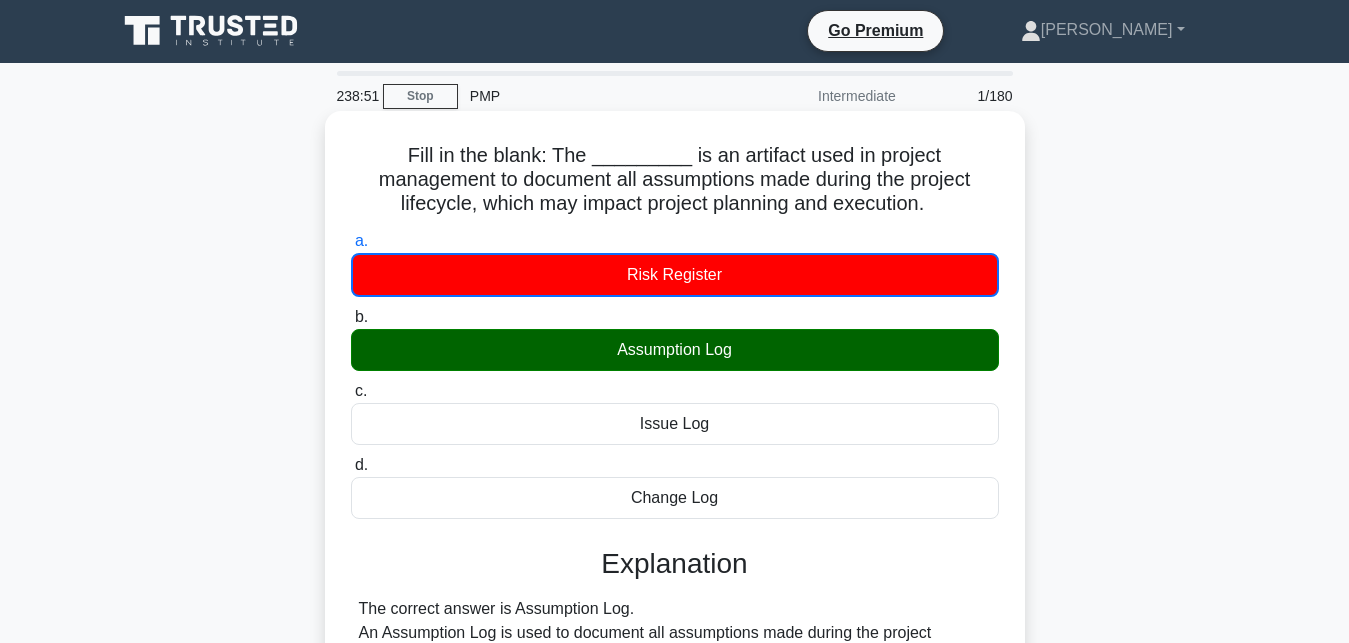 click on "b.
Assumption Log" at bounding box center (351, 317) 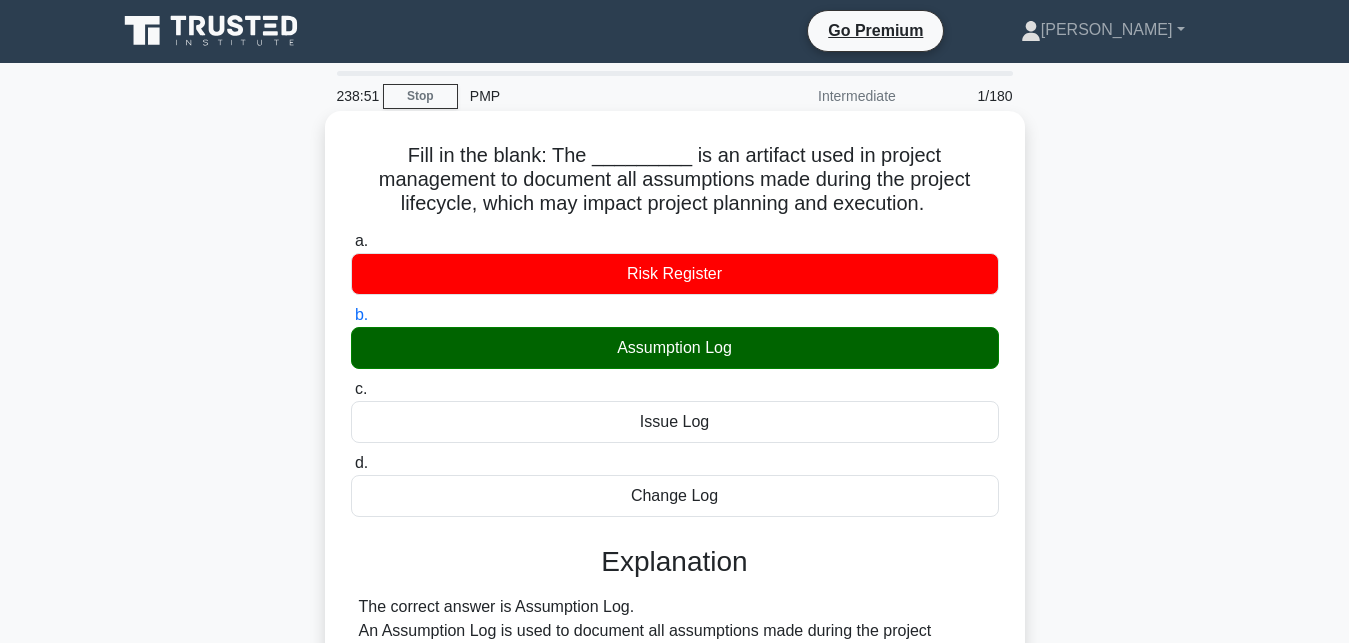 click on "c.
Issue Log" at bounding box center (351, 389) 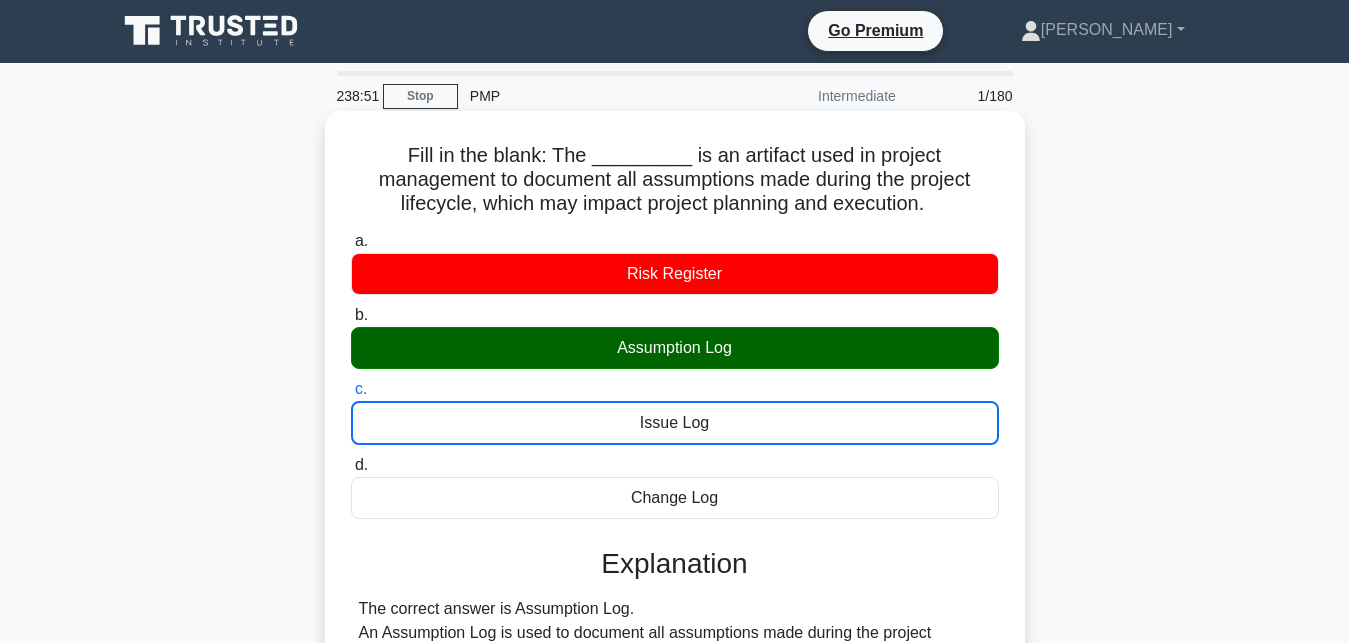 click on "d.
Change Log" at bounding box center (351, 465) 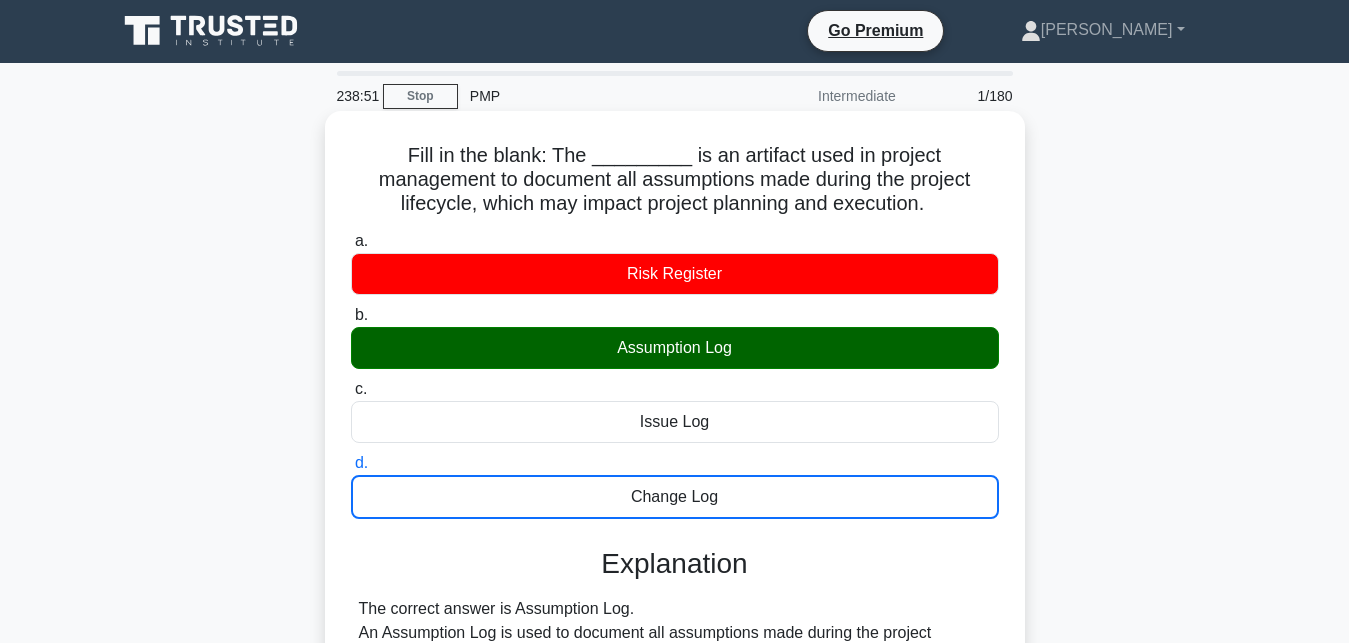 click on "a.
Risk Register" at bounding box center (351, 241) 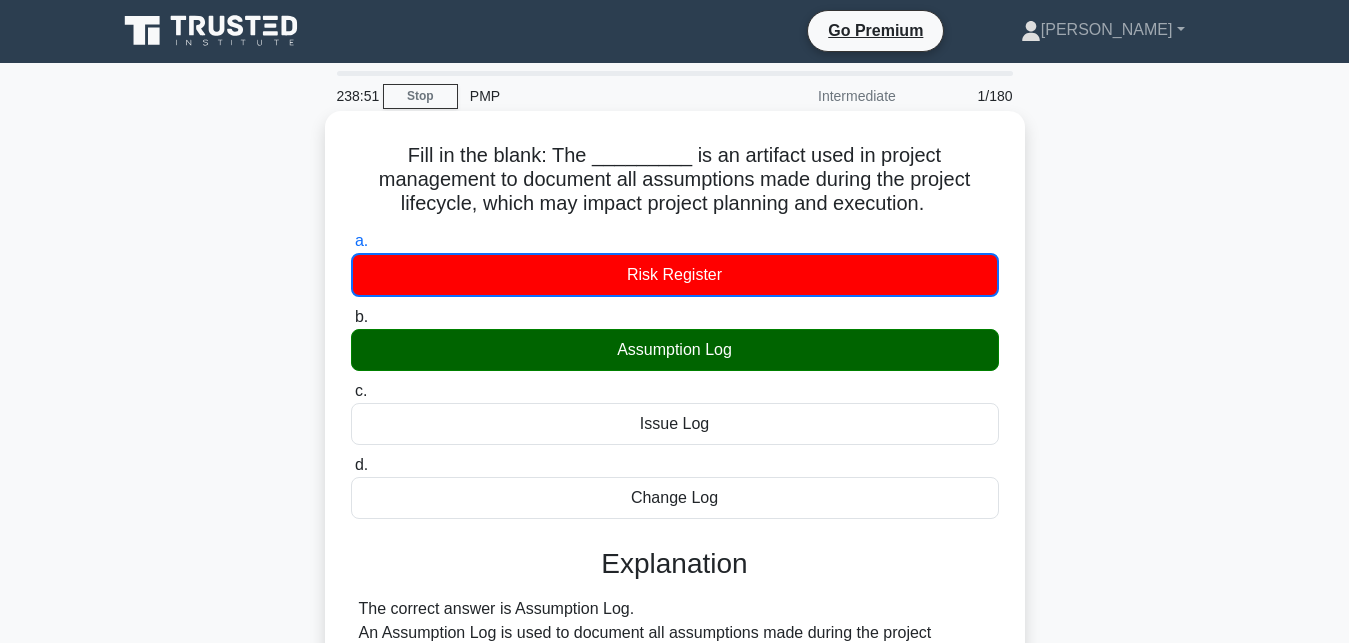 click on "b.
Assumption Log" at bounding box center (351, 317) 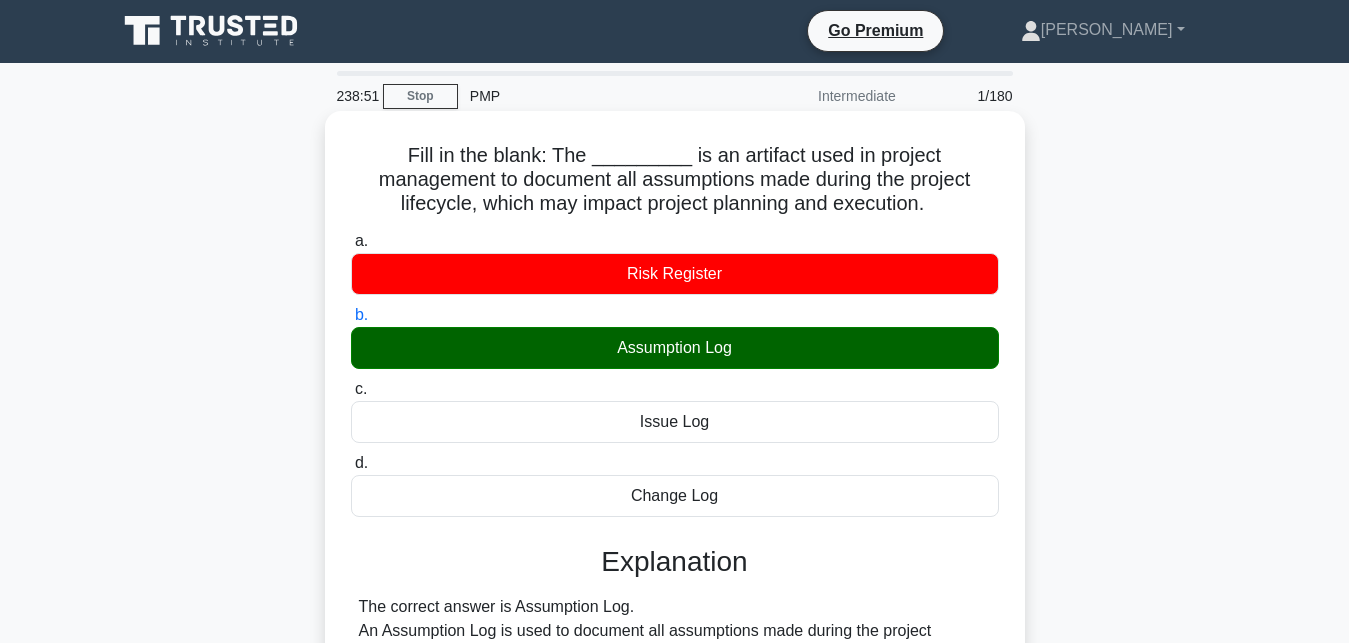 click on "c.
Issue Log" at bounding box center [351, 389] 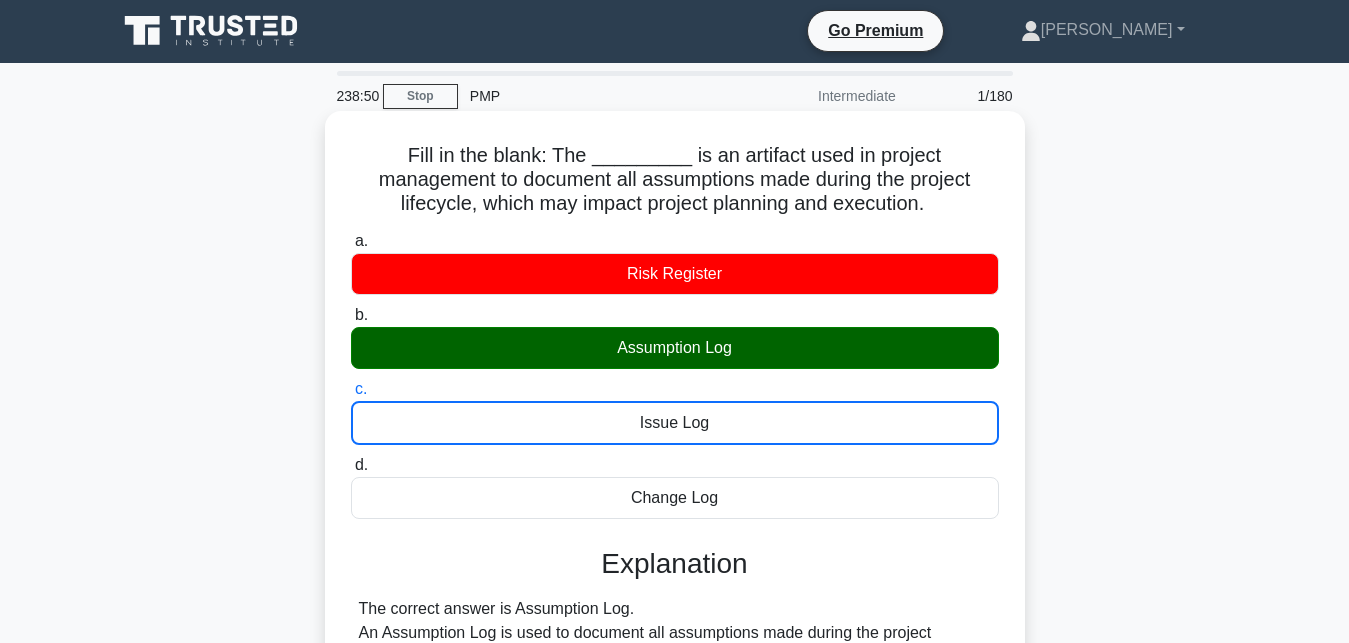 click on "d.
Change Log" at bounding box center (351, 465) 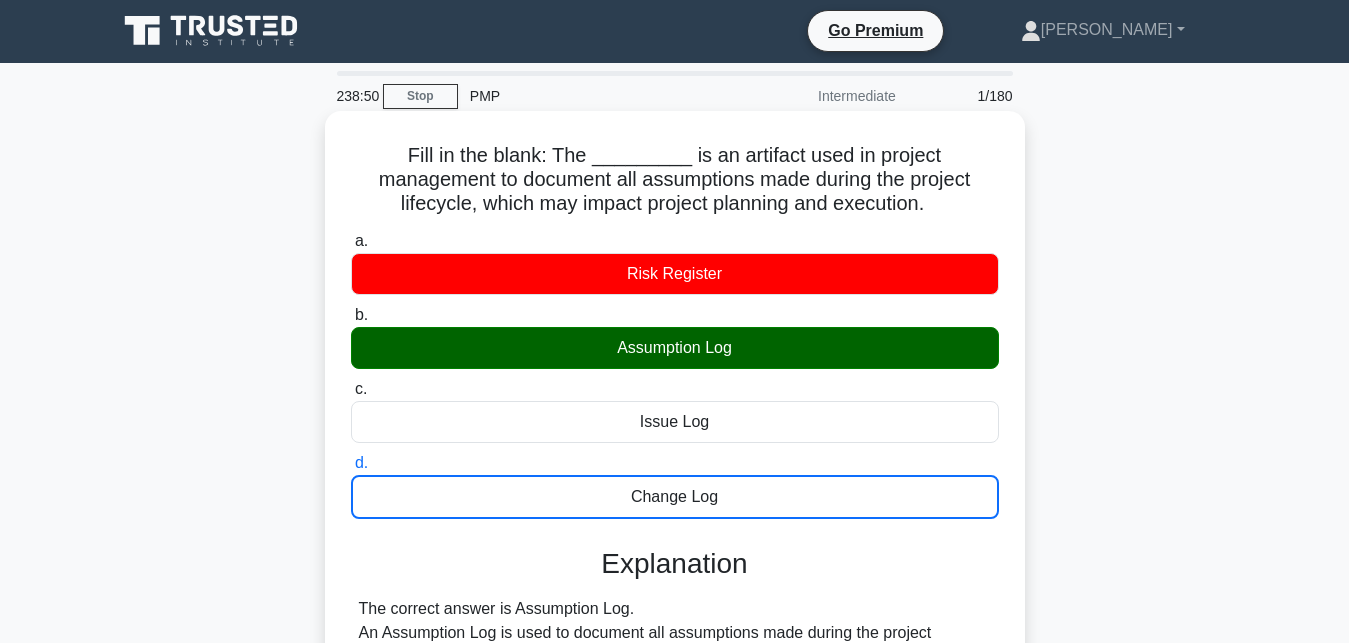 click on "a.
Risk Register" at bounding box center (351, 241) 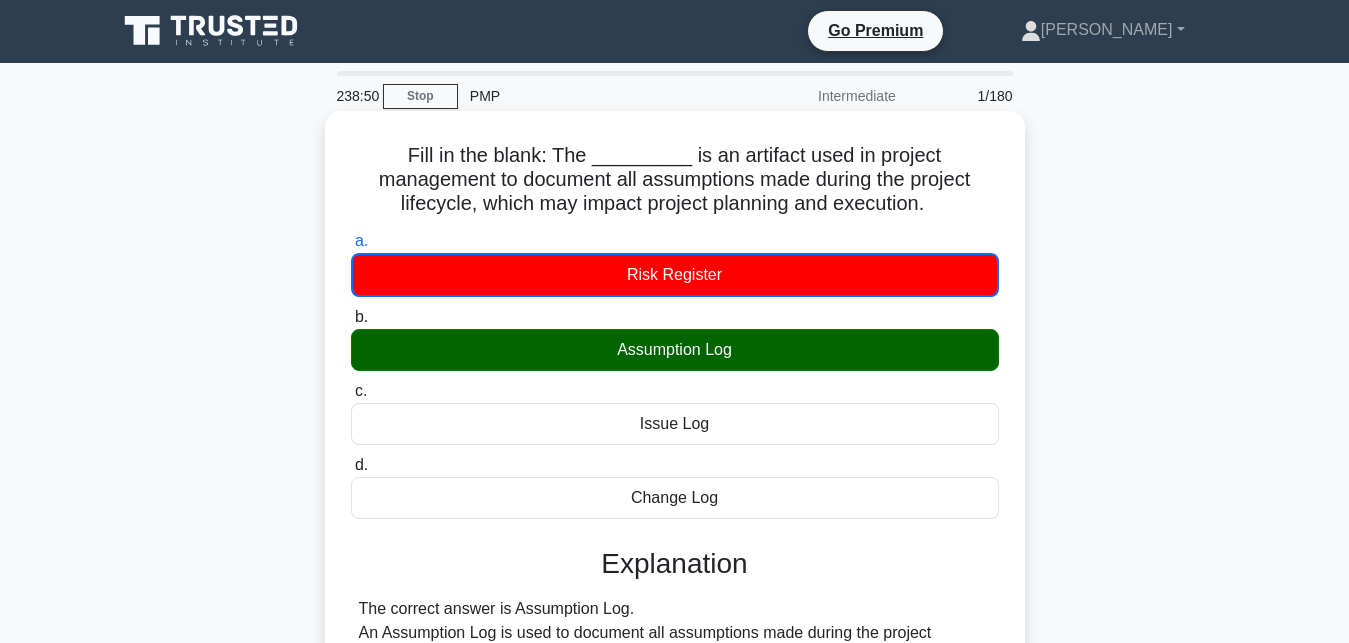 click on "b.
Assumption Log" at bounding box center (351, 317) 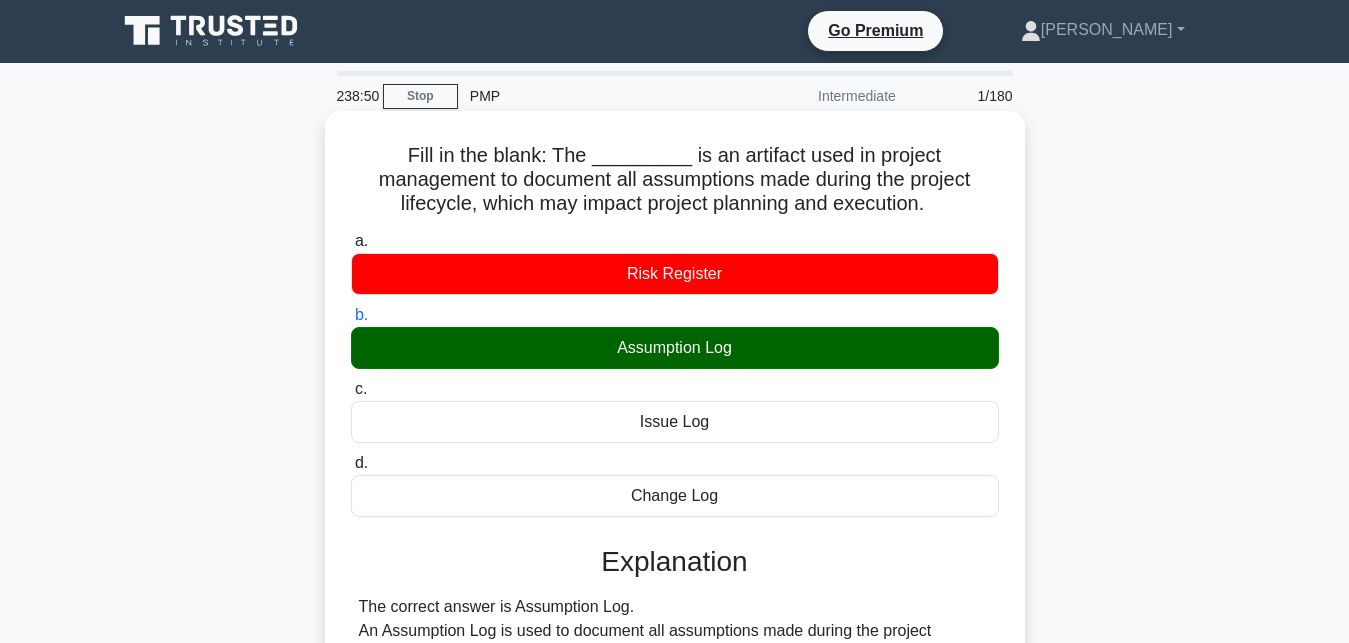 click on "c.
Issue Log" at bounding box center [351, 389] 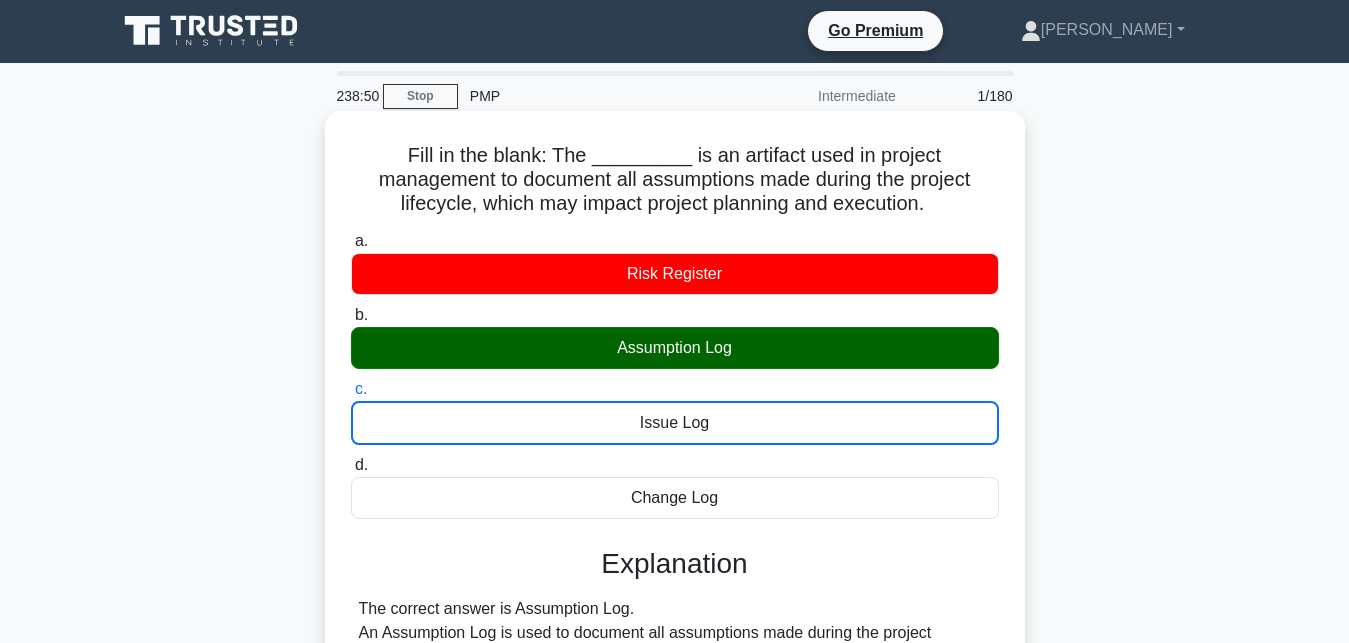 click on "d.
Change Log" at bounding box center (351, 465) 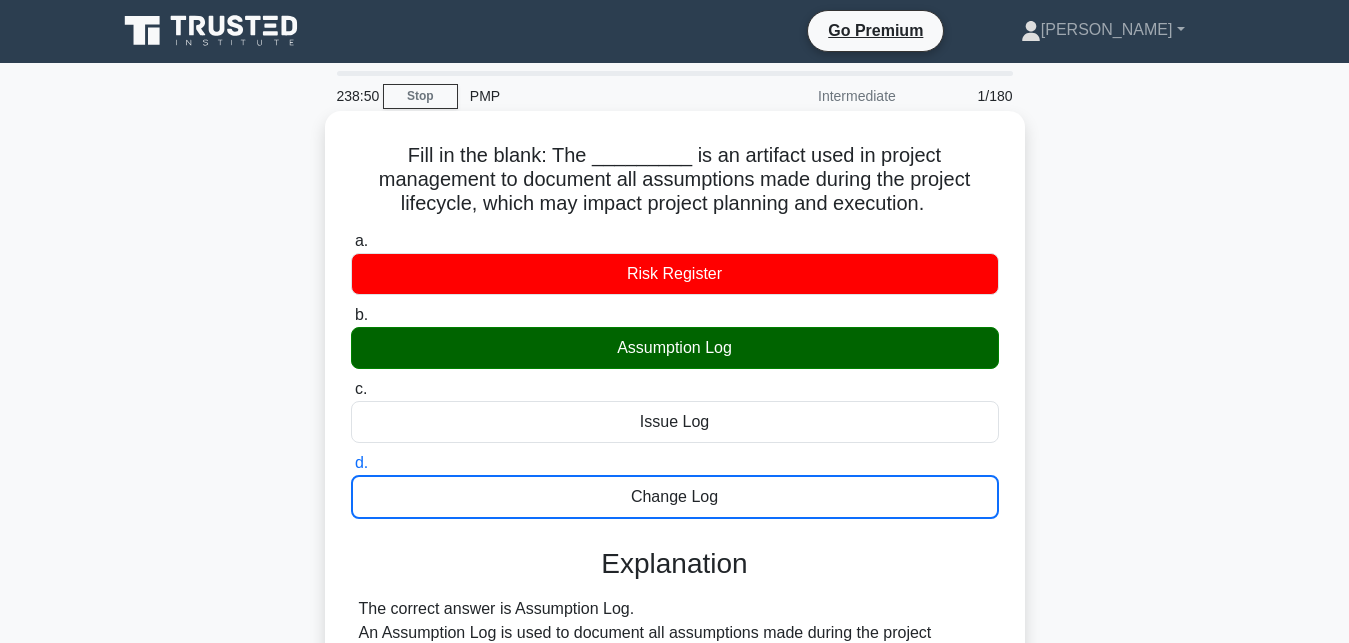 click on "a.
Risk Register" at bounding box center (351, 241) 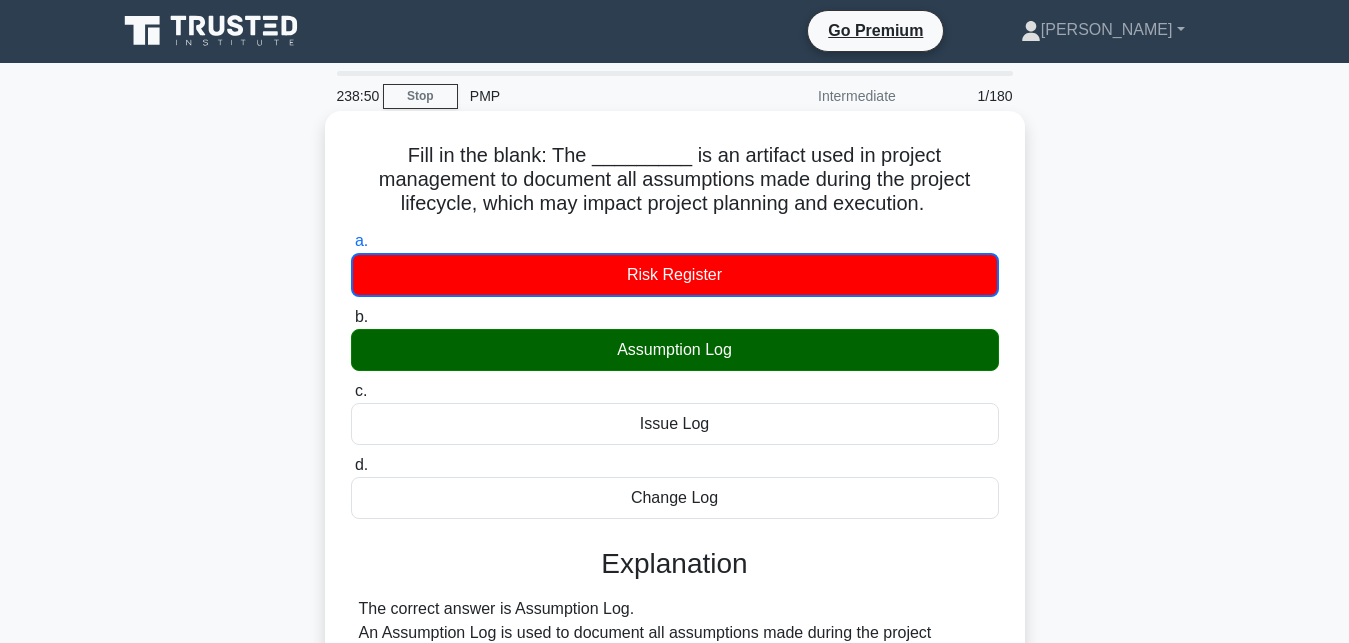 click on "b.
Assumption Log" at bounding box center [351, 317] 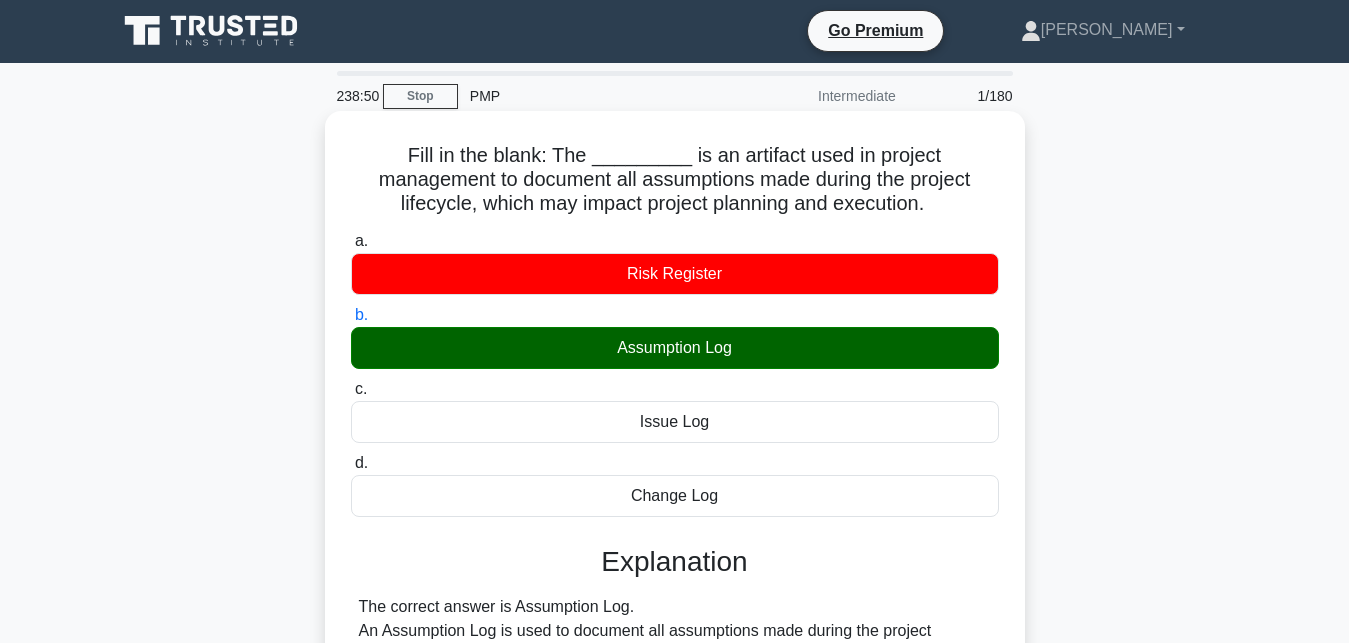 click on "c.
Issue Log" at bounding box center (351, 389) 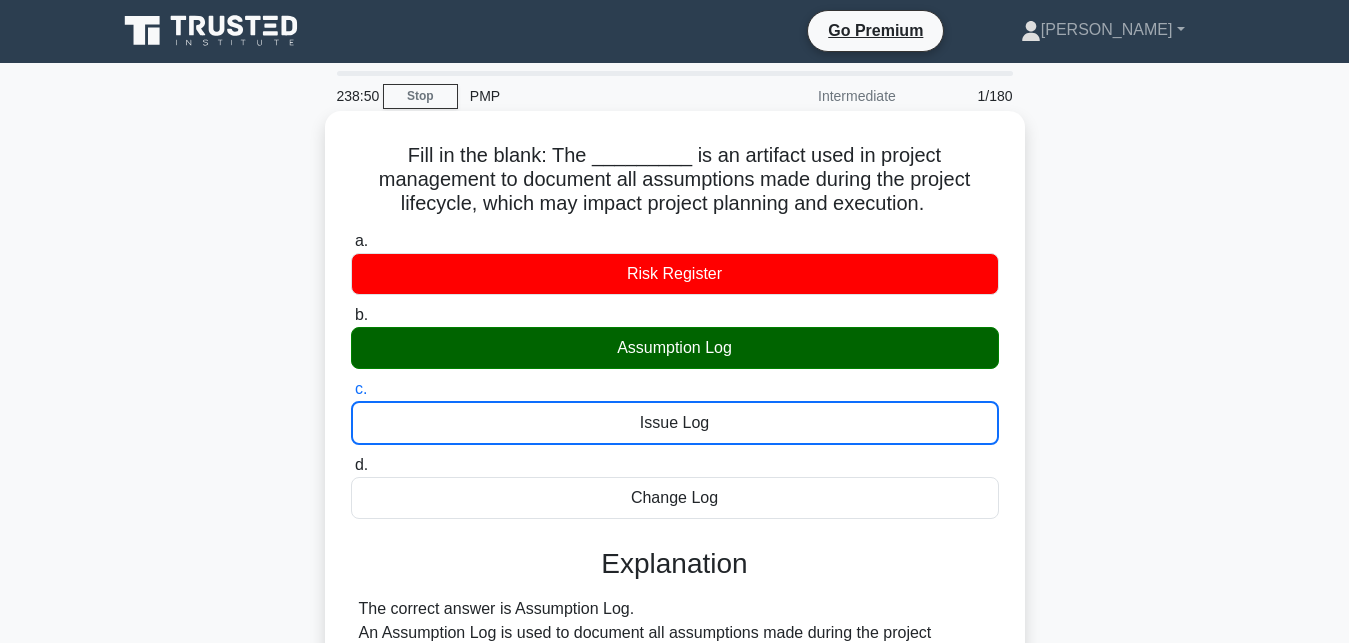 click on "d.
Change Log" at bounding box center [351, 465] 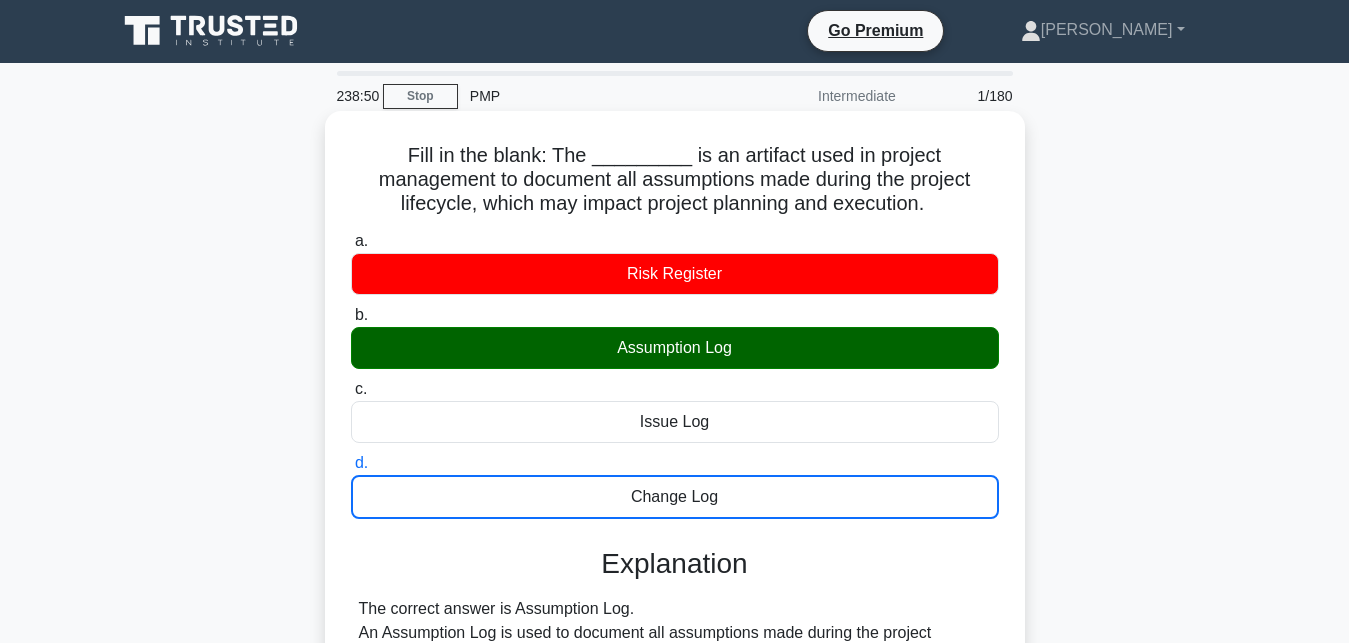click on "a.
Risk Register" at bounding box center [351, 241] 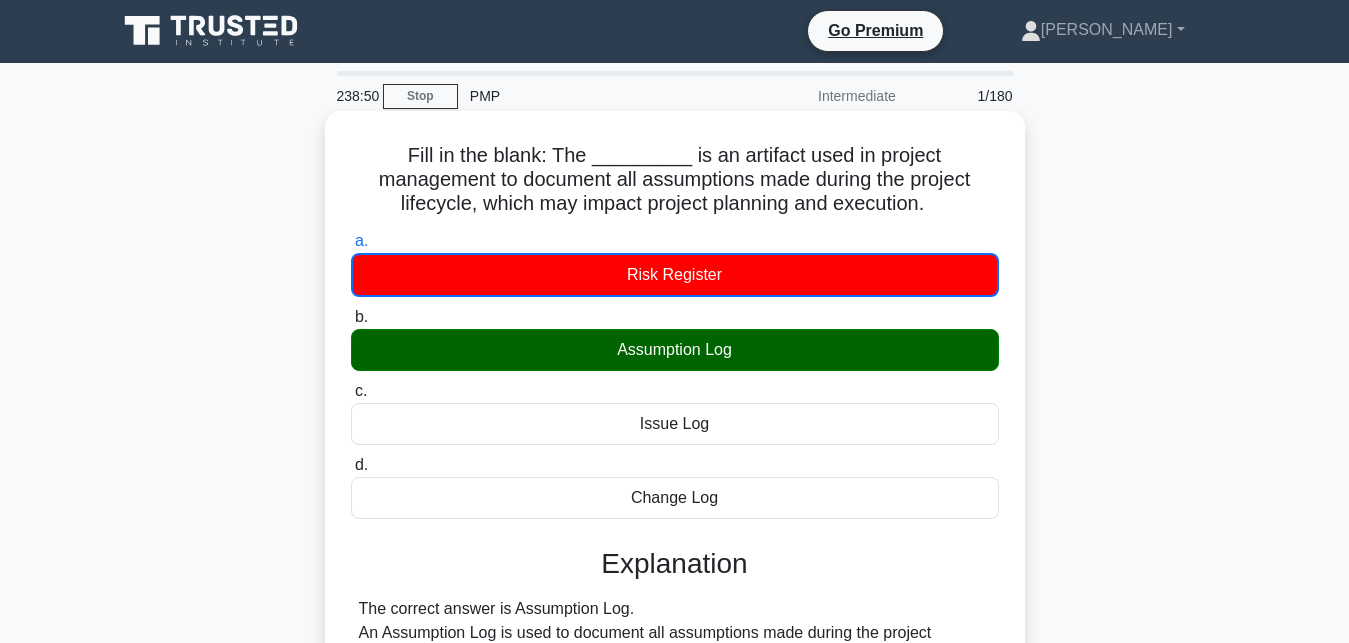 click on "b.
Assumption Log" at bounding box center [351, 317] 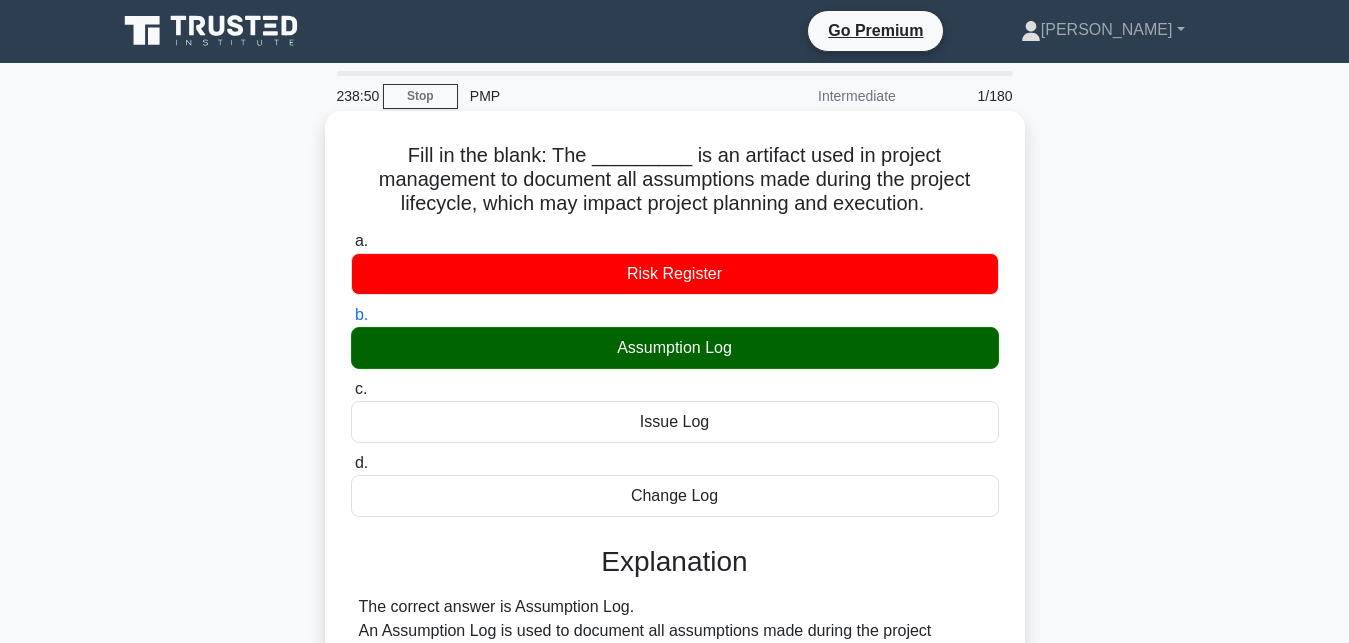 click on "c.
Issue Log" at bounding box center (351, 389) 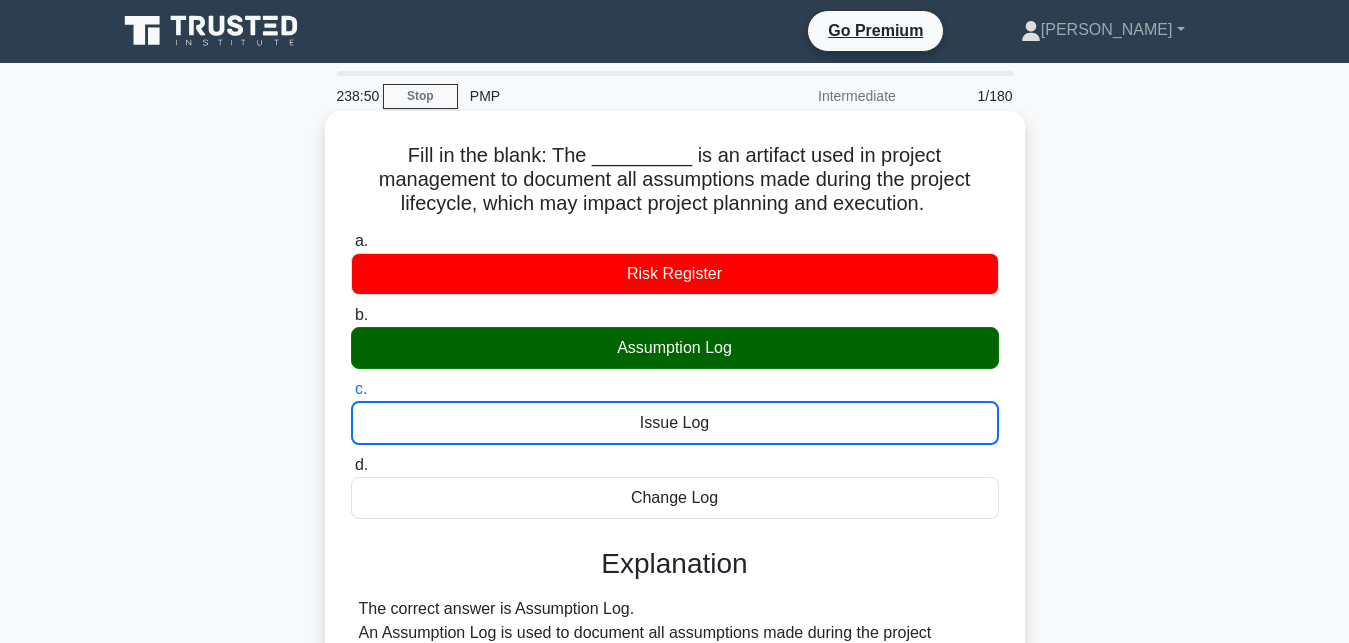 click on "d.
Change Log" at bounding box center (351, 465) 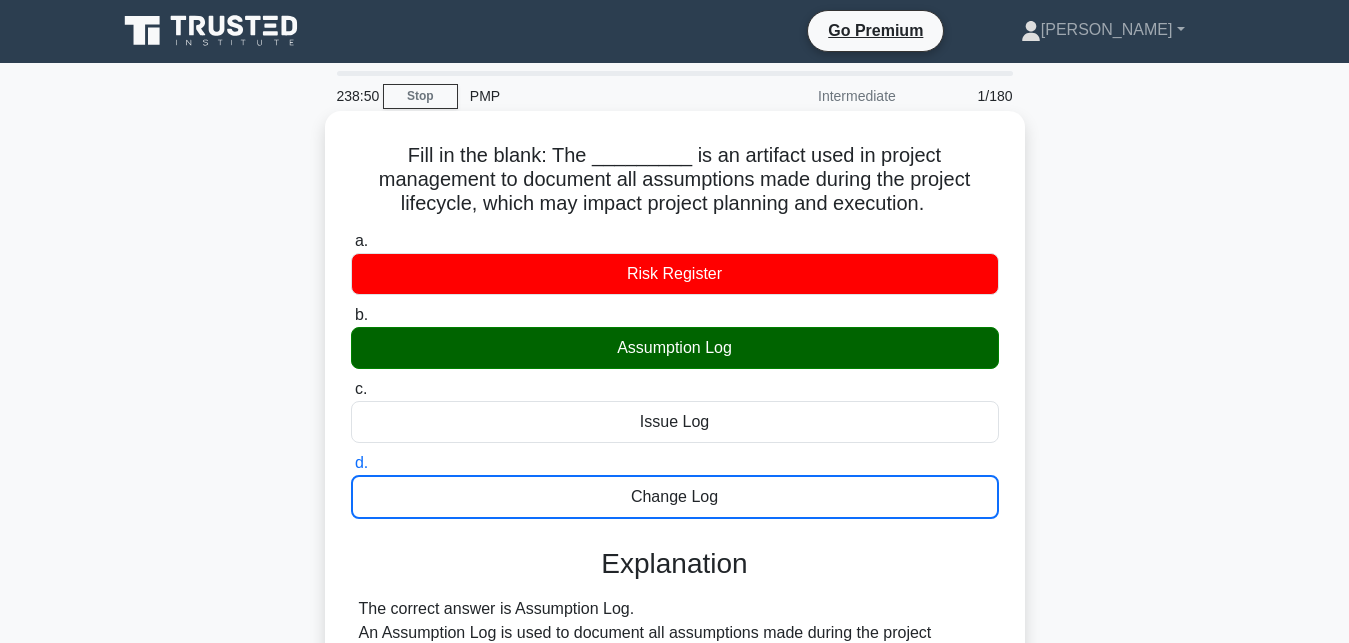 click on "a.
Risk Register" at bounding box center [351, 241] 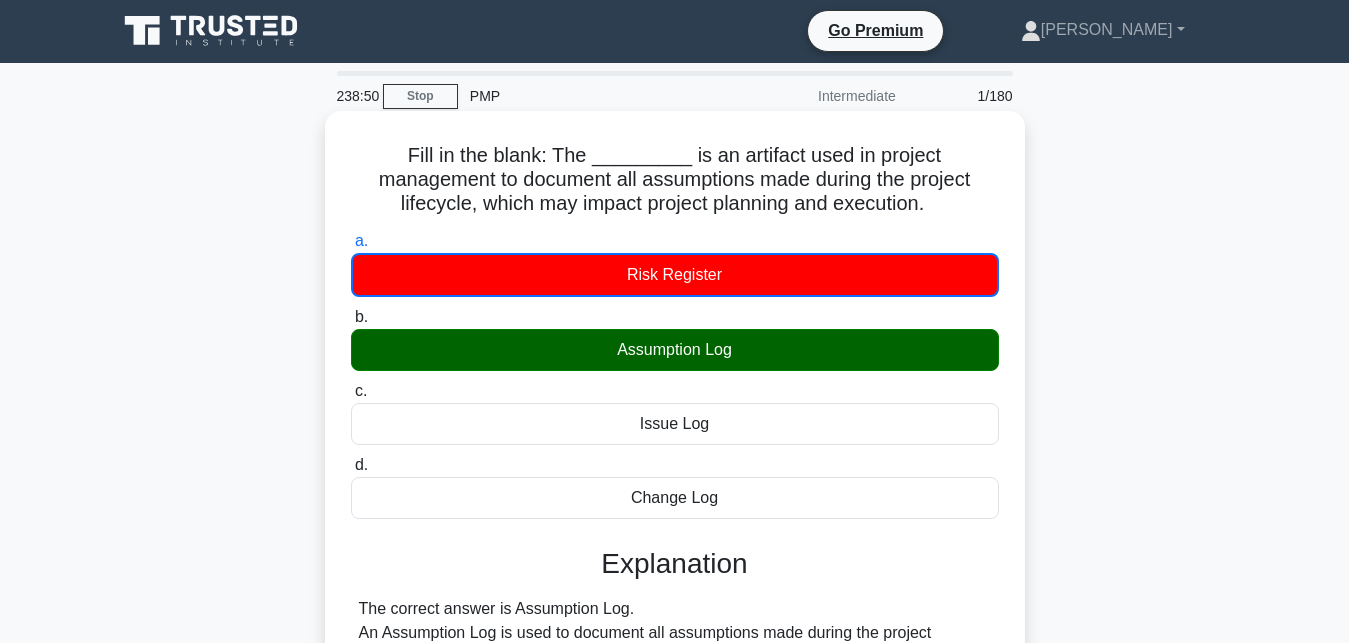 click on "b.
Assumption Log" at bounding box center (351, 317) 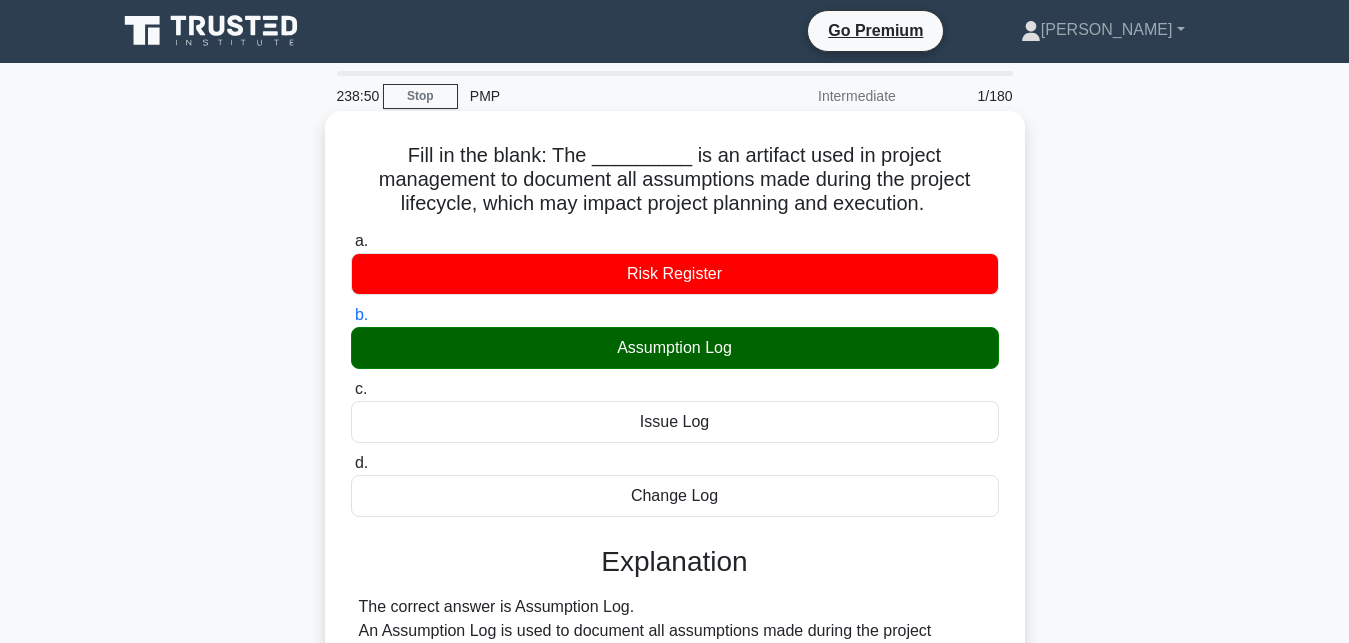 click on "c.
Issue Log" at bounding box center (351, 389) 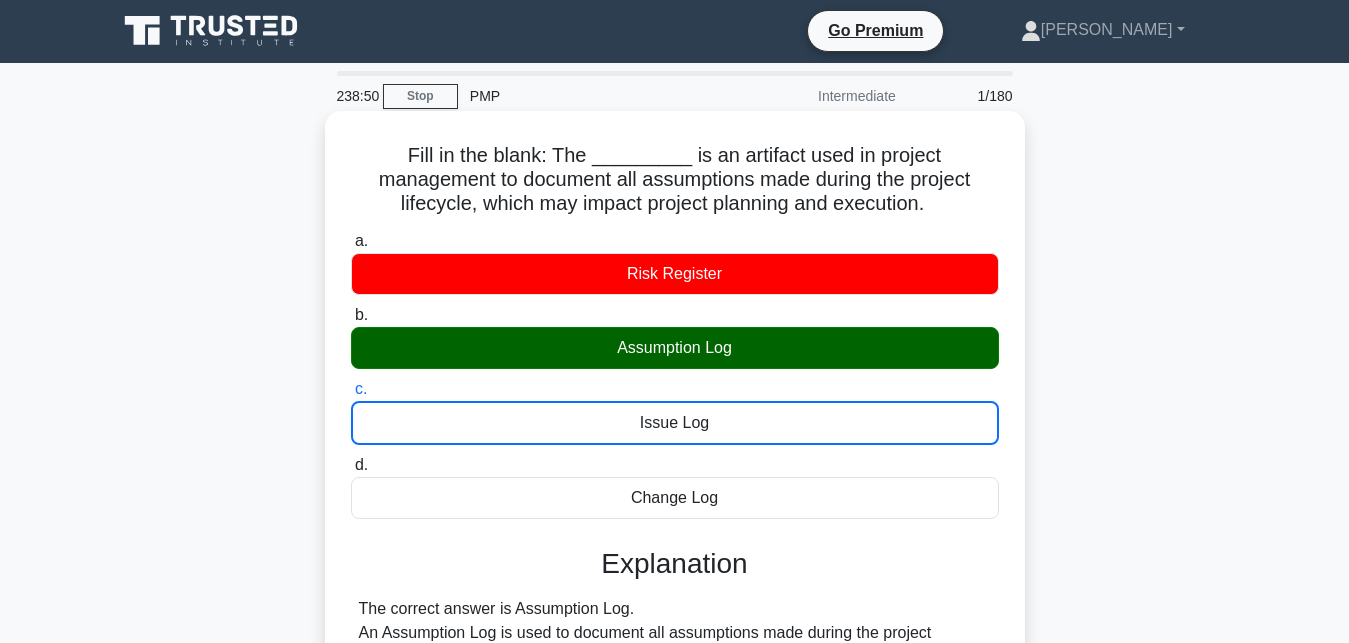 click on "d.
Change Log" at bounding box center (351, 465) 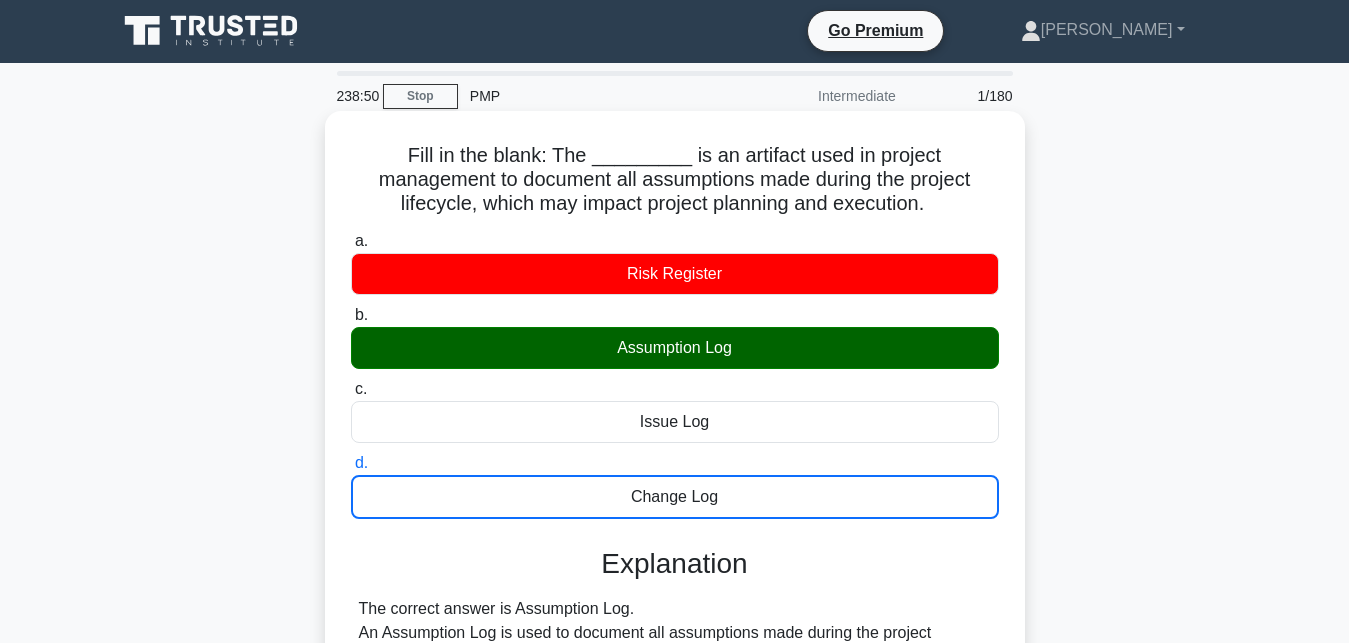 click on "a.
Risk Register" at bounding box center (351, 241) 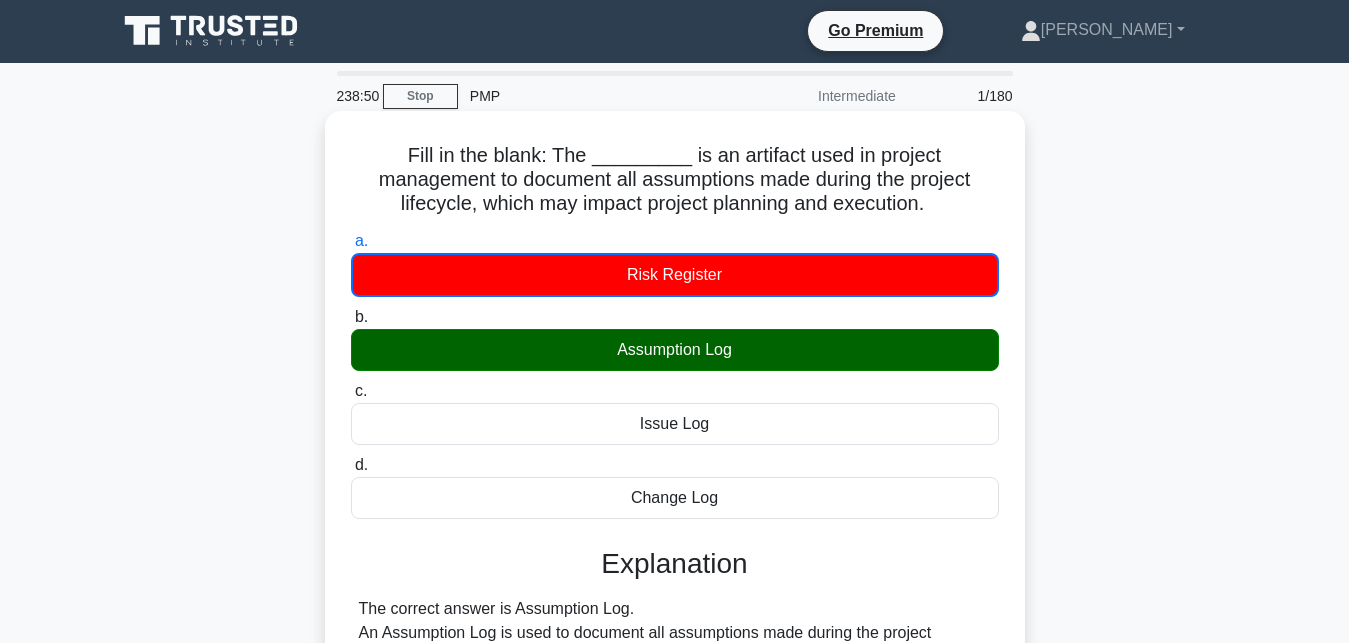 click on "b.
Assumption Log" at bounding box center [351, 317] 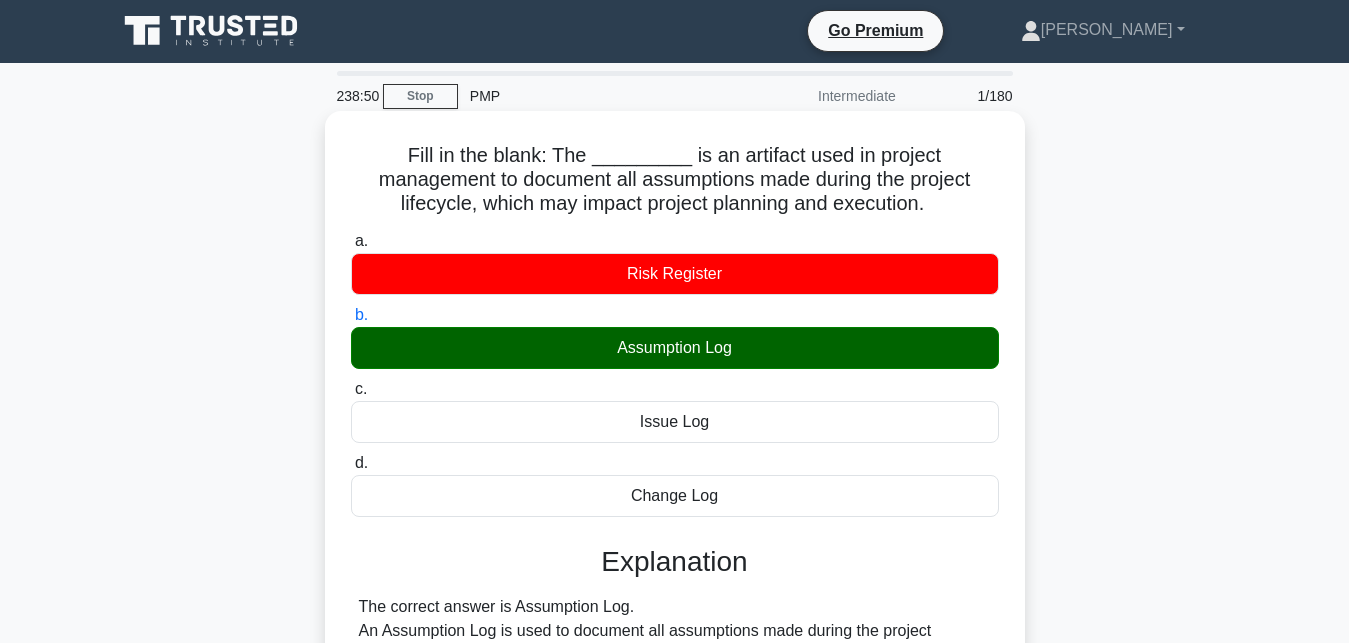 click on "c.
Issue Log" at bounding box center [351, 389] 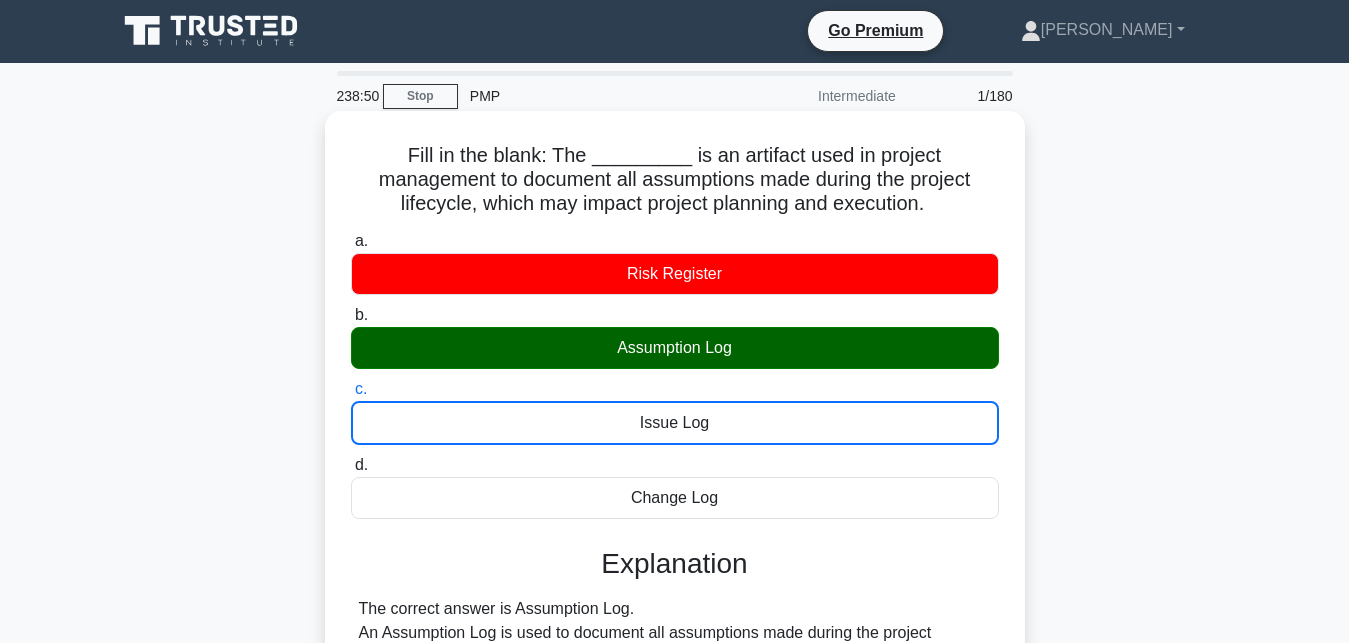 click on "d.
Change Log" at bounding box center (351, 465) 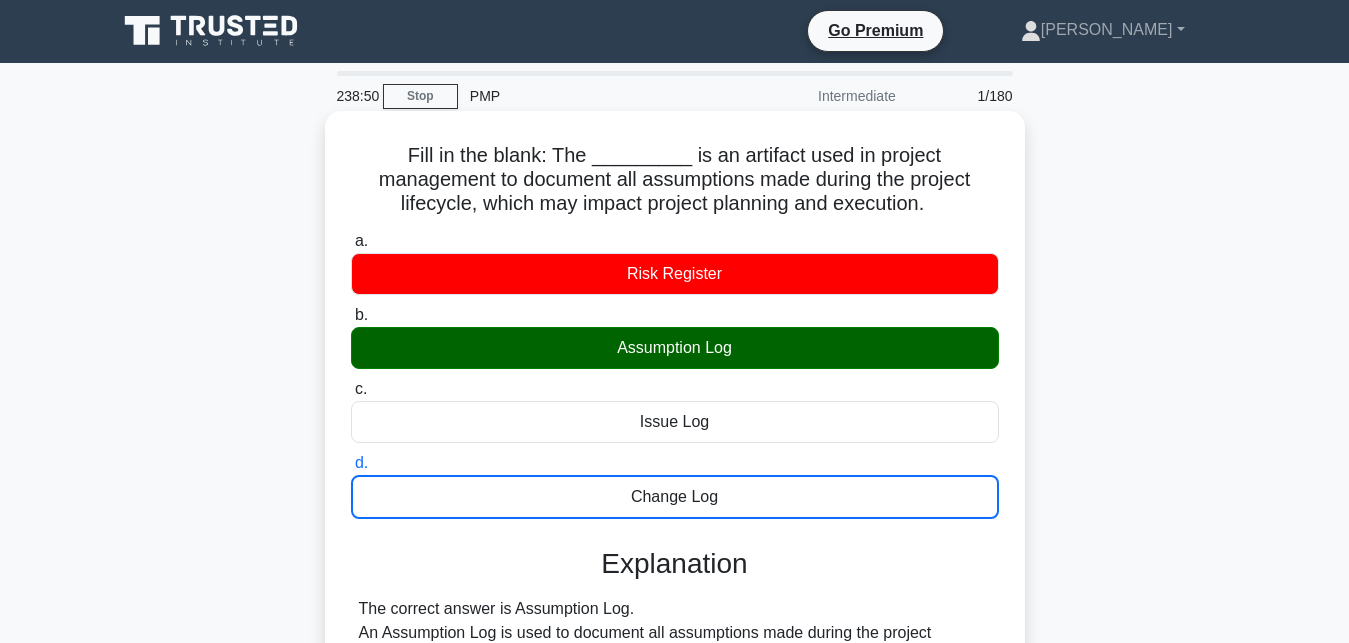 click on "a.
Risk Register" at bounding box center (351, 241) 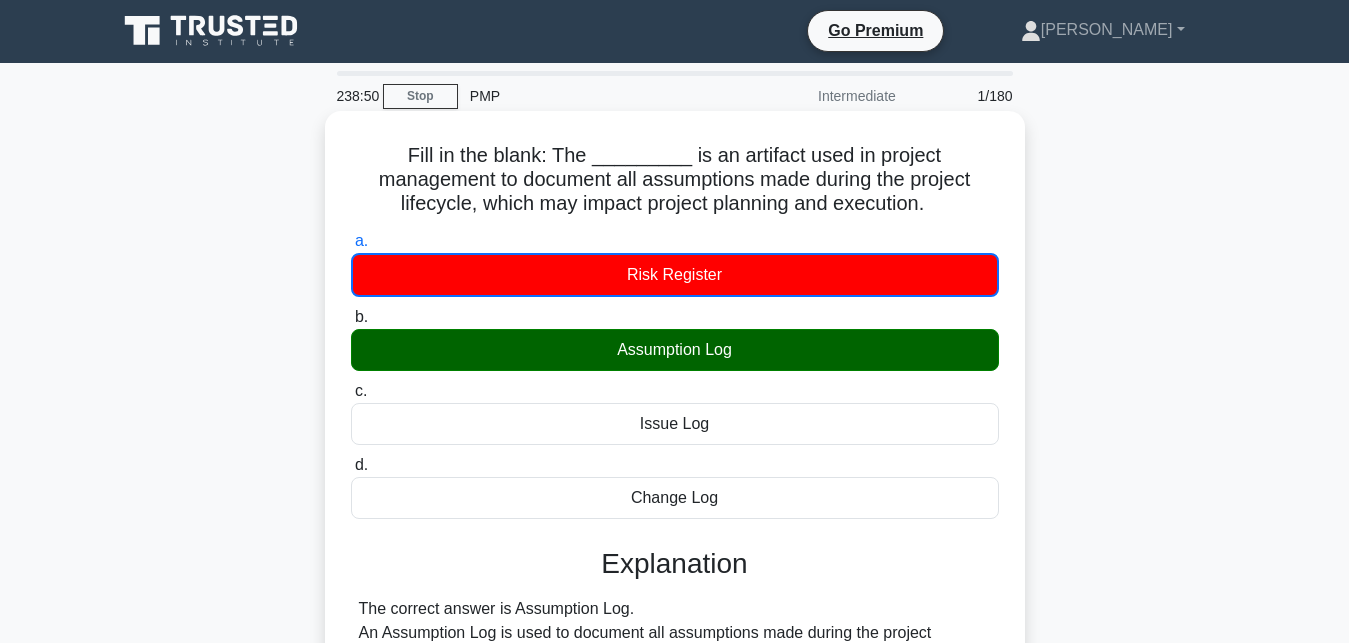 click on "b.
Assumption Log" at bounding box center (351, 317) 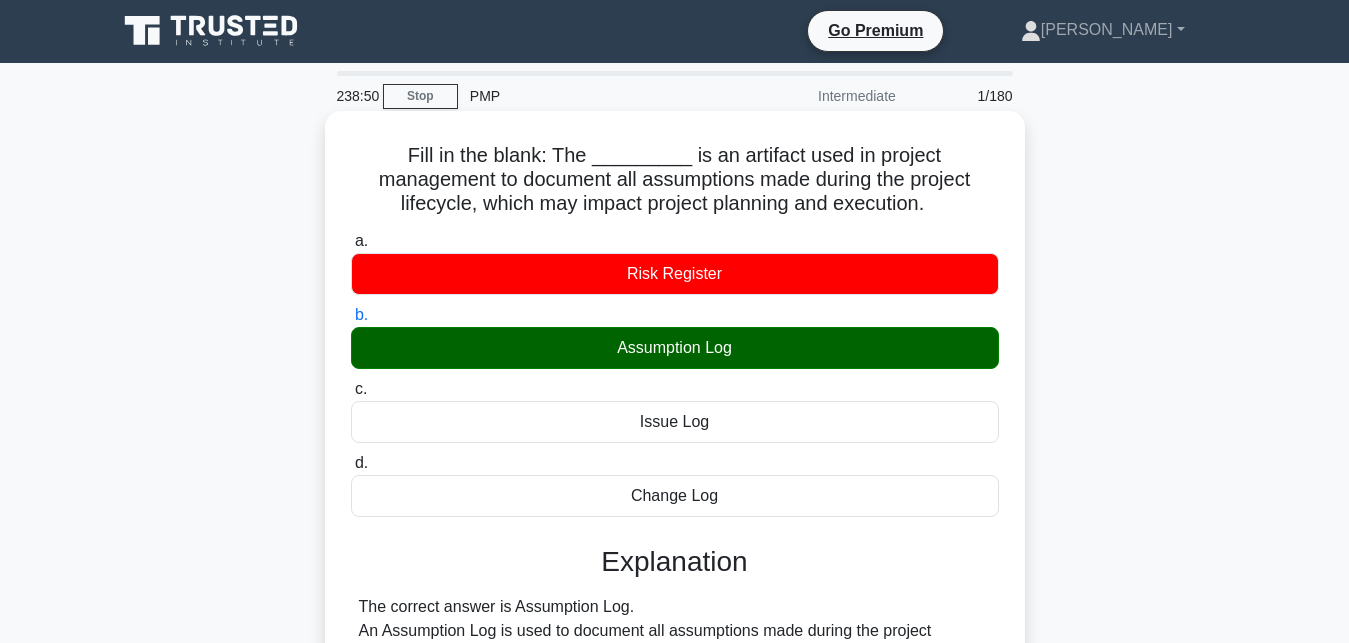 click on "c.
Issue Log" at bounding box center (351, 389) 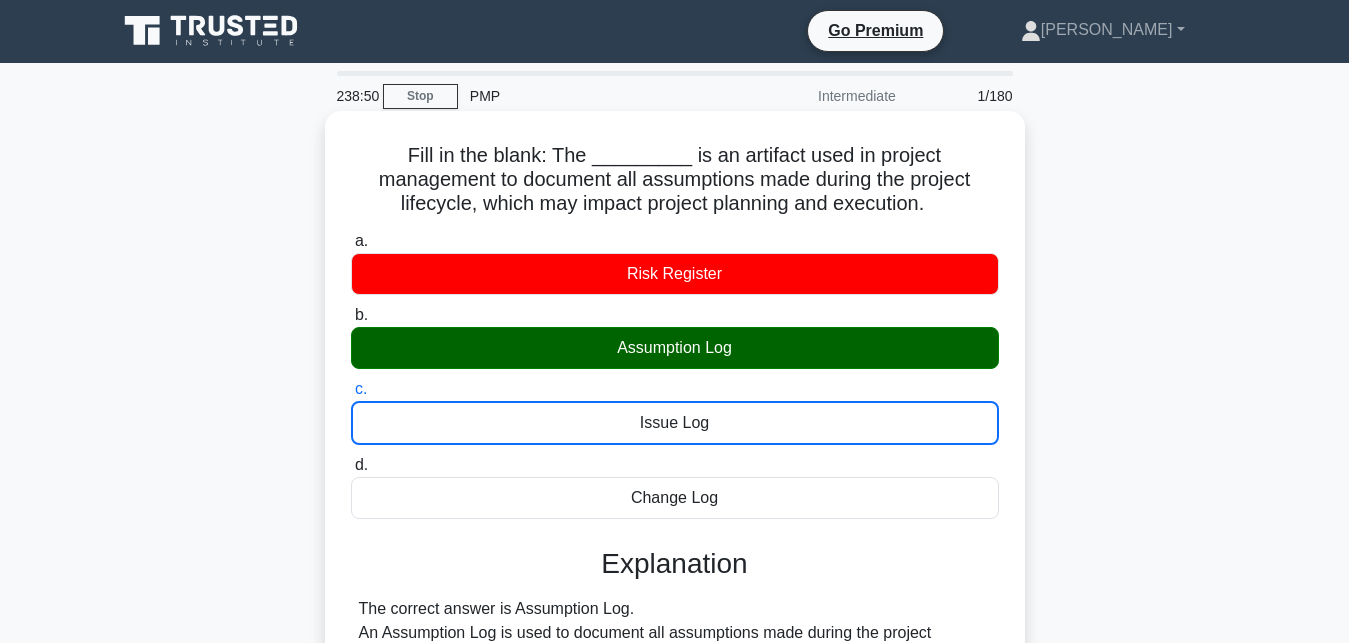 click on "d.
Change Log" at bounding box center (351, 465) 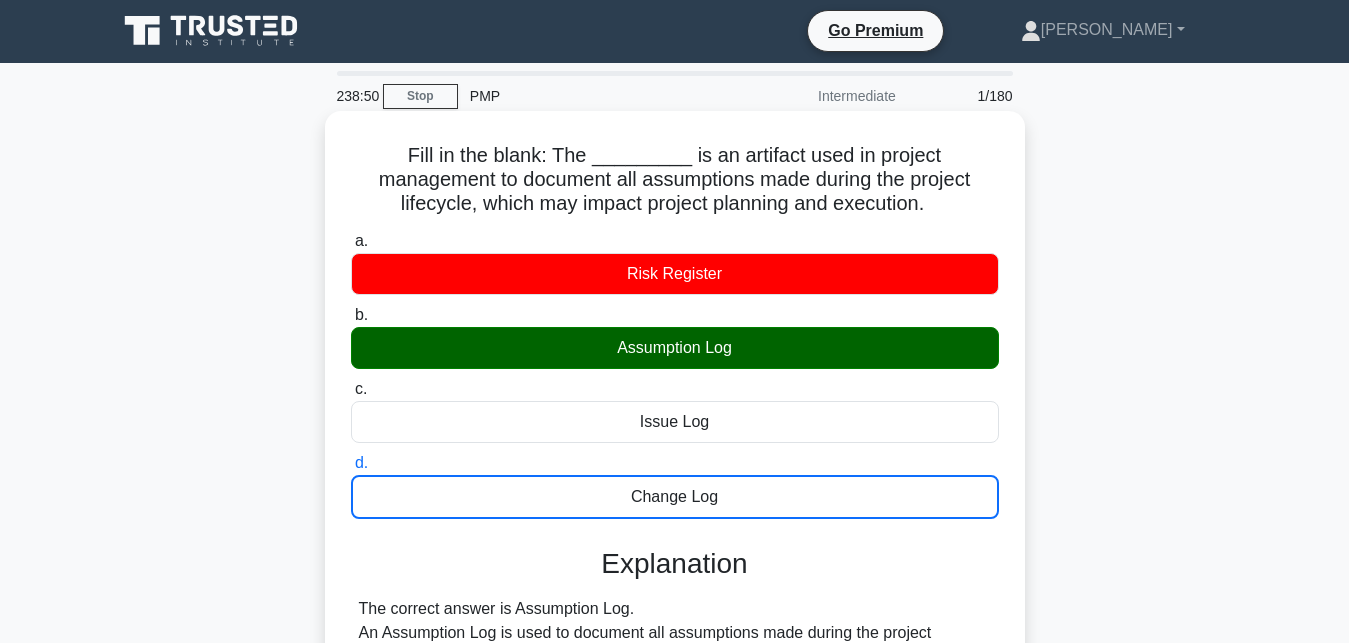 click on "a.
Risk Register" at bounding box center (351, 241) 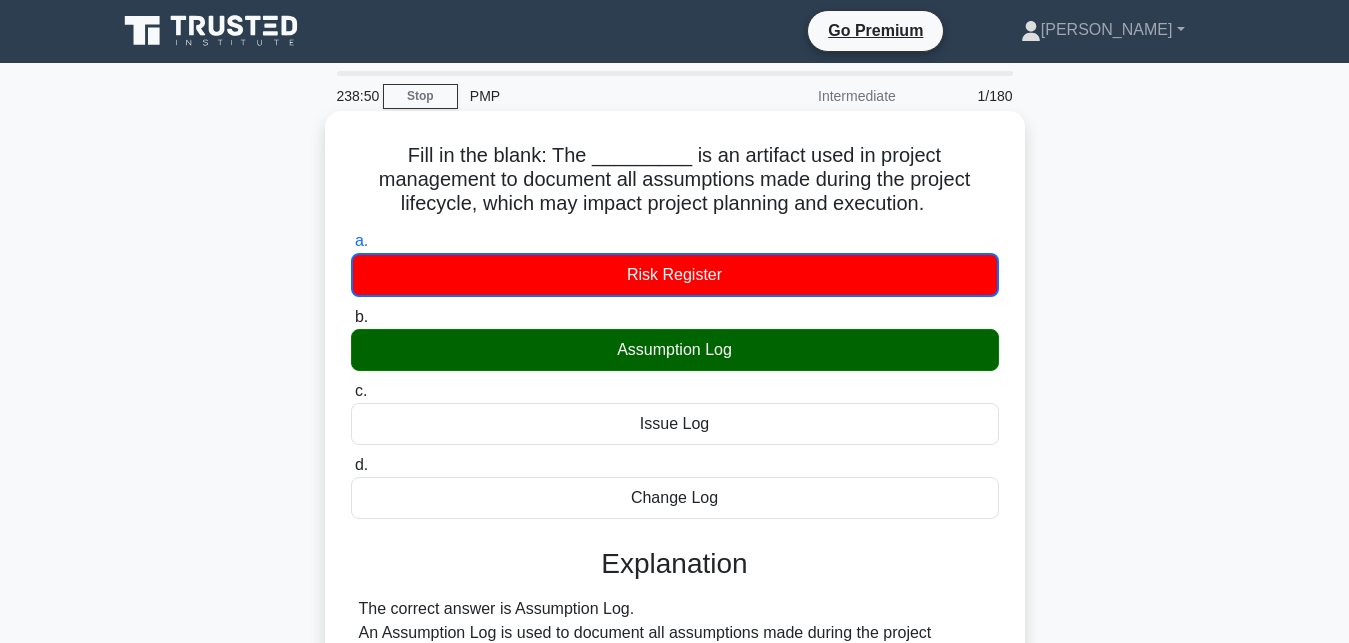 click on "b.
Assumption Log" at bounding box center [351, 317] 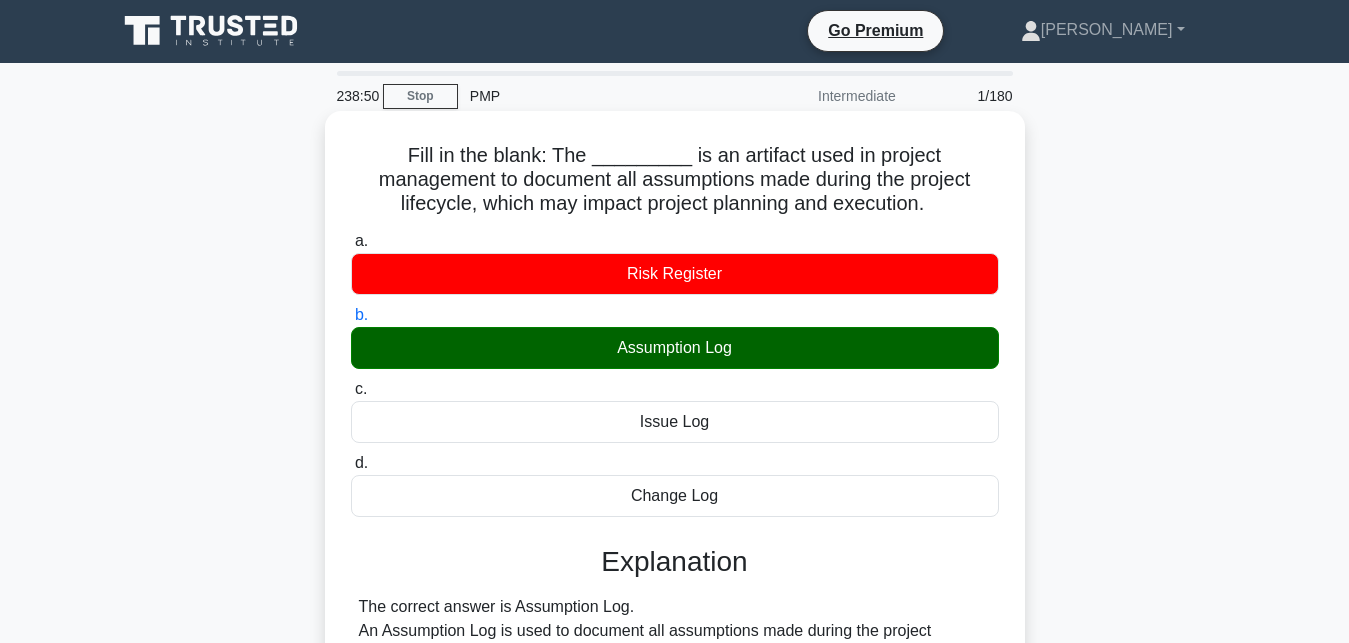 click on "c.
Issue Log" at bounding box center [351, 389] 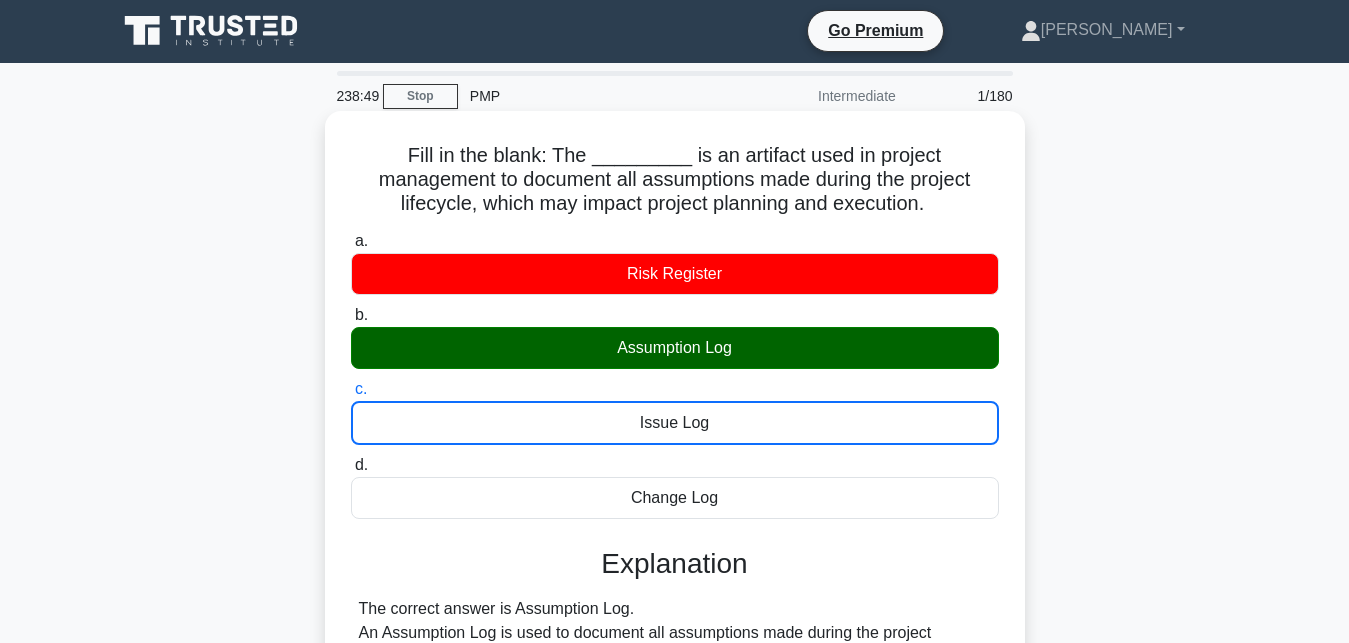 click on "d.
Change Log" at bounding box center [351, 465] 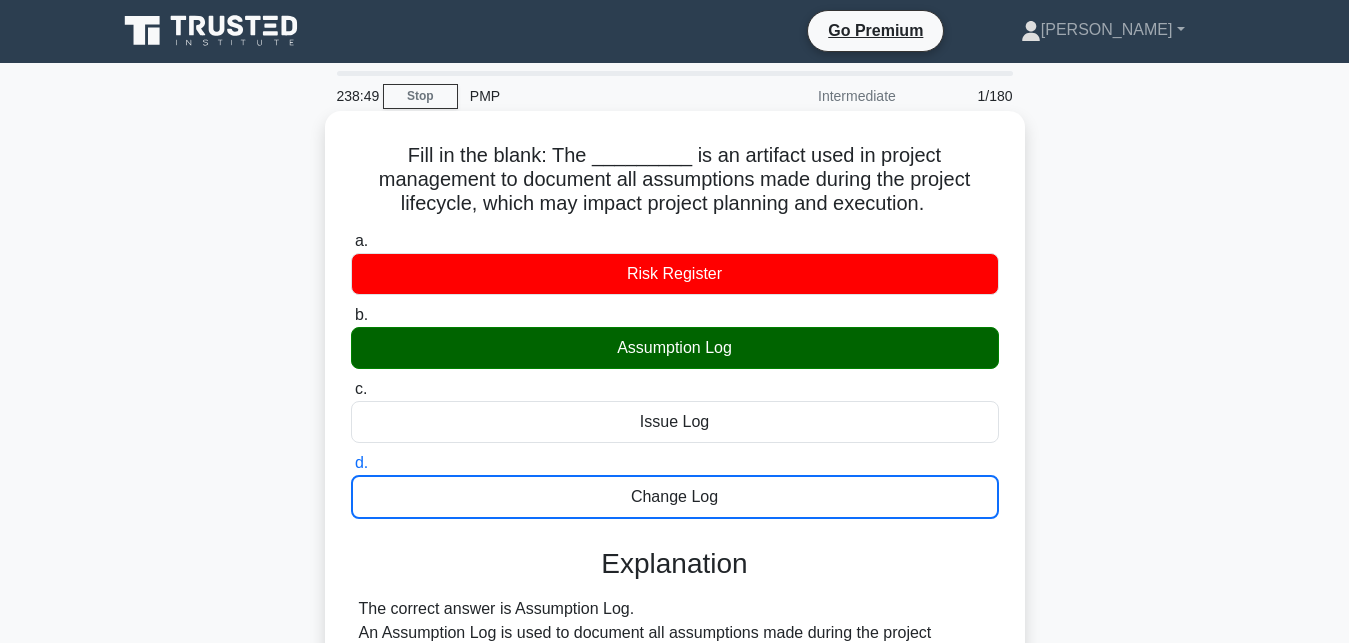 click on "a.
Risk Register" at bounding box center (351, 241) 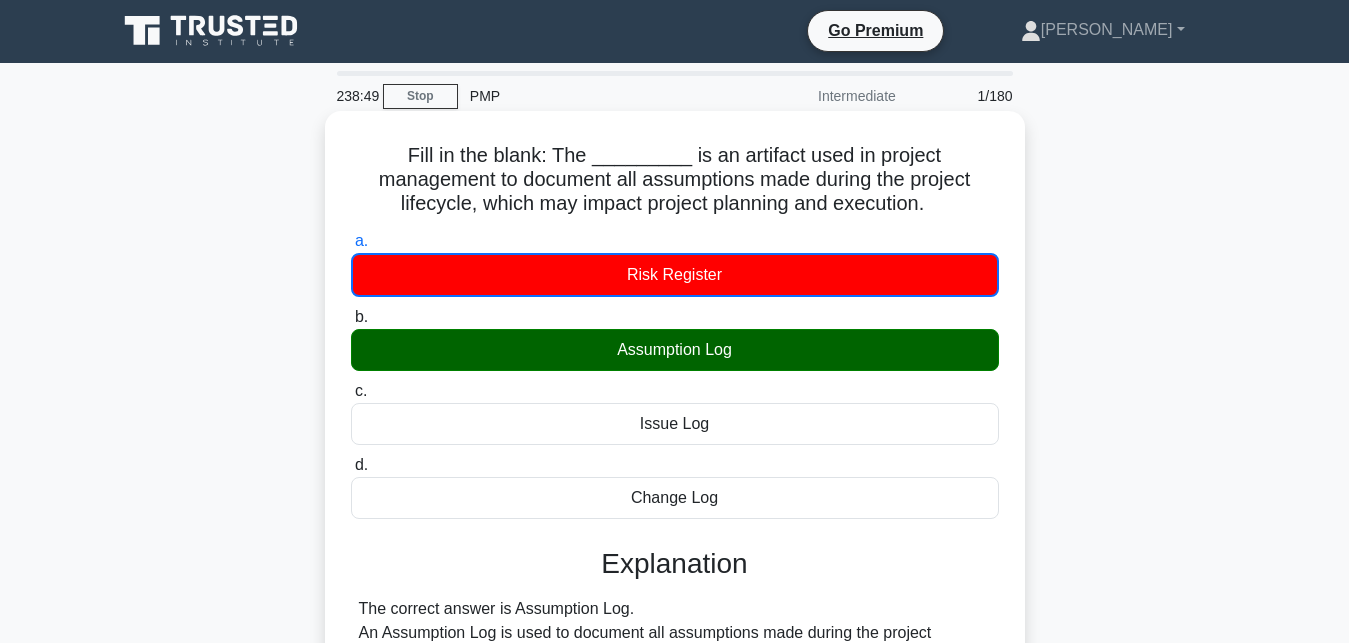 click on "b.
Assumption Log" at bounding box center [351, 317] 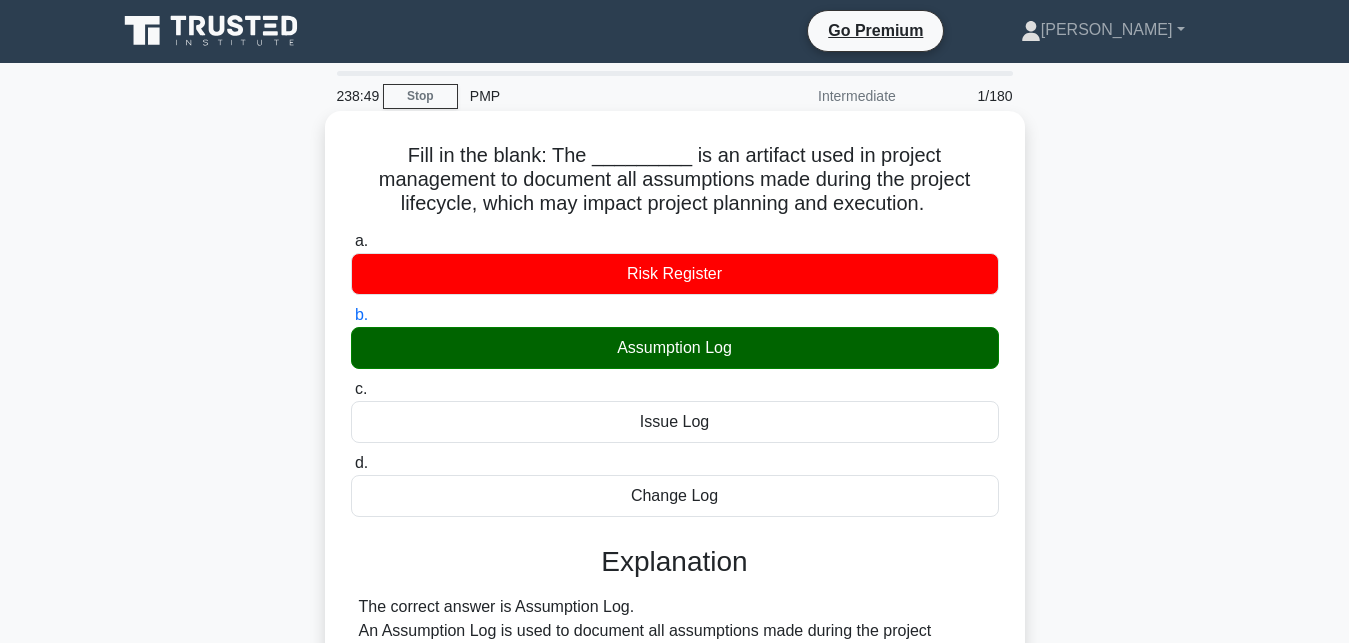 click on "c.
Issue Log" at bounding box center [351, 389] 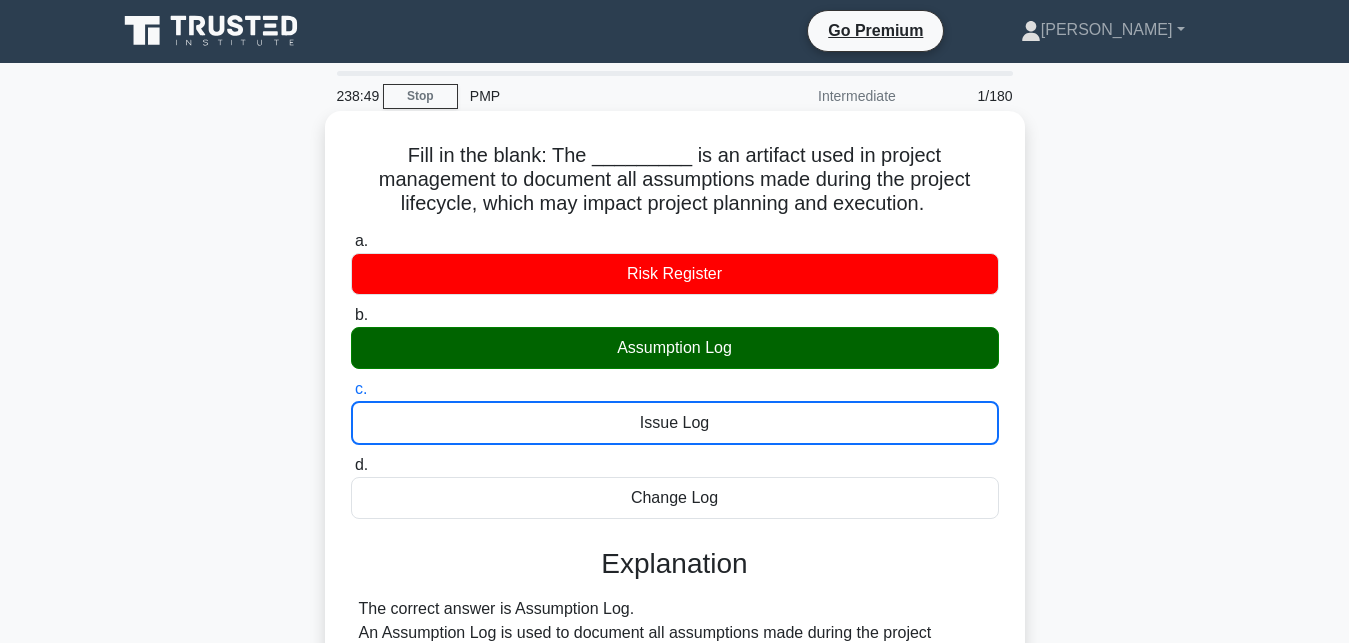 click on "d.
Change Log" at bounding box center [351, 465] 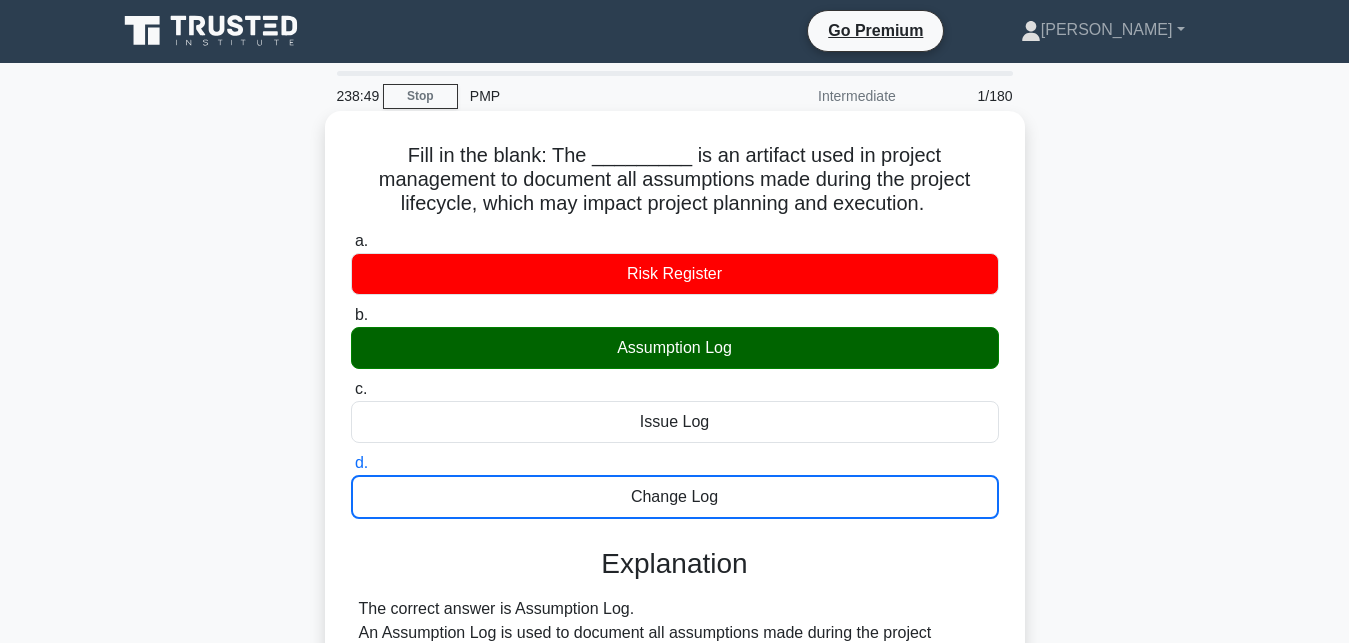 click on "a.
Risk Register" at bounding box center (351, 241) 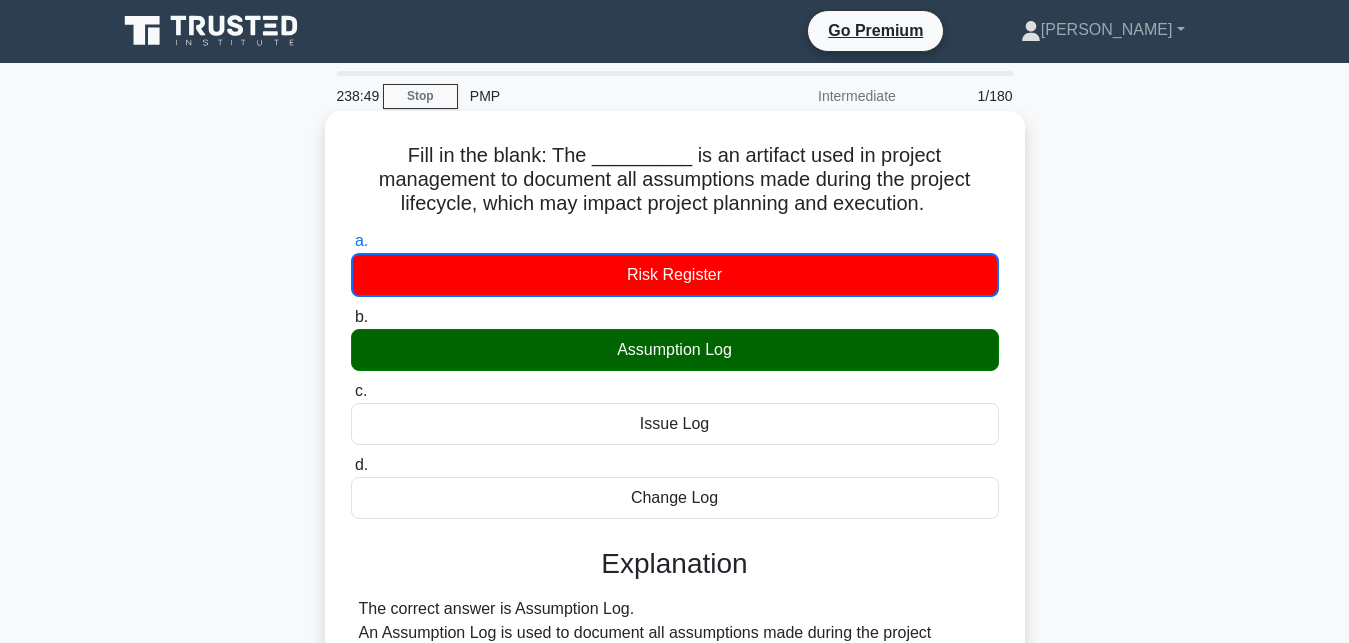 click on "b.
Assumption Log" at bounding box center [351, 317] 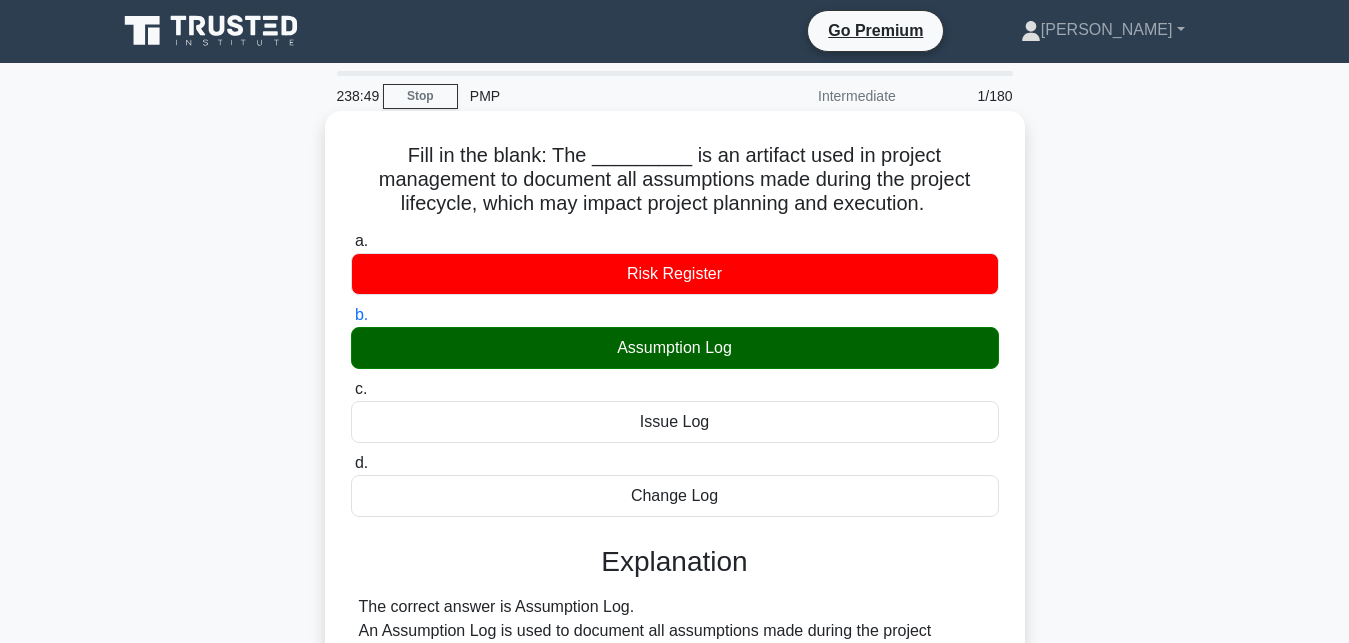 click on "c.
Issue Log" at bounding box center (351, 389) 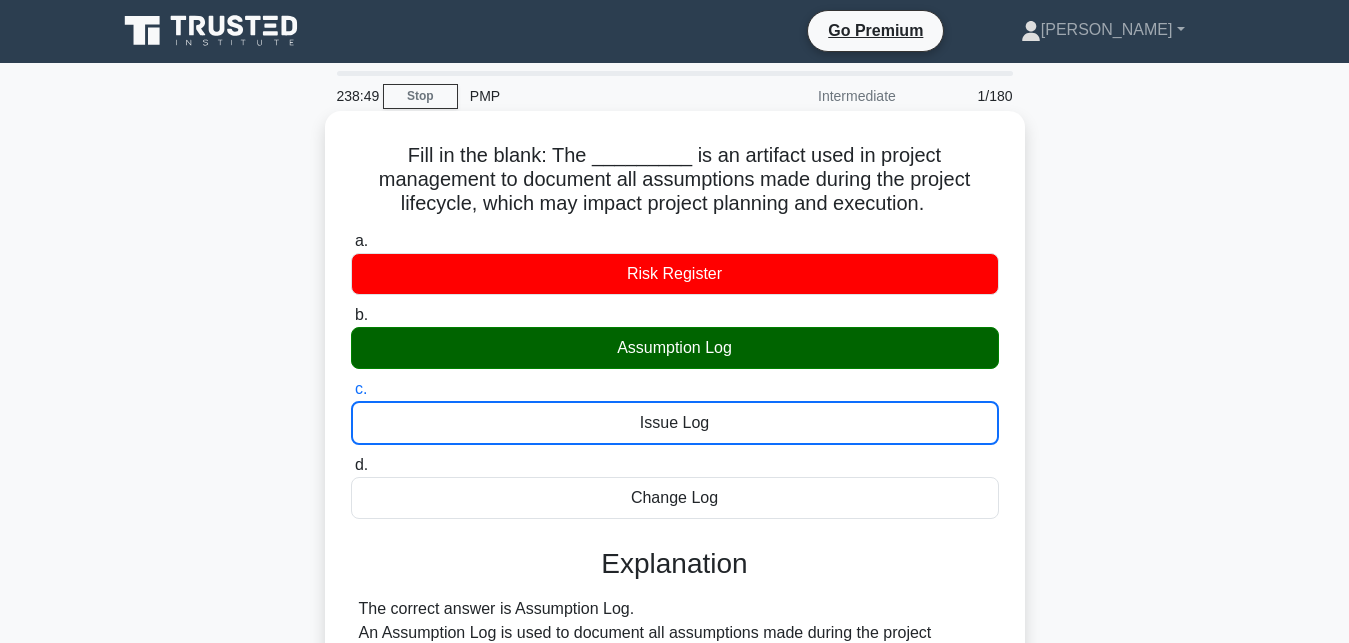 click on "d.
Change Log" at bounding box center [351, 465] 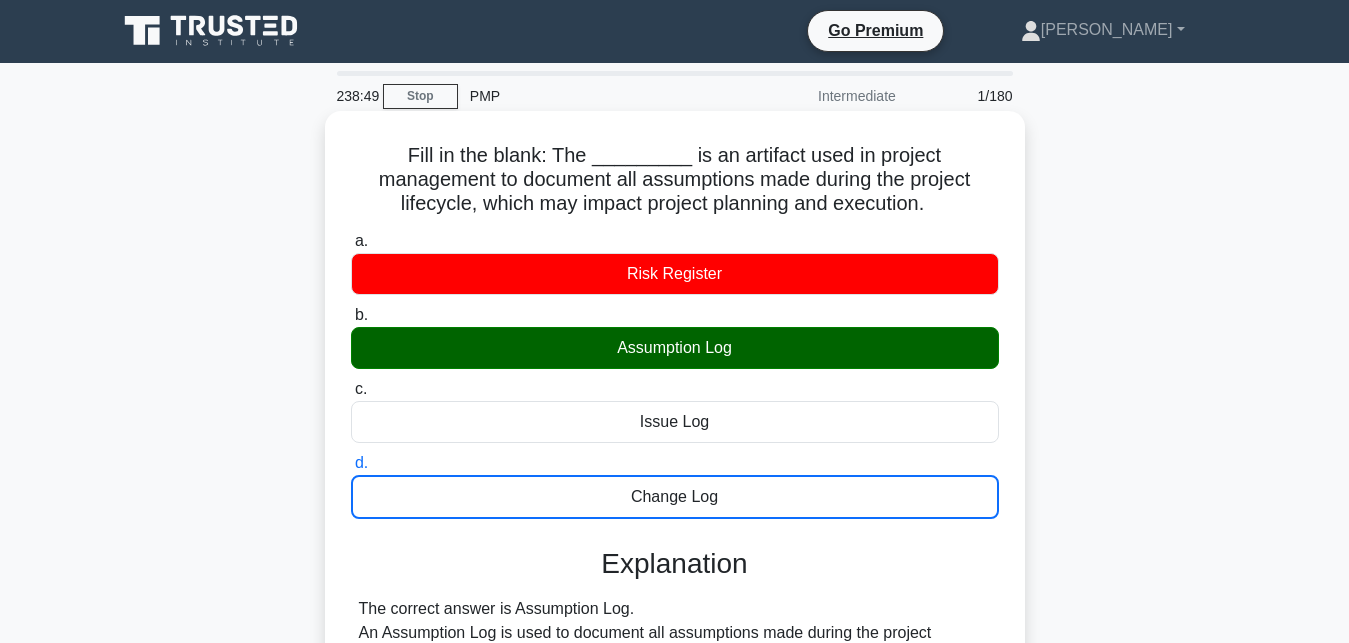 click on "a.
Risk Register" at bounding box center (351, 241) 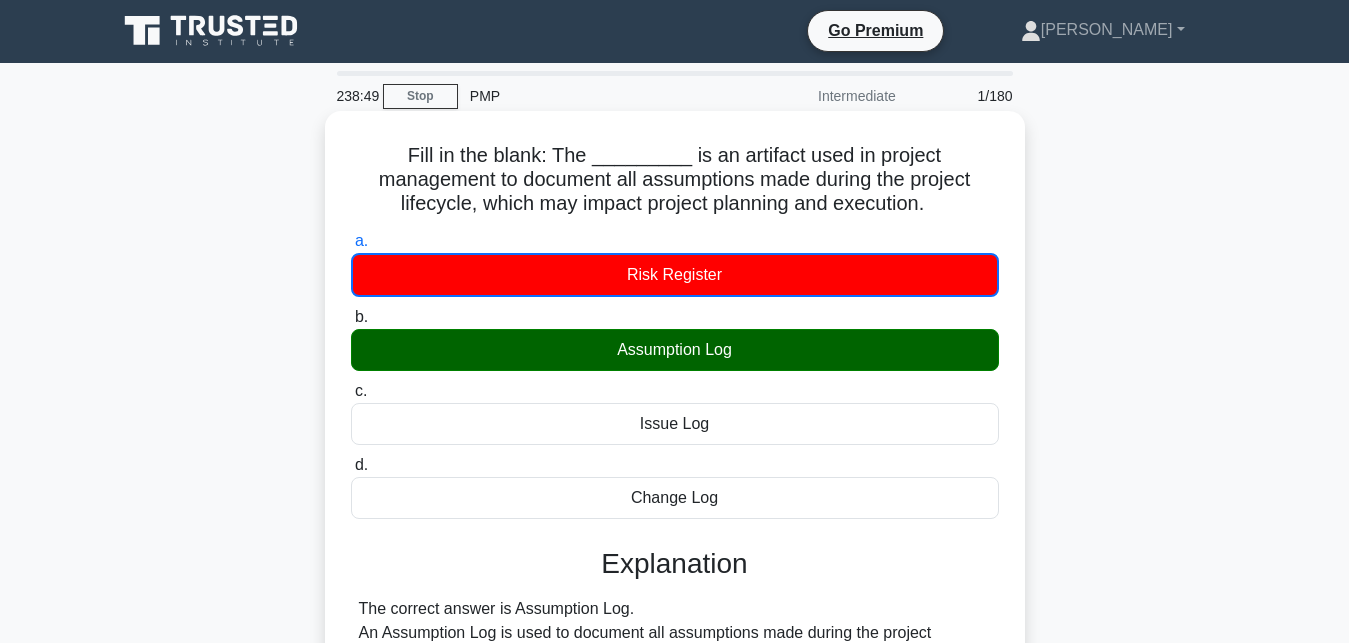 click on "b.
Assumption Log" at bounding box center [351, 317] 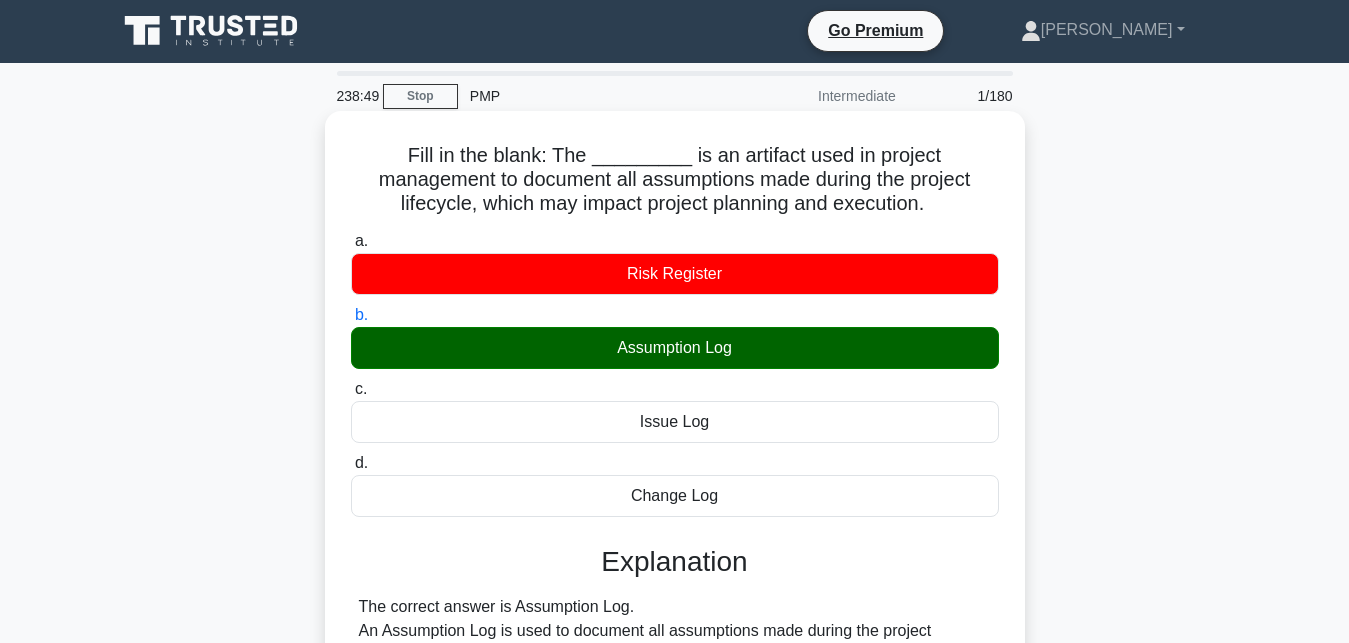 click on "c.
Issue Log" at bounding box center (351, 389) 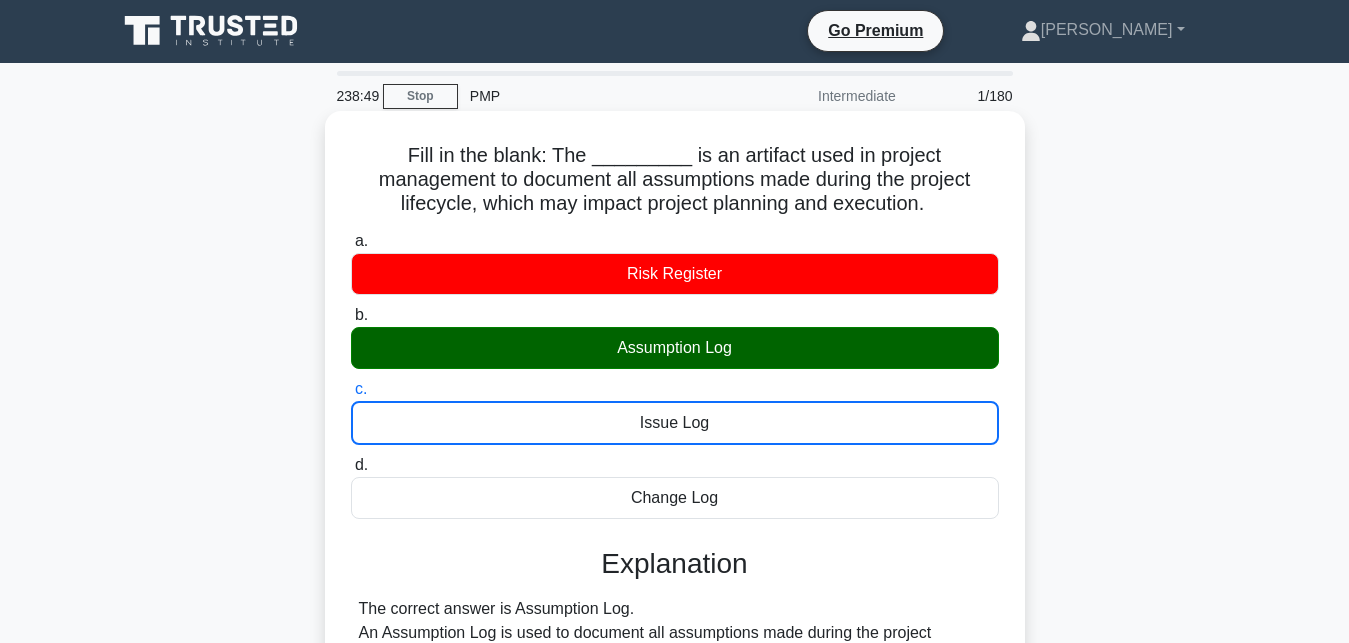 click on "d.
Change Log" at bounding box center (351, 465) 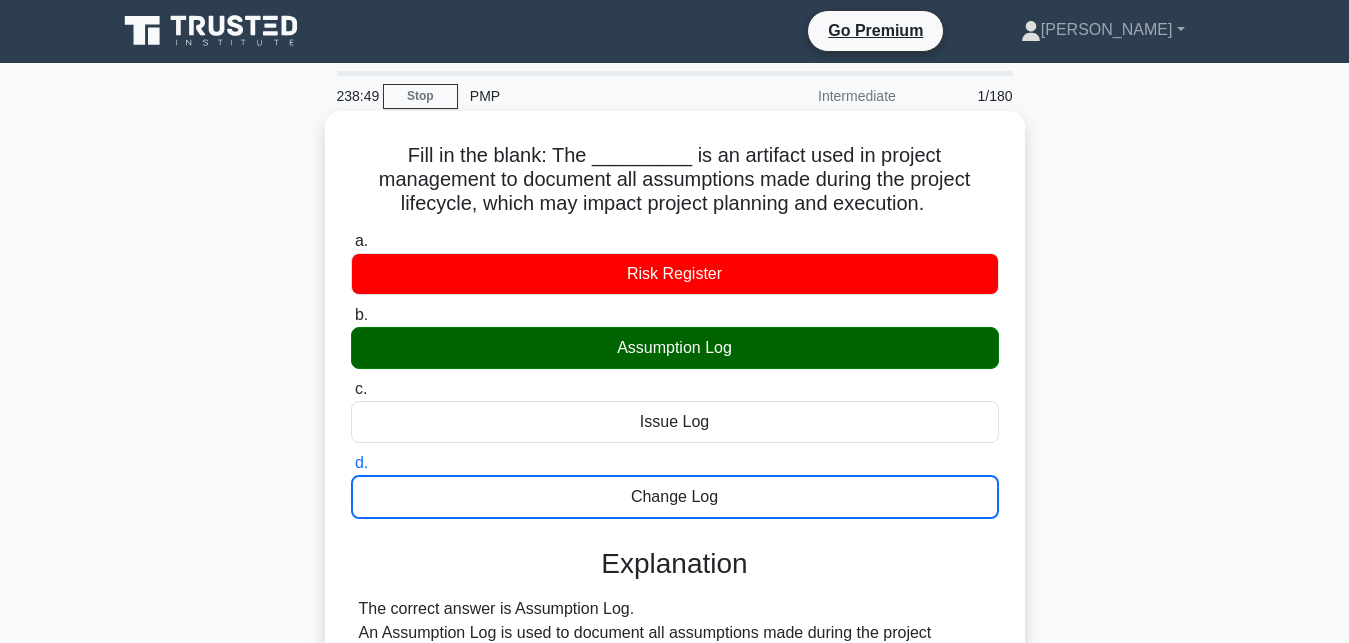 click on "a.
Risk Register" at bounding box center (351, 241) 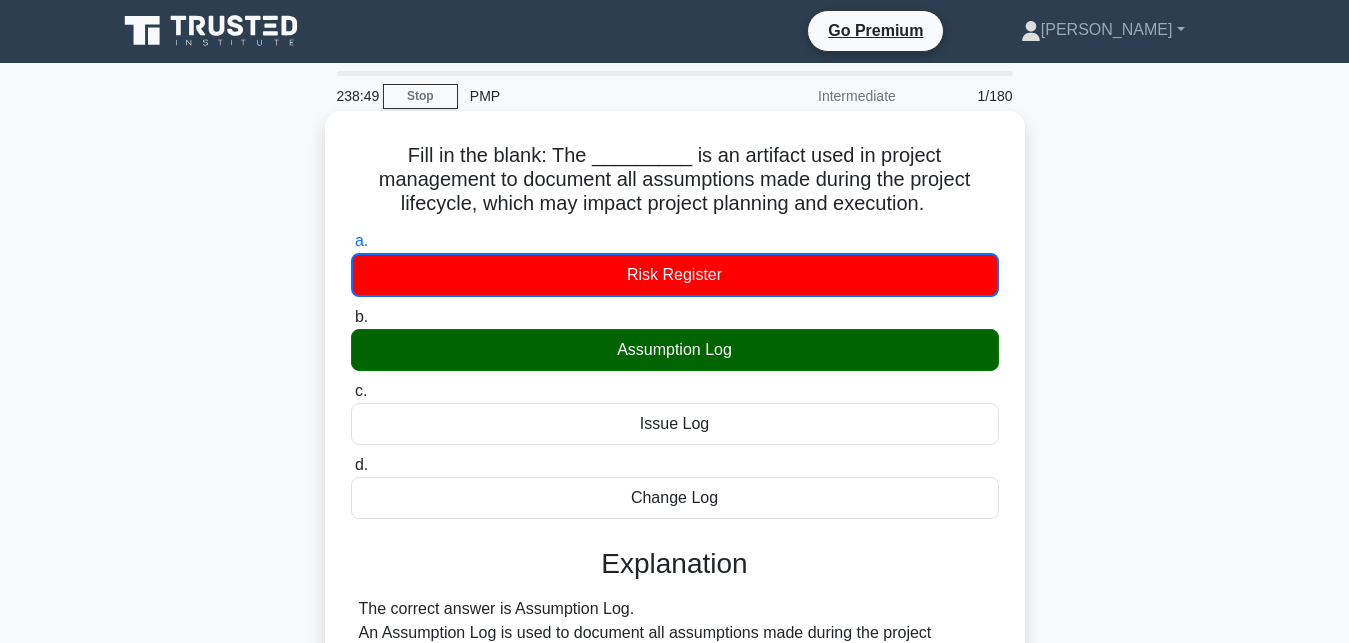 click on "b.
Assumption Log" at bounding box center [351, 317] 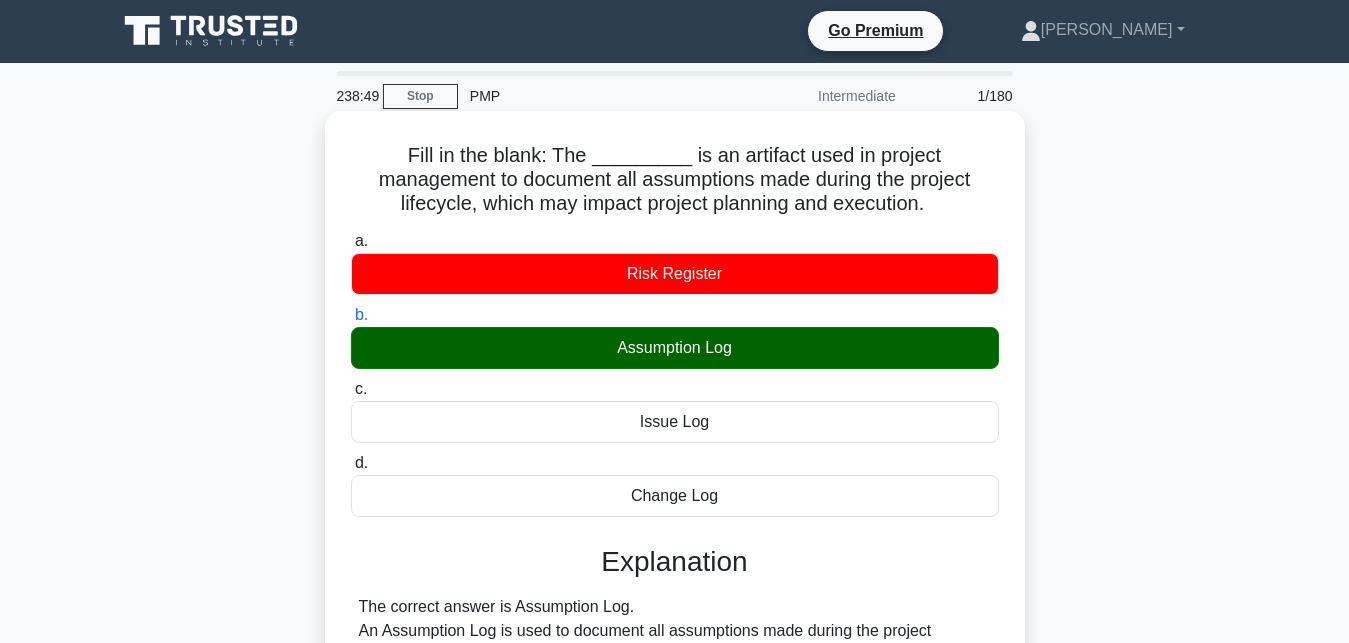 click on "c.
Issue Log" at bounding box center (351, 389) 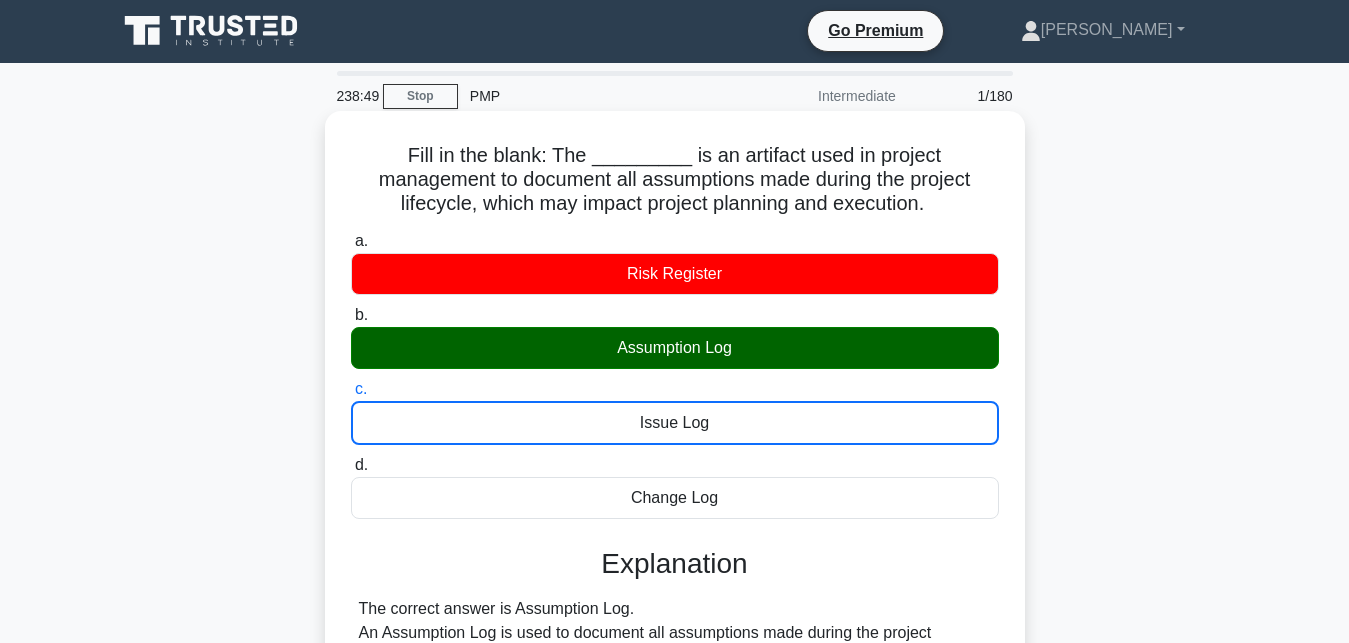 click on "d.
Change Log" at bounding box center (351, 465) 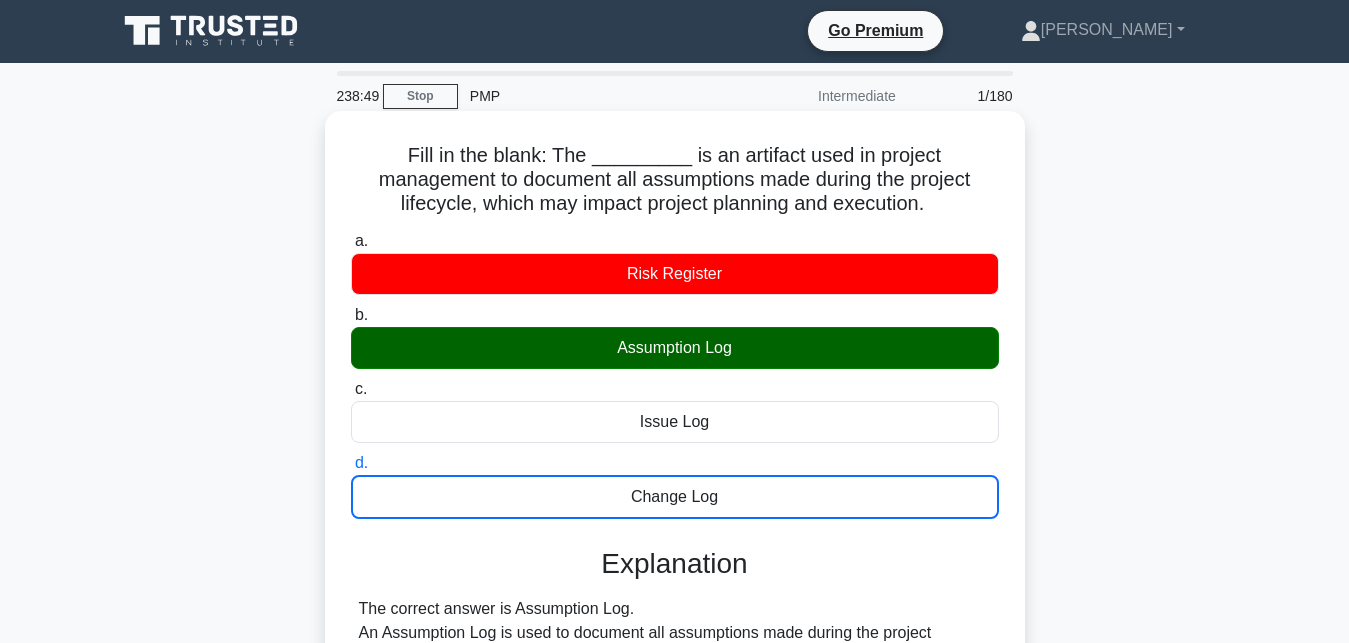 click on "a.
Risk Register" at bounding box center (351, 241) 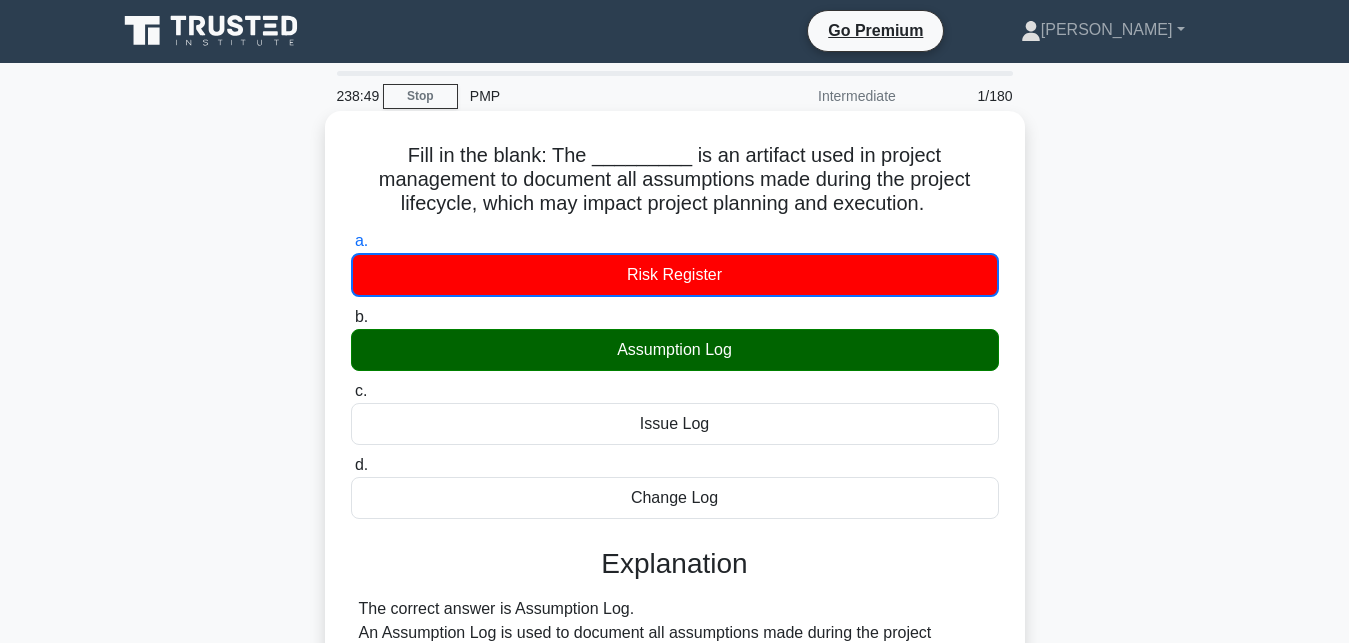click on "b.
Assumption Log" at bounding box center (351, 317) 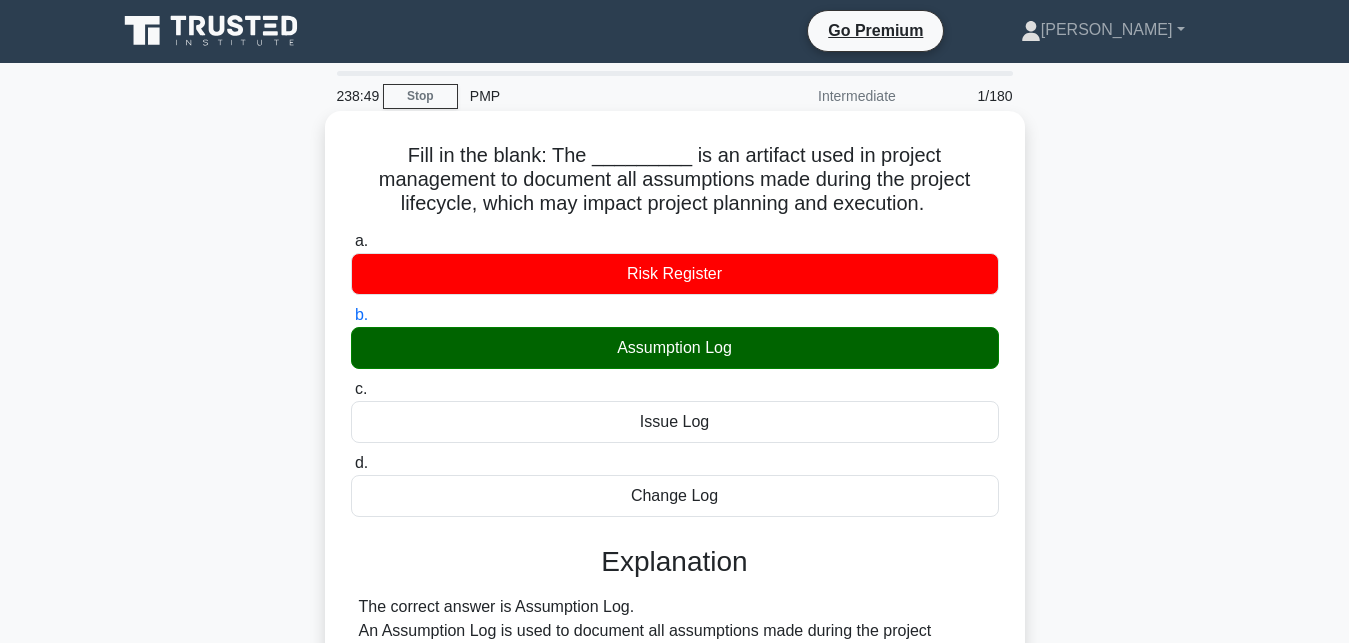 click on "c.
Issue Log" at bounding box center (351, 389) 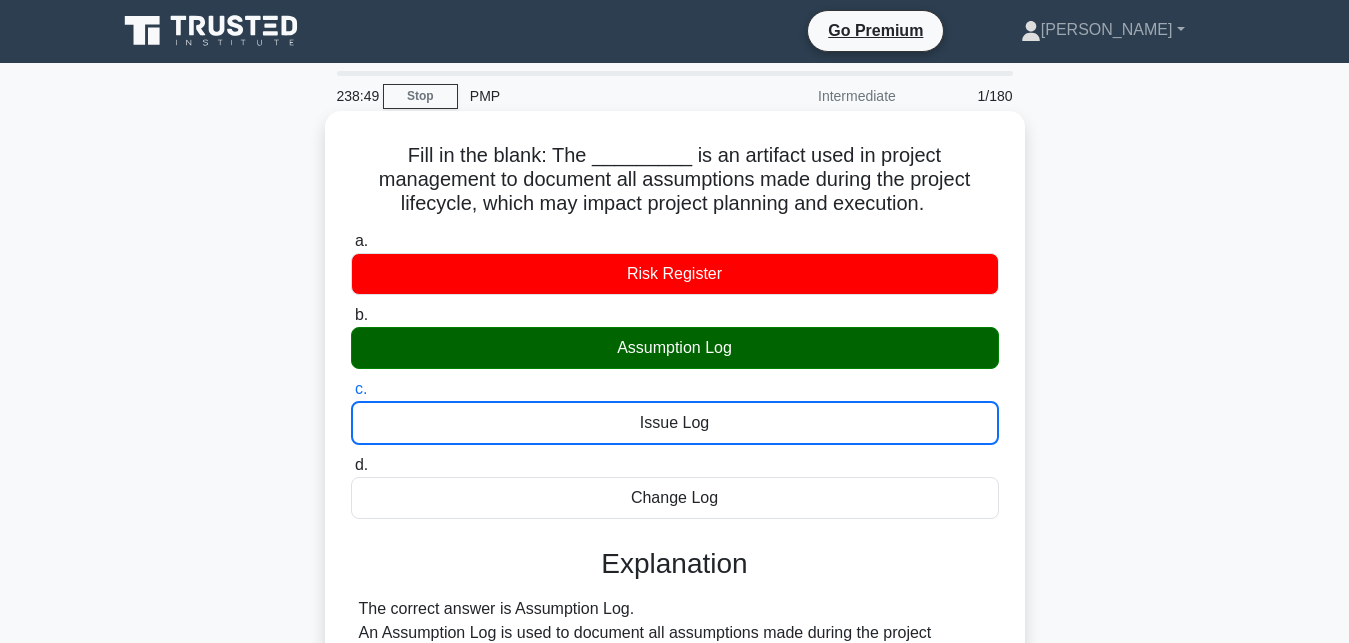 click on "d.
Change Log" at bounding box center (351, 465) 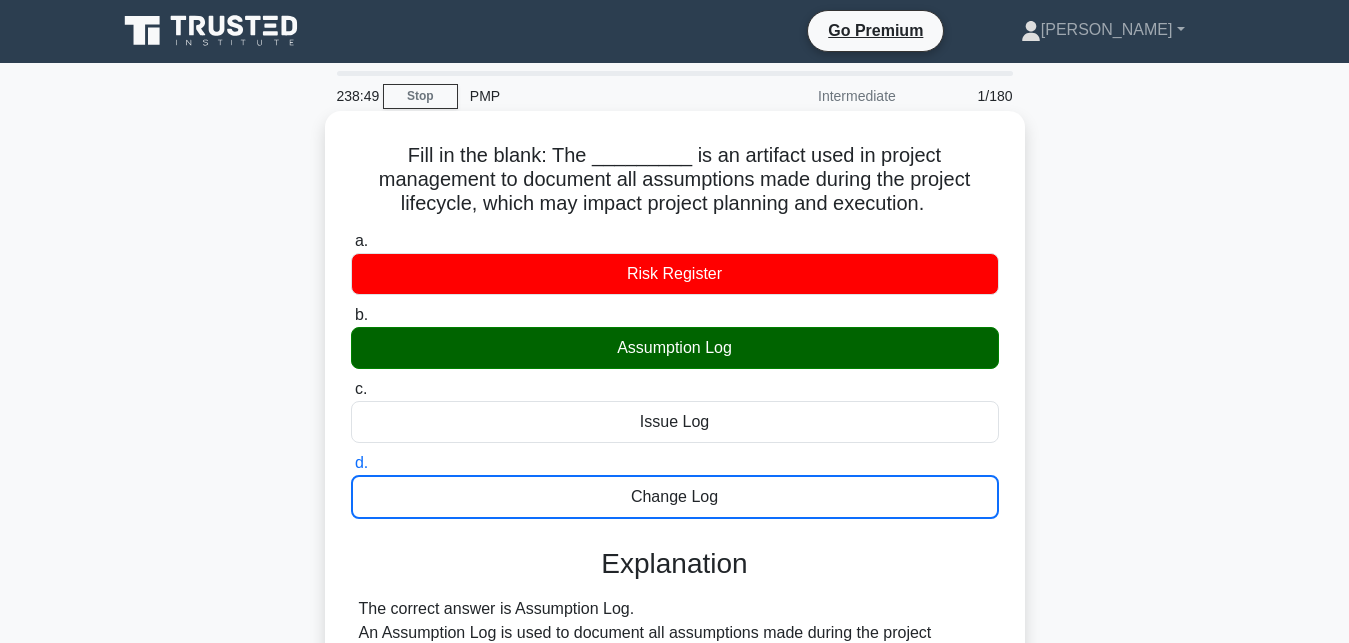 click on "a.
Risk Register" at bounding box center [351, 241] 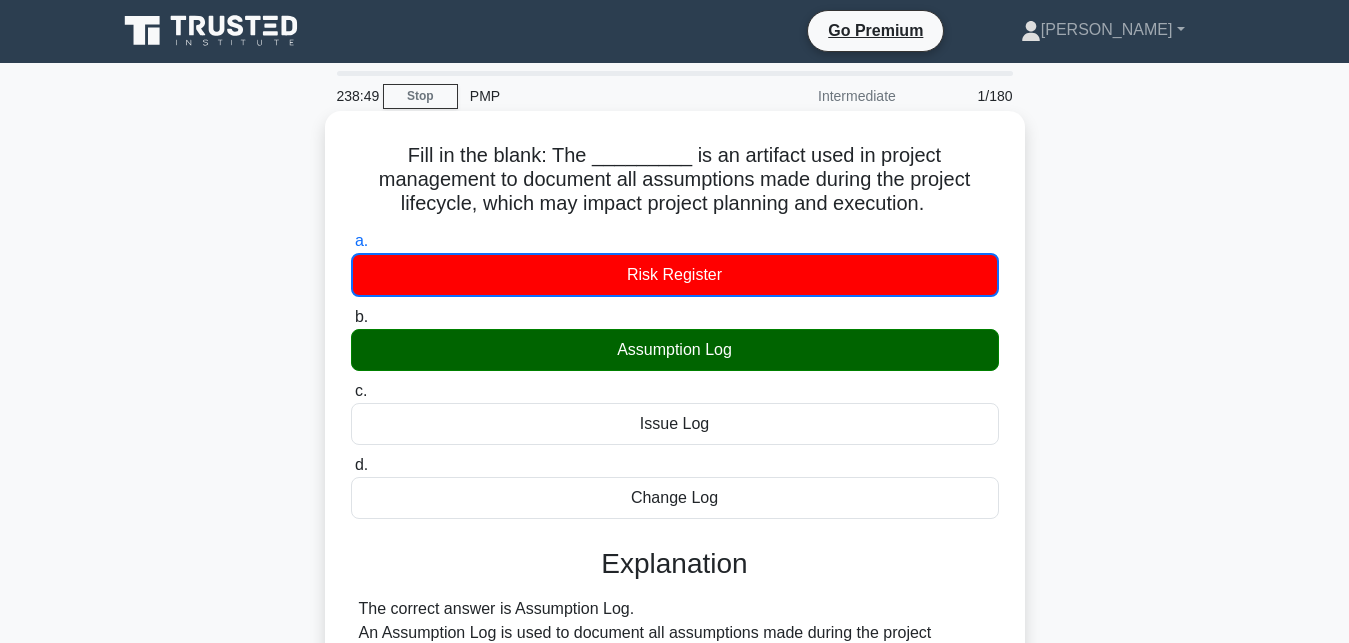 click on "b.
Assumption Log" at bounding box center (351, 317) 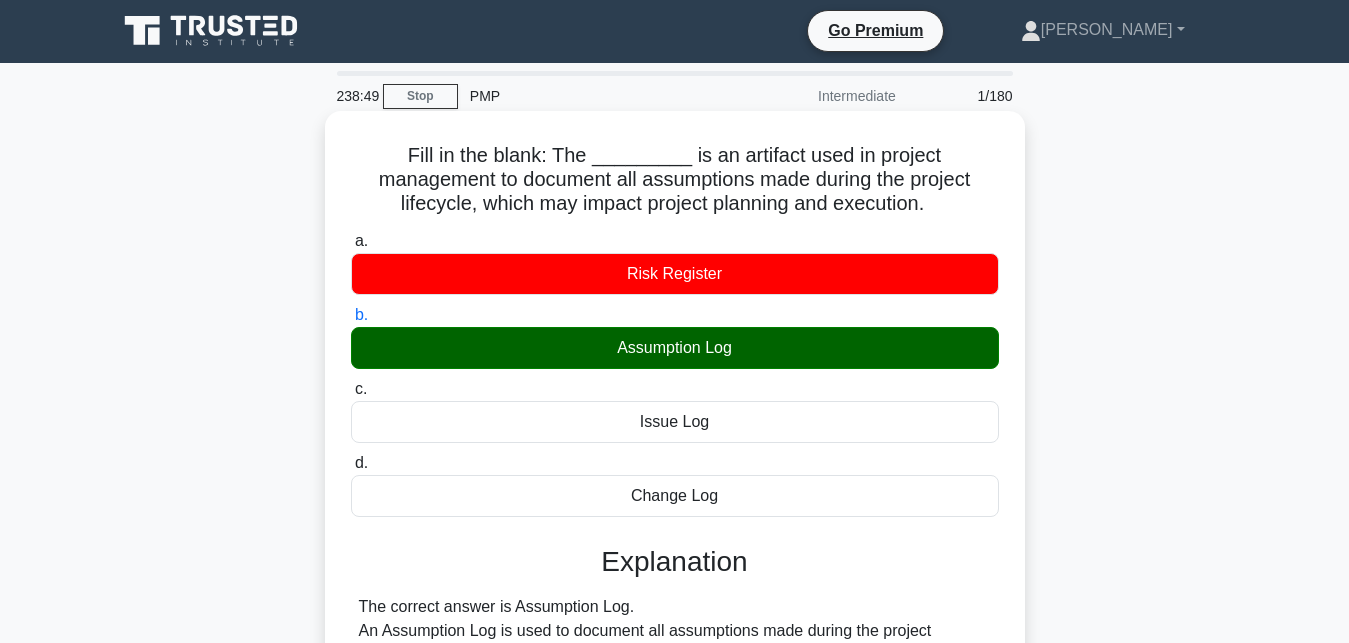click on "c.
Issue Log" at bounding box center [351, 389] 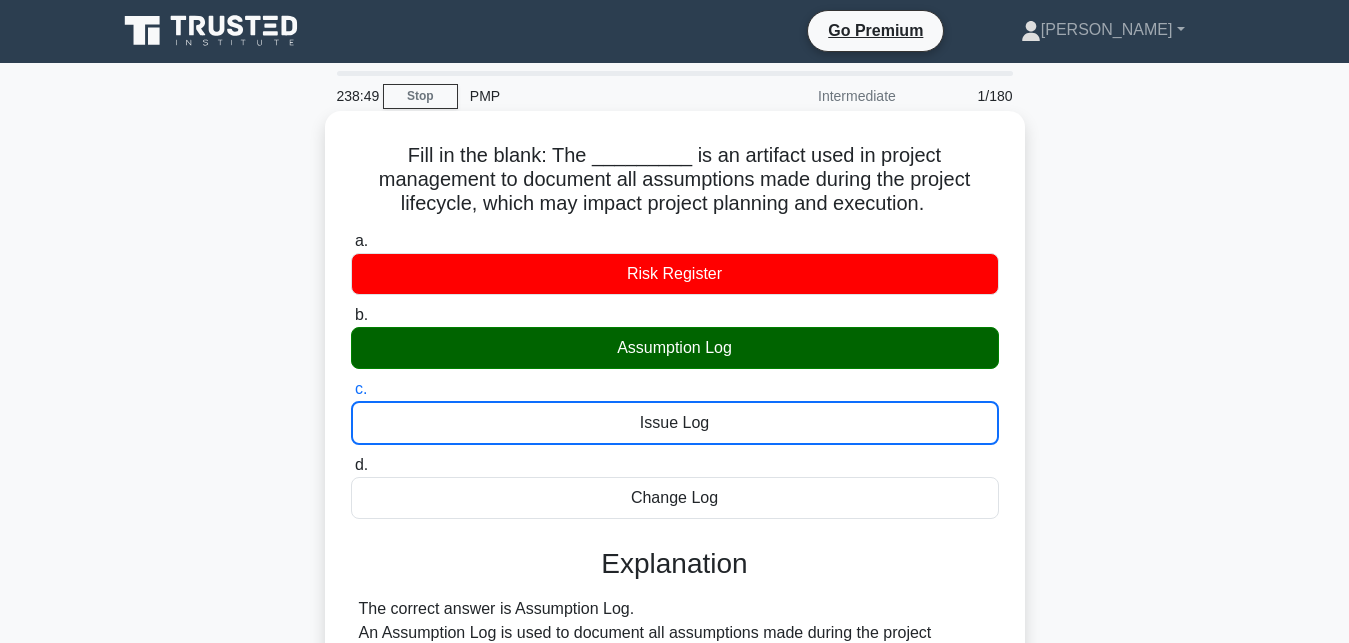 click on "d.
Change Log" at bounding box center [351, 465] 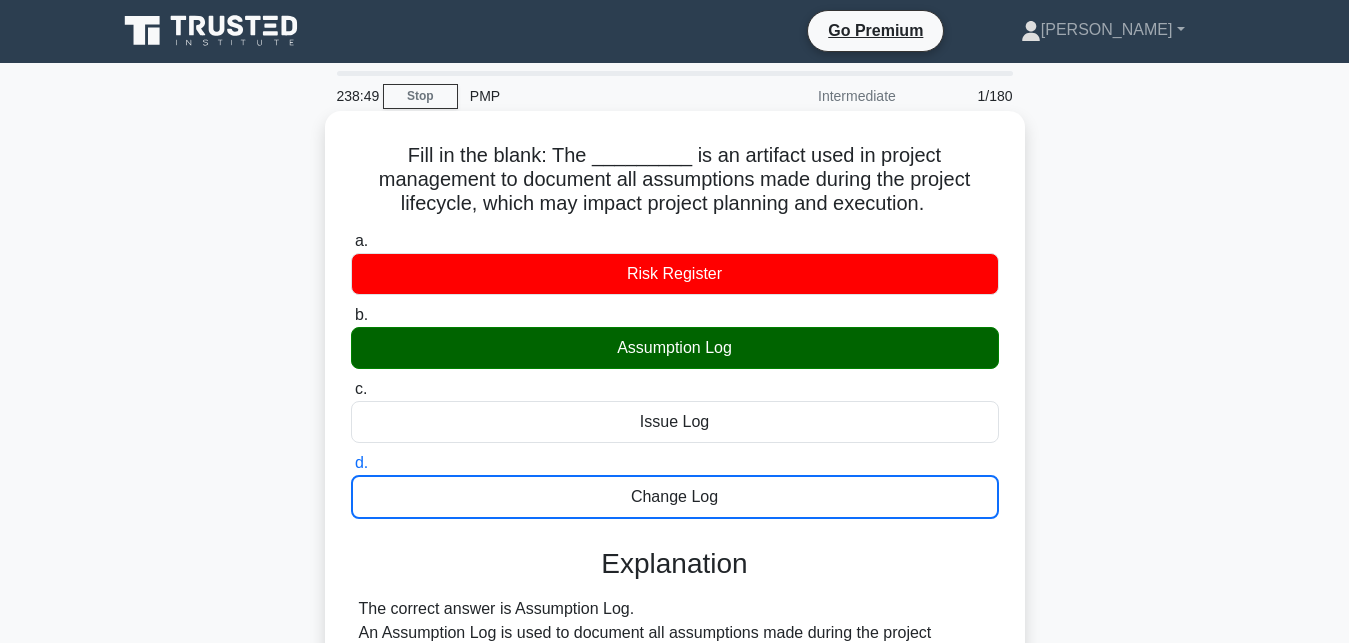 click on "a.
Risk Register" at bounding box center (351, 241) 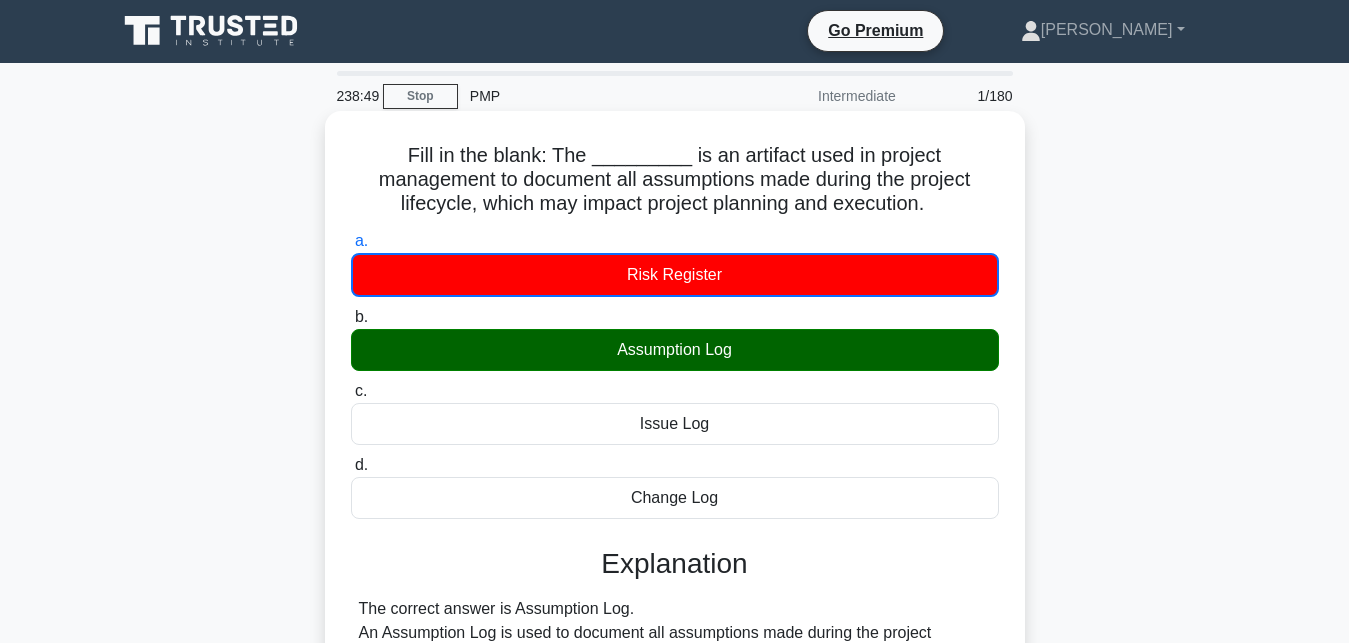 click on "b.
Assumption Log" at bounding box center [351, 317] 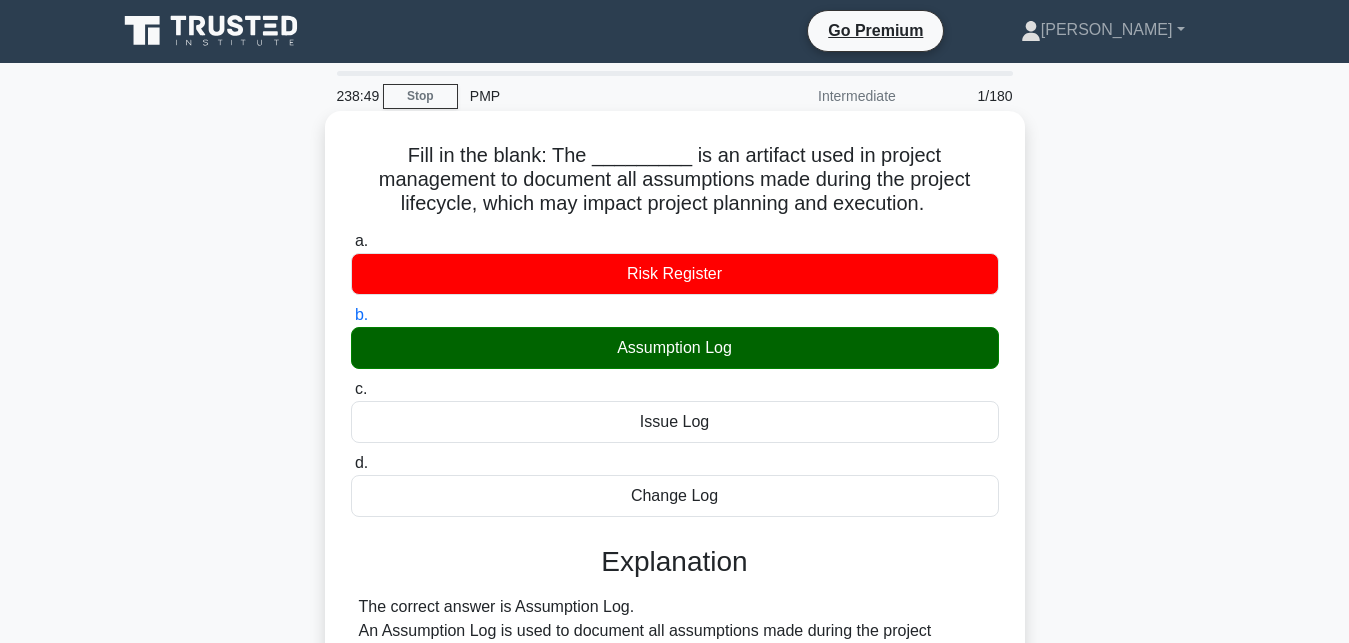 click on "c.
Issue Log" at bounding box center (351, 389) 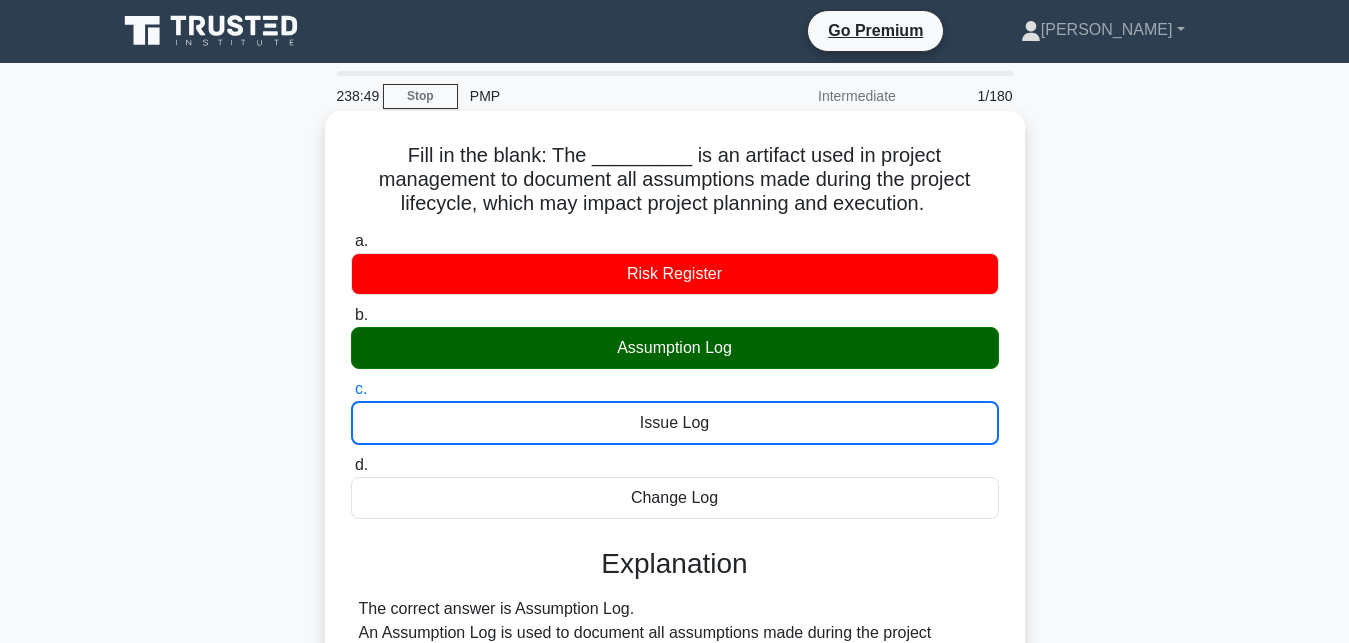 click on "d.
Change Log" at bounding box center [351, 465] 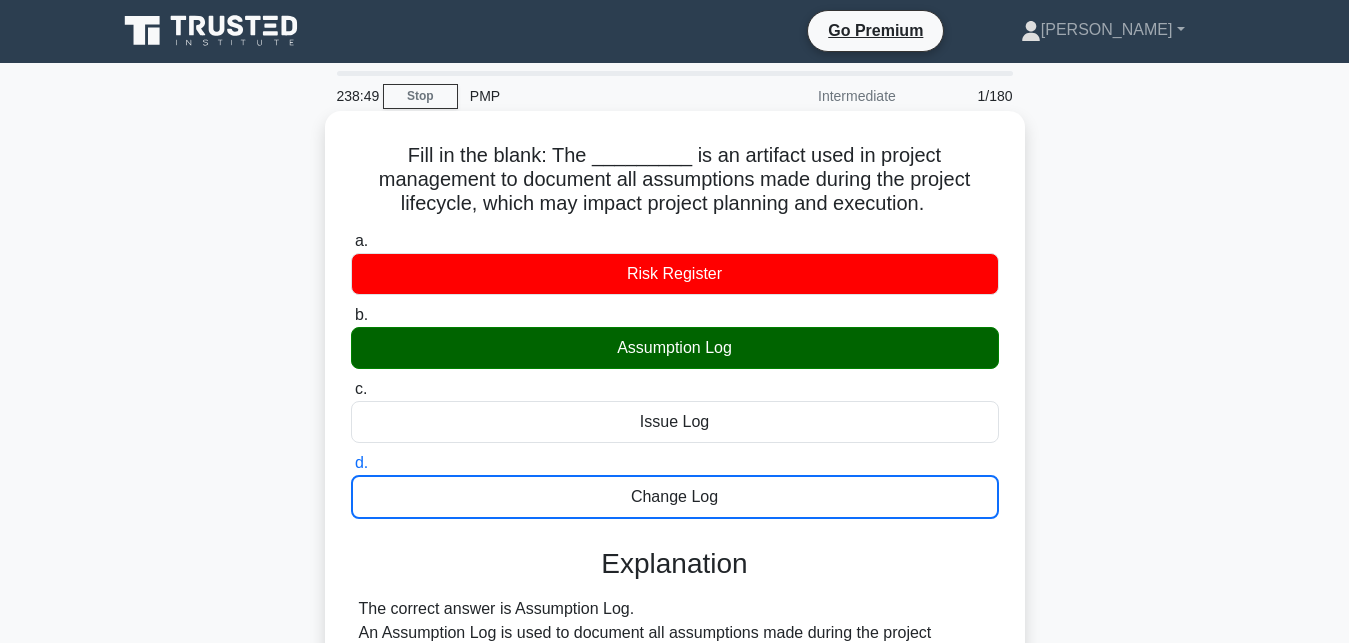 click on "a.
Risk Register" at bounding box center [351, 241] 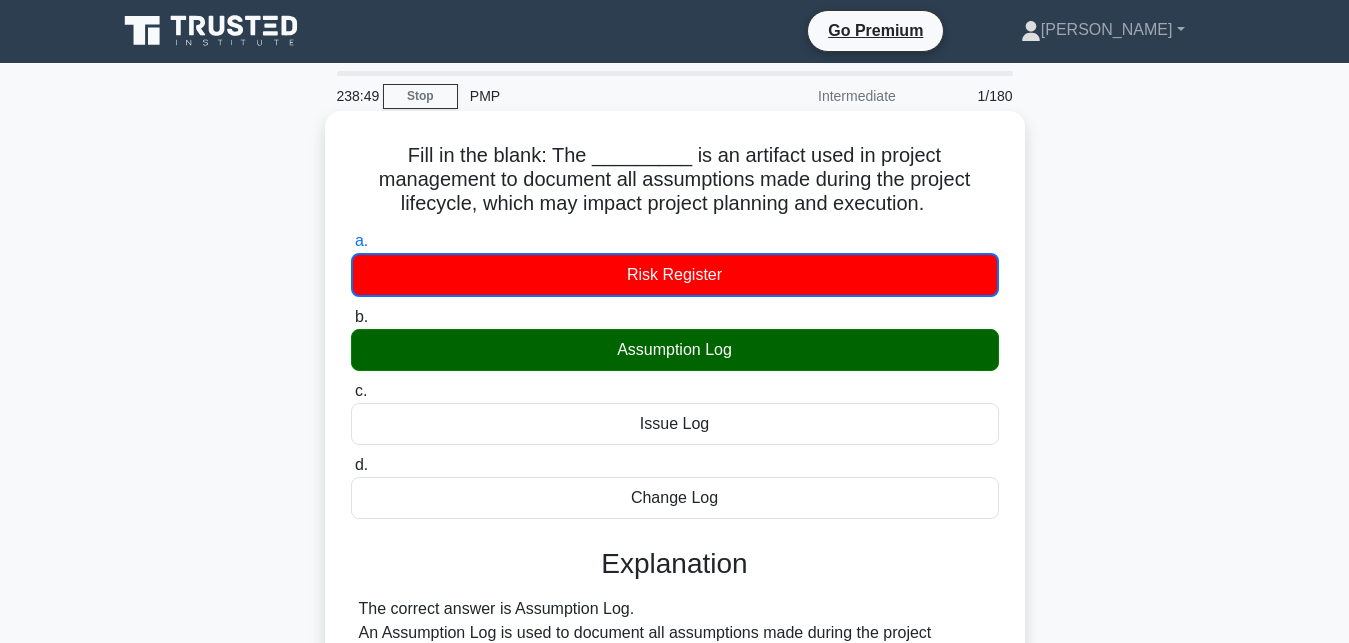 click on "b.
Assumption Log" at bounding box center [351, 317] 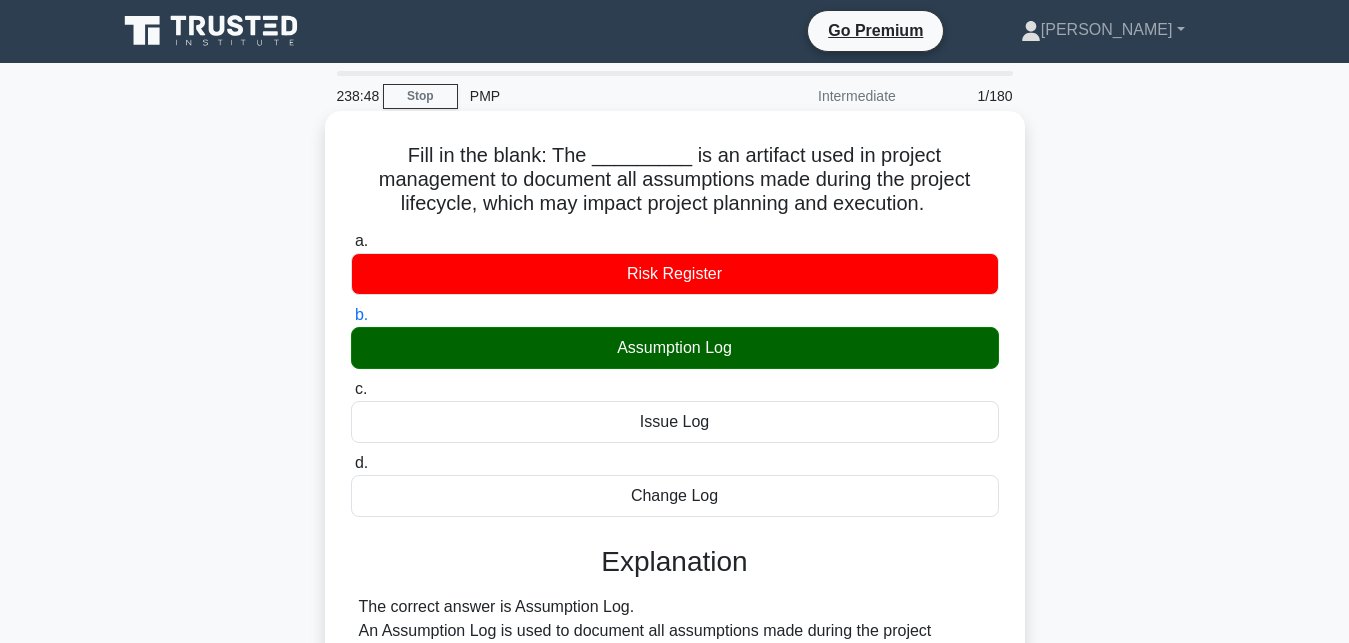 click on "c.
Issue Log" at bounding box center (351, 389) 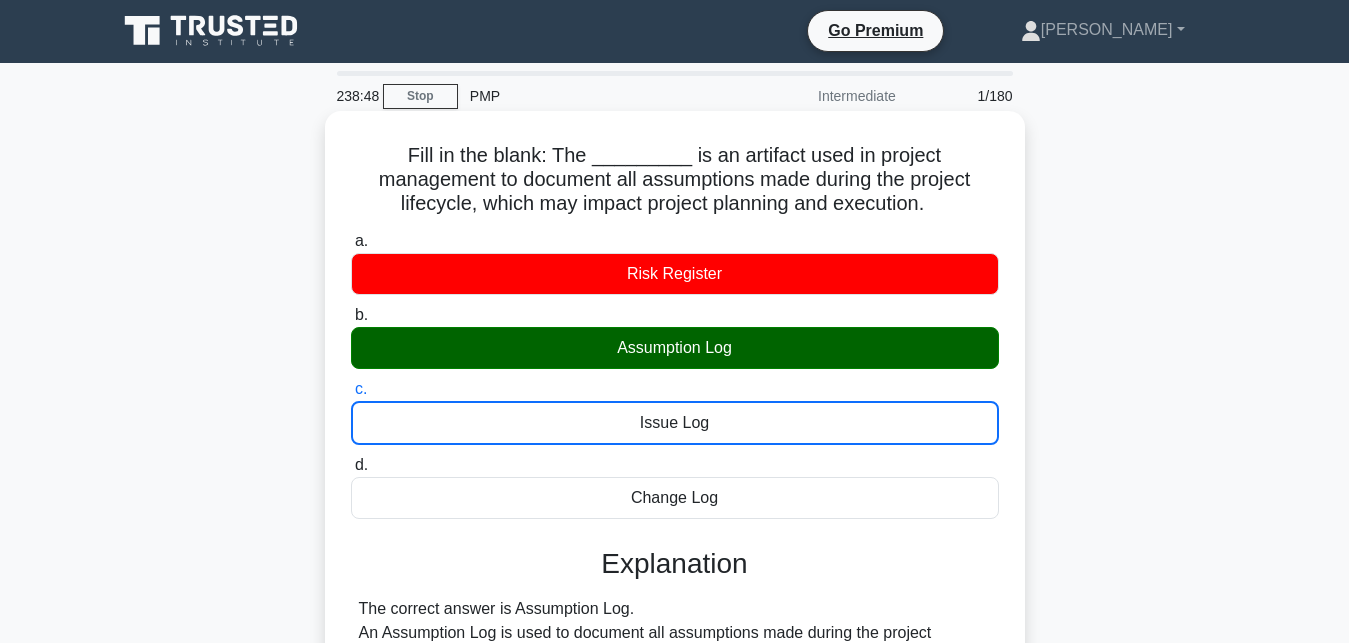 click on "d.
Change Log" at bounding box center [351, 465] 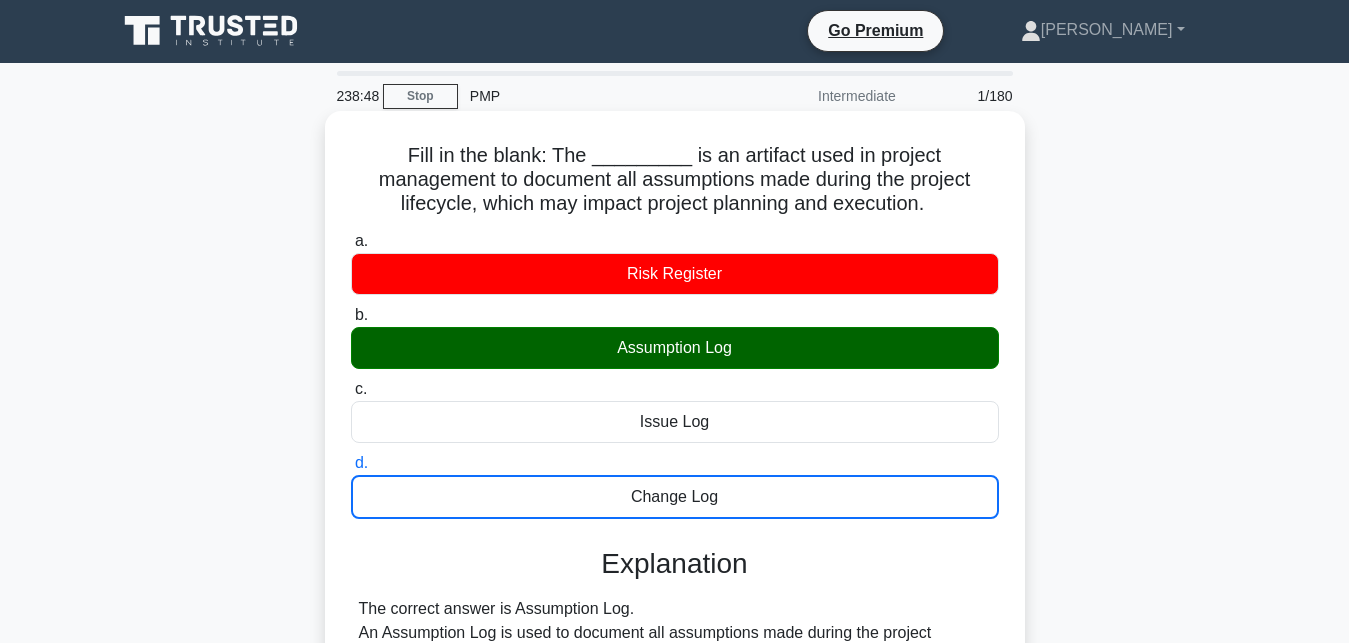 click on "a.
Risk Register" at bounding box center (351, 241) 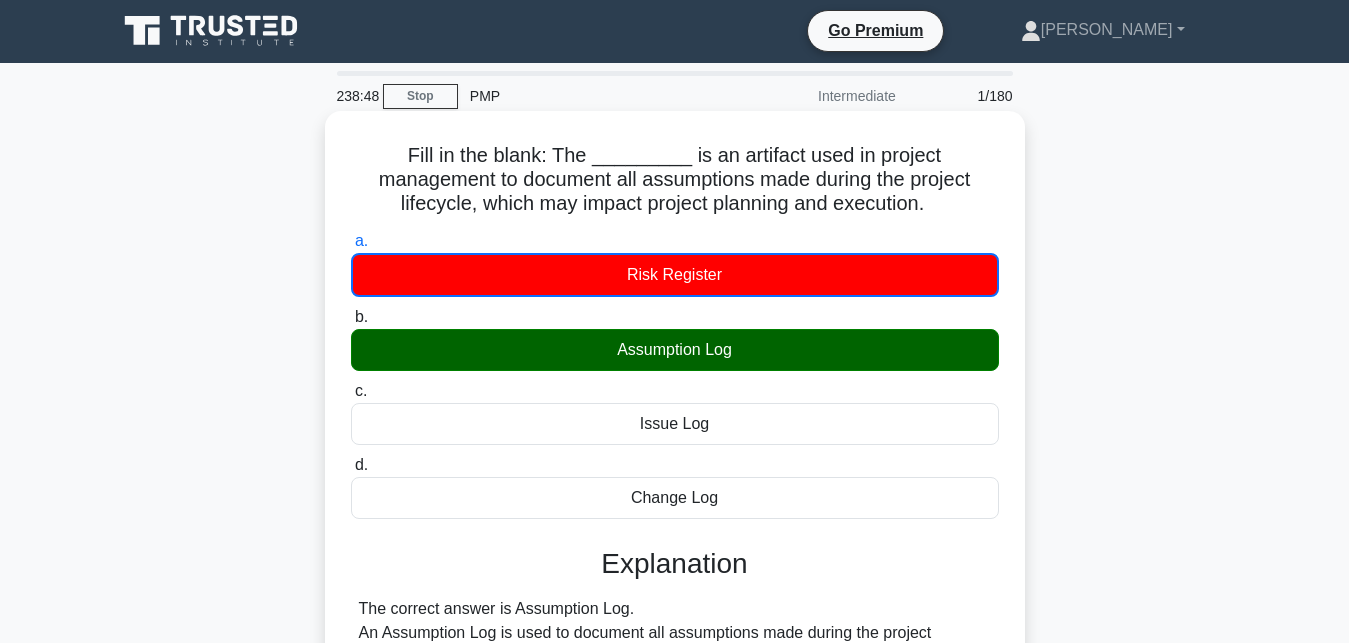 click on "b.
Assumption Log" at bounding box center [351, 317] 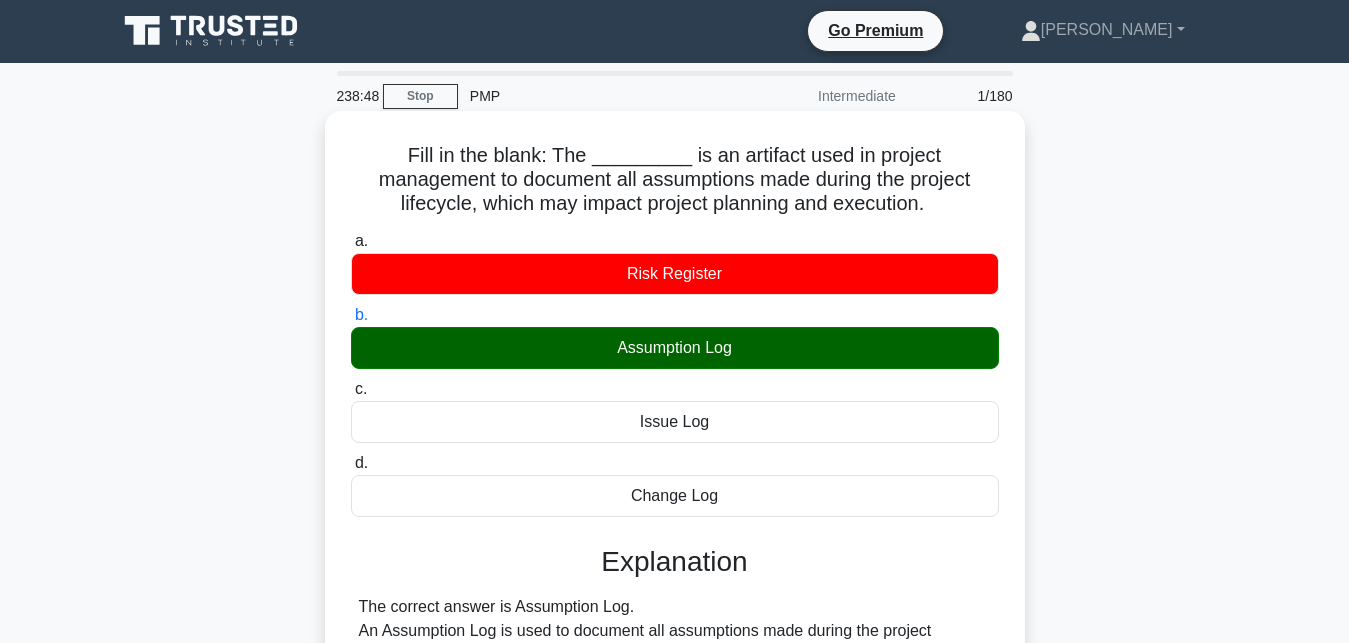 click on "c.
Issue Log" at bounding box center (351, 389) 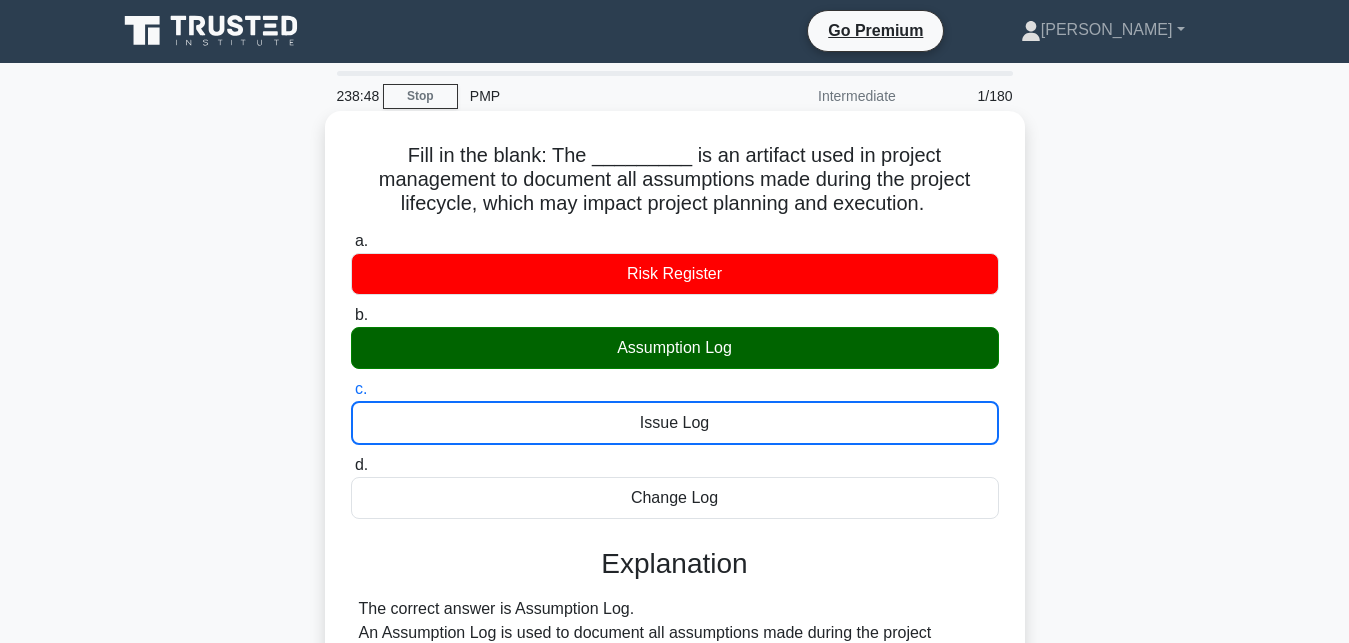 click on "d.
Change Log" at bounding box center (351, 465) 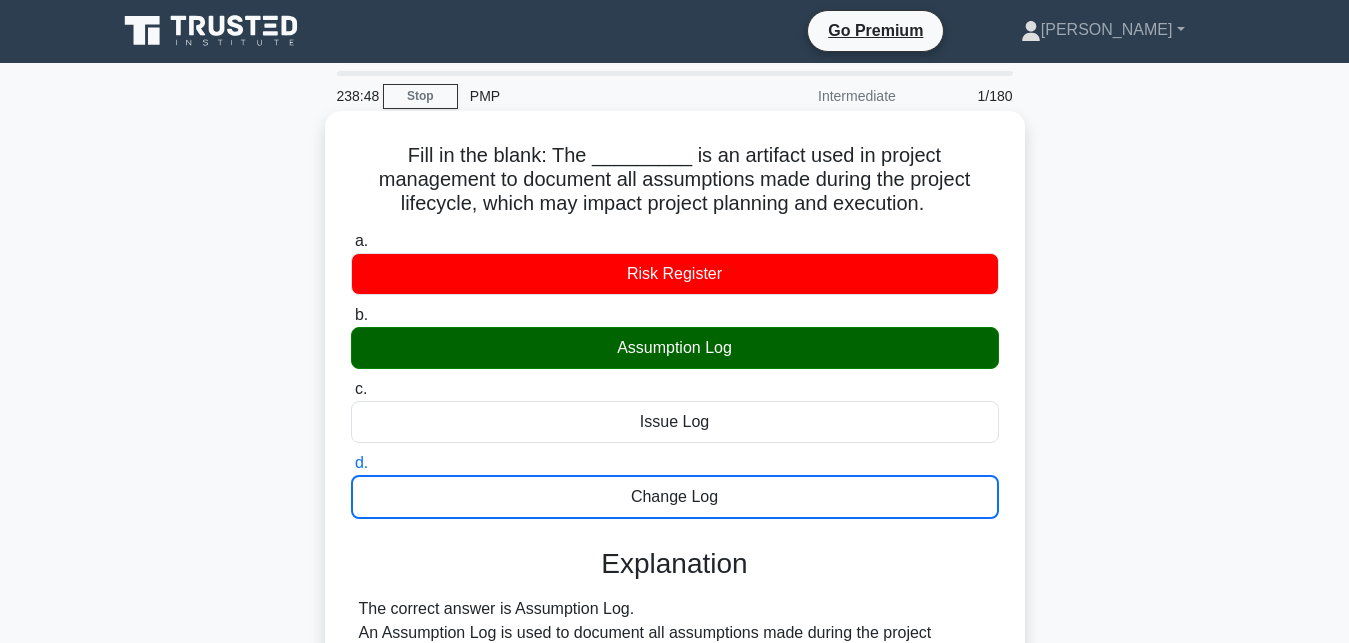 click on "a.
Risk Register" at bounding box center (351, 241) 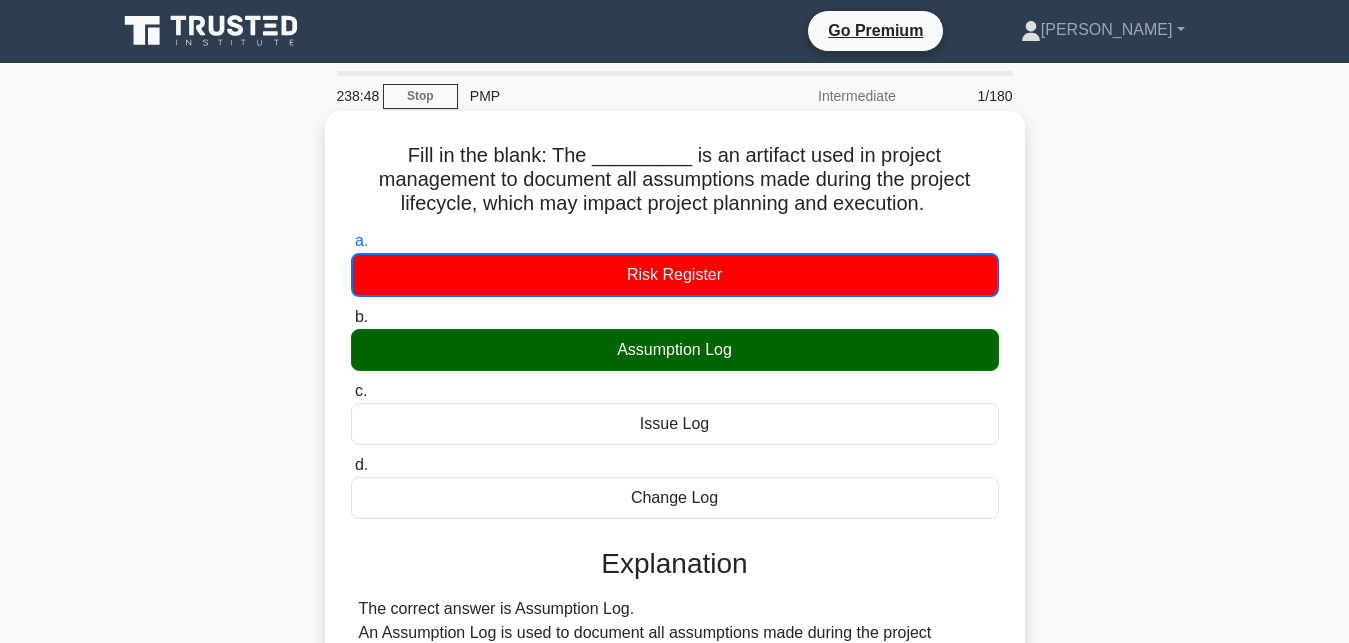 click on "b.
Assumption Log" at bounding box center [351, 317] 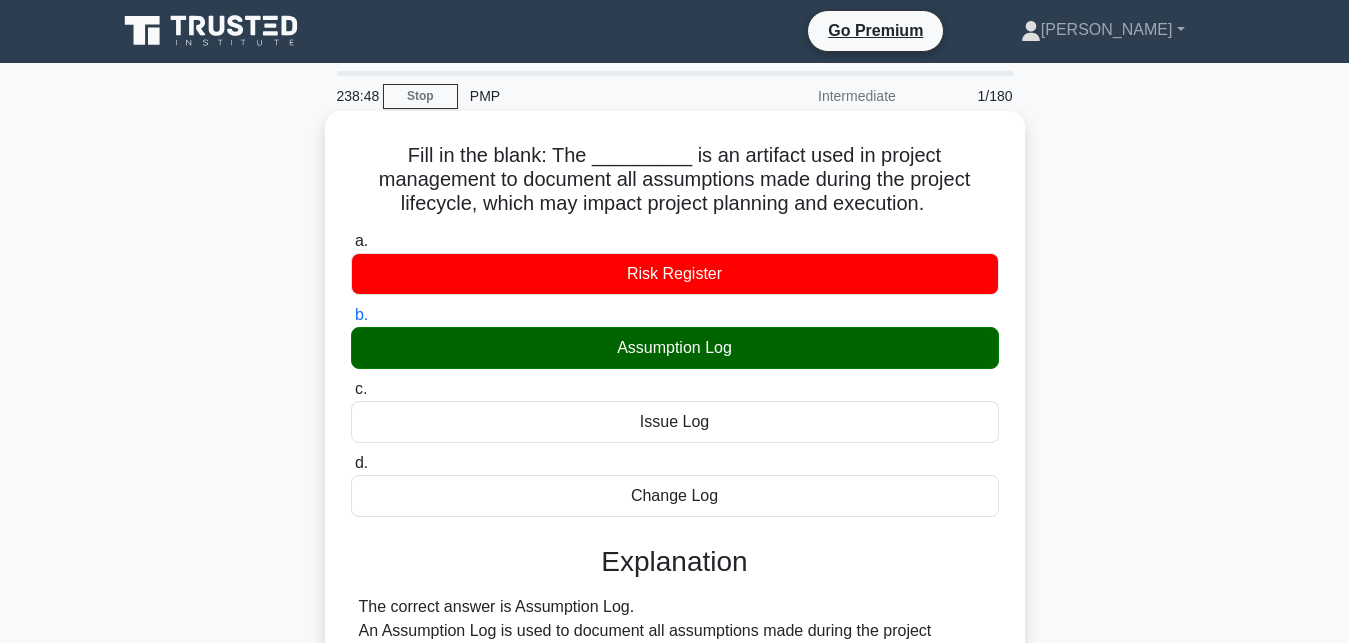 click on "c.
Issue Log" at bounding box center [351, 389] 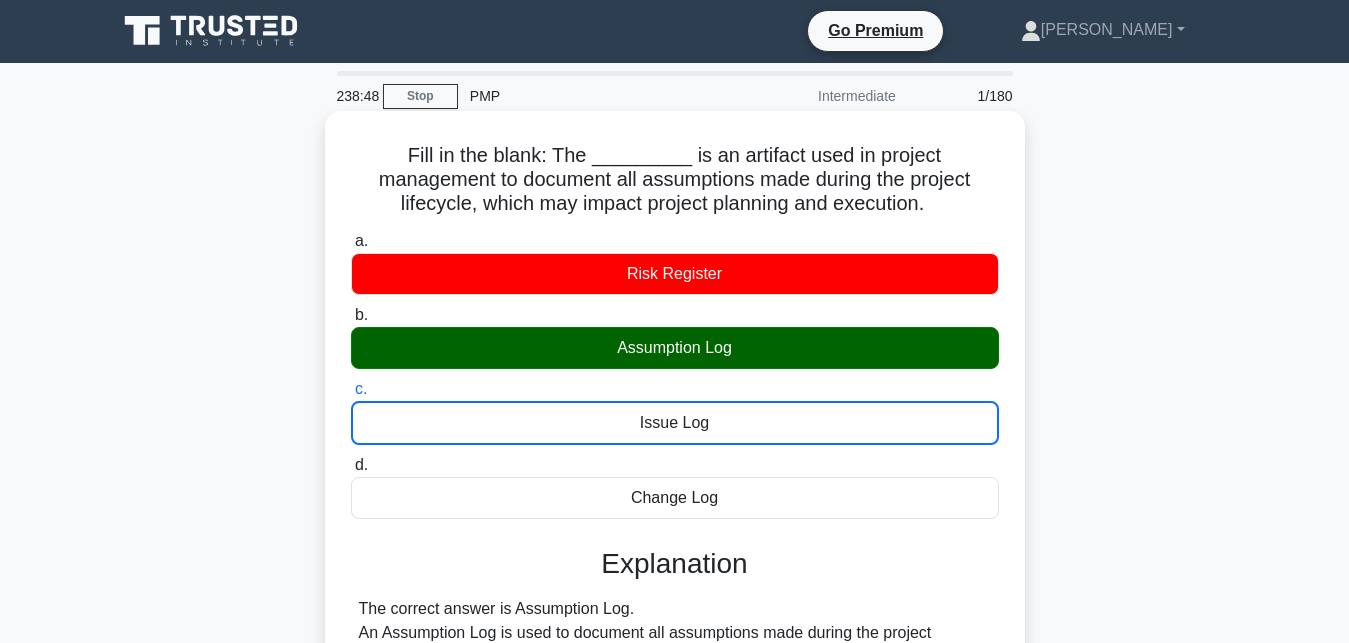 click on "d.
Change Log" at bounding box center (351, 465) 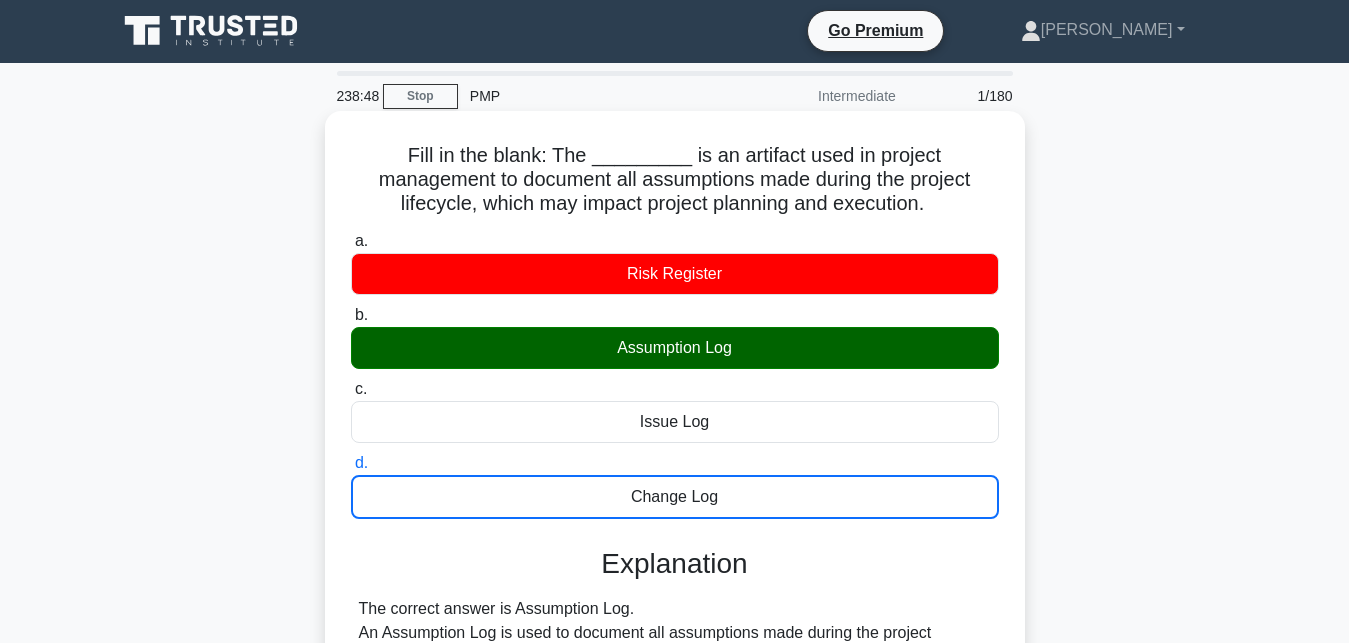 click on "a.
Risk Register" at bounding box center (351, 241) 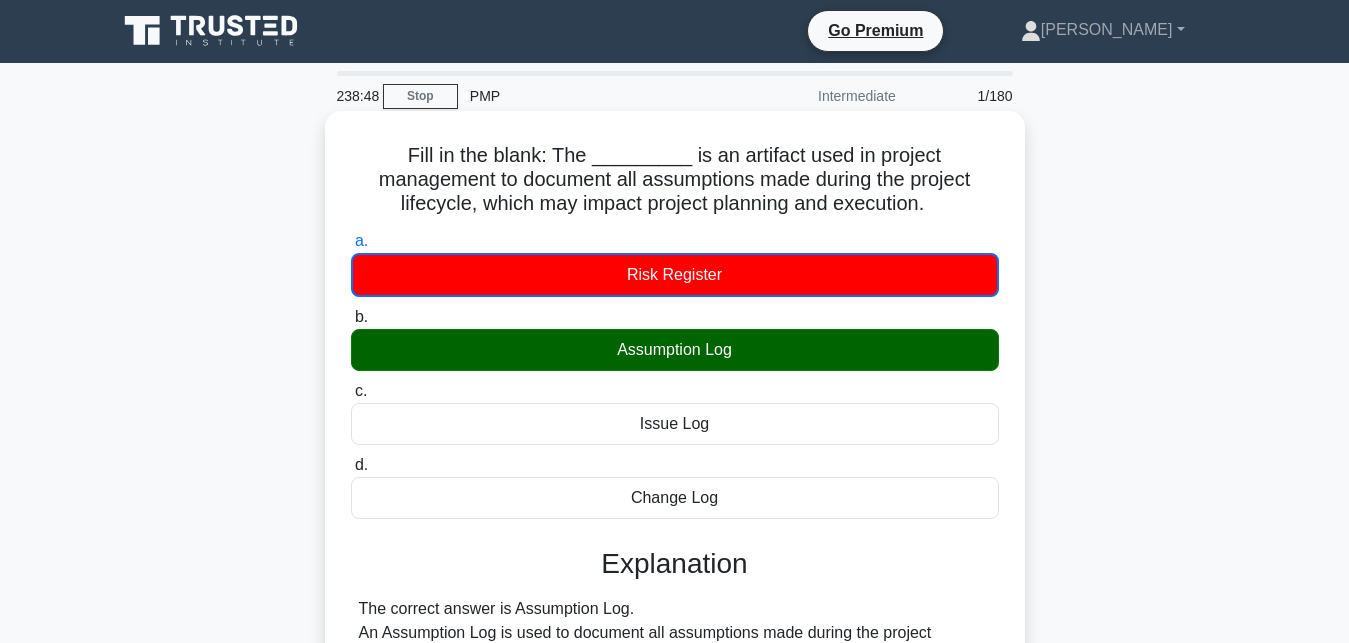 click on "b.
Assumption Log" at bounding box center [351, 317] 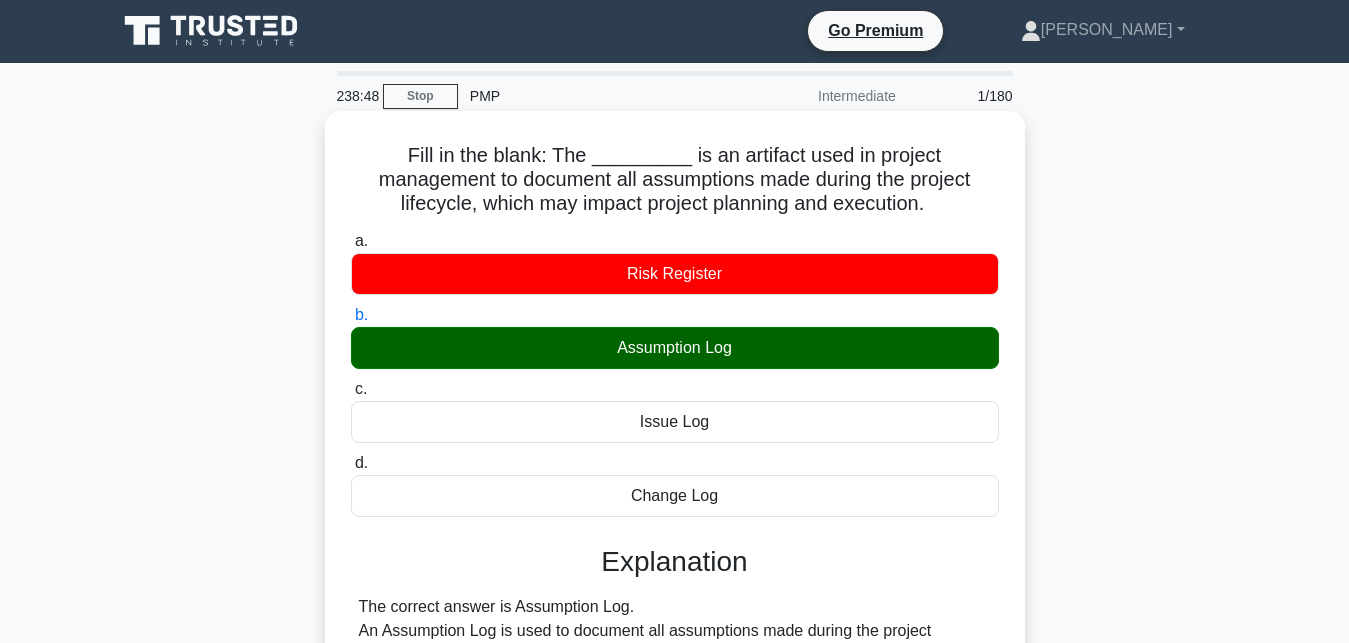 click on "c.
Issue Log" at bounding box center [351, 389] 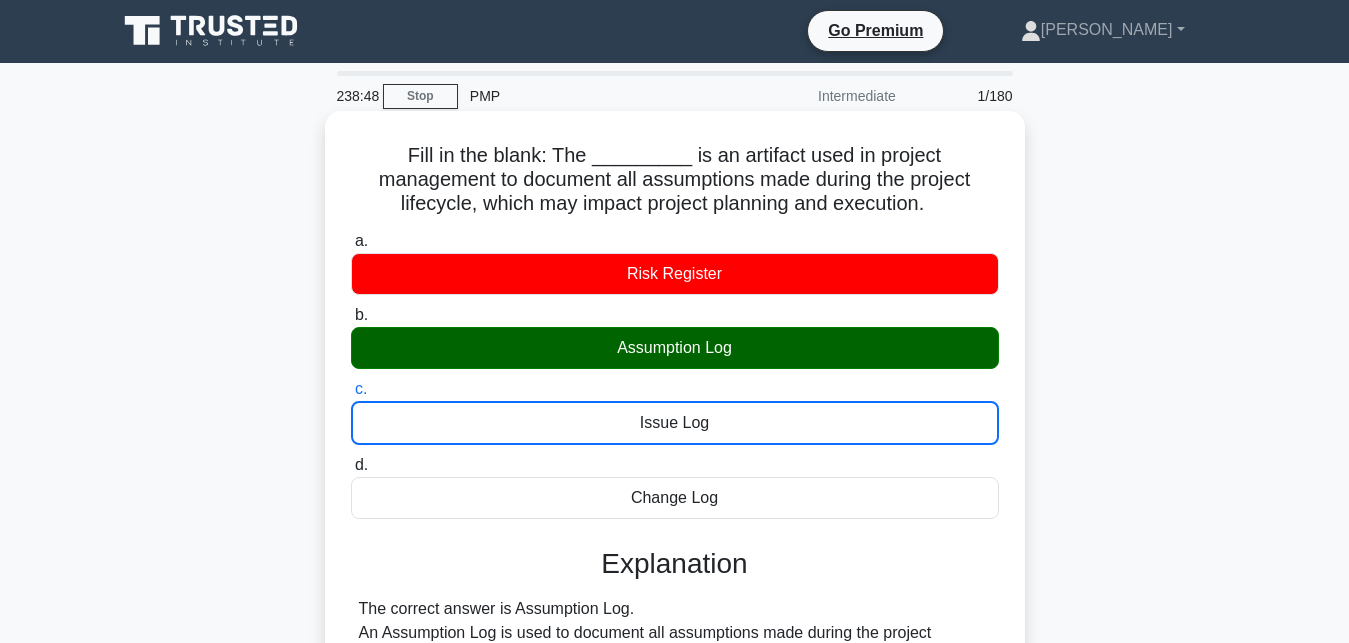 click on "d.
Change Log" at bounding box center (351, 465) 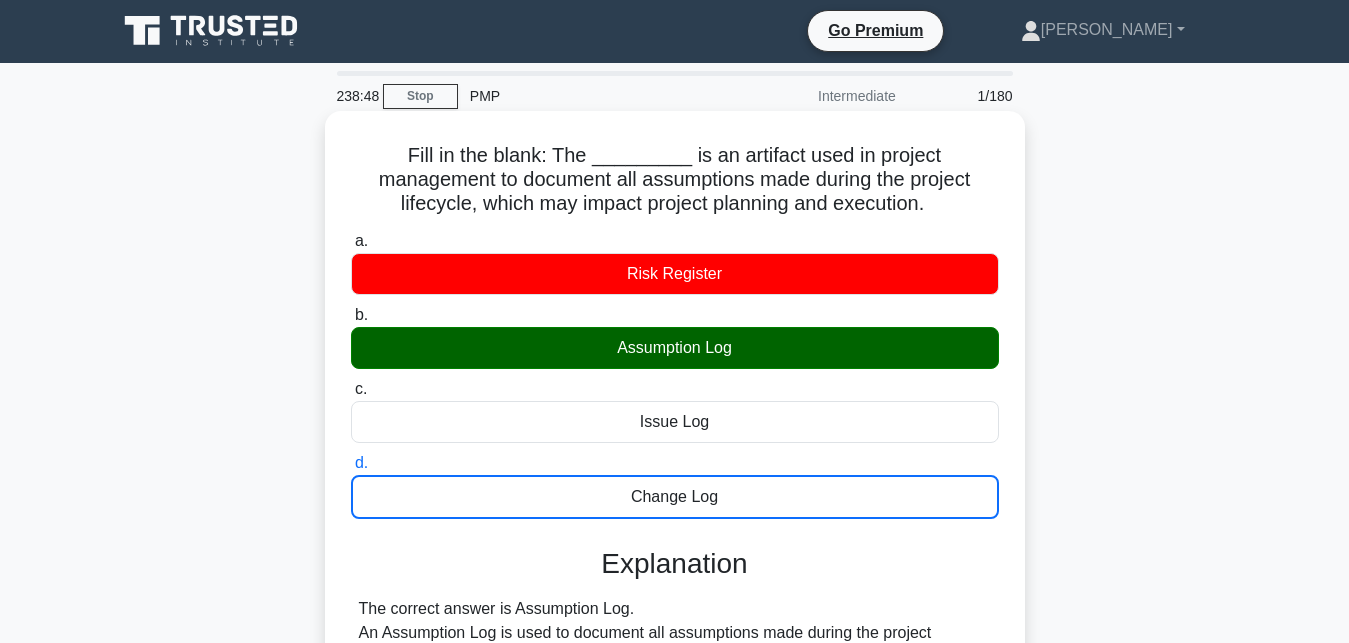 click on "a.
Risk Register" at bounding box center (351, 241) 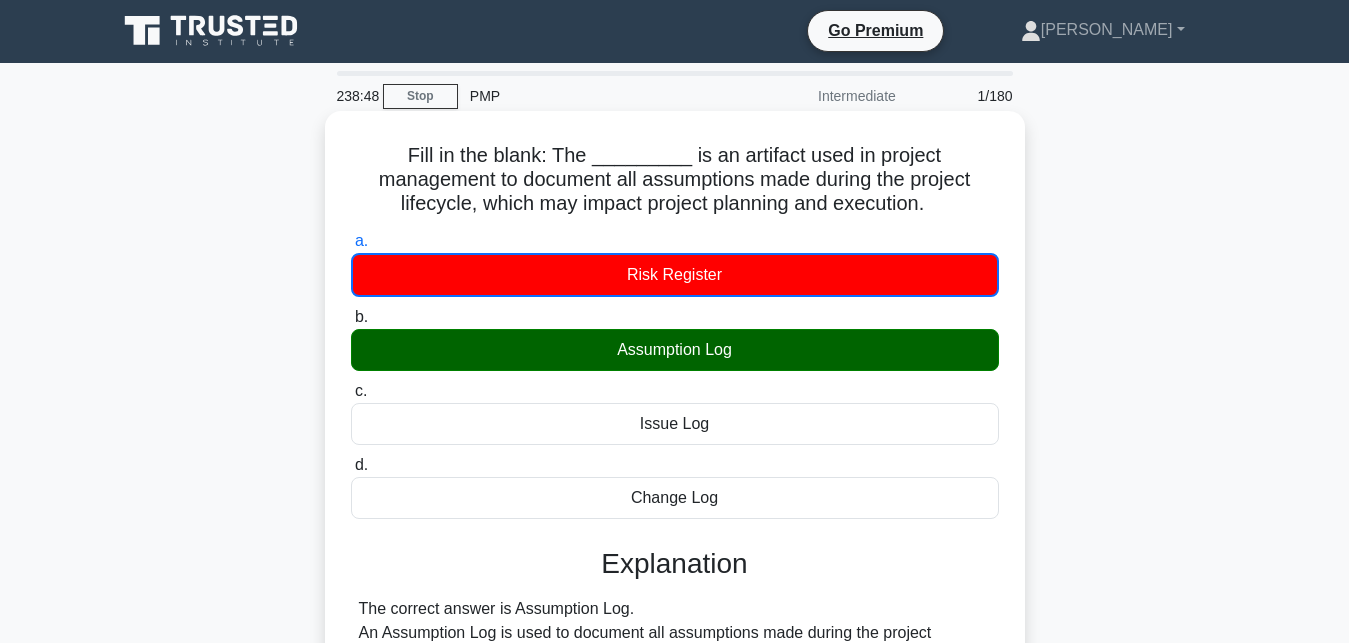 click on "b.
Assumption Log" at bounding box center (351, 317) 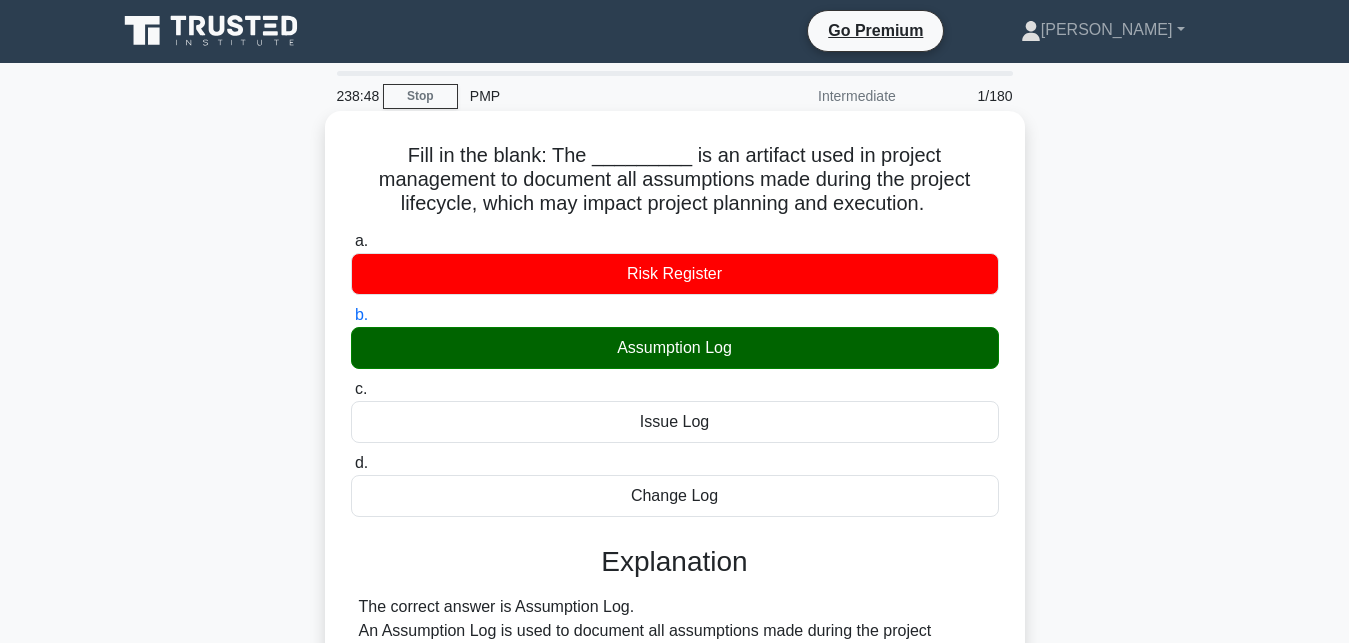 click on "c.
Issue Log" at bounding box center (351, 389) 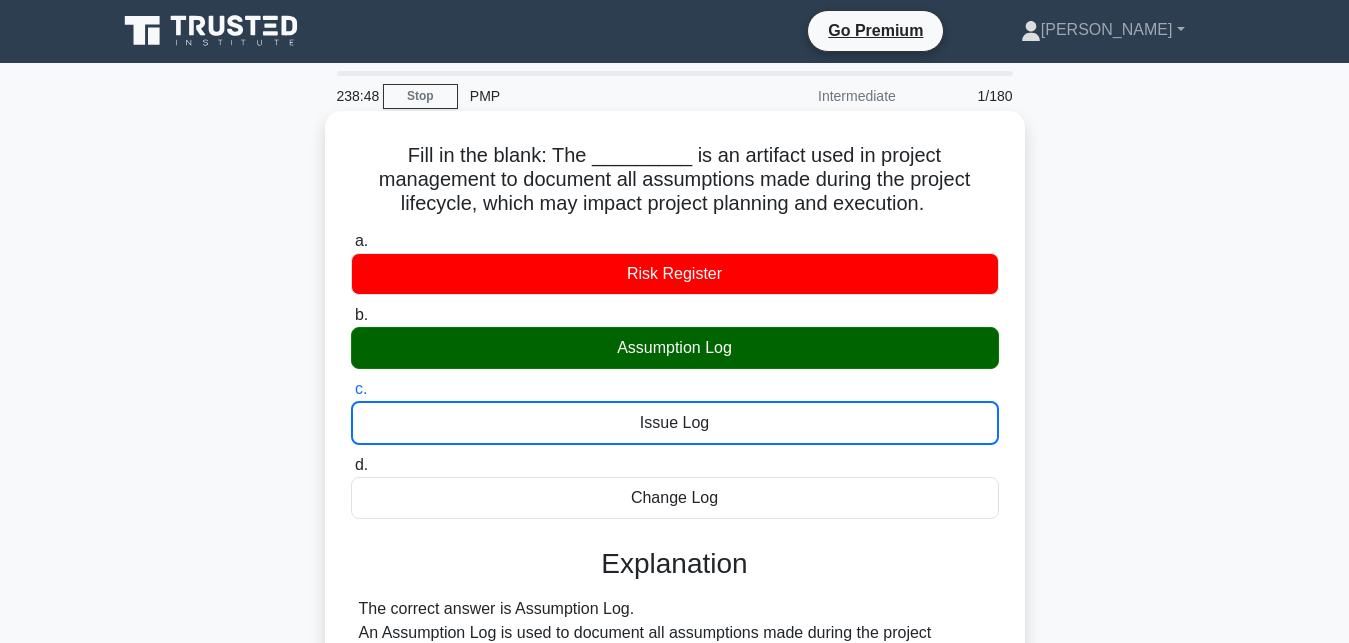 click on "d.
Change Log" at bounding box center (351, 465) 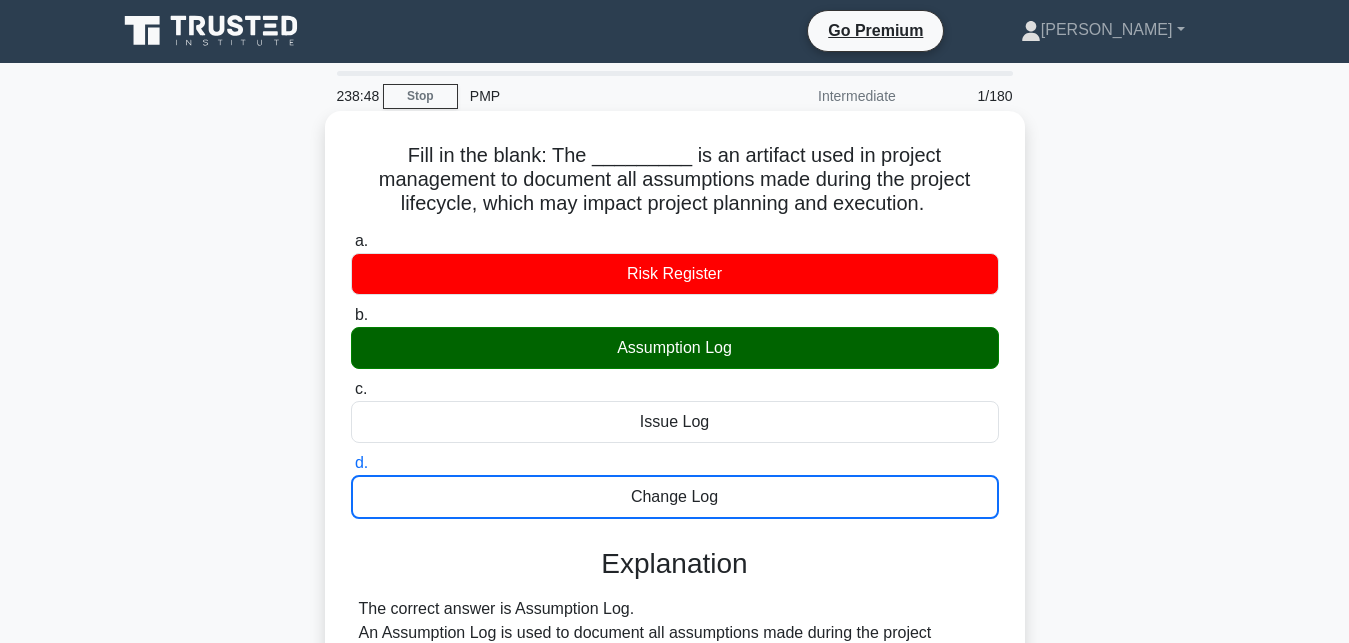 click on "a.
Risk Register" at bounding box center [351, 241] 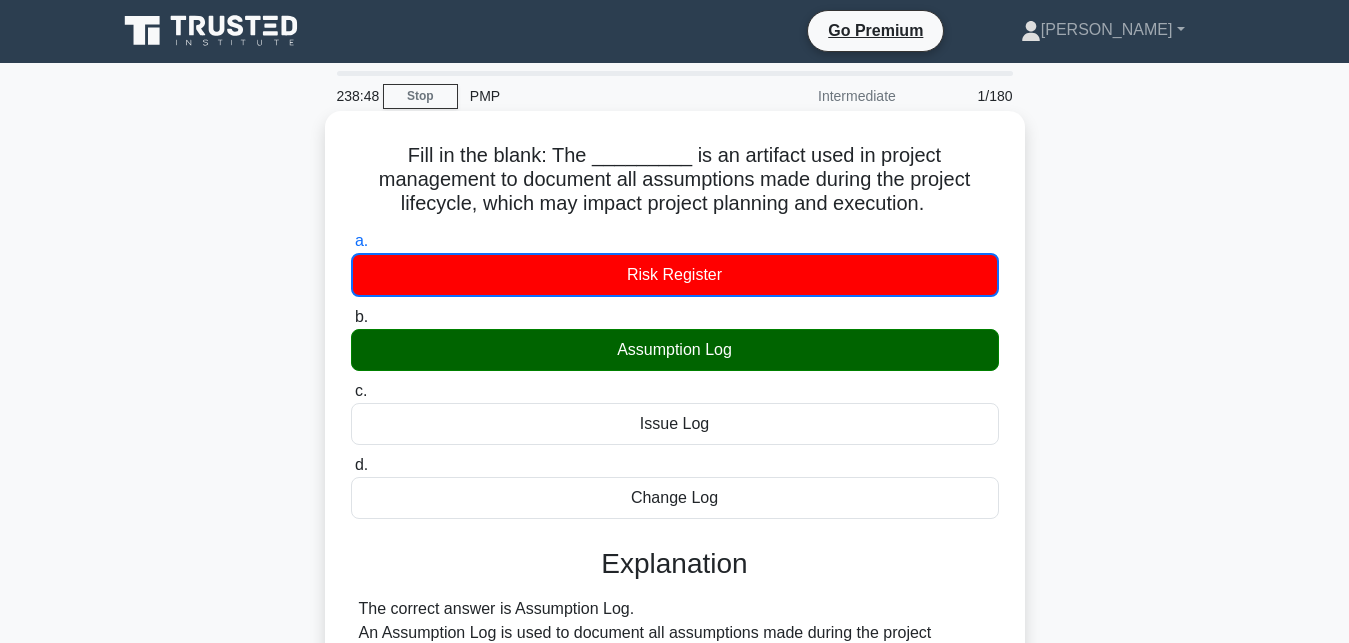 click on "b.
Assumption Log" at bounding box center [351, 317] 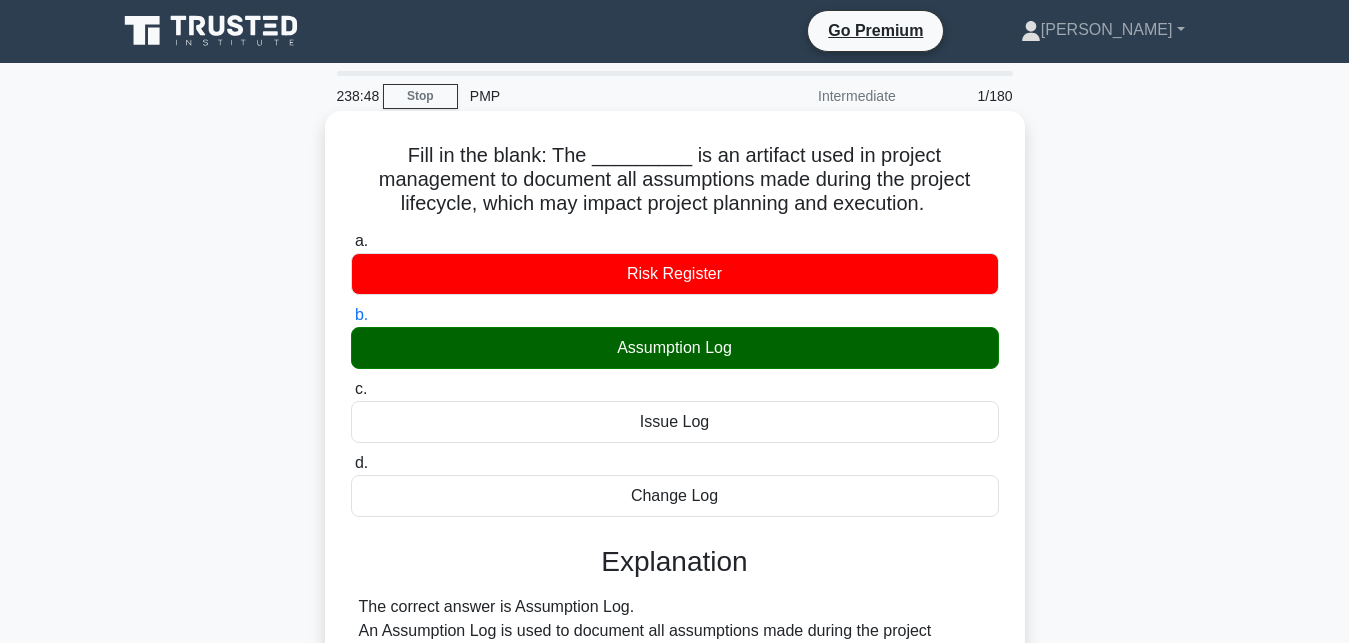 click on "c.
Issue Log" at bounding box center [351, 389] 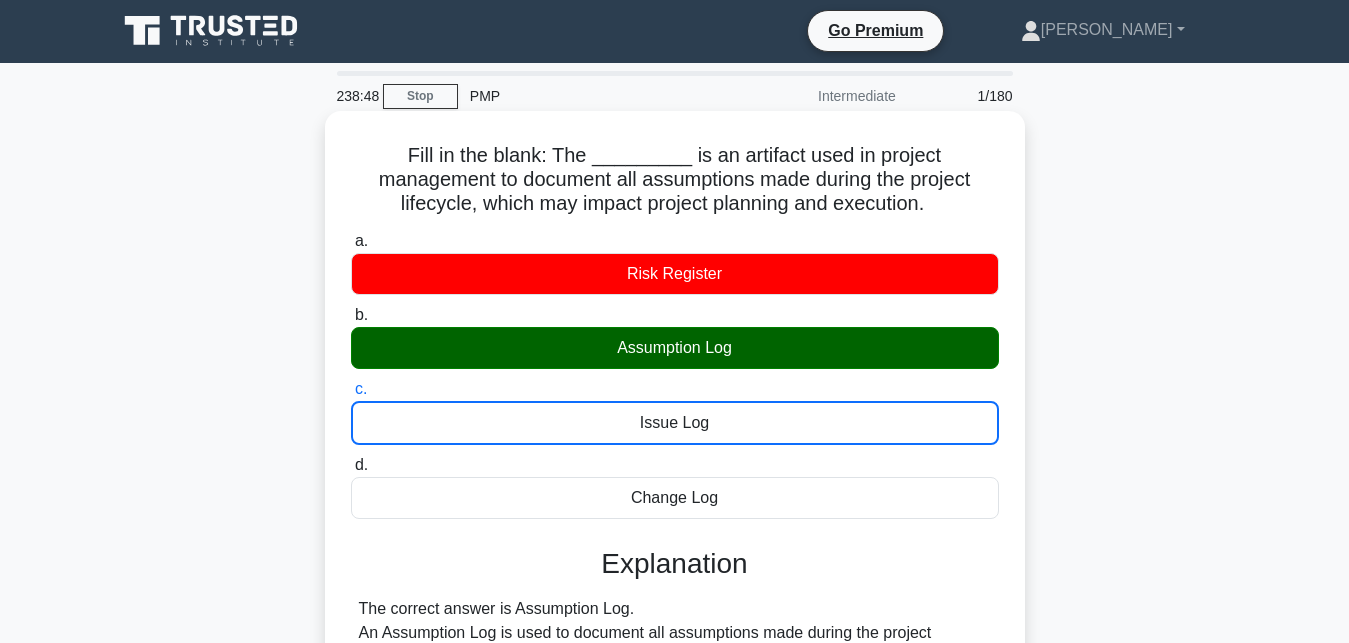 click on "d.
Change Log" at bounding box center [351, 465] 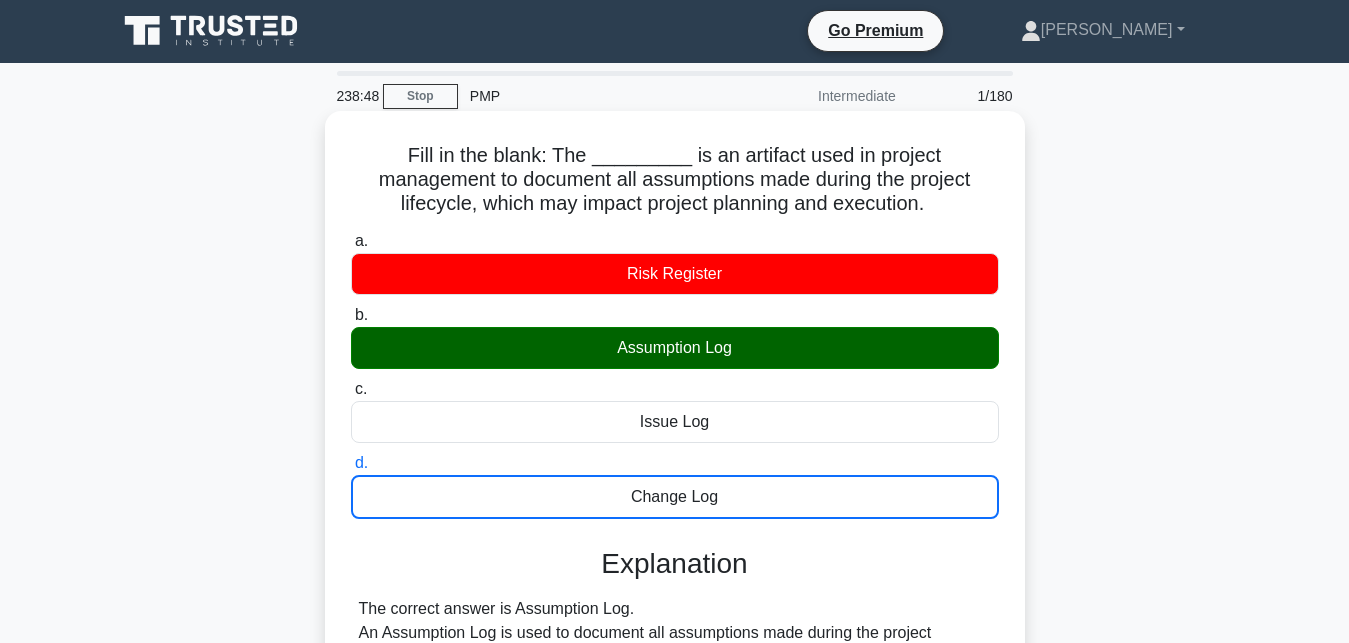 click on "a.
Risk Register" at bounding box center [351, 241] 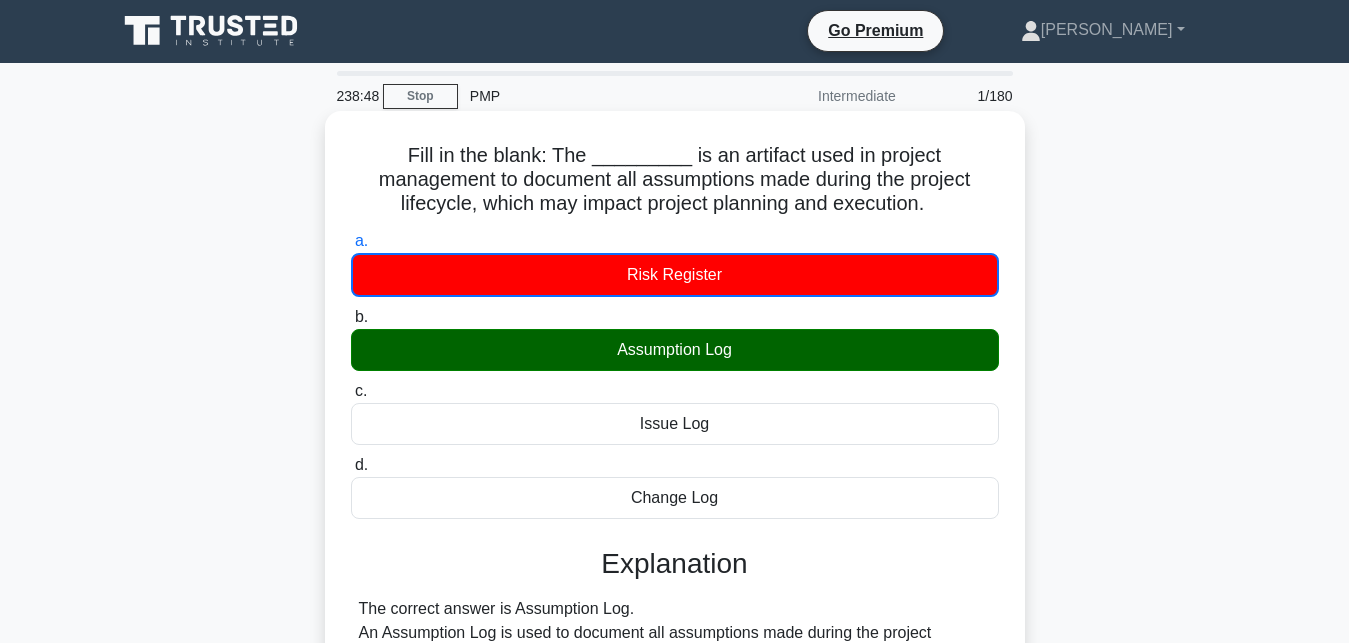 click on "b.
Assumption Log" at bounding box center [351, 317] 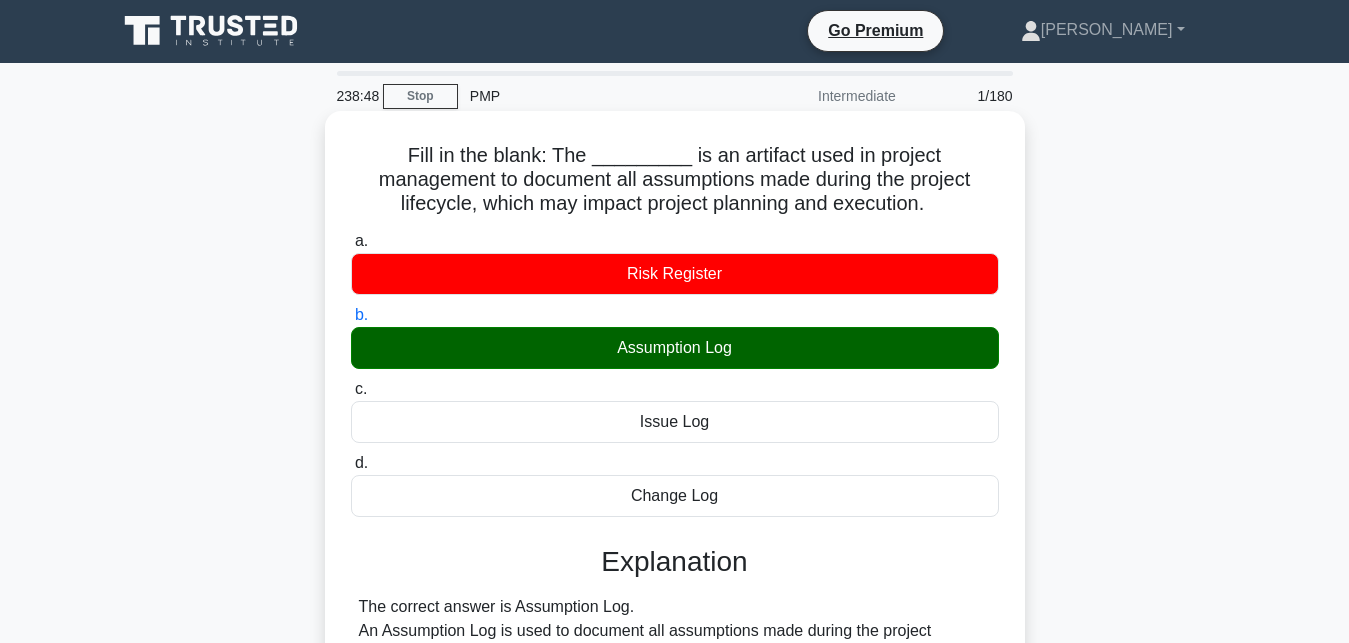 click on "c.
Issue Log" at bounding box center [351, 389] 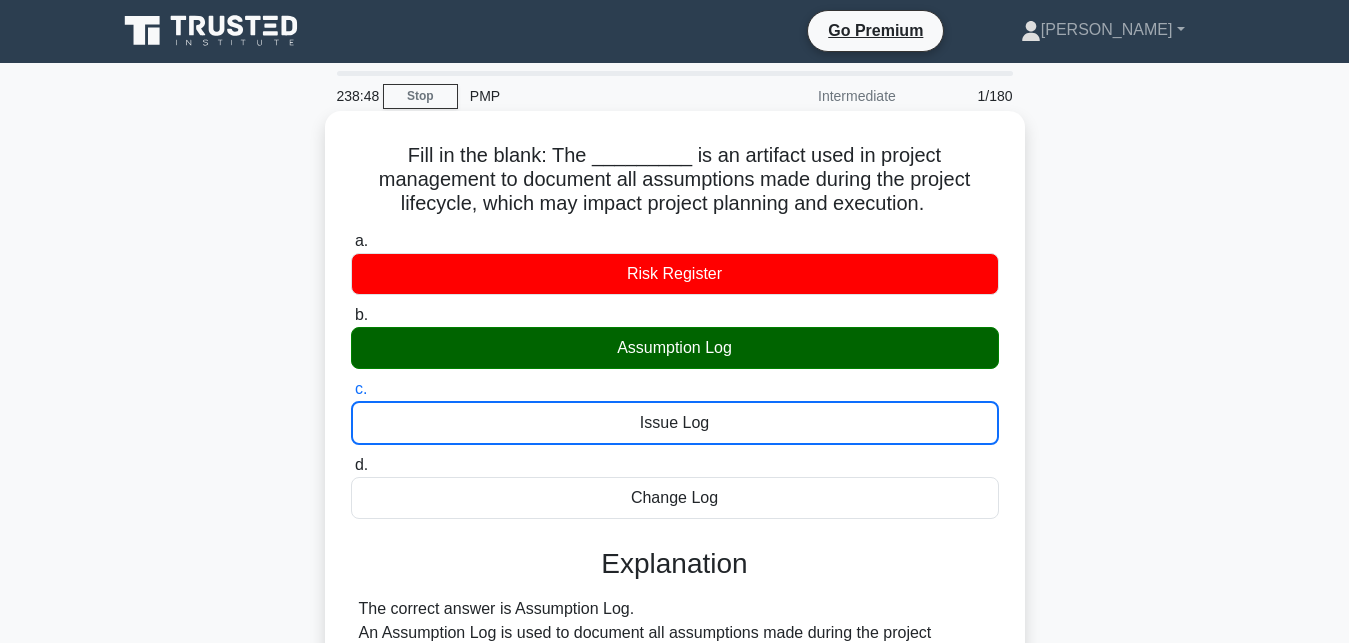 click on "d.
Change Log" at bounding box center [351, 465] 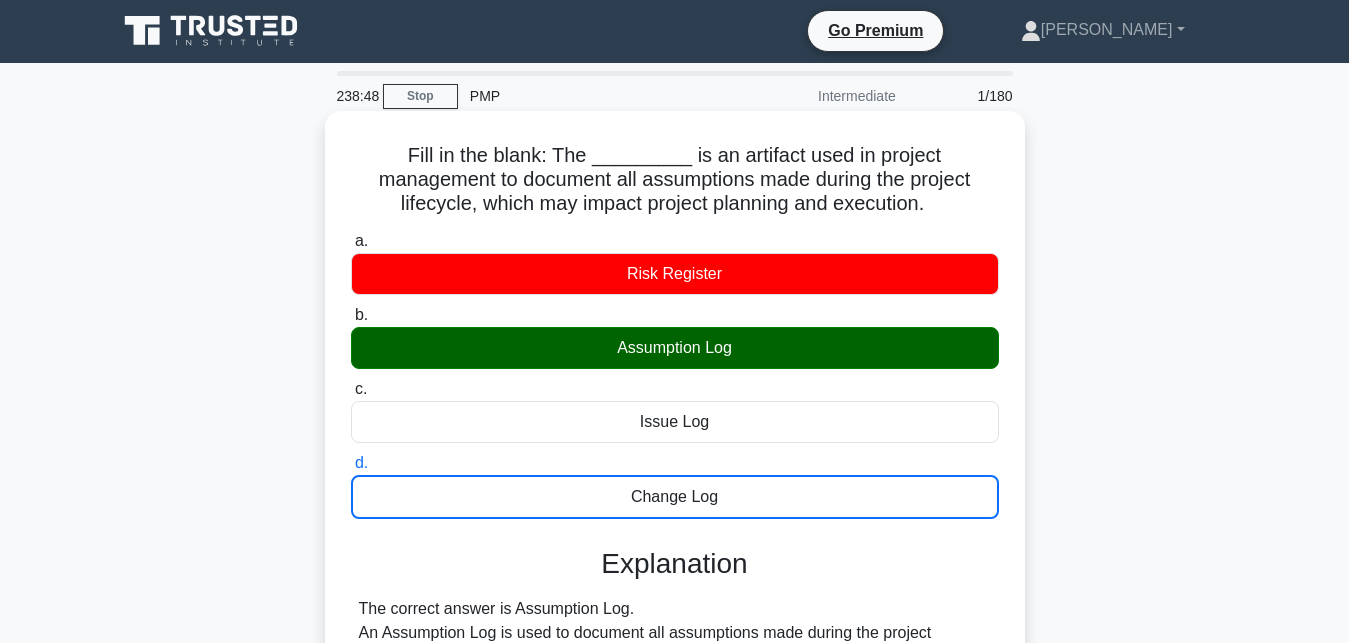 click on "a.
Risk Register" at bounding box center (351, 241) 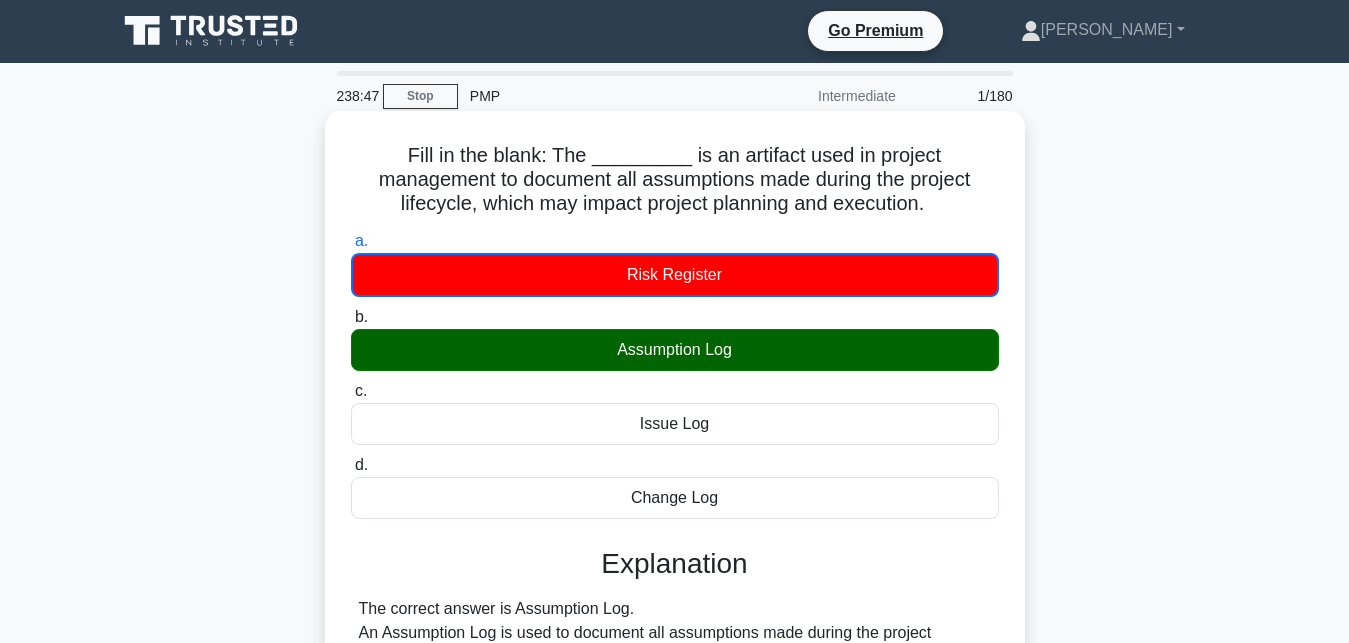 click on "b.
Assumption Log" at bounding box center (351, 317) 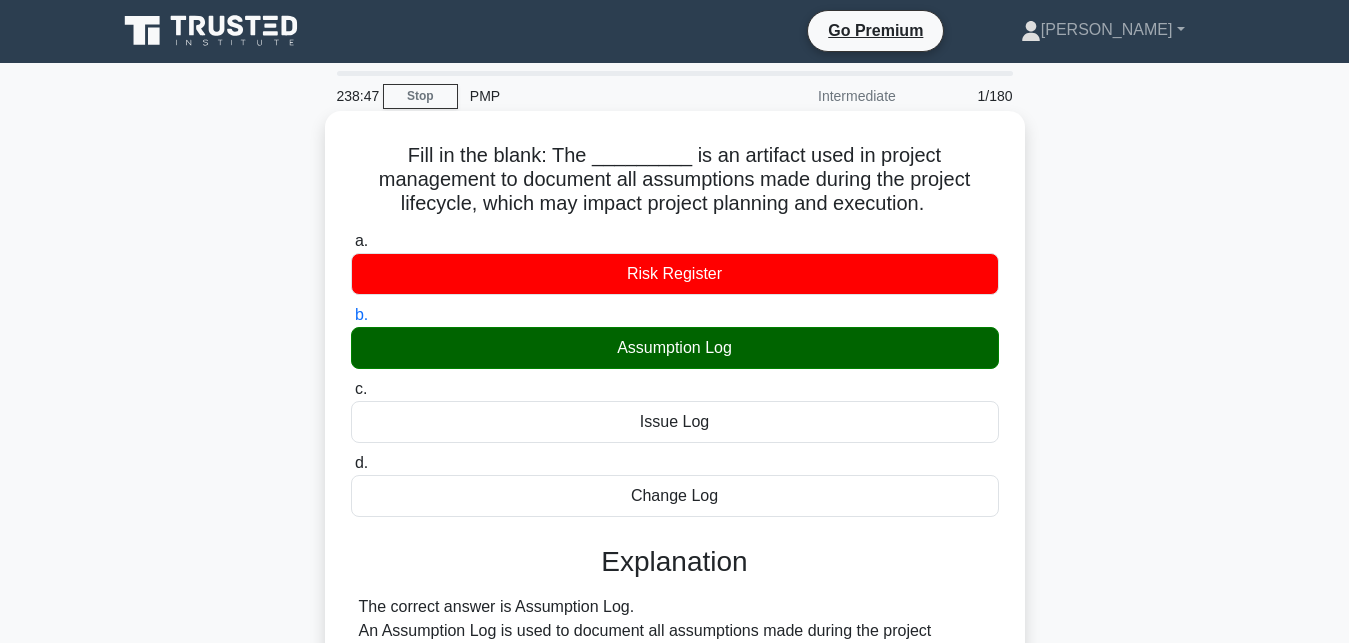 click on "c.
Issue Log" at bounding box center [351, 389] 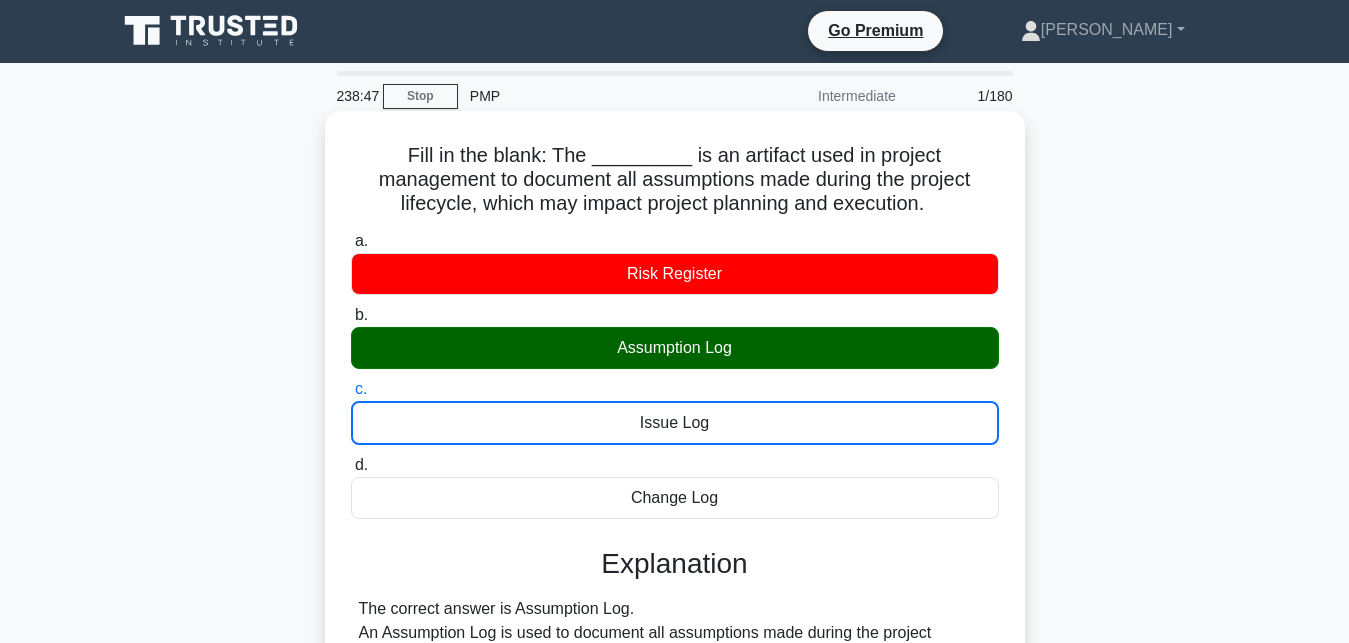 click on "d.
Change Log" at bounding box center [351, 465] 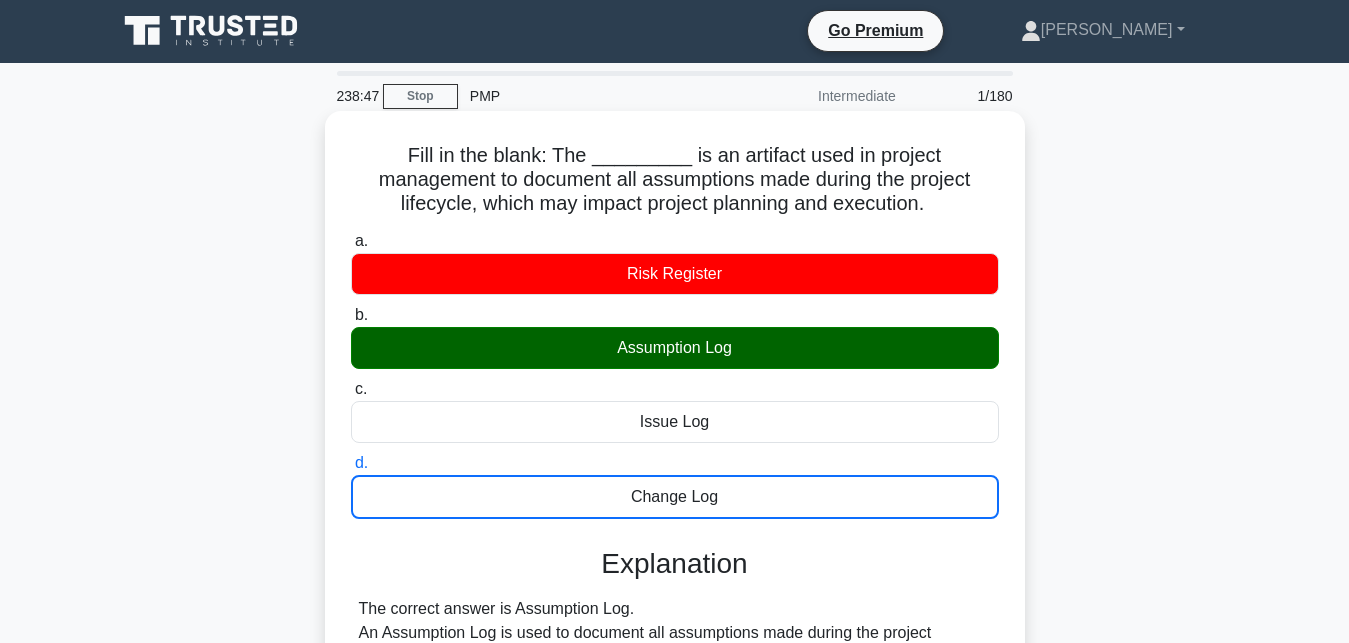 click on "a.
Risk Register" at bounding box center [351, 241] 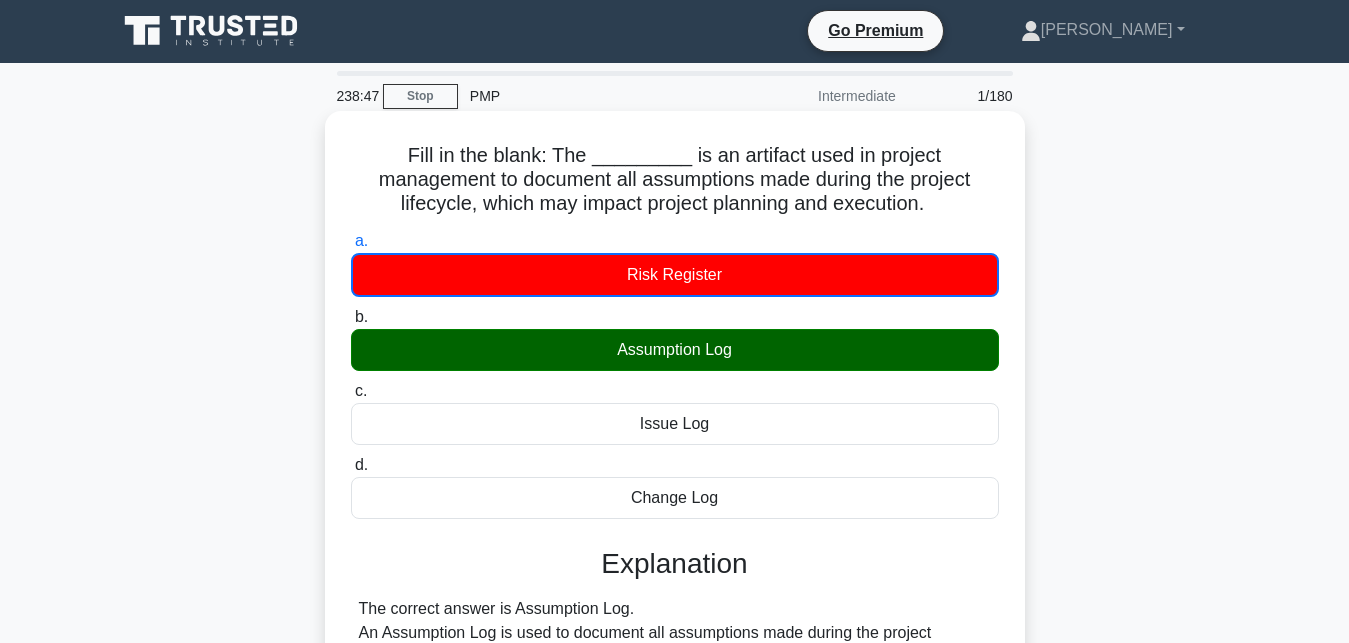 click on "b.
Assumption Log" at bounding box center [351, 317] 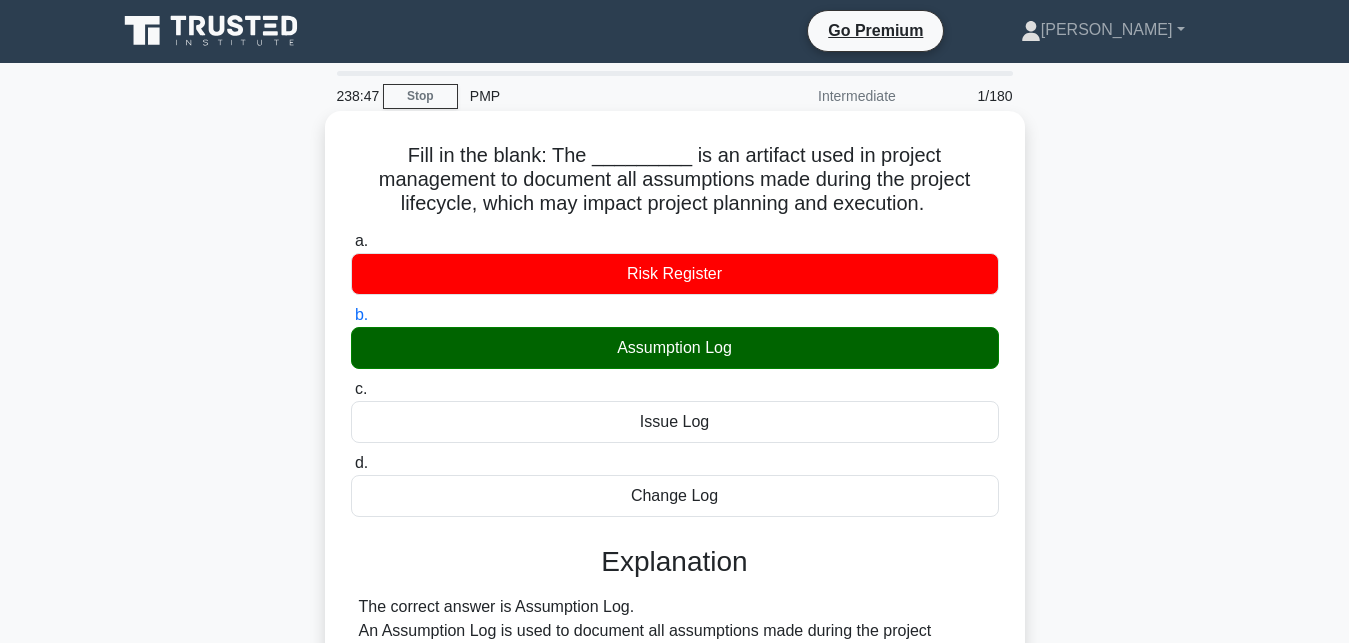 click on "c.
Issue Log" at bounding box center [351, 389] 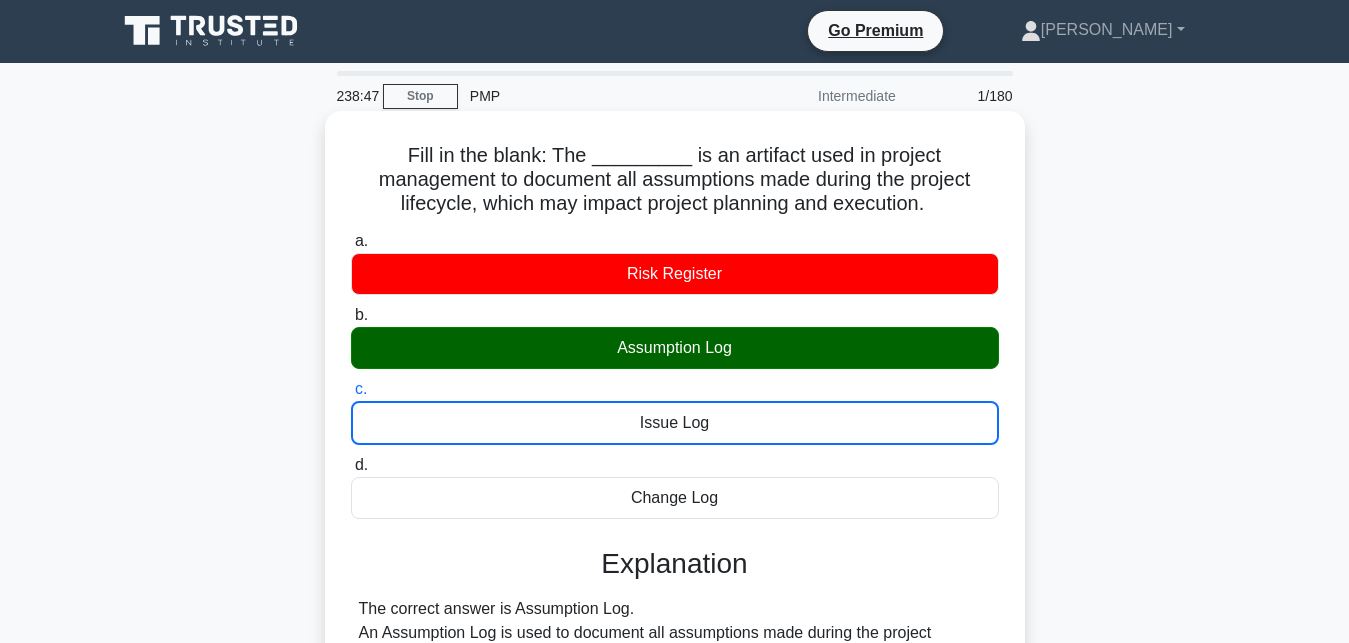 click on "d.
Change Log" at bounding box center (351, 465) 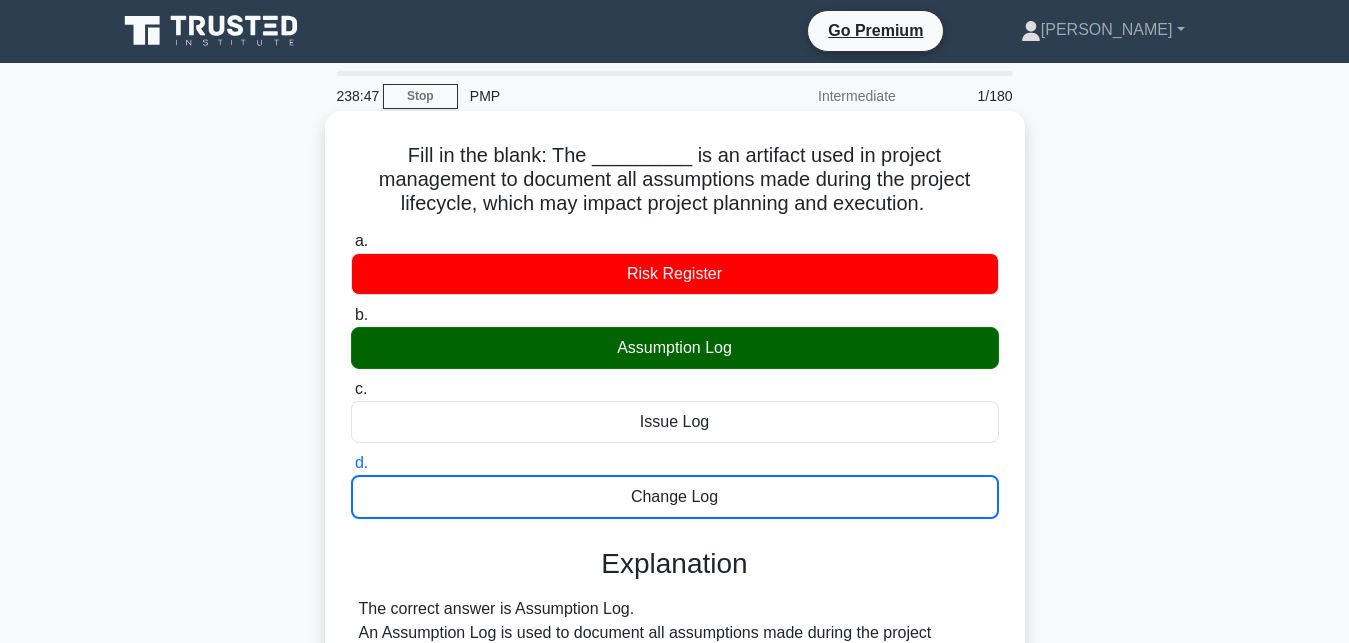 click on "a.
Risk Register" at bounding box center (351, 241) 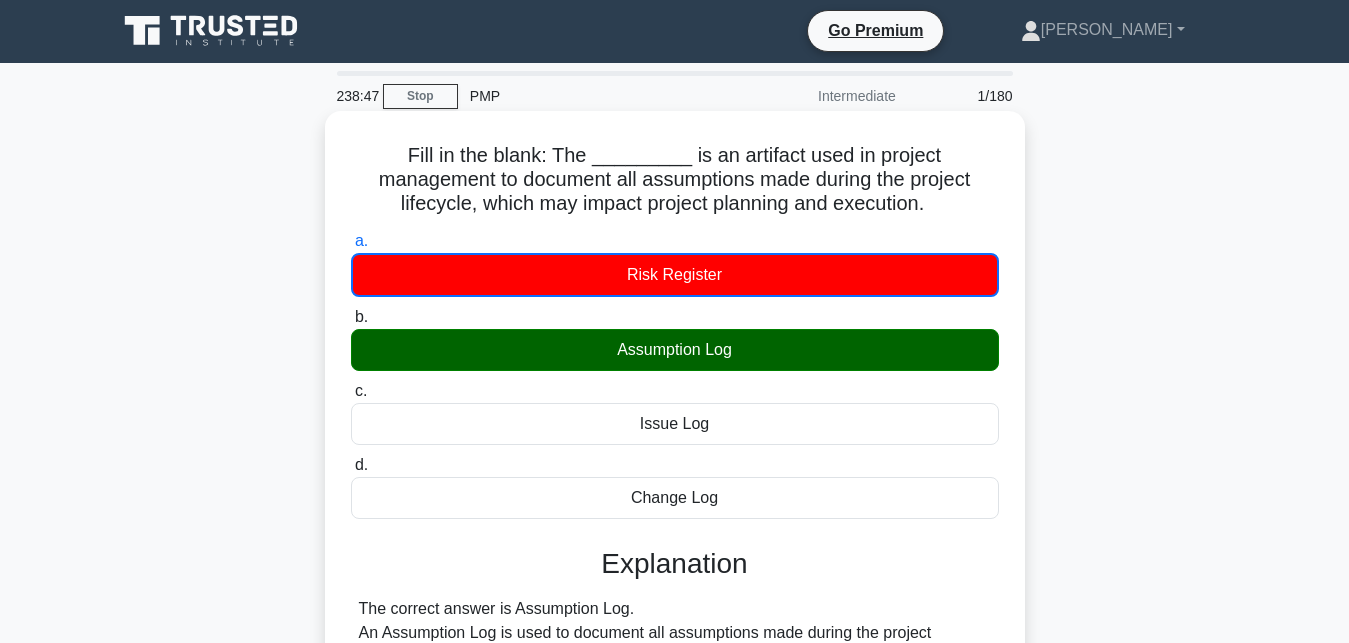 click on "b.
Assumption Log" at bounding box center [351, 317] 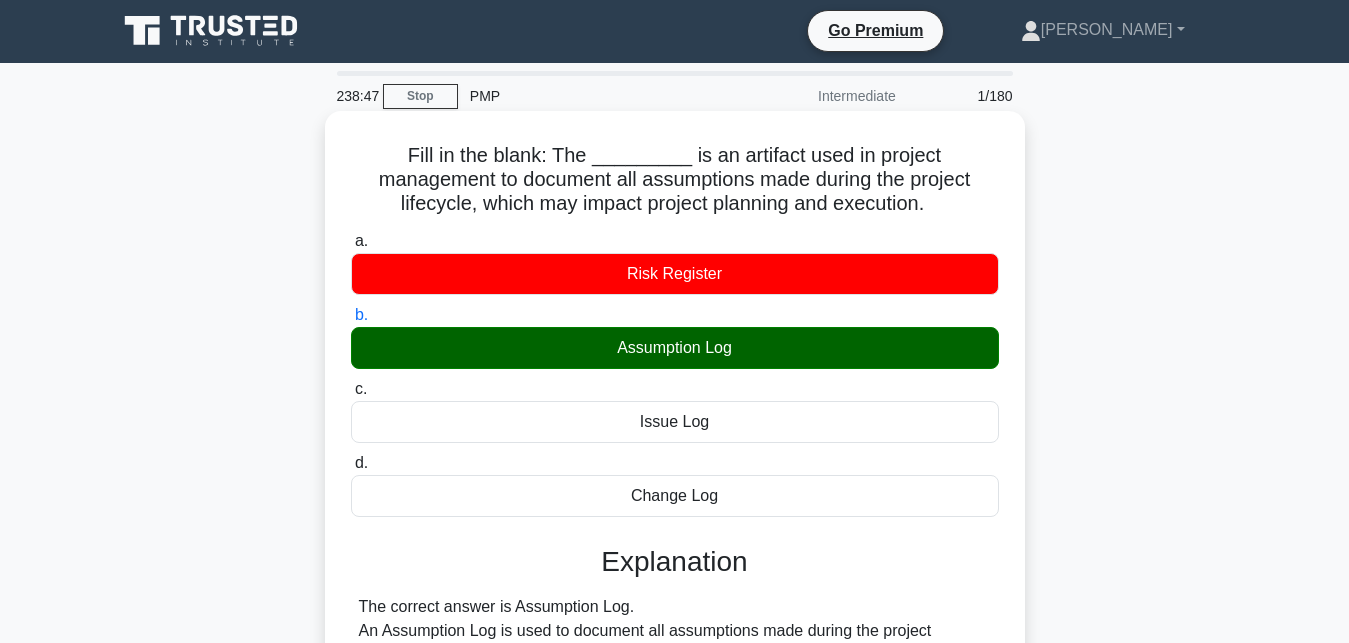 click on "c.
Issue Log" at bounding box center (351, 389) 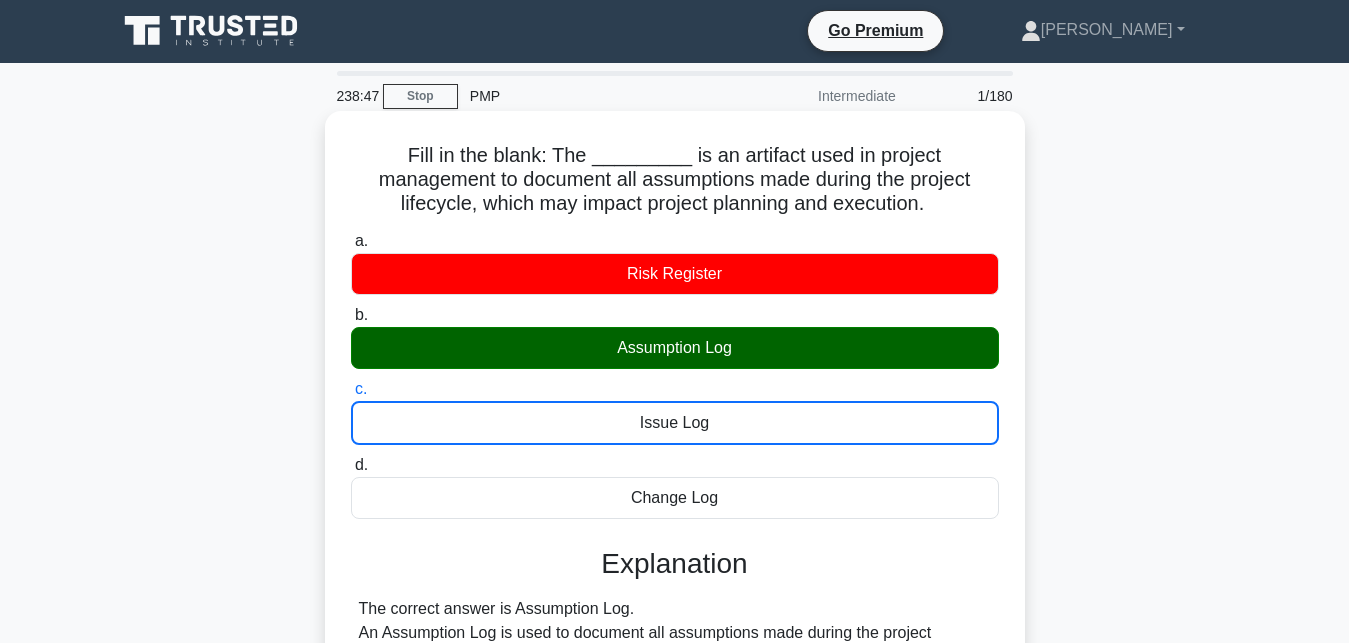 click on "d.
Change Log" at bounding box center (351, 465) 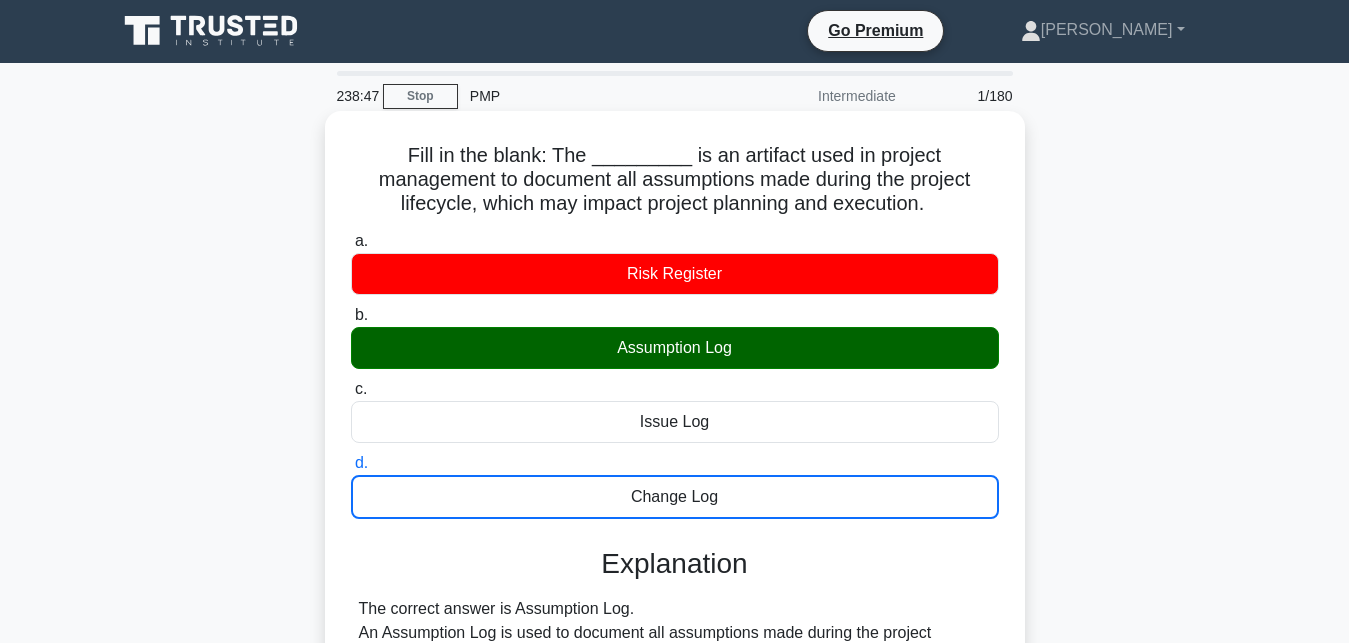 click on "a.
Risk Register" at bounding box center [351, 241] 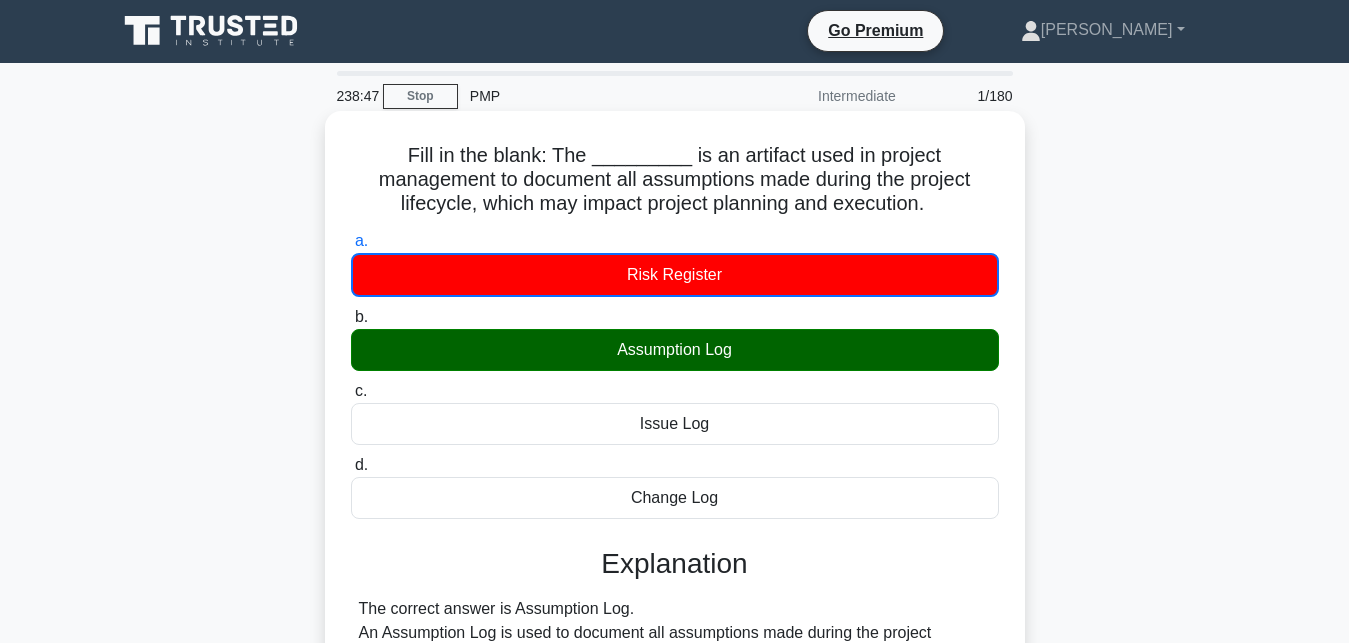 click on "b.
Assumption Log" at bounding box center (351, 317) 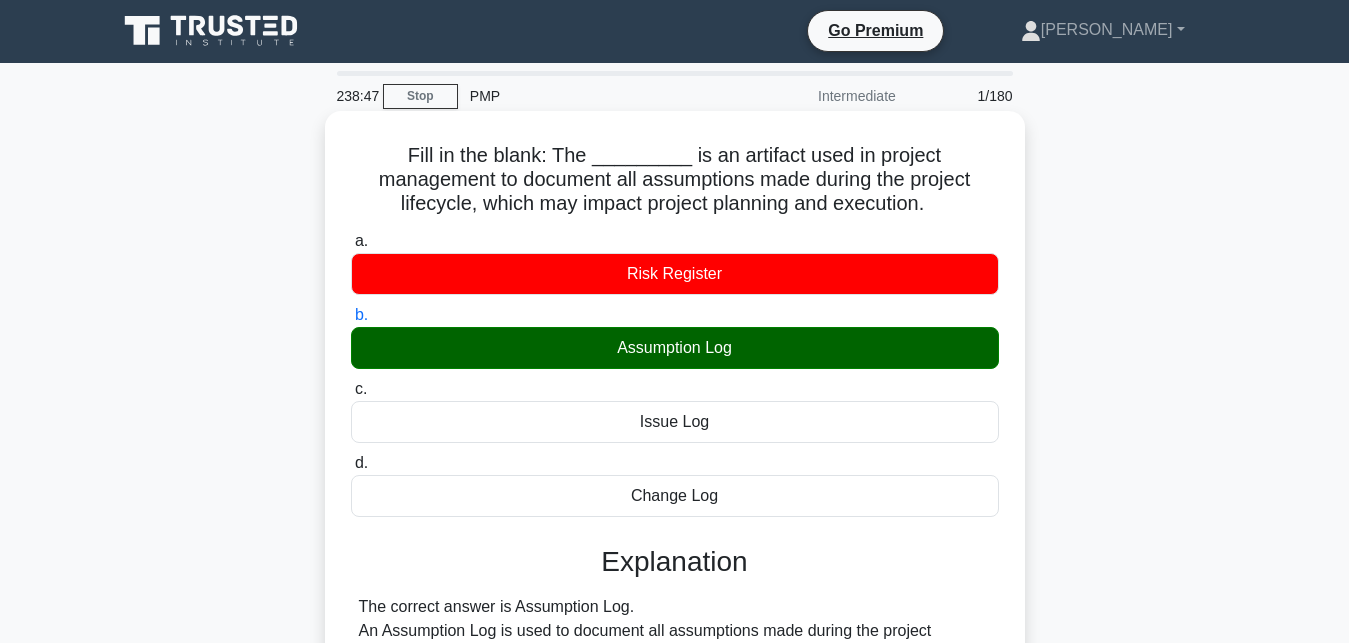 click on "c.
Issue Log" at bounding box center (351, 389) 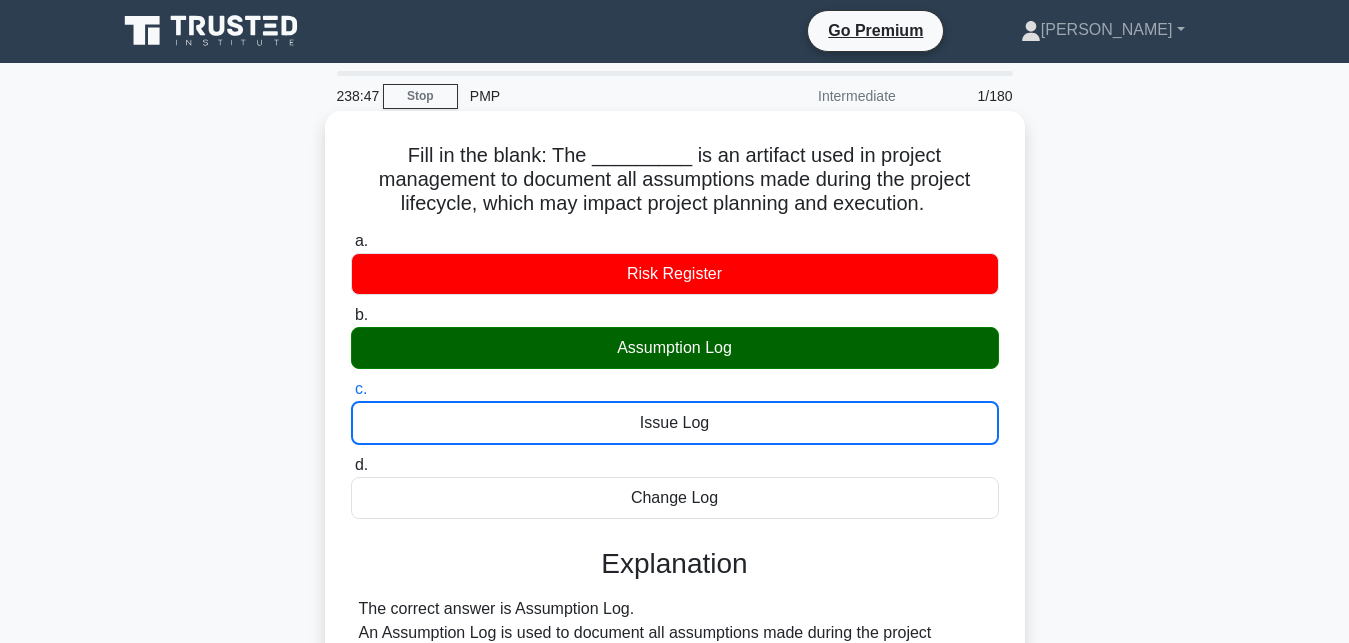 click on "d.
Change Log" at bounding box center (351, 465) 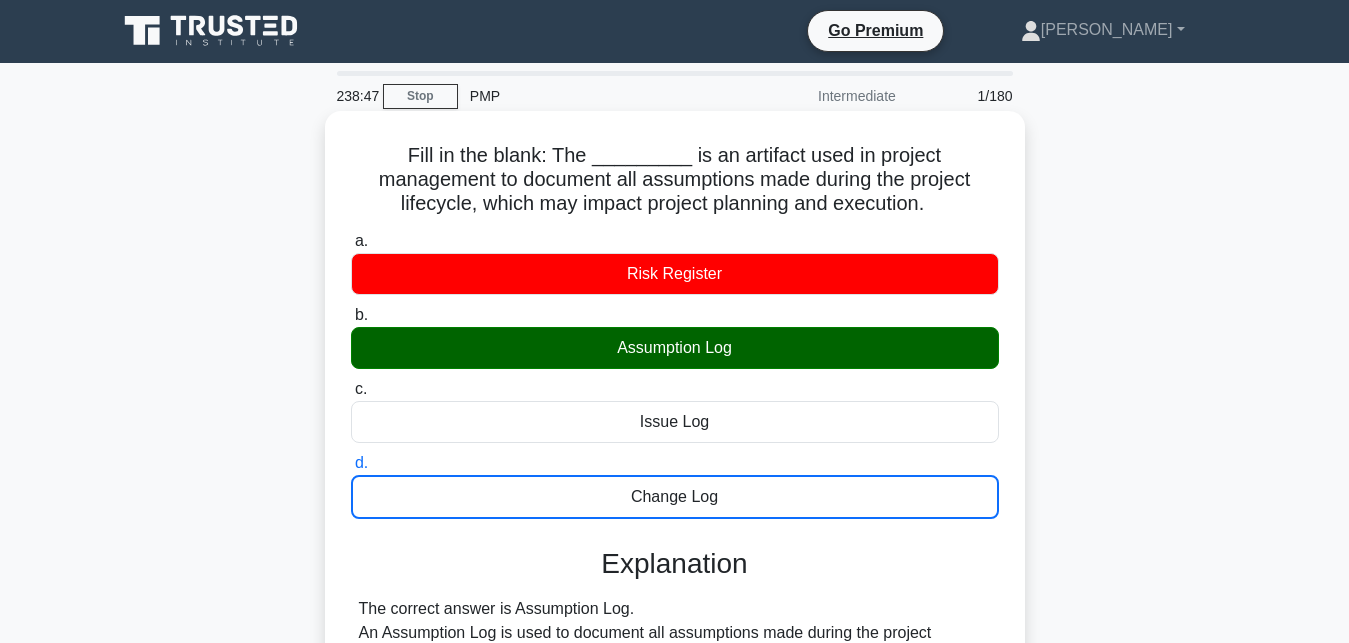 click on "a.
Risk Register" at bounding box center [351, 241] 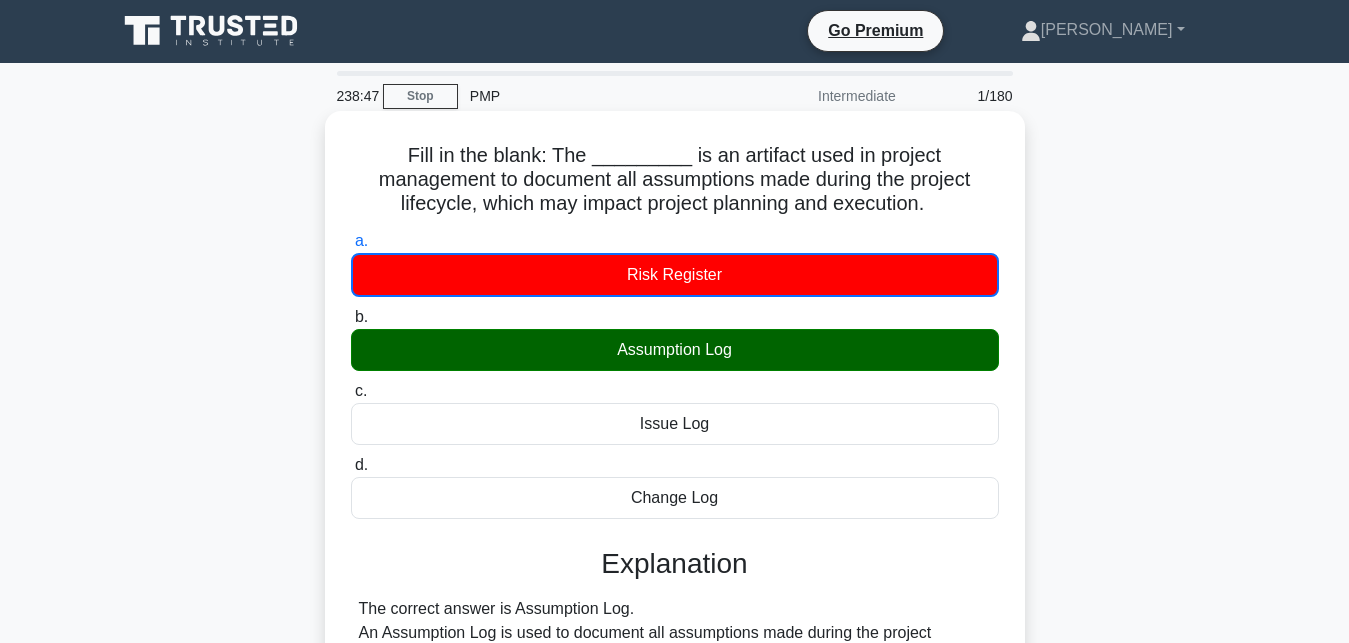 click on "b.
Assumption Log" at bounding box center (351, 317) 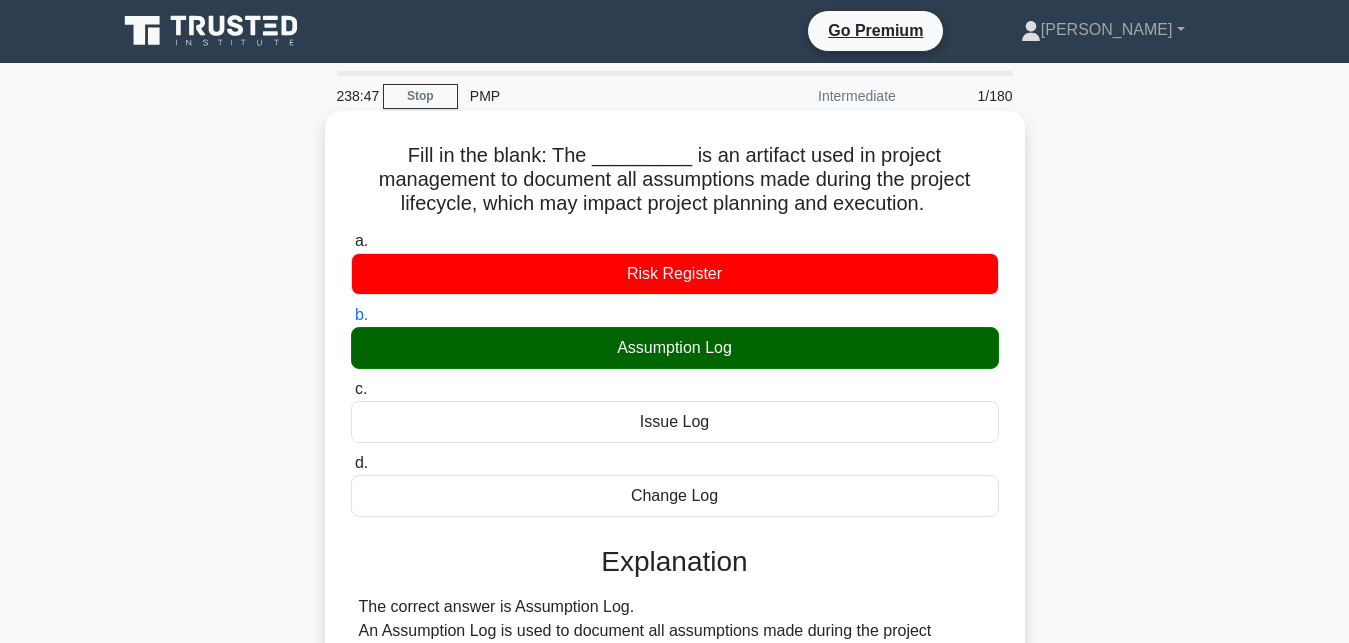 click on "c.
Issue Log" at bounding box center [351, 389] 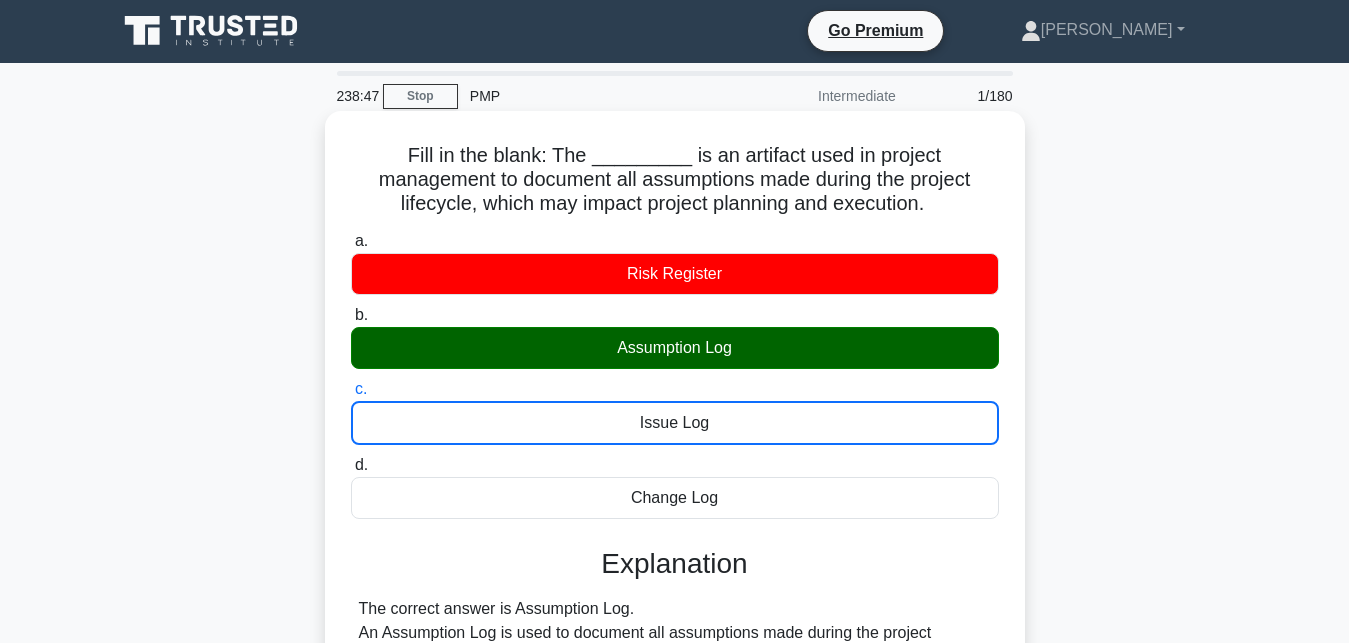 click on "d.
Change Log" at bounding box center [351, 465] 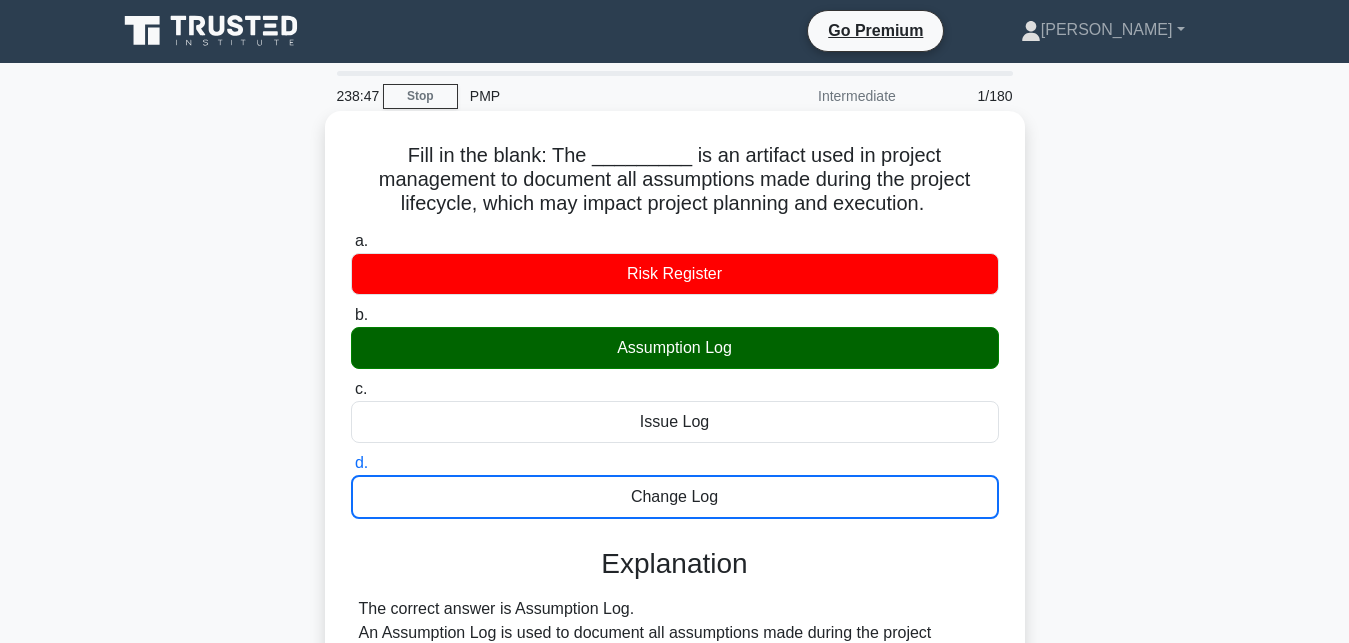 click on "a.
Risk Register" at bounding box center (351, 241) 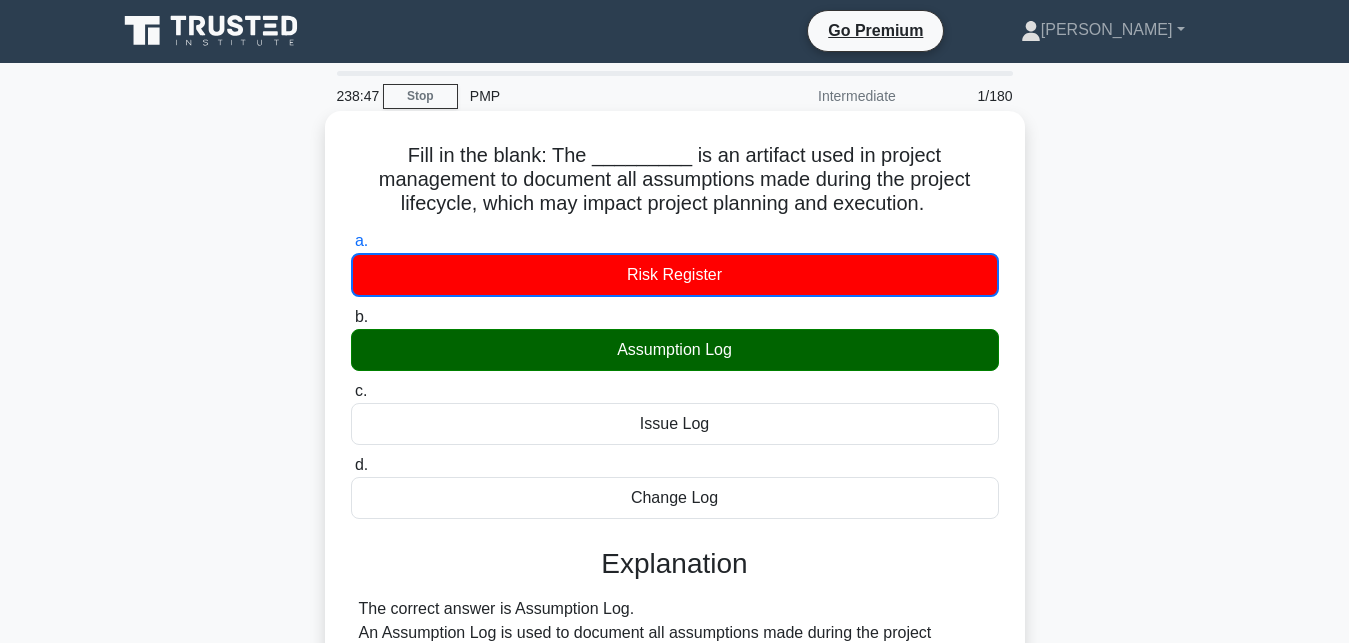 click on "b.
Assumption Log" at bounding box center [351, 317] 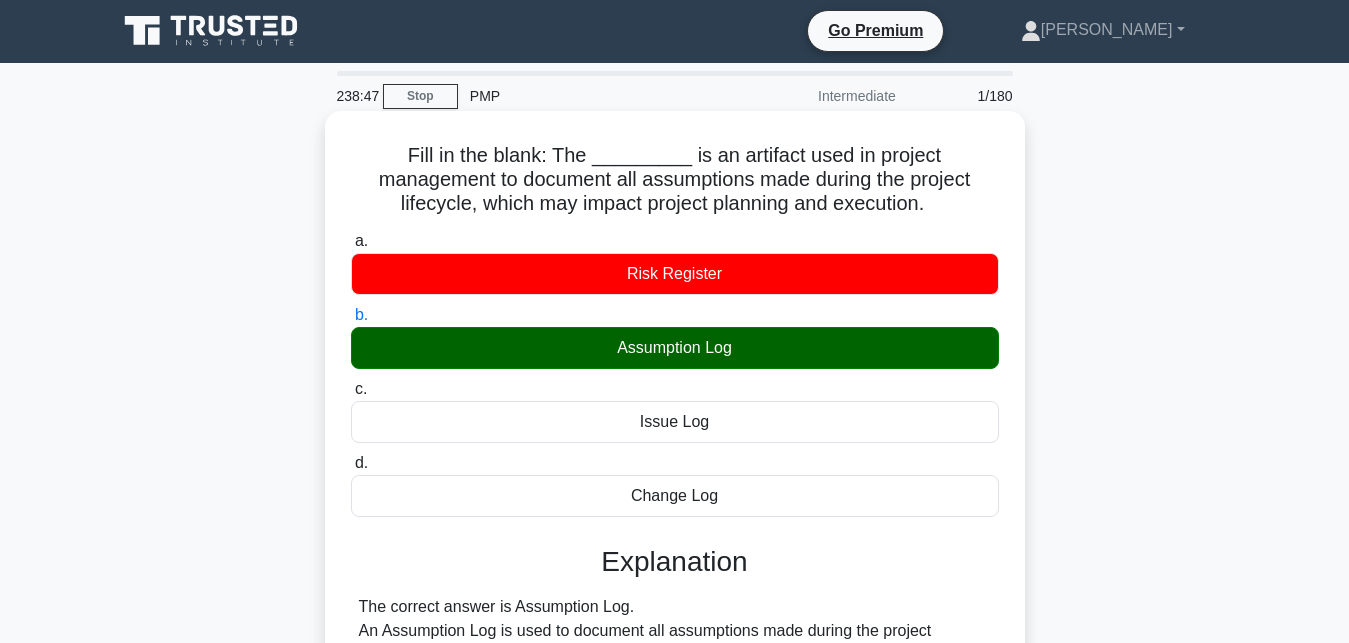 click on "c.
Issue Log" at bounding box center (351, 389) 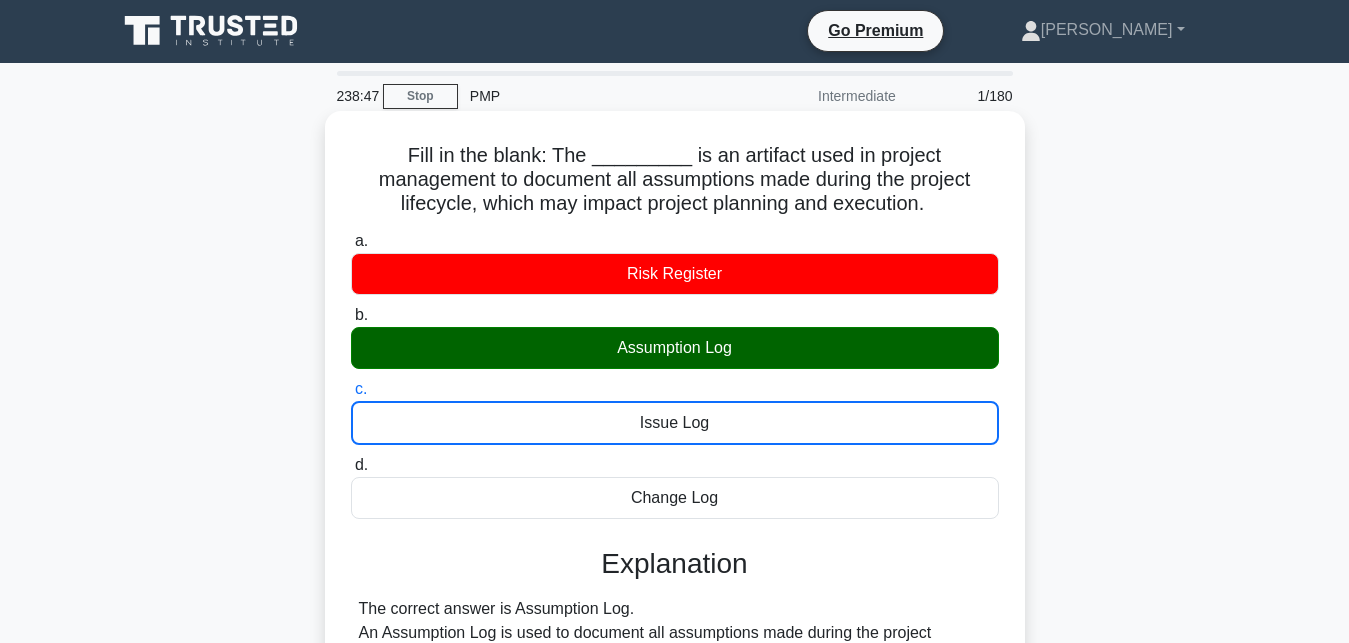 click on "d.
Change Log" at bounding box center (351, 465) 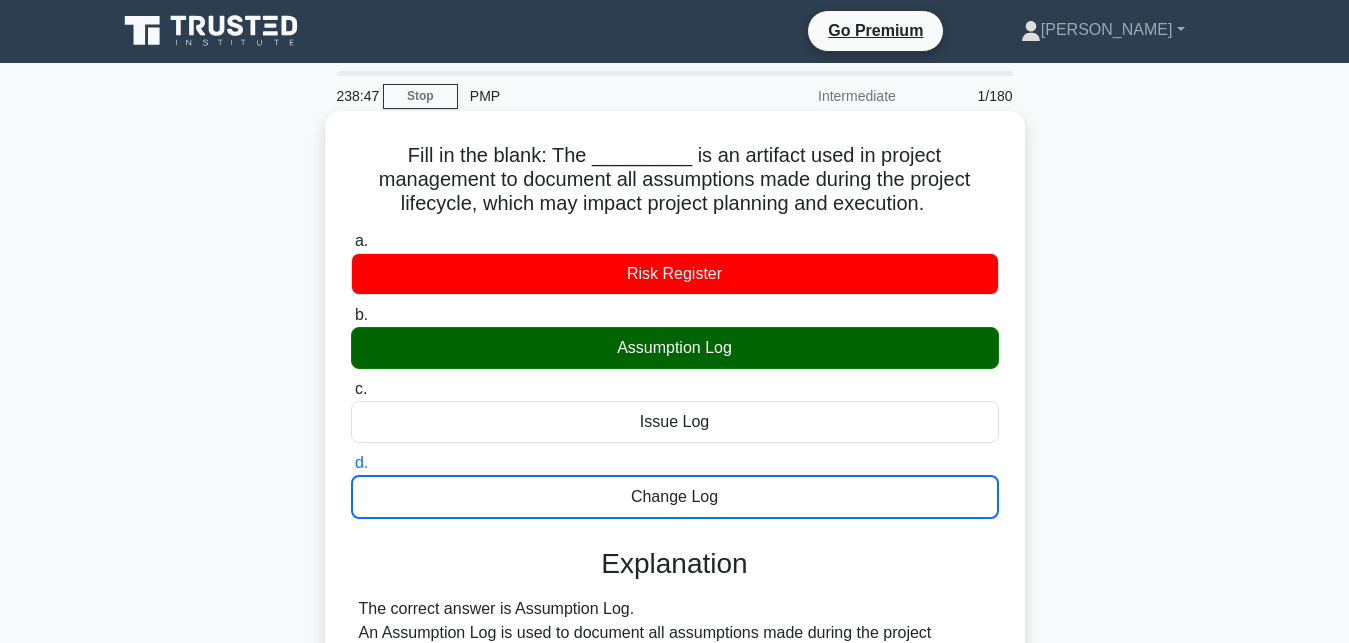 click on "a.
Risk Register" at bounding box center (351, 241) 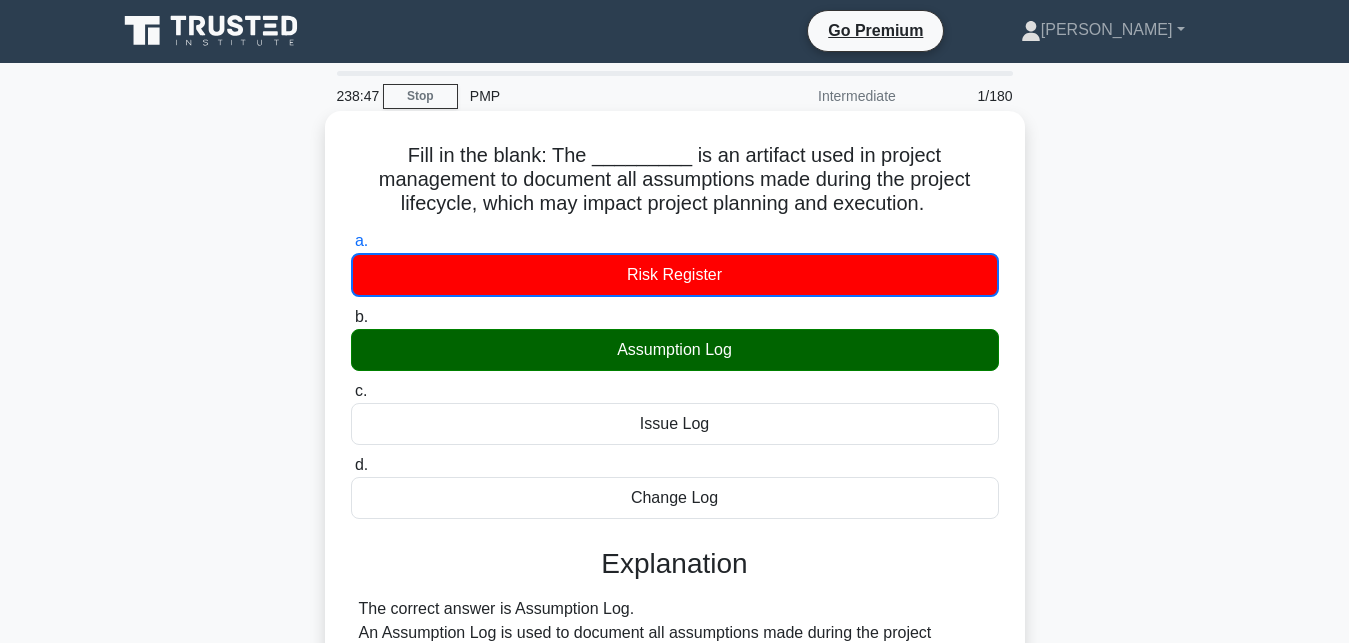click on "b.
Assumption Log" at bounding box center [351, 317] 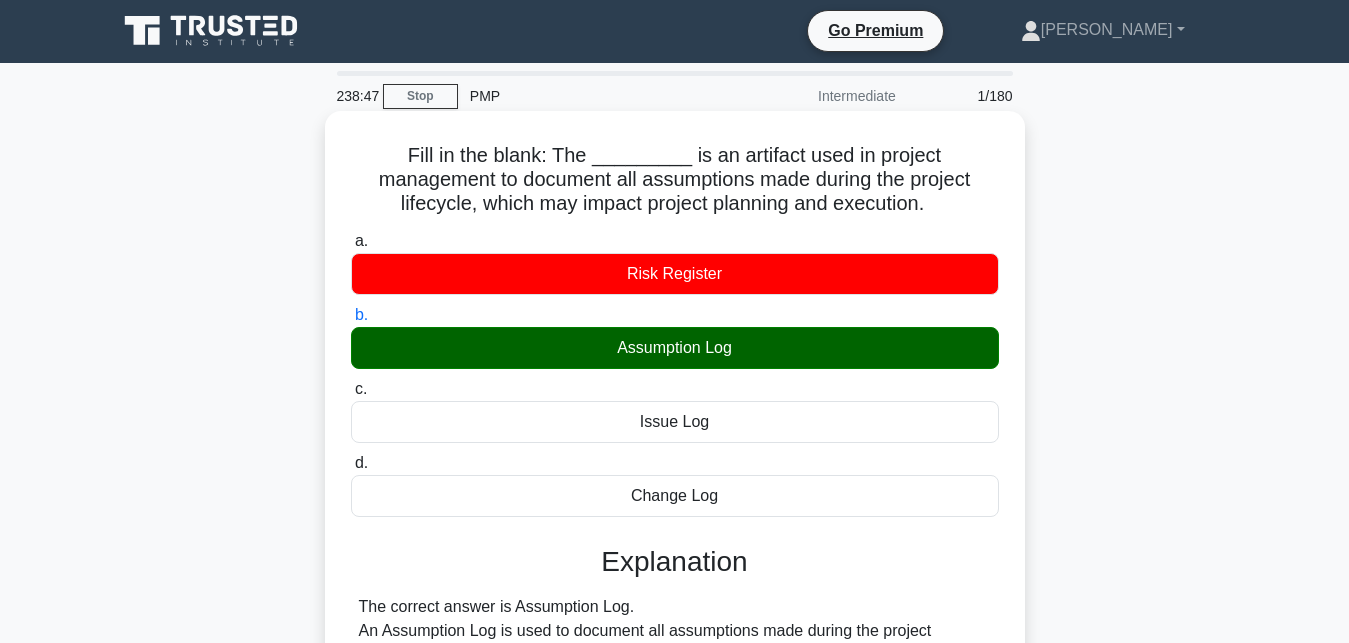 click on "c.
Issue Log" at bounding box center (351, 389) 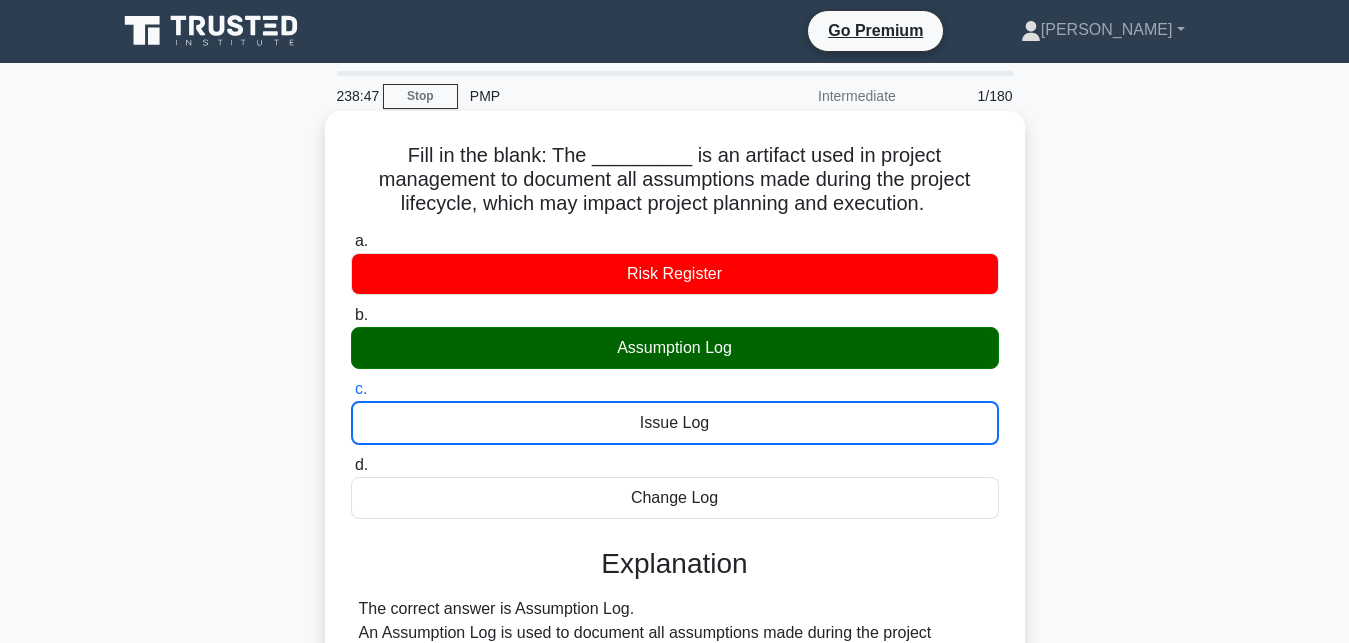 click on "d.
Change Log" at bounding box center [351, 465] 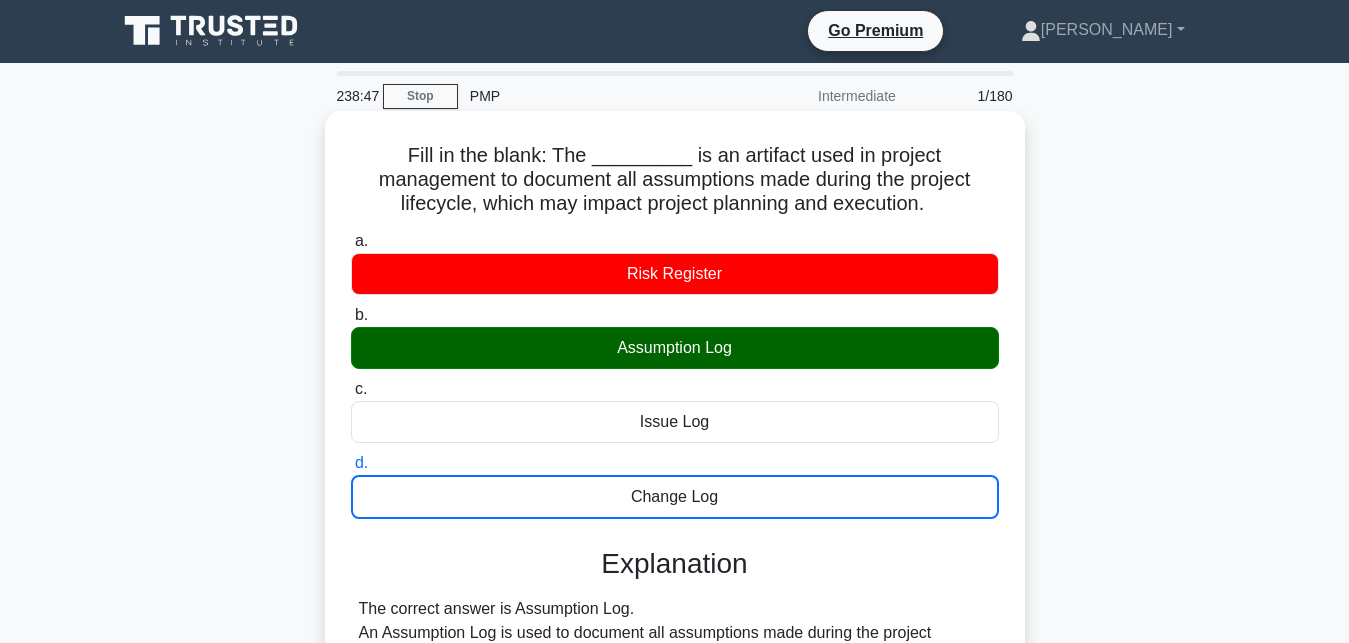 click on "a.
Risk Register" at bounding box center [351, 241] 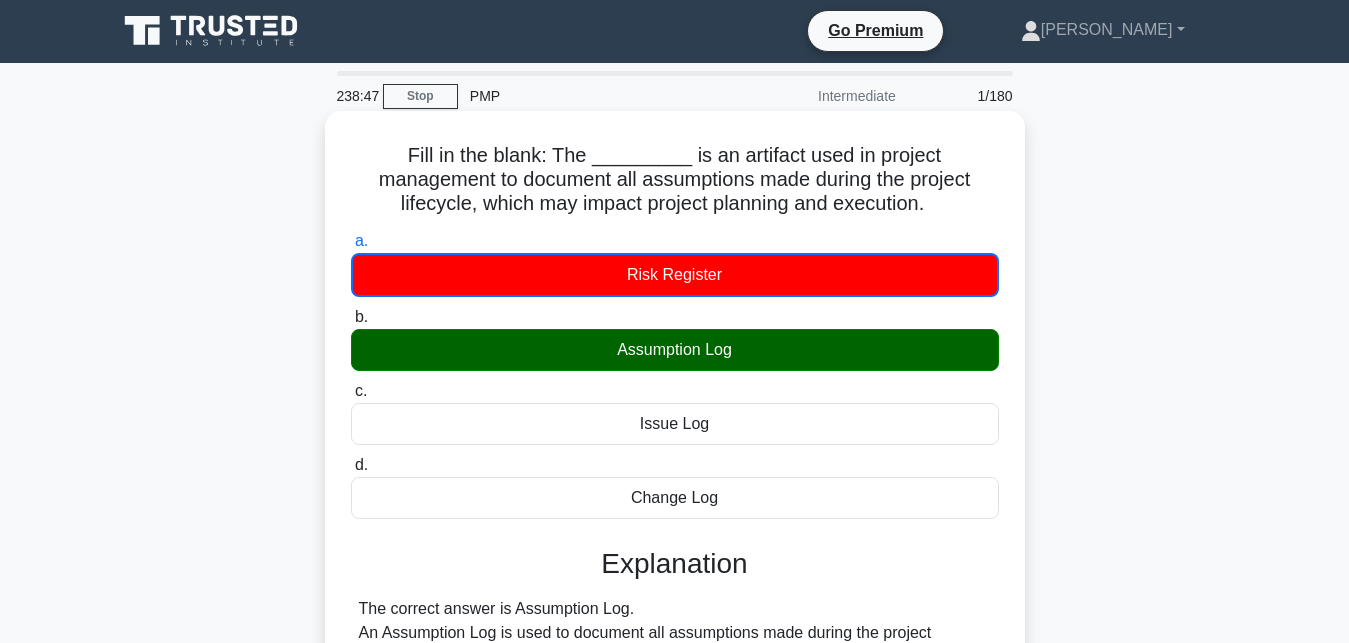 click on "b.
Assumption Log" at bounding box center [351, 317] 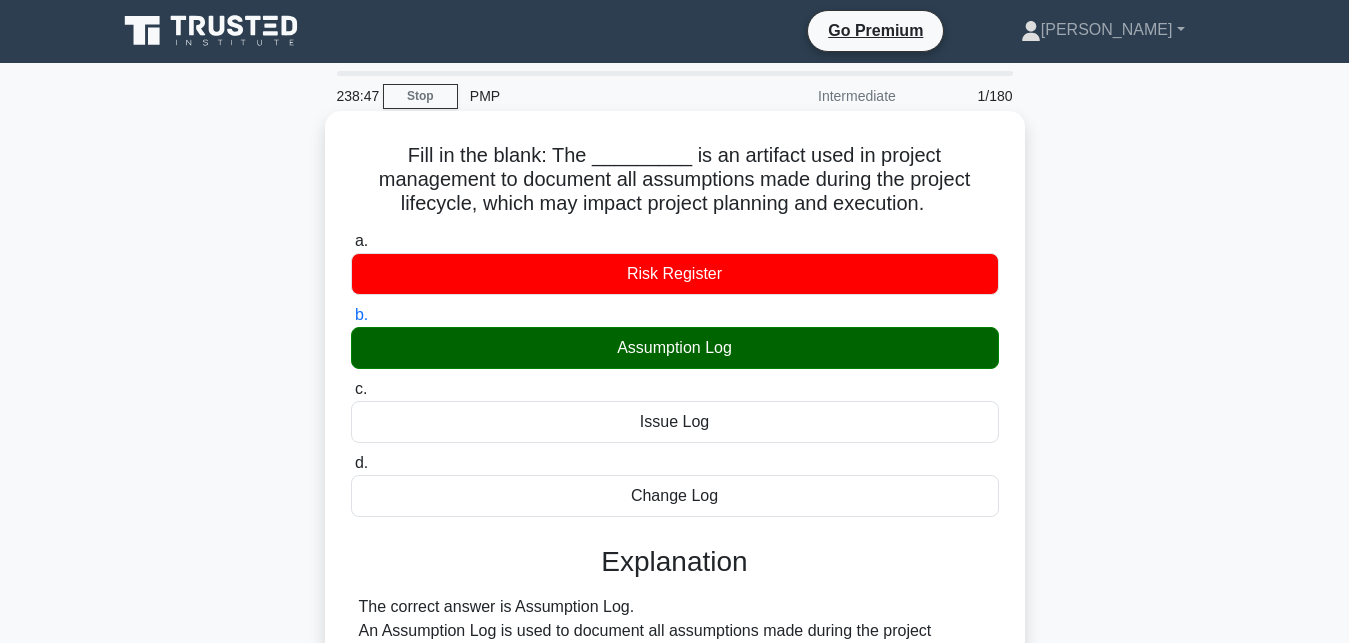 click on "c.
Issue Log" at bounding box center (351, 389) 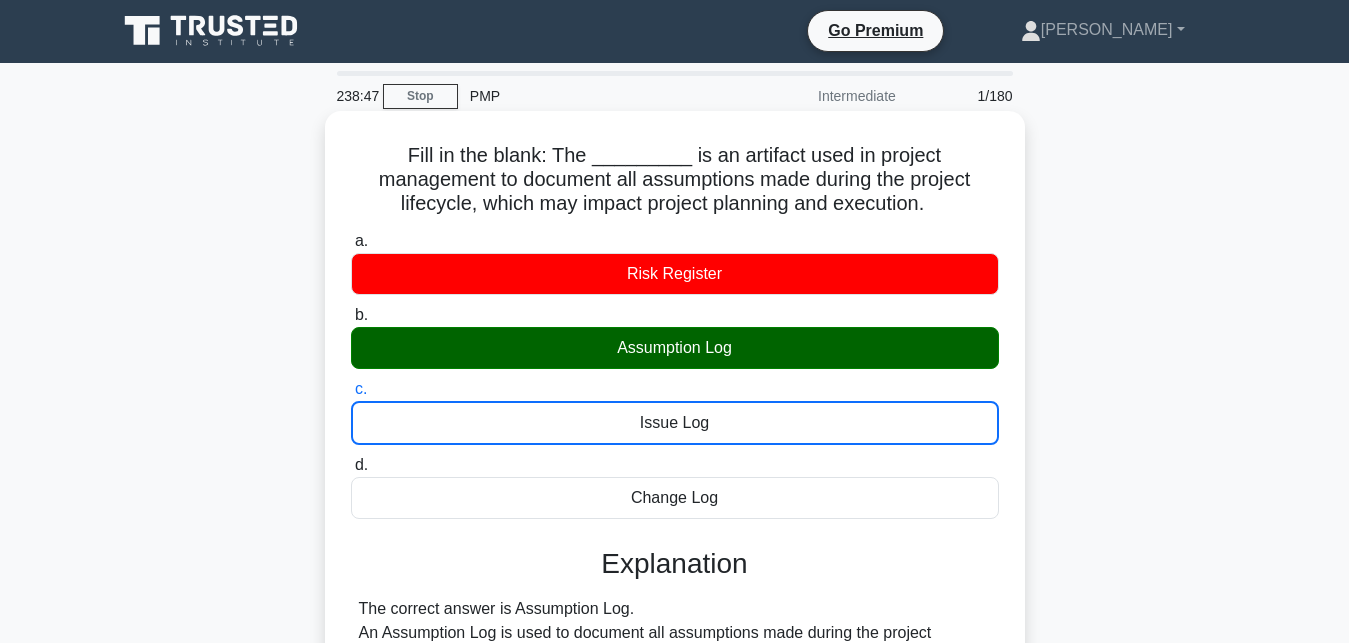 click on "d.
Change Log" at bounding box center (351, 465) 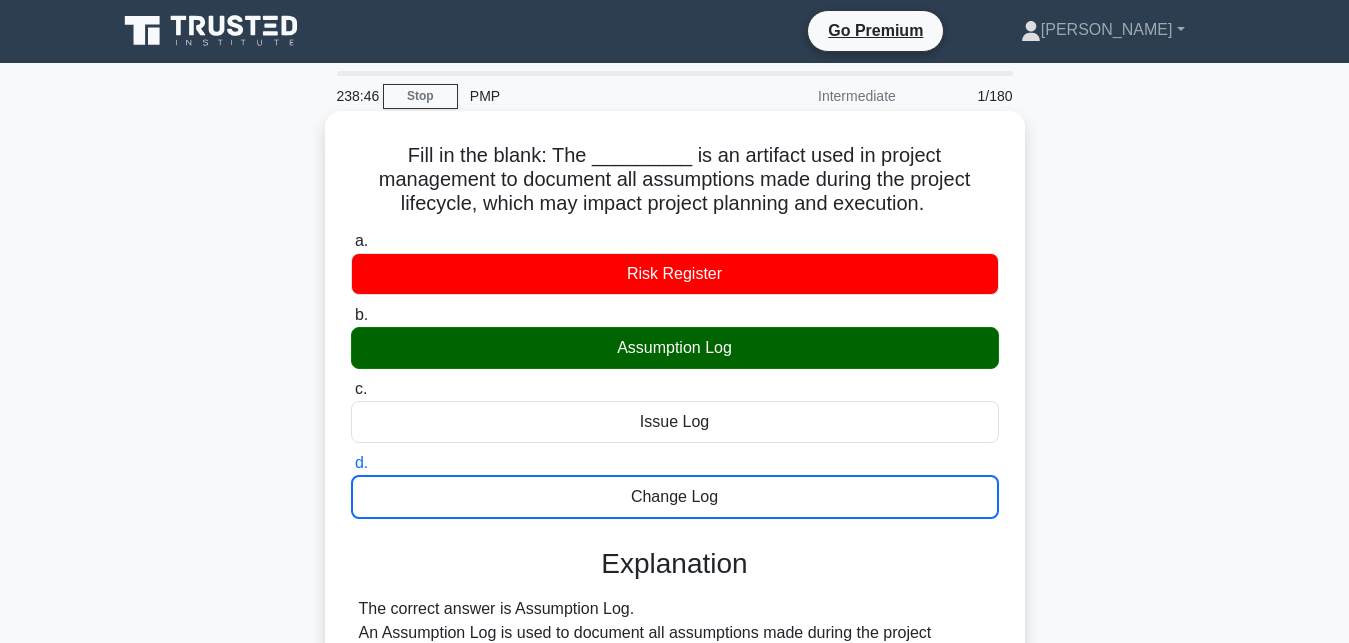 click on "a.
Risk Register" at bounding box center (351, 241) 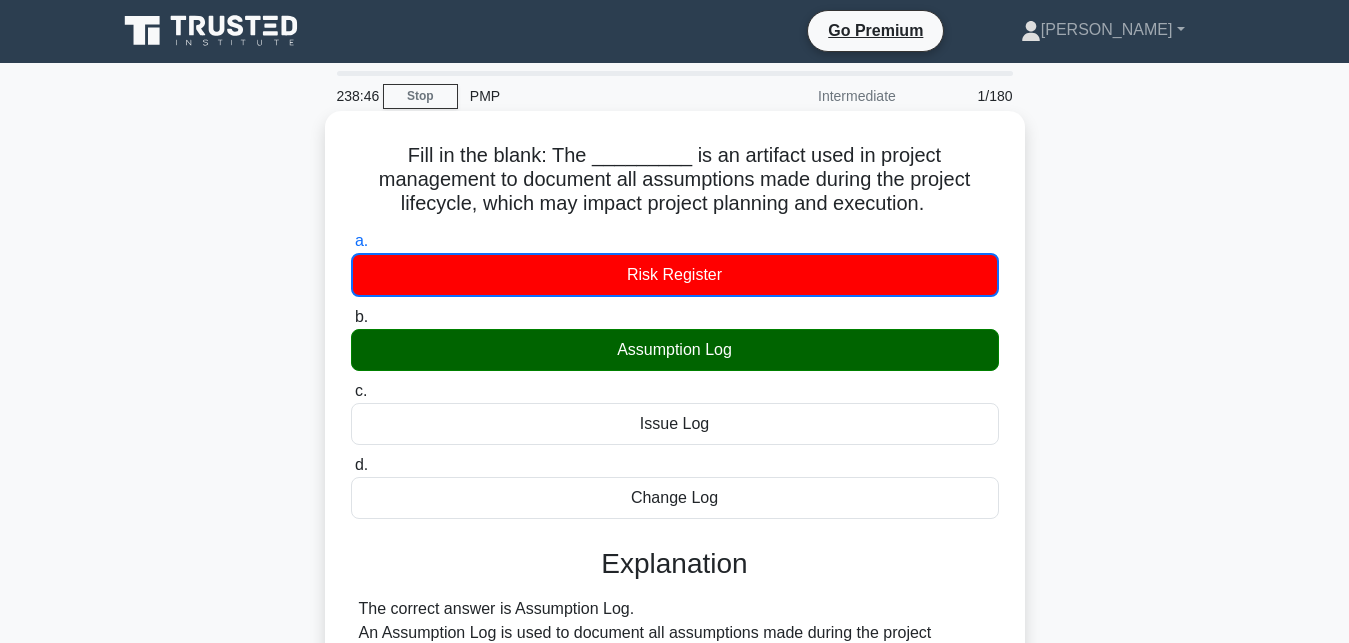 click on "b.
Assumption Log" at bounding box center (351, 317) 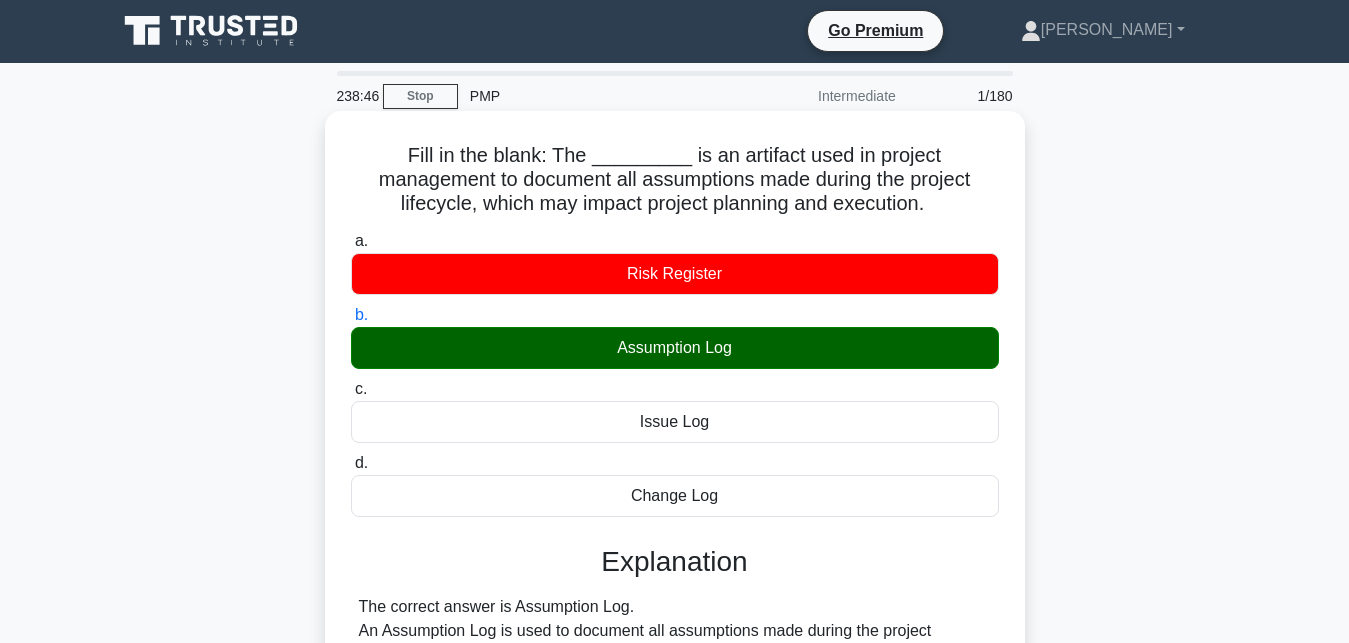 click on "c.
Issue Log" at bounding box center [351, 389] 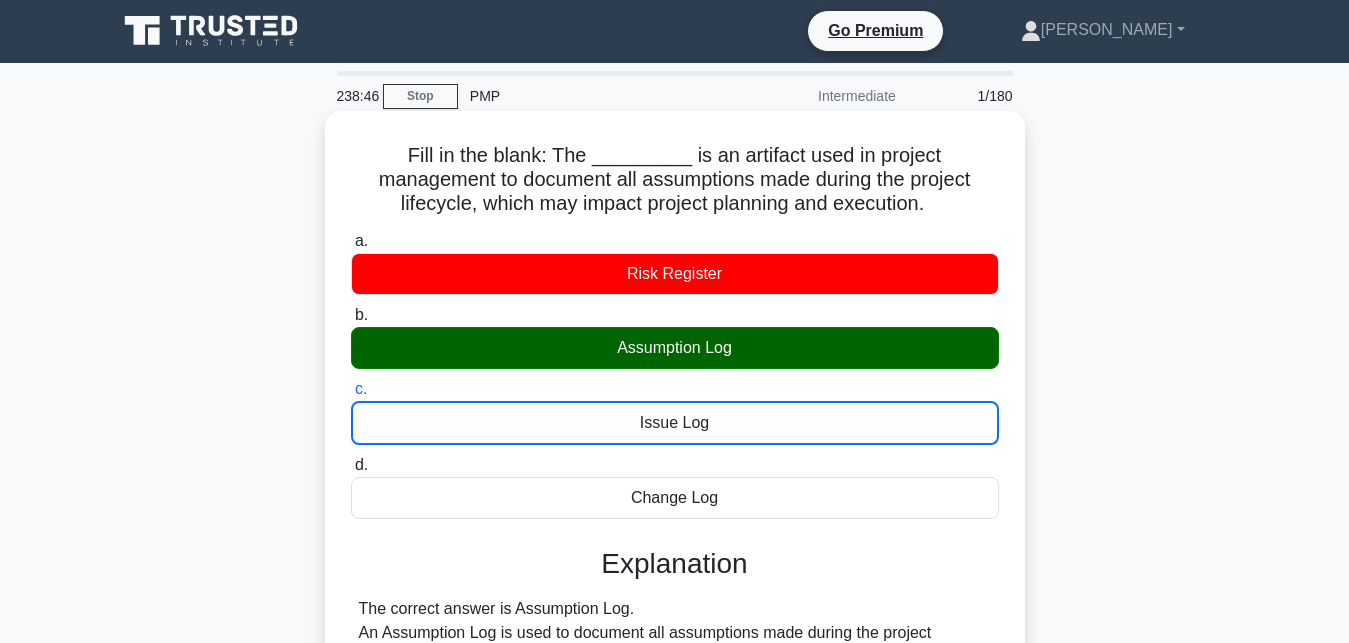 click on "d.
Change Log" at bounding box center [351, 465] 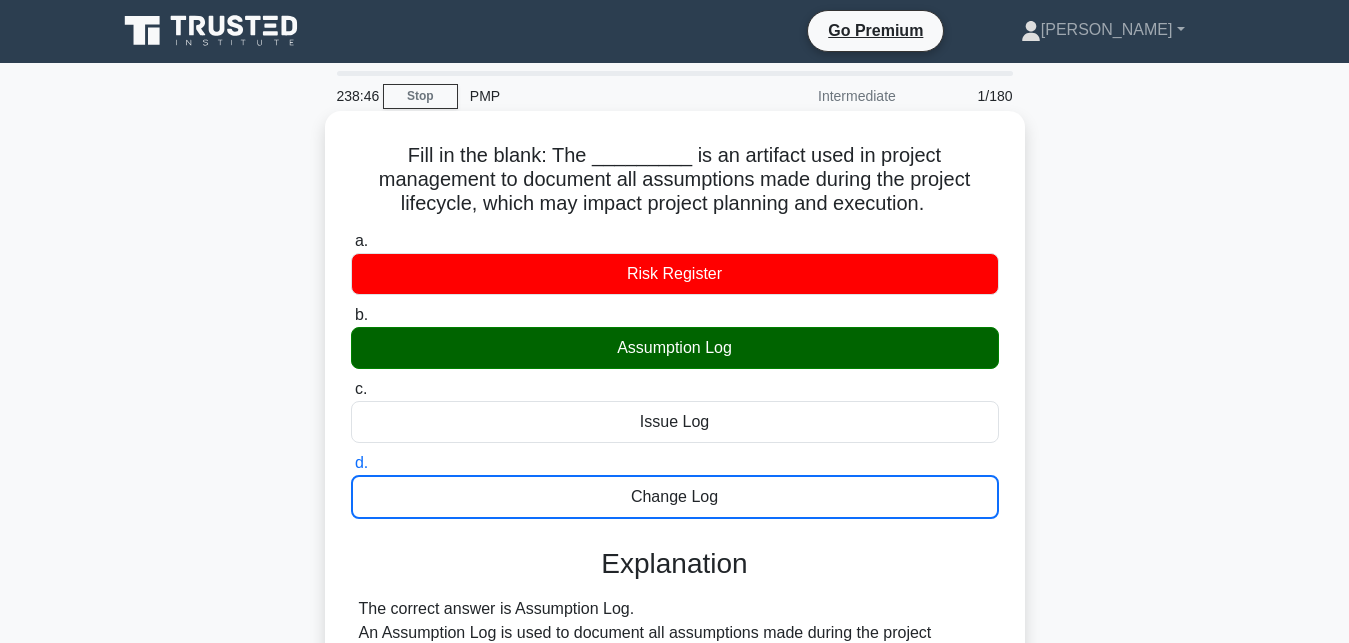 click on "a.
Risk Register" at bounding box center [351, 241] 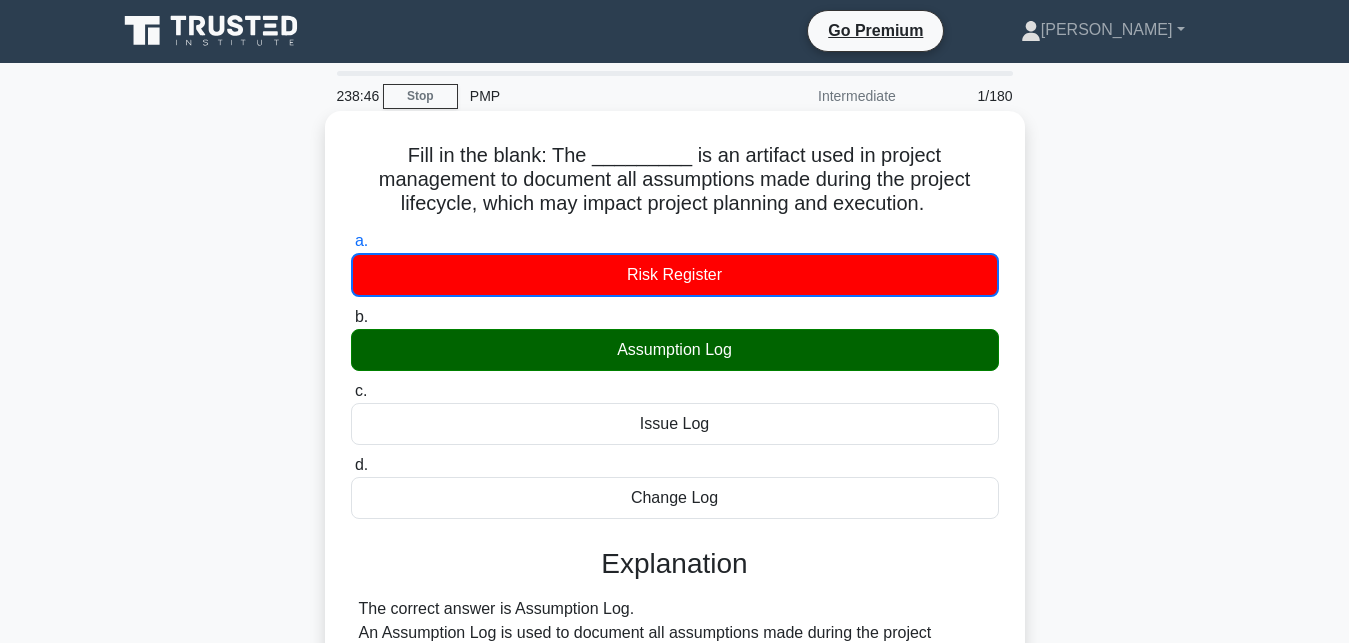 click on "b.
Assumption Log" at bounding box center [351, 317] 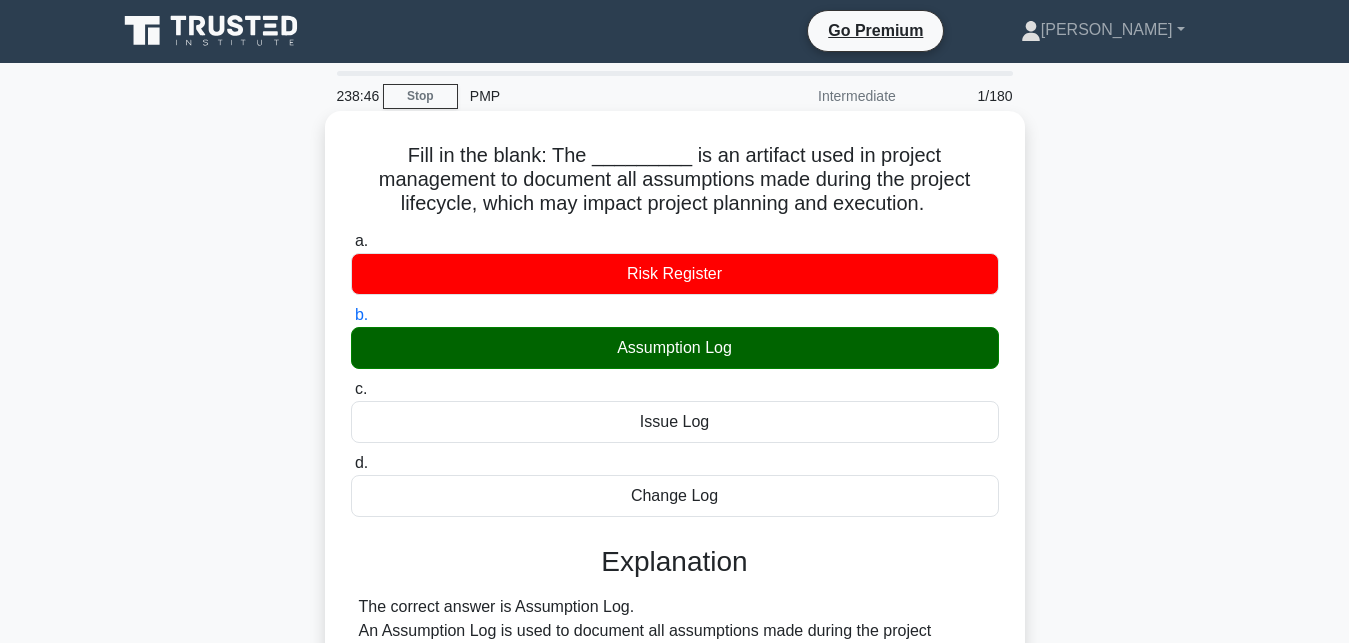 click on "c.
Issue Log" at bounding box center [351, 389] 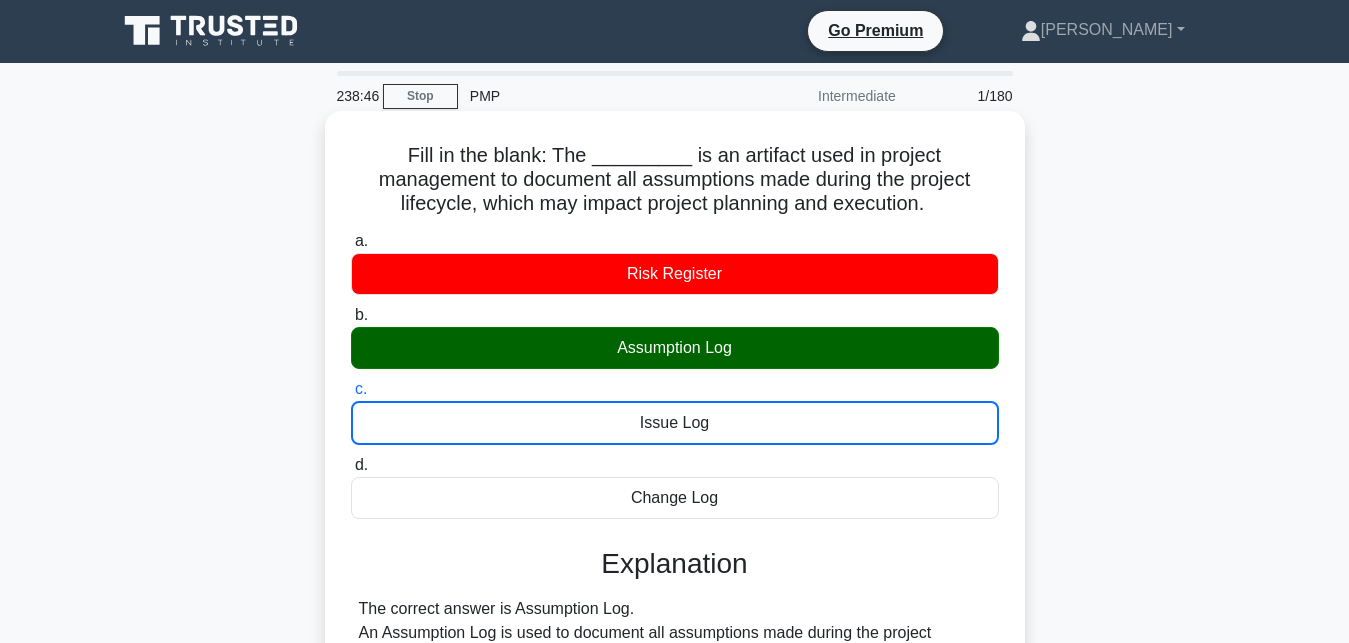 click on "d.
Change Log" at bounding box center [351, 465] 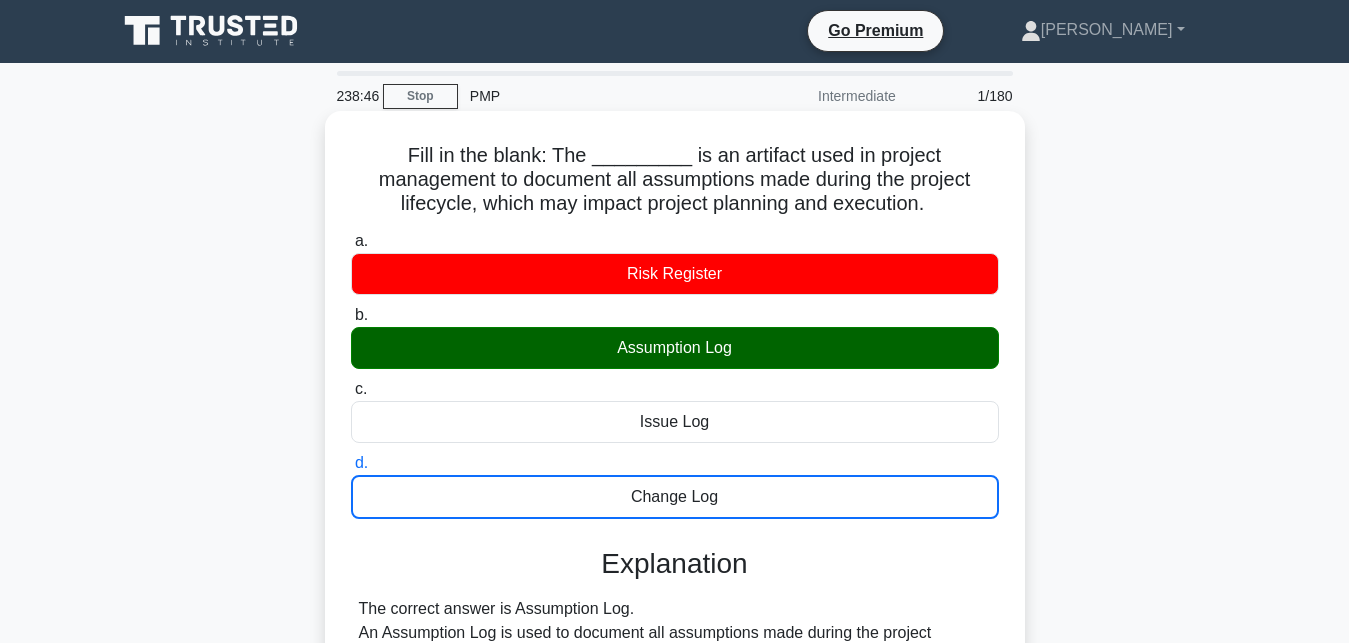 click on "a.
Risk Register" at bounding box center (351, 241) 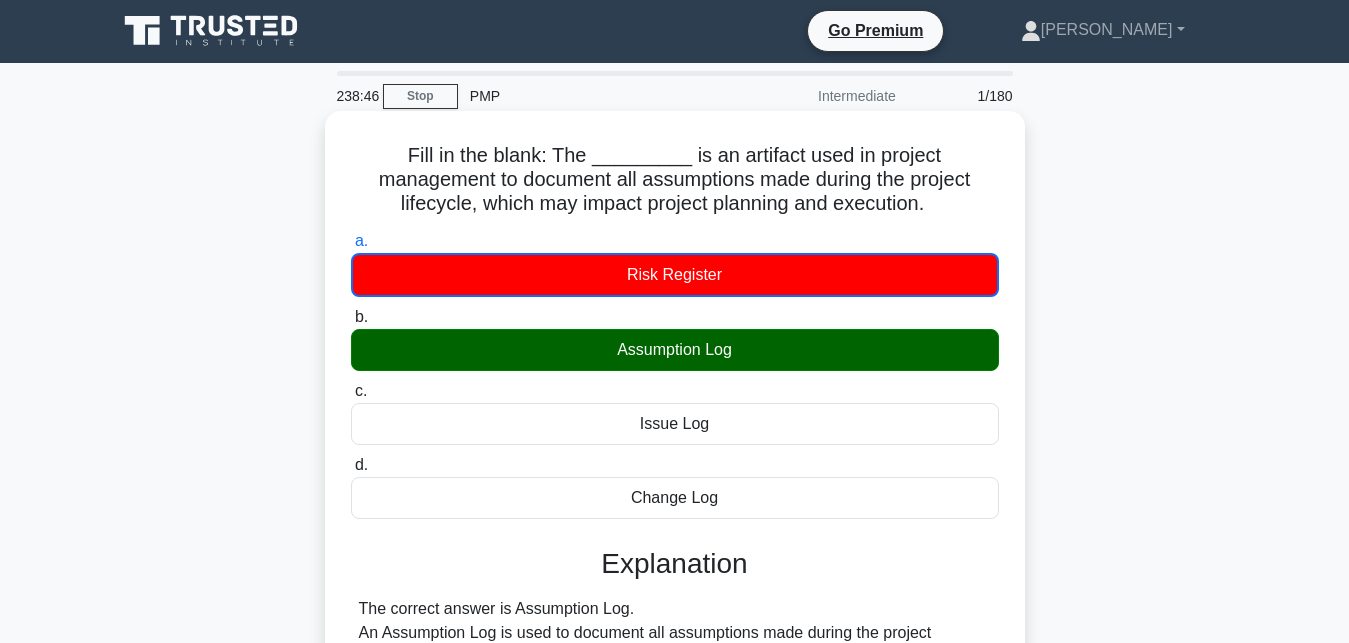 click on "b.
Assumption Log" at bounding box center [351, 317] 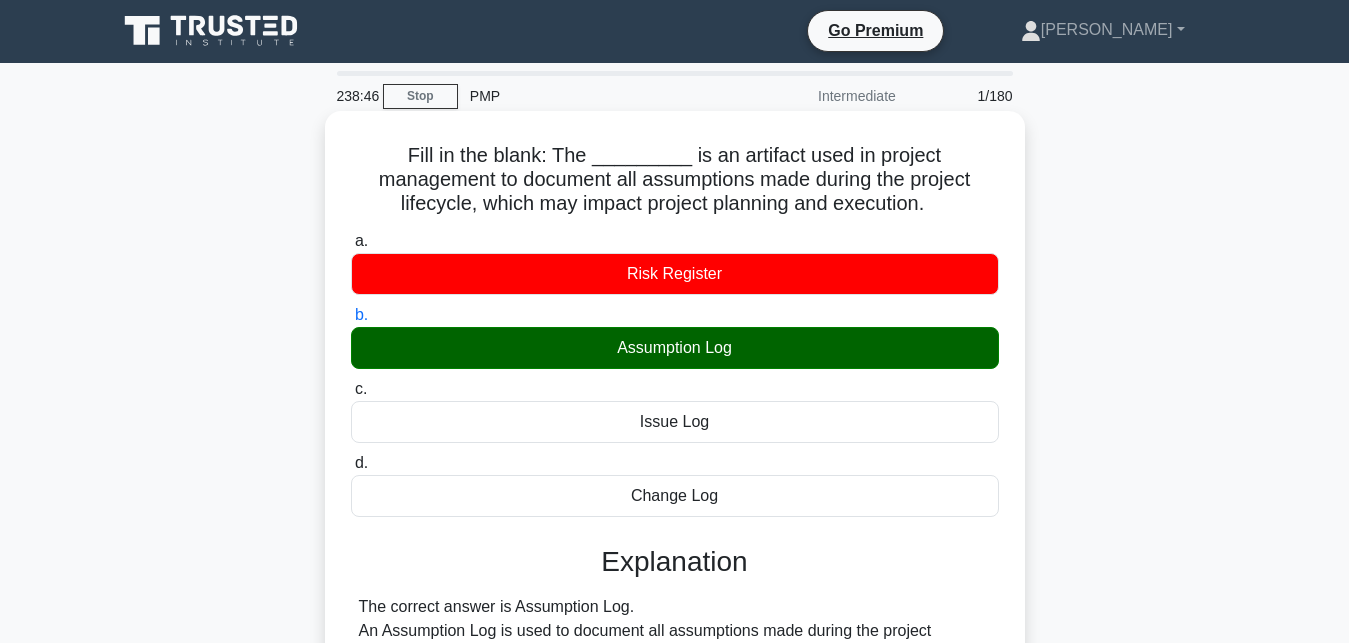click on "c.
Issue Log" at bounding box center (351, 389) 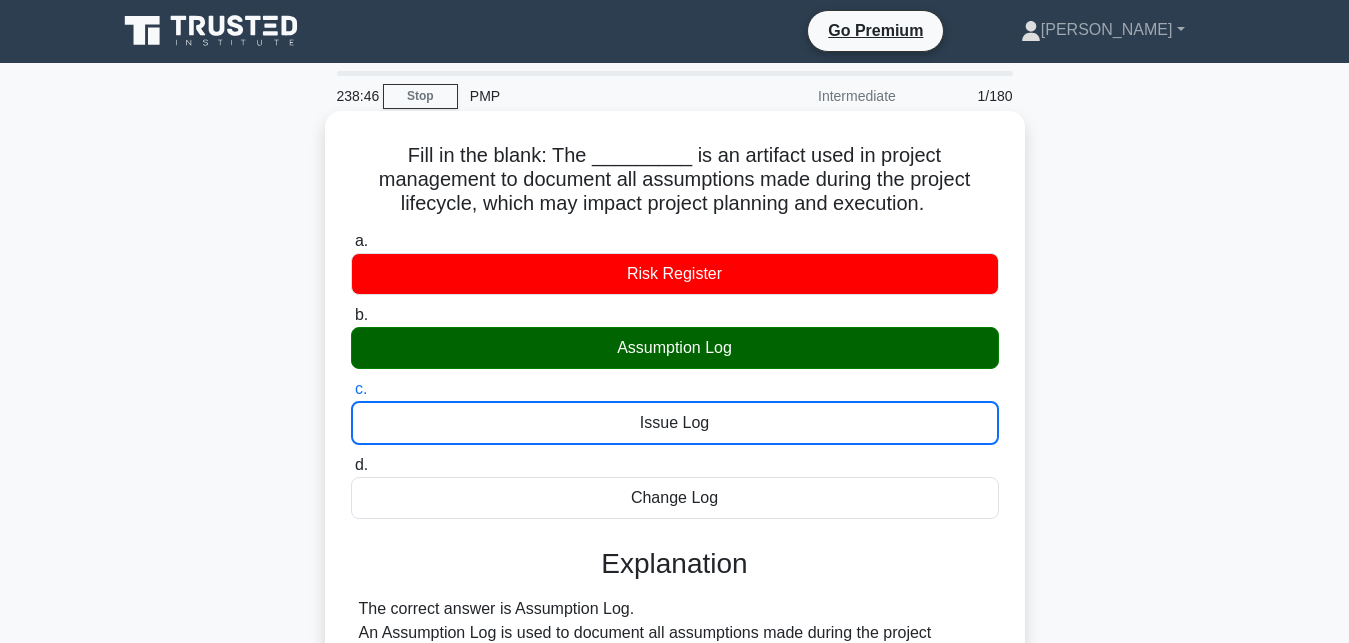 click on "d.
Change Log" at bounding box center [351, 465] 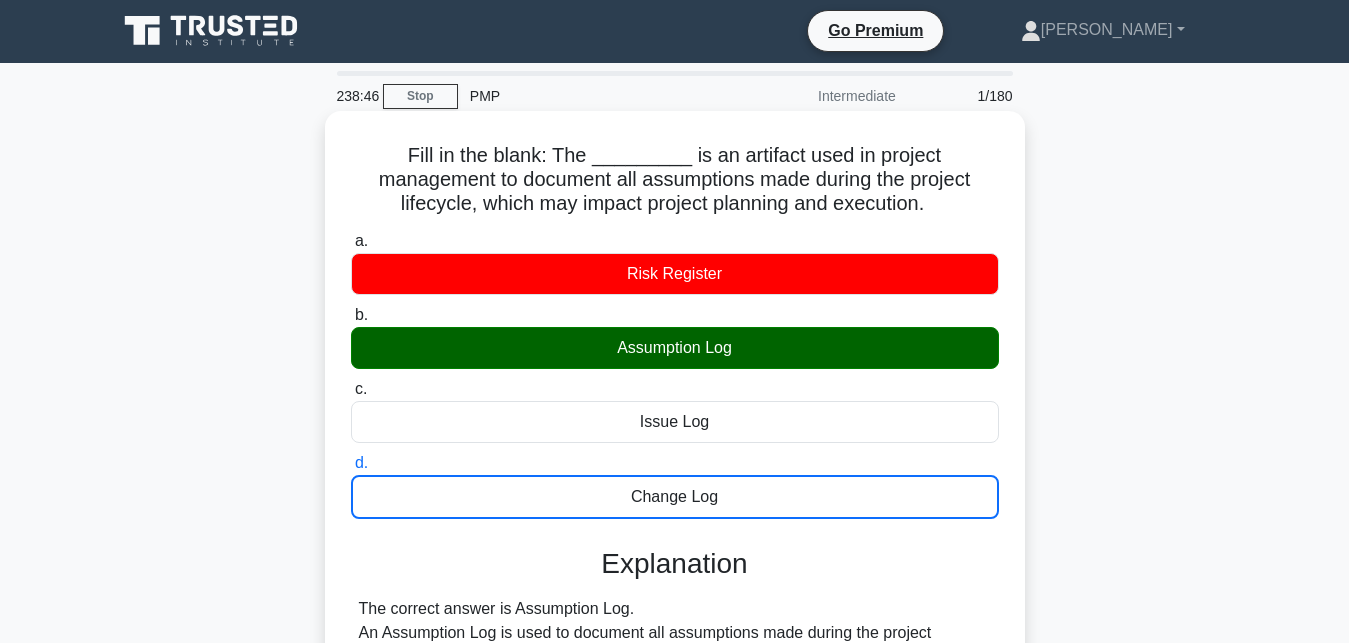 click on "a.
Risk Register" at bounding box center (351, 241) 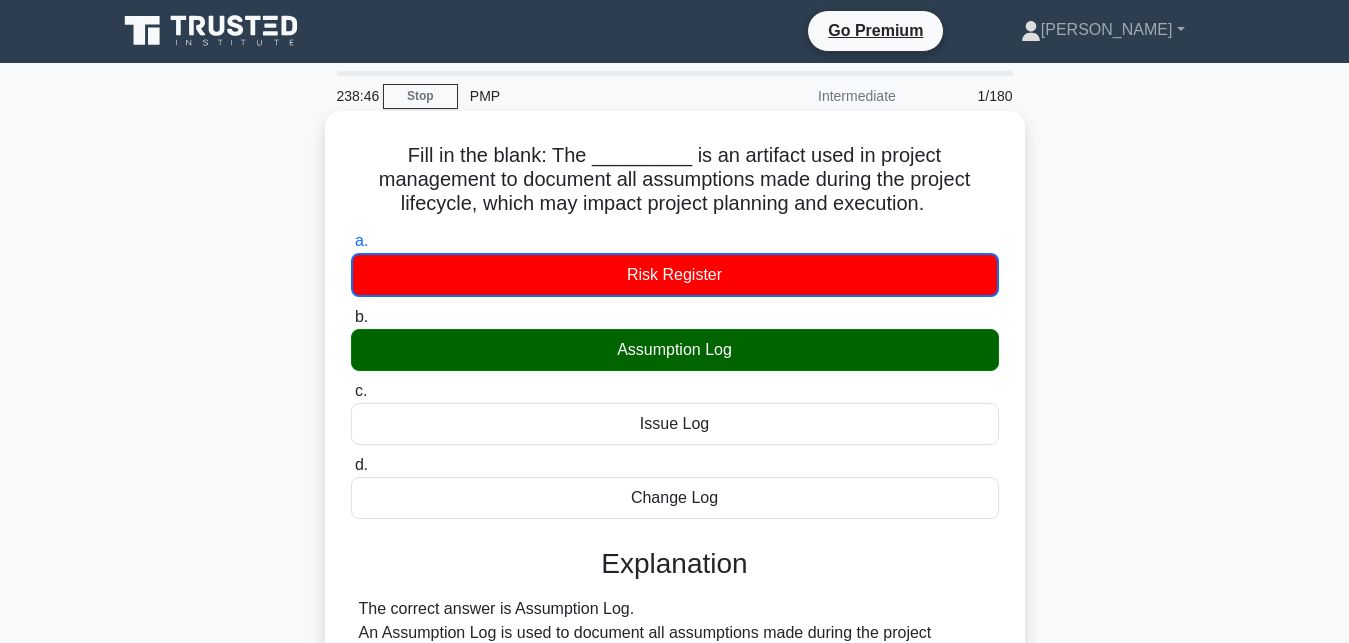 click on "b.
Assumption Log" at bounding box center [351, 317] 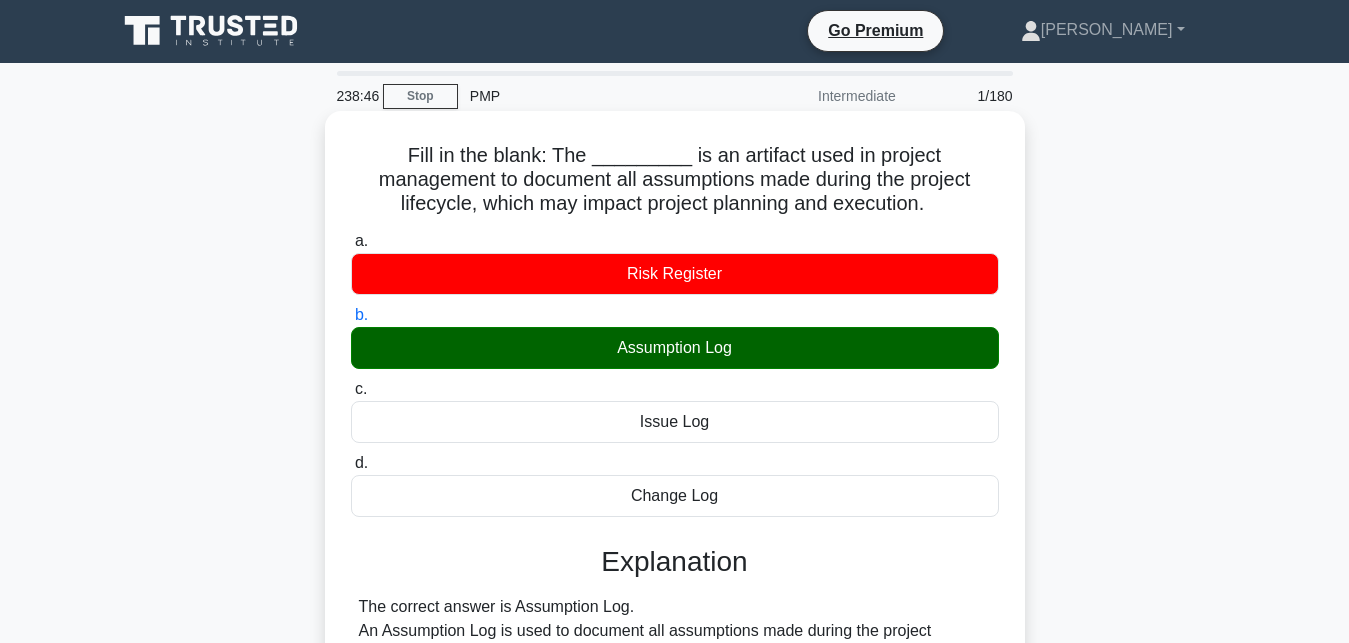 click on "c.
Issue Log" at bounding box center [351, 389] 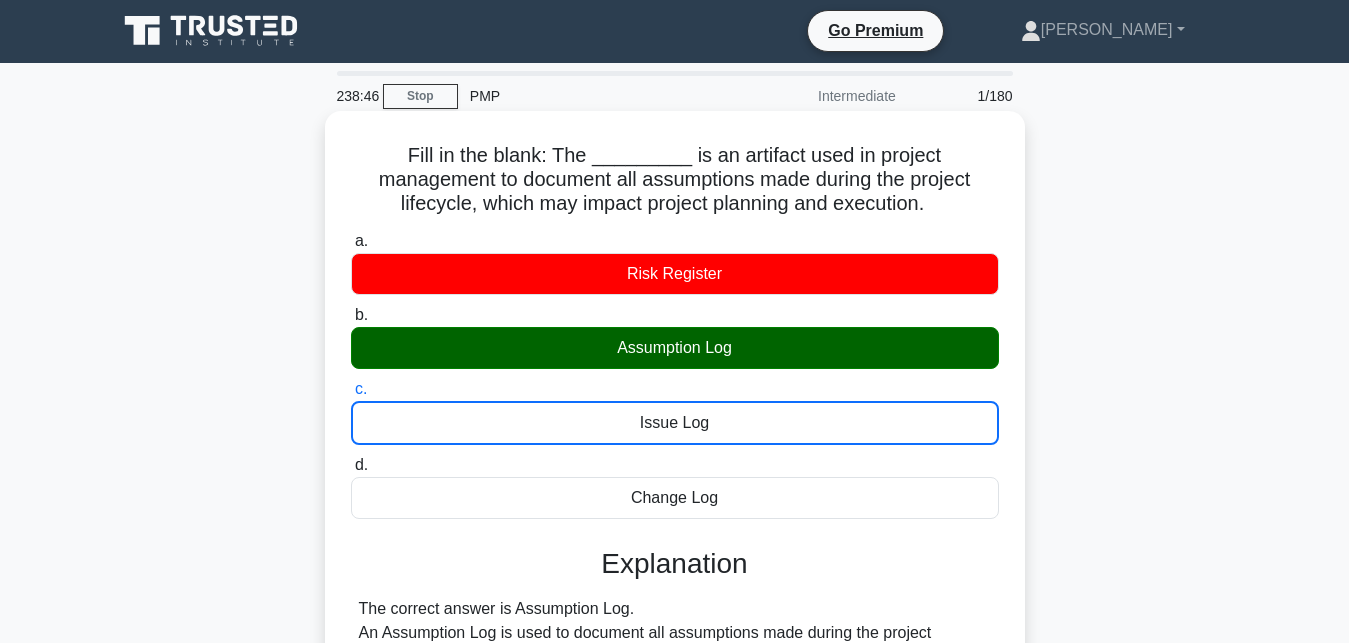 click on "d.
Change Log" at bounding box center [351, 465] 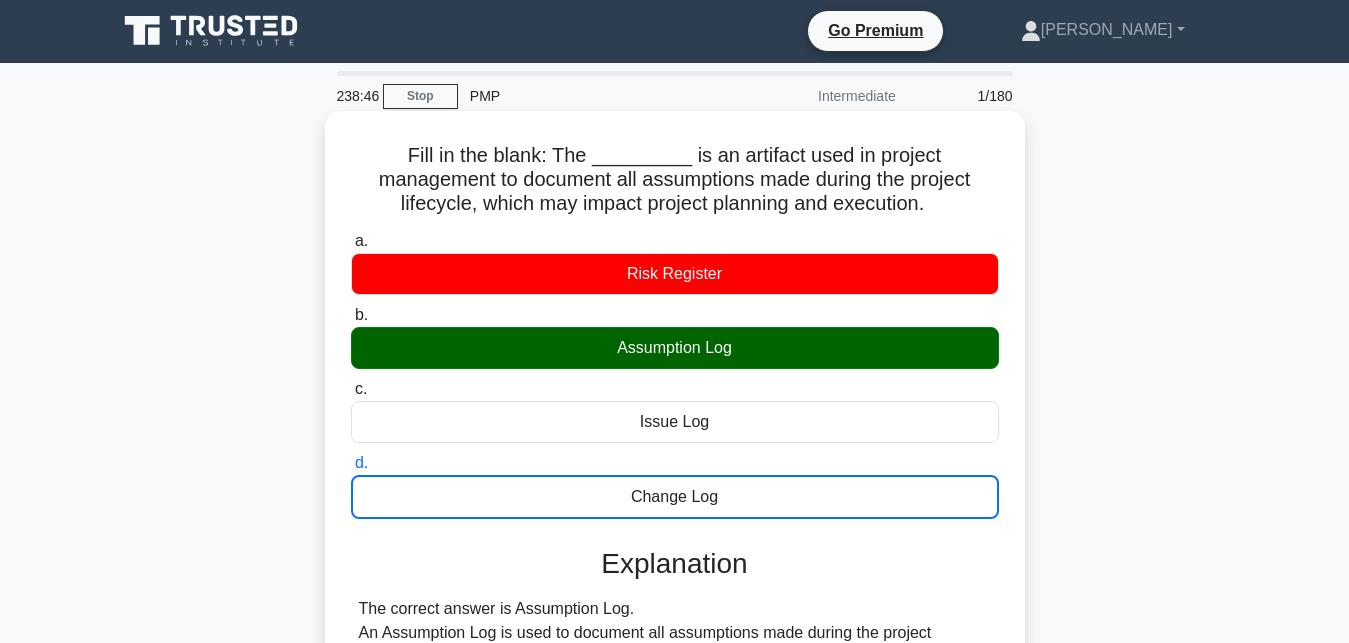 click on "a.
Risk Register" at bounding box center (351, 241) 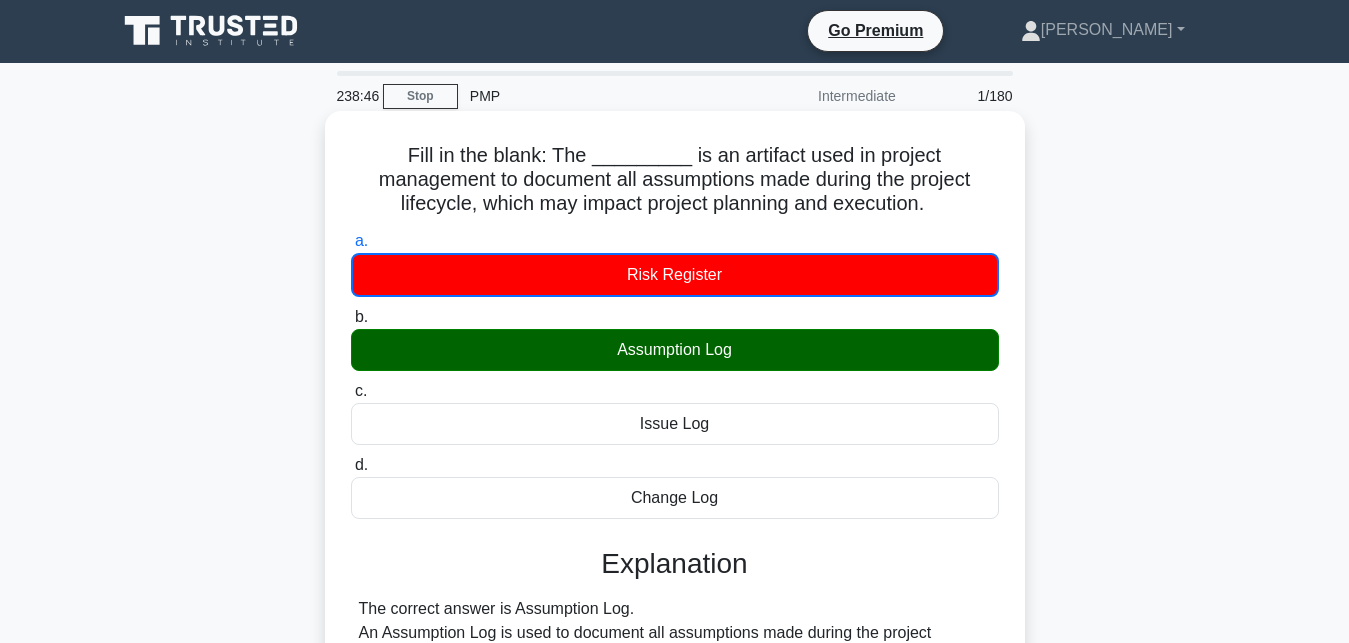 click on "b.
Assumption Log" at bounding box center (351, 317) 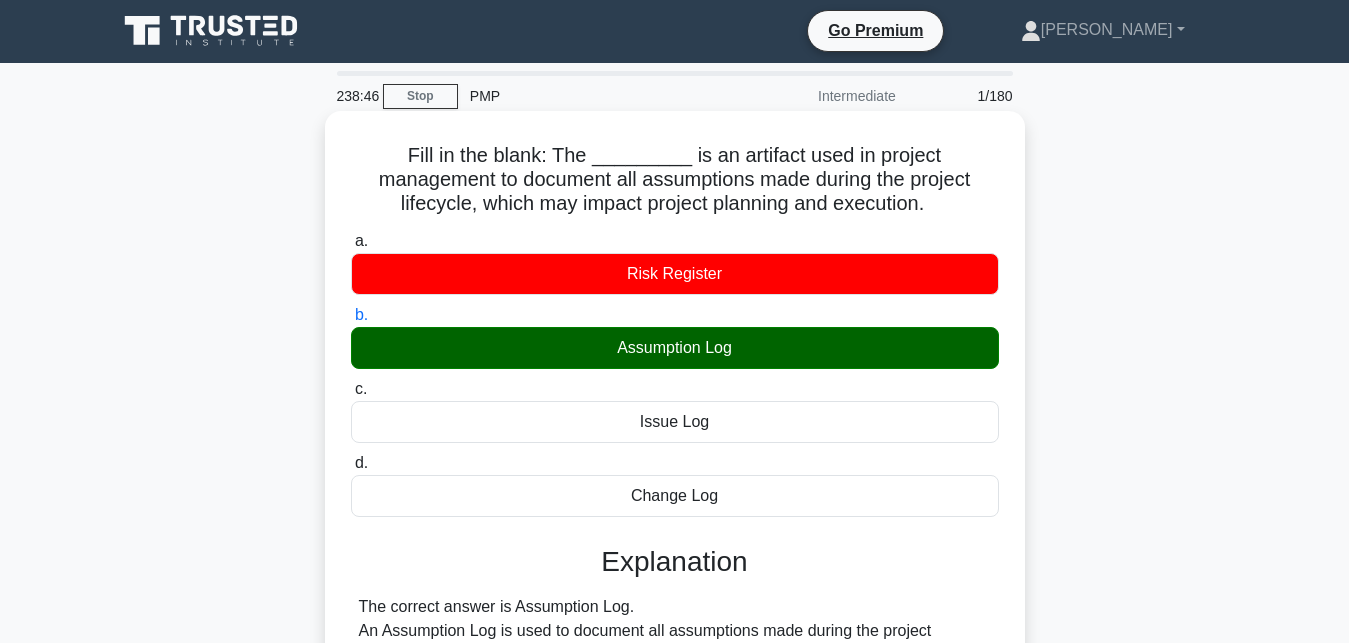 click on "c.
Issue Log" at bounding box center (351, 389) 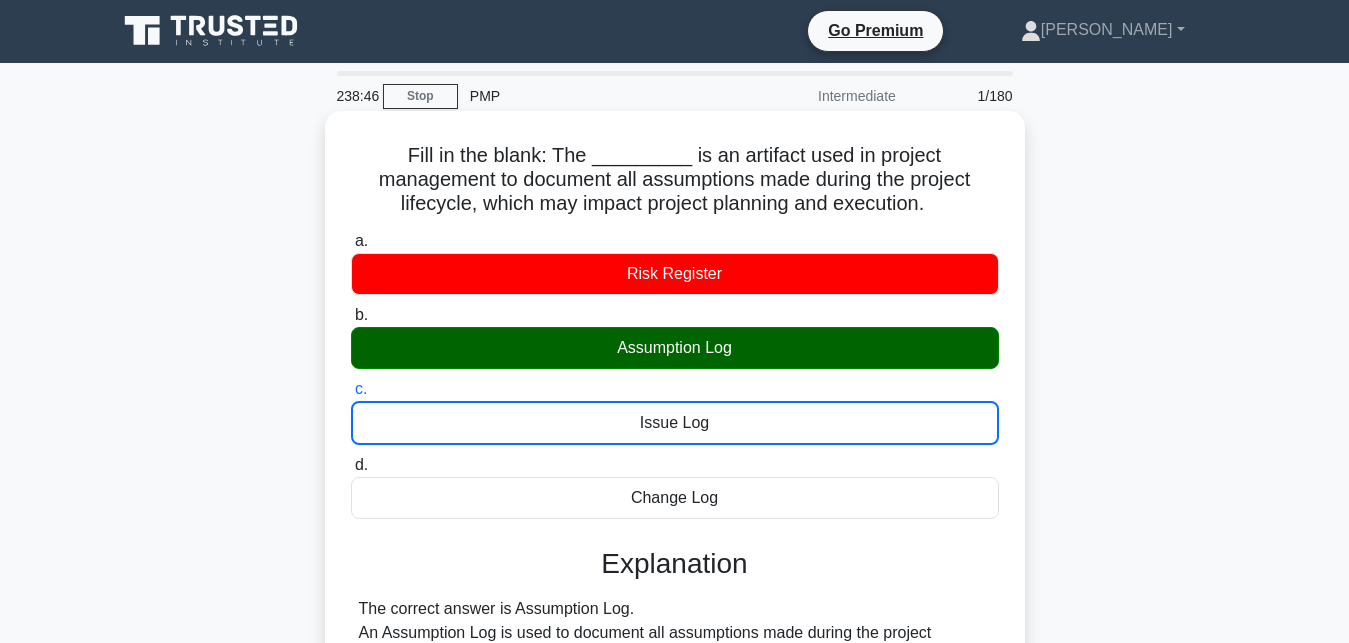 click on "d.
Change Log" at bounding box center (351, 465) 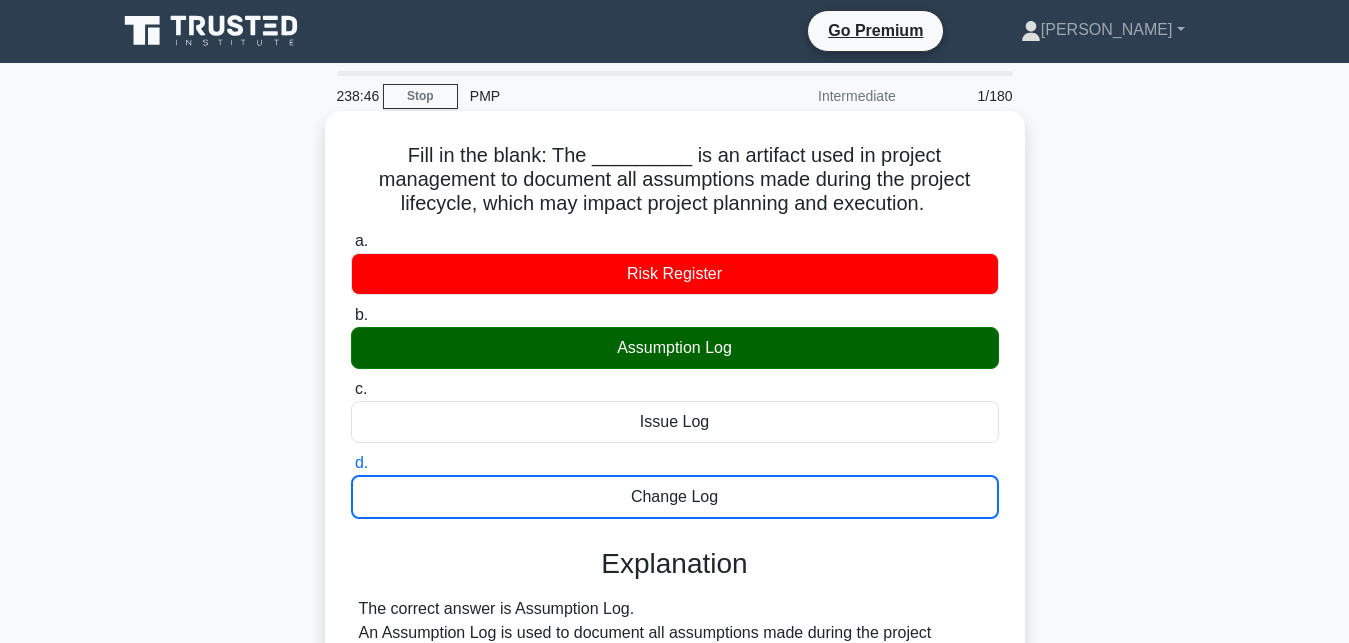 click on "a.
Risk Register" at bounding box center (351, 241) 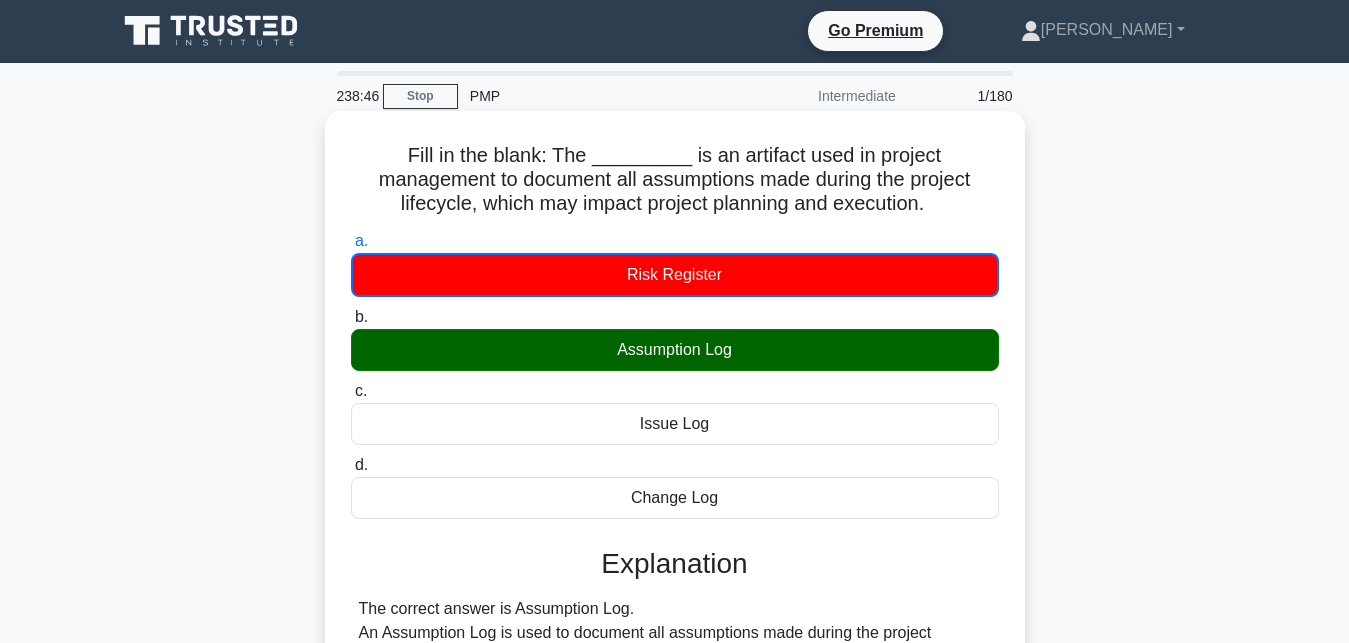 click on "b.
Assumption Log" at bounding box center [351, 317] 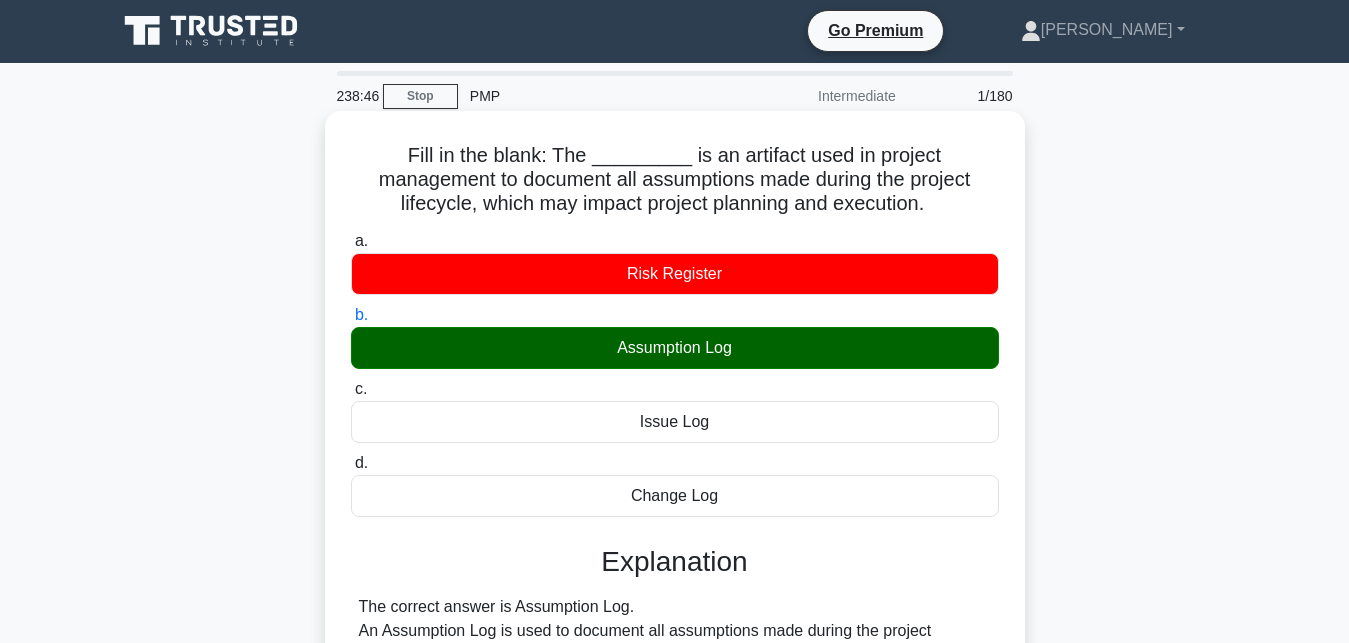click on "c.
Issue Log" at bounding box center (351, 389) 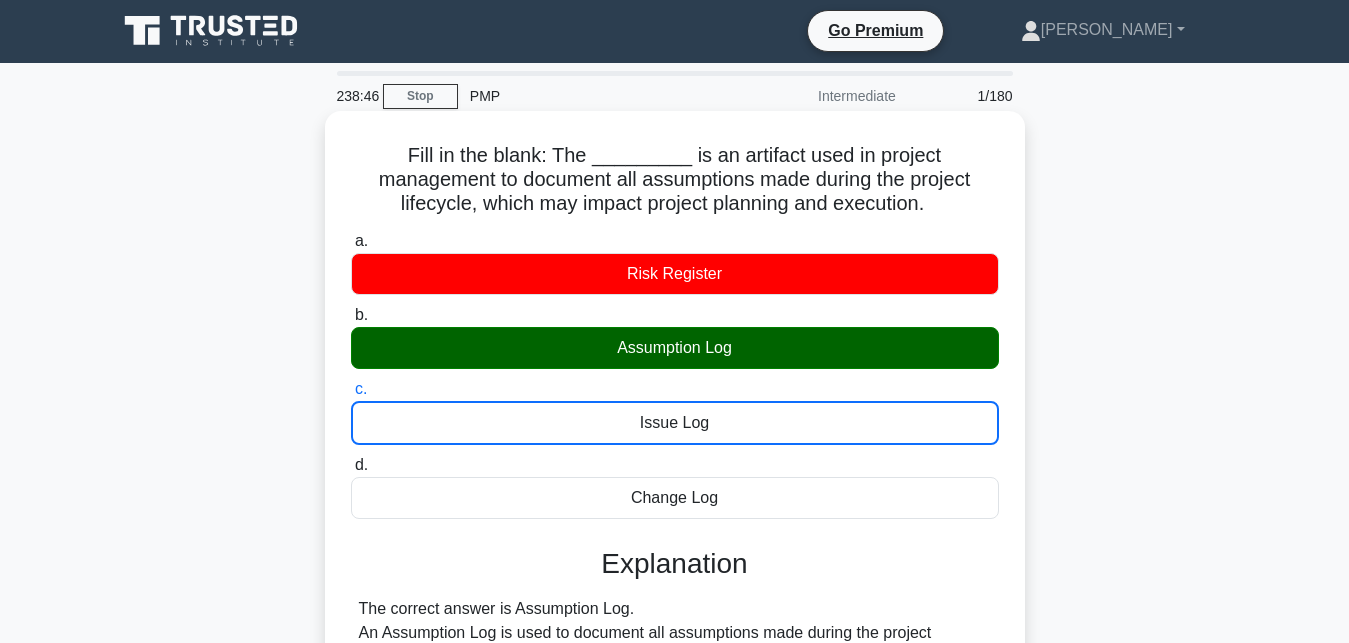 click on "d.
Change Log" at bounding box center (351, 465) 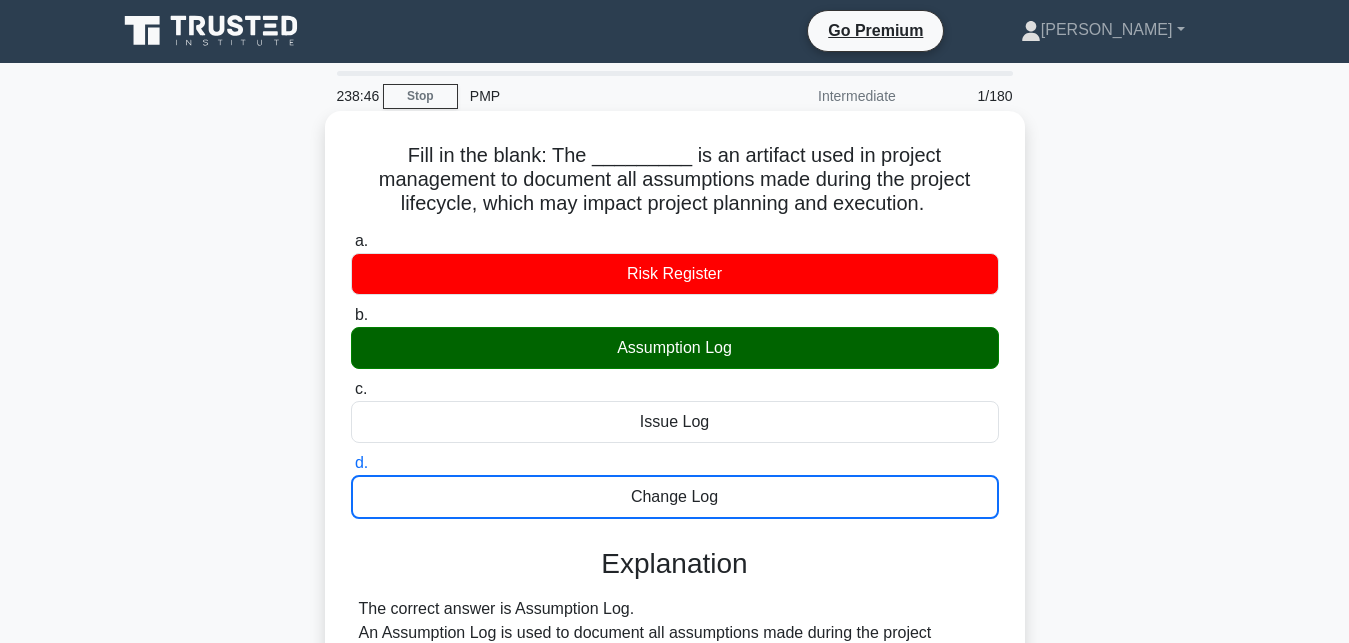 click on "a.
Risk Register" at bounding box center (351, 241) 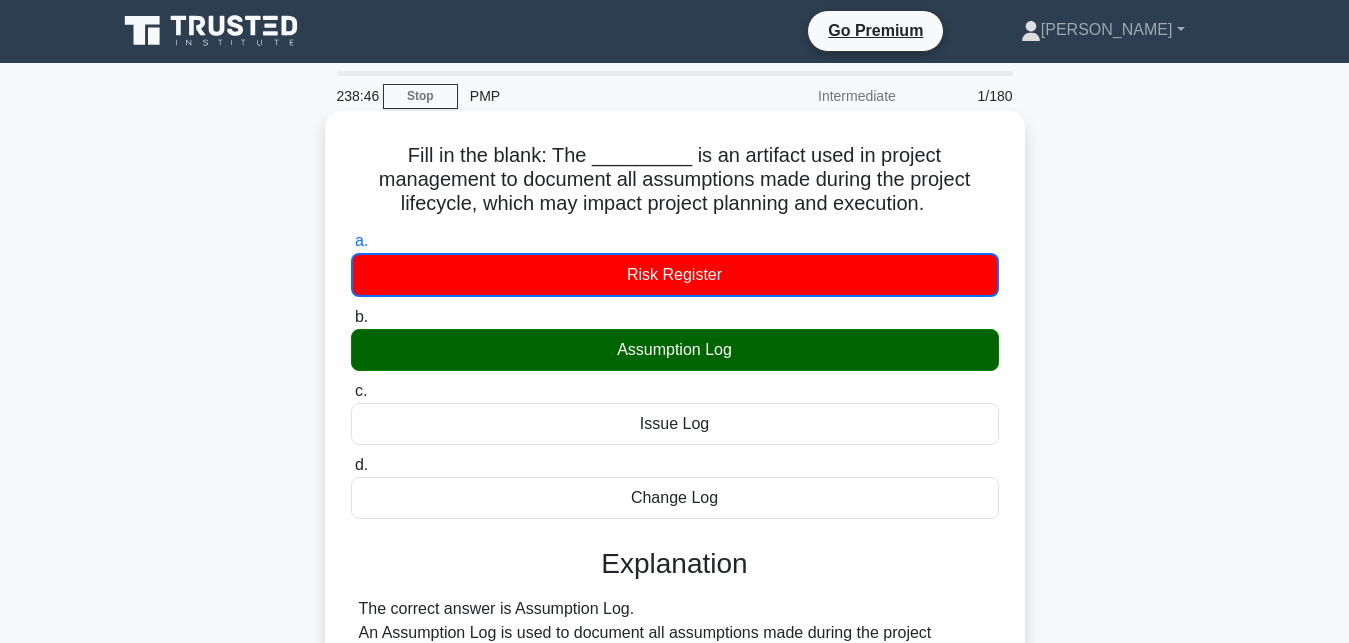 click on "b.
Assumption Log" at bounding box center (351, 317) 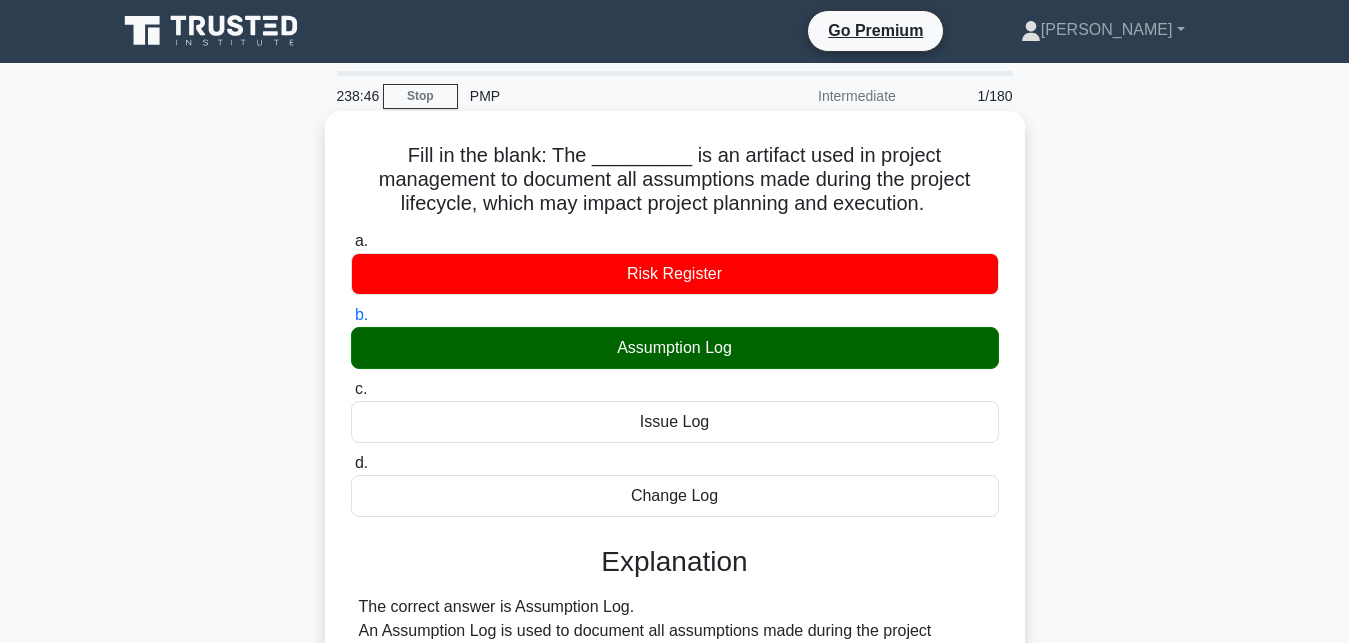 click on "c.
Issue Log" at bounding box center [351, 389] 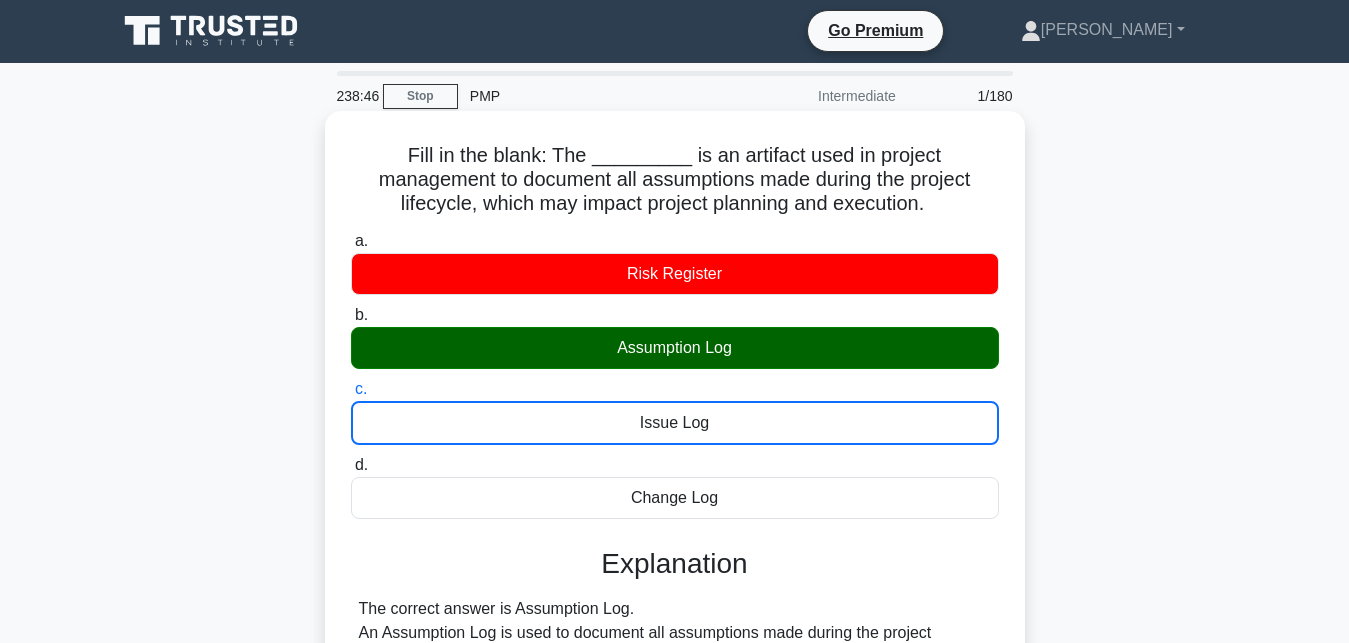 click on "d.
Change Log" at bounding box center [351, 465] 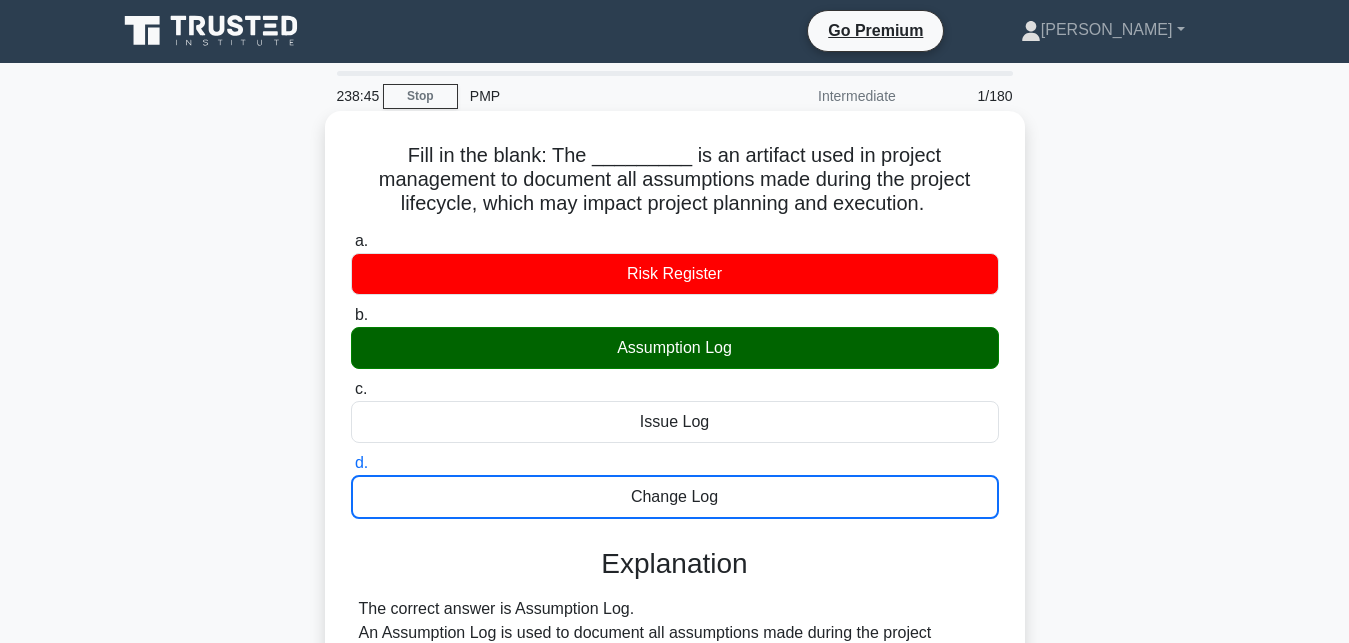 click on "a.
Risk Register" at bounding box center [351, 241] 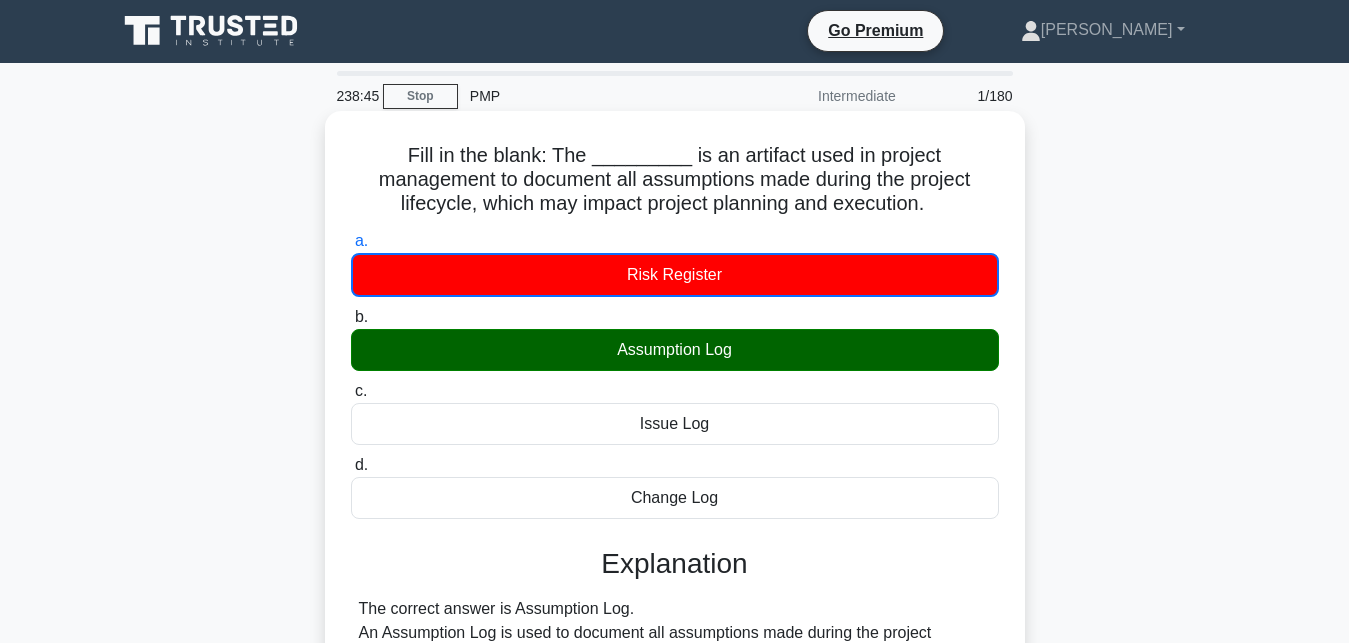 click on "b.
Assumption Log" at bounding box center (351, 317) 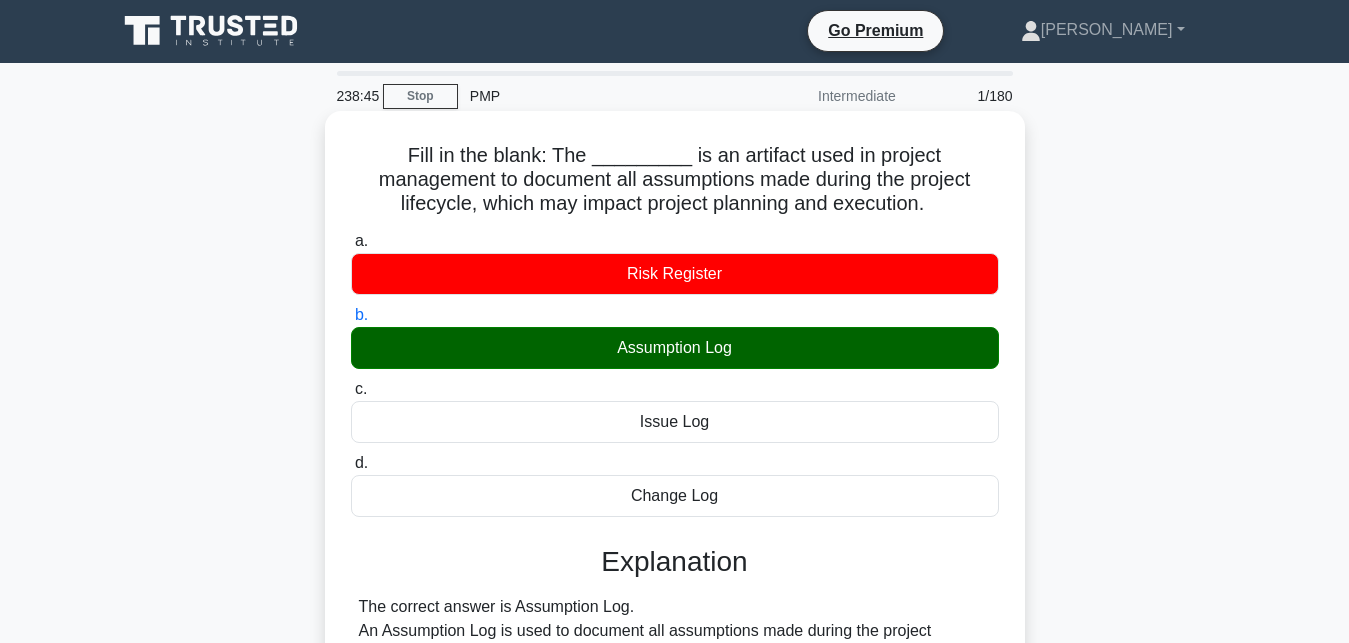 click on "c.
Issue Log" at bounding box center (351, 389) 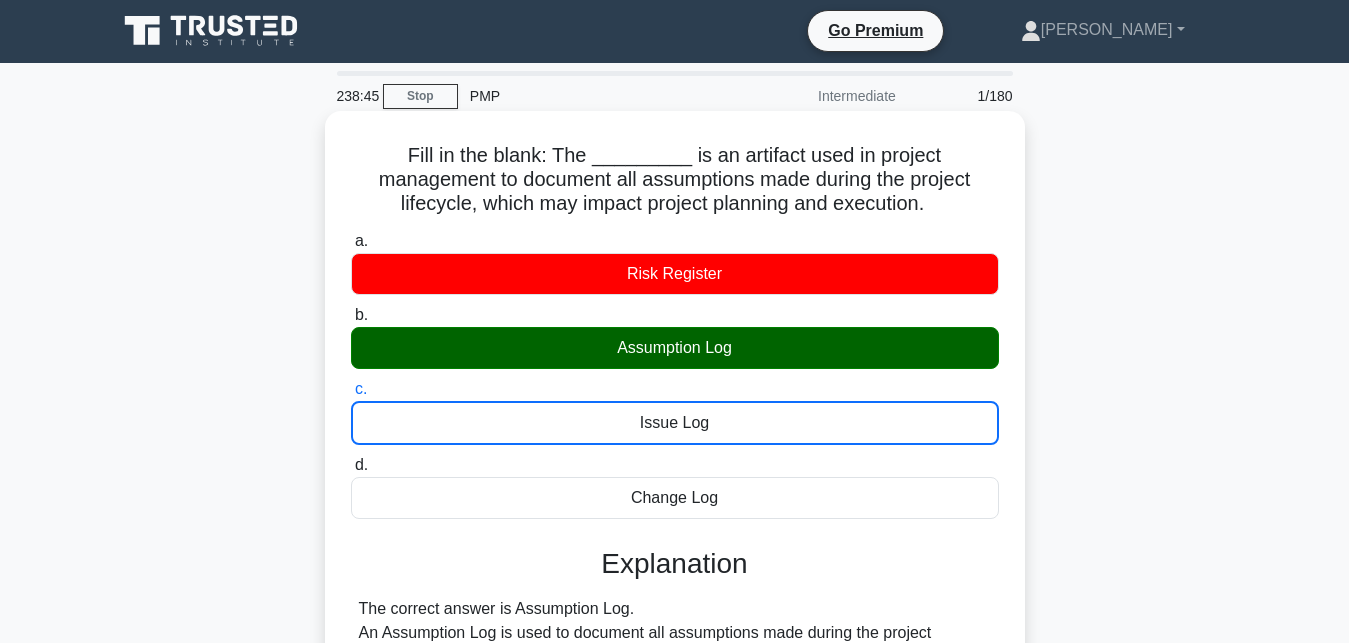 click on "d.
Change Log" at bounding box center [351, 465] 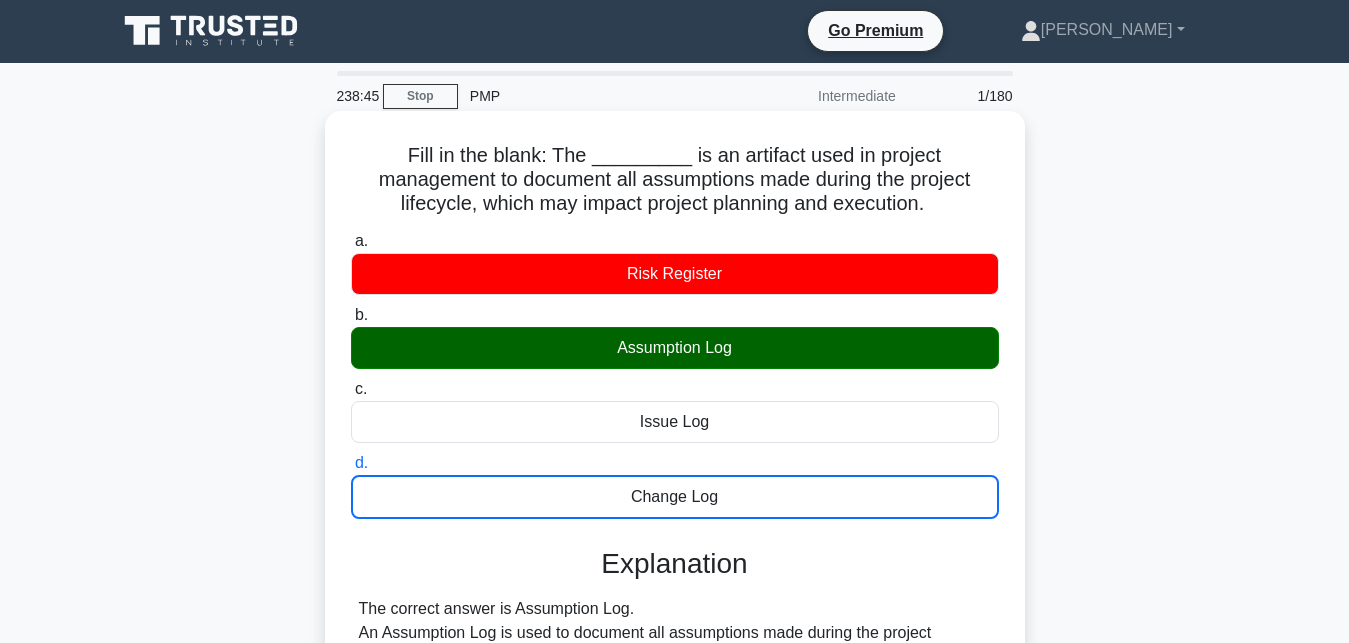 click on "a.
Risk Register" at bounding box center (351, 241) 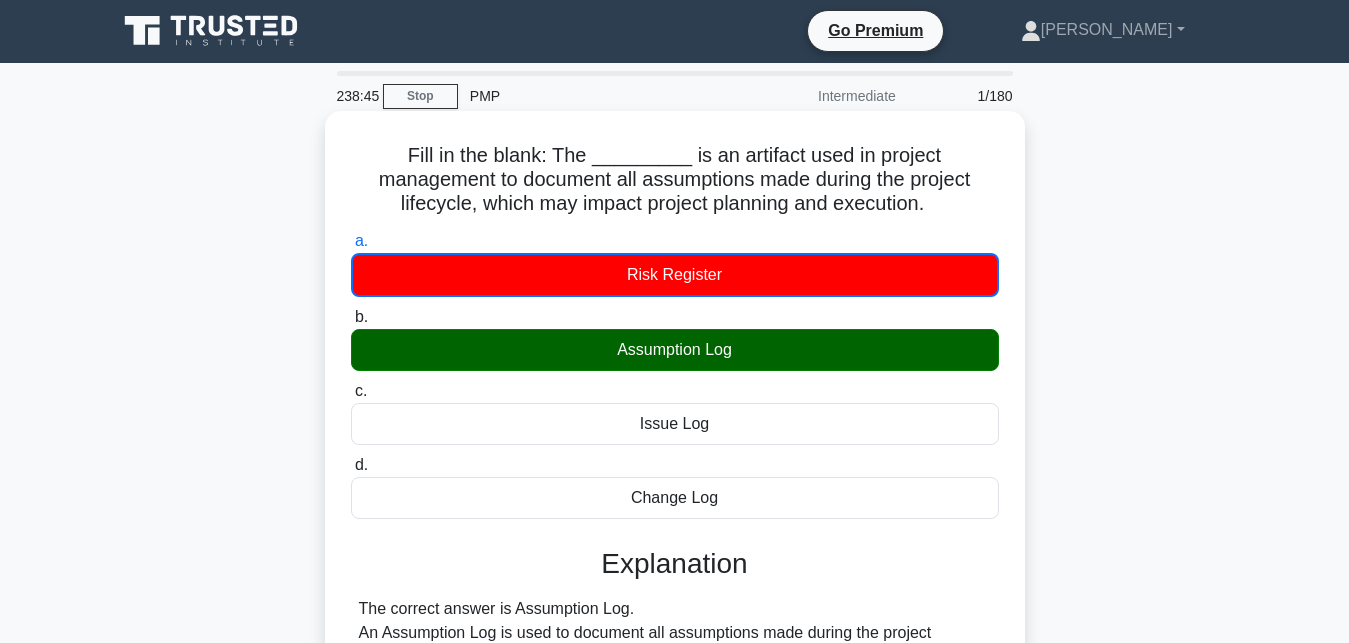click on "b.
Assumption Log" at bounding box center [351, 317] 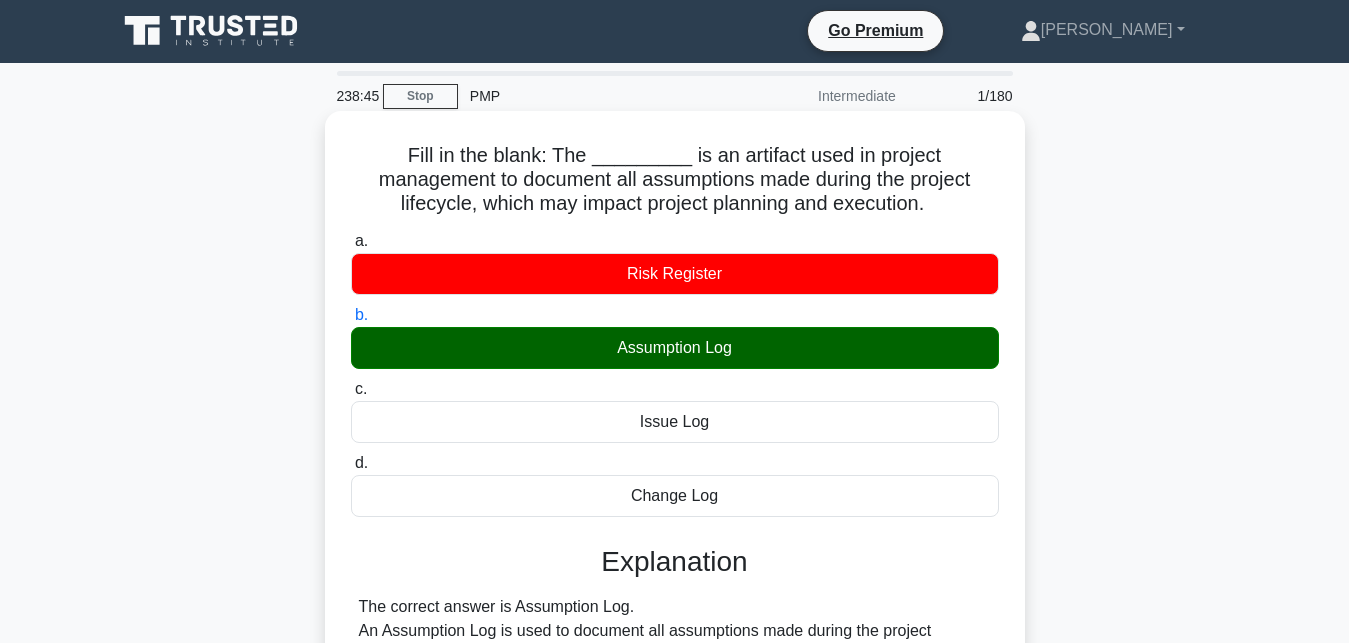 click on "c.
Issue Log" at bounding box center [351, 389] 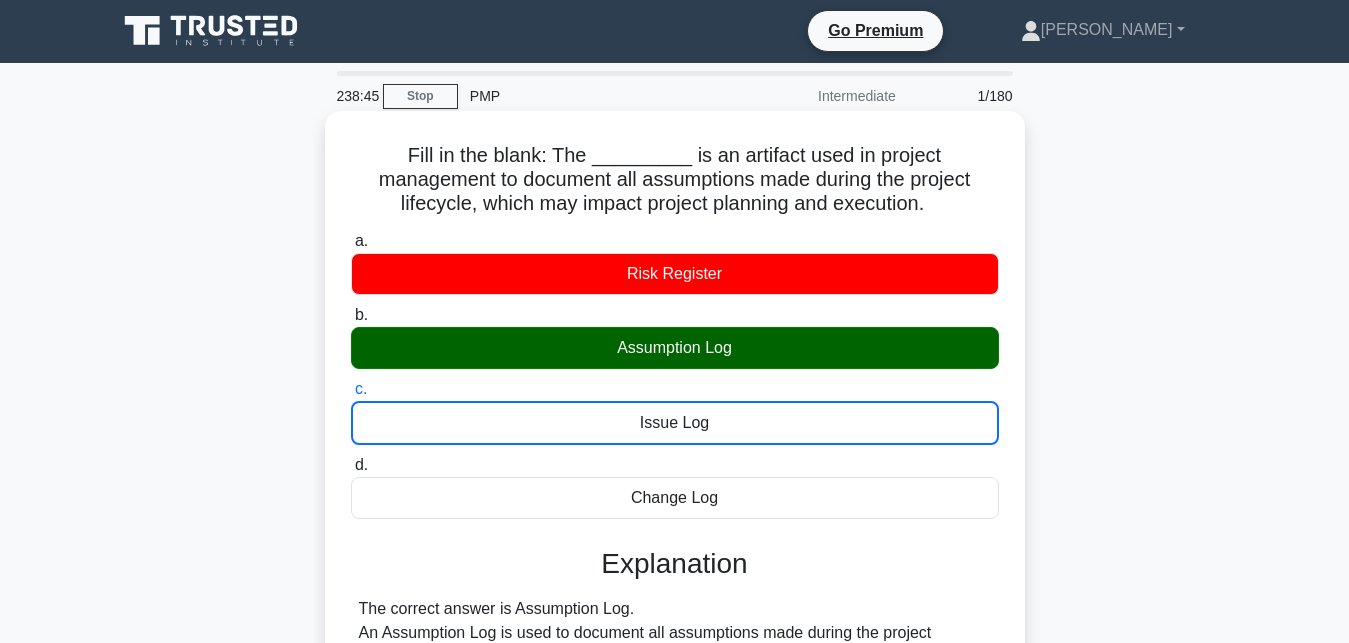 click on "d.
Change Log" at bounding box center [351, 465] 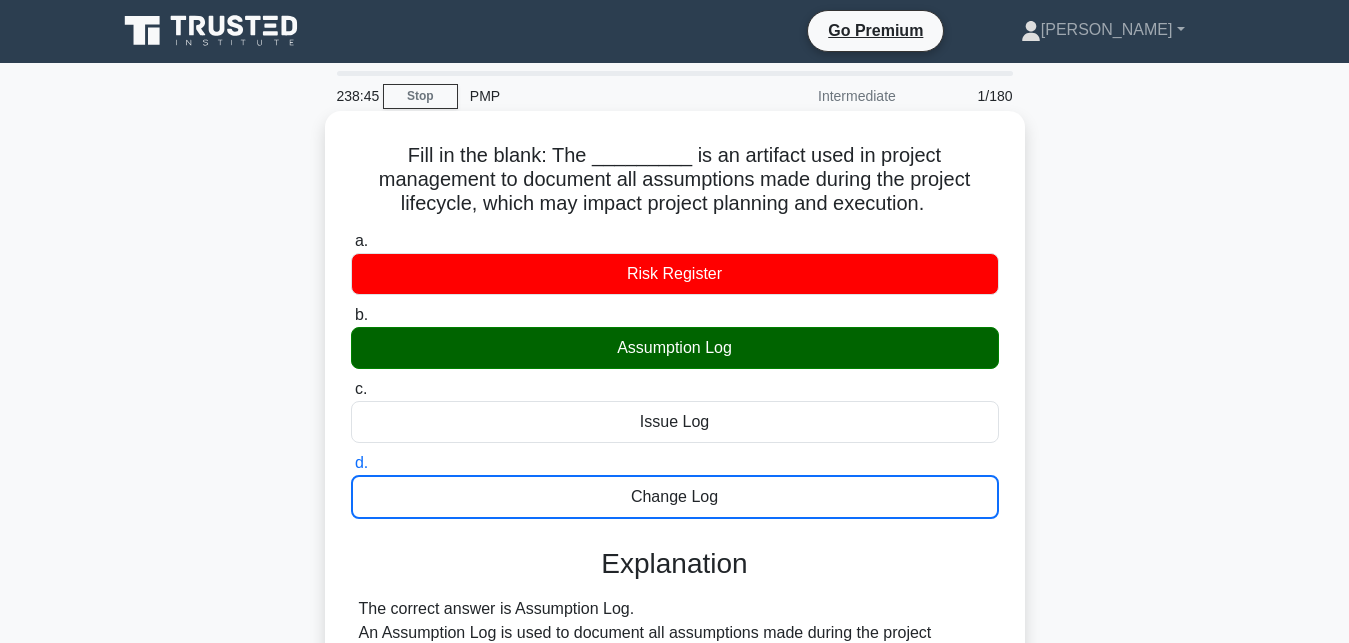 click on "a.
Risk Register" at bounding box center [351, 241] 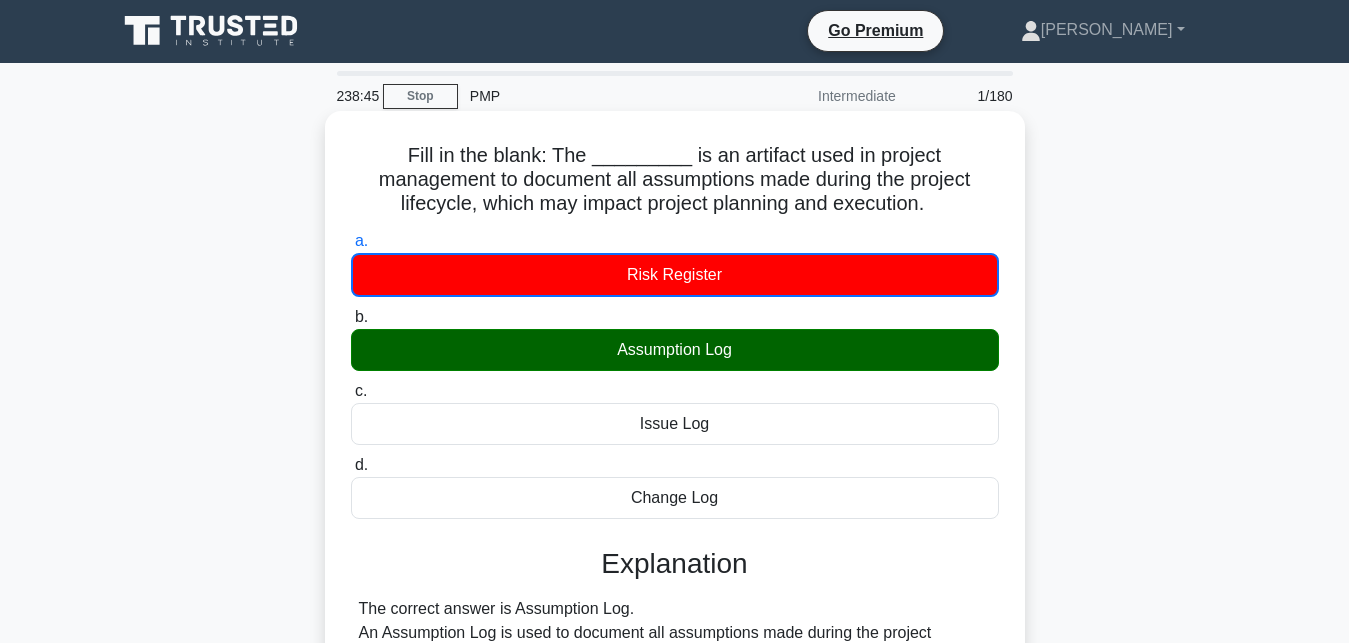 click on "b.
Assumption Log" at bounding box center (351, 317) 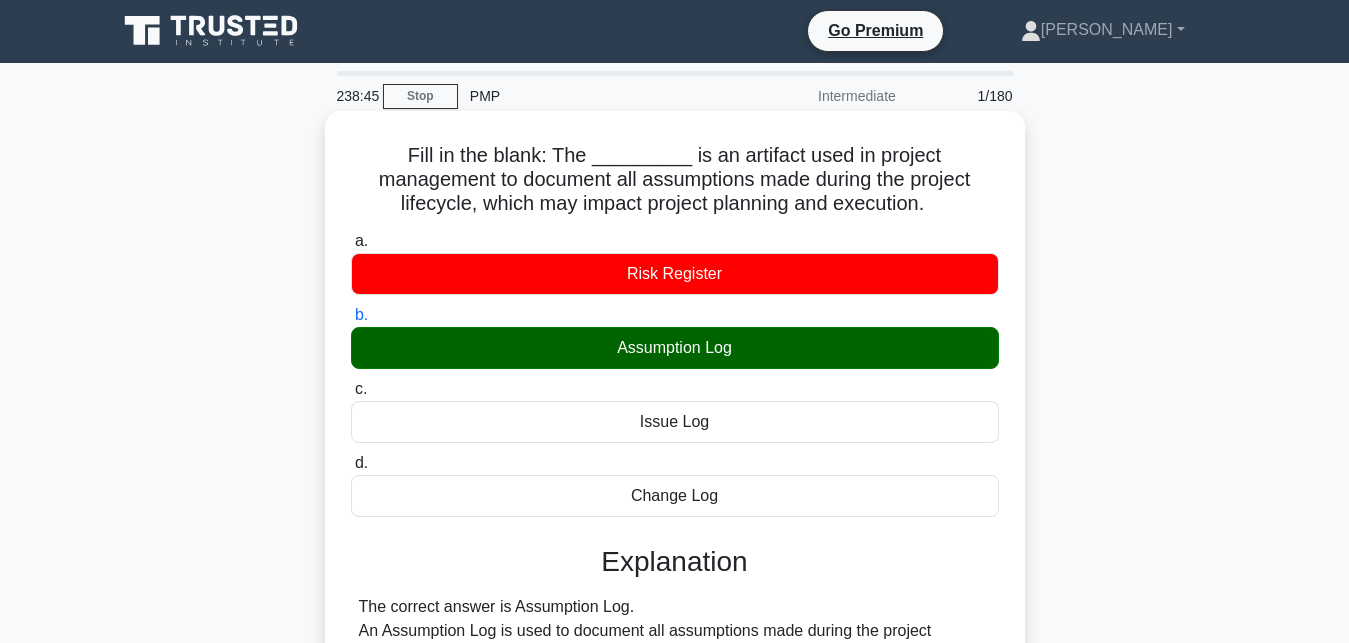 click on "c.
Issue Log" at bounding box center [351, 389] 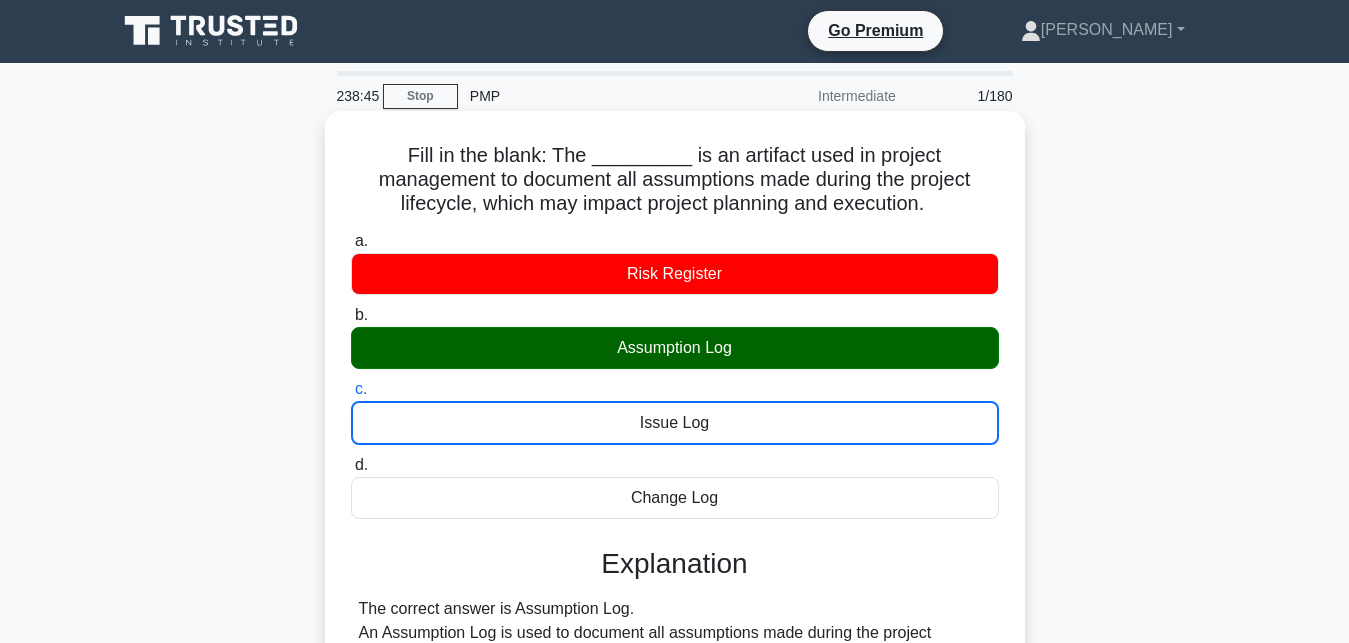 click on "d.
Change Log" at bounding box center [351, 465] 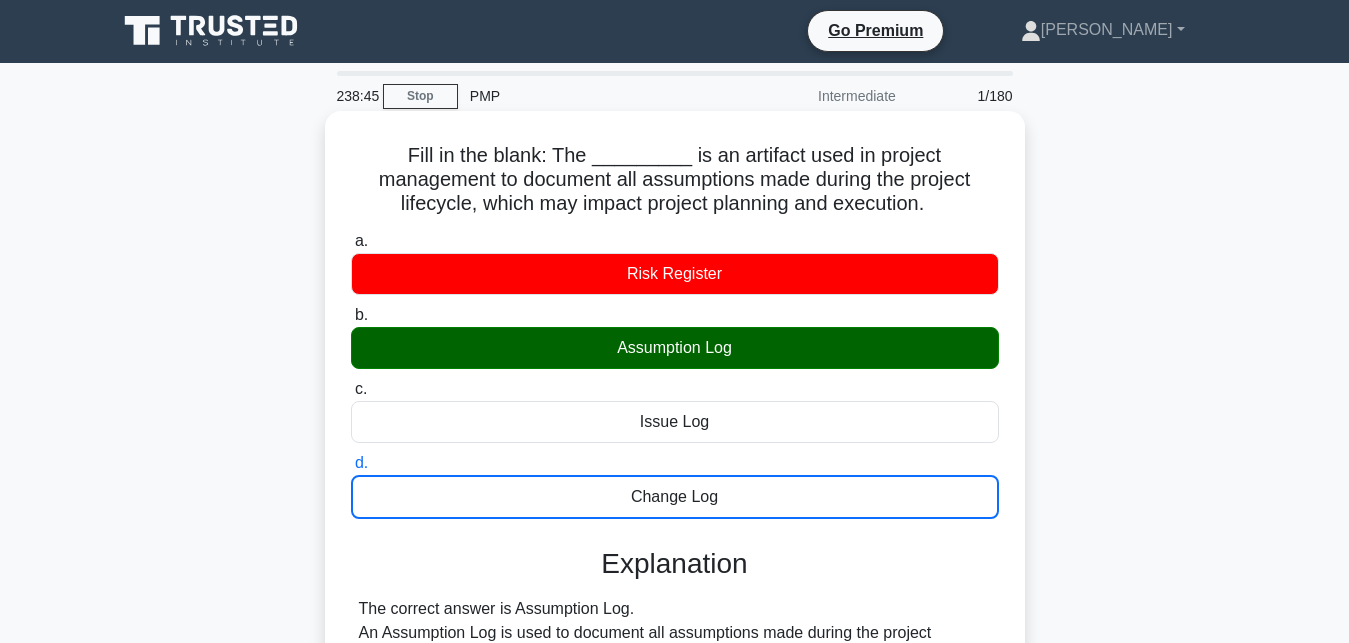 click on "a.
Risk Register" at bounding box center [351, 241] 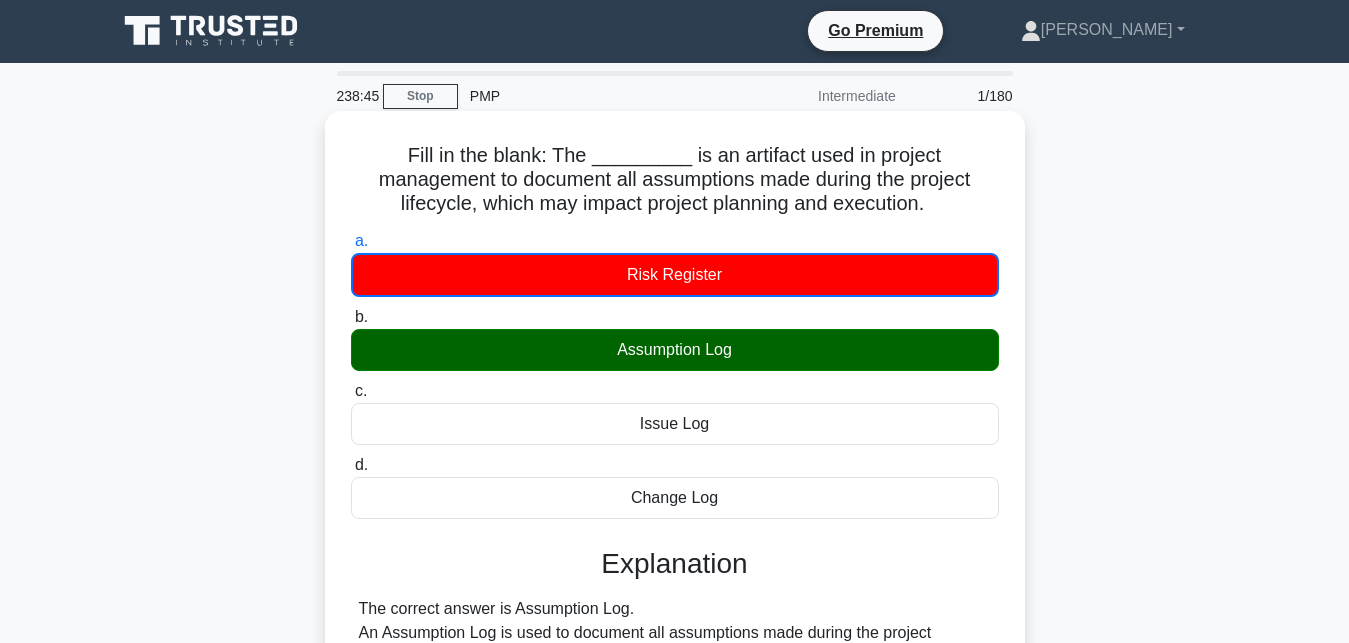 click on "b.
Assumption Log" at bounding box center [351, 317] 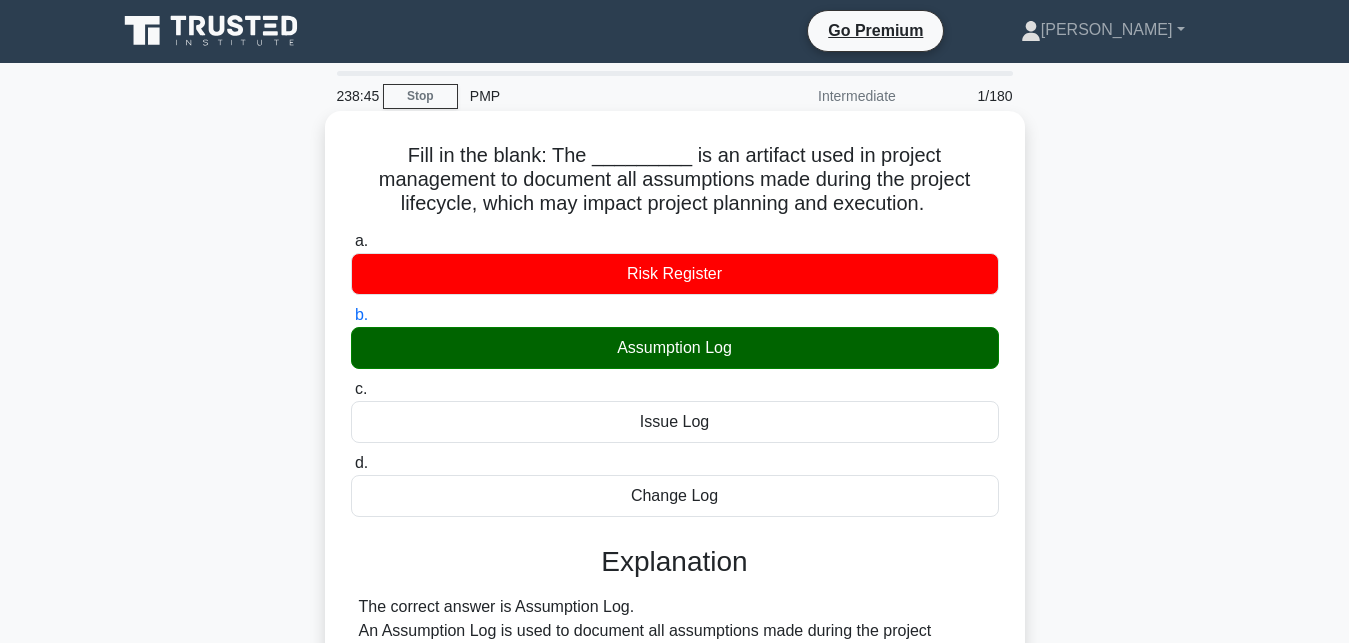 click on "c.
Issue Log" at bounding box center (351, 389) 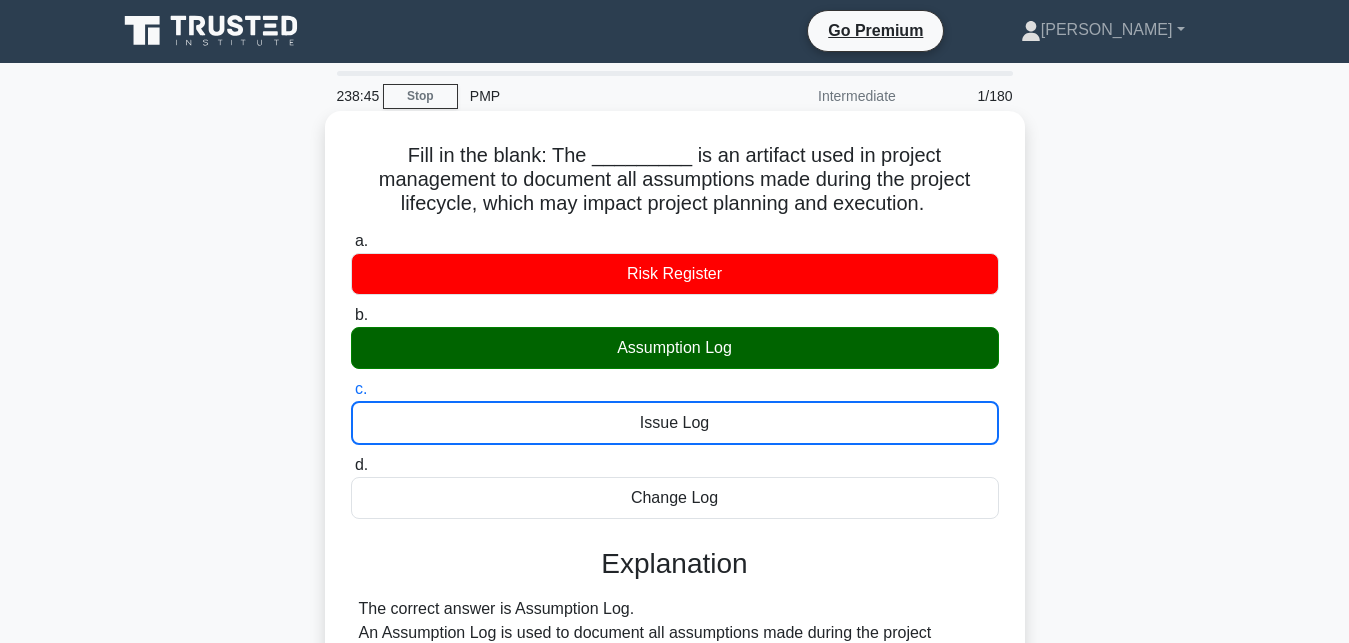 click on "d.
Change Log" at bounding box center [351, 465] 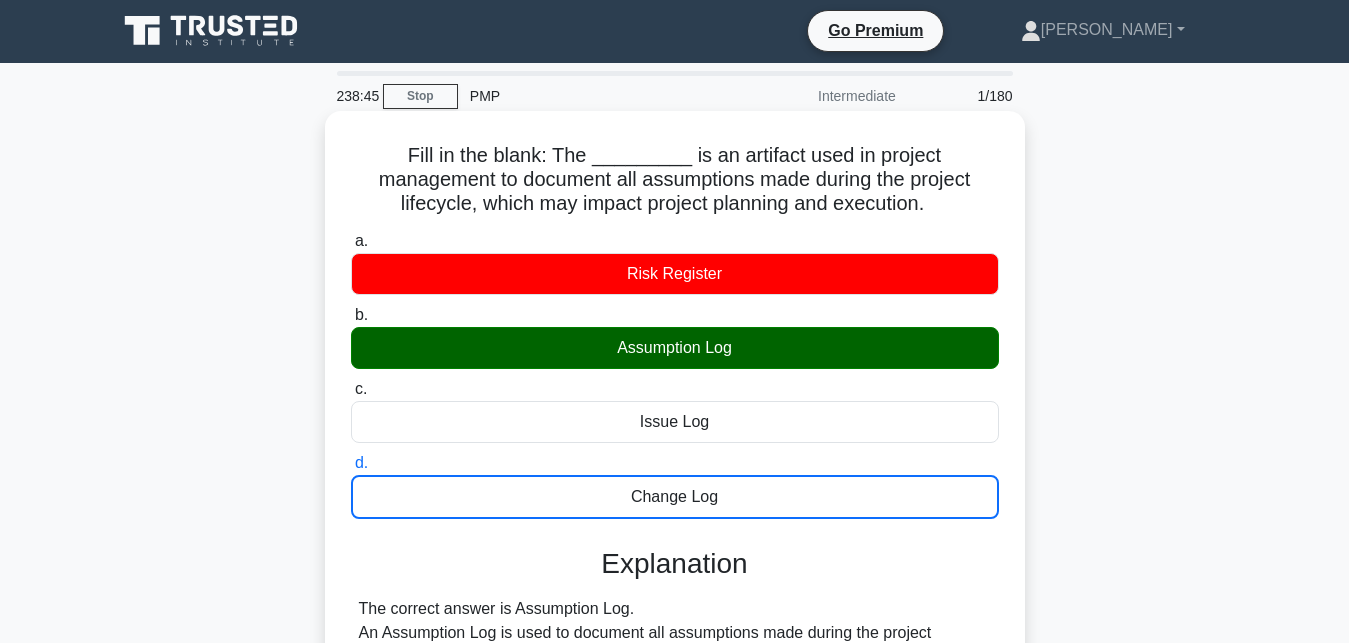 click on "a.
Risk Register" at bounding box center (351, 241) 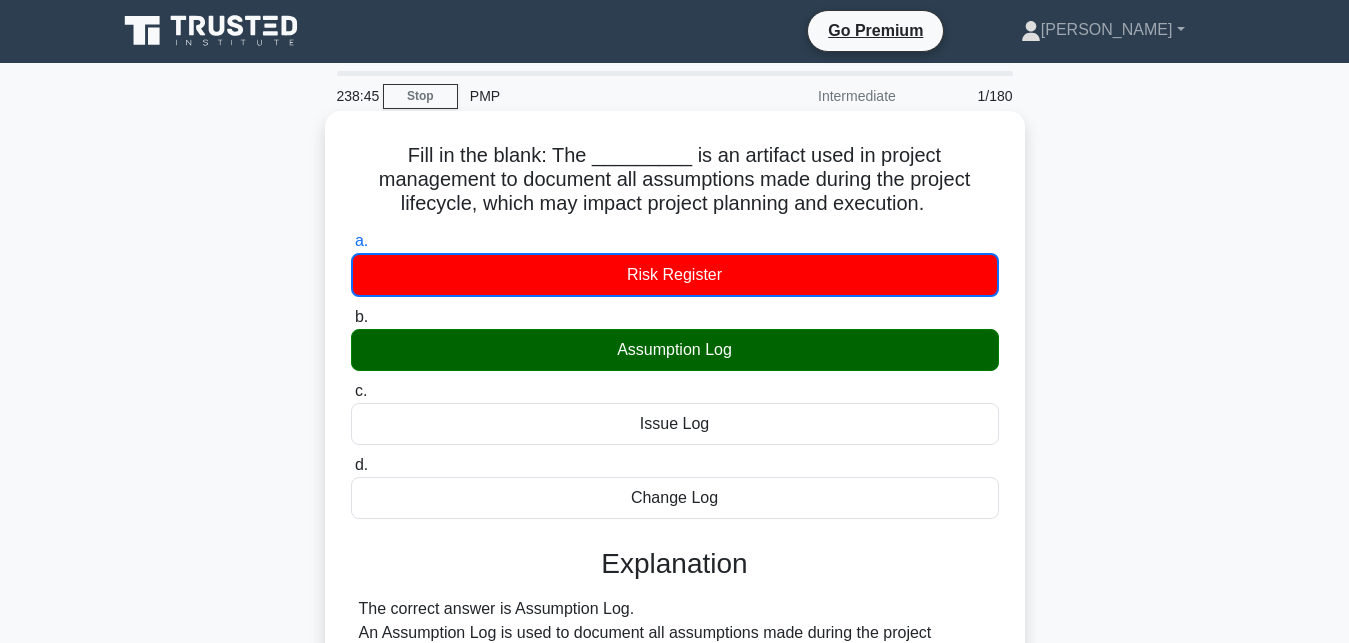 click on "b.
Assumption Log" at bounding box center (351, 317) 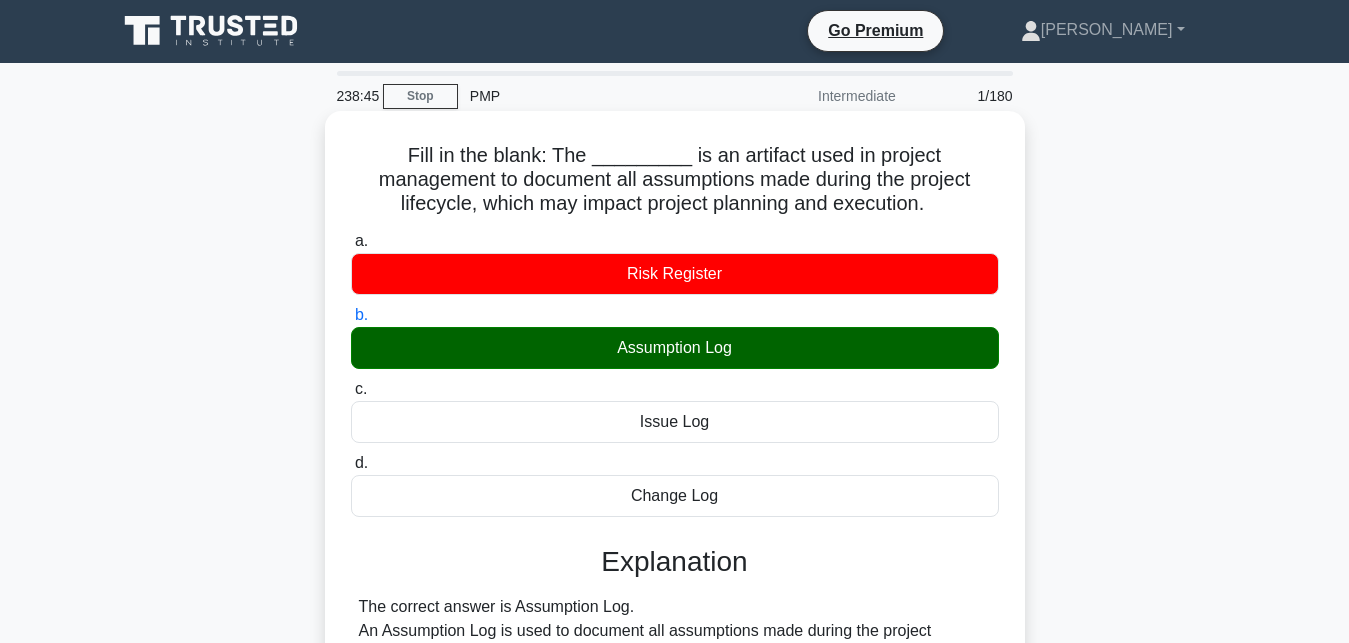 click on "c.
Issue Log" at bounding box center (351, 389) 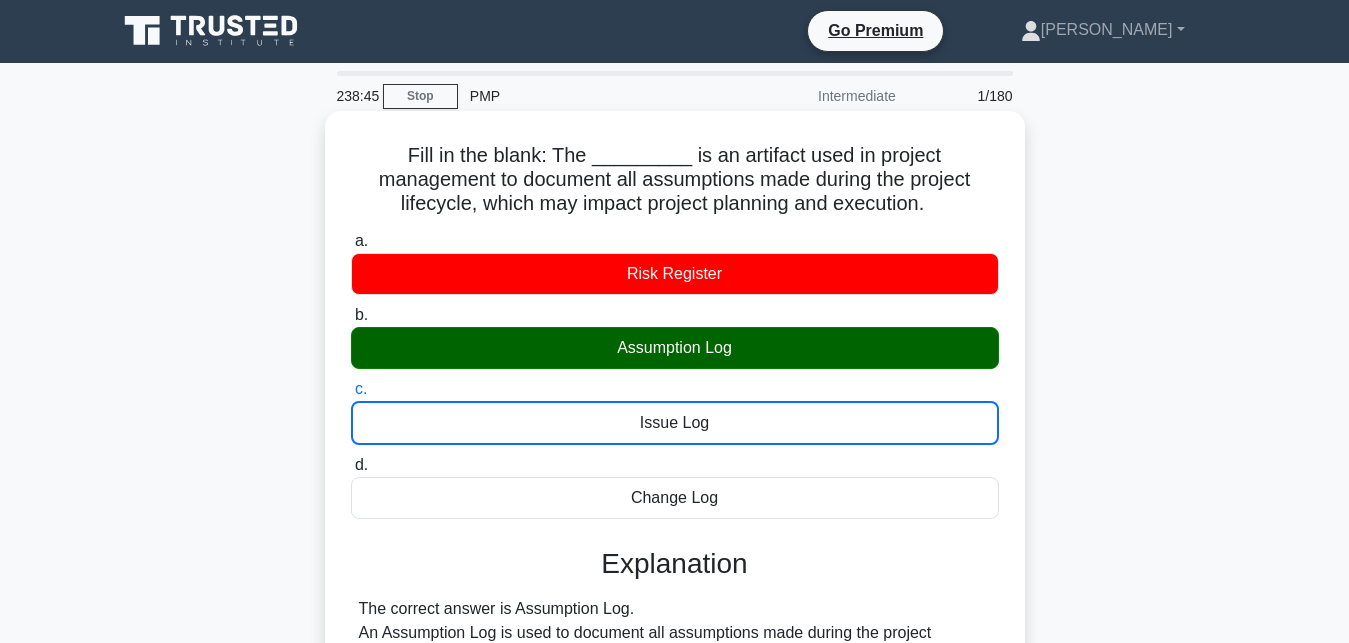 click on "d.
Change Log" at bounding box center [351, 465] 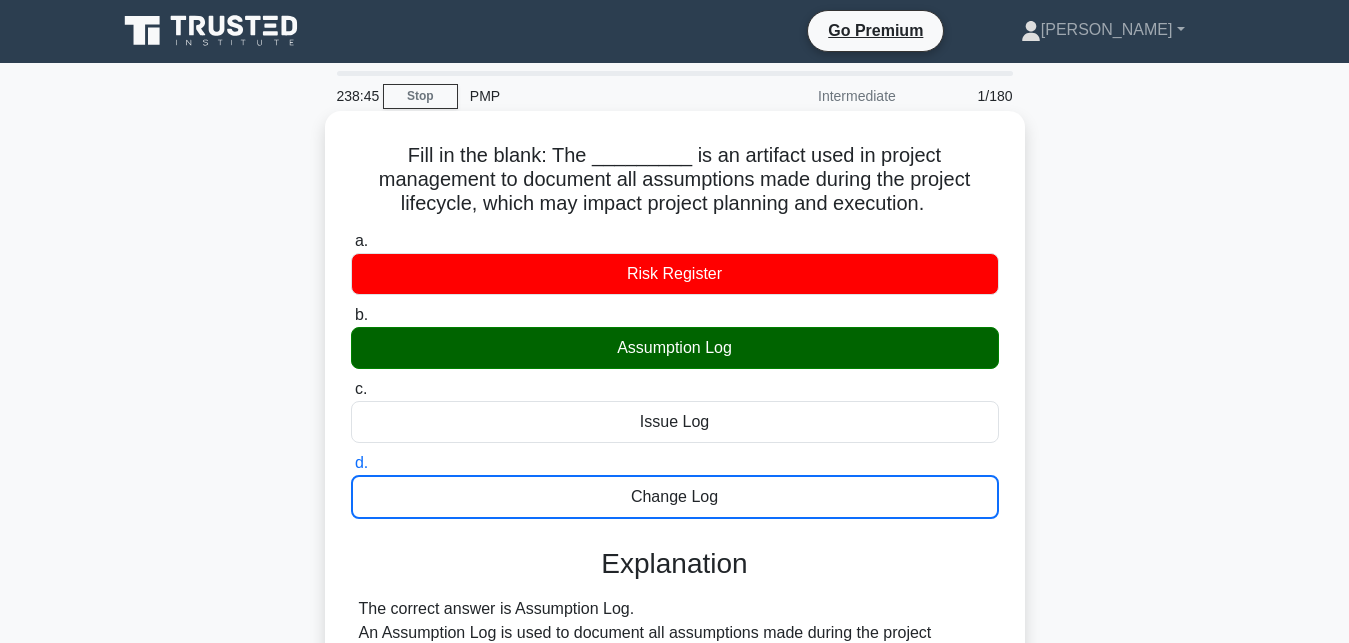 click on "a.
Risk Register" at bounding box center (351, 241) 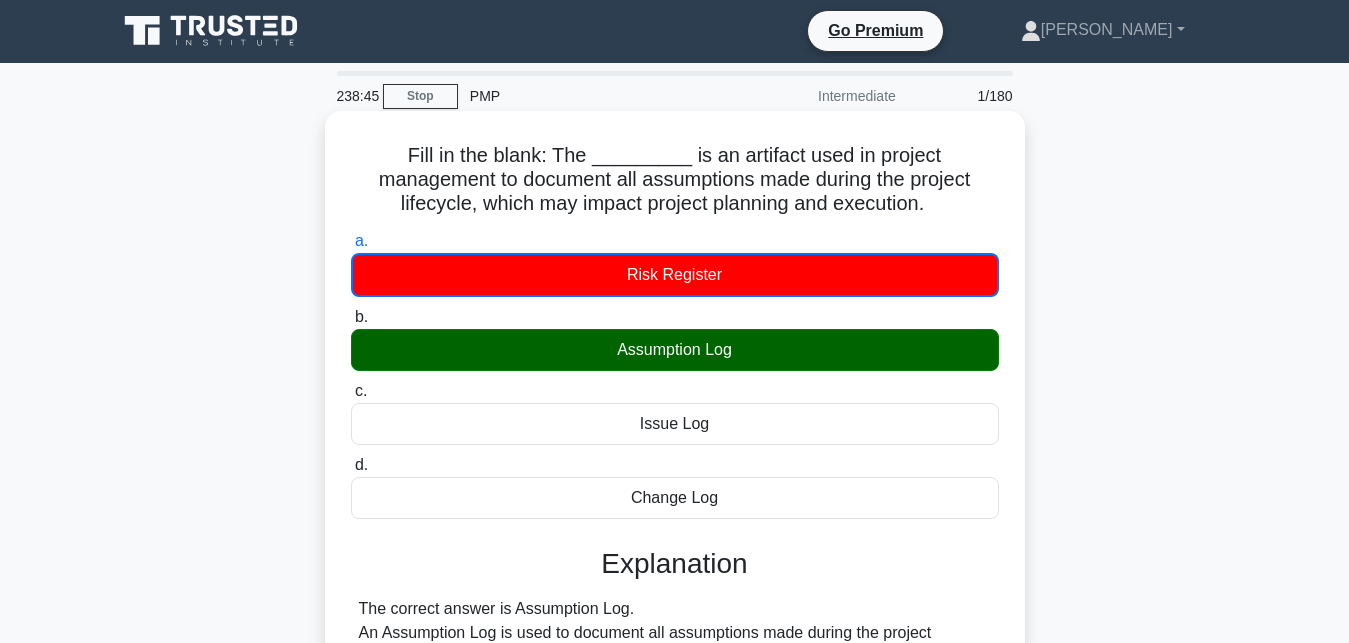 click on "b.
Assumption Log" at bounding box center (351, 317) 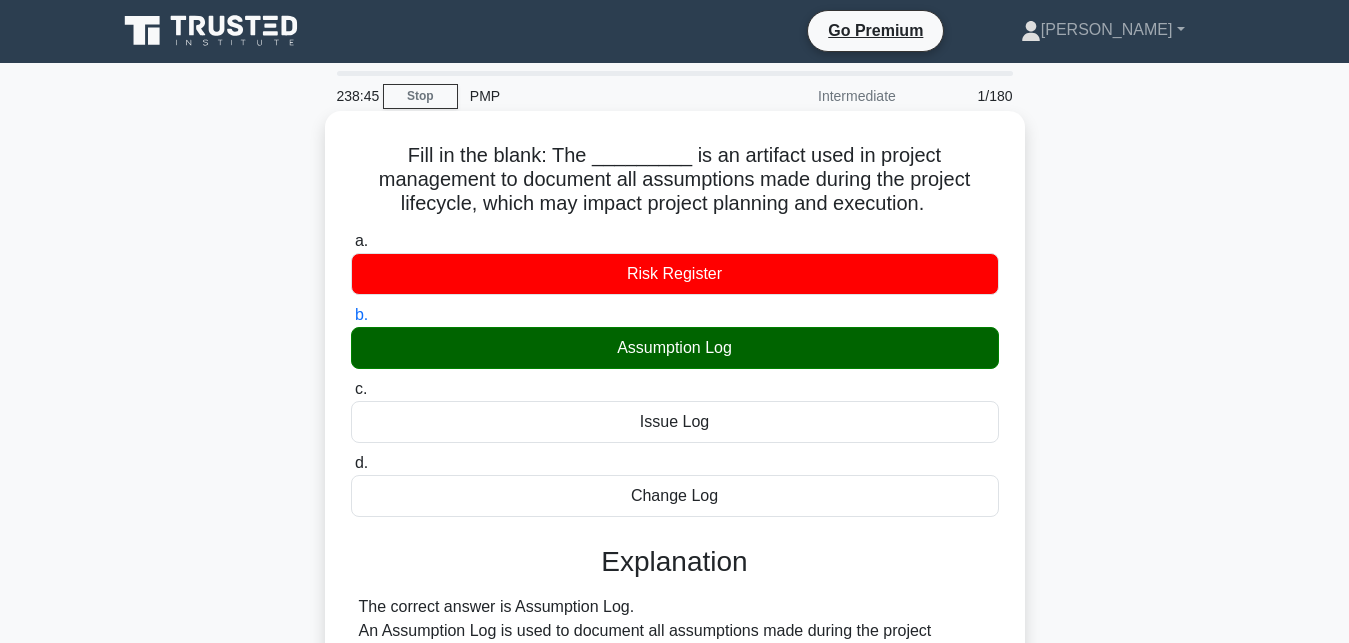 click on "c.
Issue Log" at bounding box center [351, 389] 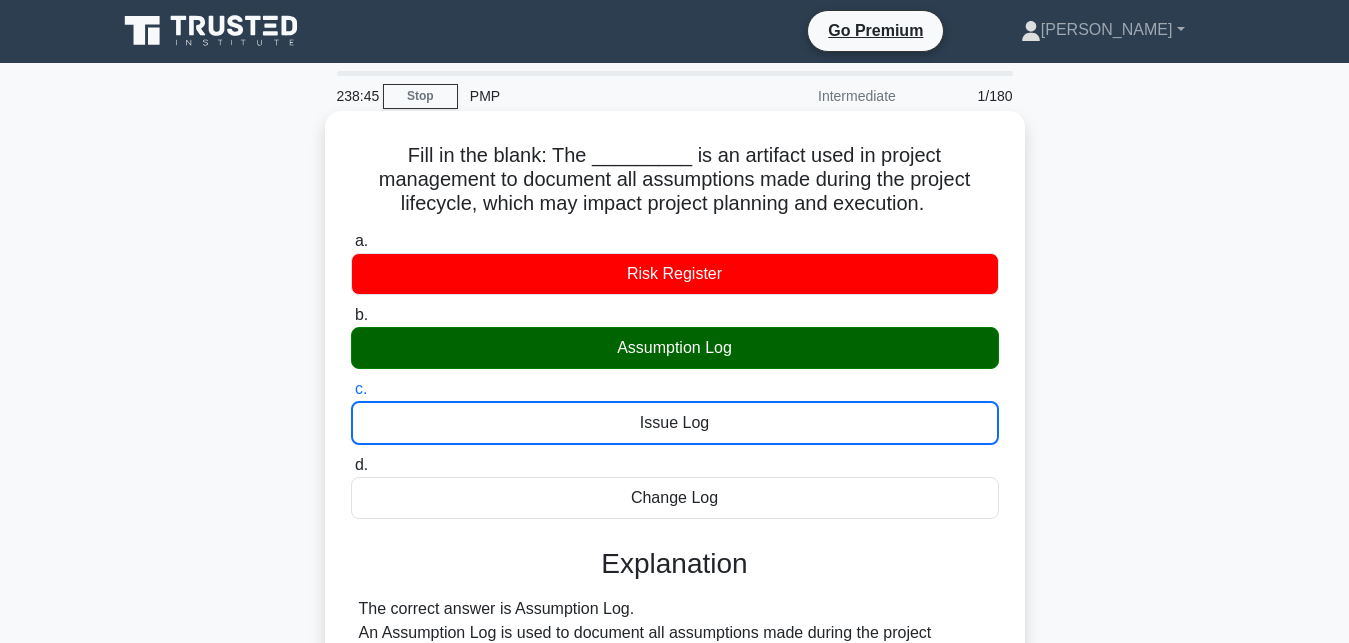 click on "d.
Change Log" at bounding box center (351, 465) 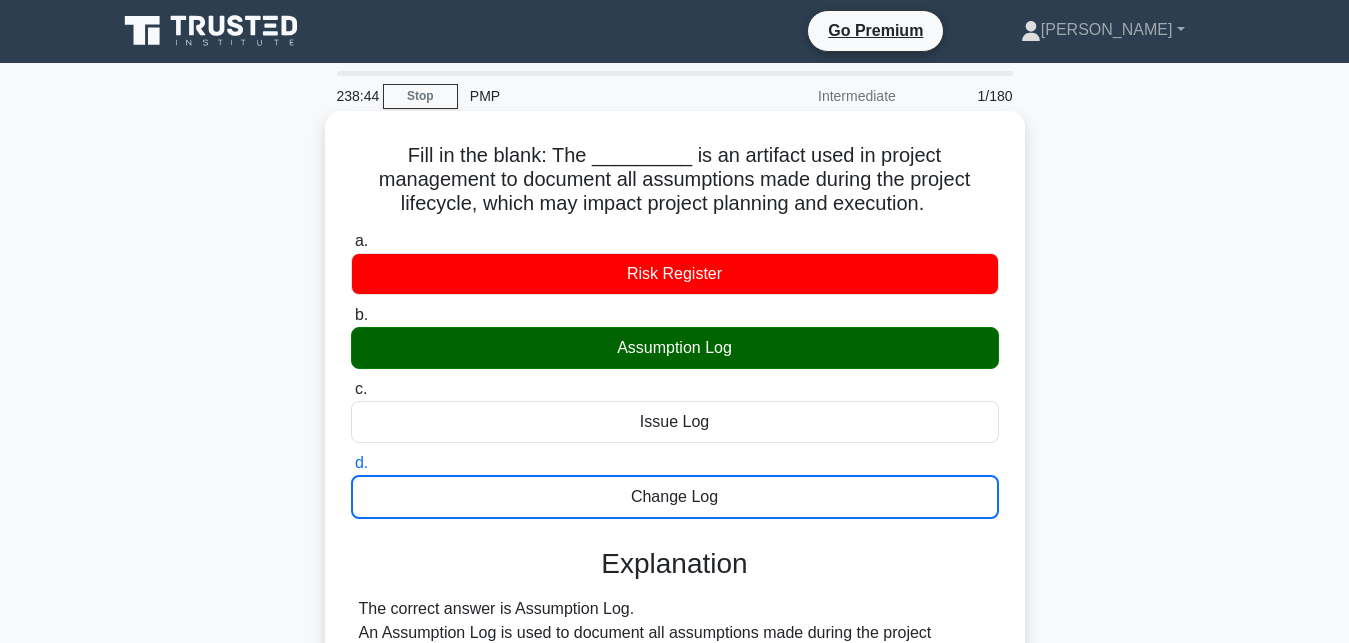 click on "a.
Risk Register" at bounding box center (351, 241) 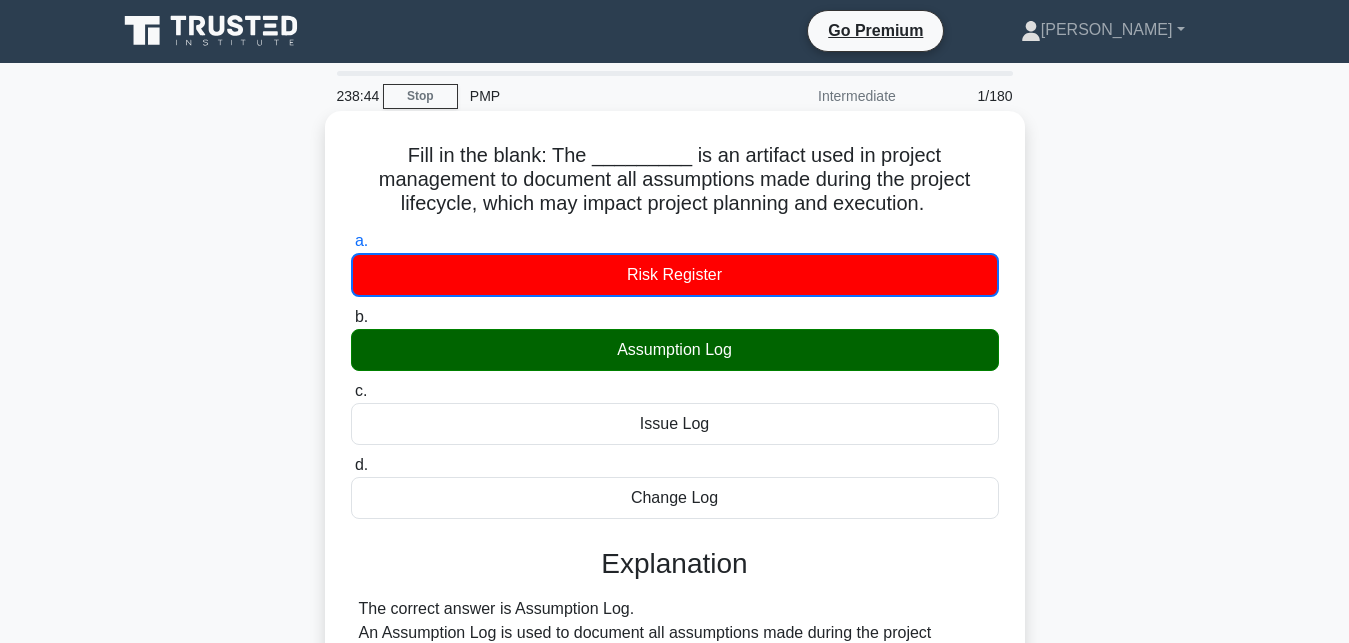 click on "b.
Assumption Log" at bounding box center (351, 317) 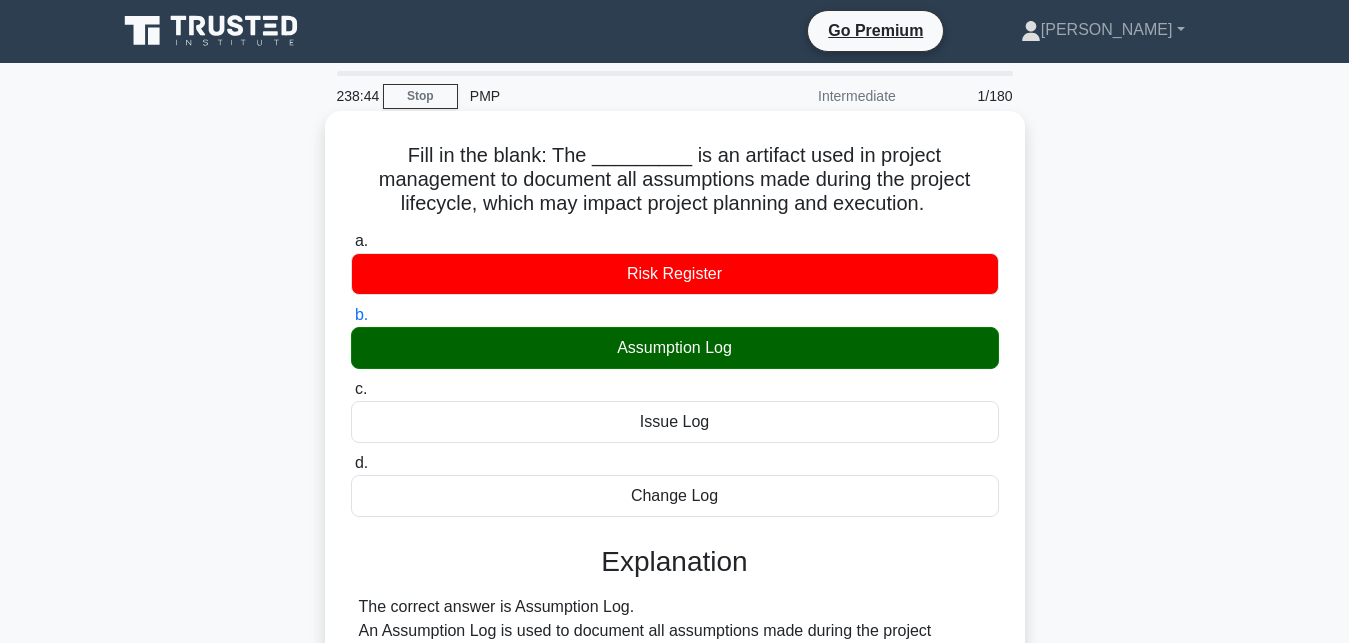 click on "c.
Issue Log" at bounding box center [351, 389] 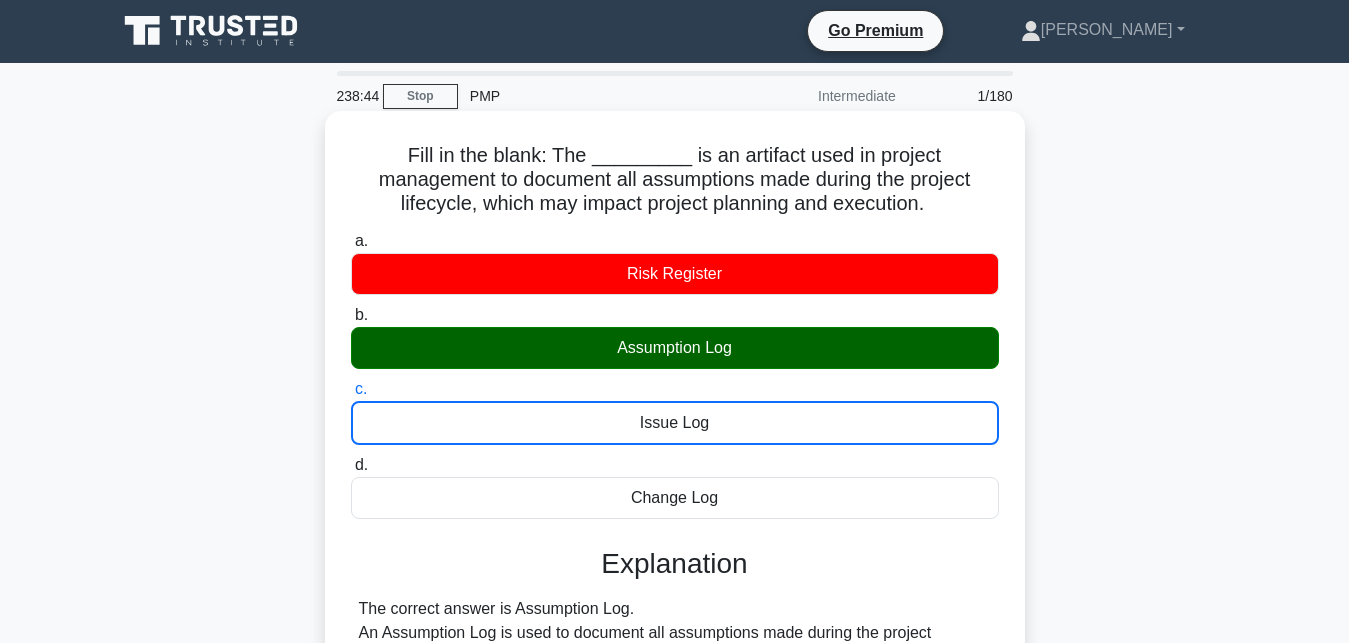 click on "d.
Change Log" at bounding box center (351, 465) 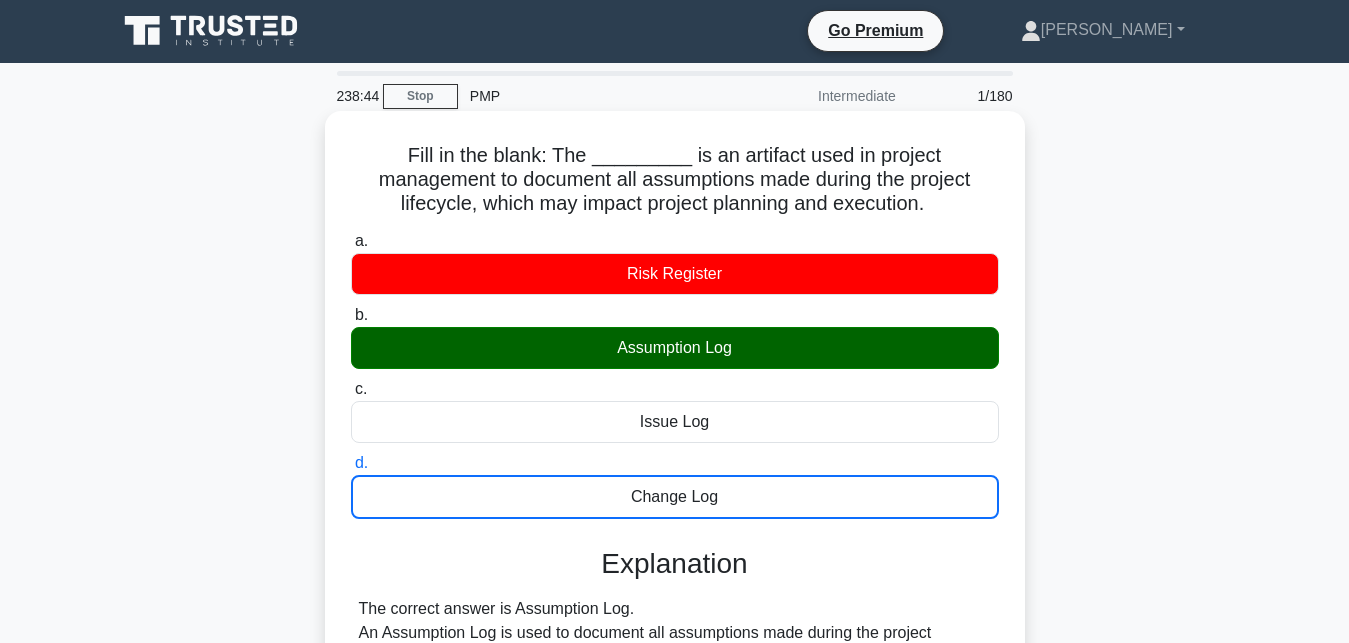 click on "a.
Risk Register" at bounding box center (351, 241) 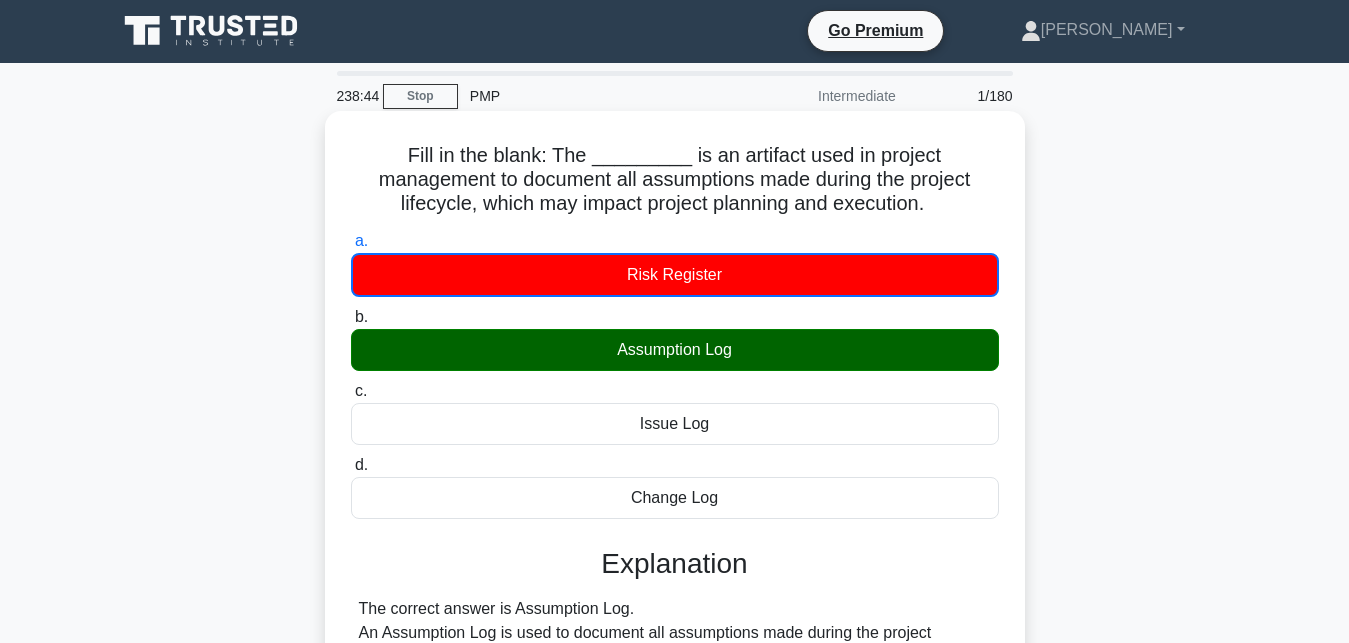 click on "b.
Assumption Log" at bounding box center [351, 317] 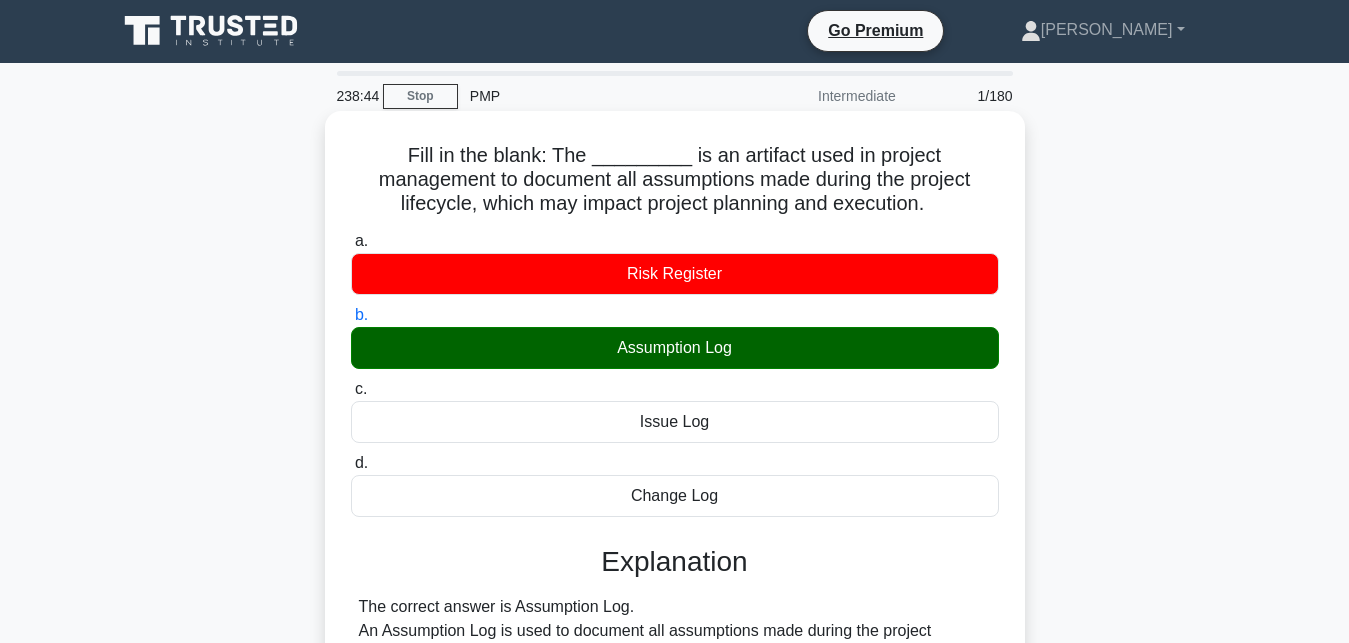 click on "c.
Issue Log" at bounding box center (351, 389) 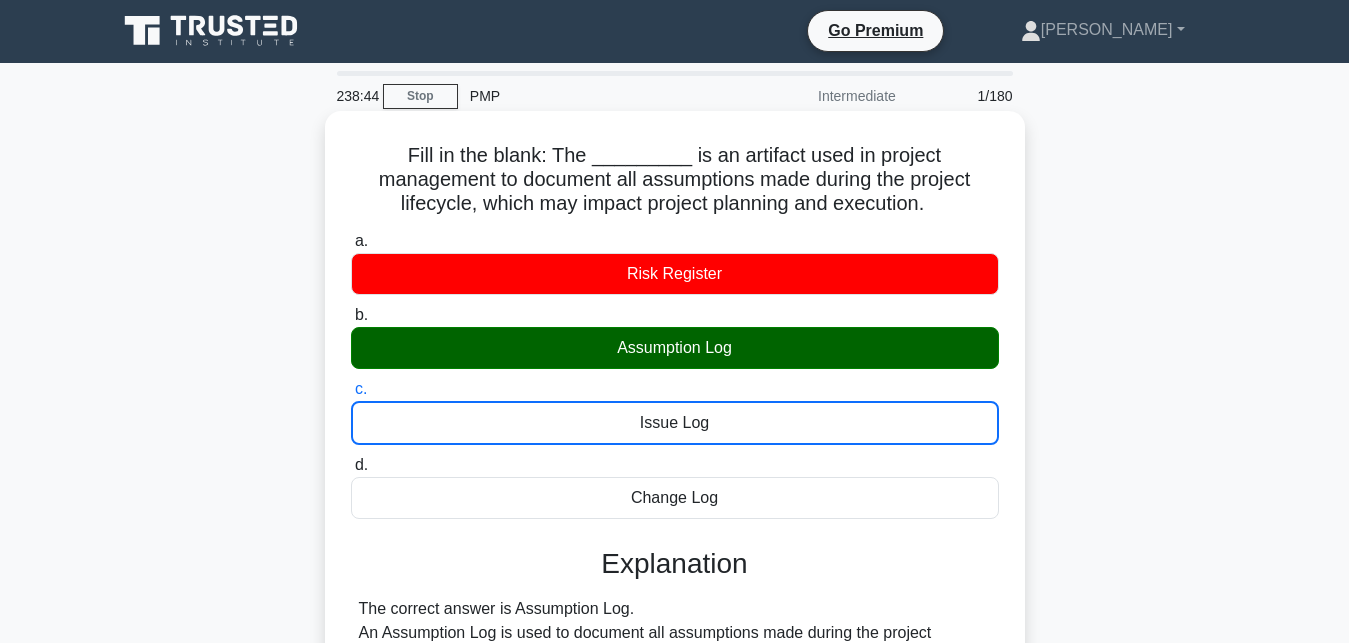 click on "d.
Change Log" at bounding box center (351, 465) 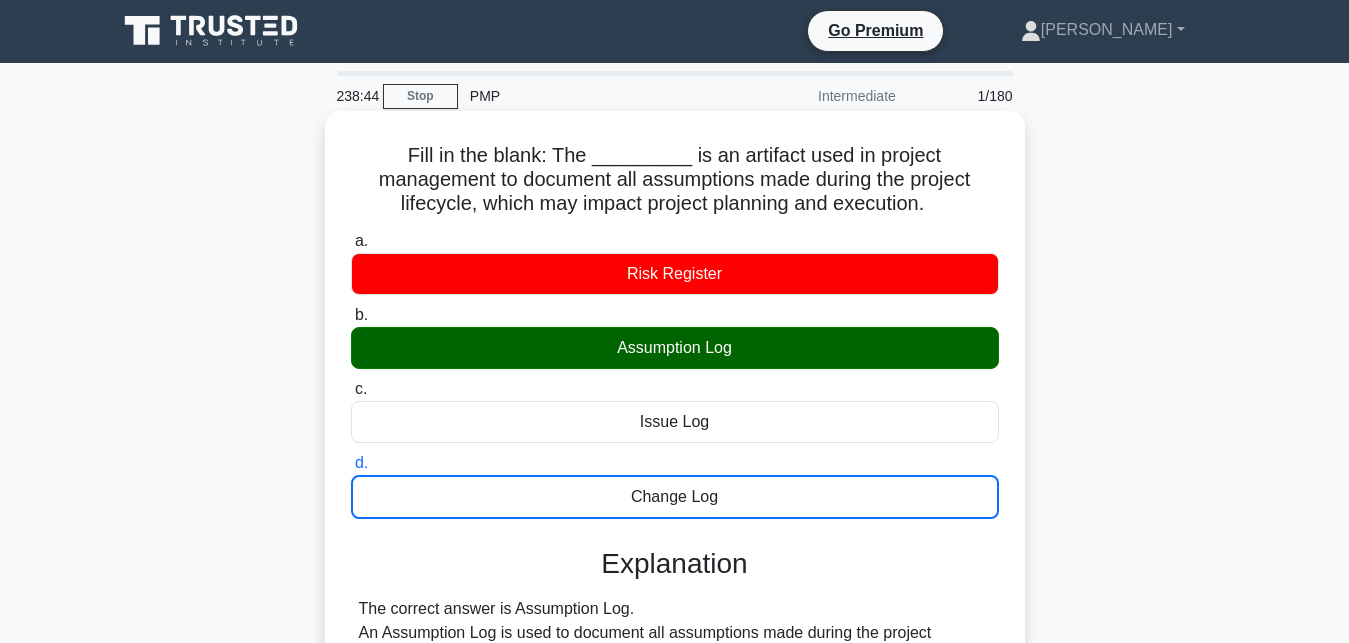 click on "a.
Risk Register" at bounding box center [351, 241] 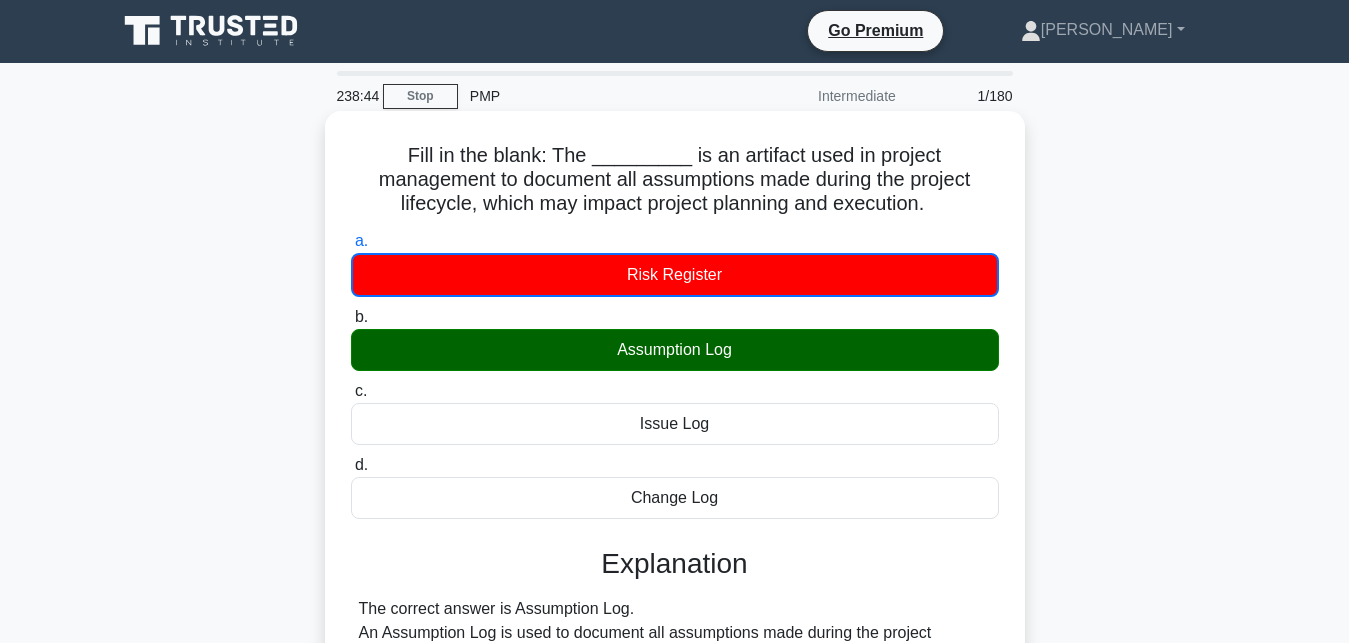 click on "b.
Assumption Log" at bounding box center (351, 317) 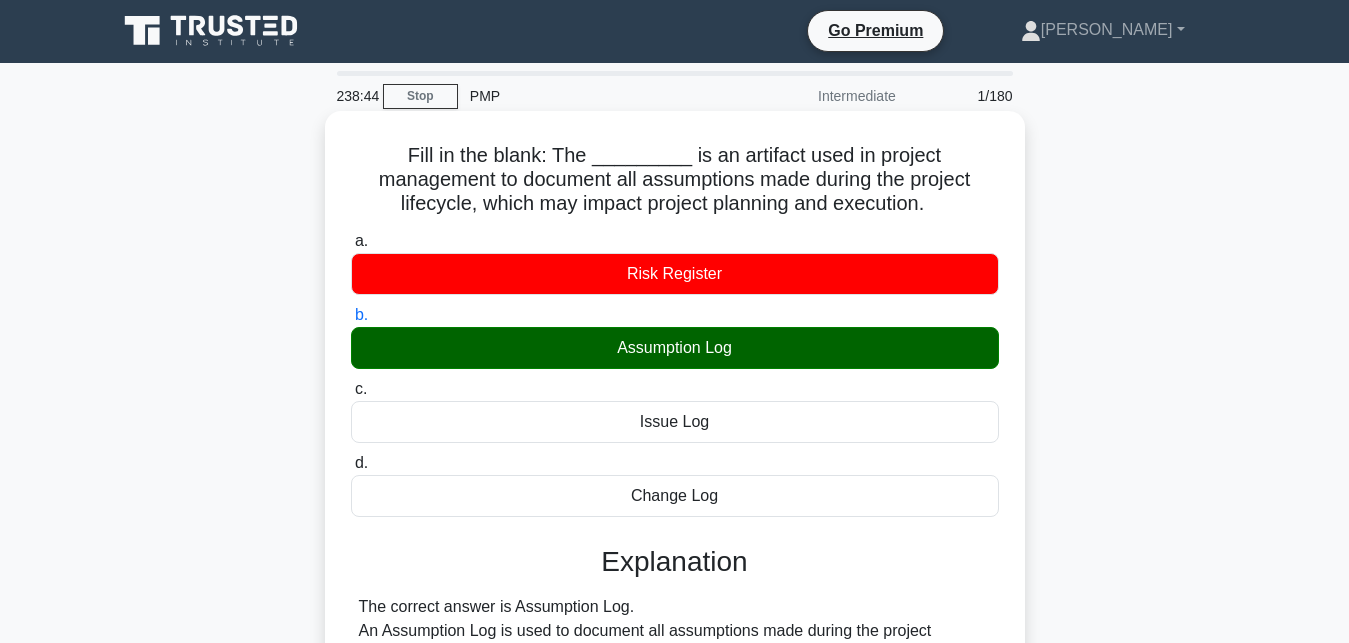 click on "c.
Issue Log" at bounding box center (351, 389) 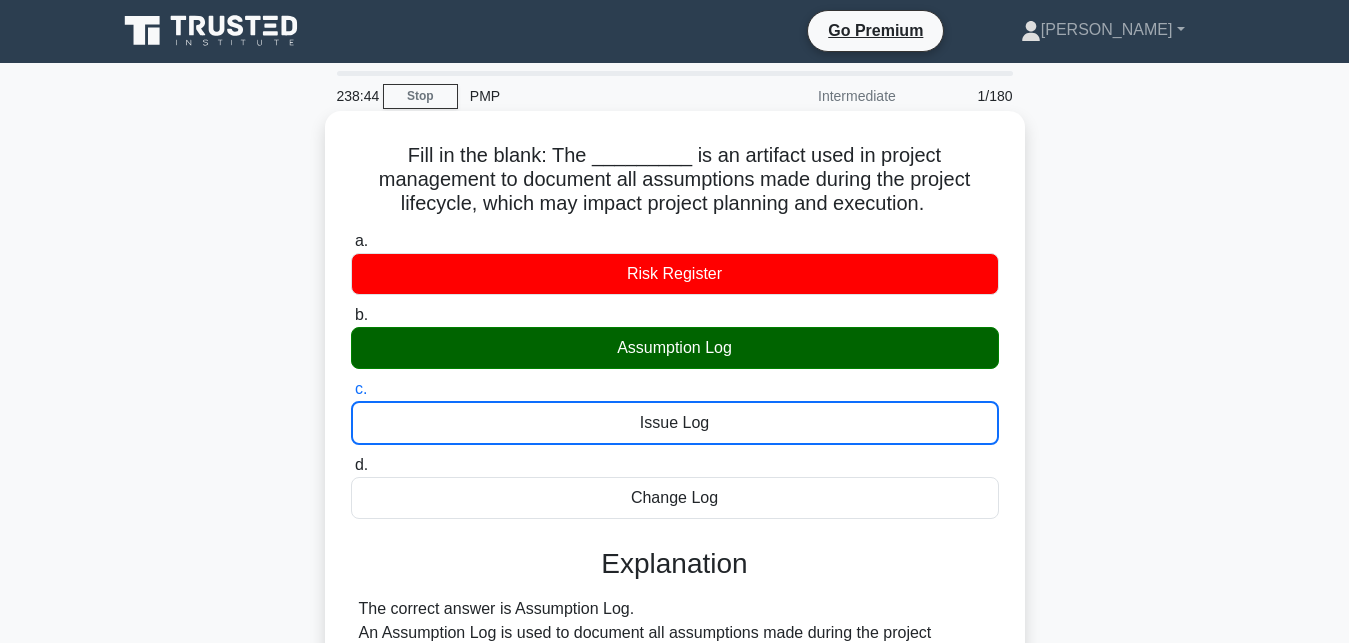 click on "d.
Change Log" at bounding box center [351, 465] 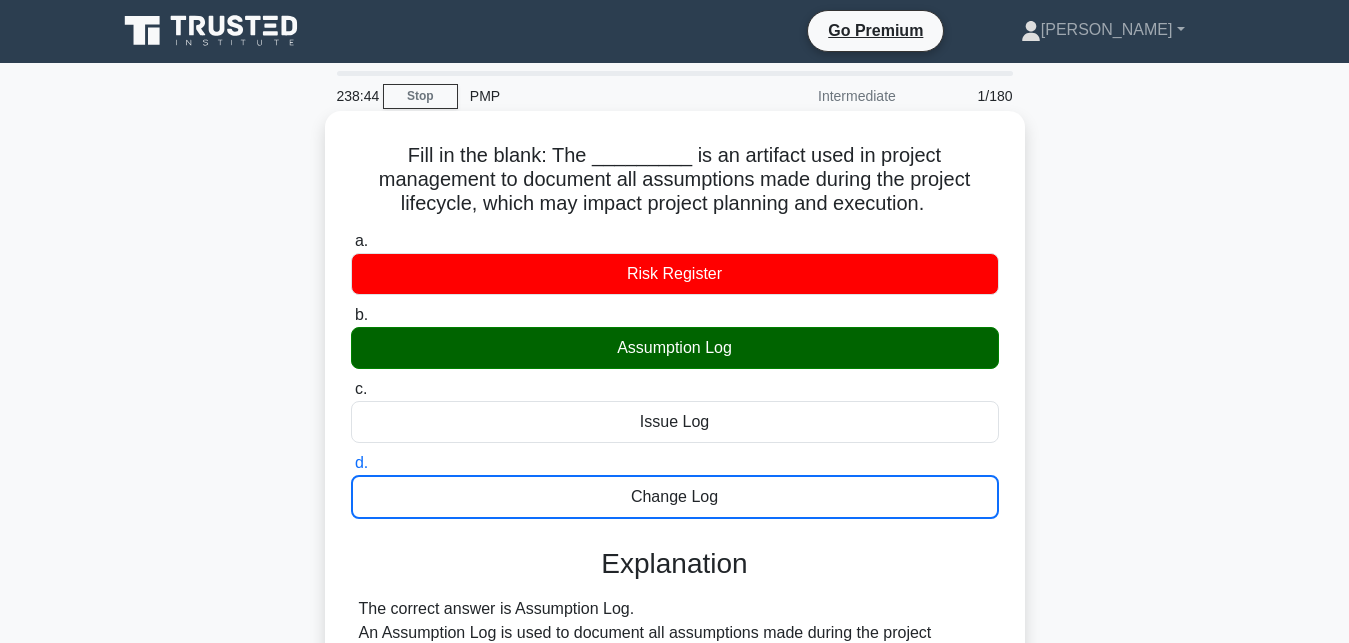 click on "a.
Risk Register" at bounding box center (351, 241) 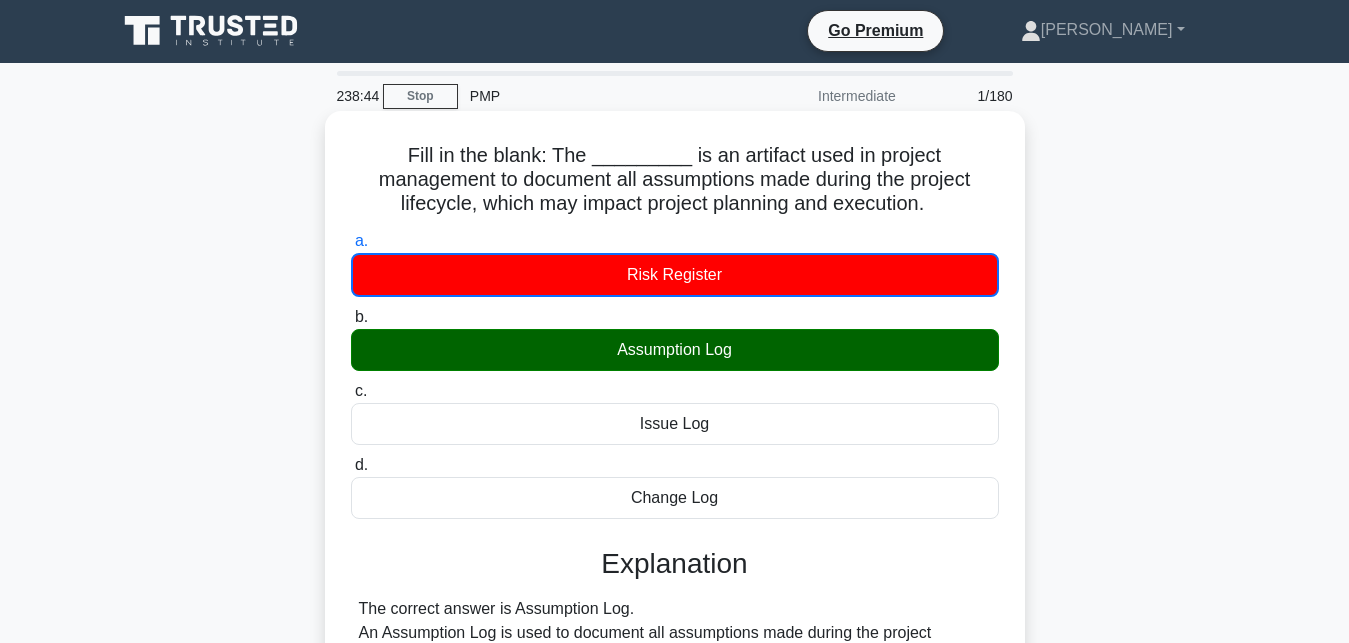 click on "b.
Assumption Log" at bounding box center [351, 317] 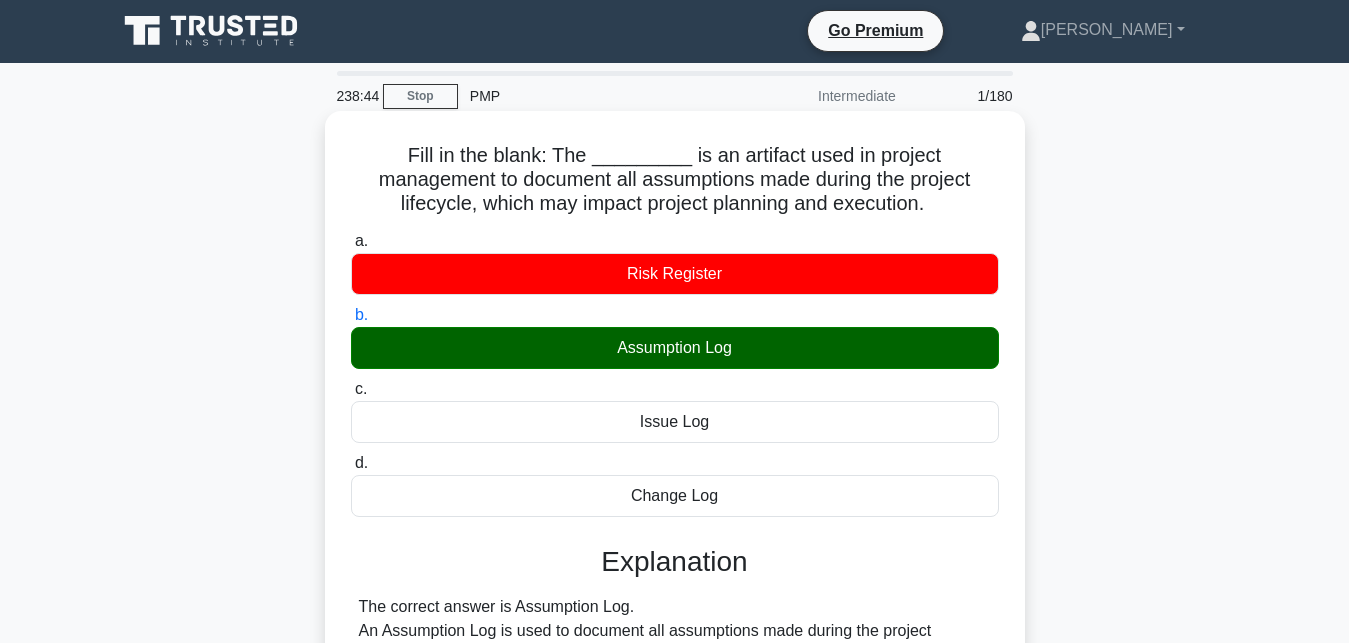 click on "c.
Issue Log" at bounding box center [351, 389] 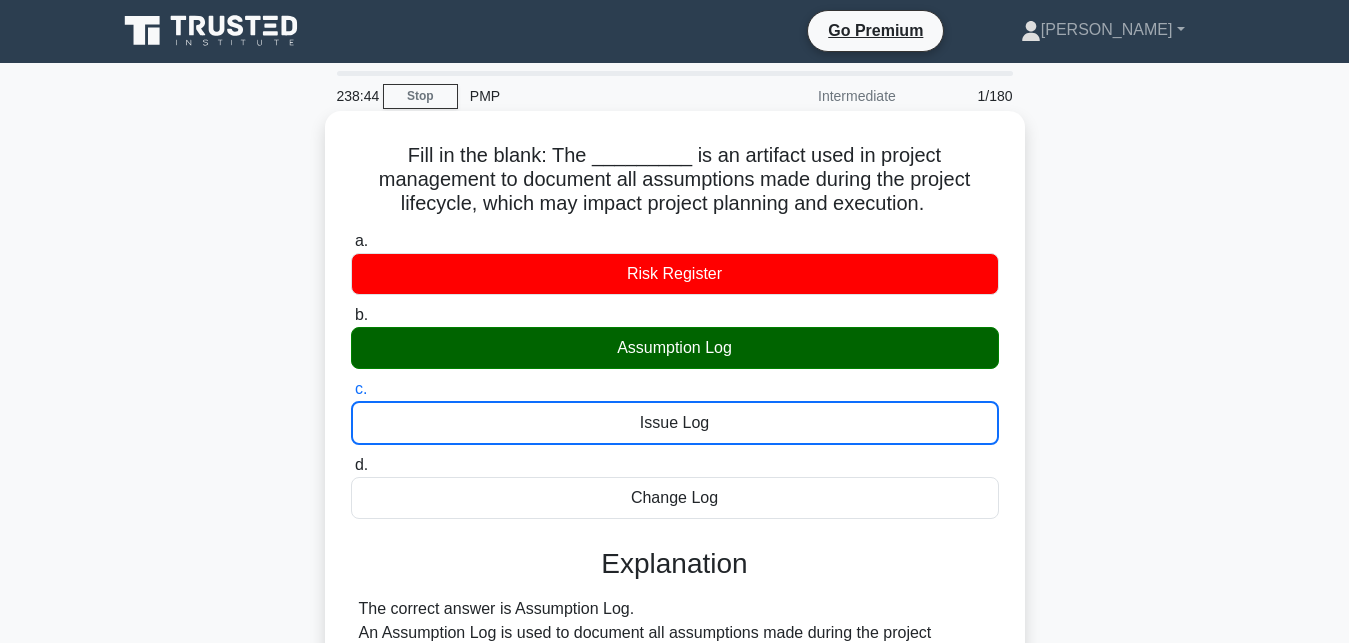 click on "d.
Change Log" at bounding box center (351, 465) 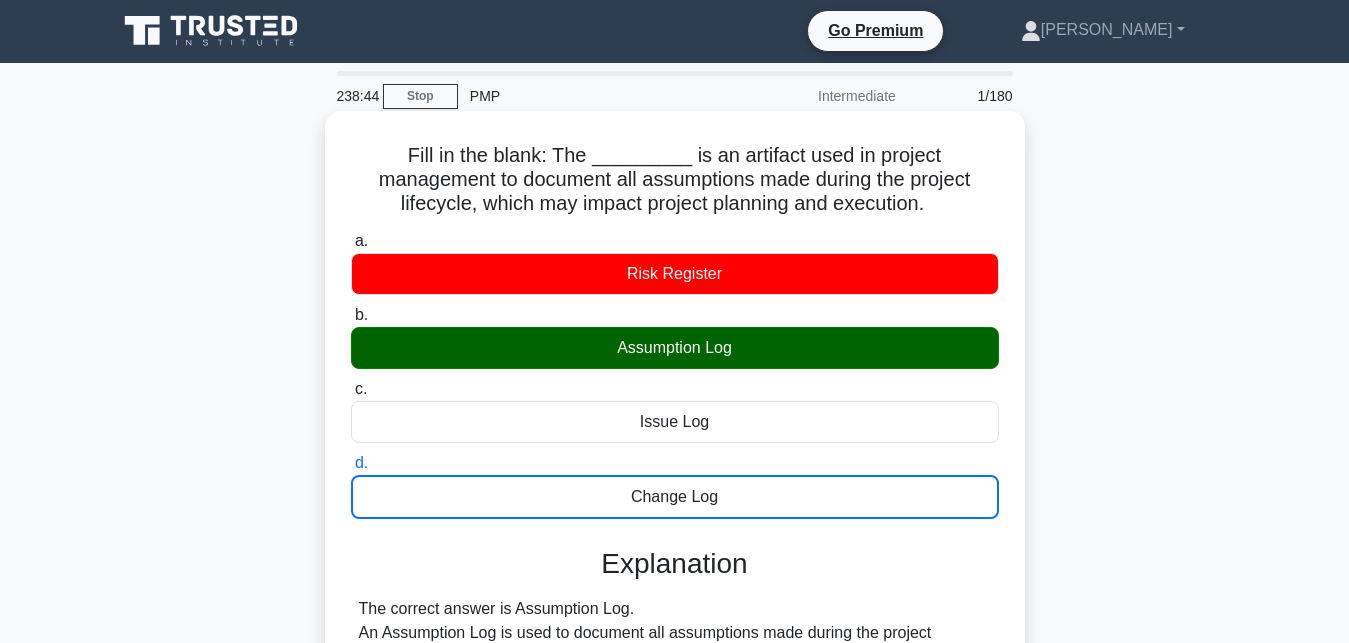 click on "a.
Risk Register" at bounding box center (351, 241) 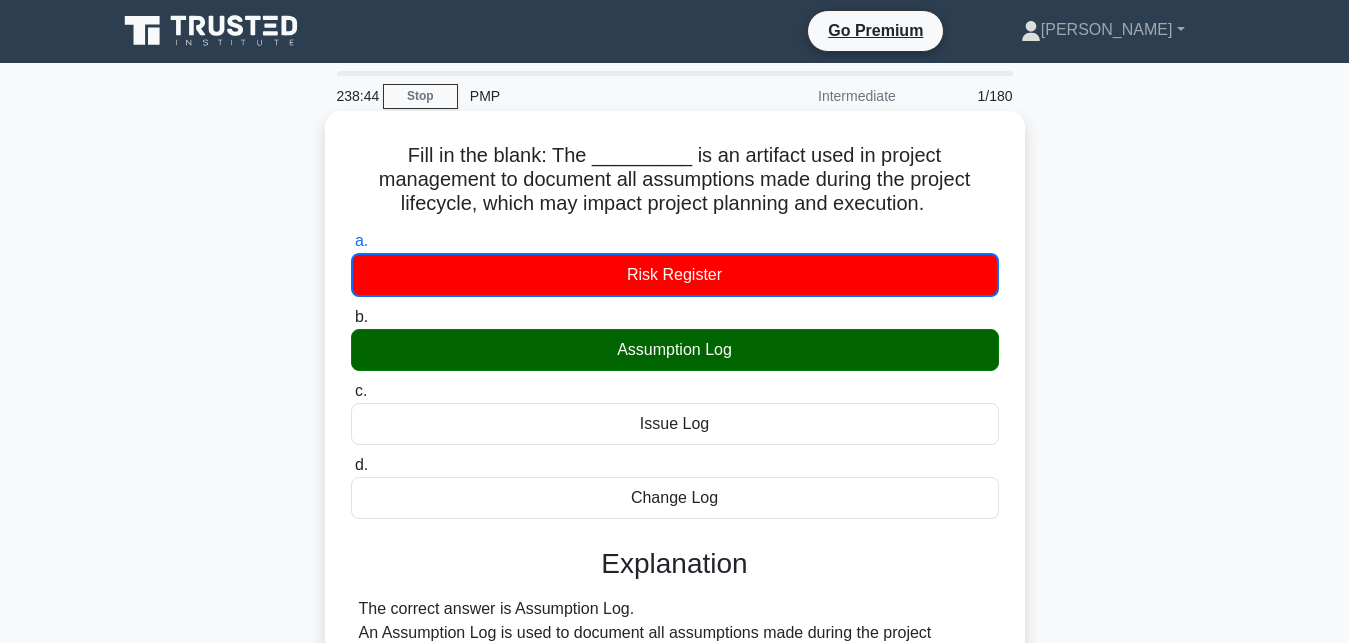 click on "b.
Assumption Log" at bounding box center (351, 317) 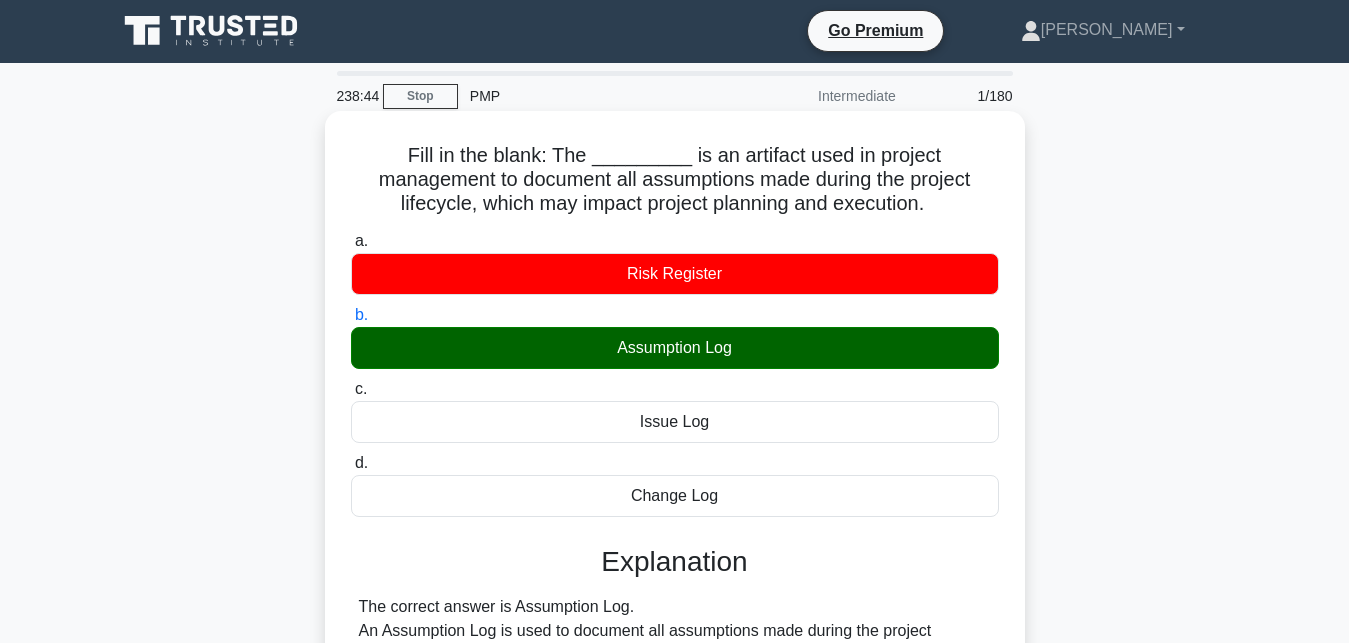 click on "c.
Issue Log" at bounding box center (351, 389) 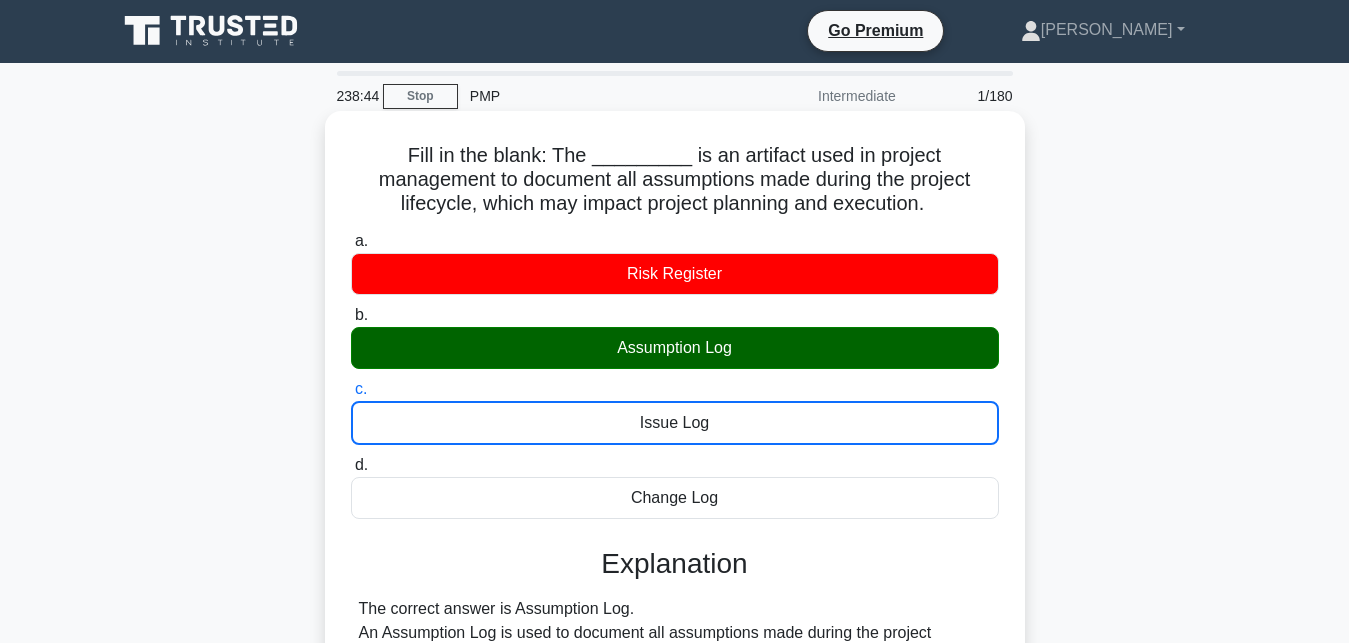 click on "d.
Change Log" at bounding box center [351, 465] 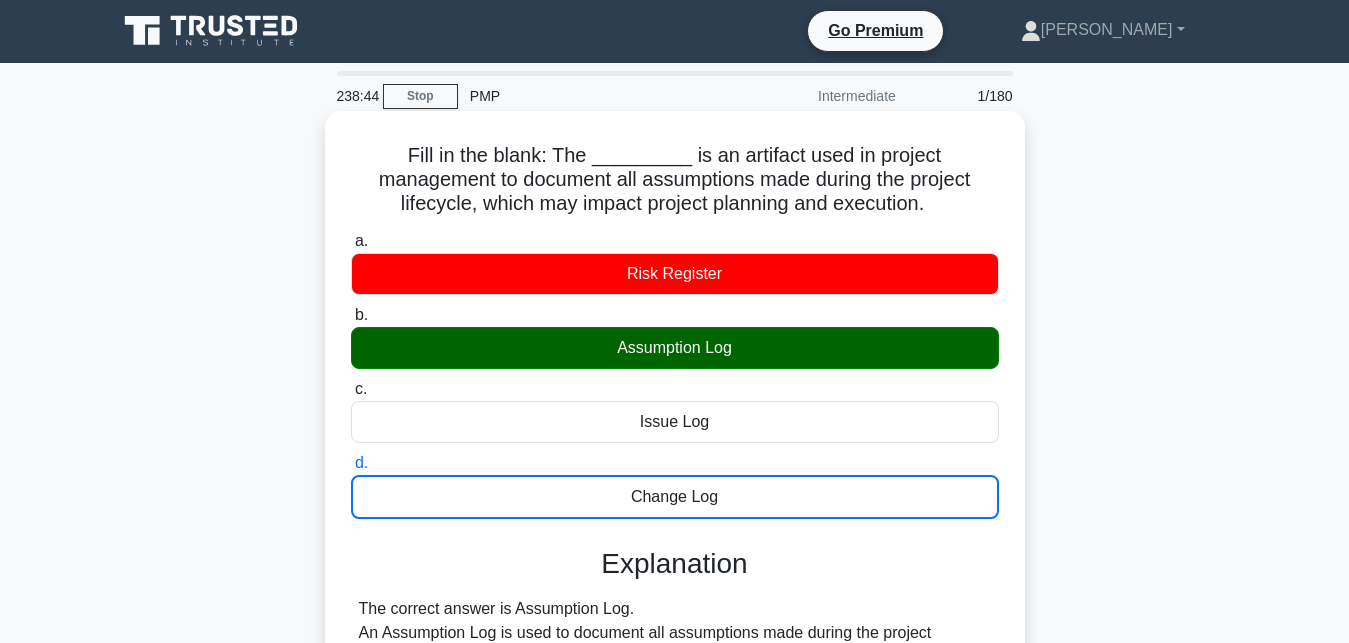 click on "a.
Risk Register" at bounding box center [351, 241] 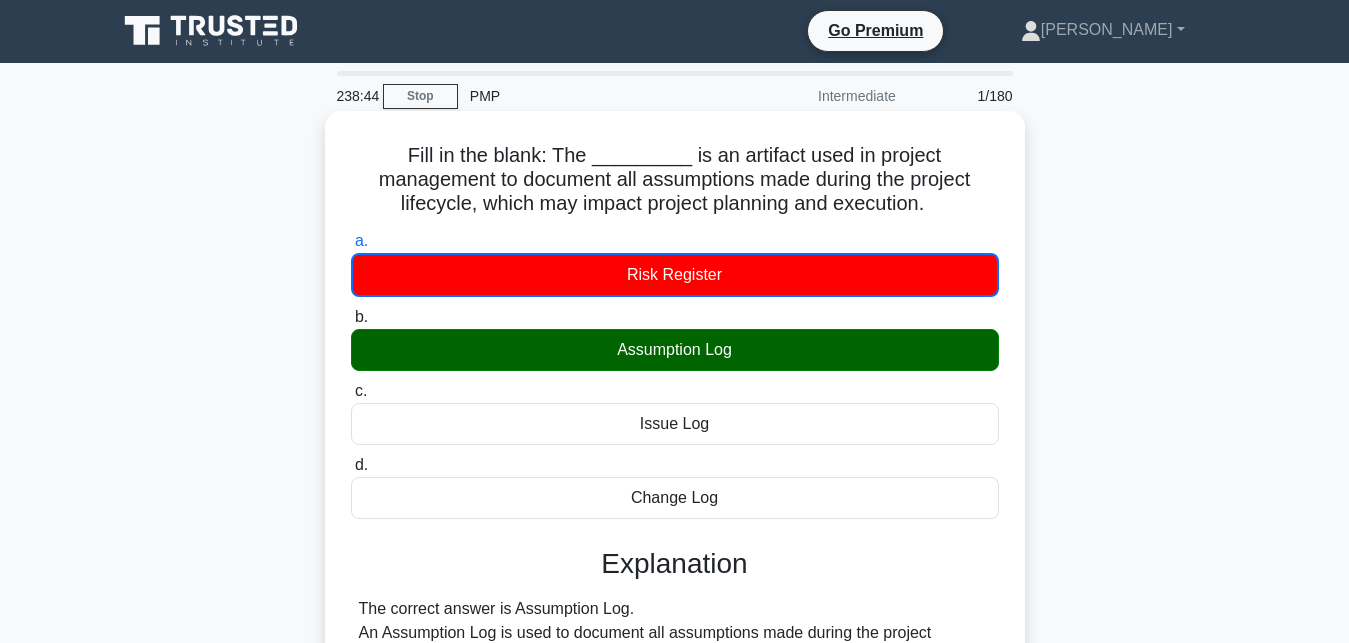 click on "b.
Assumption Log" at bounding box center [351, 317] 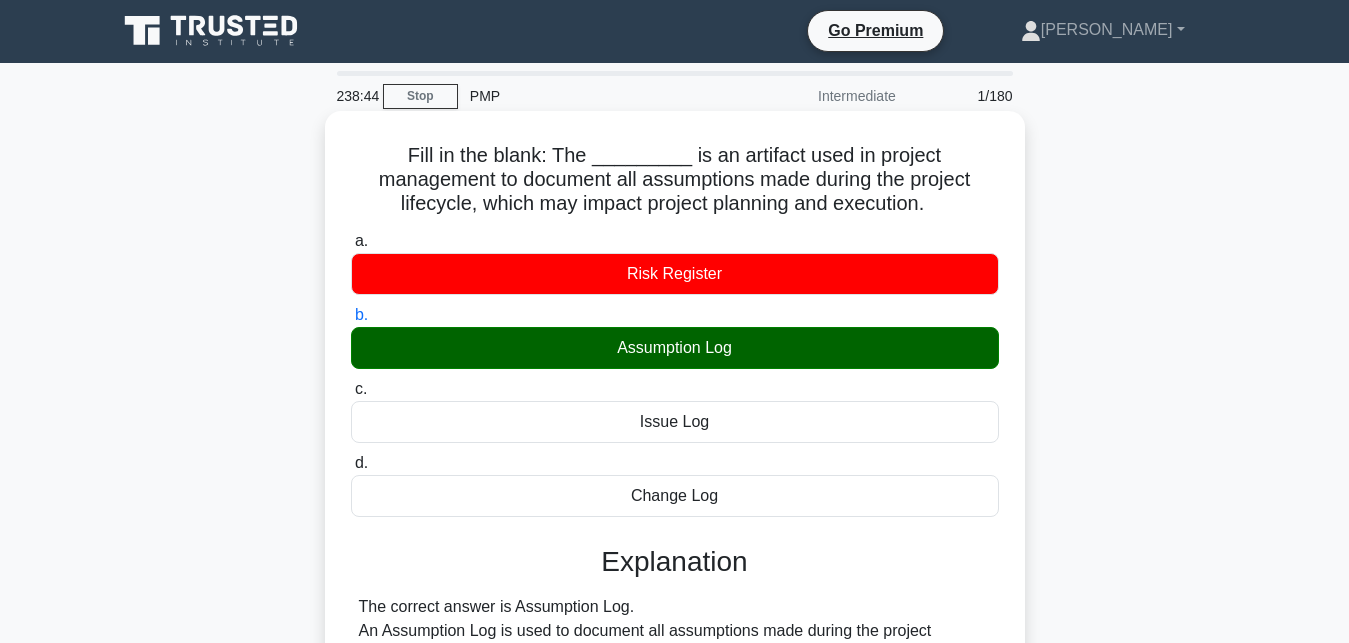 click on "c.
Issue Log" at bounding box center (351, 389) 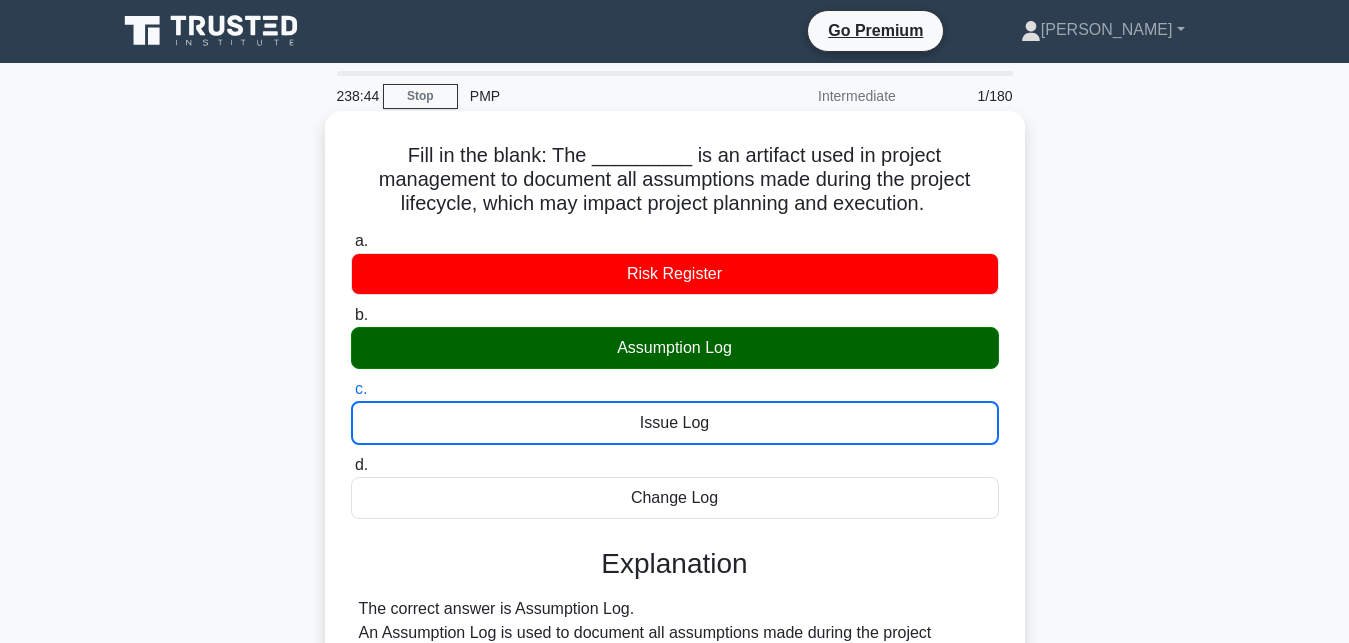 click on "d.
Change Log" at bounding box center [351, 465] 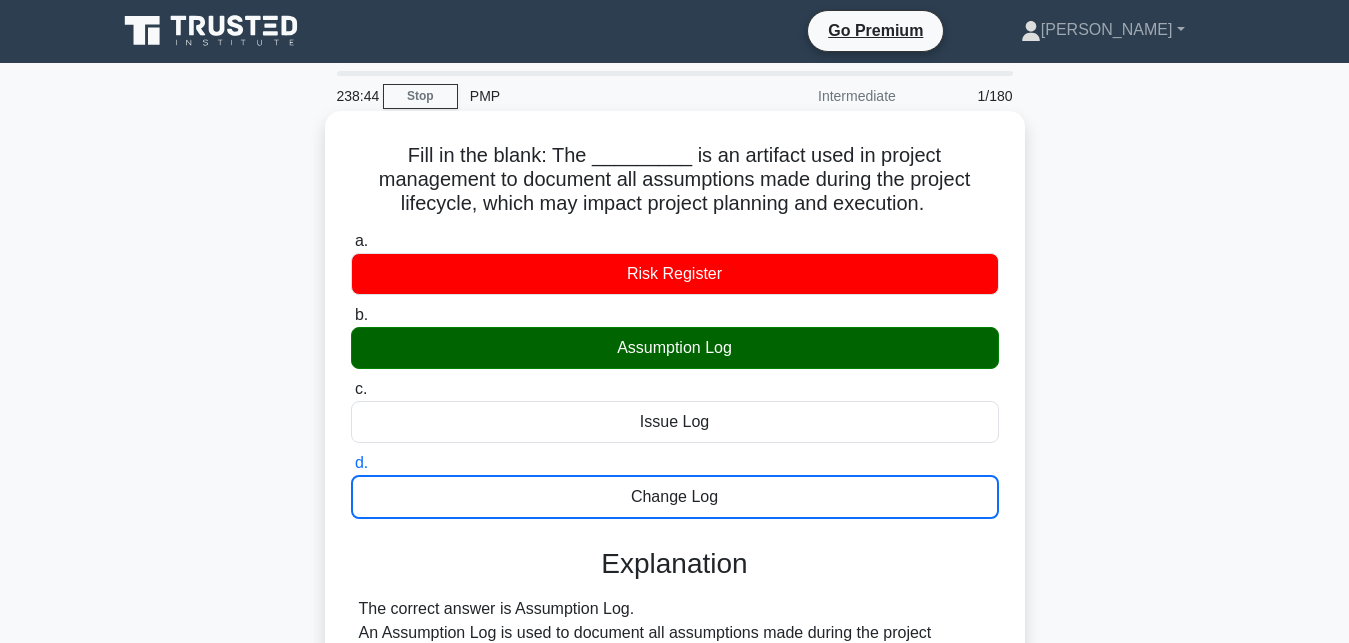 click on "a.
Risk Register" at bounding box center [351, 241] 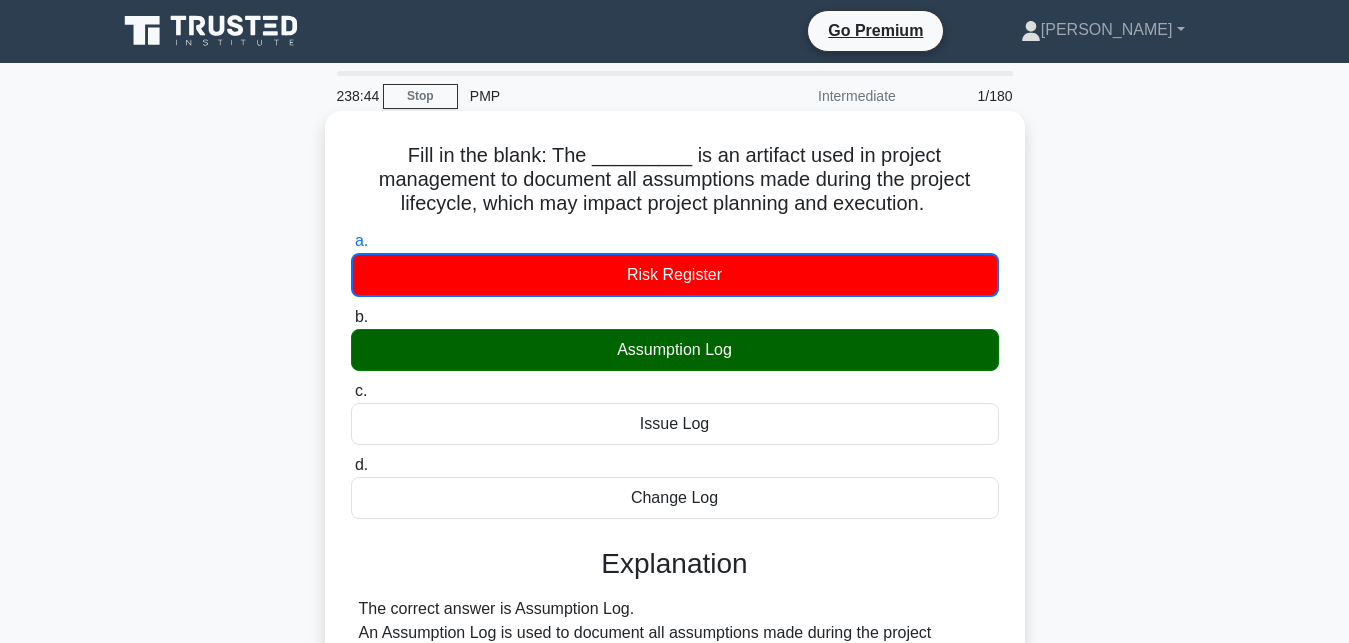 click on "b.
Assumption Log" at bounding box center [351, 317] 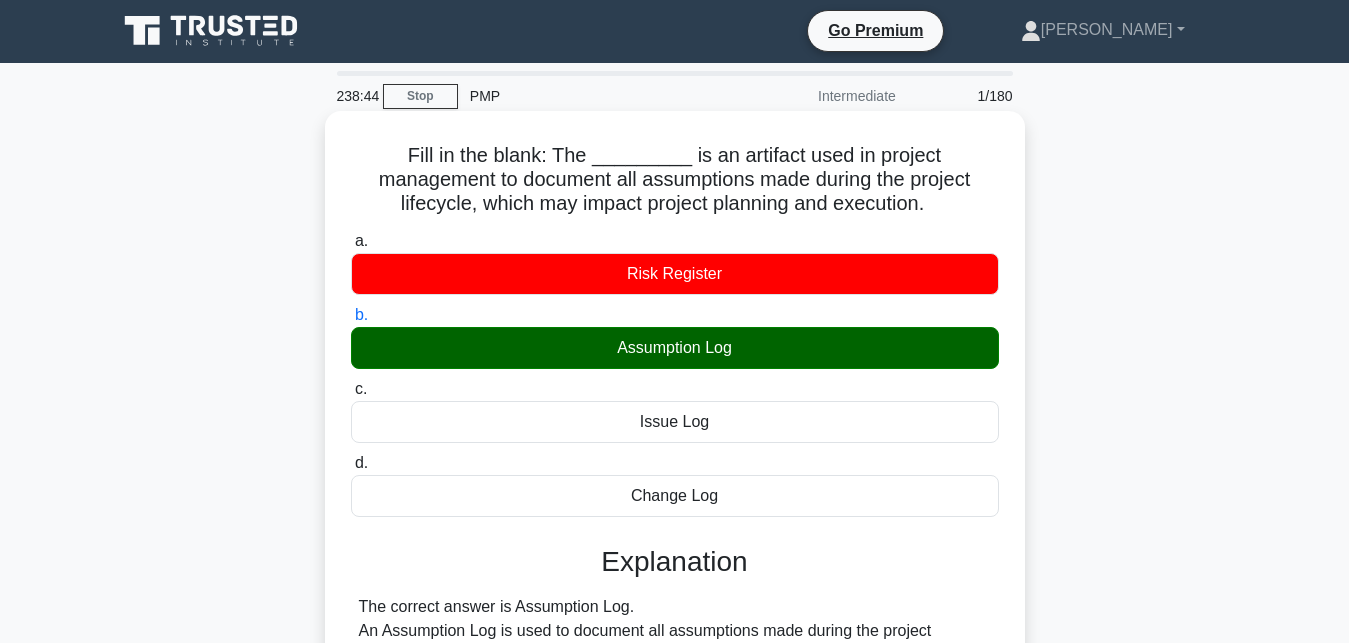 click on "c.
Issue Log" at bounding box center [351, 389] 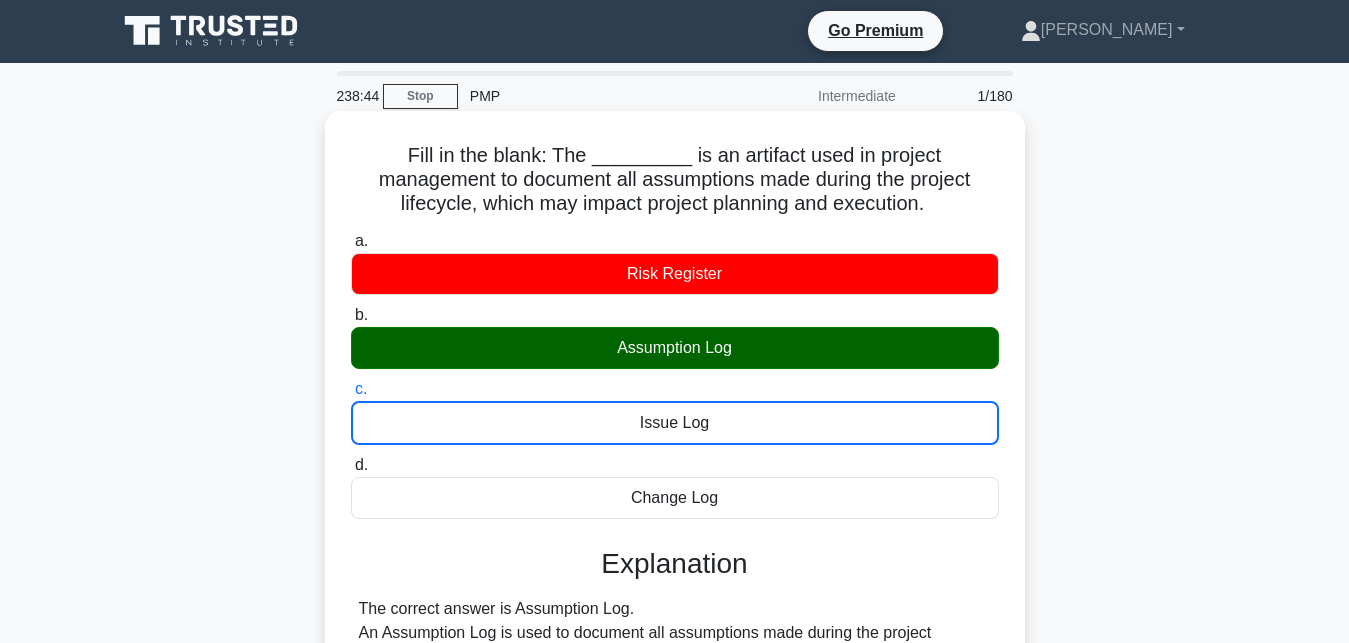 click on "d.
Change Log" at bounding box center (351, 465) 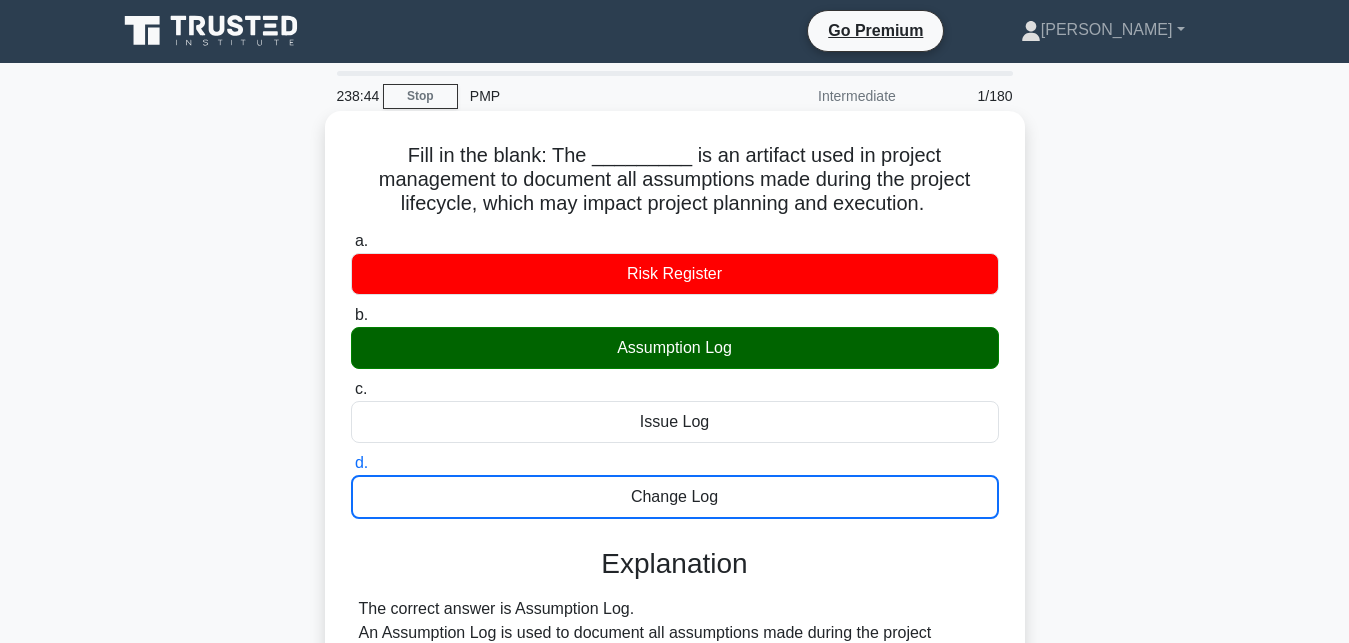 click on "a.
Risk Register" at bounding box center (351, 241) 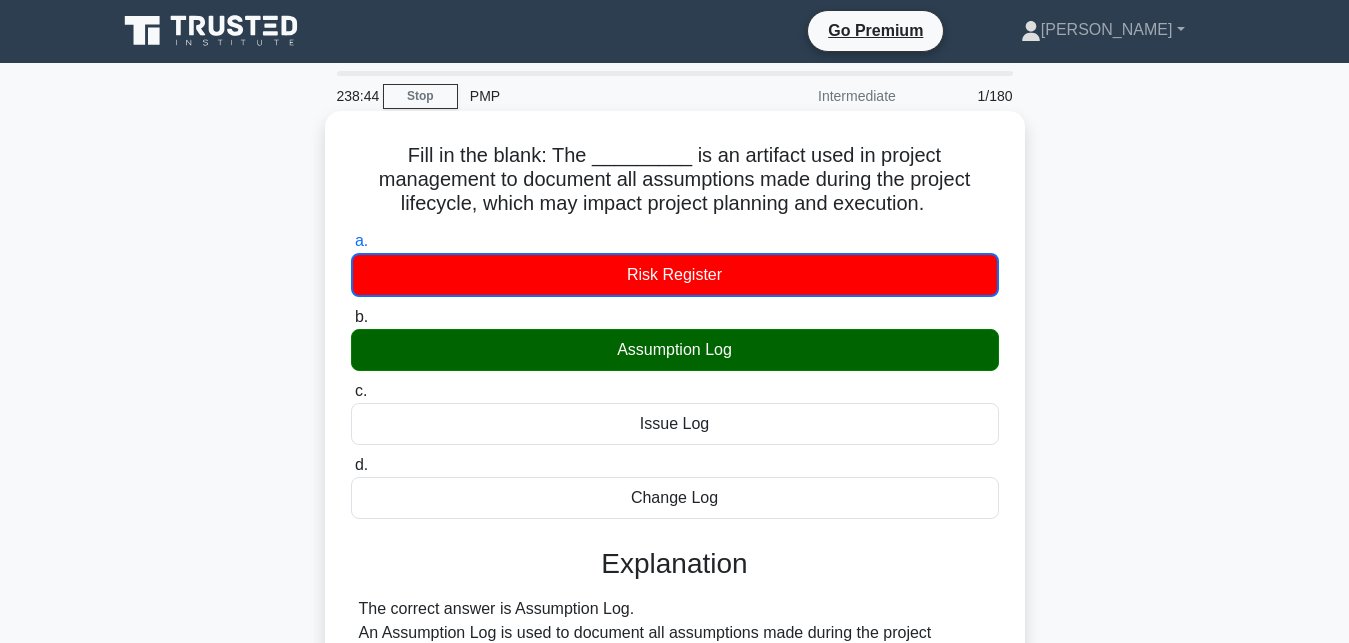 click on "b.
Assumption Log" at bounding box center [351, 317] 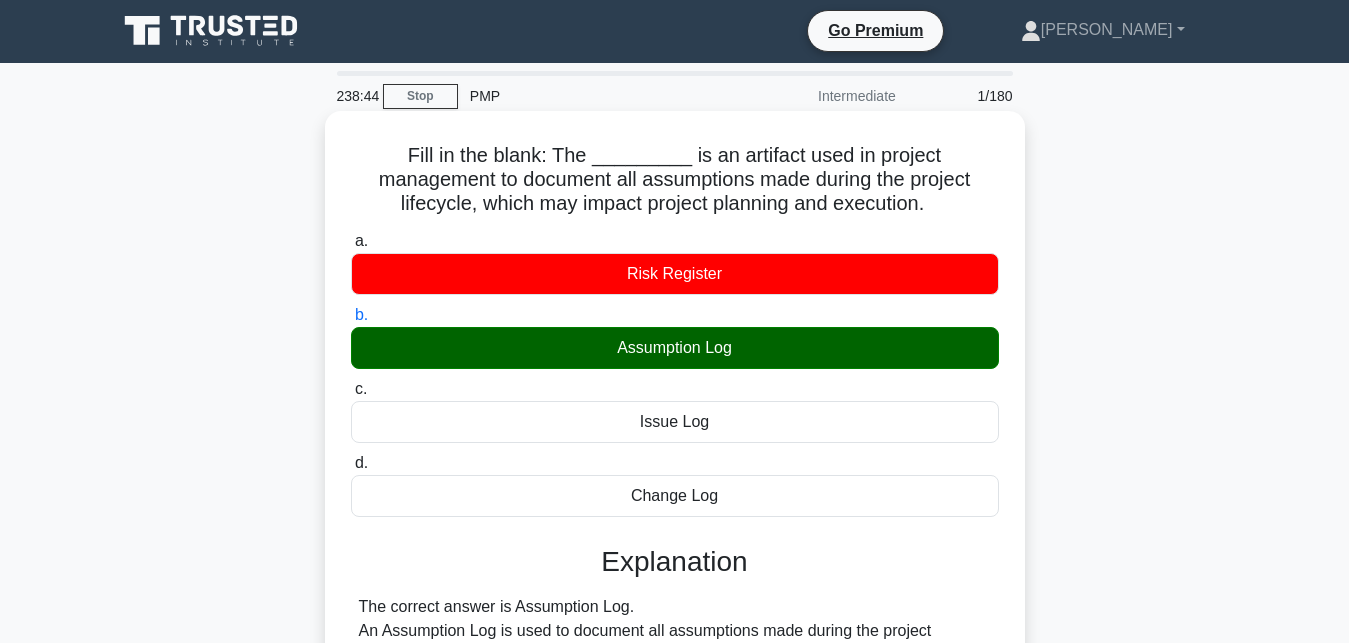 click on "c.
Issue Log" at bounding box center [351, 389] 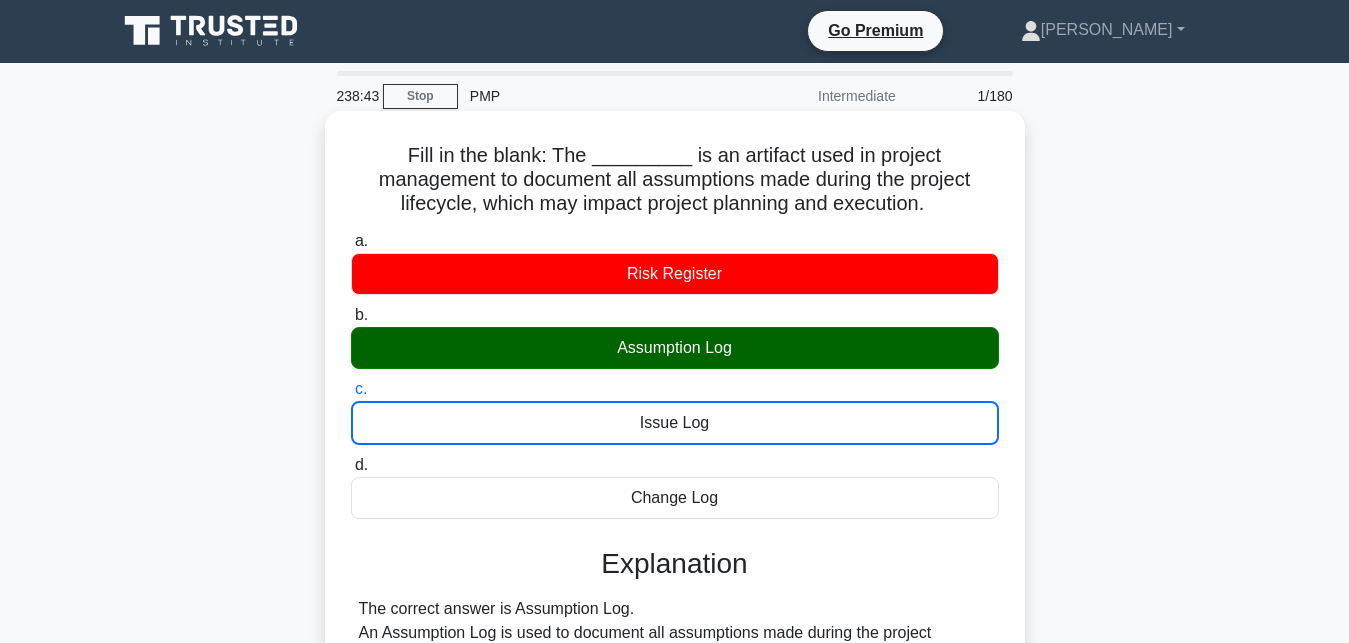 click on "d.
Change Log" at bounding box center [351, 465] 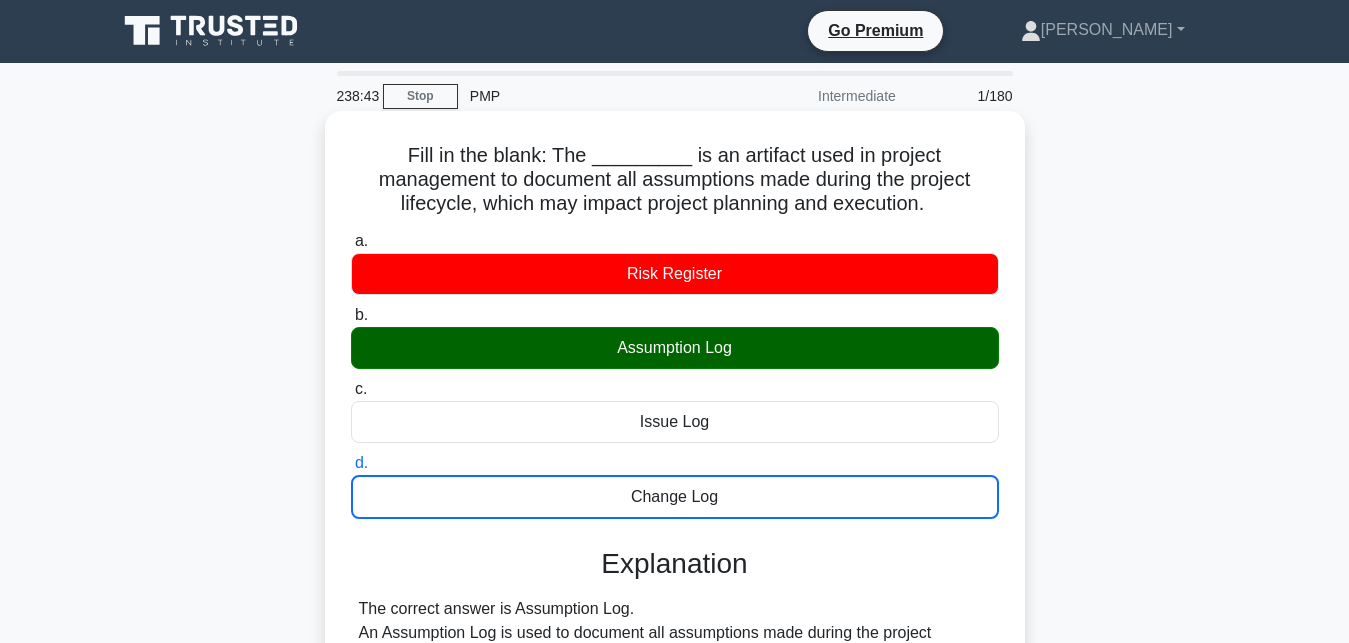 click on "a.
Risk Register" at bounding box center (351, 241) 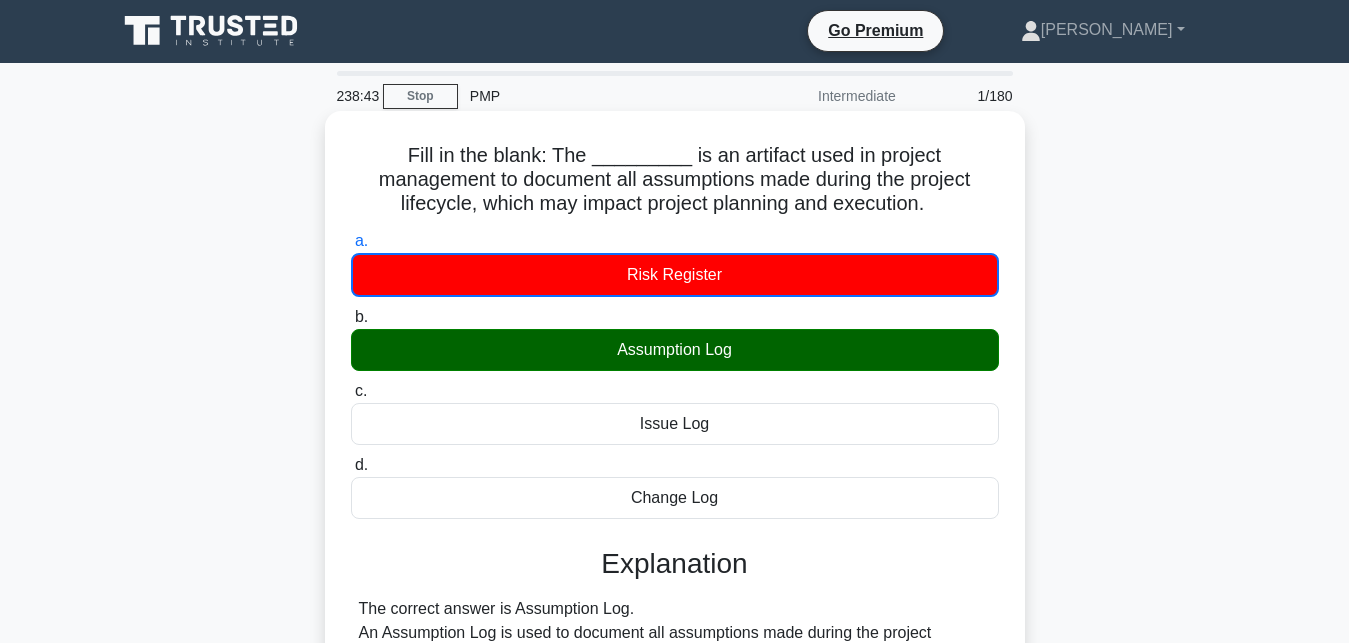 click on "b.
Assumption Log" at bounding box center [351, 317] 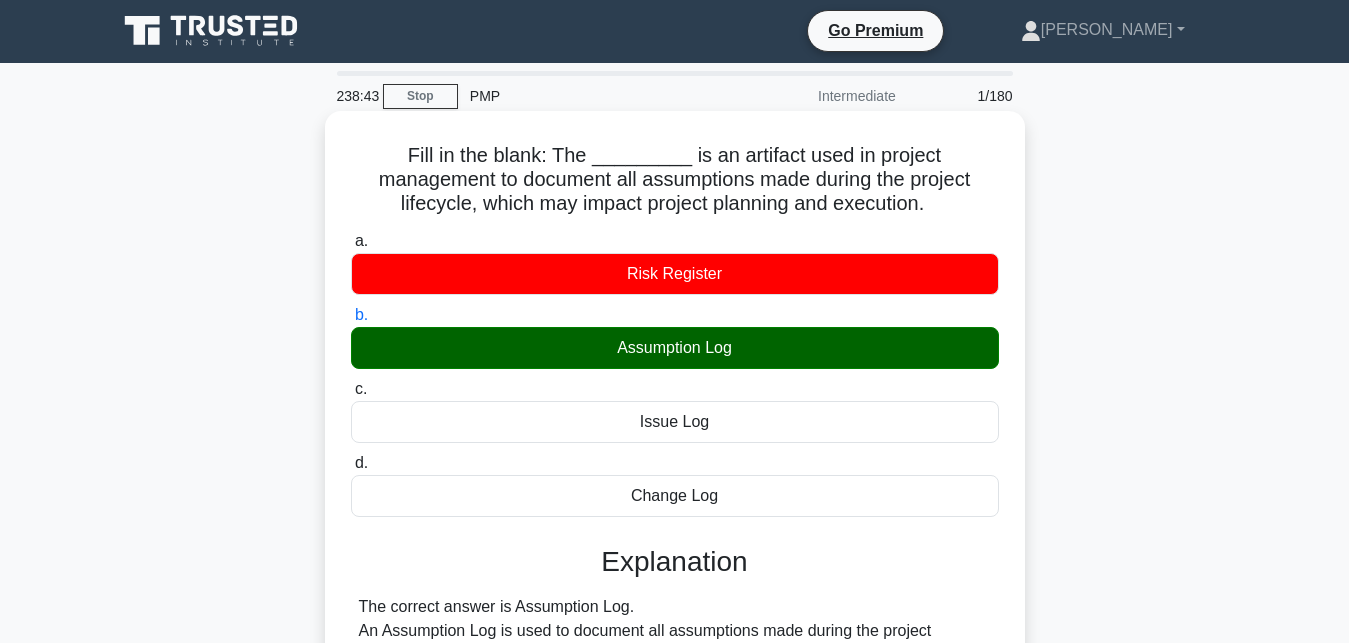 click on "c.
Issue Log" at bounding box center (351, 389) 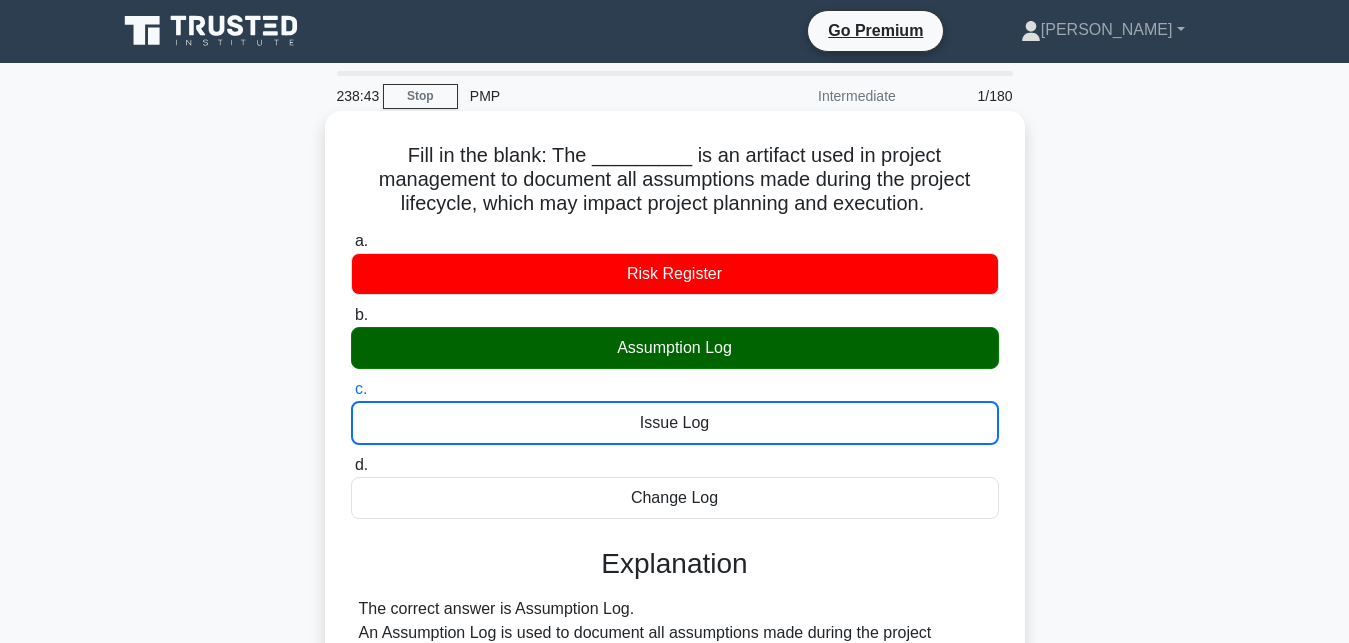 click on "d.
Change Log" at bounding box center (351, 465) 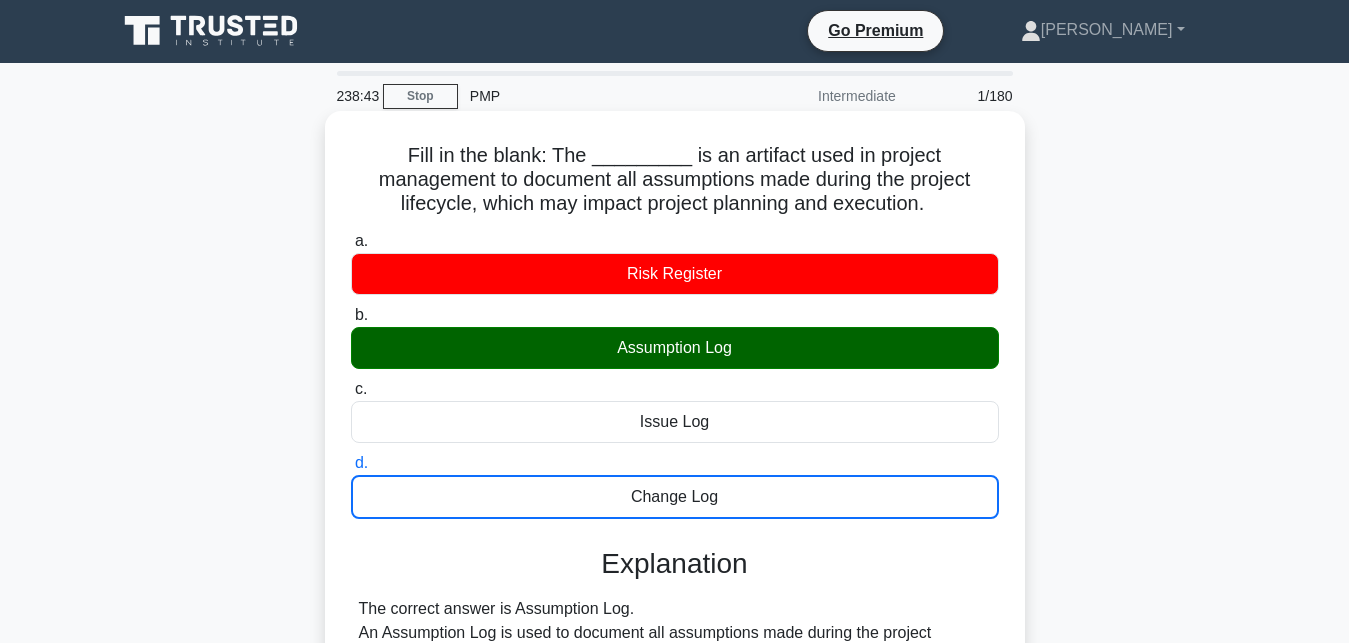 click on "a.
Risk Register" at bounding box center [351, 241] 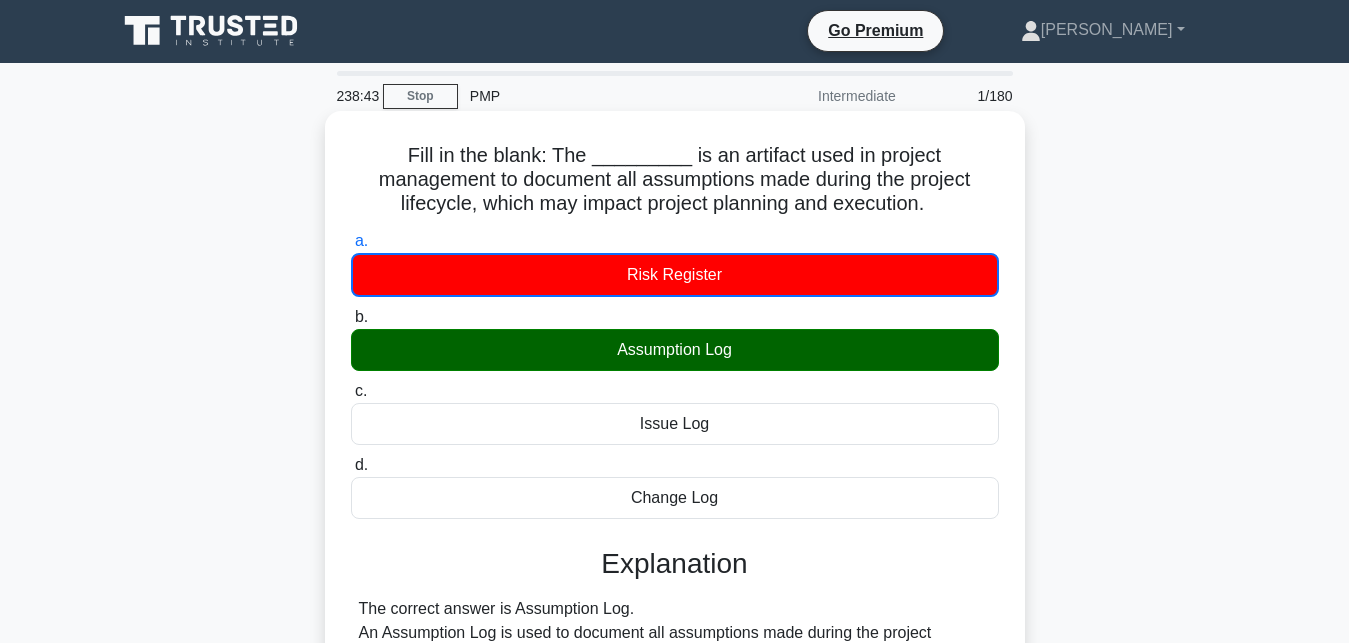 click on "b.
Assumption Log" at bounding box center [351, 317] 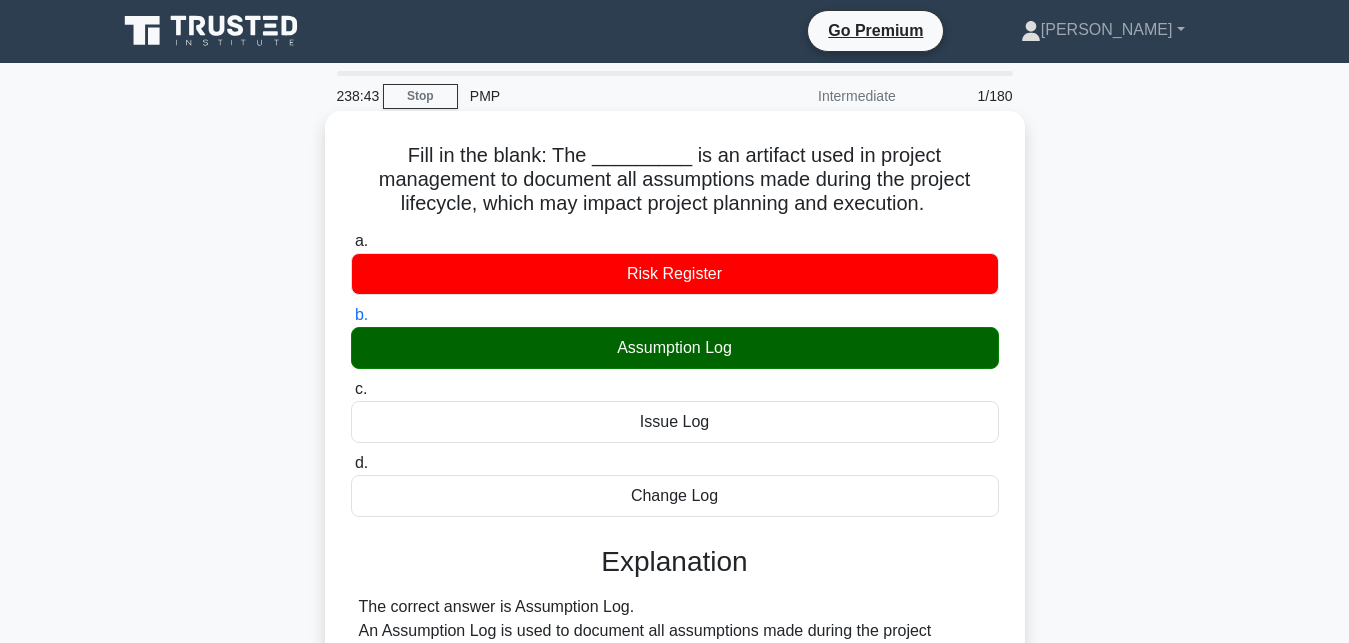 click on "c.
Issue Log" at bounding box center (351, 389) 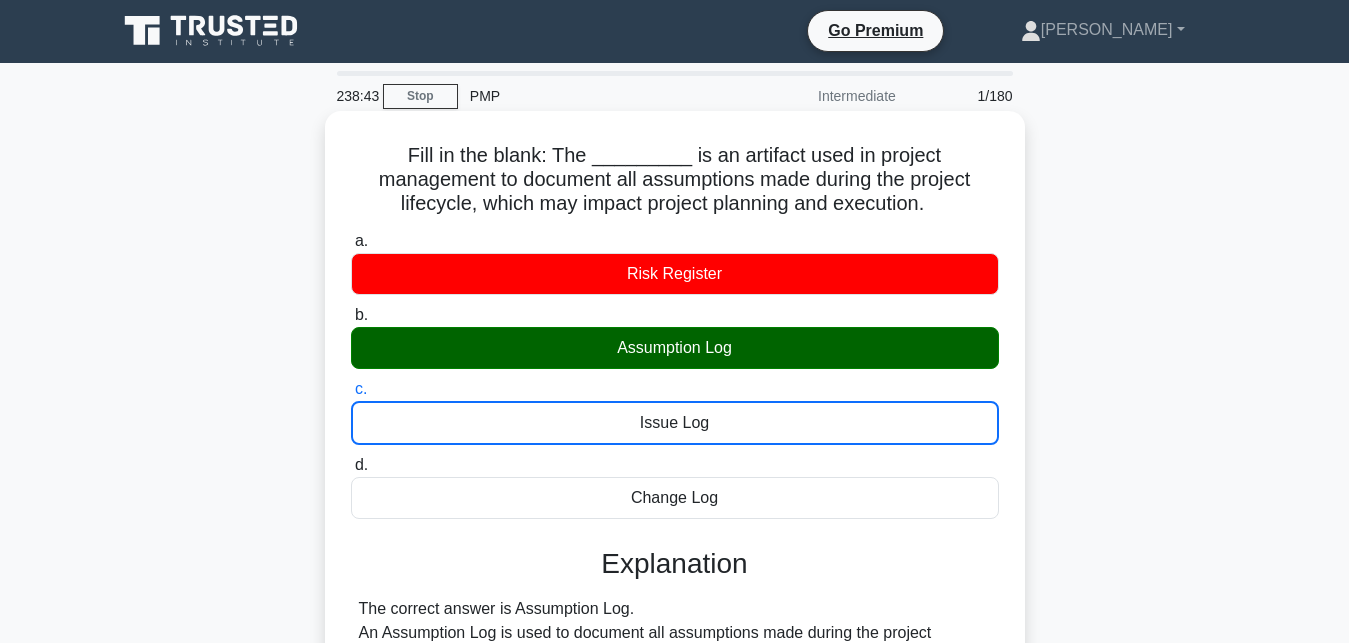 click on "d.
Change Log" at bounding box center [351, 465] 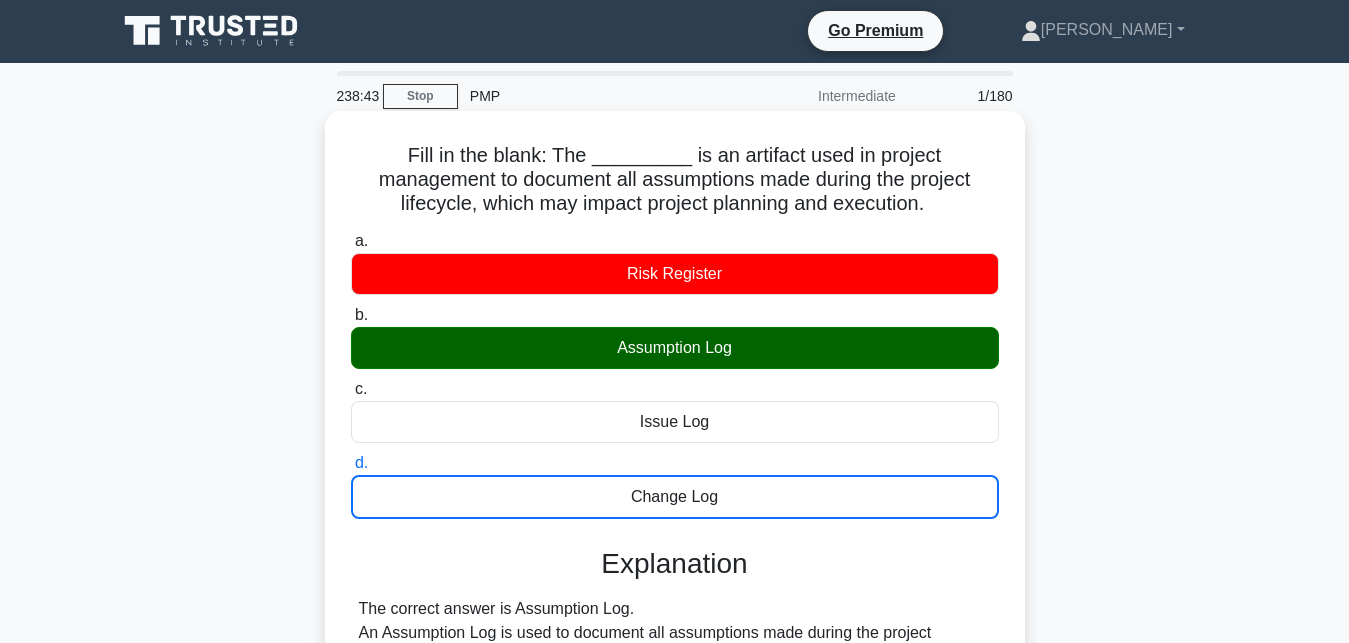 click on "a.
Risk Register" at bounding box center [351, 241] 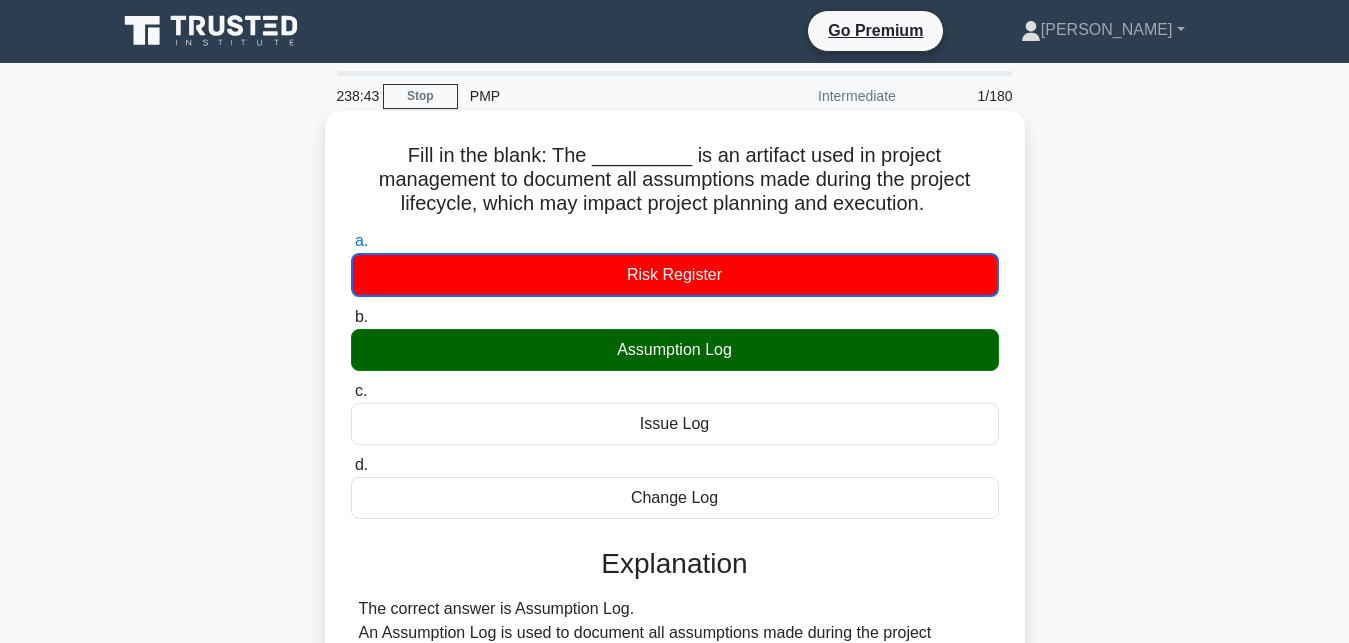 click on "b.
Assumption Log" at bounding box center (351, 317) 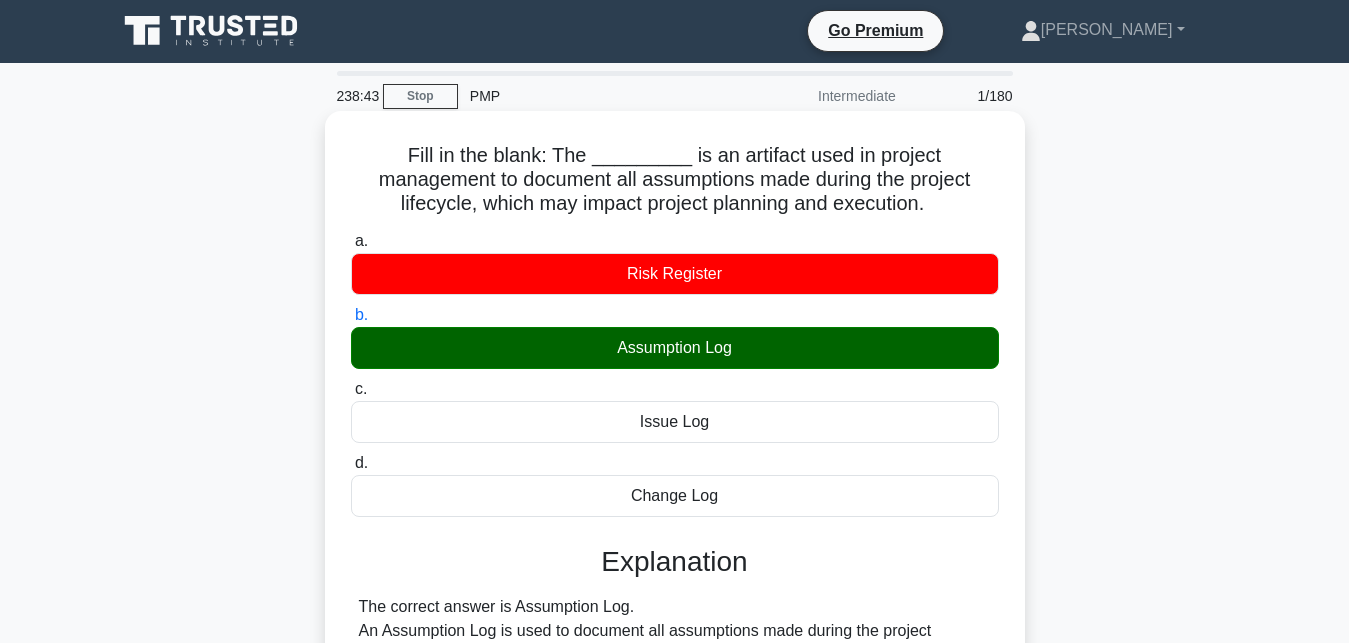 click on "c.
Issue Log" at bounding box center [351, 389] 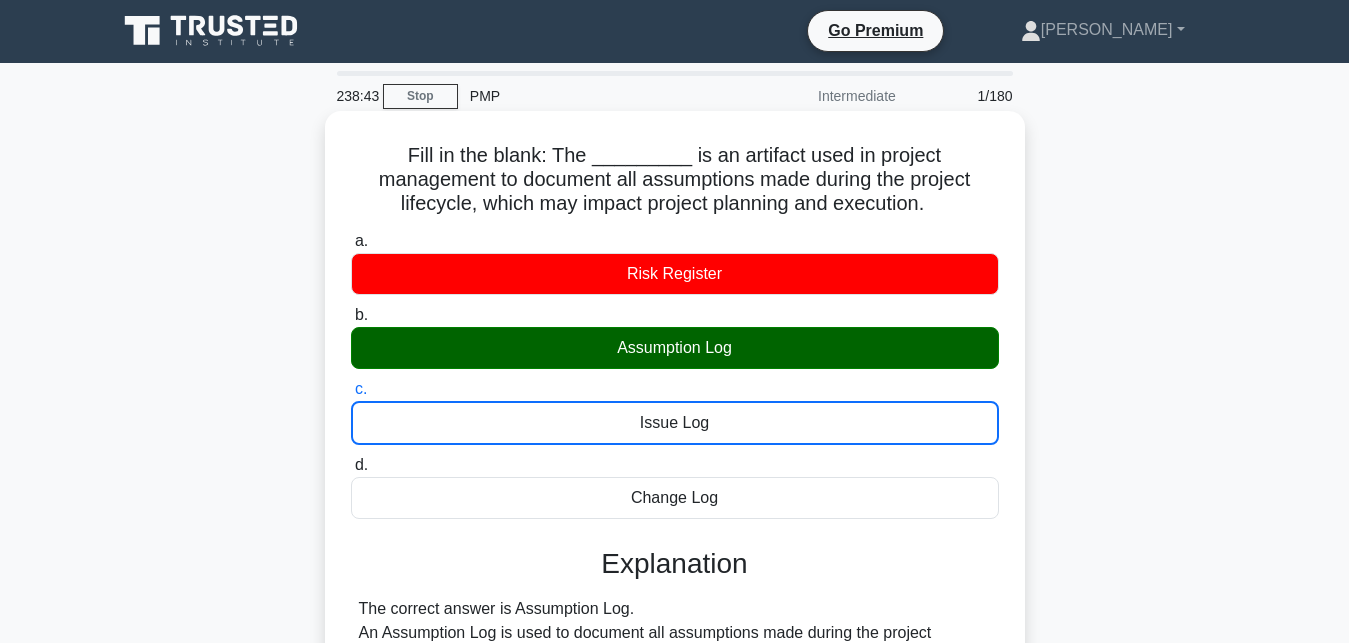 click on "d.
Change Log" at bounding box center [351, 465] 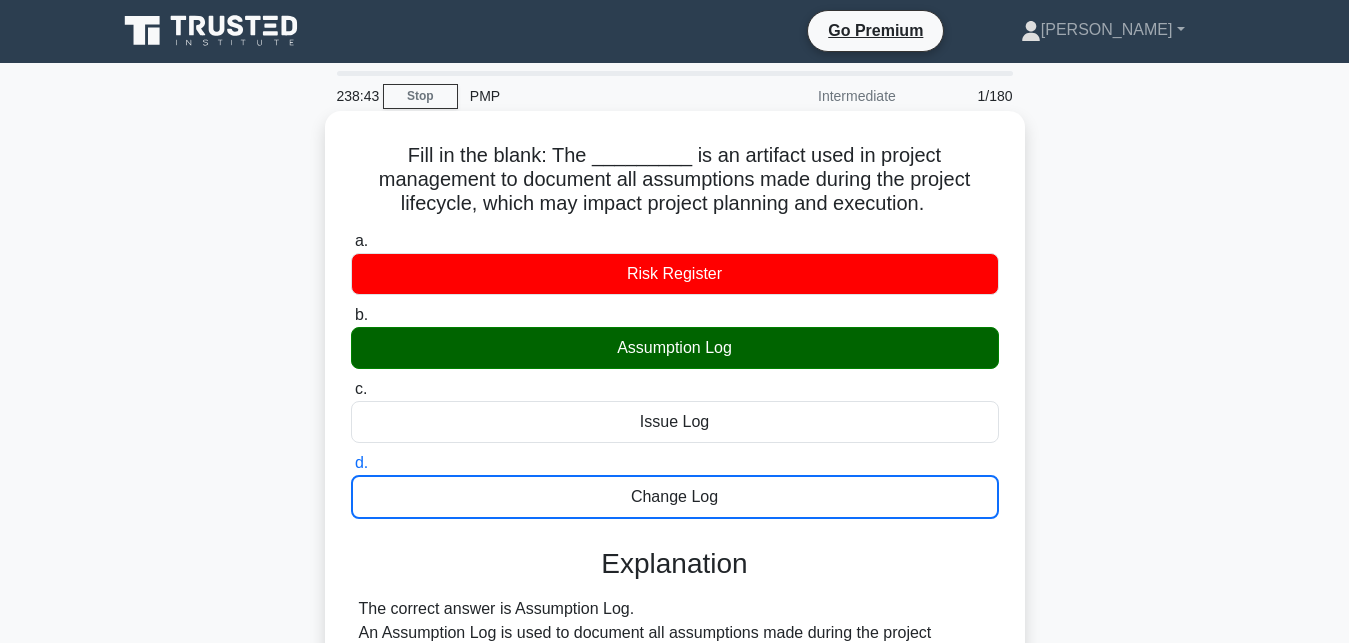 click on "a.
Risk Register" at bounding box center (351, 241) 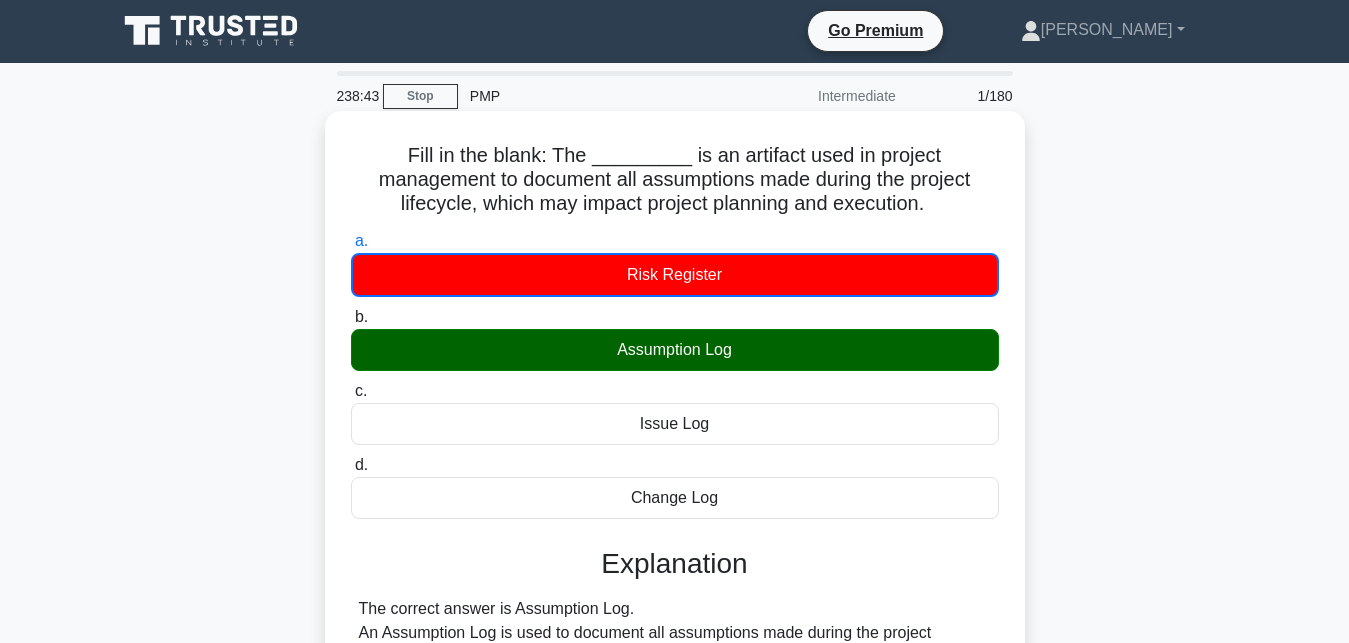 click on "b.
Assumption Log" at bounding box center (351, 317) 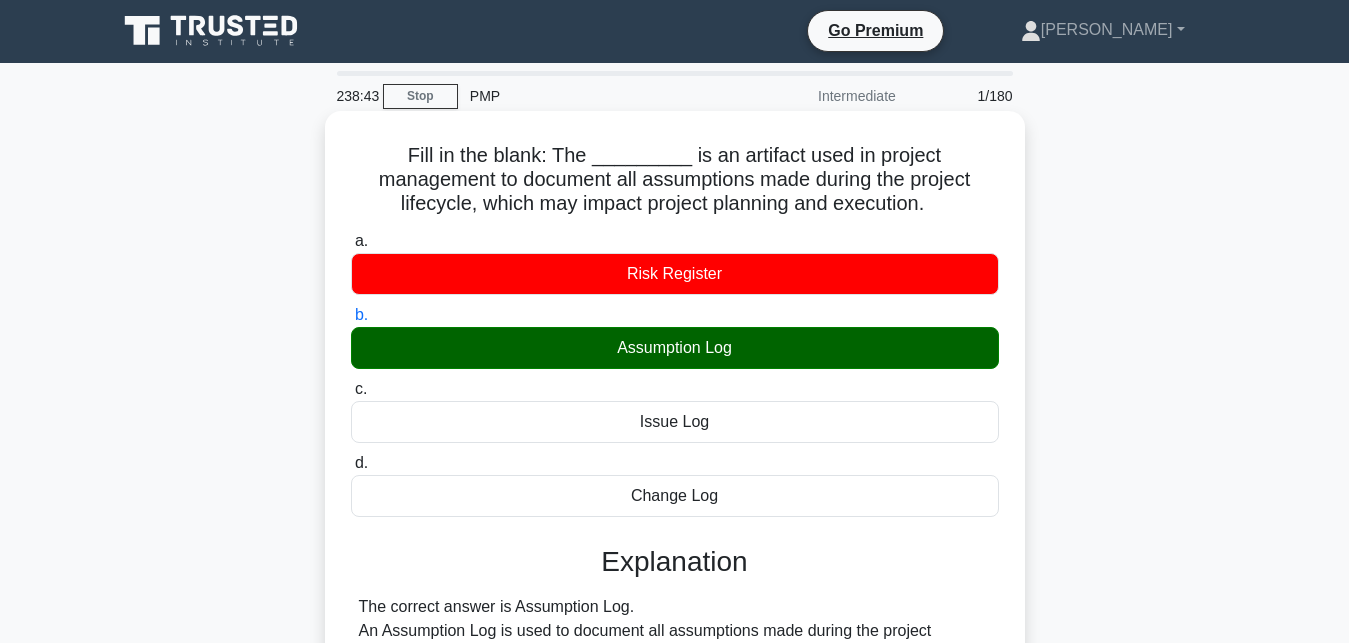 click on "c.
Issue Log" at bounding box center [351, 389] 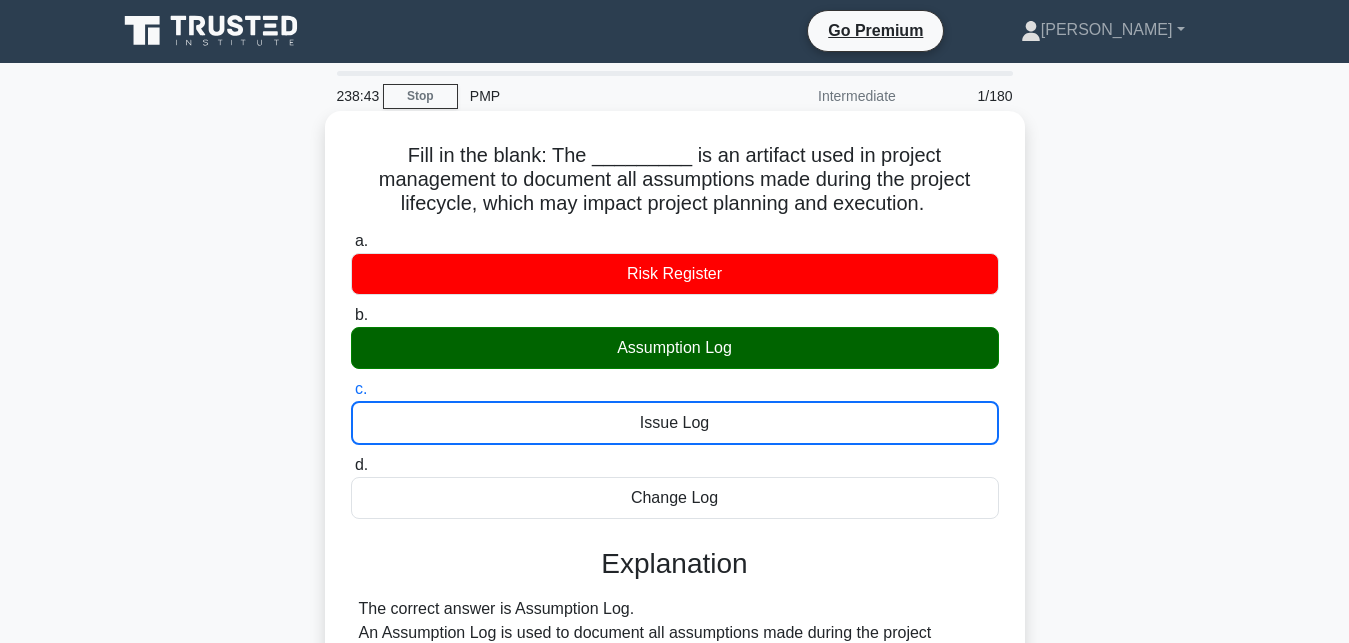 click on "d.
Change Log" at bounding box center (351, 465) 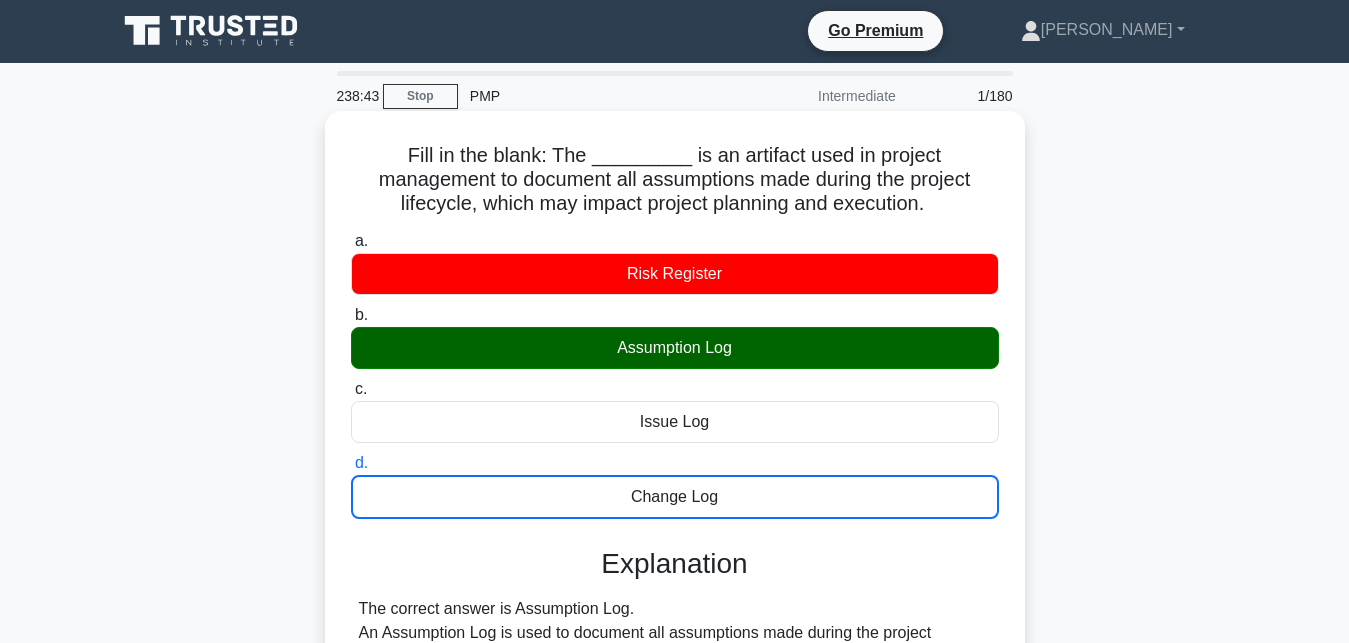 click on "a.
Risk Register" at bounding box center [351, 241] 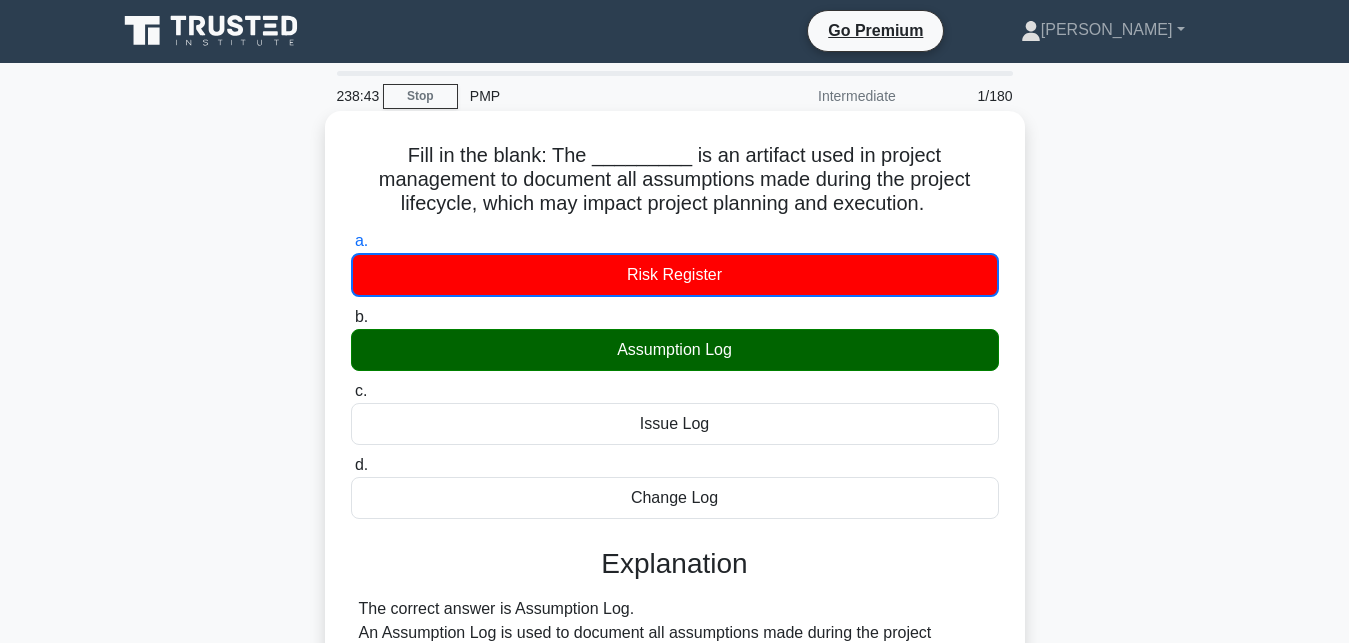 click on "b.
Assumption Log" at bounding box center (351, 317) 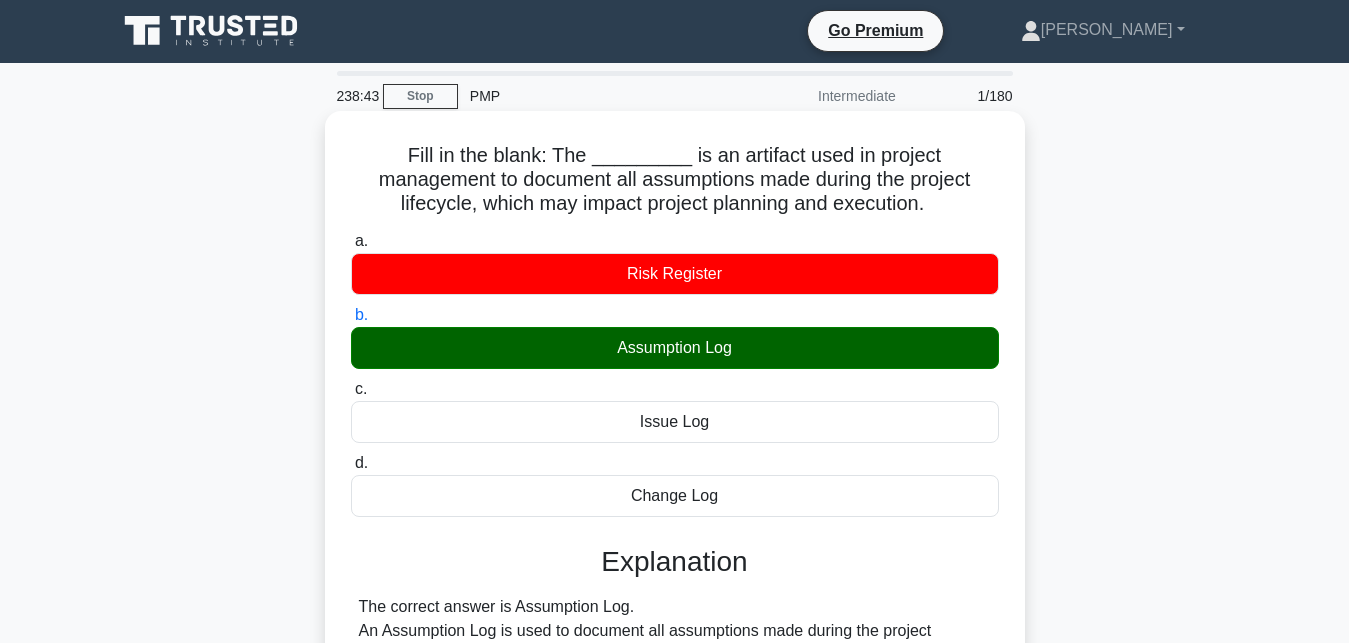 click on "c.
Issue Log" at bounding box center (351, 389) 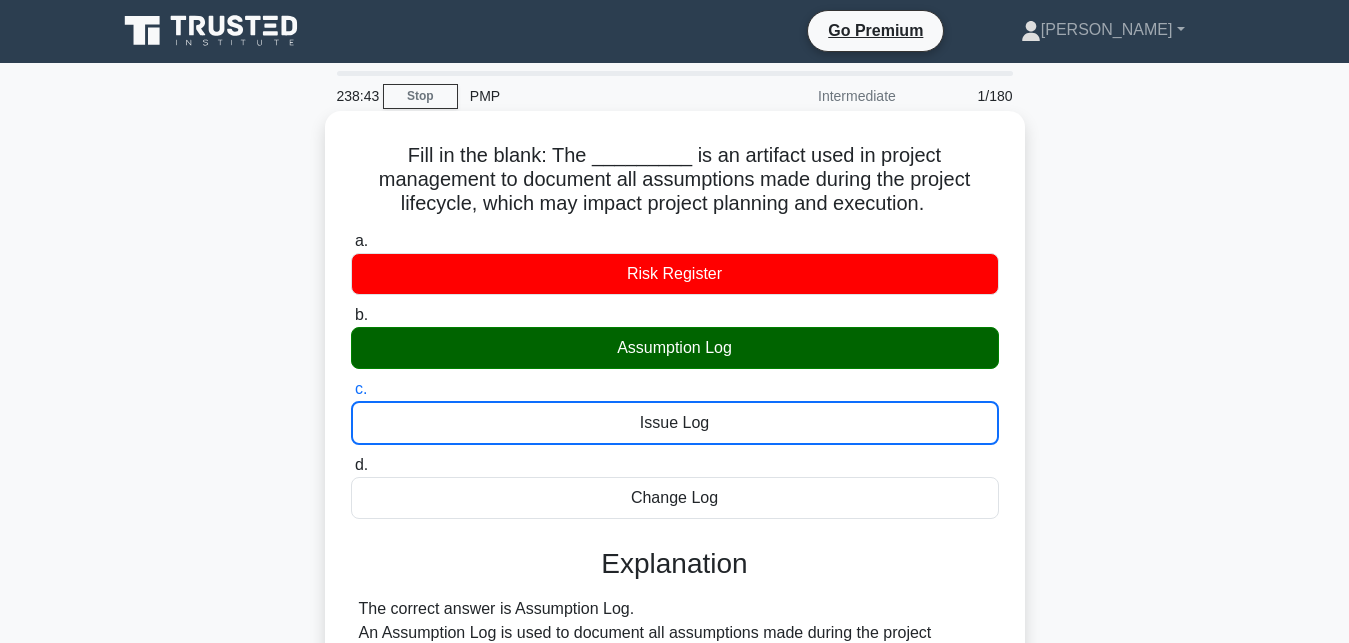 click on "d.
Change Log" at bounding box center (351, 465) 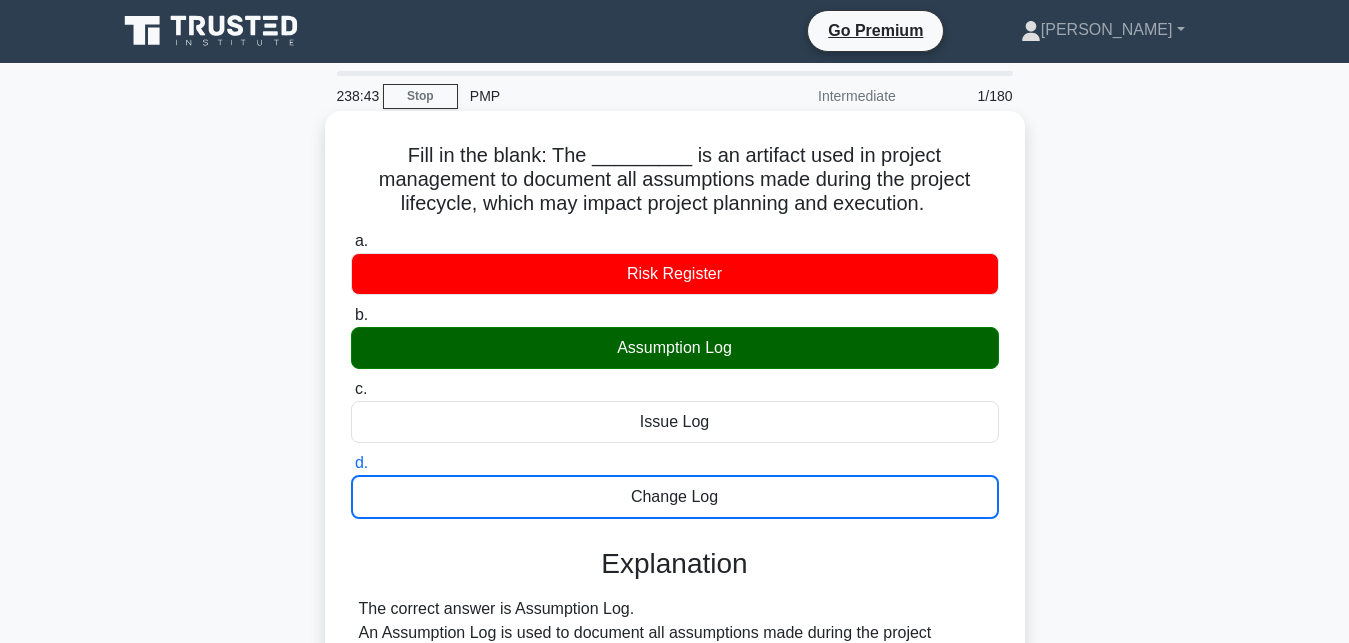 click on "a.
Risk Register" at bounding box center (351, 241) 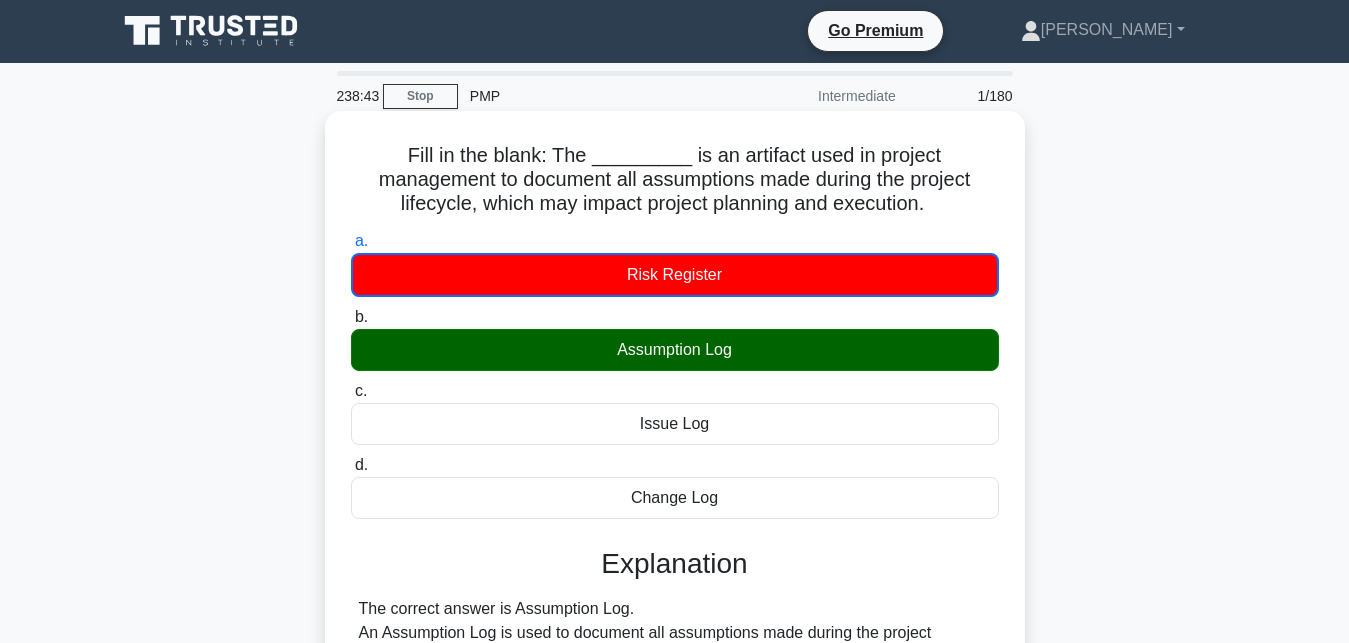 click on "b.
Assumption Log" at bounding box center [351, 317] 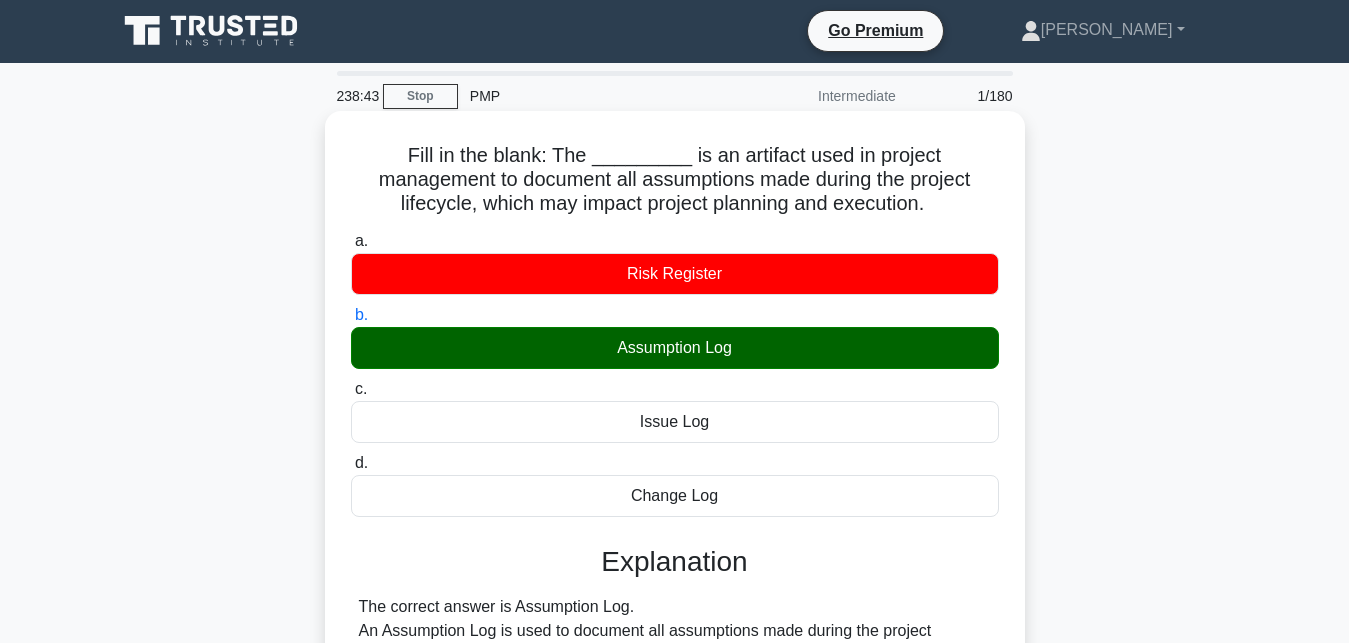 click on "c.
Issue Log" at bounding box center (351, 389) 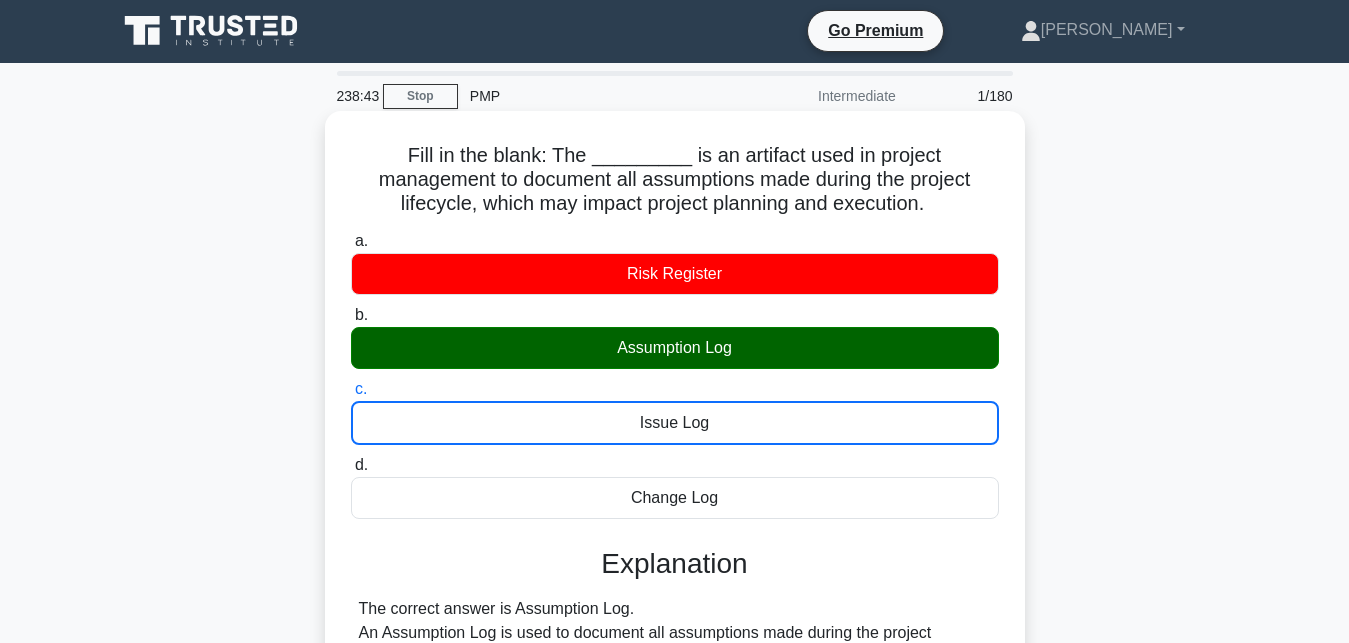 click on "d.
Change Log" at bounding box center (351, 465) 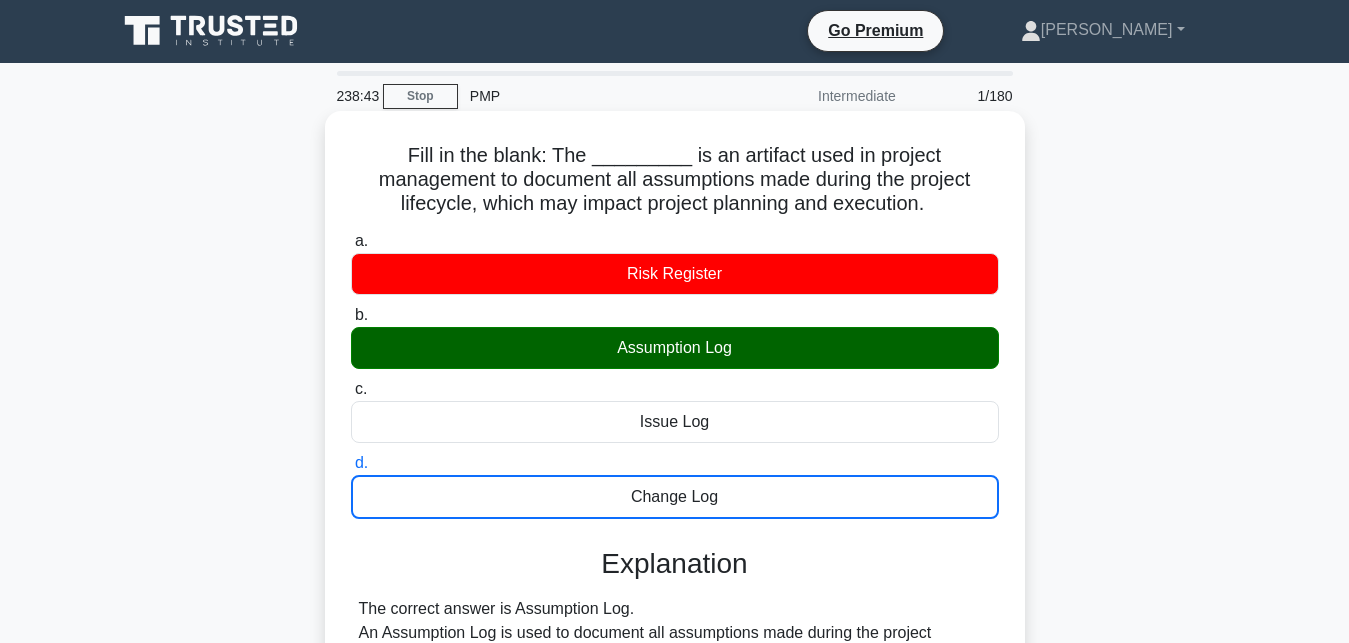 click on "a.
Risk Register" at bounding box center [351, 241] 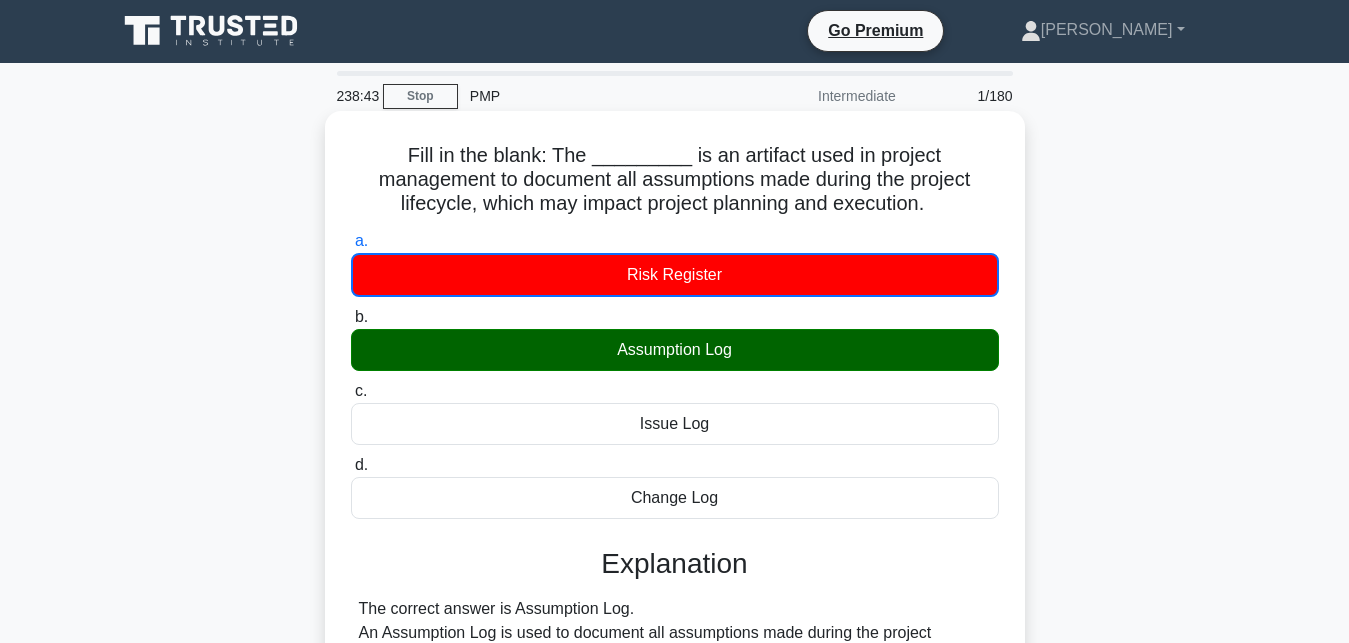 click on "b.
Assumption Log" at bounding box center (351, 317) 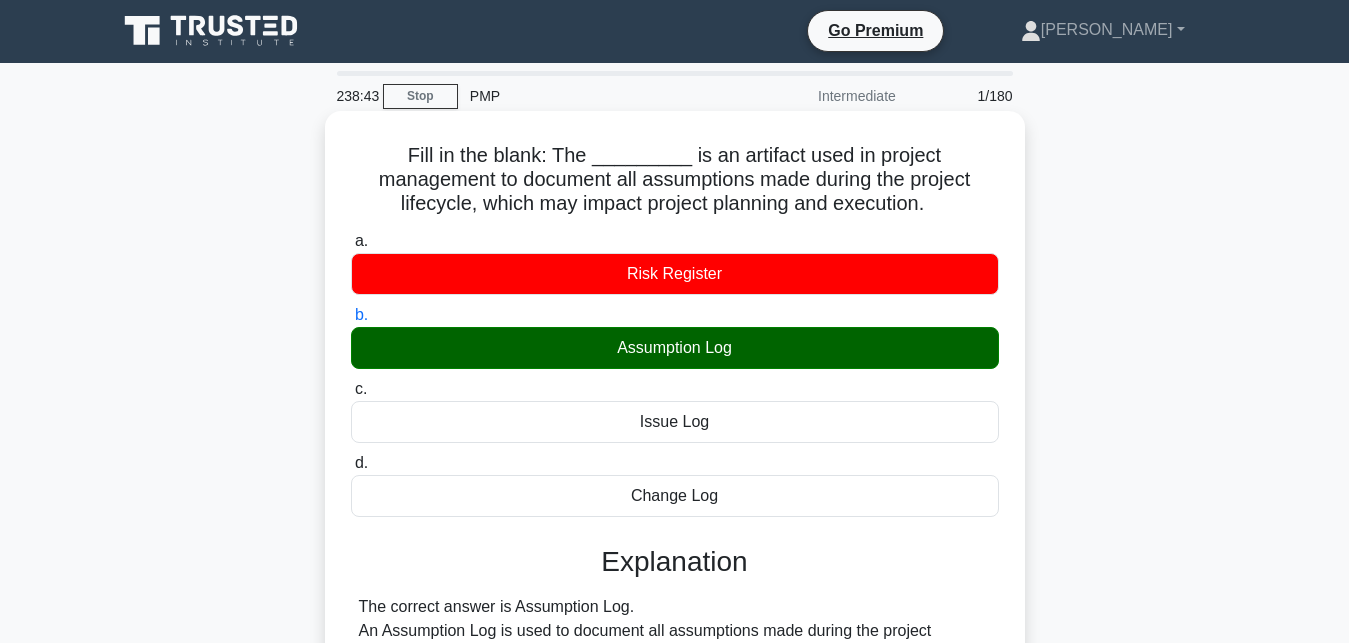 click on "c.
Issue Log" at bounding box center [351, 389] 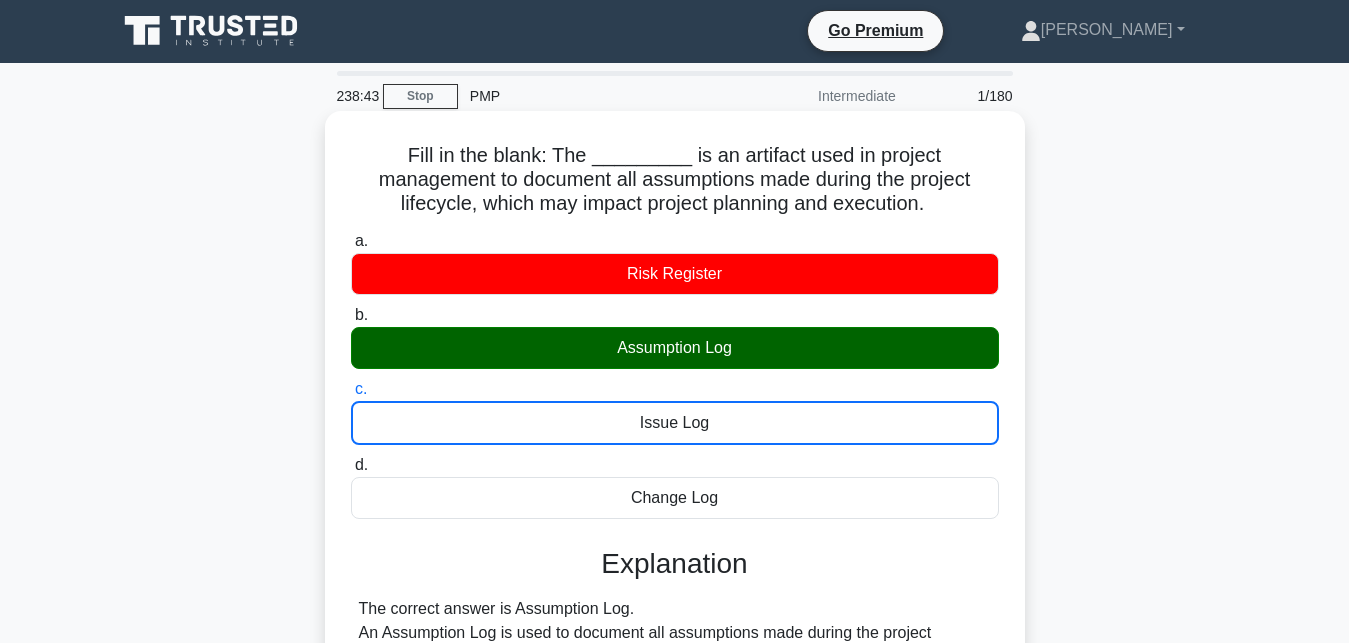 click on "d.
Change Log" at bounding box center [351, 465] 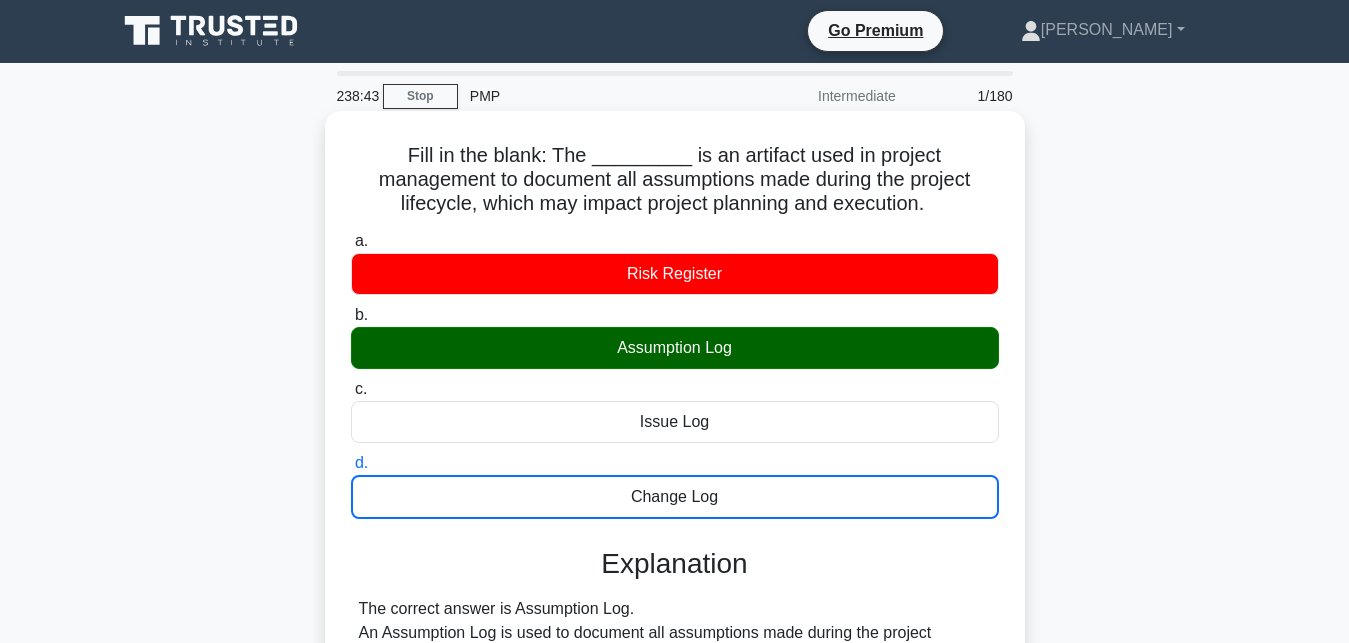 click on "a.
Risk Register" at bounding box center [351, 241] 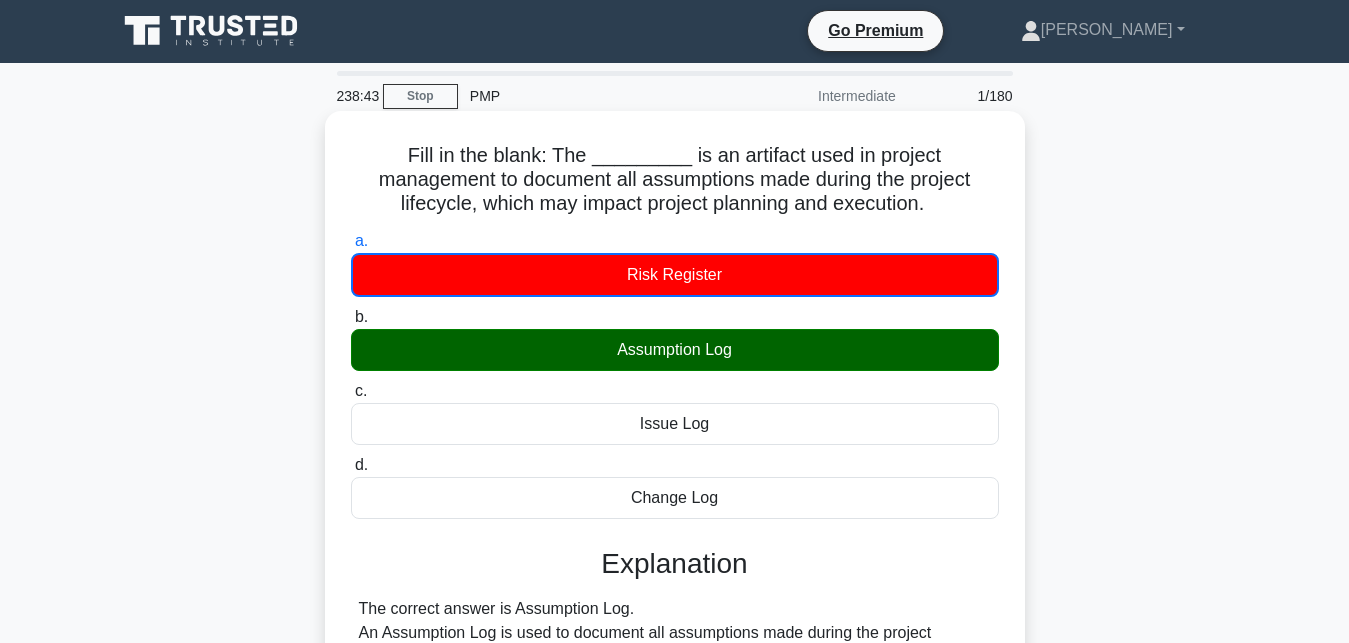 click on "b.
Assumption Log" at bounding box center (351, 317) 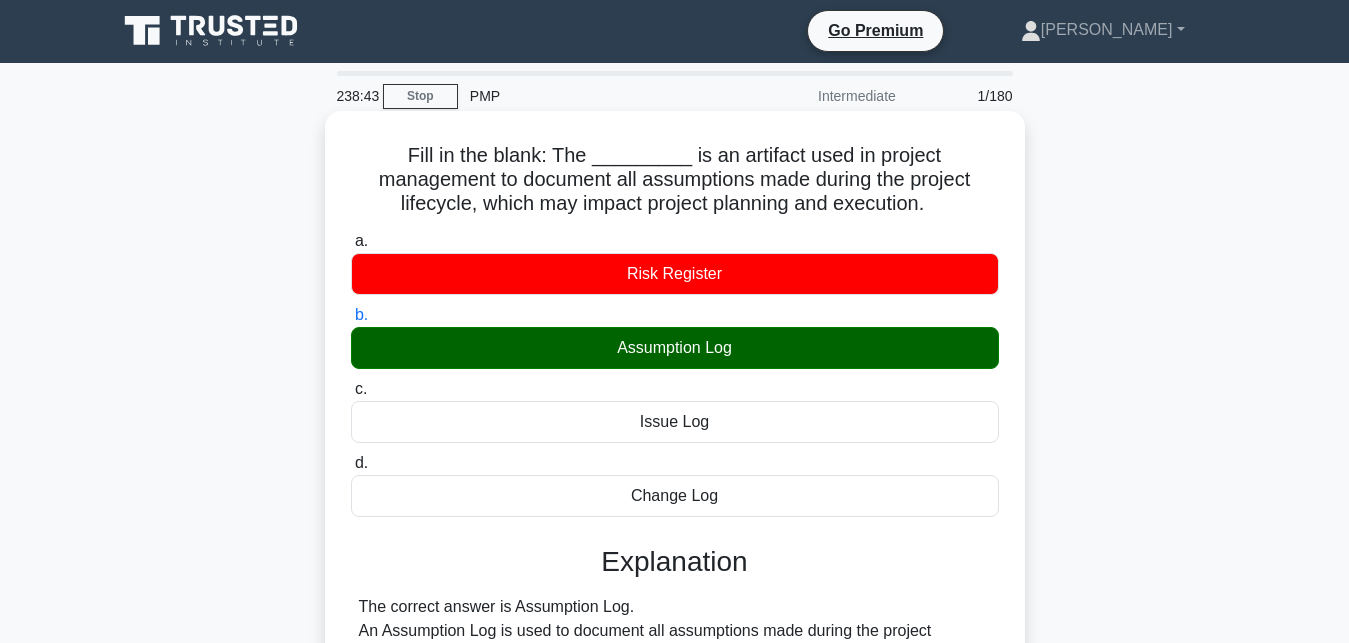 click on "c.
Issue Log" at bounding box center (351, 389) 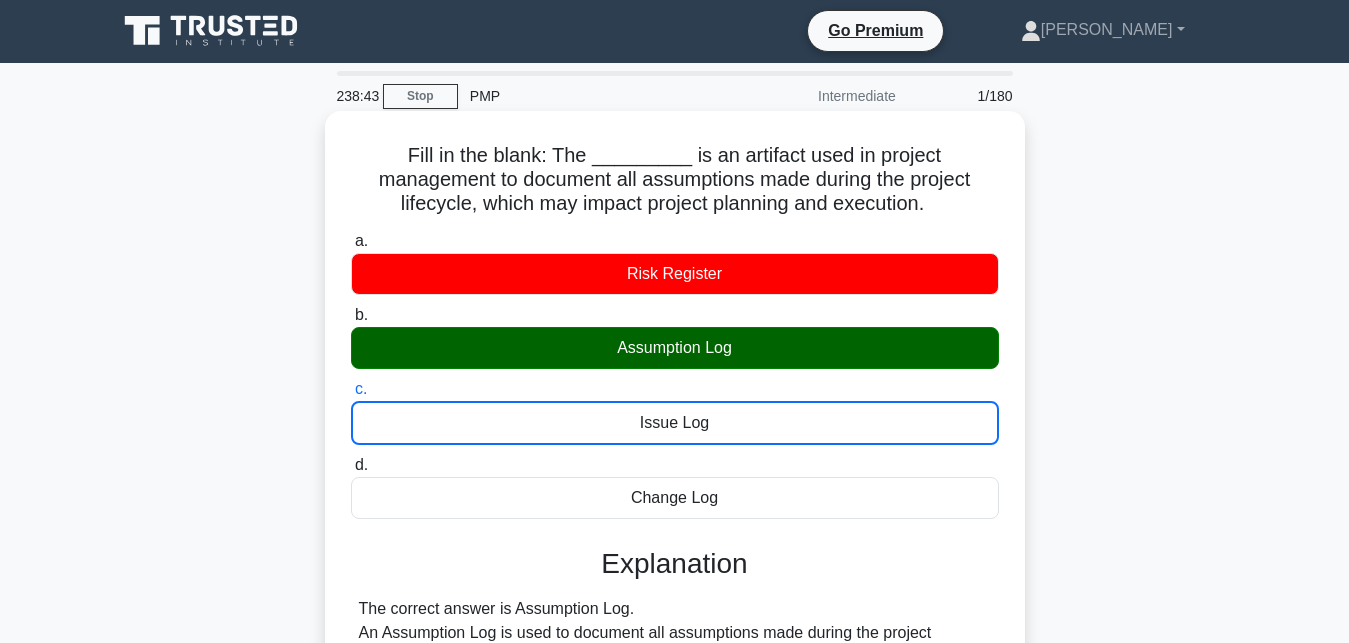 click on "d.
Change Log" at bounding box center [351, 465] 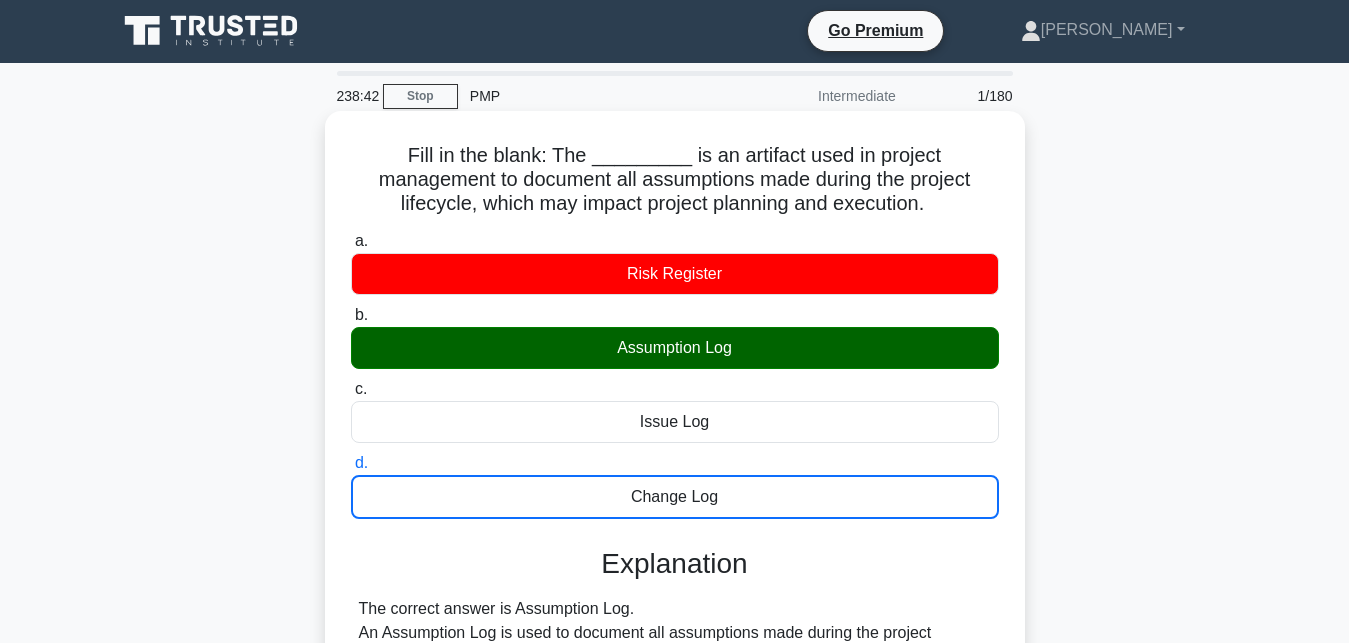 click on "a.
Risk Register" at bounding box center (351, 241) 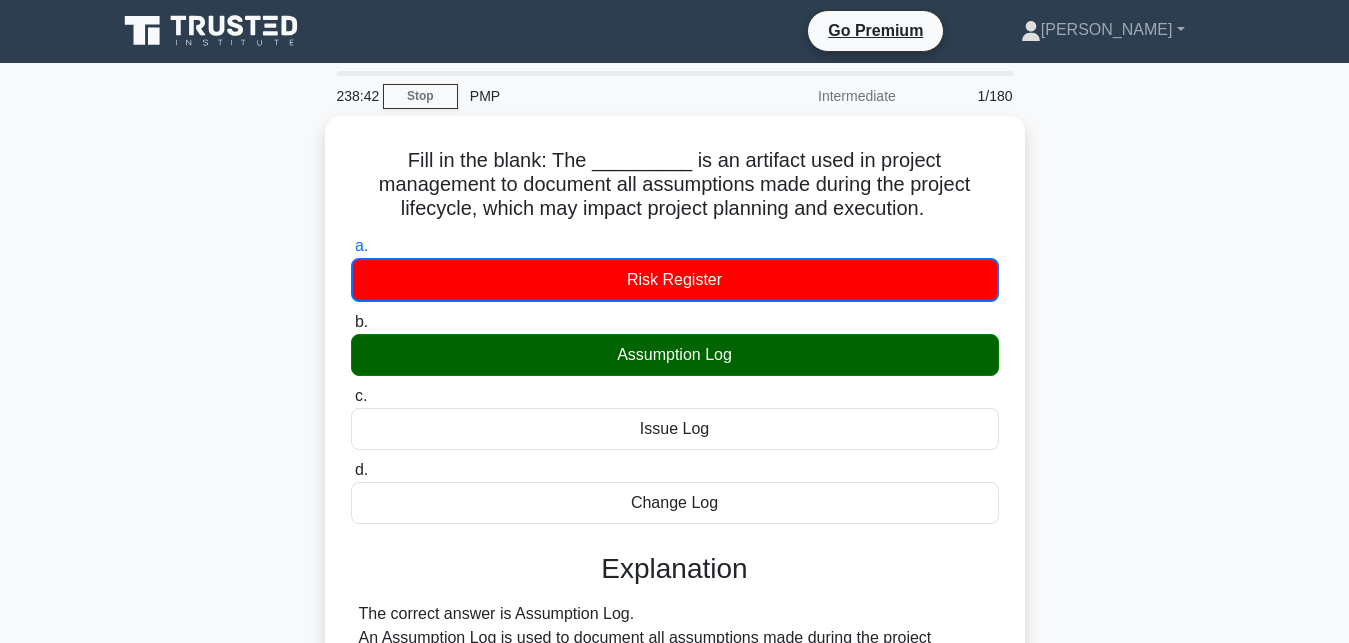 click on "b.
Assumption Log" at bounding box center [351, 322] 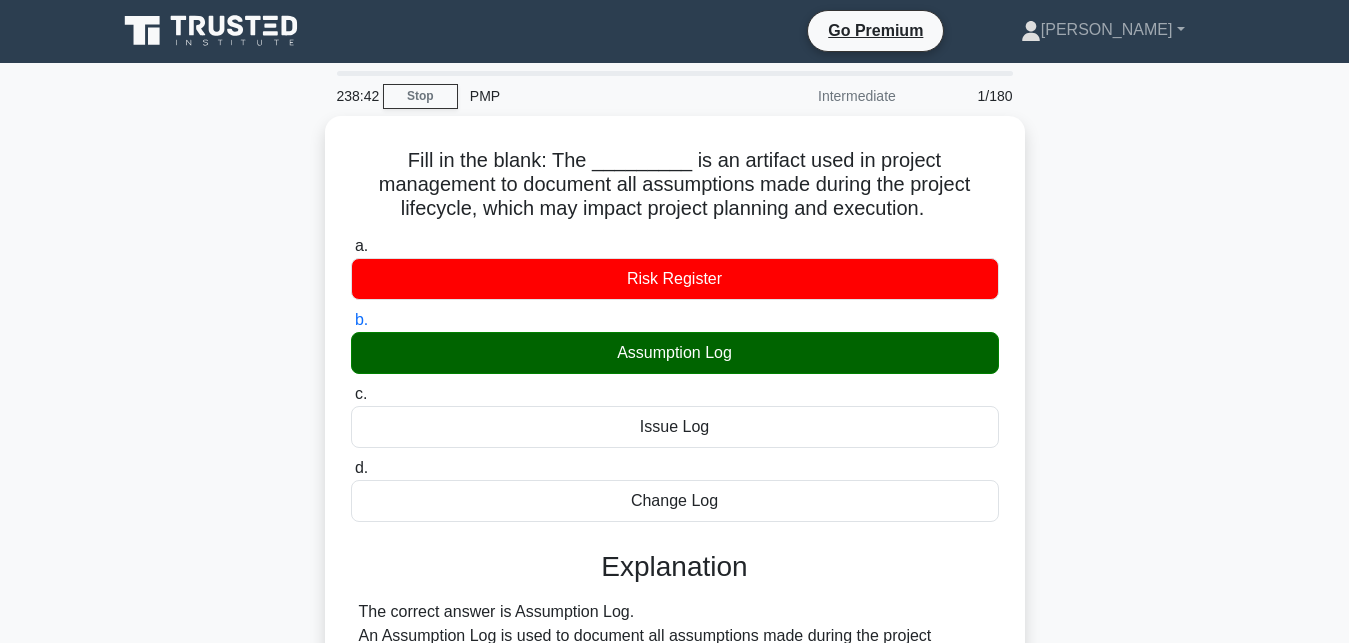 click on "c.
Issue Log" at bounding box center [351, 394] 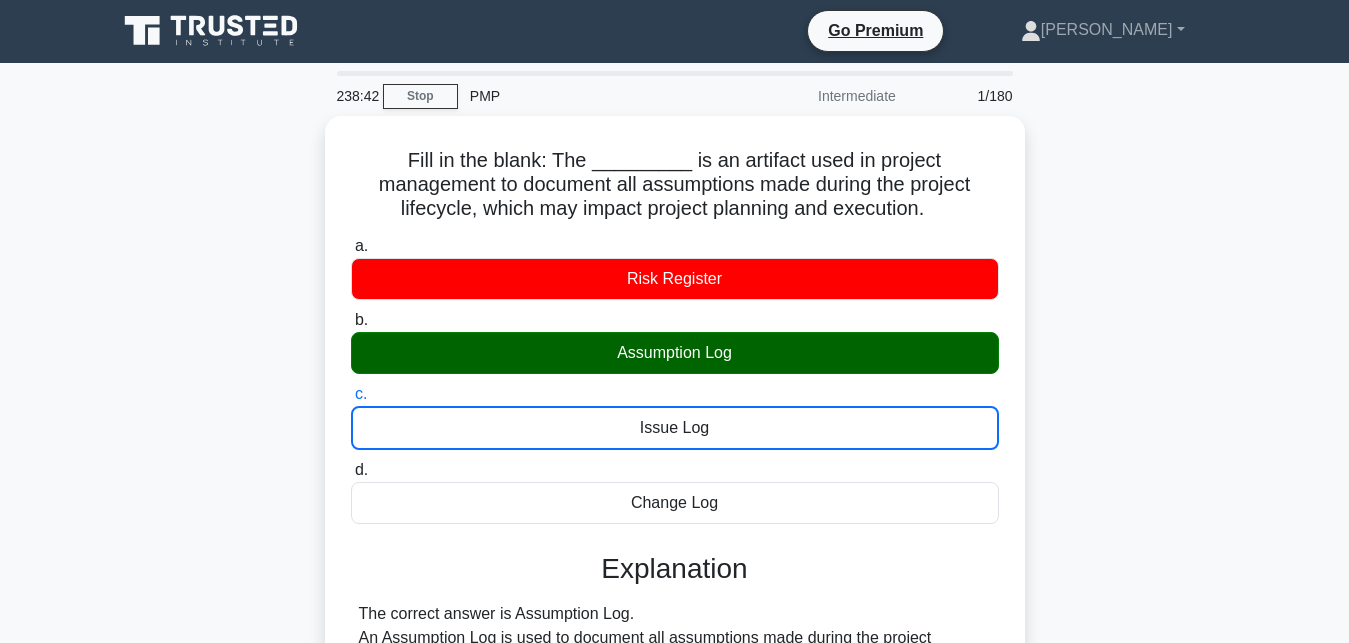 click on "d.
Change Log" at bounding box center [351, 470] 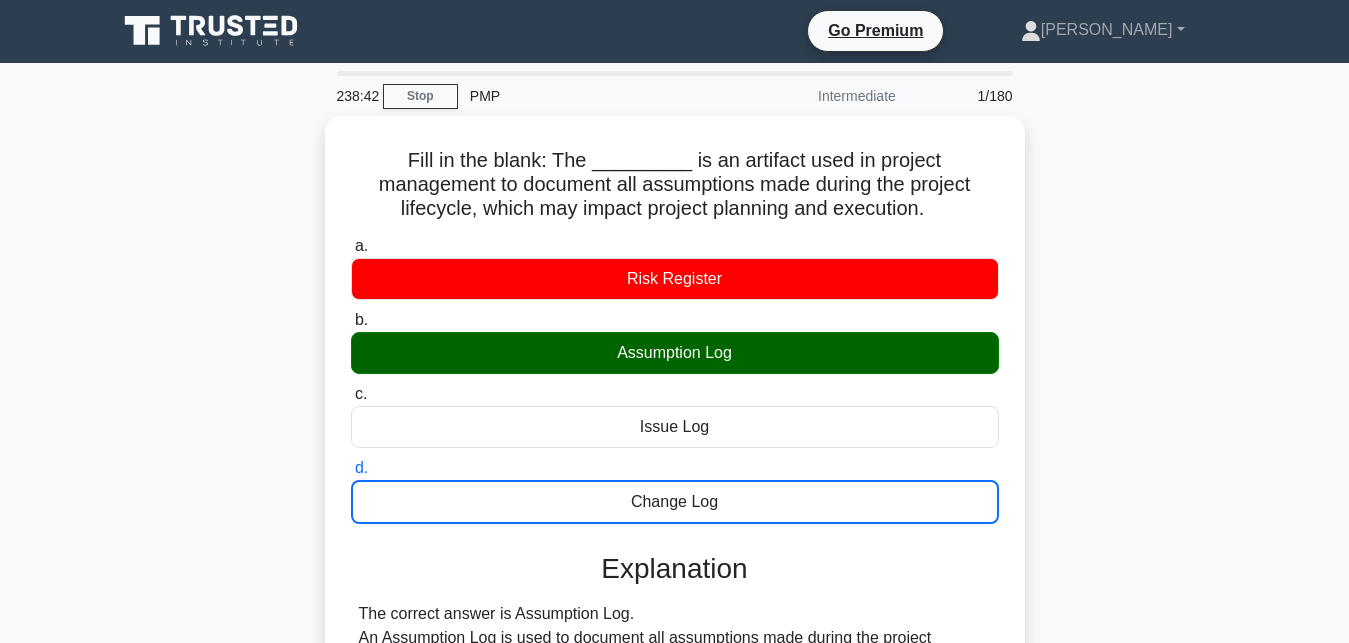 click on "a.
Risk Register" at bounding box center [351, 246] 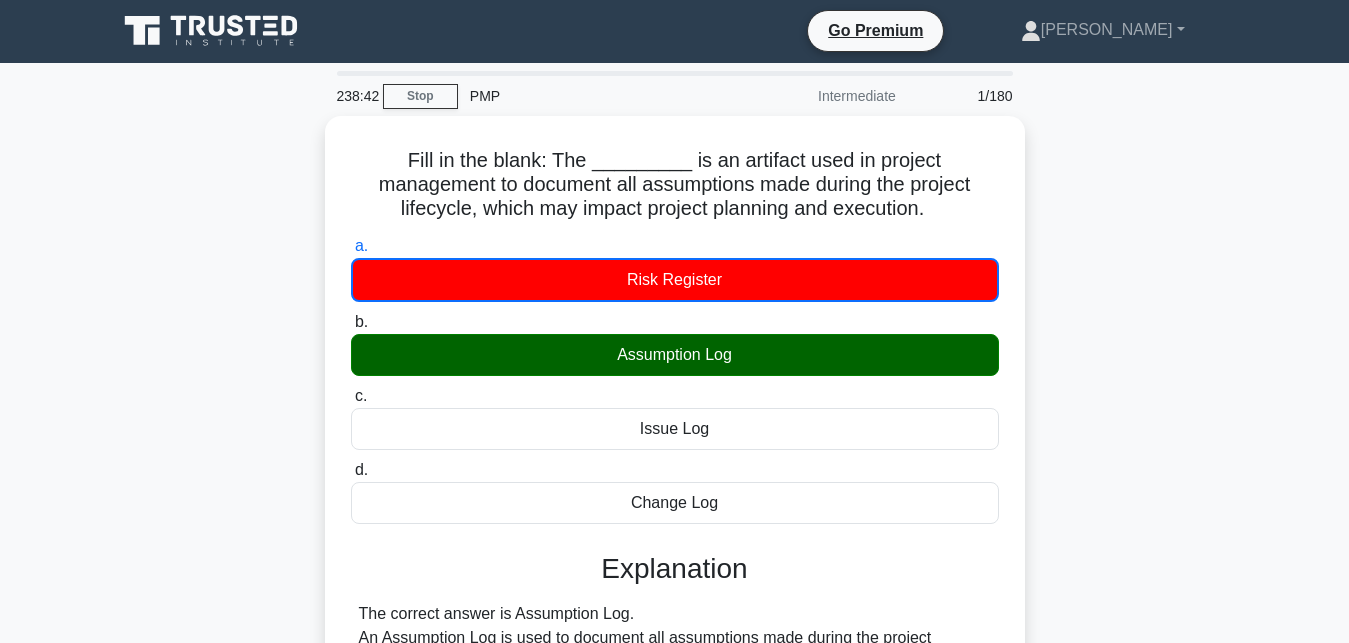 click on "b.
Assumption Log" at bounding box center [351, 322] 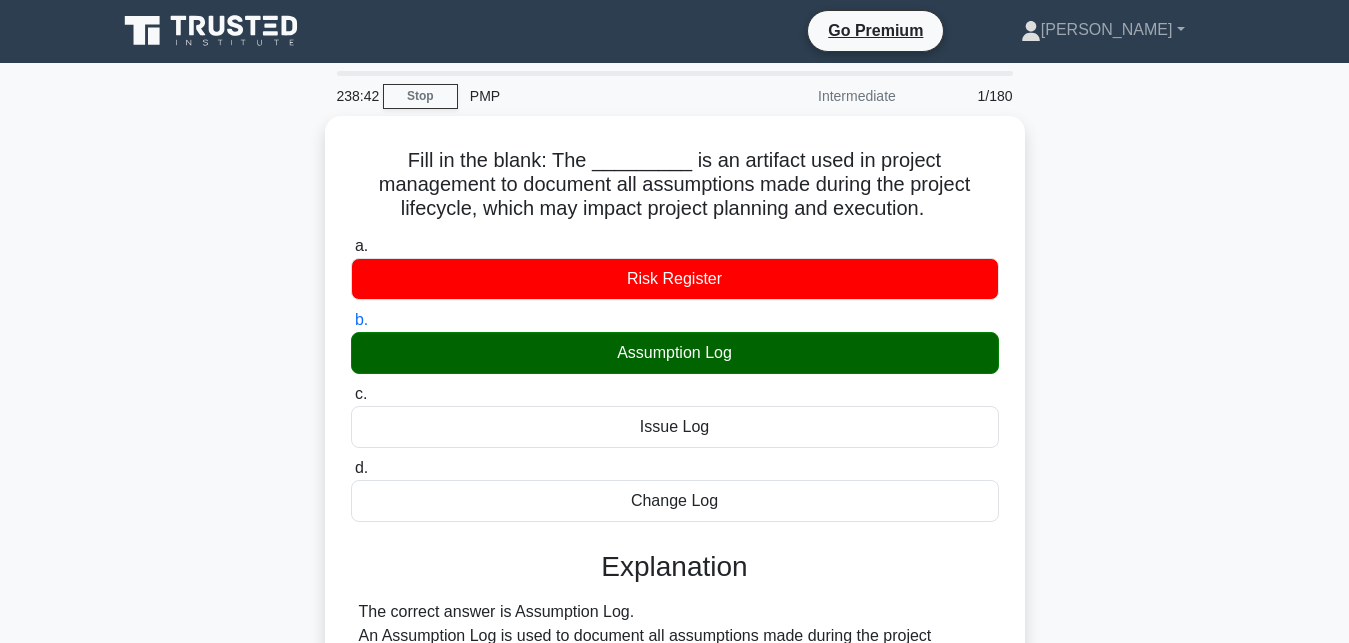 click on "c.
Issue Log" at bounding box center (351, 394) 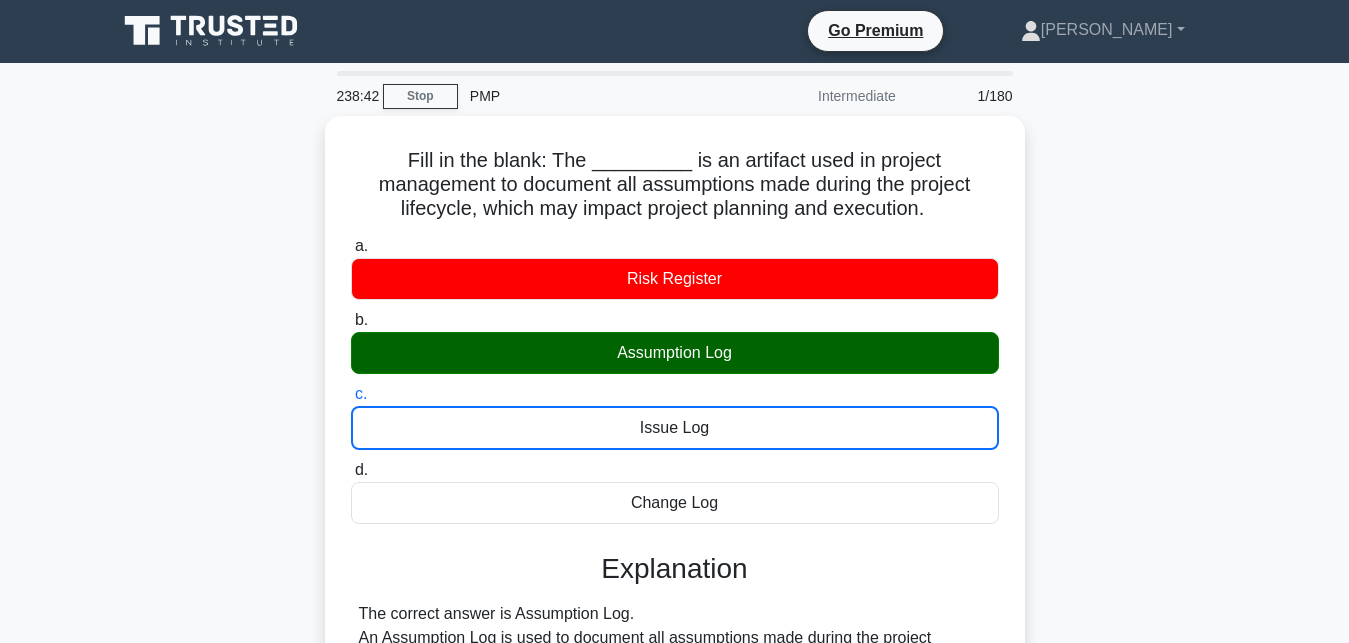 click on "d.
Change Log" at bounding box center [351, 470] 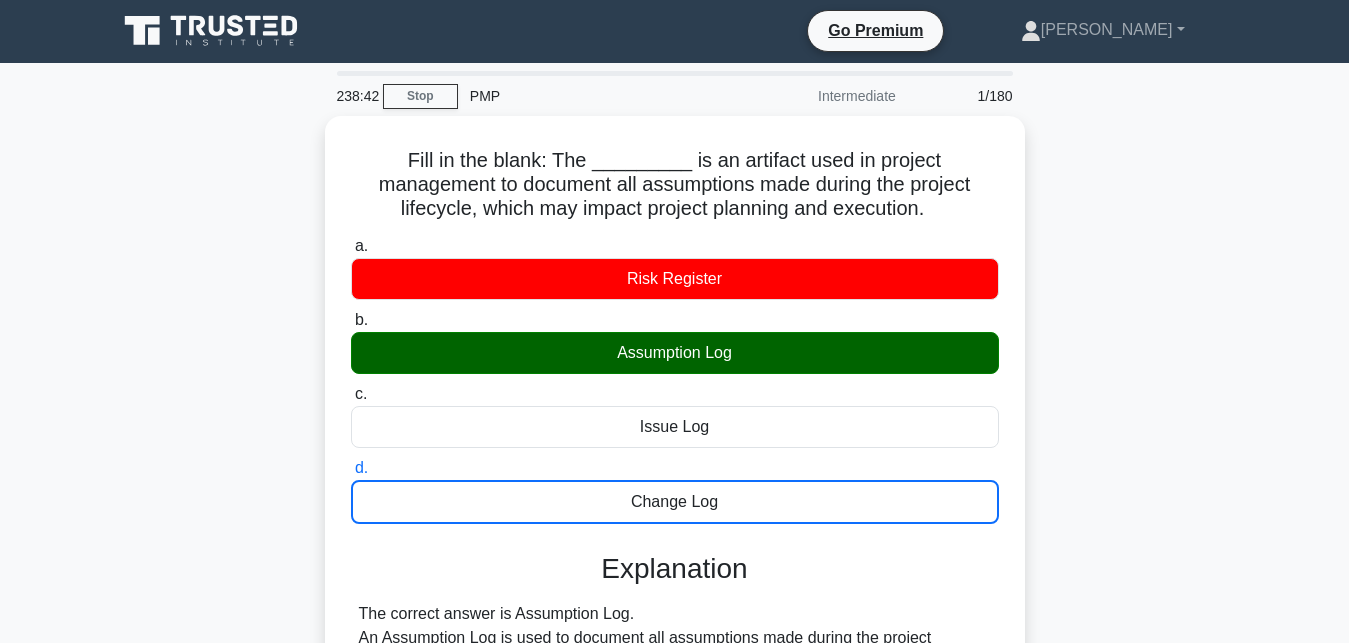 click on "a.
Risk Register" at bounding box center [351, 246] 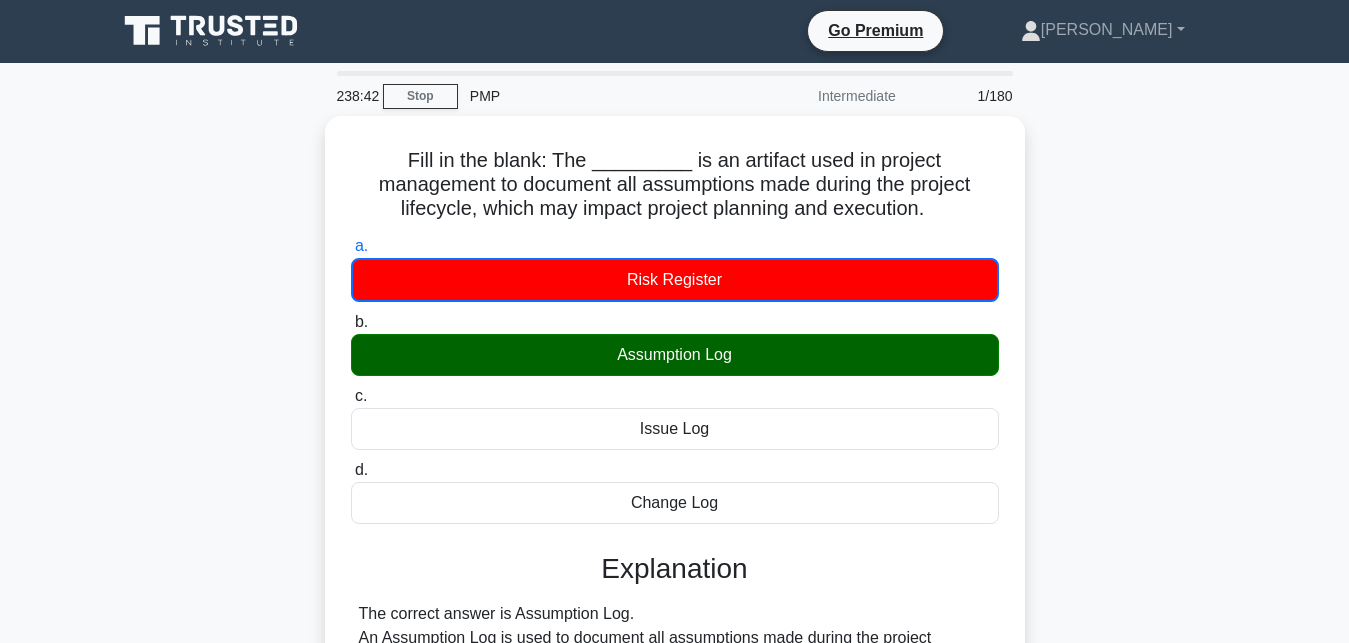 click on "b.
Assumption Log" at bounding box center (351, 322) 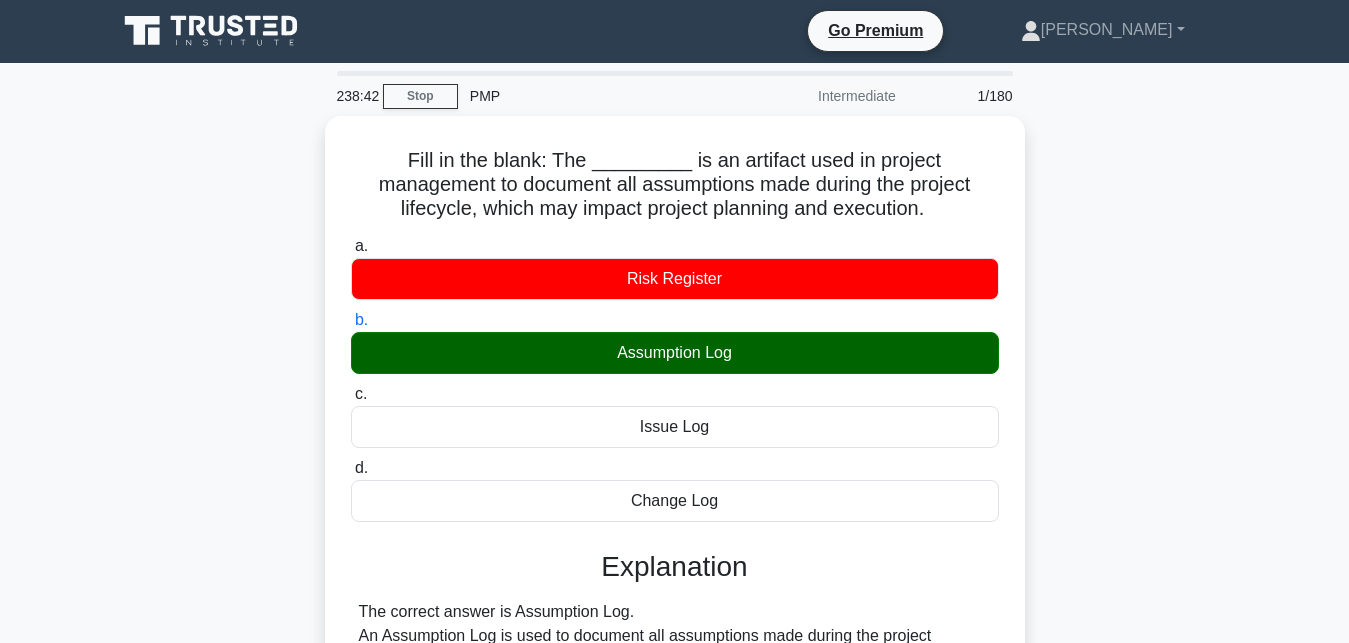 click on "c.
Issue Log" at bounding box center [351, 394] 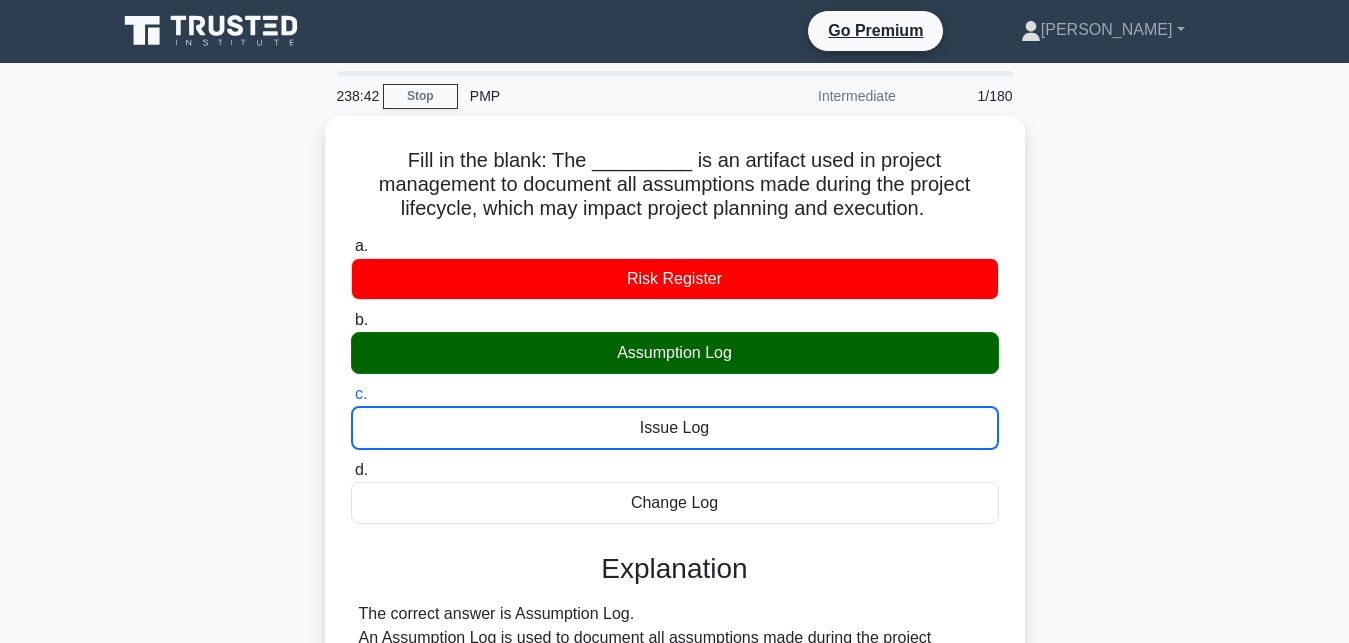 click on "d.
Change Log" at bounding box center (351, 470) 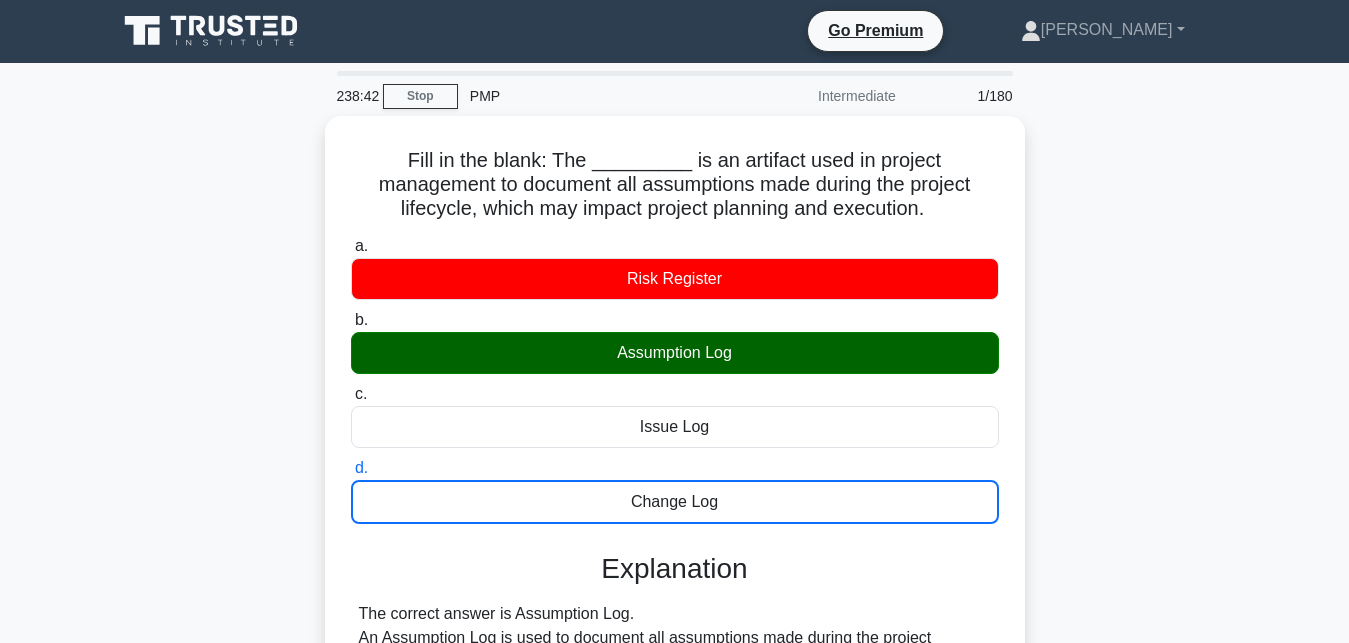 click on "a.
Risk Register" at bounding box center [351, 246] 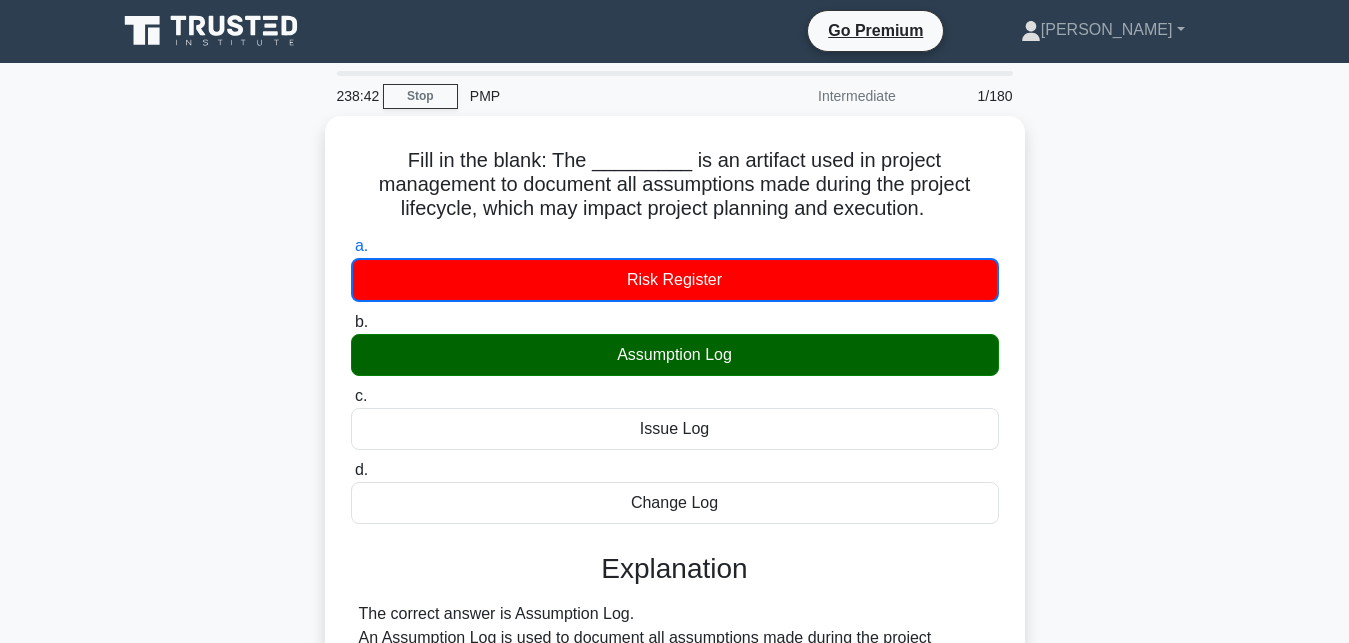 click on "b.
Assumption Log" at bounding box center [351, 322] 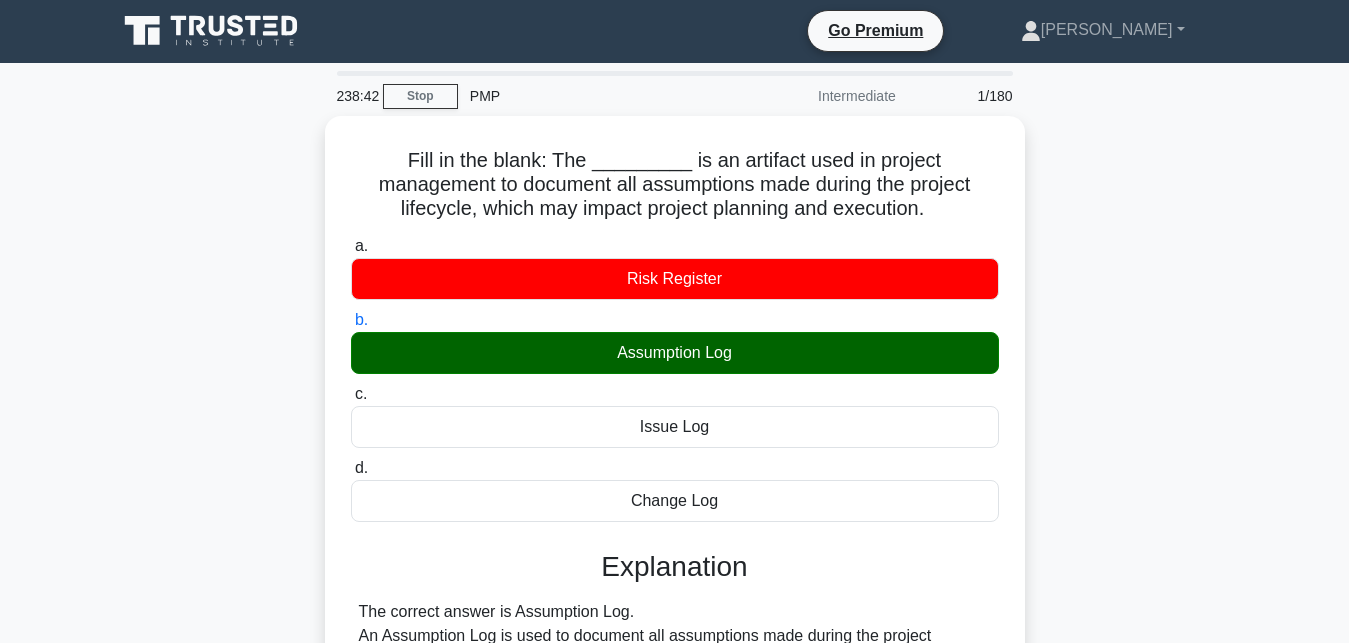 click on "c.
Issue Log" at bounding box center (351, 394) 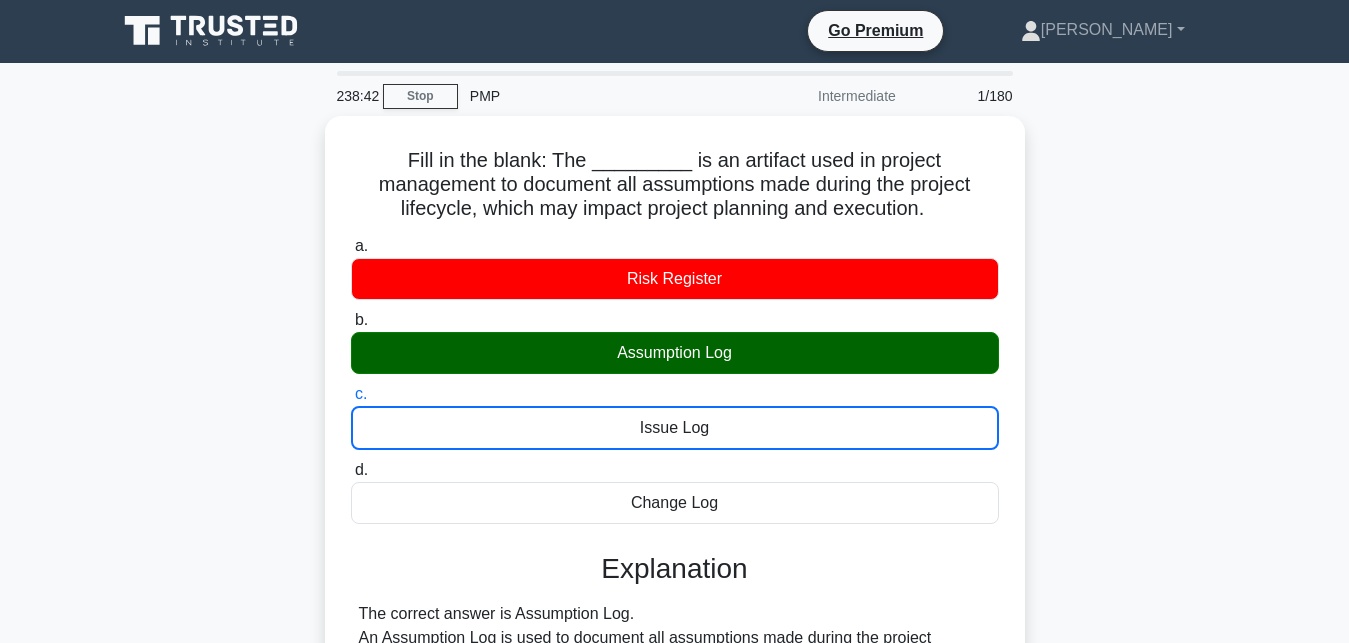 click on "d.
Change Log" at bounding box center (351, 470) 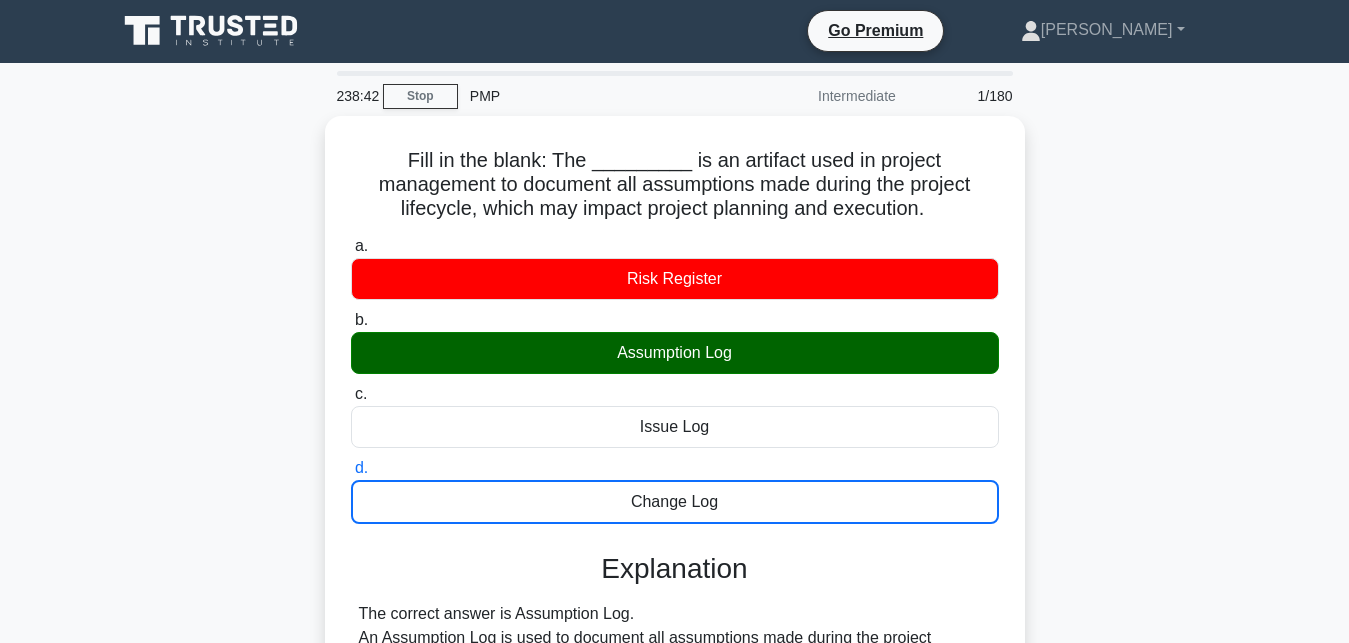 click on "a.
Risk Register" at bounding box center [351, 246] 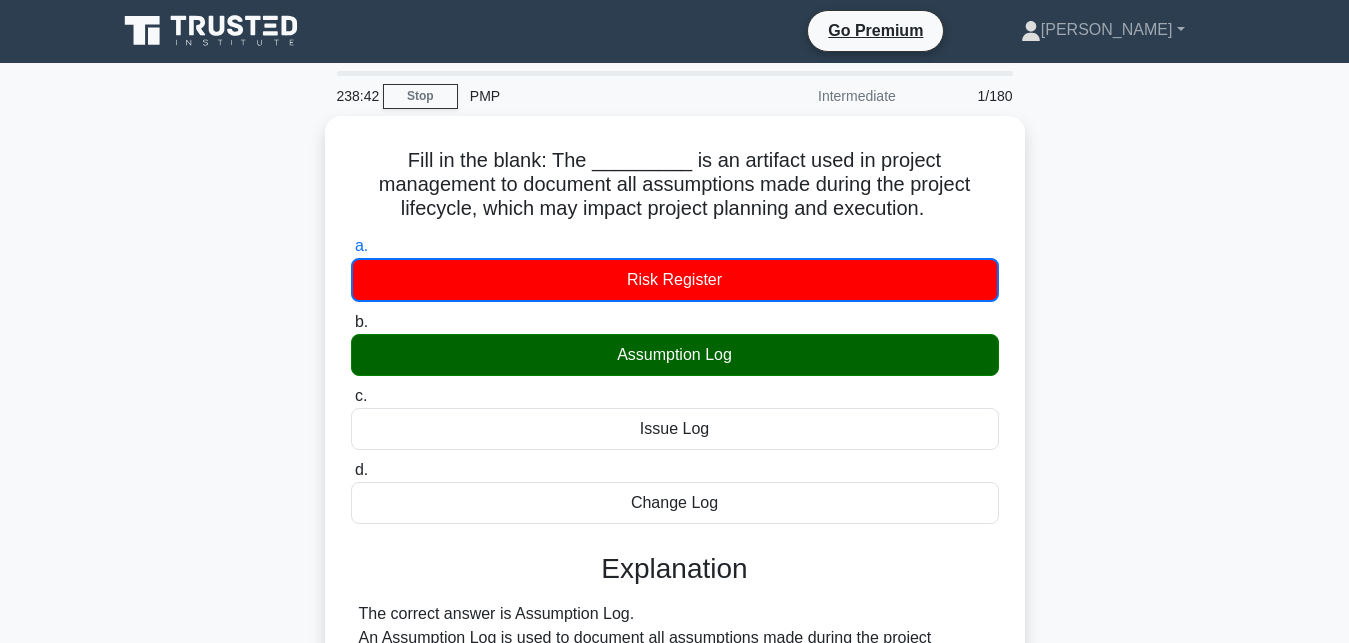 click on "b.
Assumption Log" at bounding box center [351, 322] 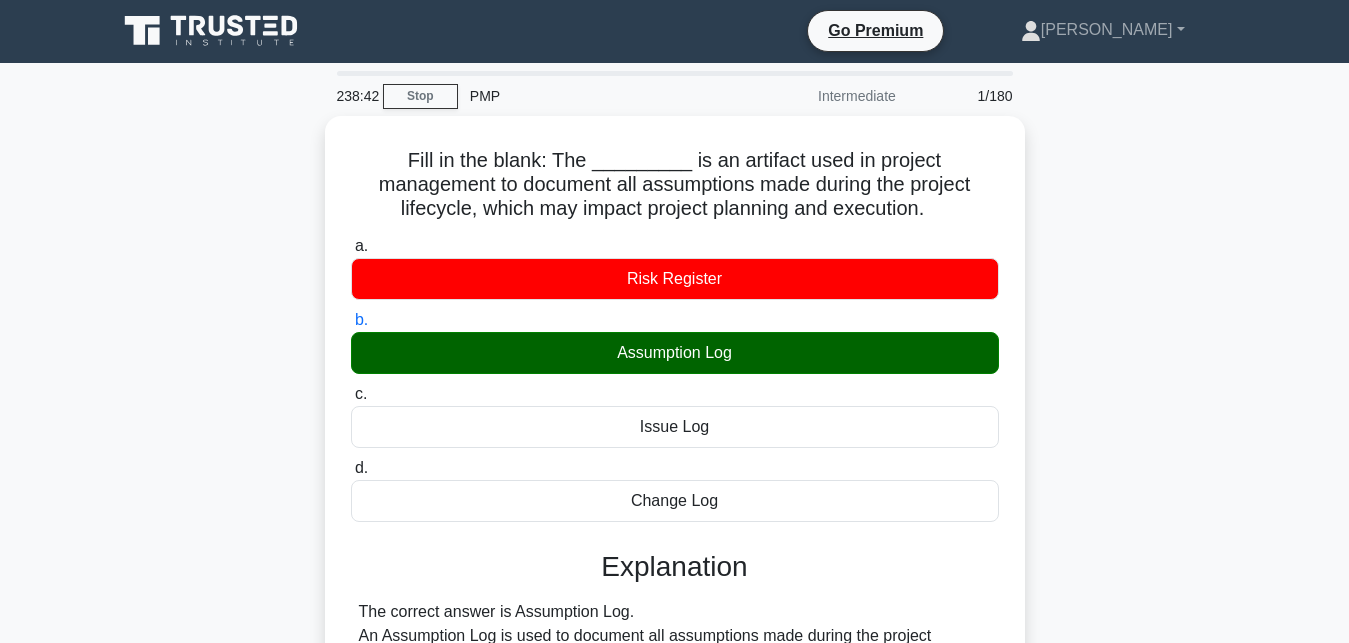 click on "c.
Issue Log" at bounding box center [351, 394] 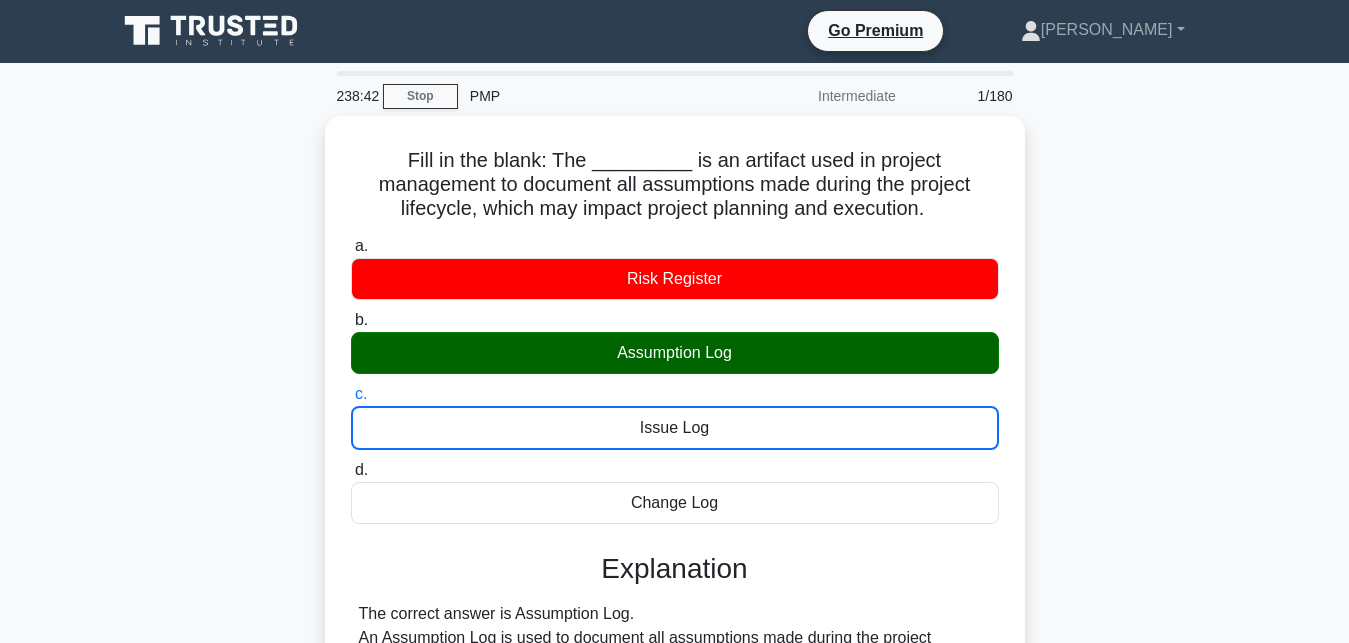 click on "d.
Change Log" at bounding box center [351, 470] 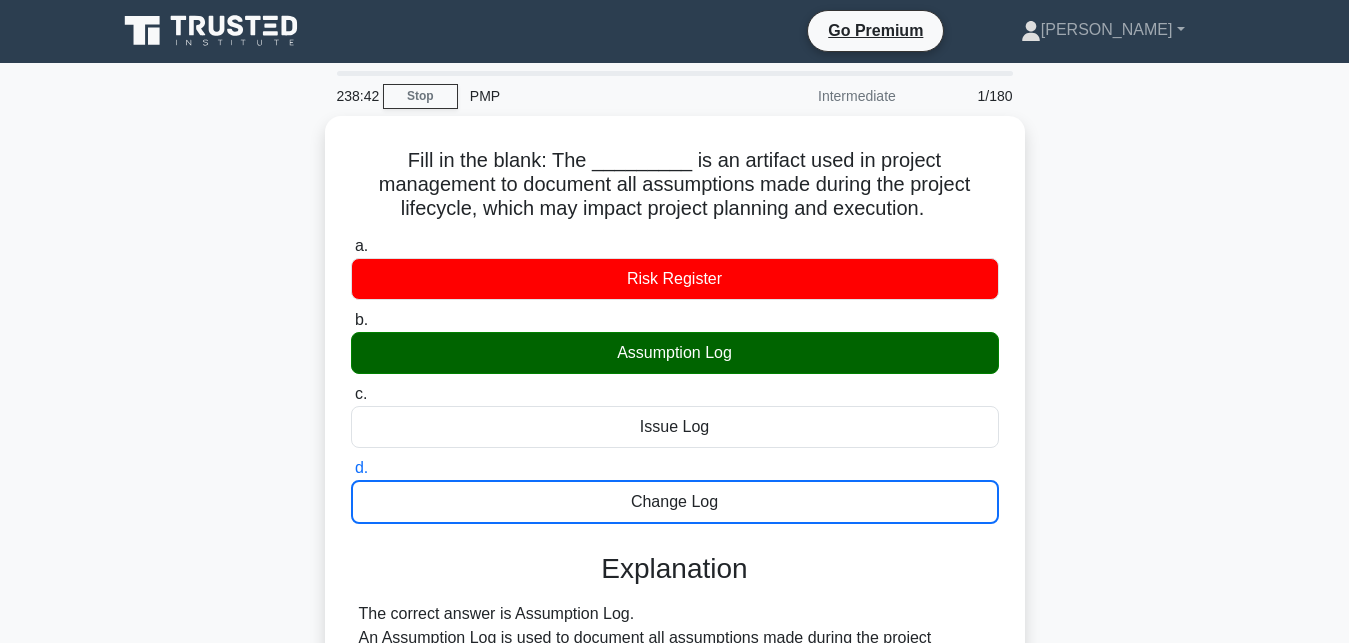 click on "a.
Risk Register" at bounding box center (351, 246) 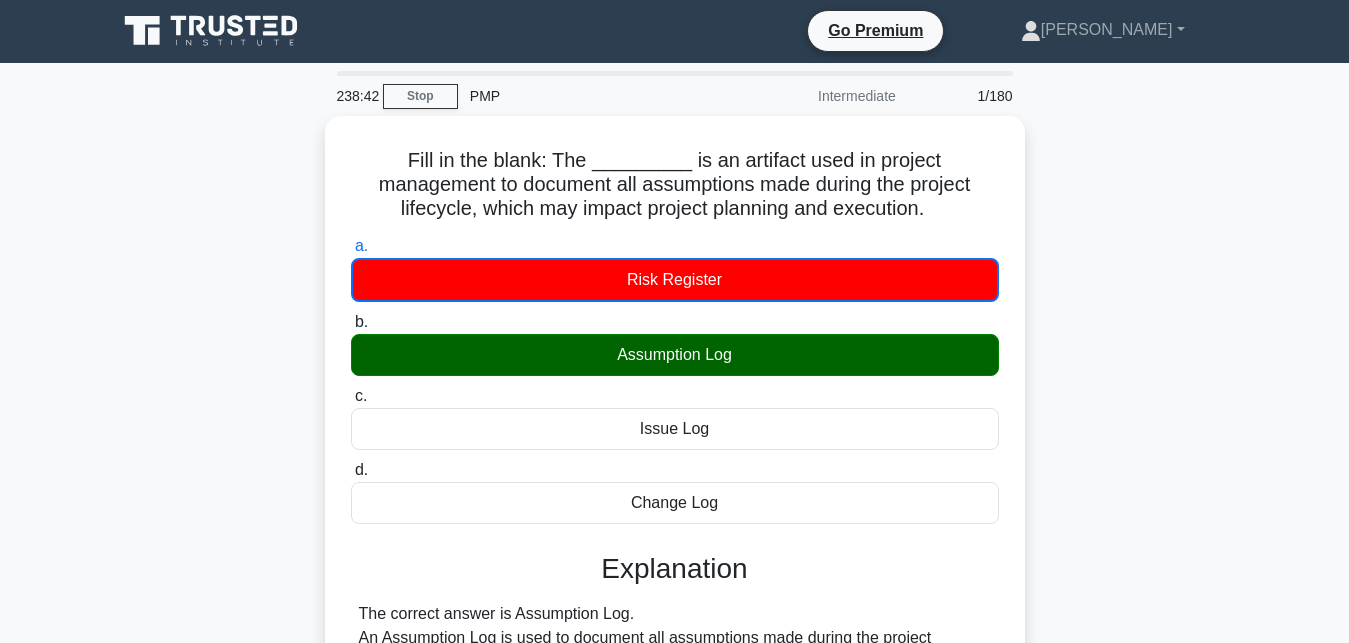 click on "b.
Assumption Log" at bounding box center [351, 322] 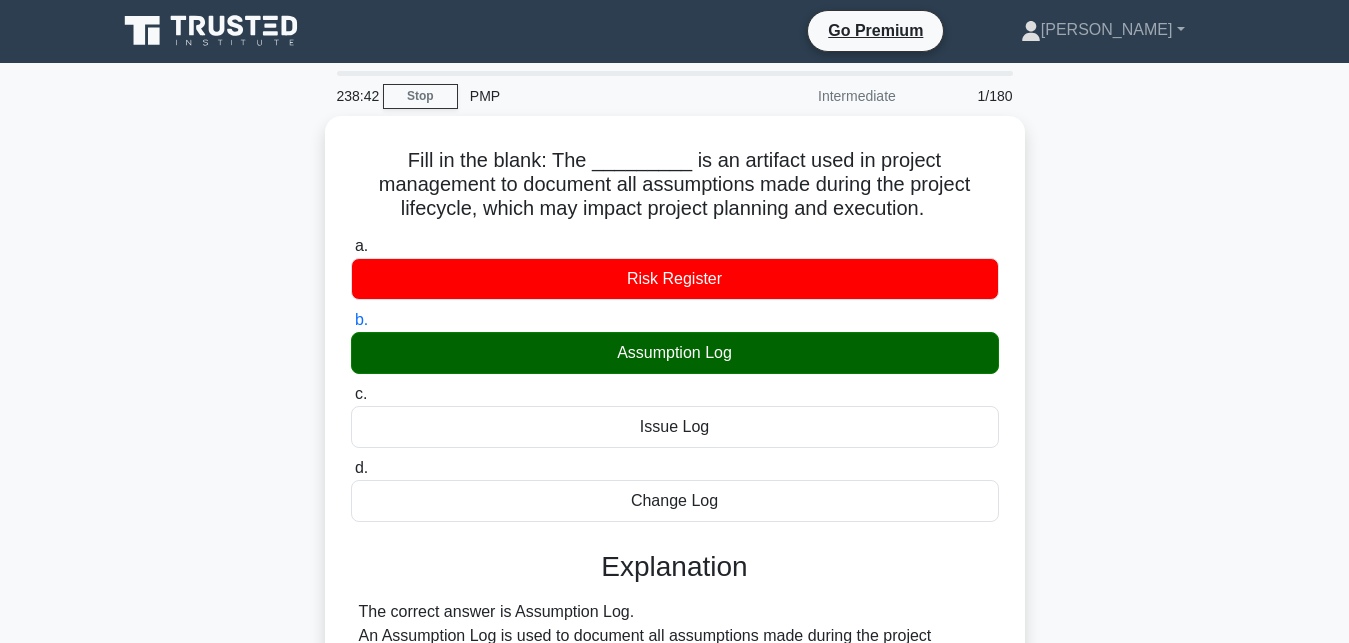 click on "c.
Issue Log" at bounding box center (351, 394) 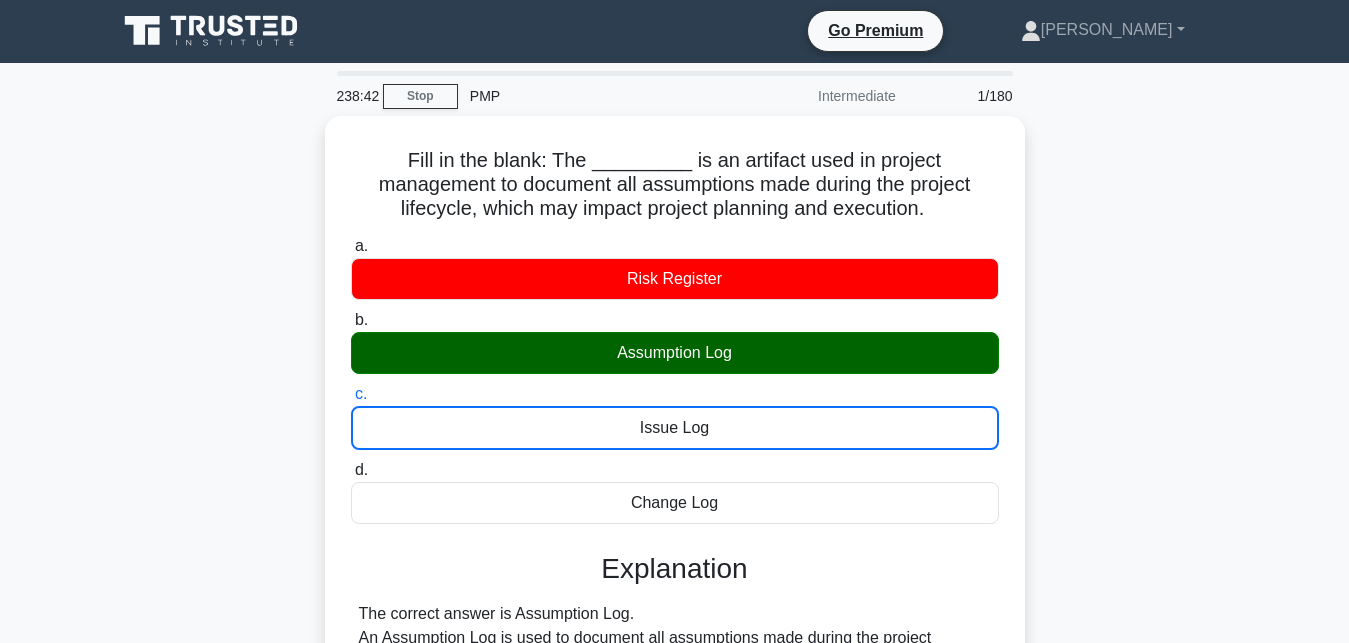 click on "d.
Change Log" at bounding box center (351, 470) 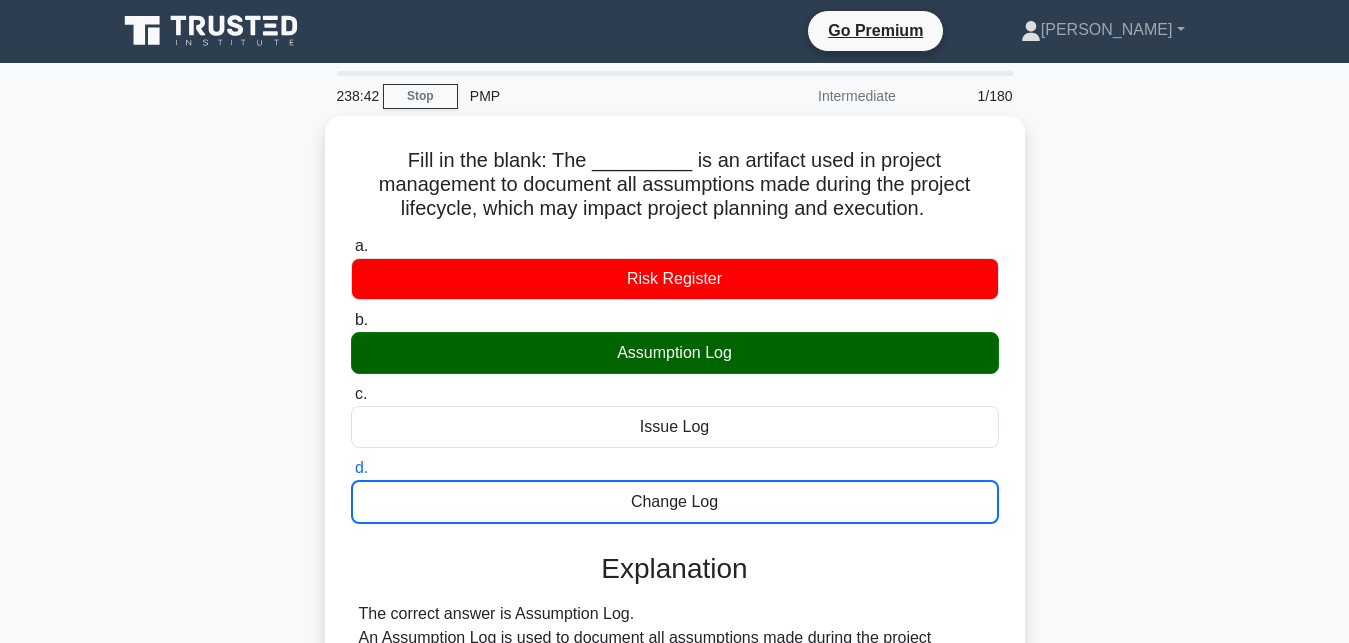 click on "a.
Risk Register" at bounding box center (351, 246) 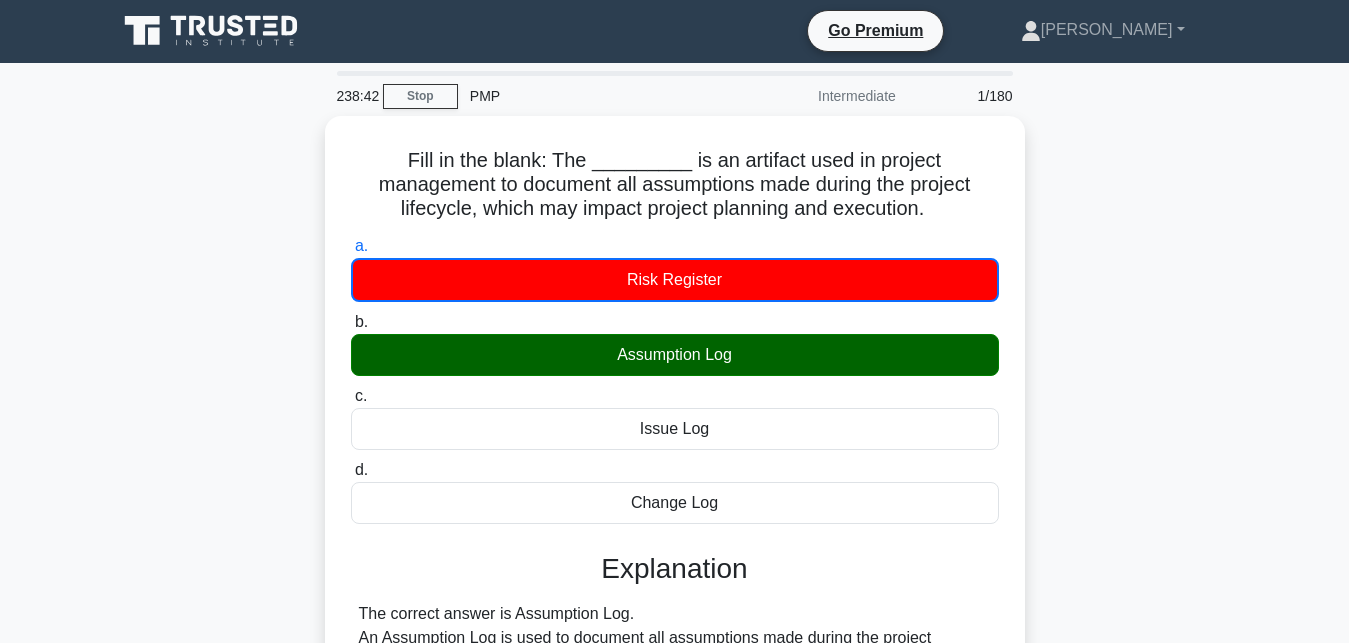 click on "b.
Assumption Log" at bounding box center (351, 322) 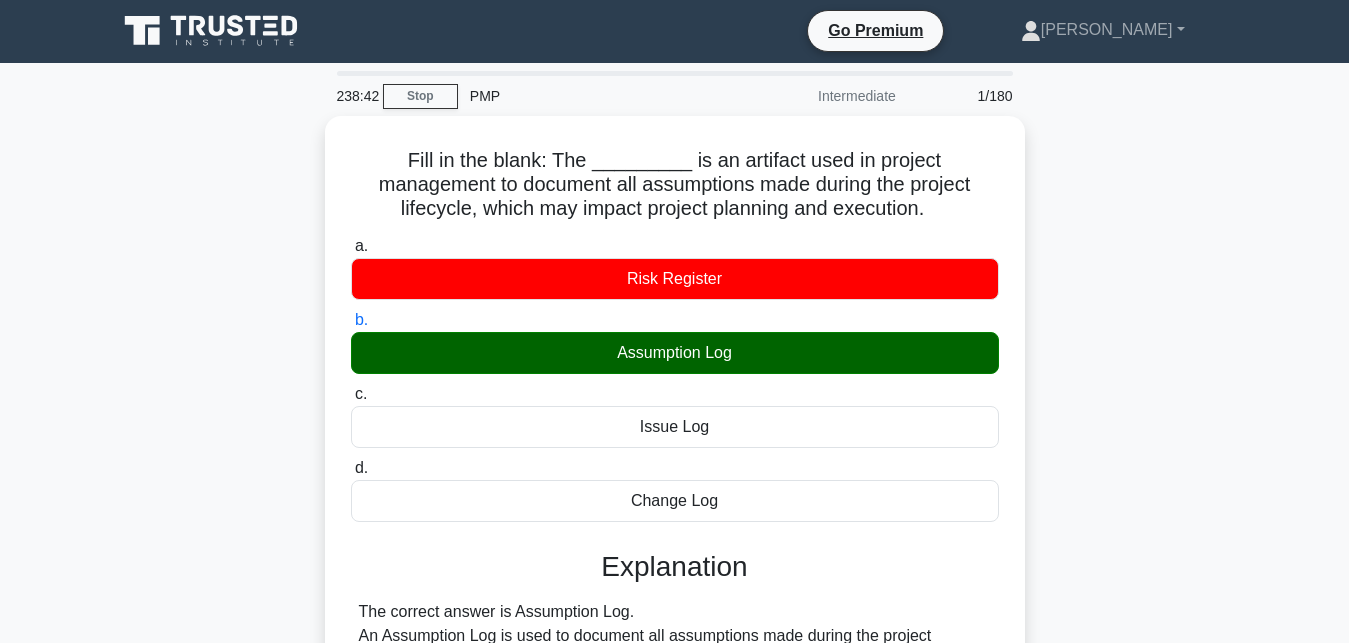 click on "c.
Issue Log" at bounding box center [351, 394] 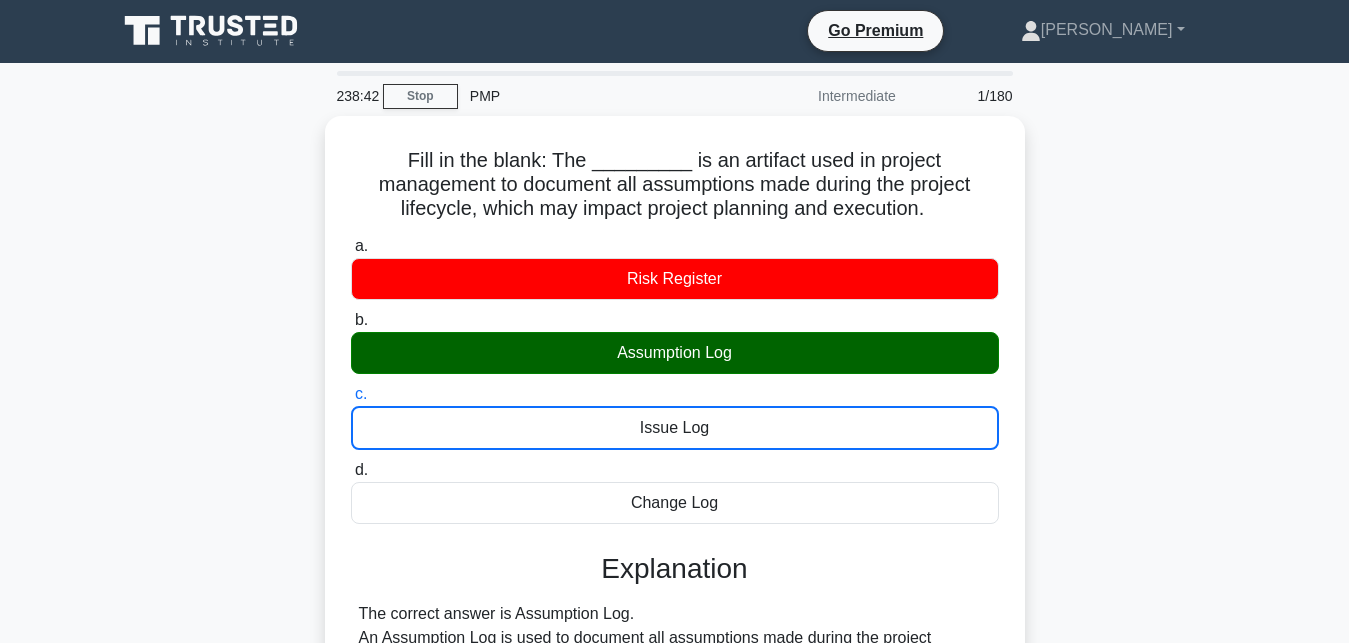 click on "d.
Change Log" at bounding box center (351, 470) 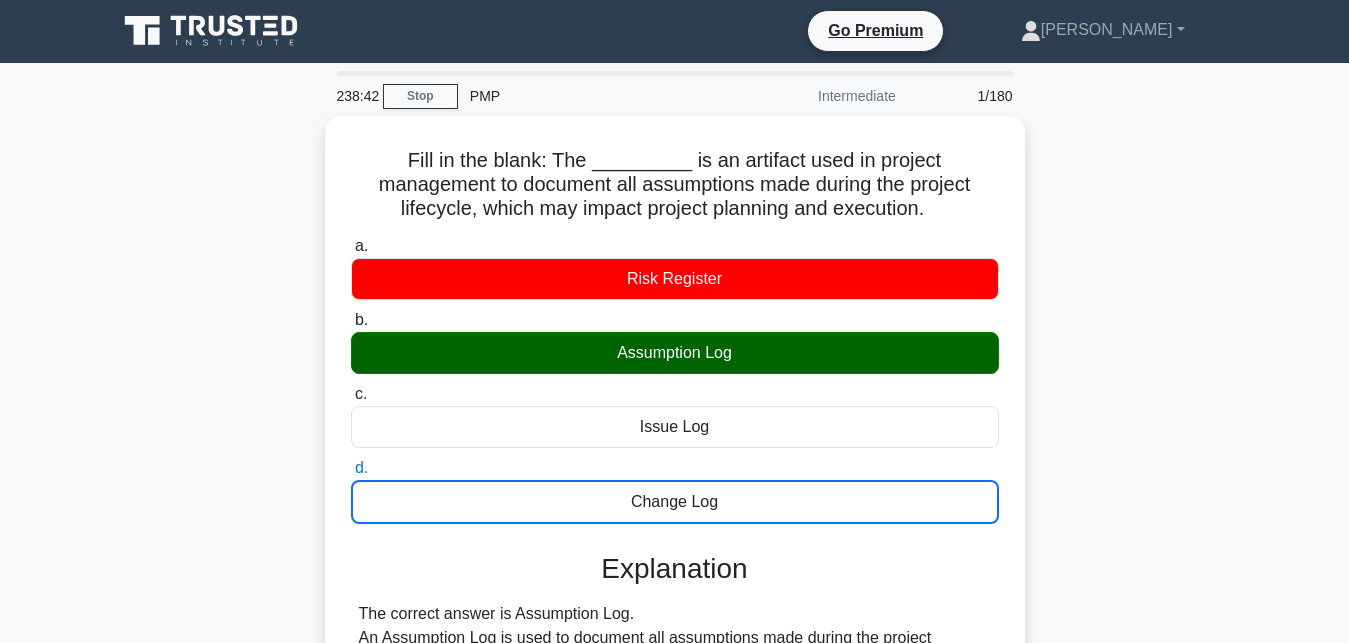 click on "a.
Risk Register" at bounding box center [351, 246] 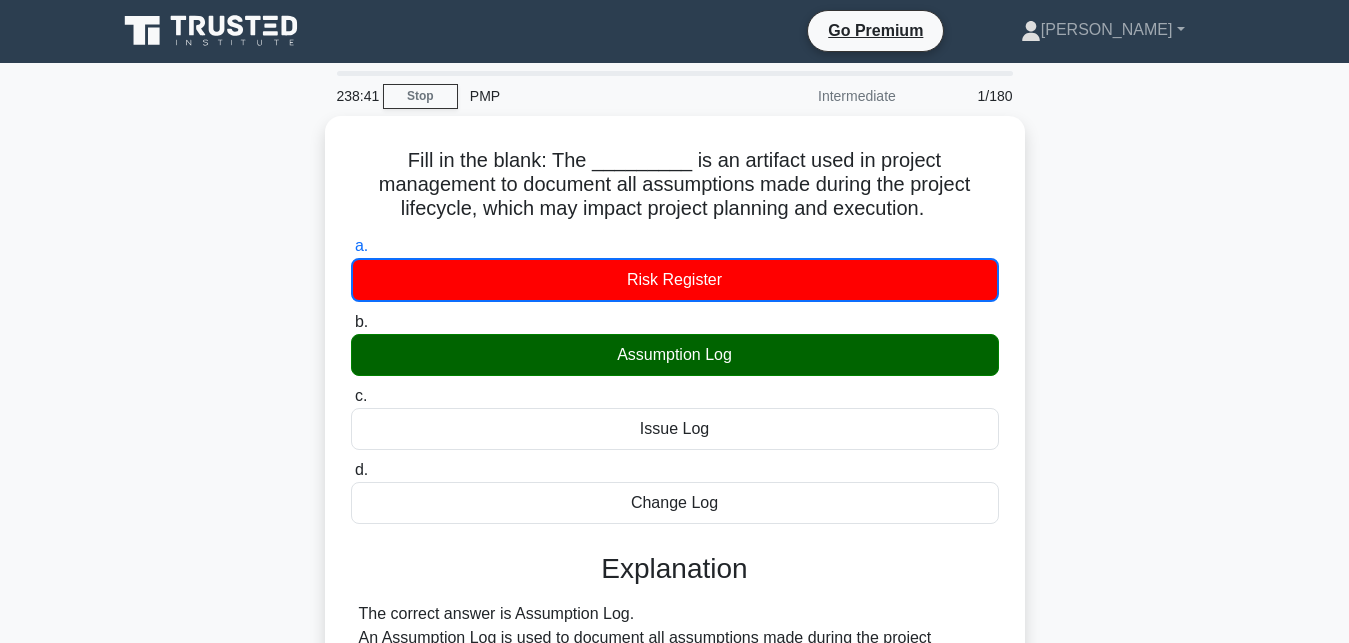 click on "b.
Assumption Log" at bounding box center (351, 322) 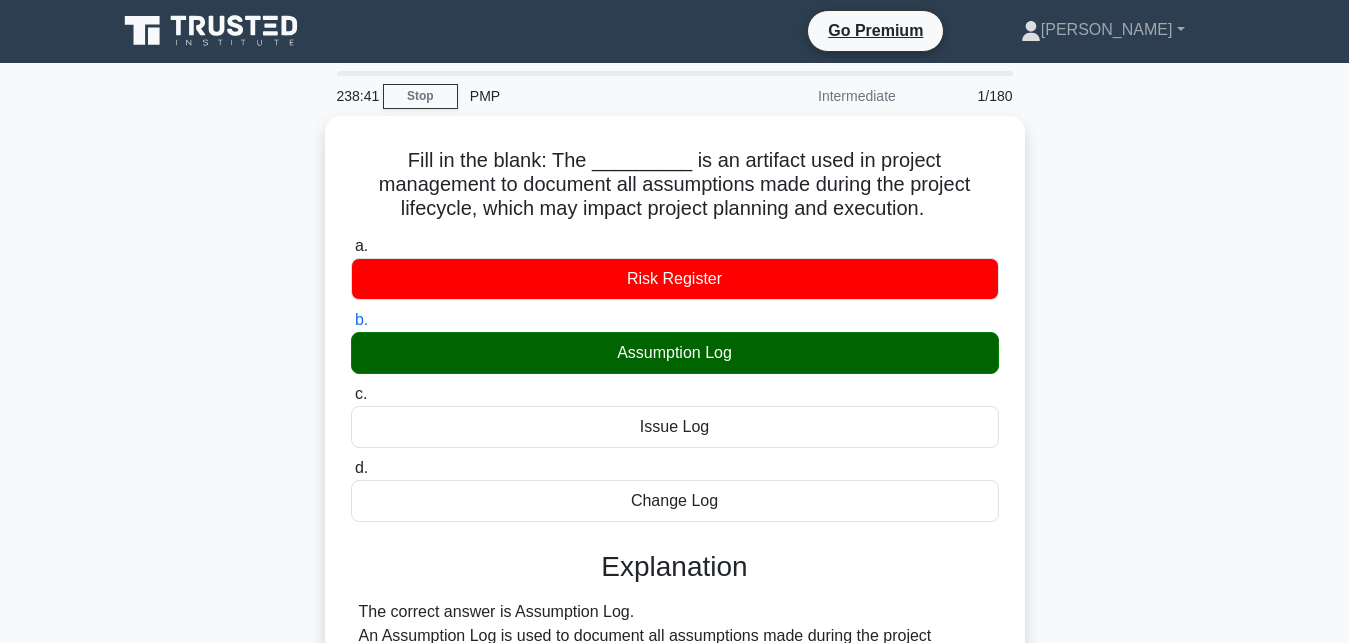 click on "c.
Issue Log" at bounding box center (351, 394) 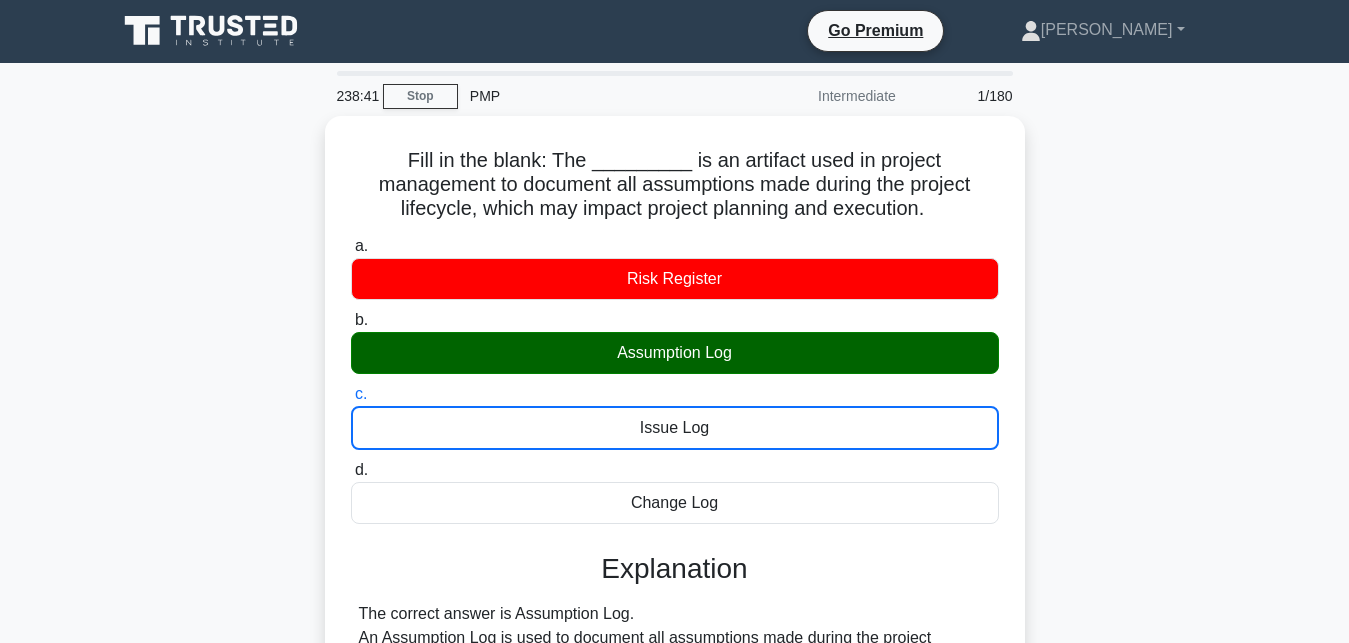 click on "d.
Change Log" at bounding box center (351, 470) 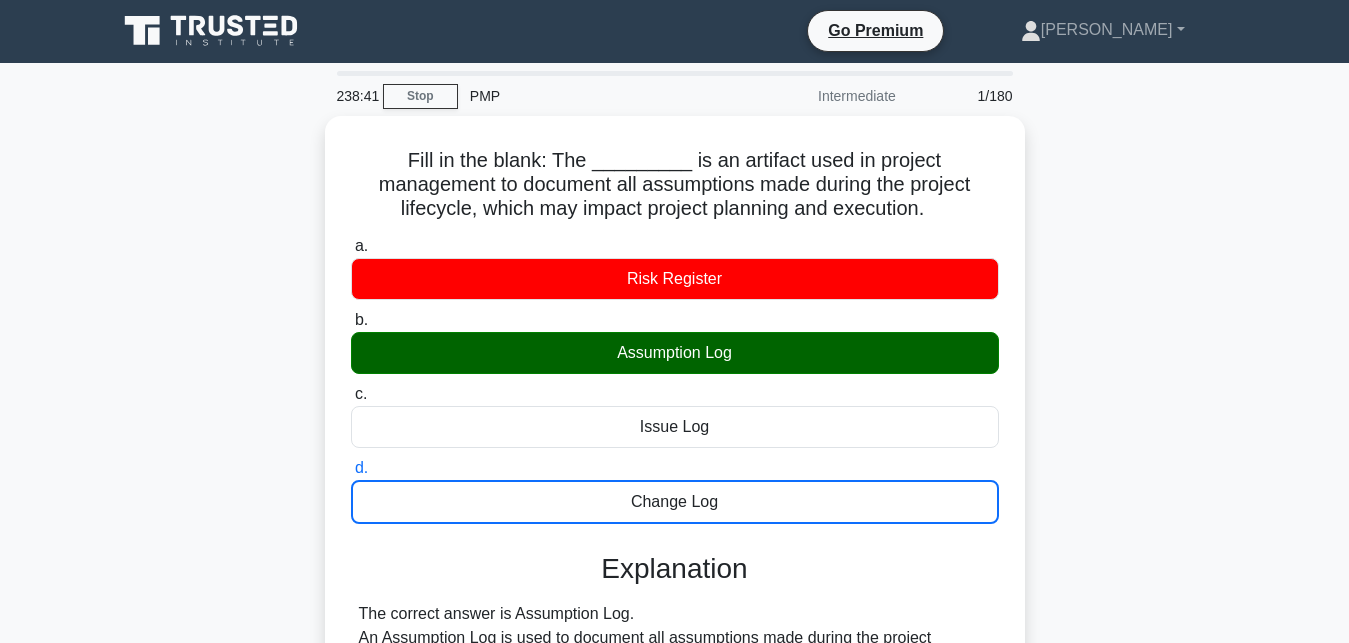 click on "a.
Risk Register" at bounding box center [351, 246] 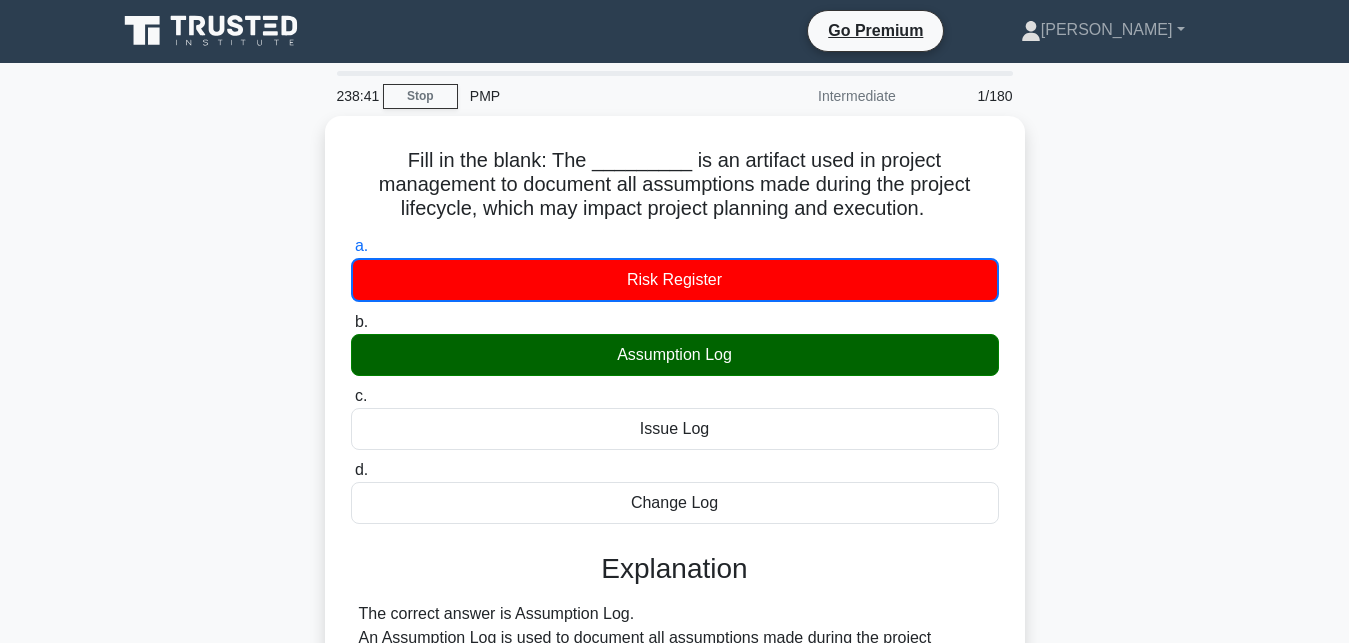 click on "b.
Assumption Log" at bounding box center (351, 322) 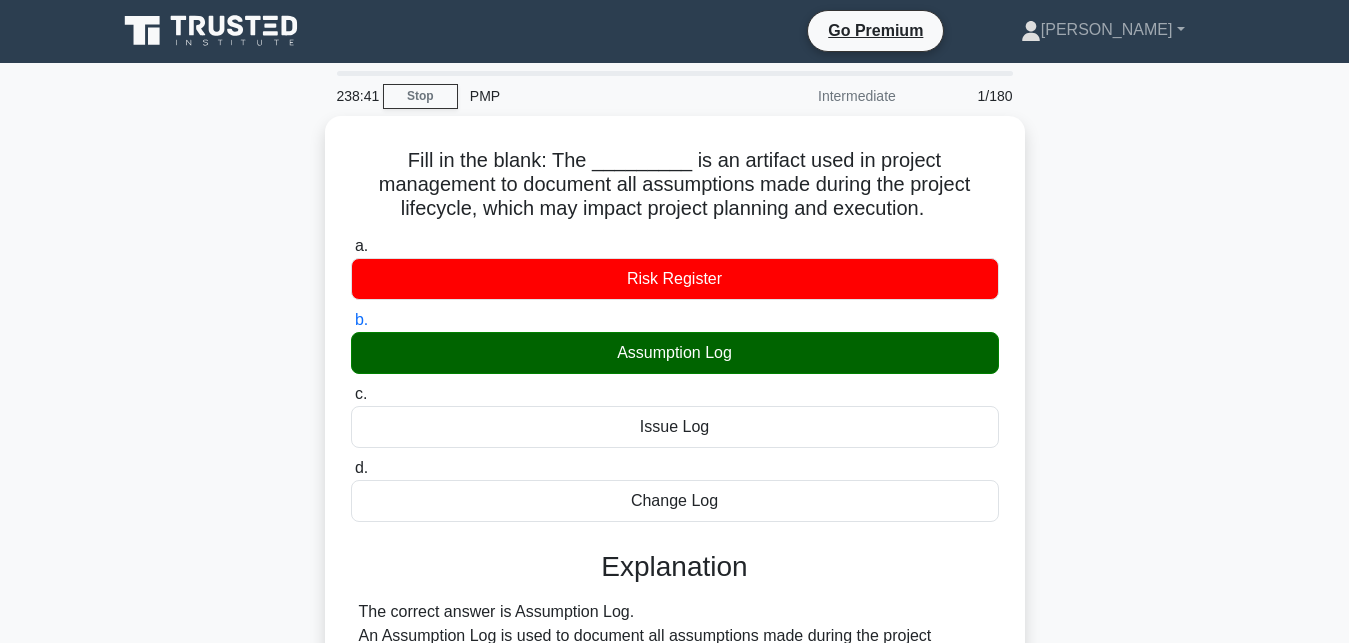 click on "c.
Issue Log" at bounding box center [351, 394] 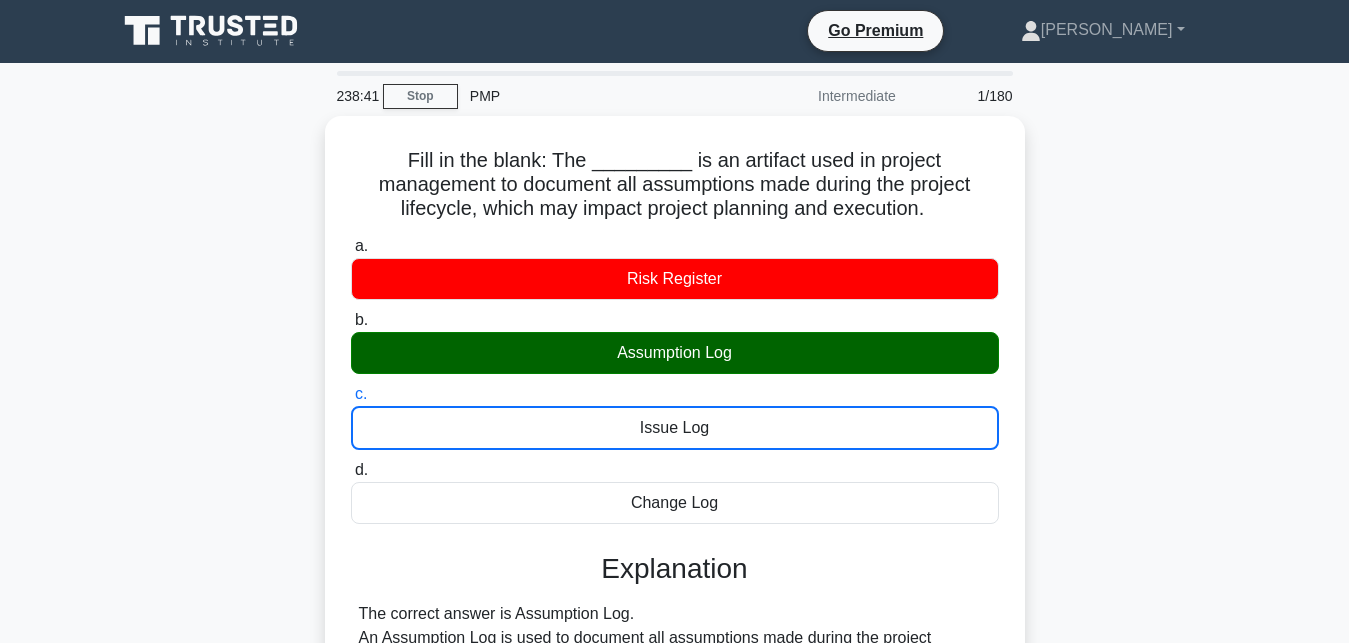 click on "d.
Change Log" at bounding box center [351, 470] 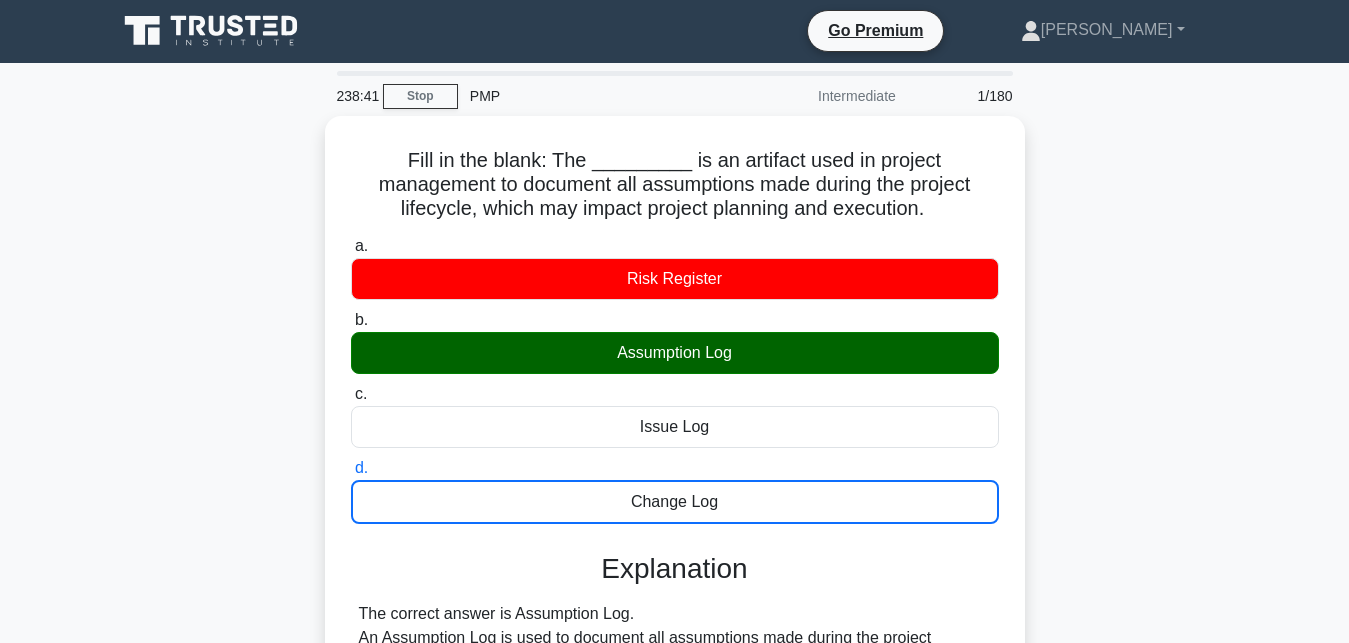 click on "a.
Risk Register" at bounding box center [351, 246] 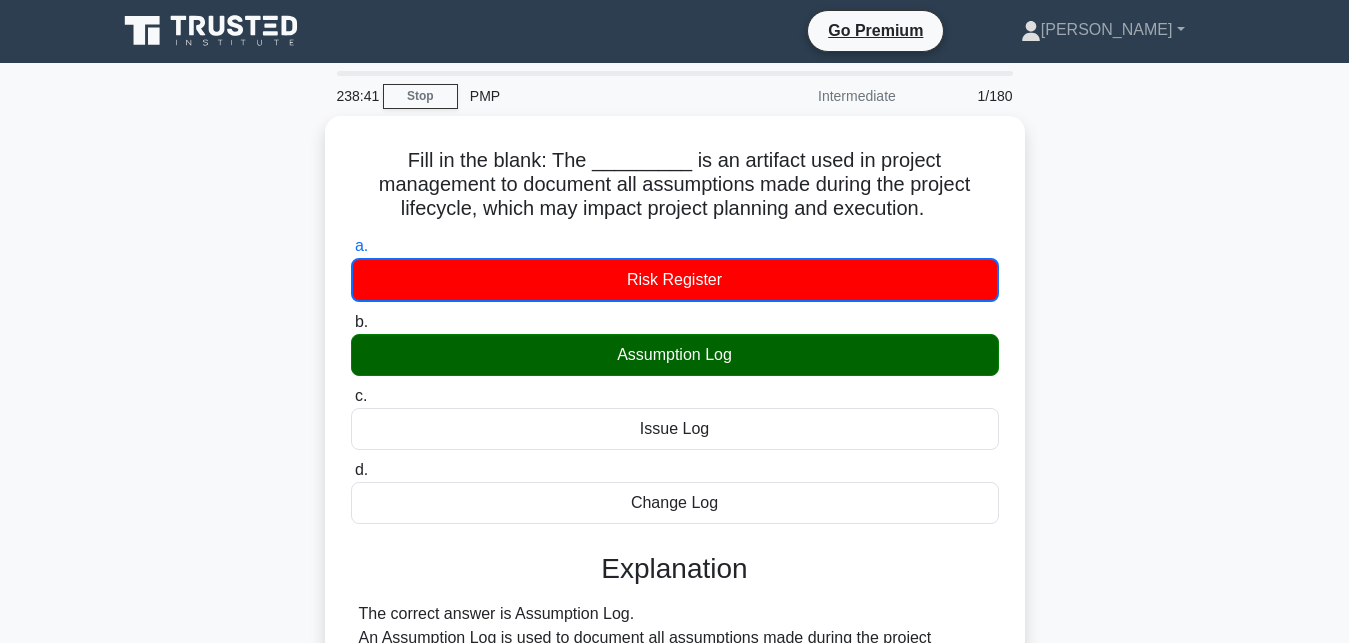 click on "b.
Assumption Log" at bounding box center (351, 322) 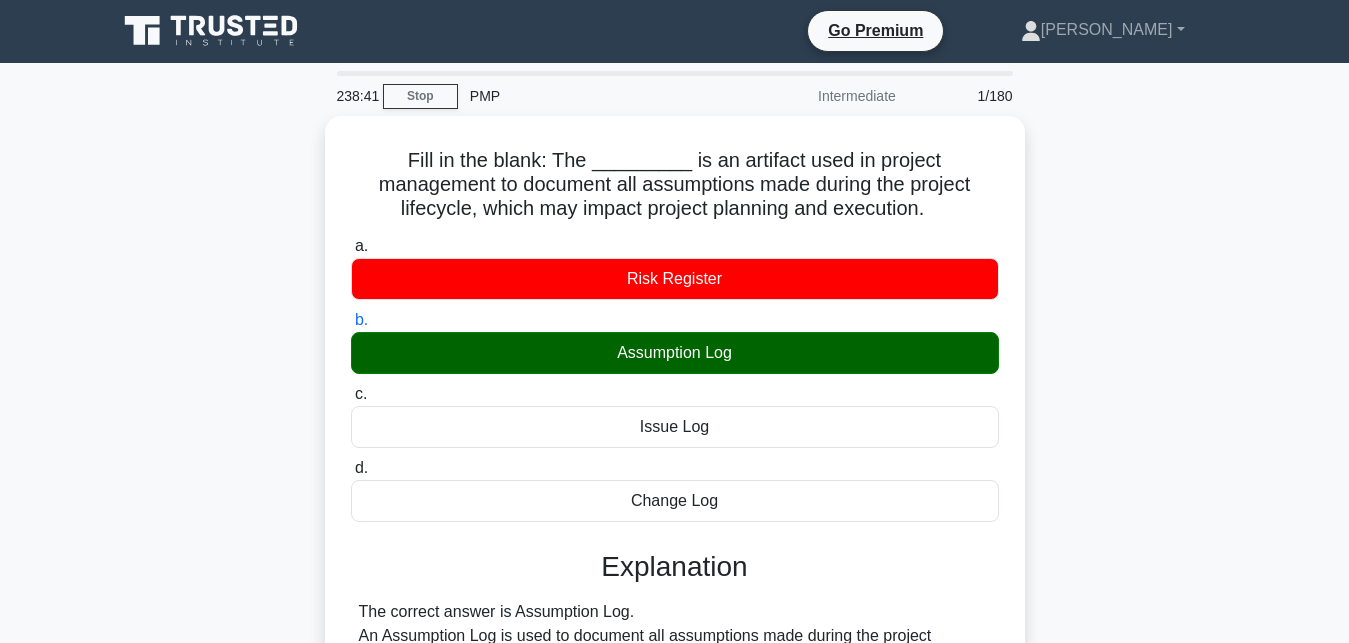 click on "c.
Issue Log" at bounding box center [351, 394] 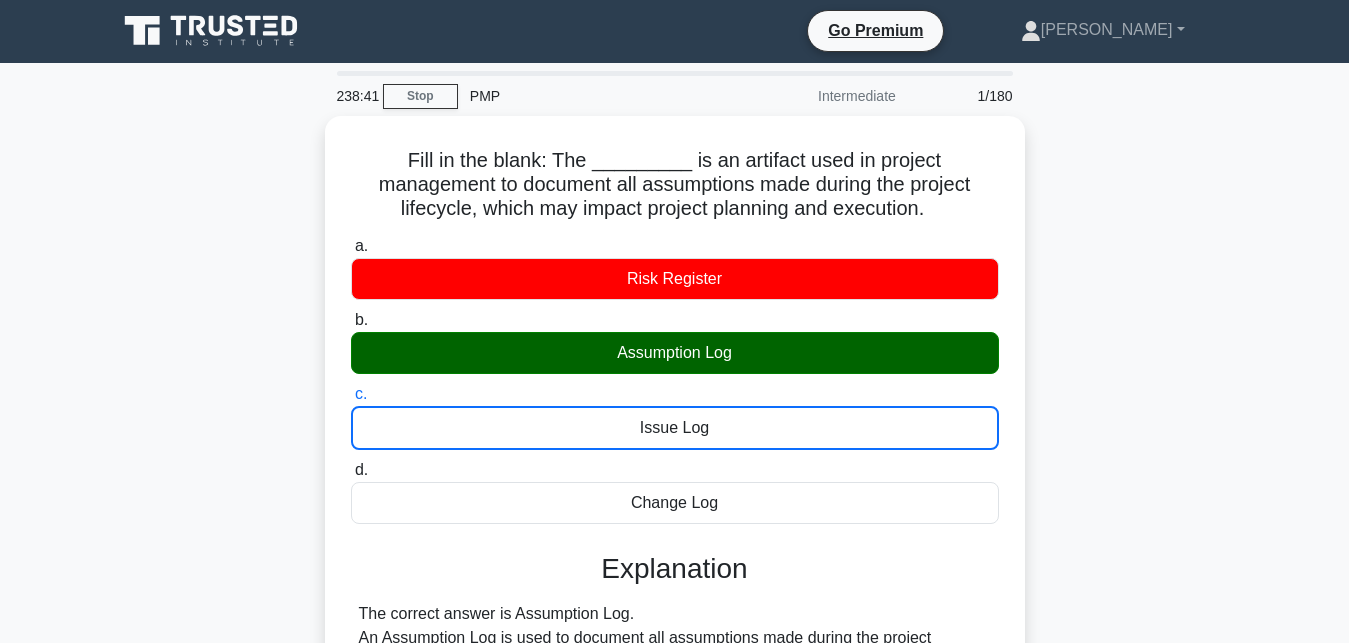 click on "d.
Change Log" at bounding box center [351, 470] 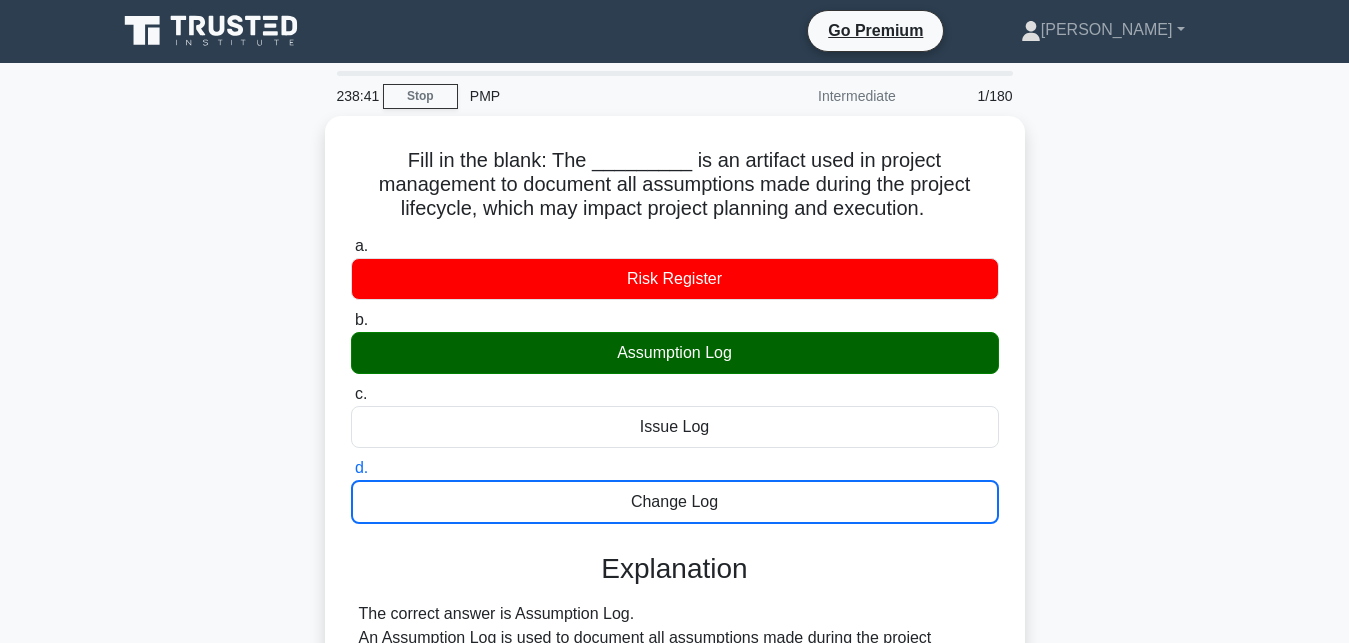 click on "a.
Risk Register" at bounding box center [351, 246] 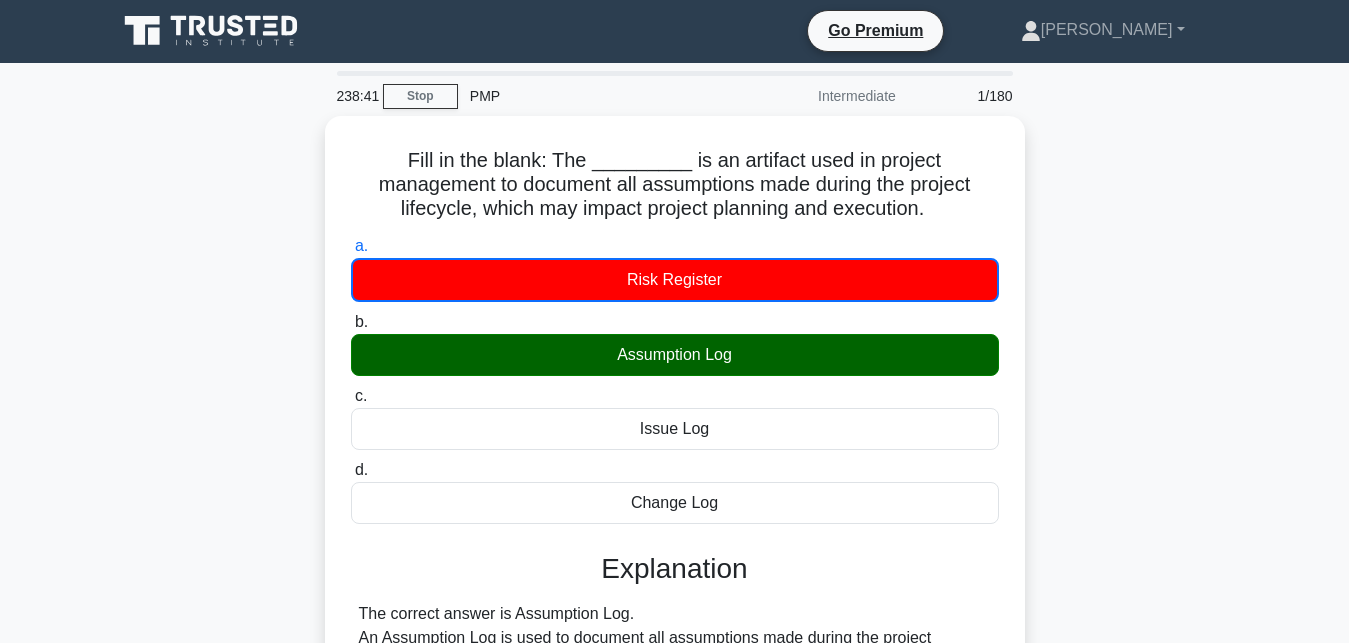 click on "b.
Assumption Log" at bounding box center (351, 322) 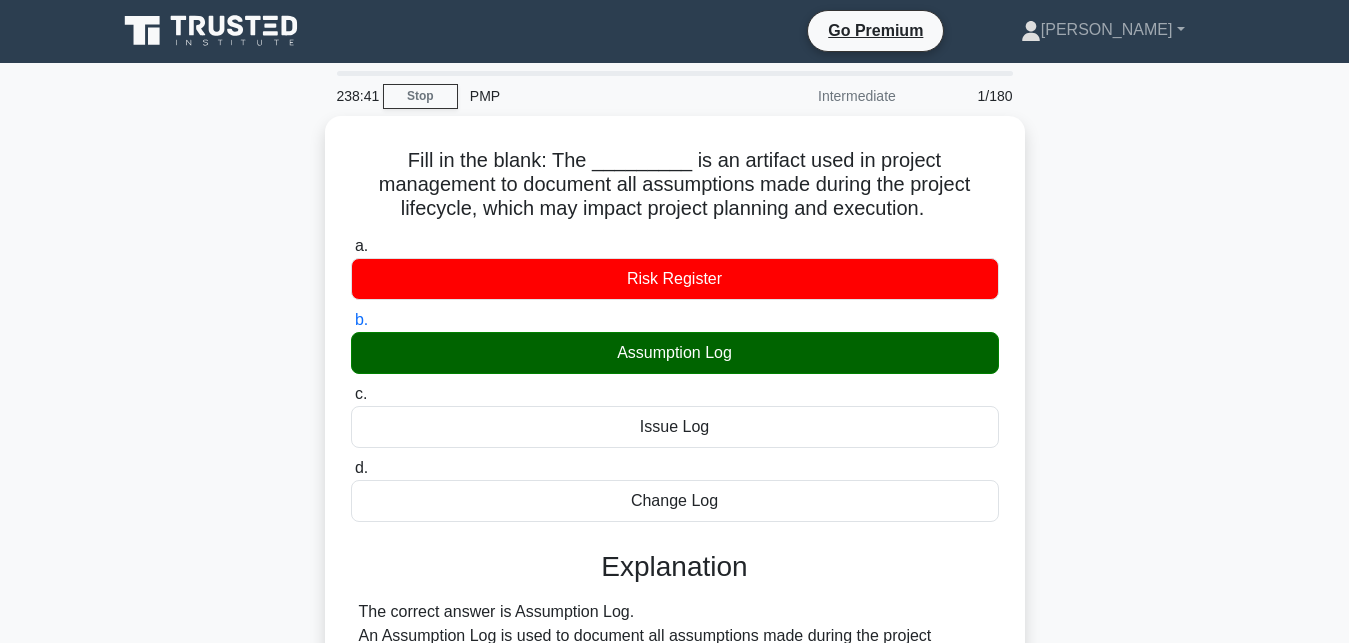 click on "c.
Issue Log" at bounding box center (351, 394) 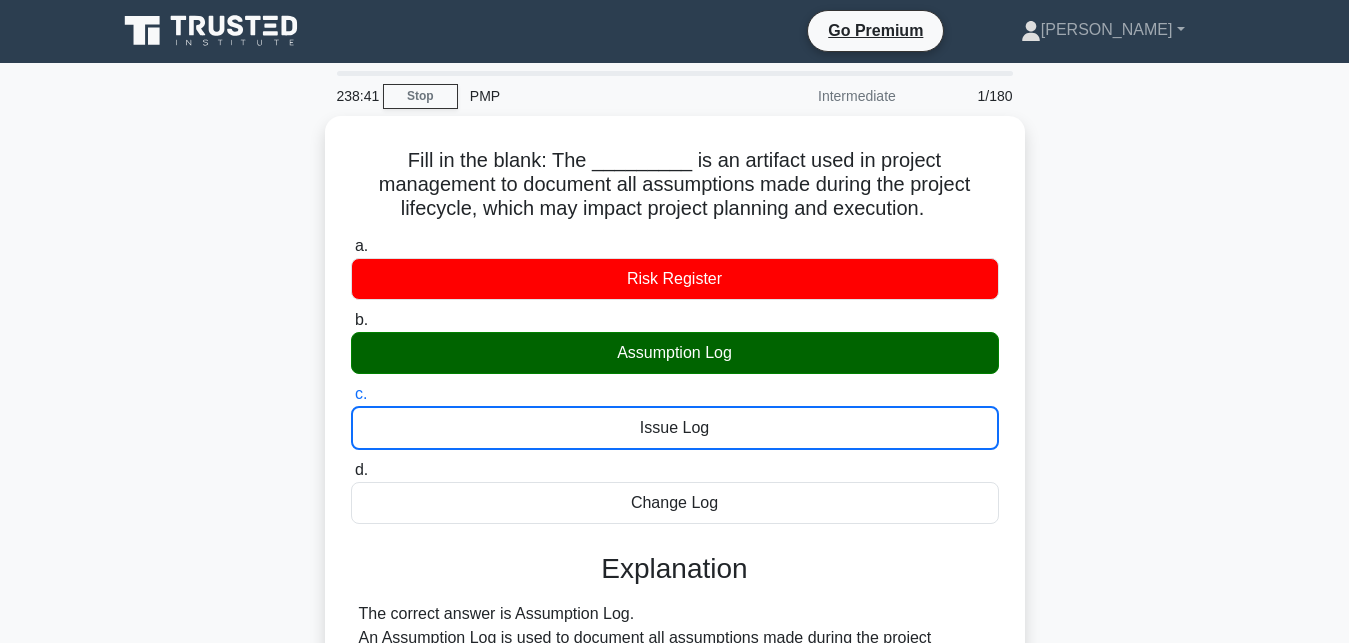 click on "d.
Change Log" at bounding box center (351, 470) 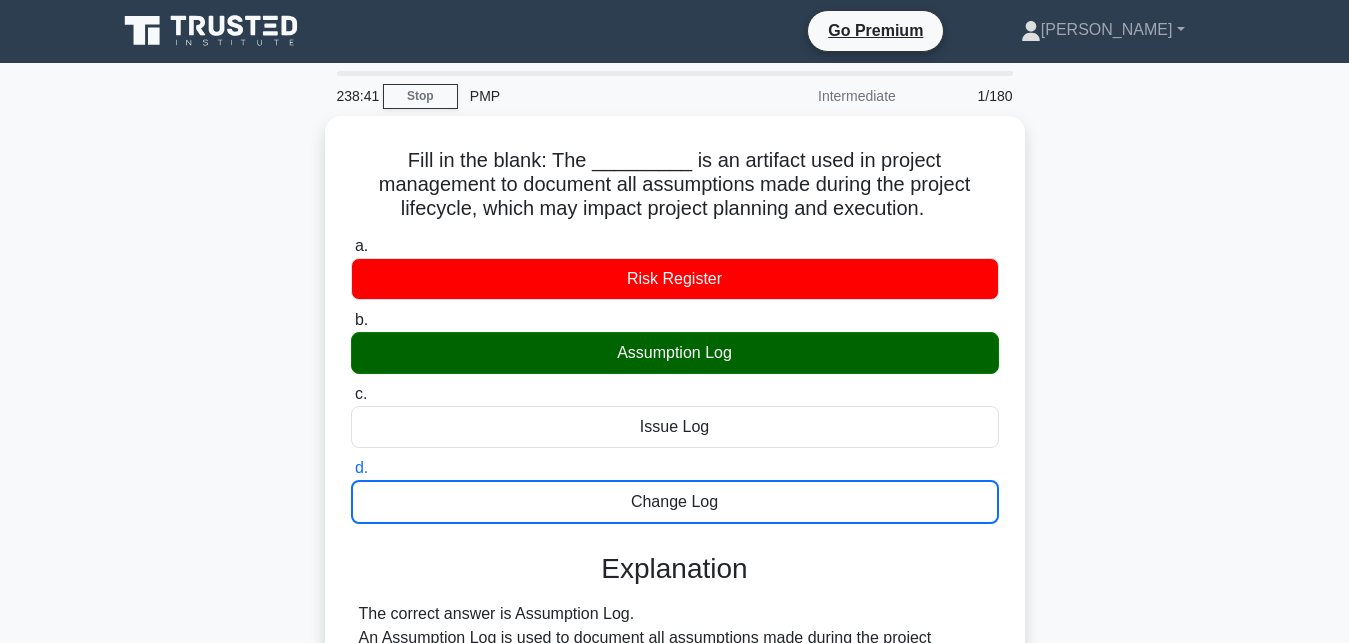 click on "a.
Risk Register" at bounding box center (351, 246) 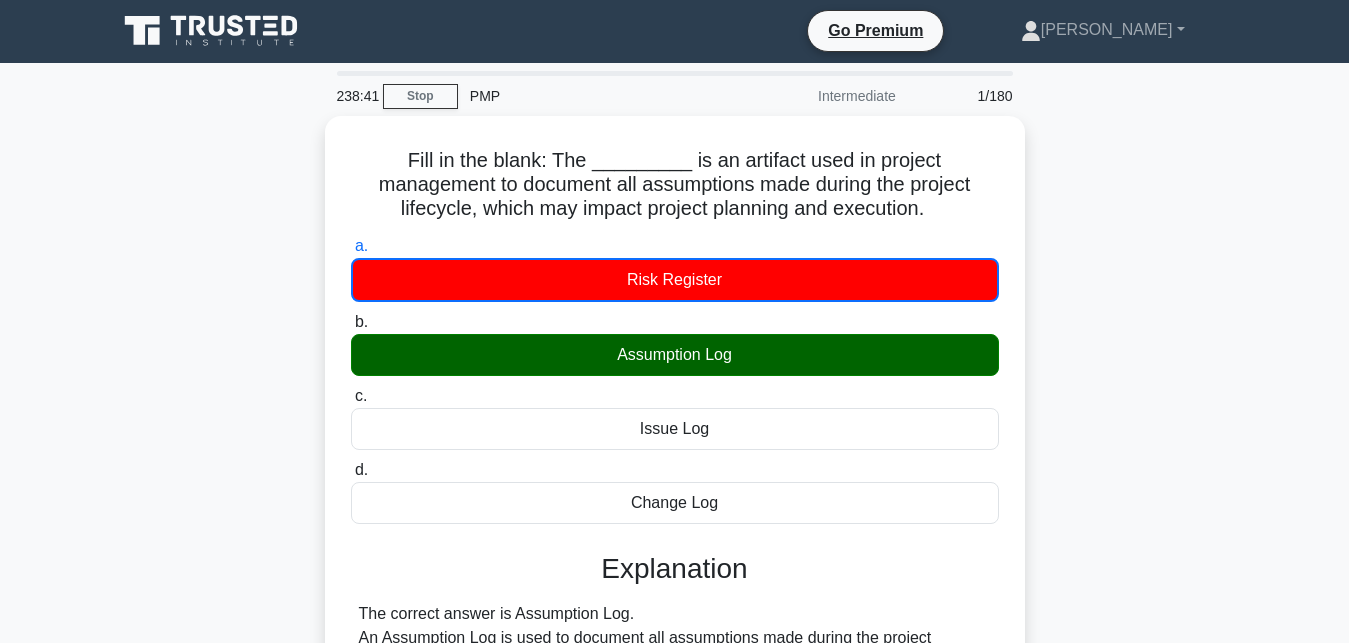 click on "b.
Assumption Log" at bounding box center [351, 322] 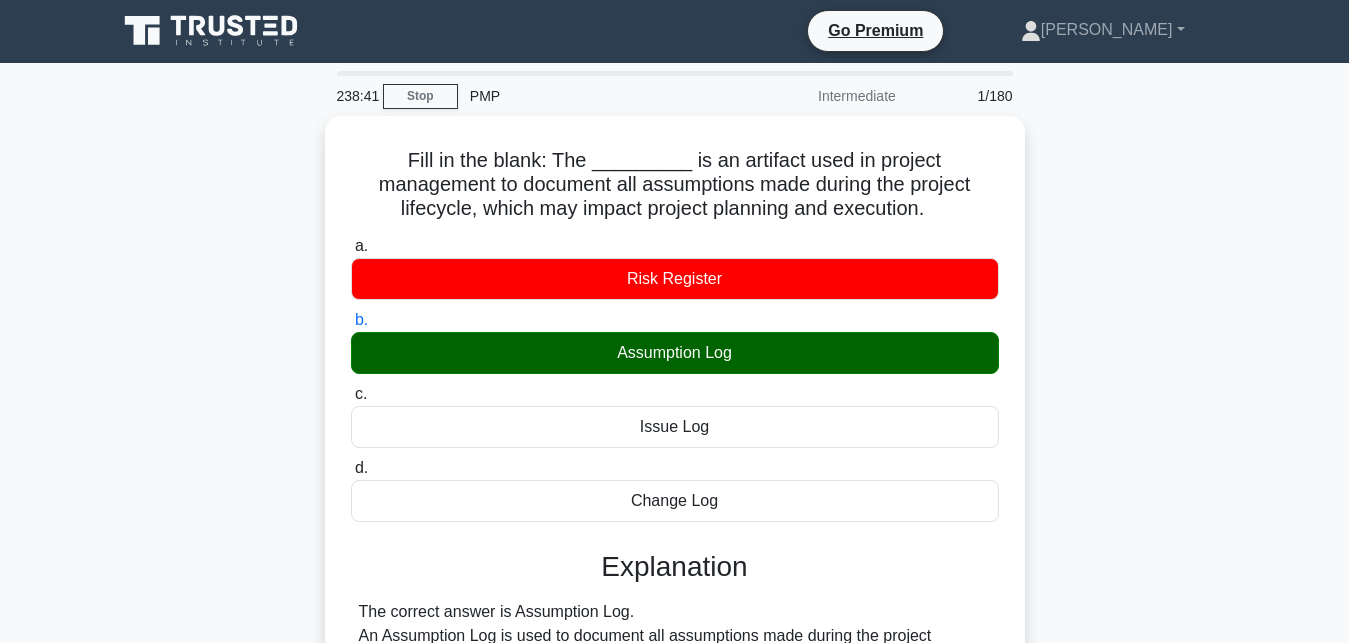 click on "c.
Issue Log" at bounding box center [351, 394] 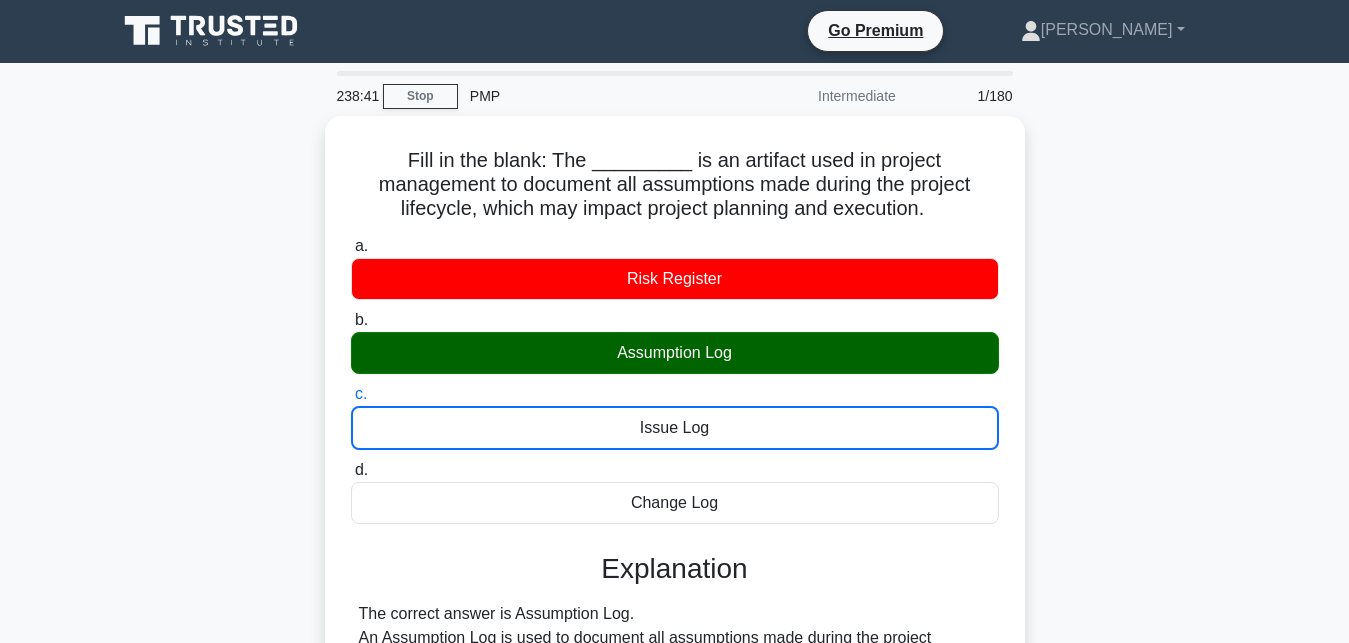 click on "d.
Change Log" at bounding box center (351, 470) 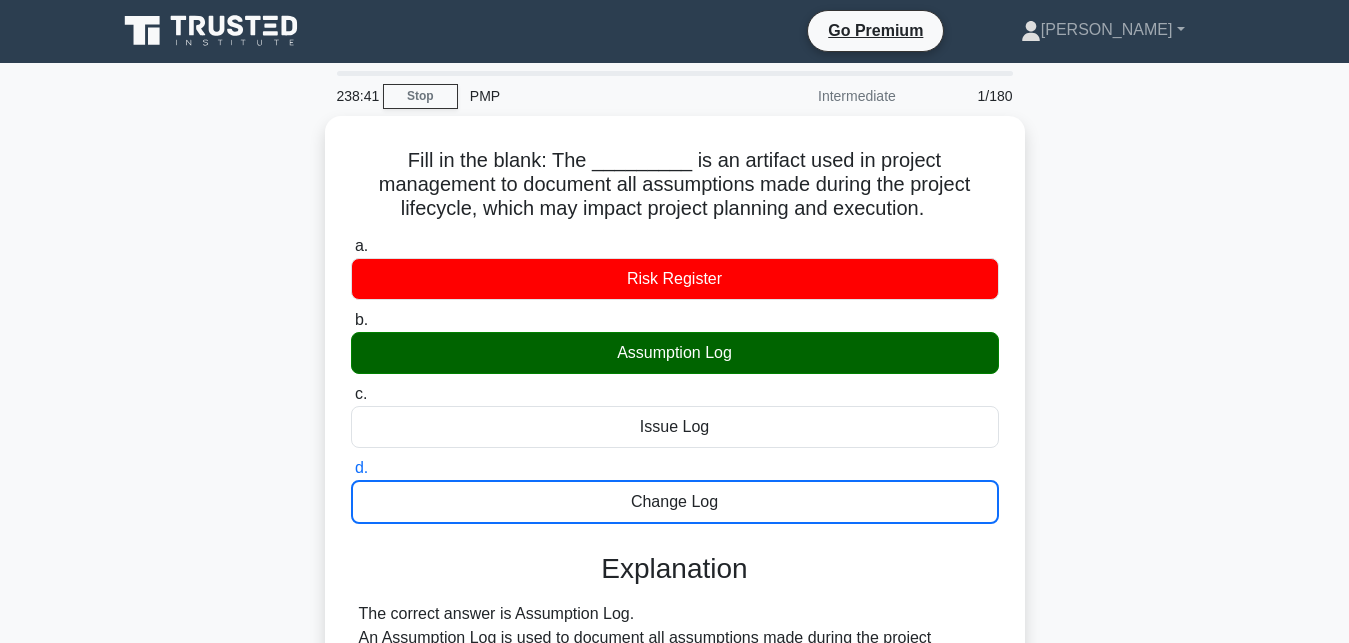 click on "a.
Risk Register" at bounding box center [351, 246] 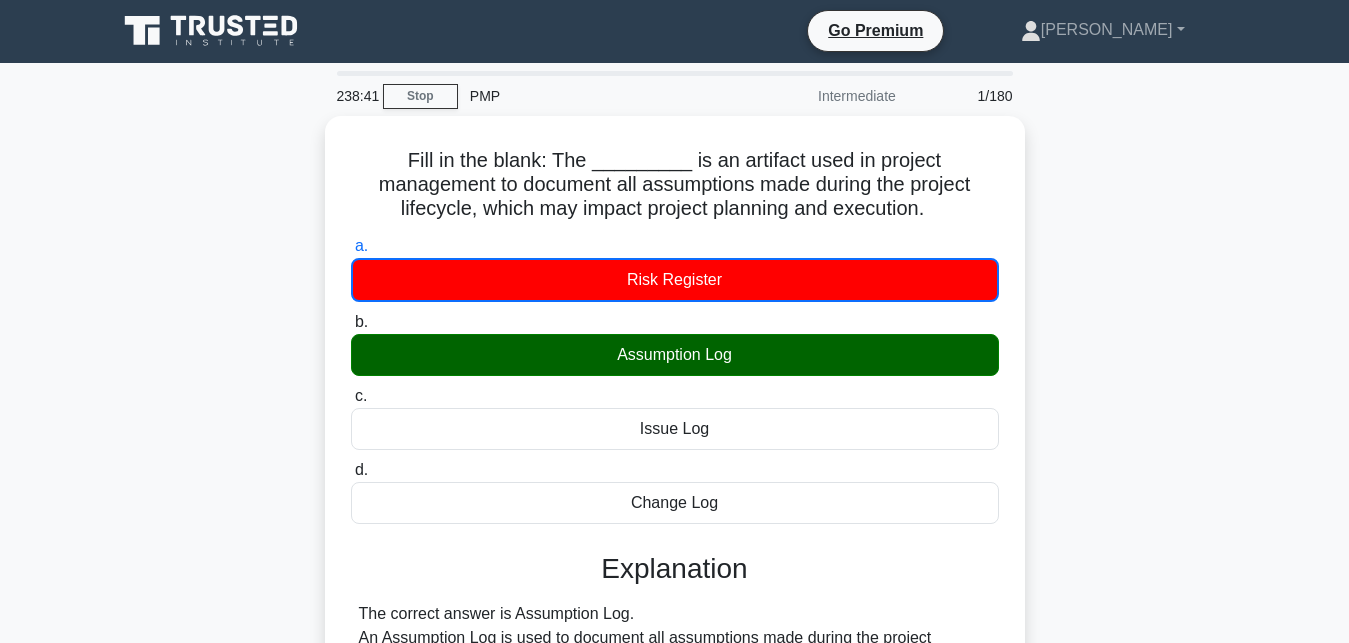 click on "b.
Assumption Log" at bounding box center (351, 322) 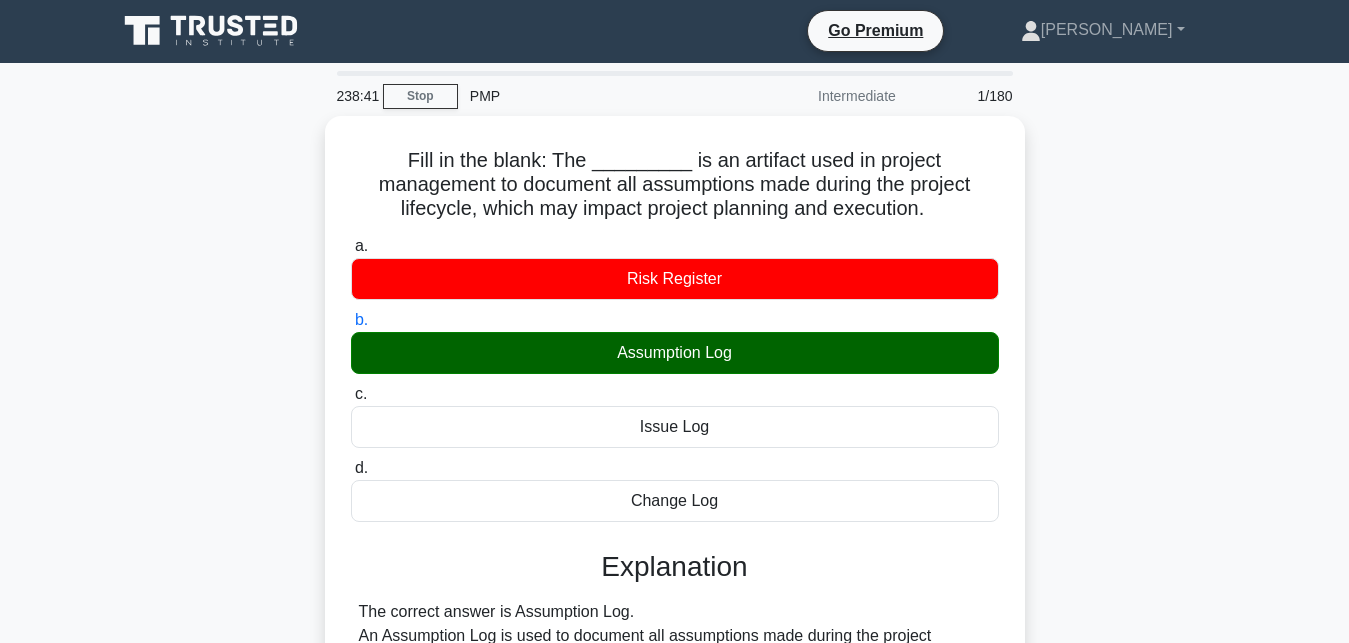 click on "c.
Issue Log" at bounding box center [351, 394] 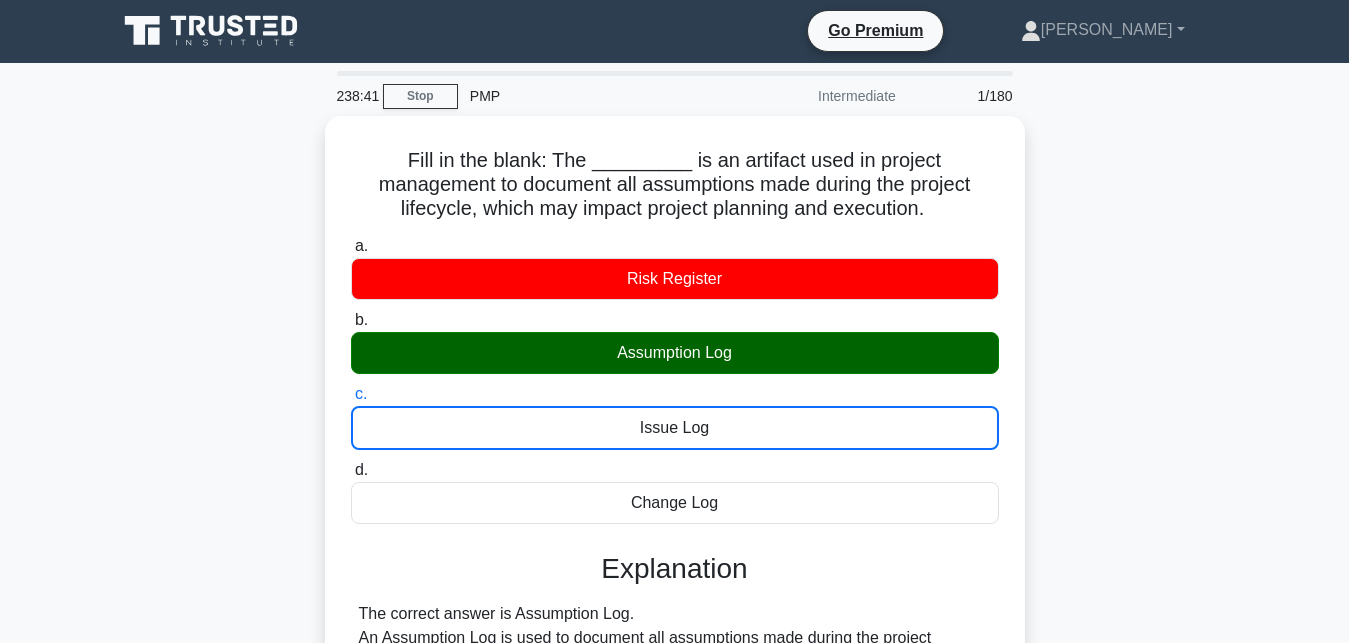 click on "d.
Change Log" at bounding box center (351, 470) 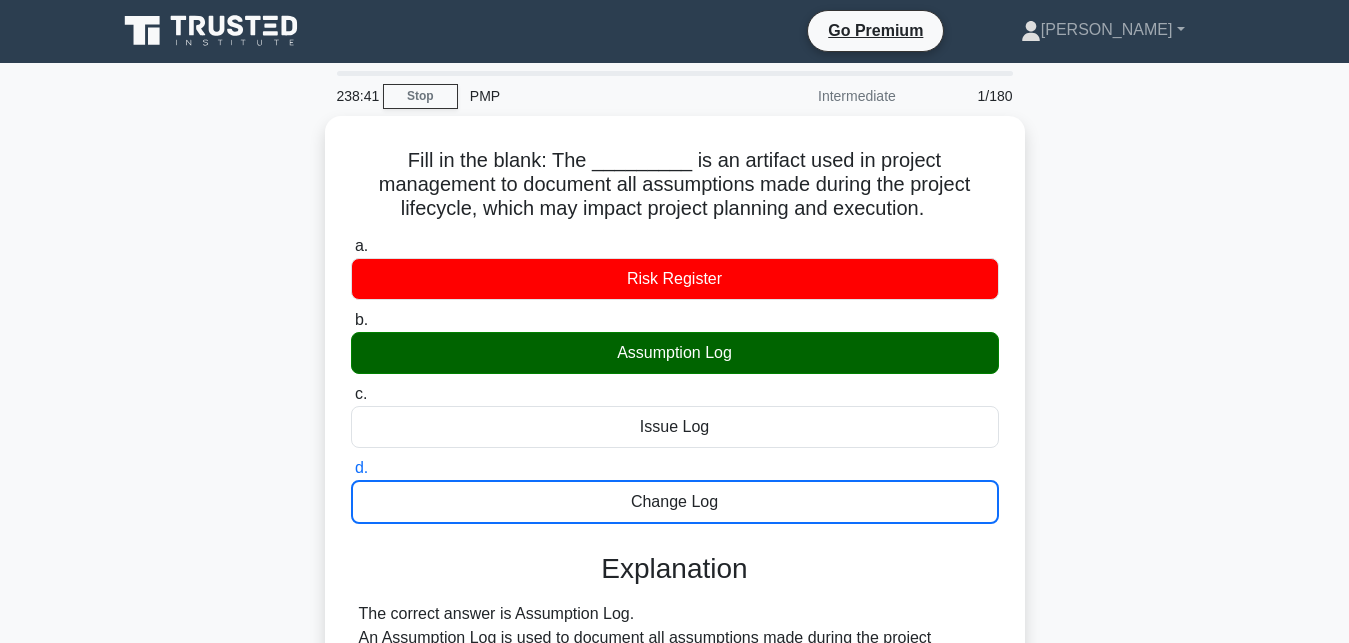 click on "a.
Risk Register" at bounding box center [351, 246] 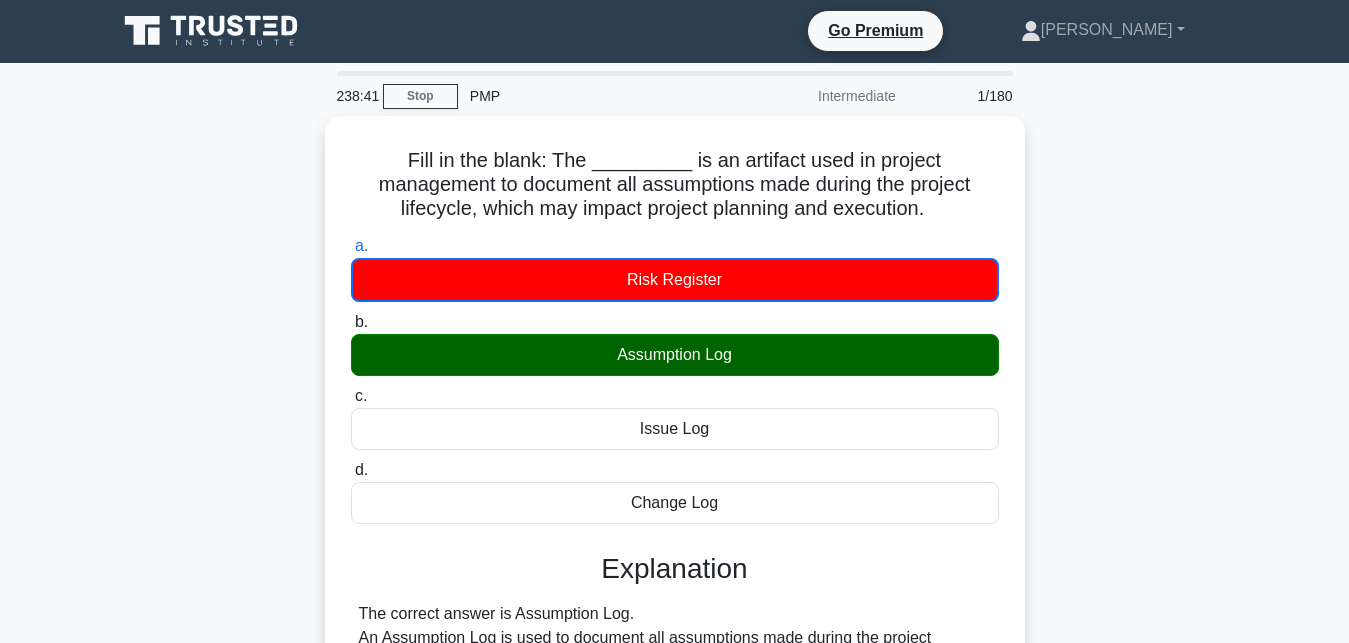click on "b.
Assumption Log" at bounding box center [351, 322] 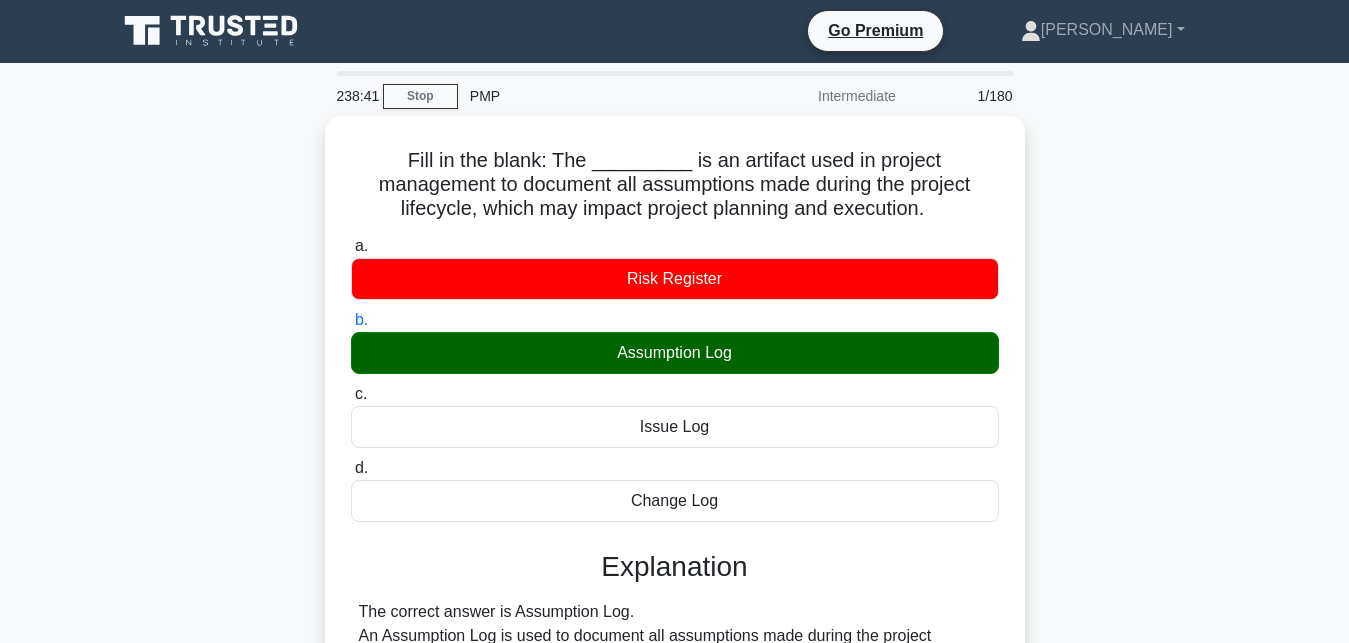 click on "c.
Issue Log" at bounding box center (351, 394) 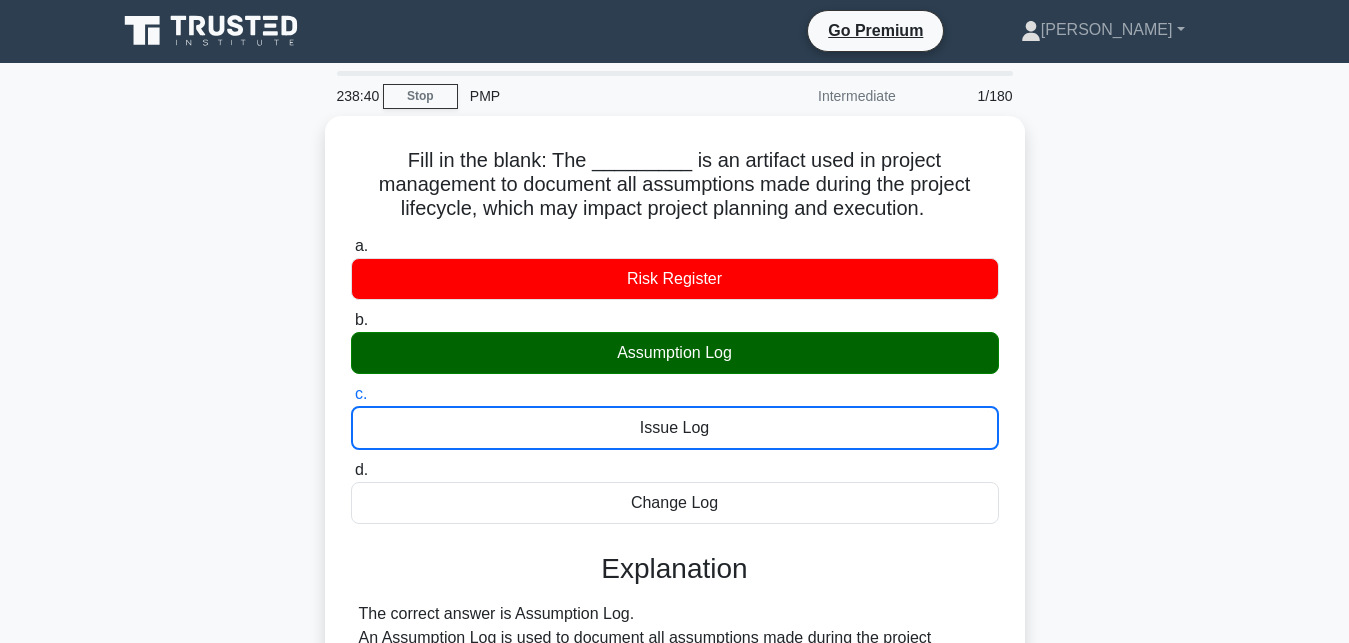 click on "d.
Change Log" at bounding box center (351, 470) 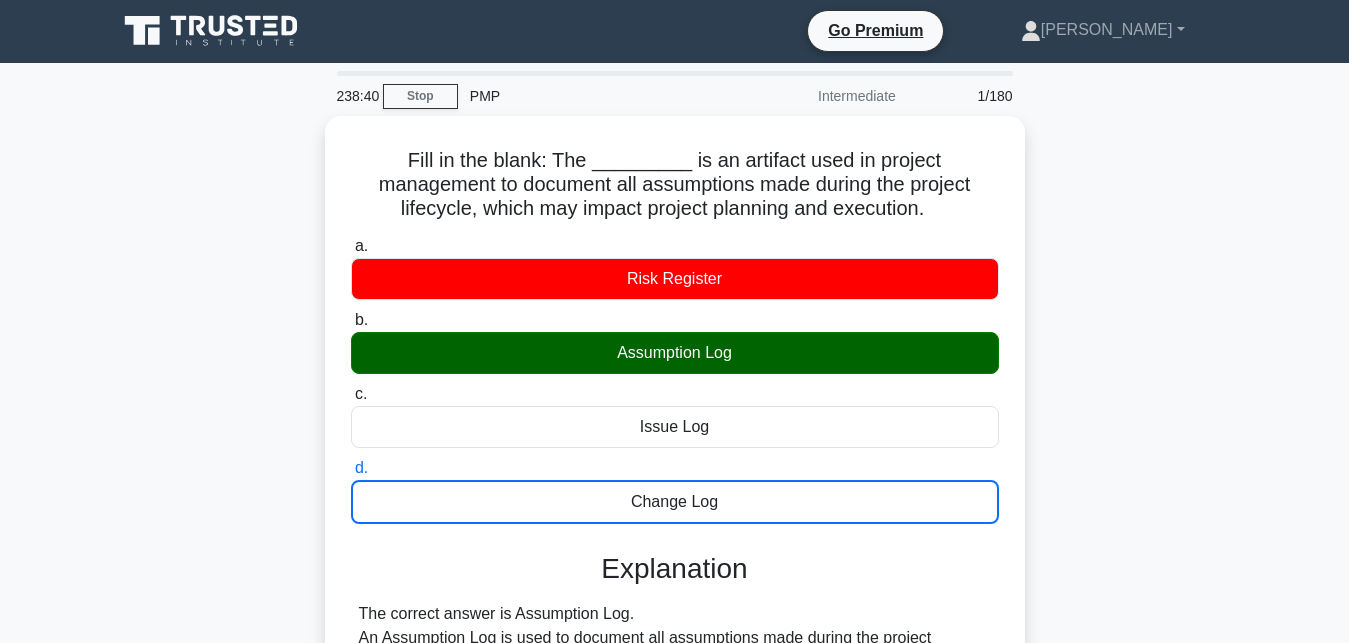 click on "a.
Risk Register" at bounding box center [351, 246] 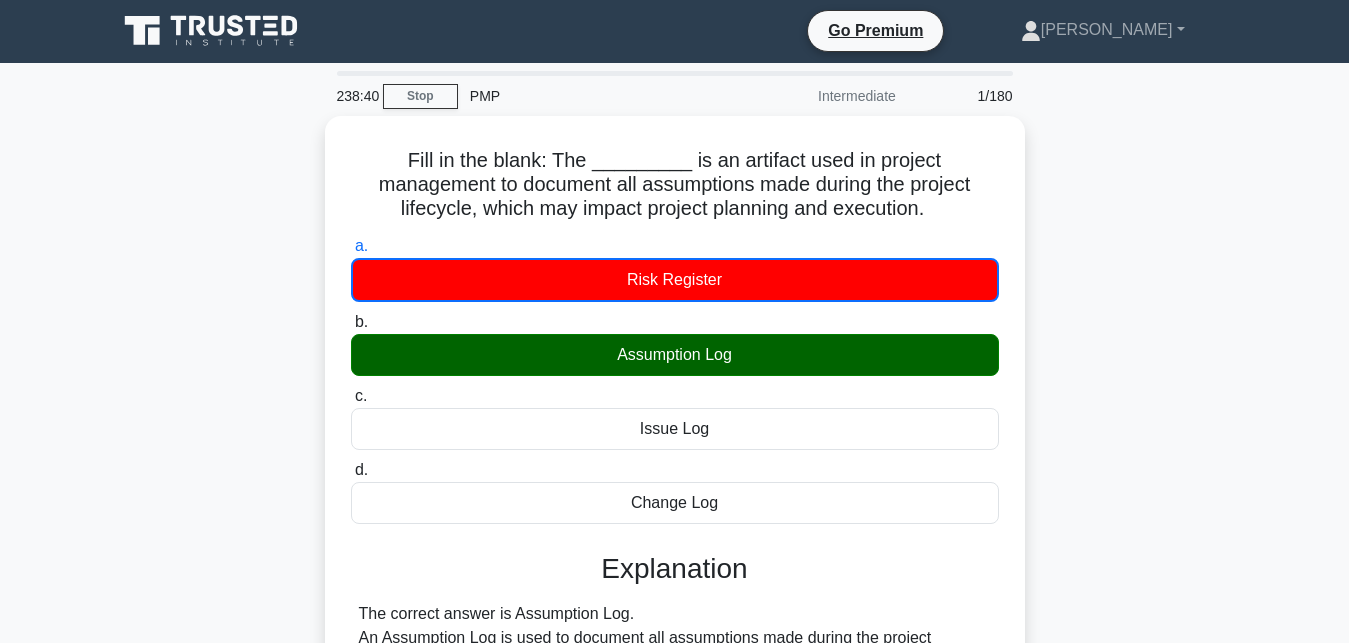 click on "b.
Assumption Log" at bounding box center [351, 322] 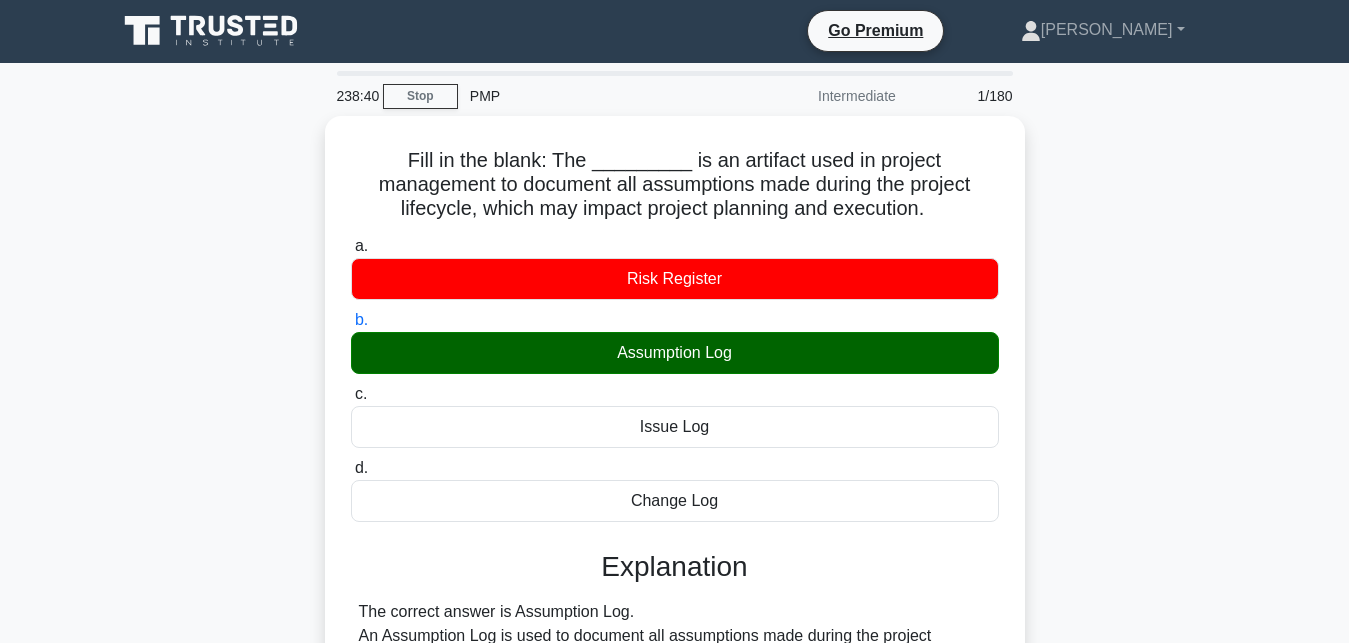 click on "c.
Issue Log" at bounding box center [351, 394] 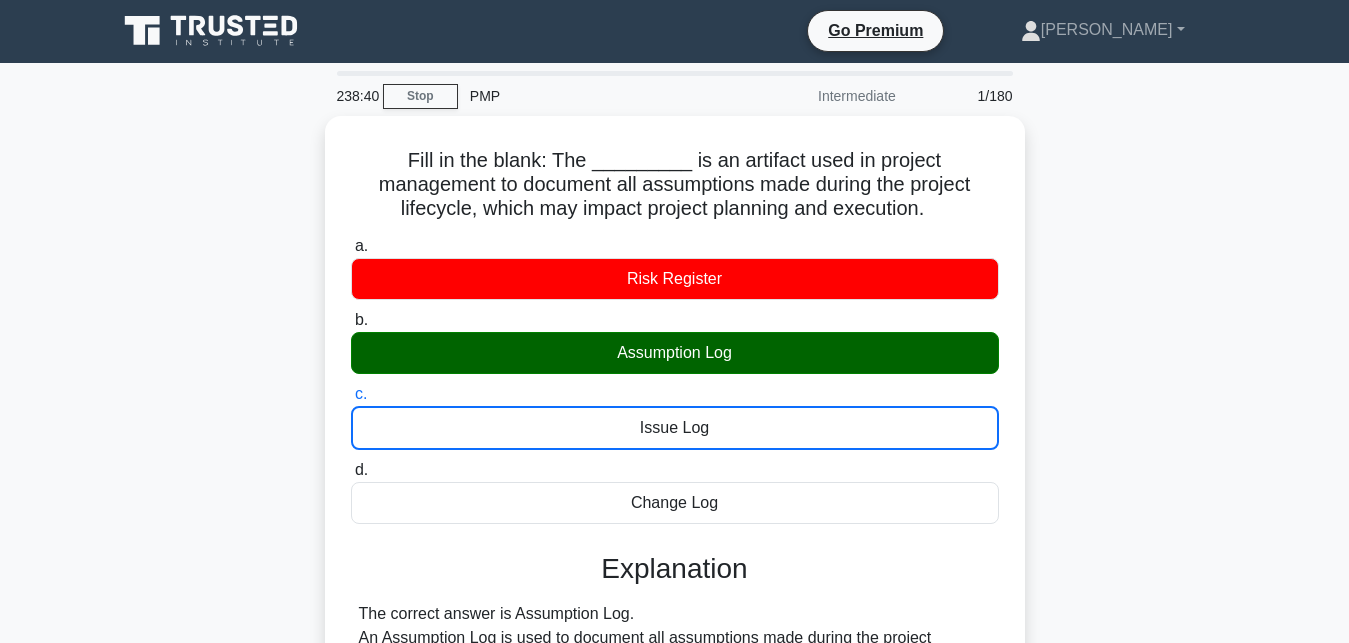 click on "d.
Change Log" at bounding box center (351, 470) 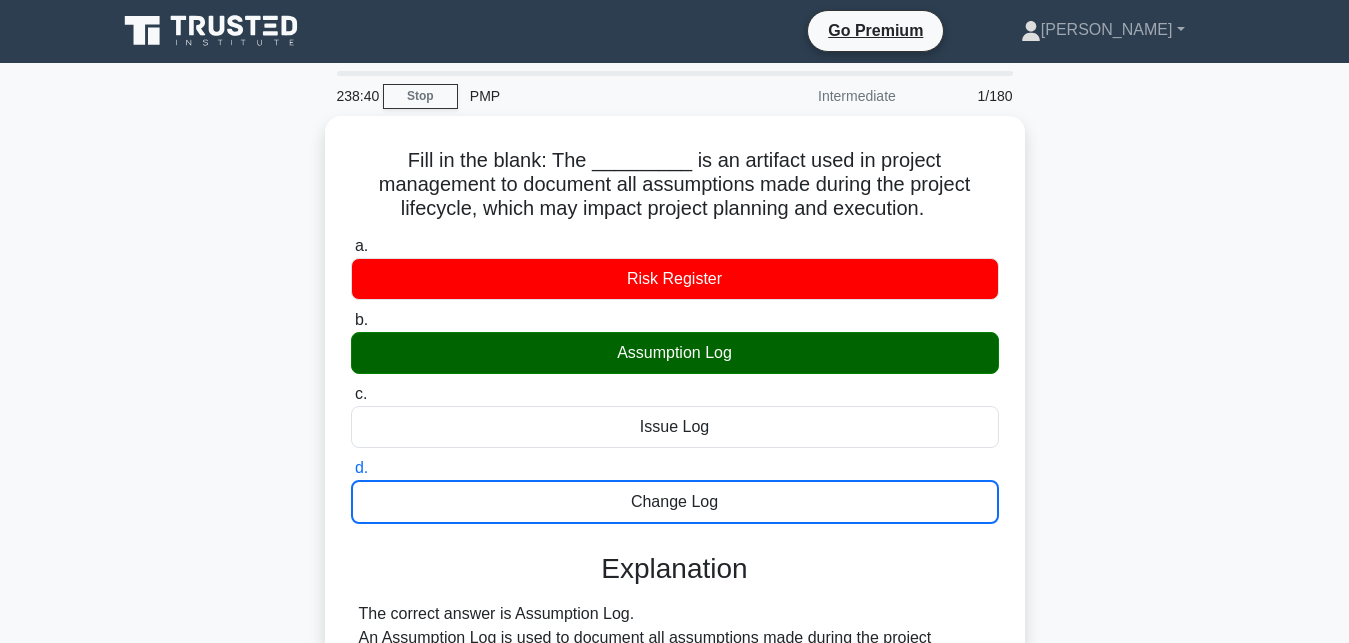 click on "a.
Risk Register" at bounding box center [351, 246] 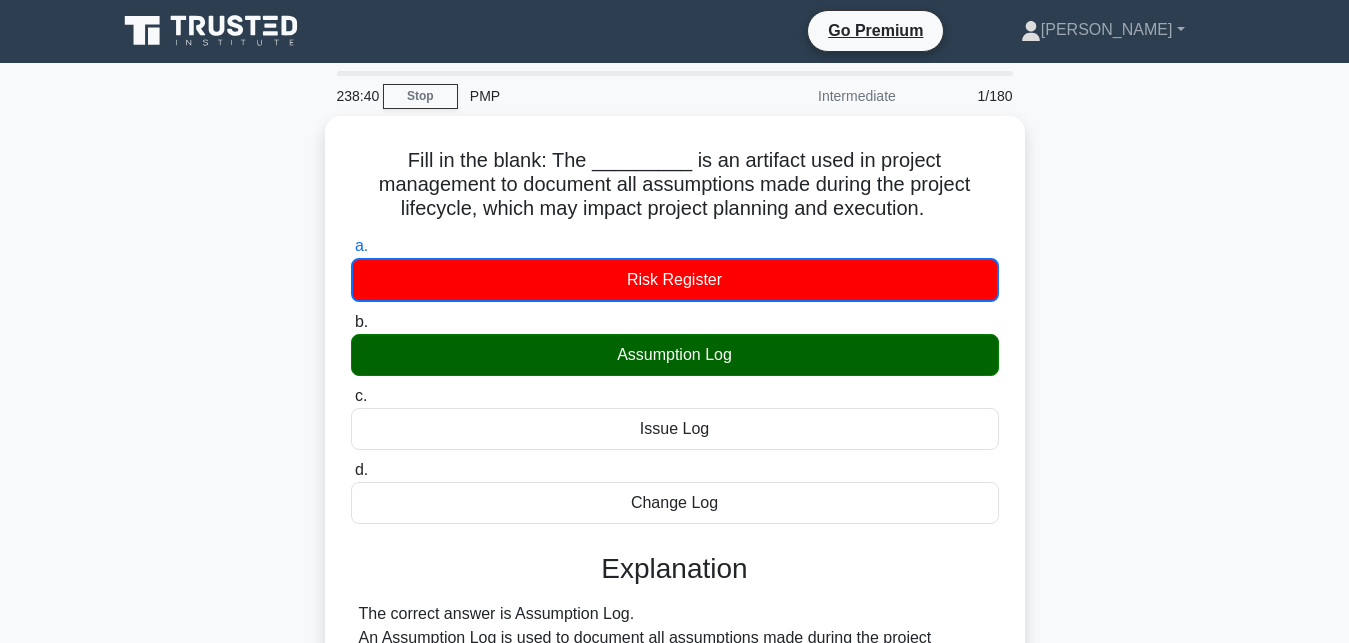 click on "b.
Assumption Log" at bounding box center (351, 322) 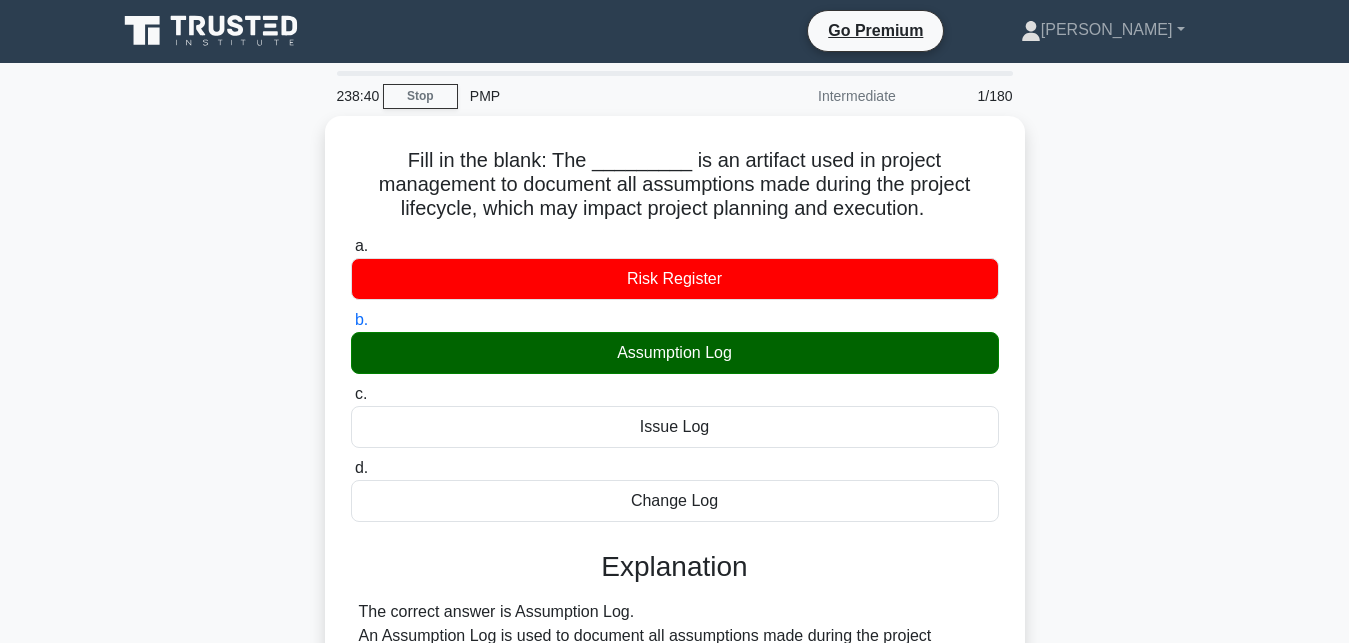 click on "c.
Issue Log" at bounding box center (351, 394) 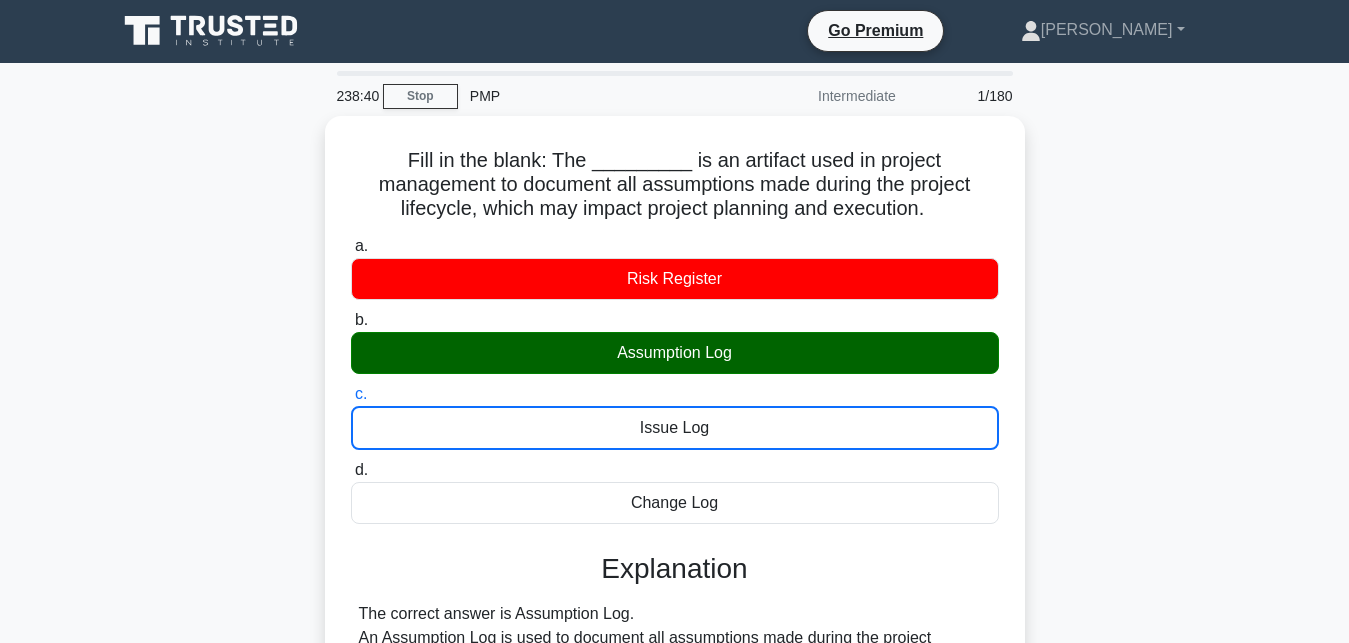 click on "d.
Change Log" at bounding box center (351, 470) 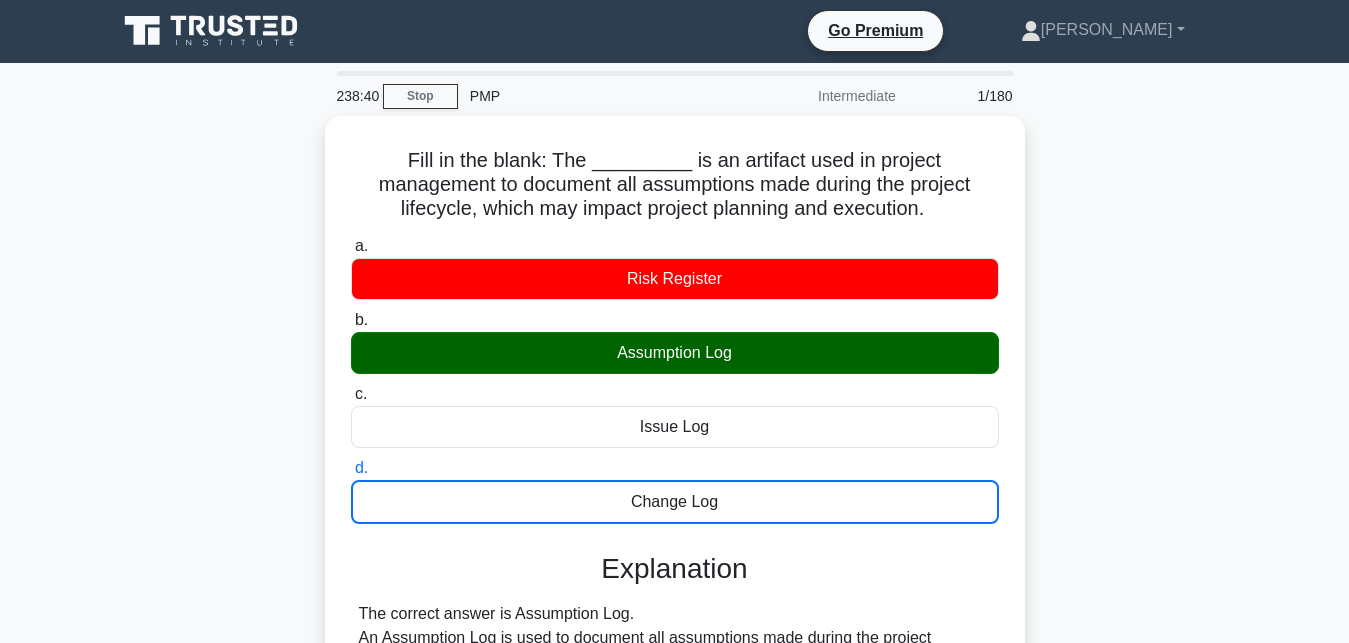 click on "a.
Risk Register" at bounding box center (351, 246) 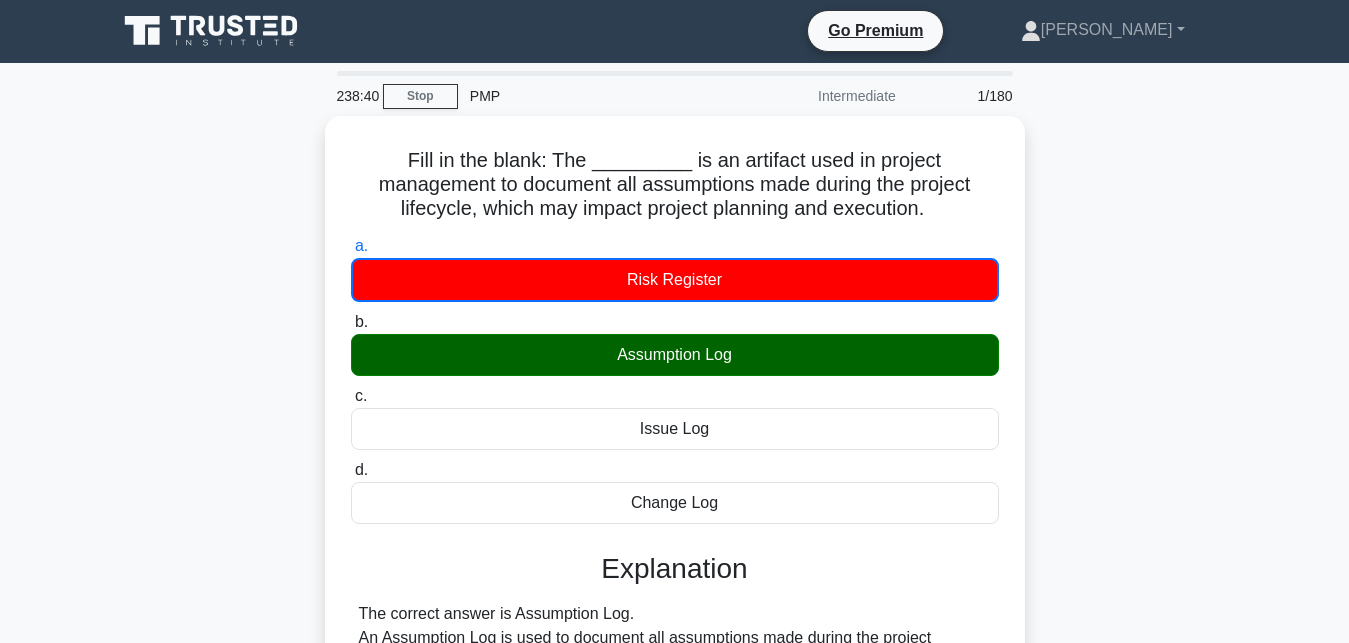 click on "b.
Assumption Log" at bounding box center (351, 322) 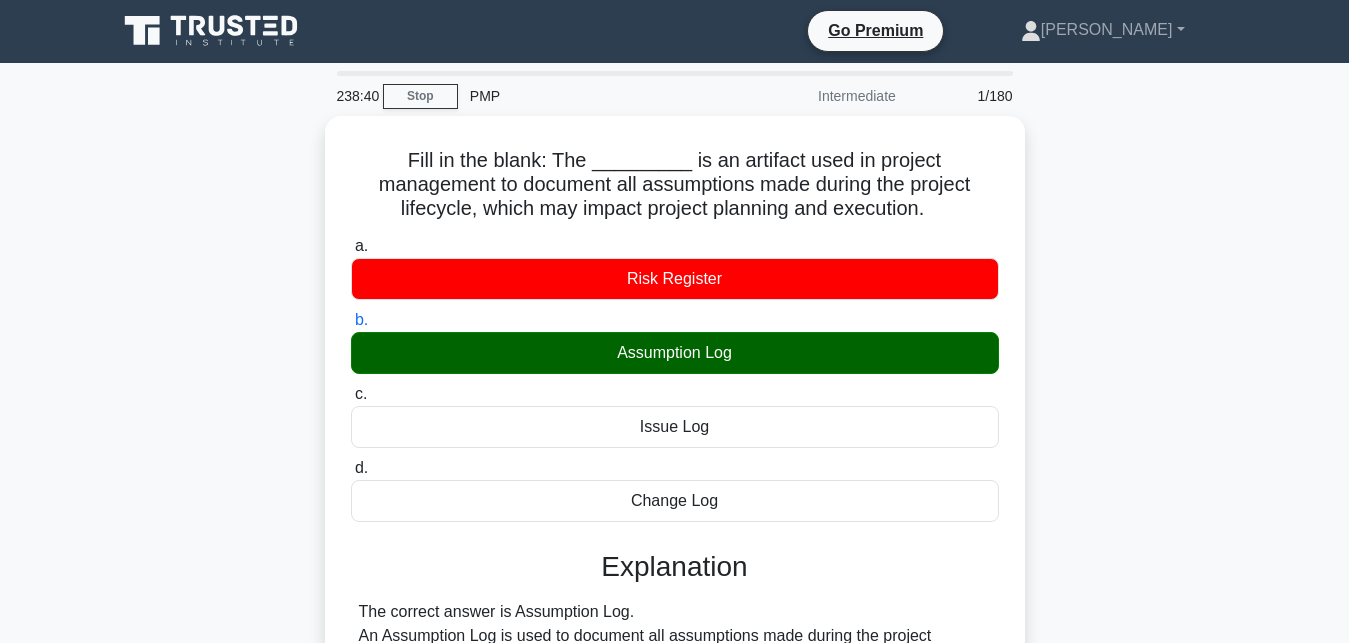 click on "c.
Issue Log" at bounding box center [351, 394] 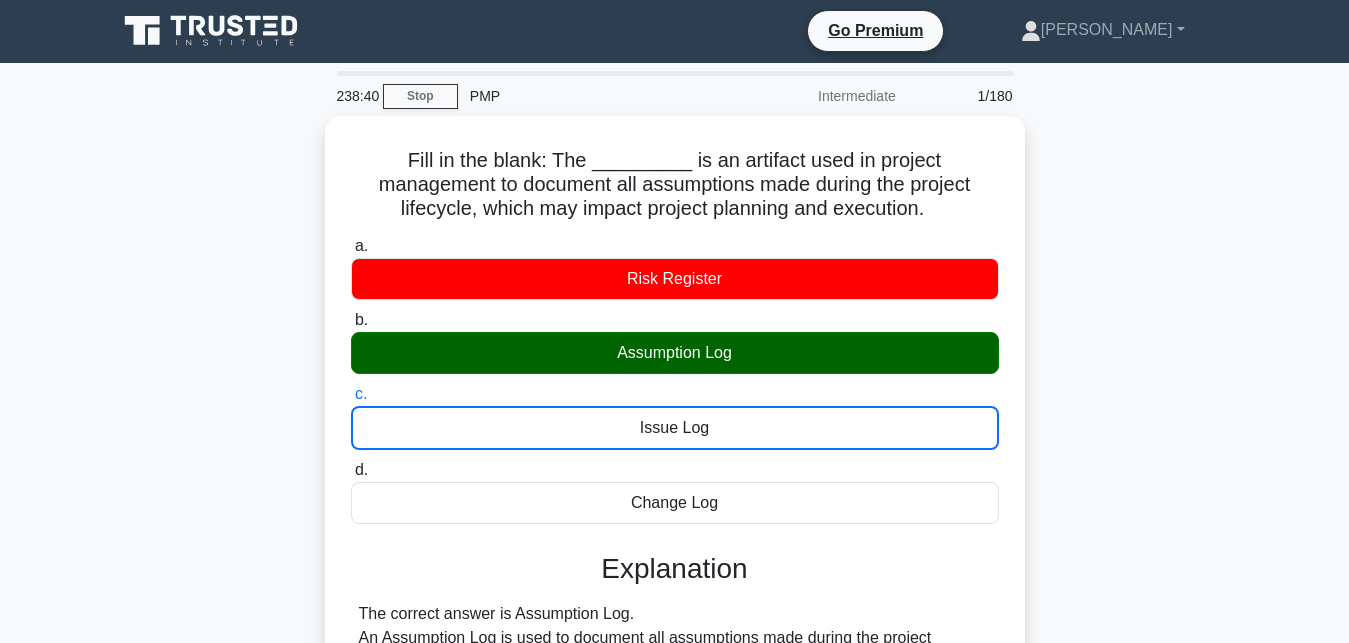 click on "d.
Change Log" at bounding box center [351, 470] 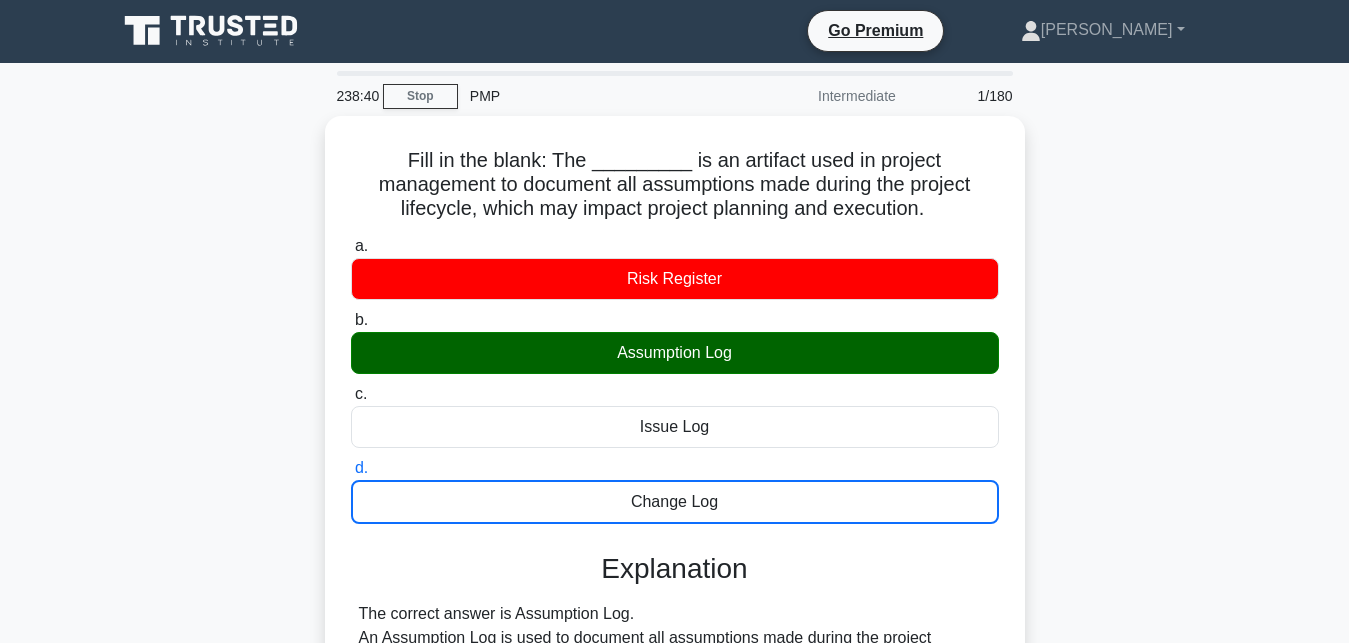 click on "a.
Risk Register" at bounding box center (351, 246) 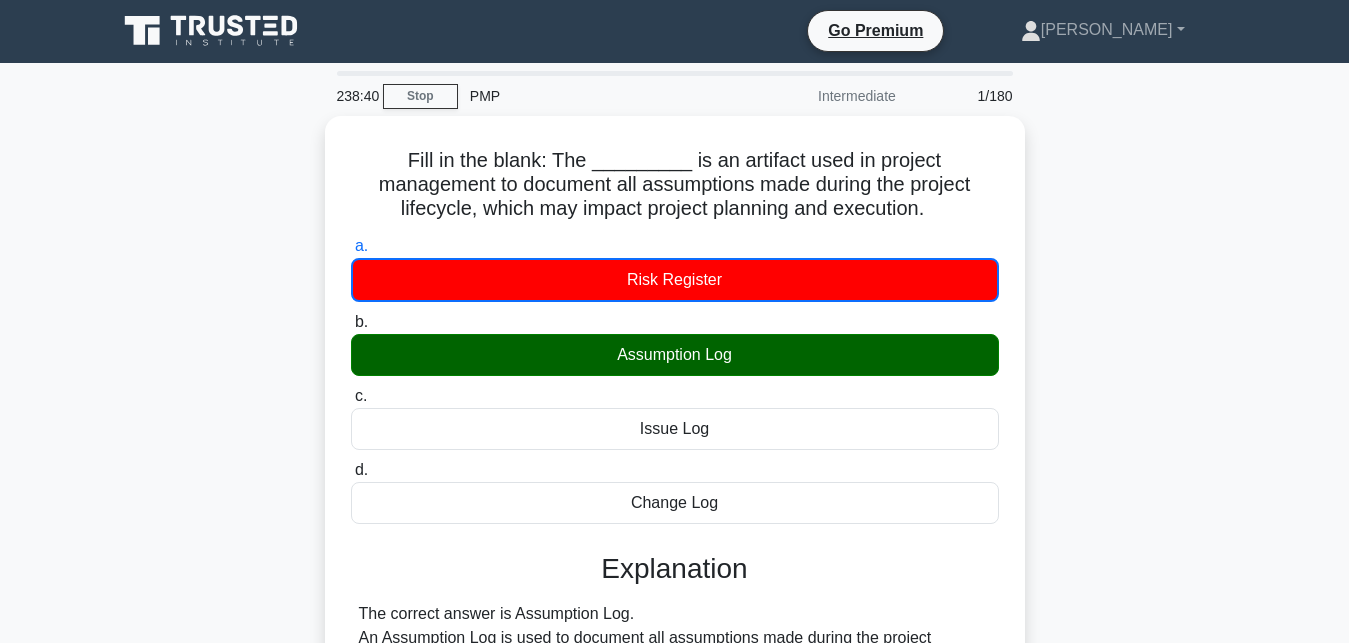 click on "b.
Assumption Log" at bounding box center (351, 322) 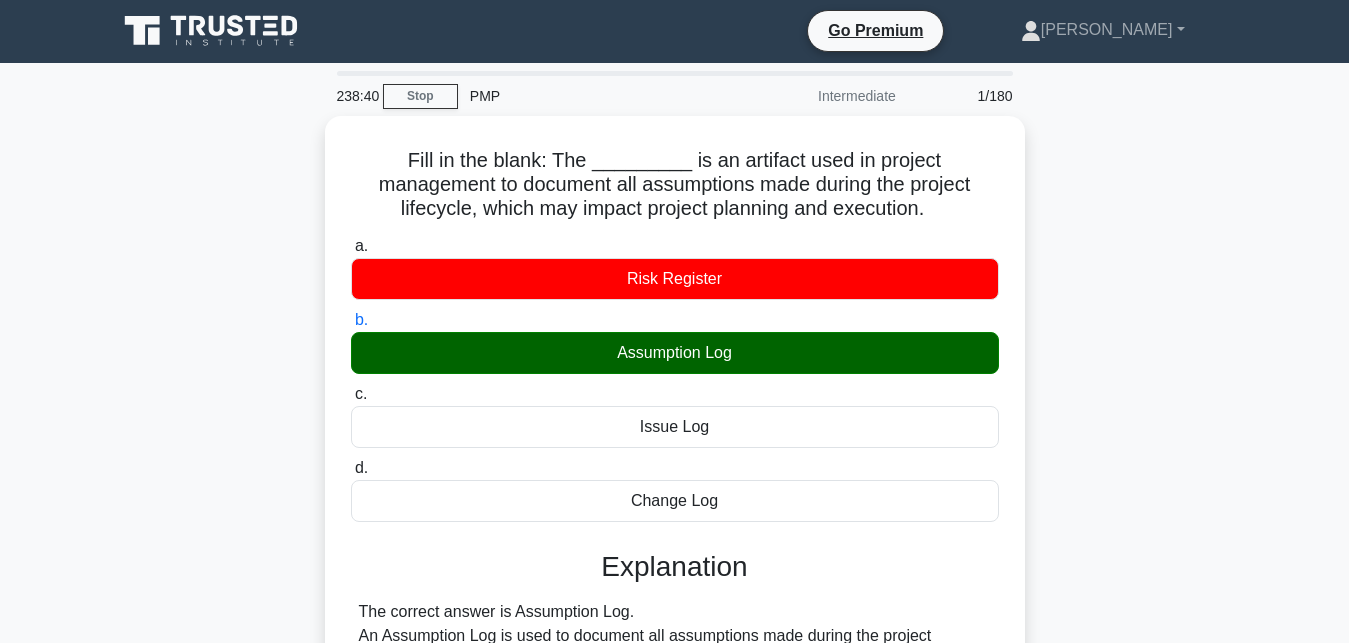 click on "c.
Issue Log" at bounding box center [351, 394] 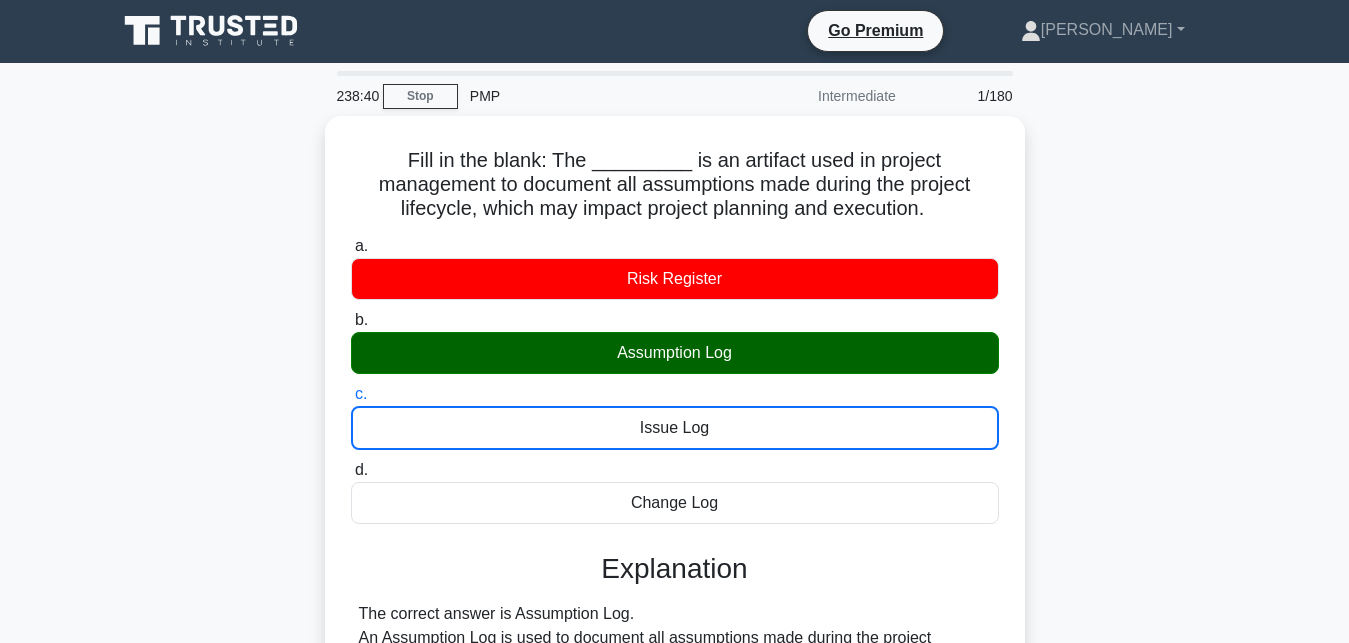 click on "d.
Change Log" at bounding box center (351, 470) 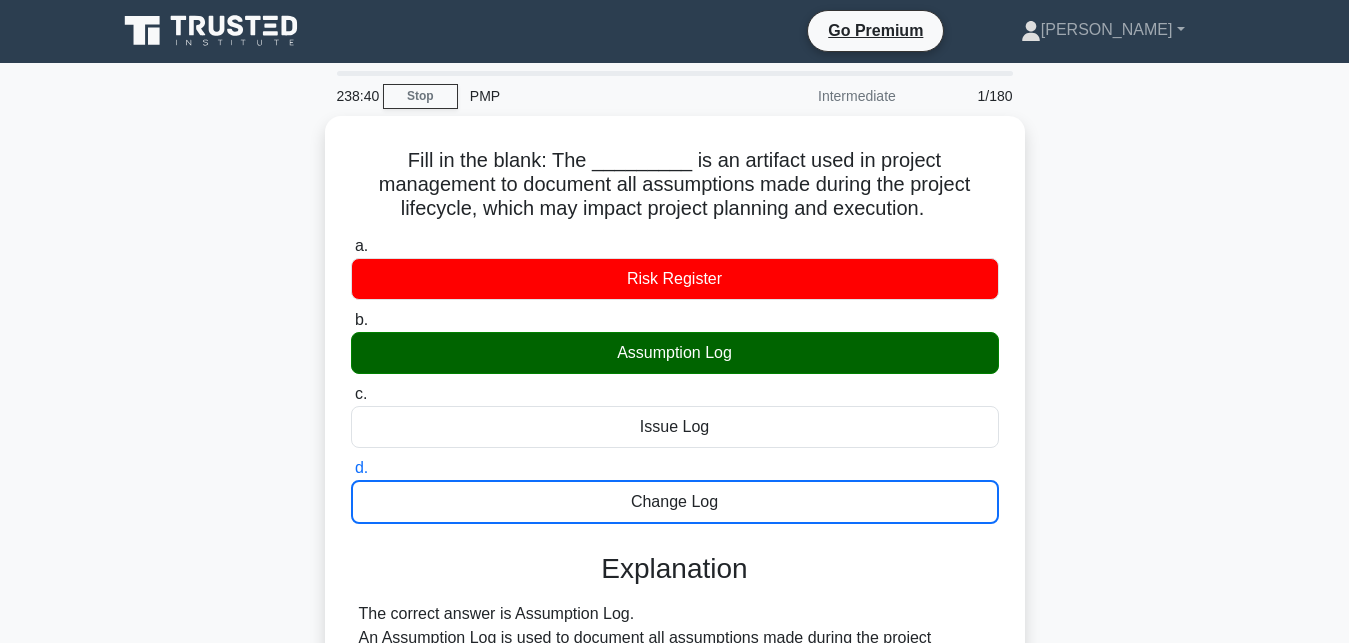 click on "a.
Risk Register" at bounding box center [351, 246] 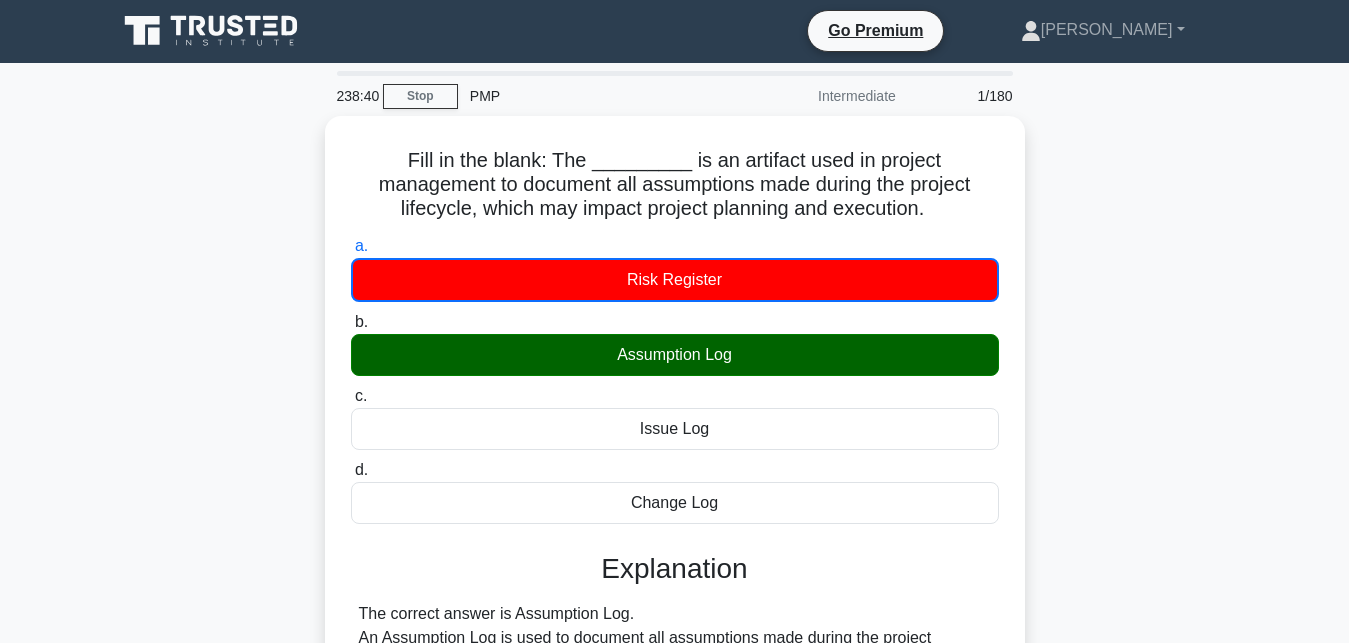 click on "b.
Assumption Log" at bounding box center (351, 322) 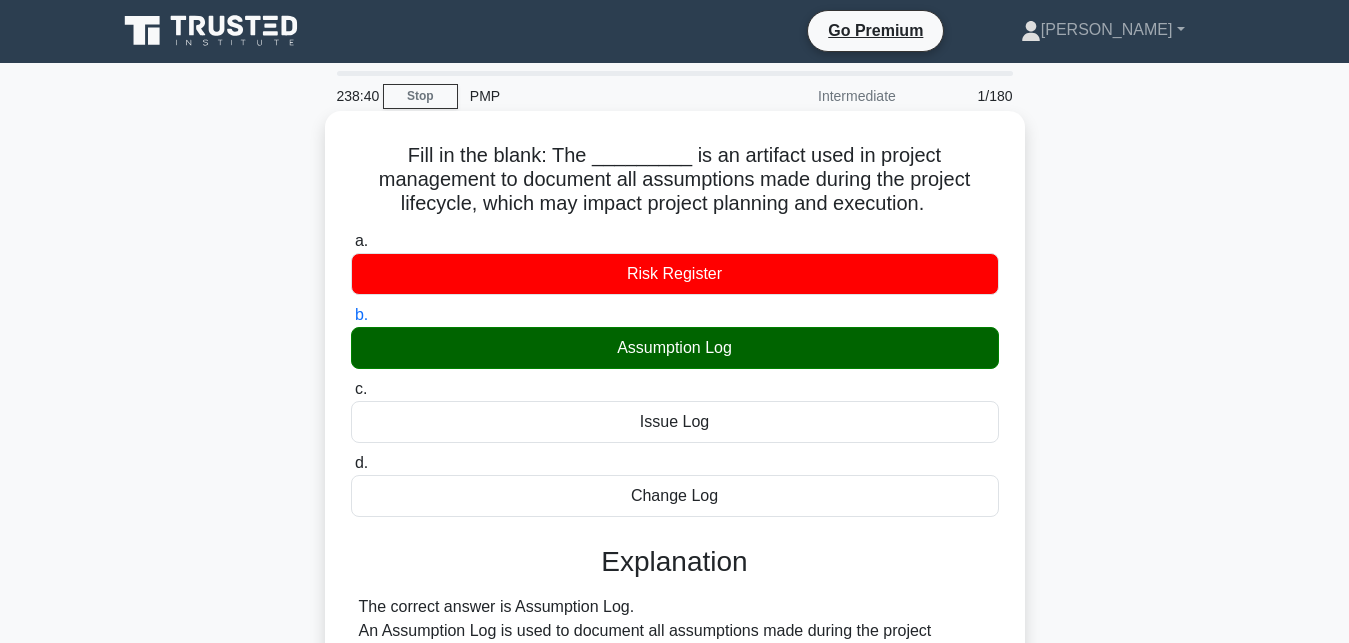 click on "c.
Issue Log" at bounding box center (351, 389) 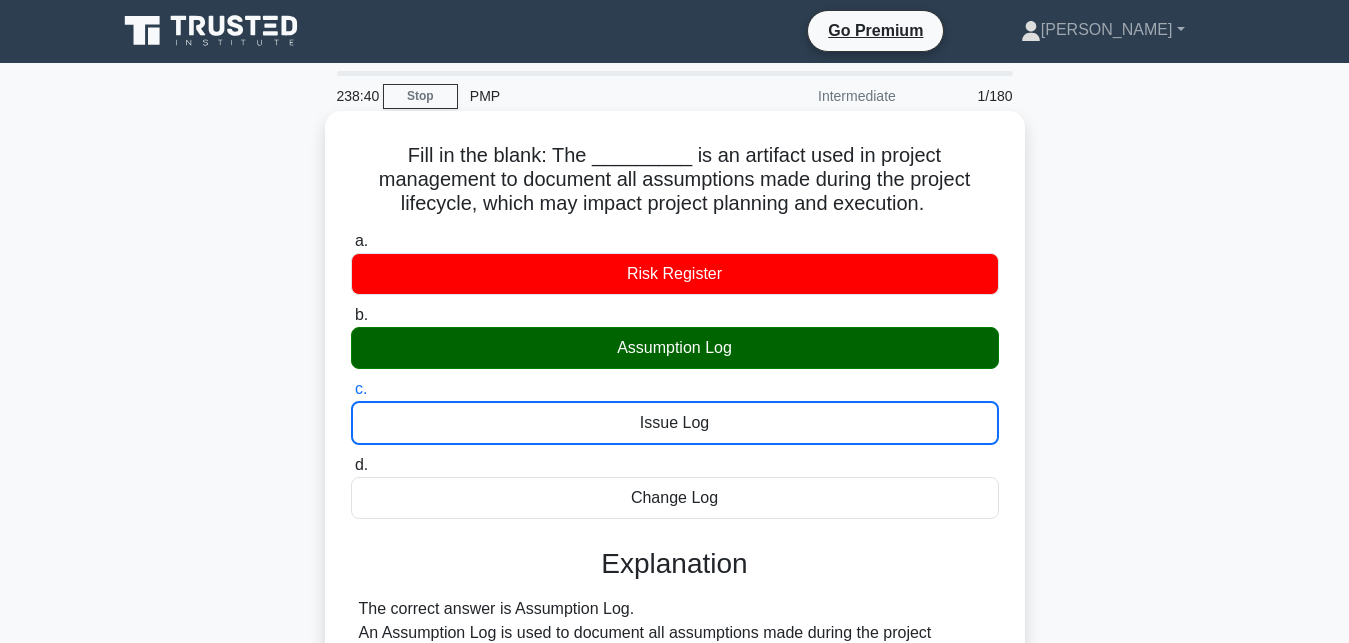 click on "d.
Change Log" at bounding box center [351, 465] 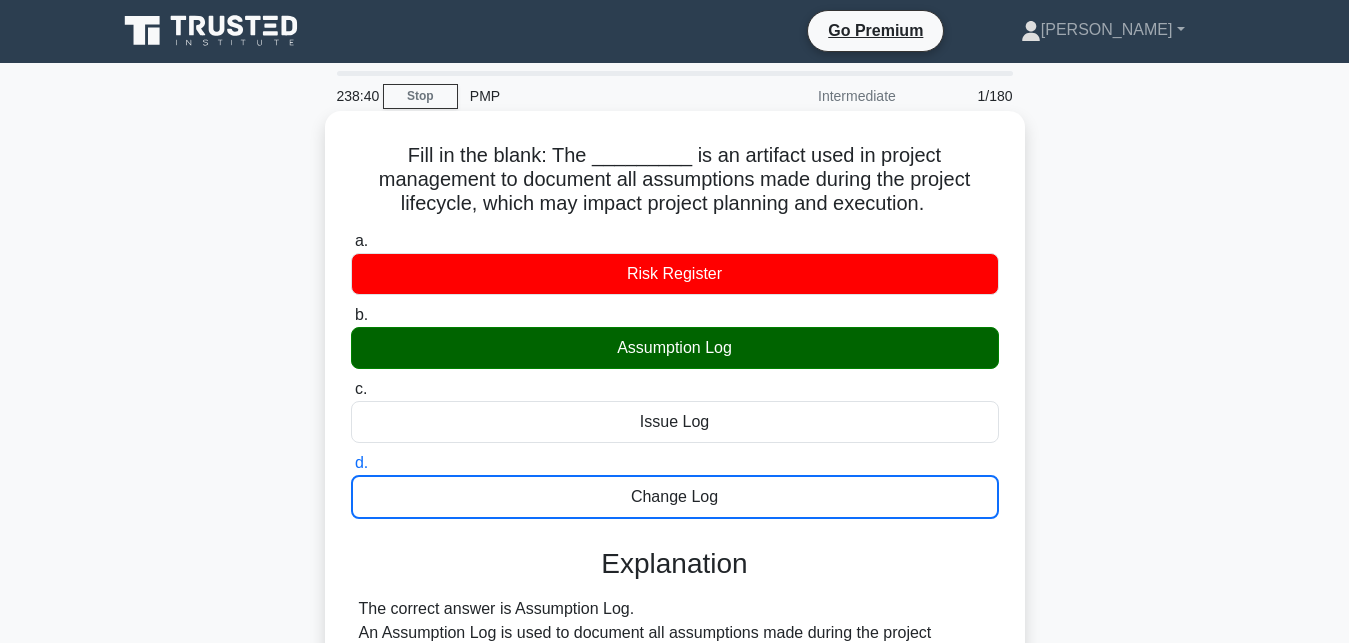 click on "a.
Risk Register" at bounding box center [351, 241] 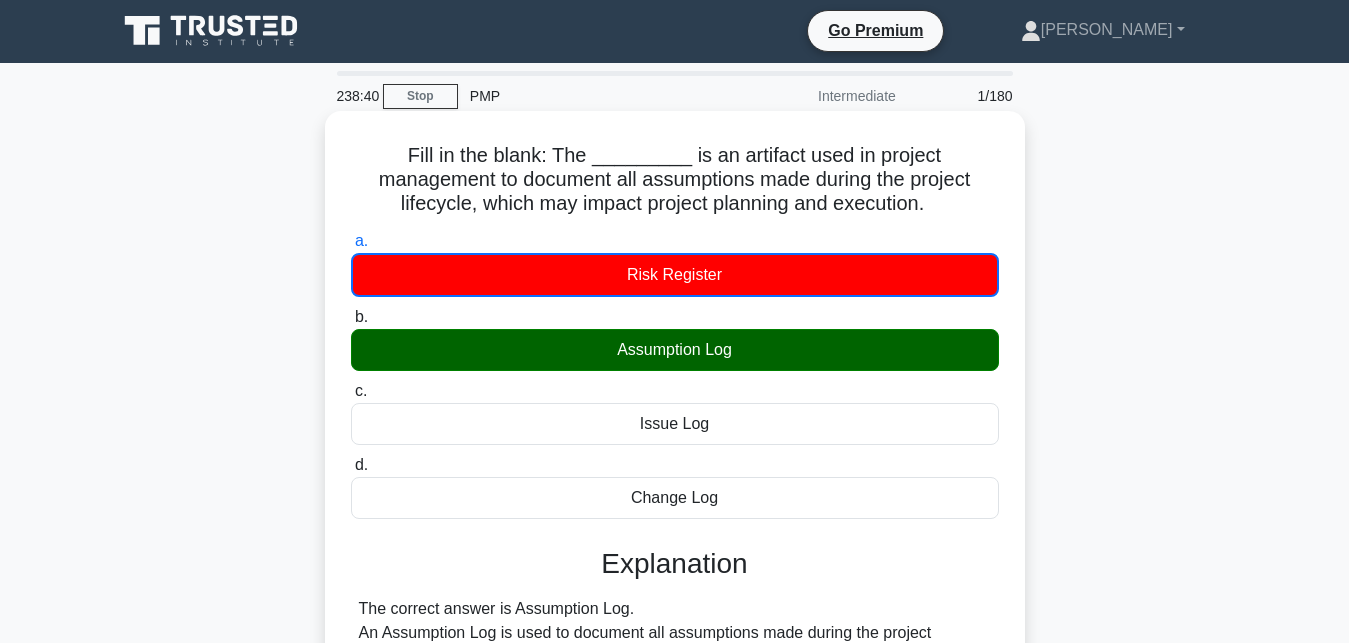 click on "b.
Assumption Log" at bounding box center (351, 317) 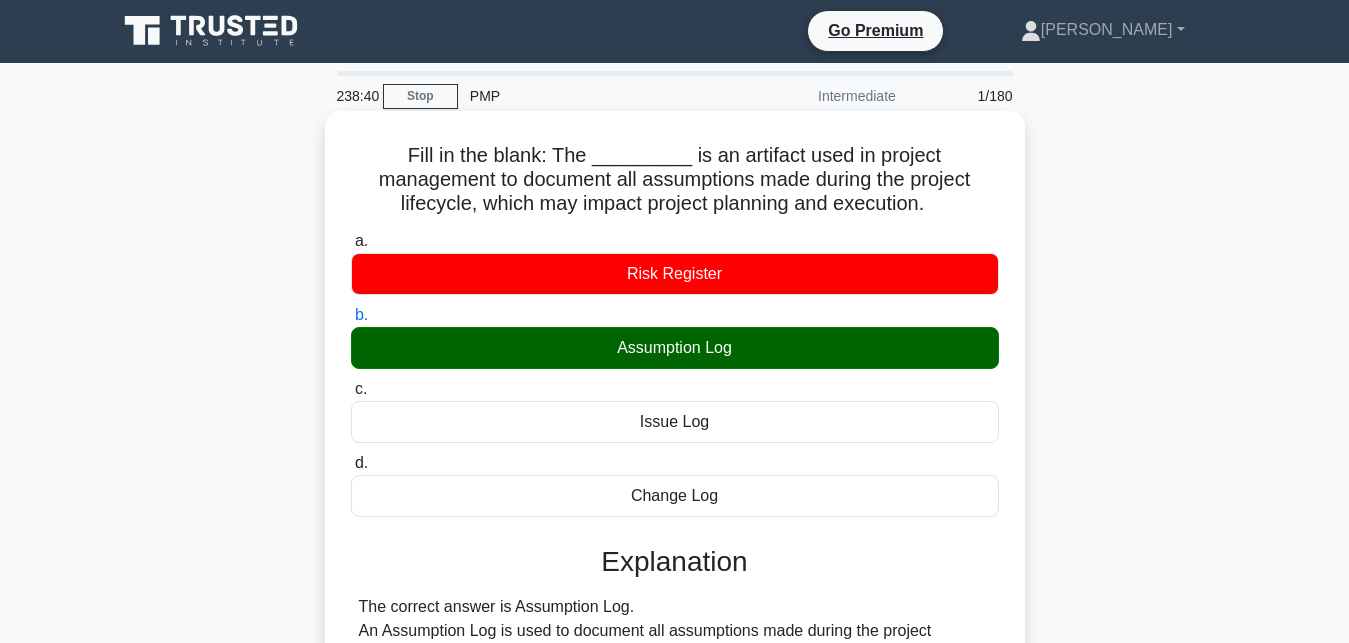 click on "c.
Issue Log" at bounding box center (351, 389) 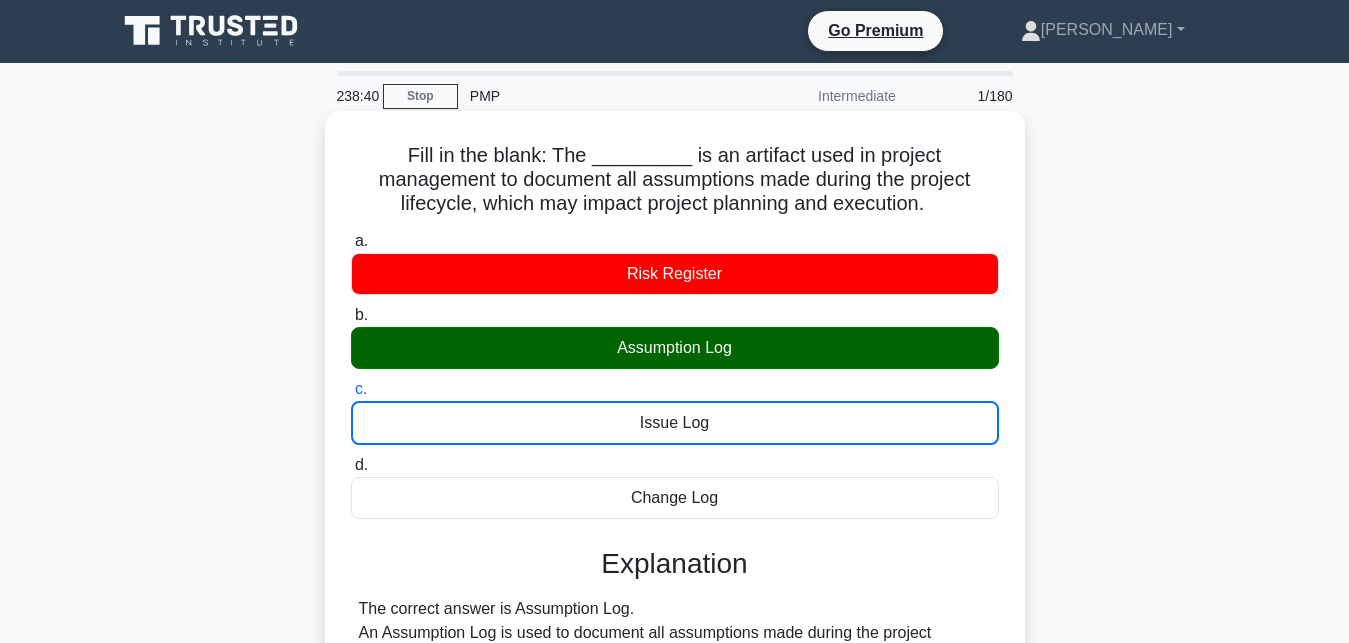 click on "d.
Change Log" at bounding box center [351, 465] 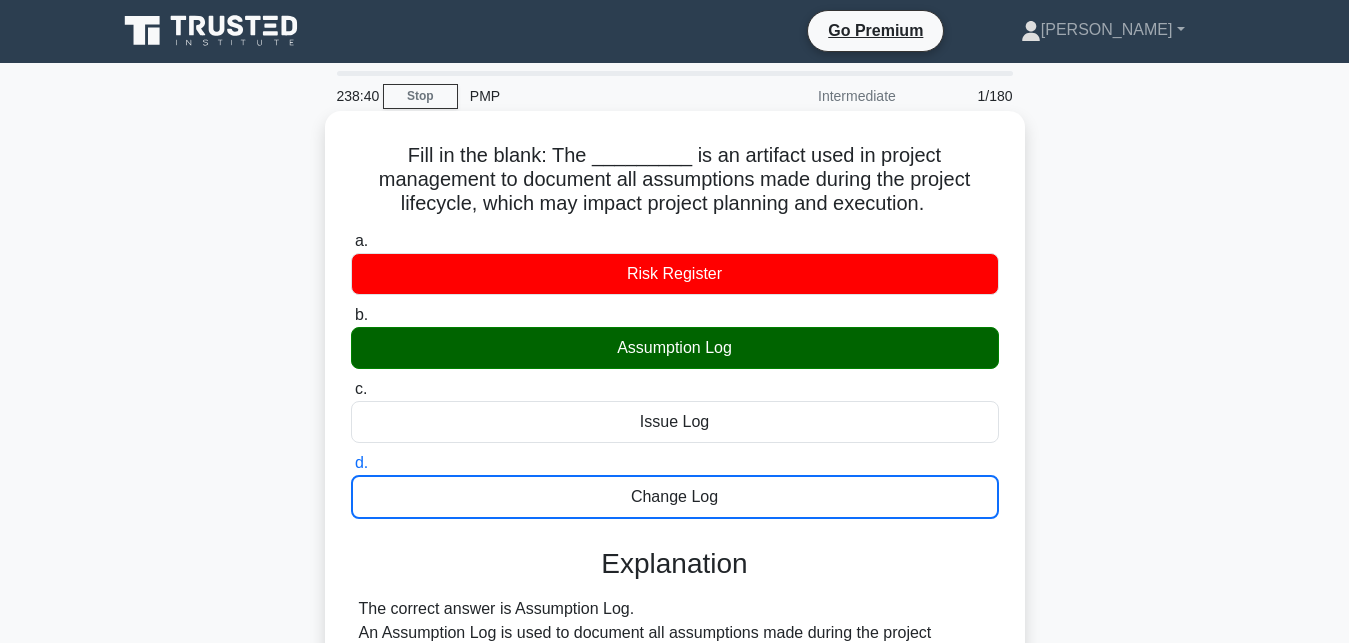 click on "a.
Risk Register" at bounding box center [351, 241] 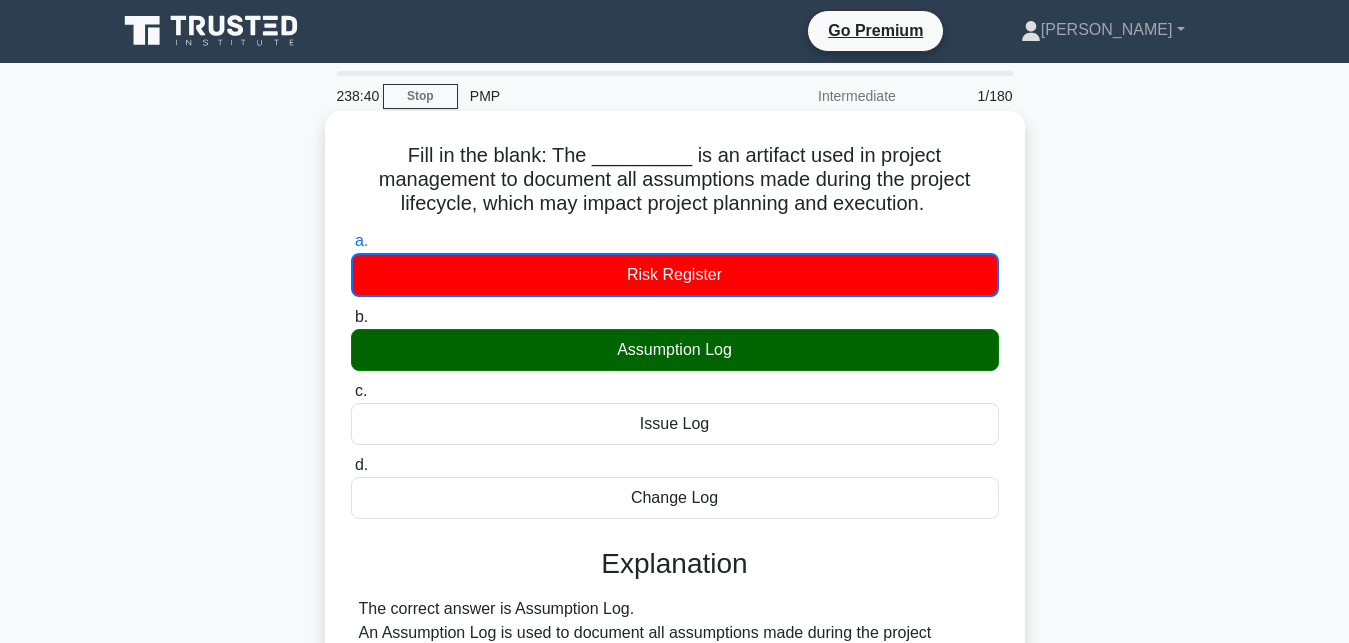 click on "b.
Assumption Log" at bounding box center (351, 317) 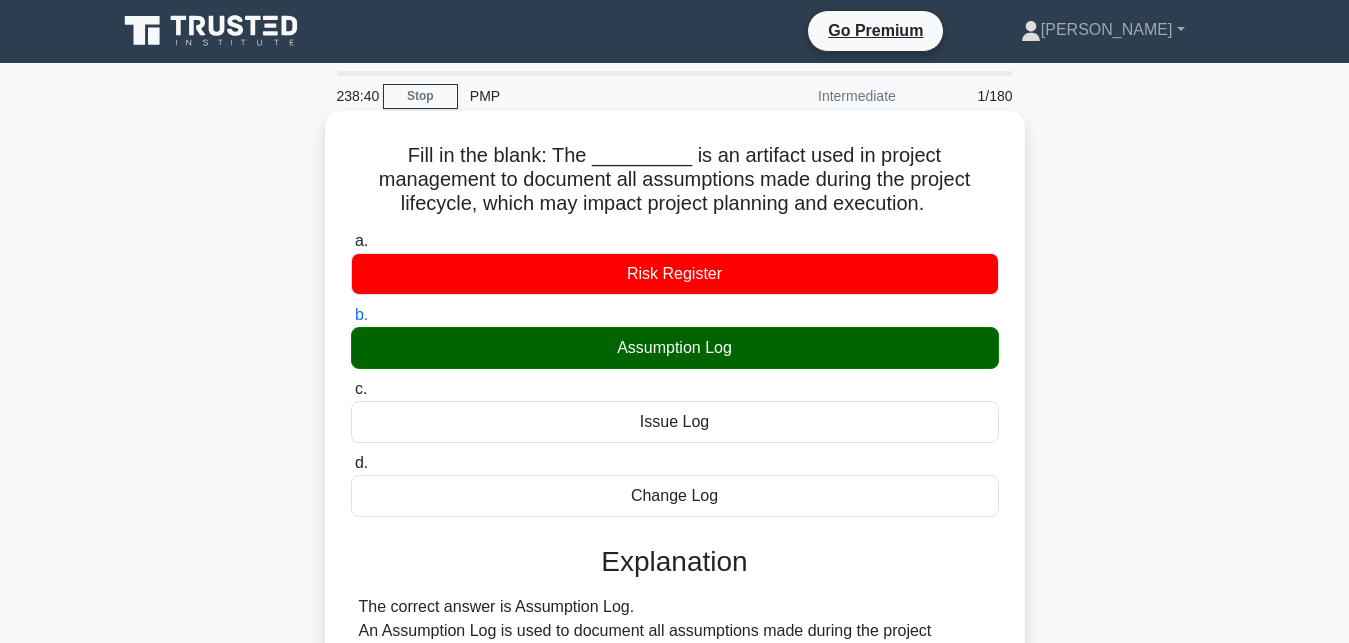 click on "c.
Issue Log" at bounding box center [351, 389] 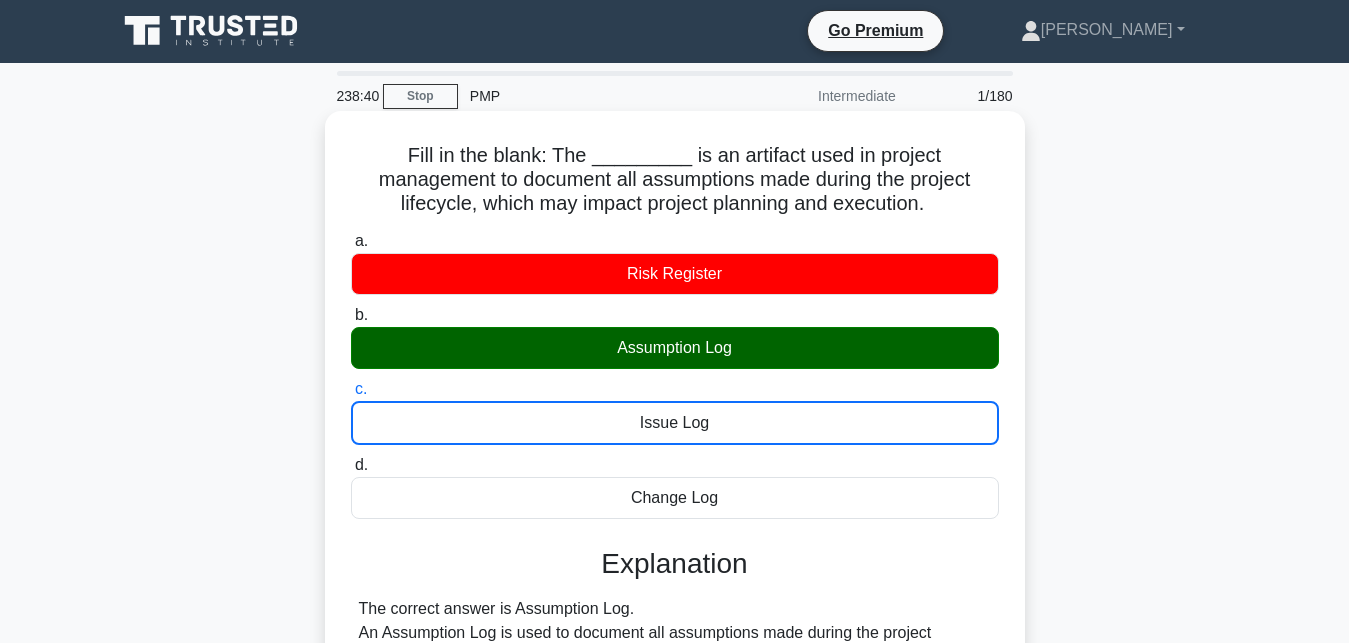 click on "d.
Change Log" at bounding box center (351, 465) 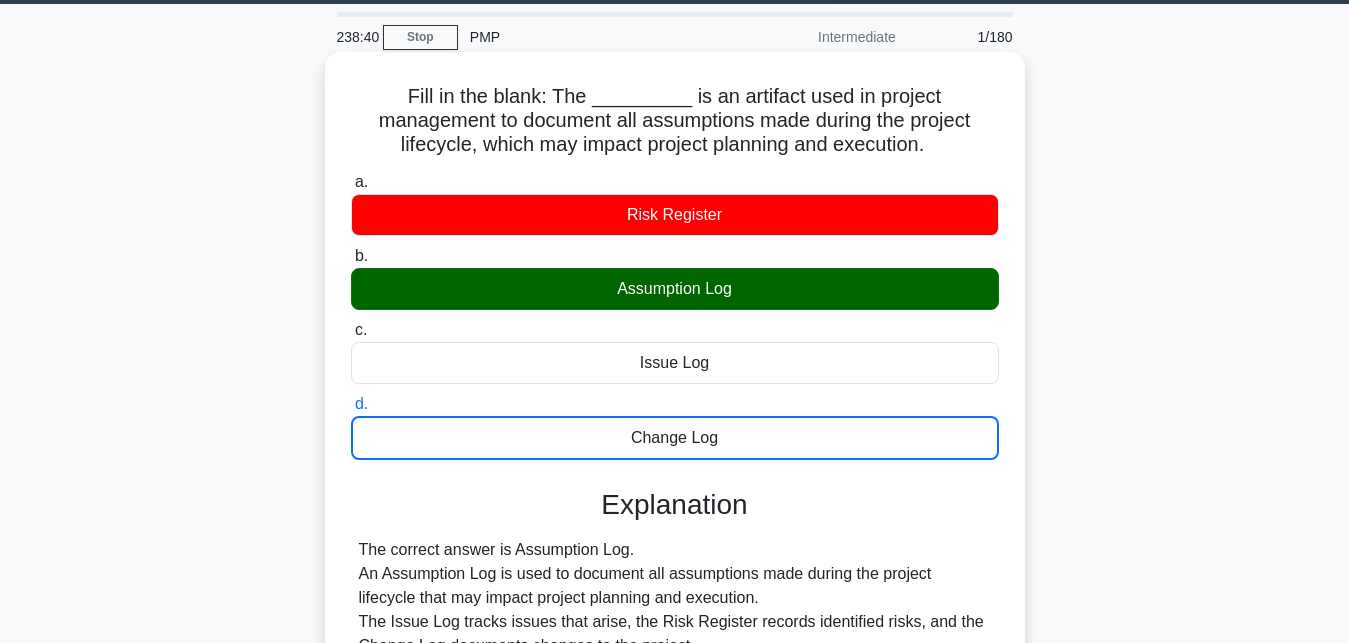 click on "a.
Risk Register" at bounding box center [351, 182] 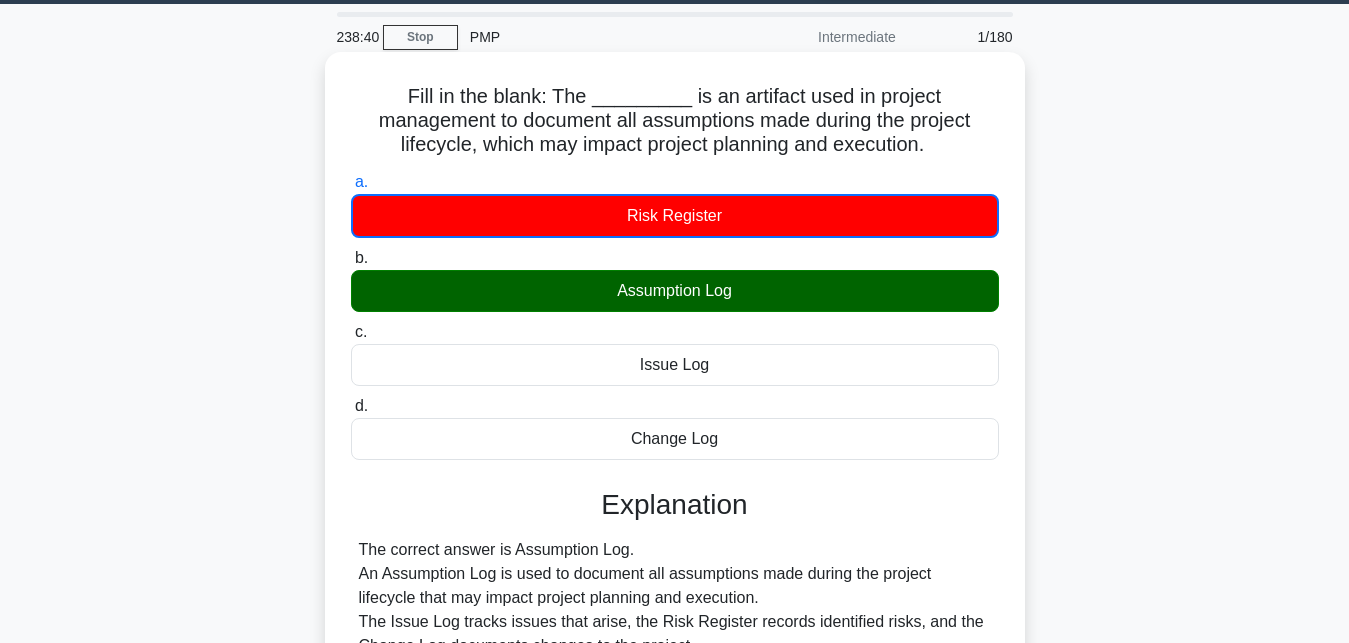 click on "b.
Assumption Log" at bounding box center (351, 258) 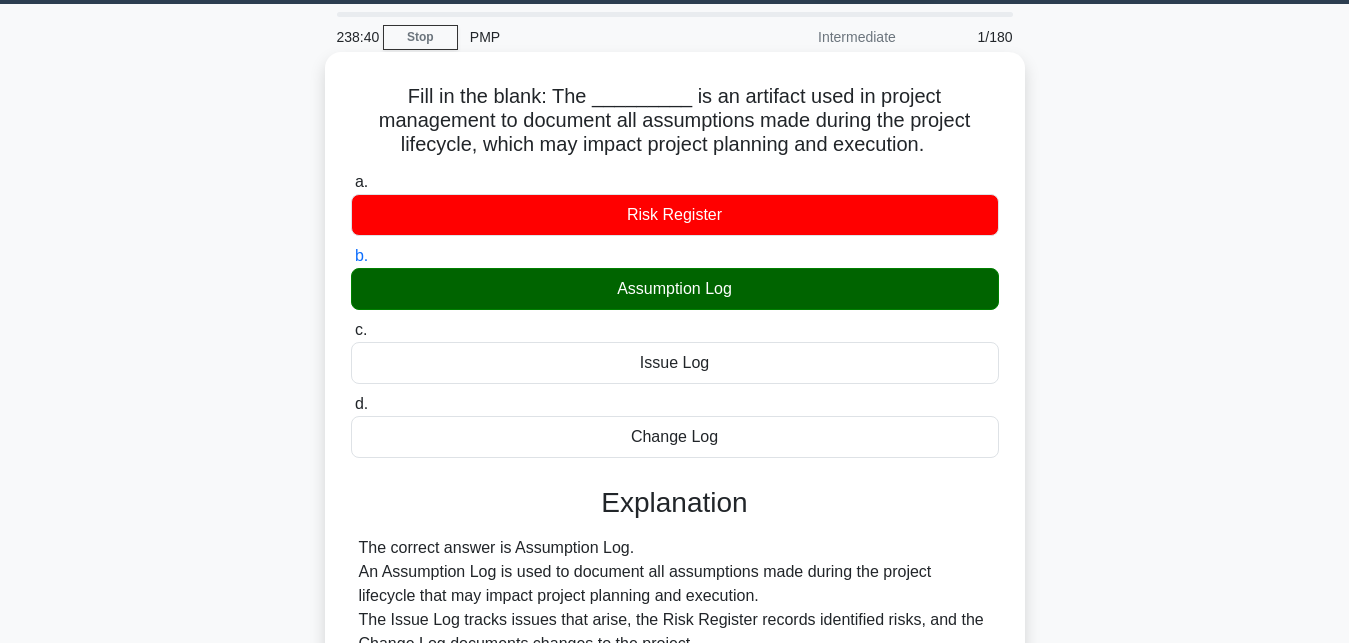 click on "c.
Issue Log" at bounding box center [351, 330] 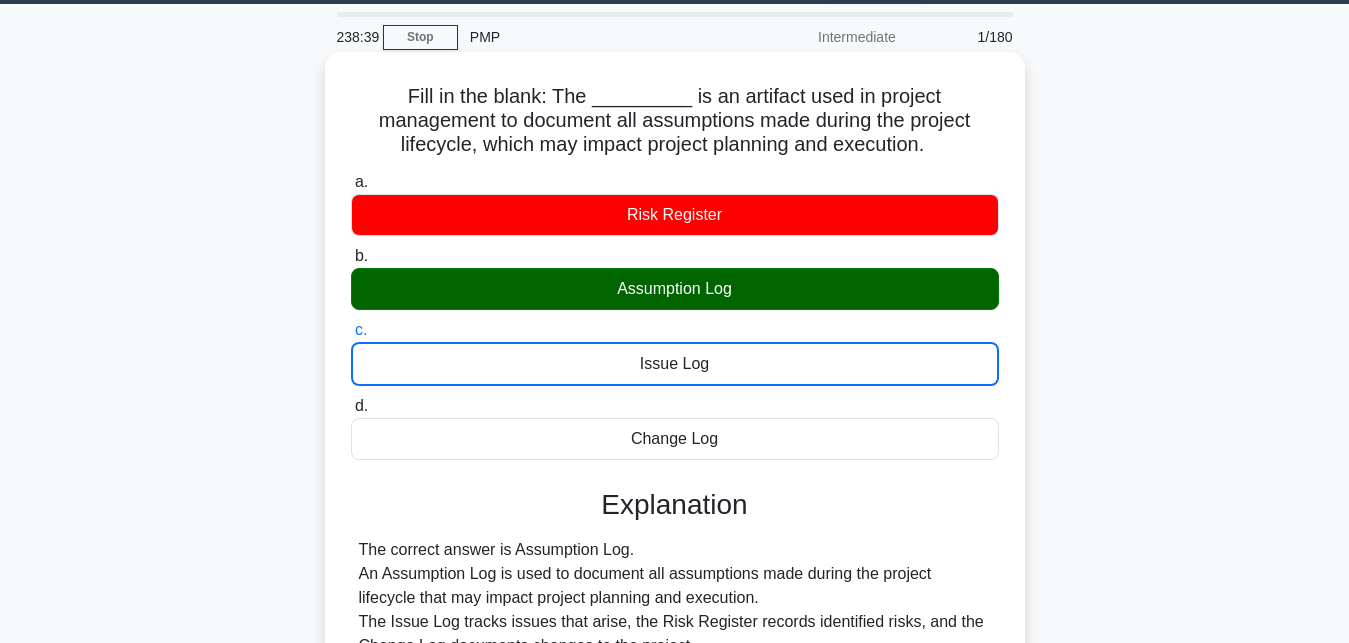 click on "d.
Change Log" at bounding box center (351, 406) 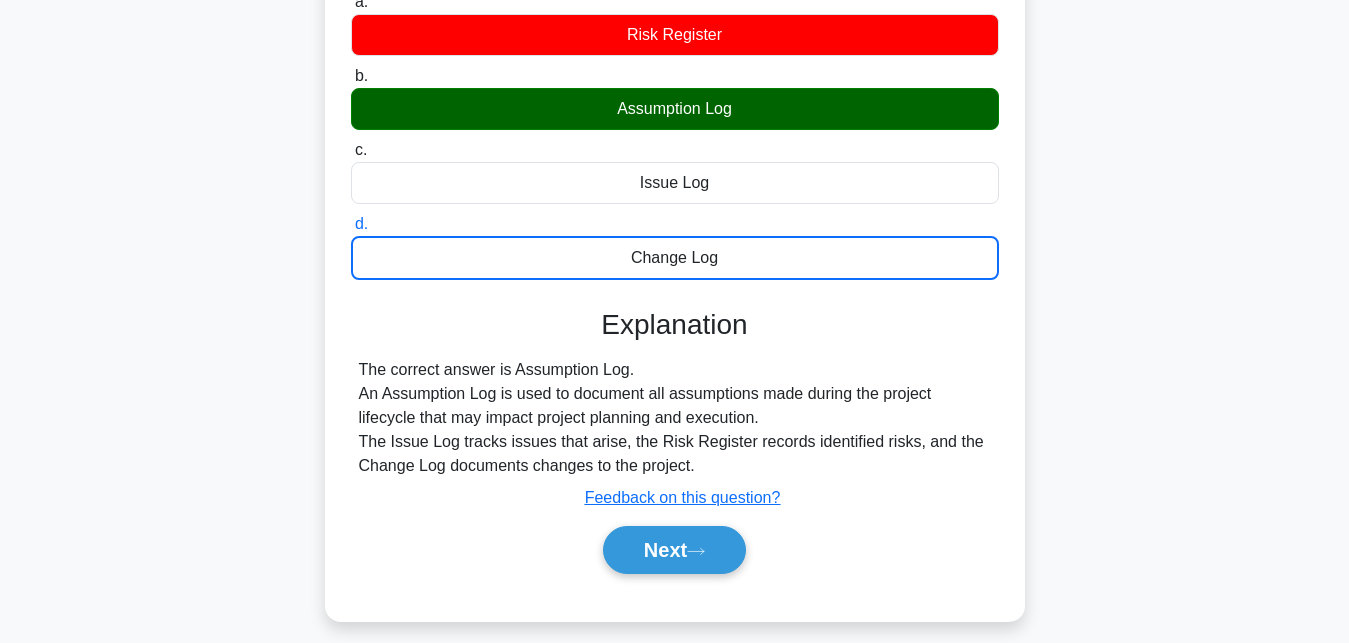 click on "a.
Risk Register" at bounding box center (351, 2) 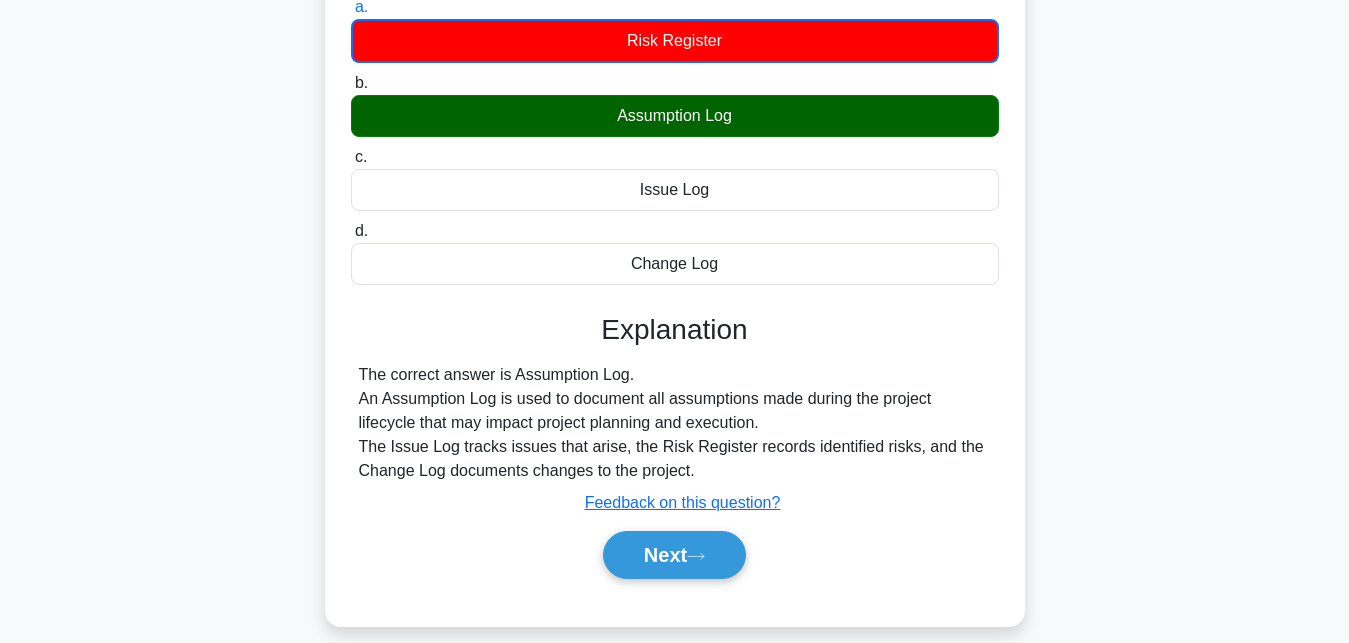 click on "b.
Assumption Log" at bounding box center (351, 83) 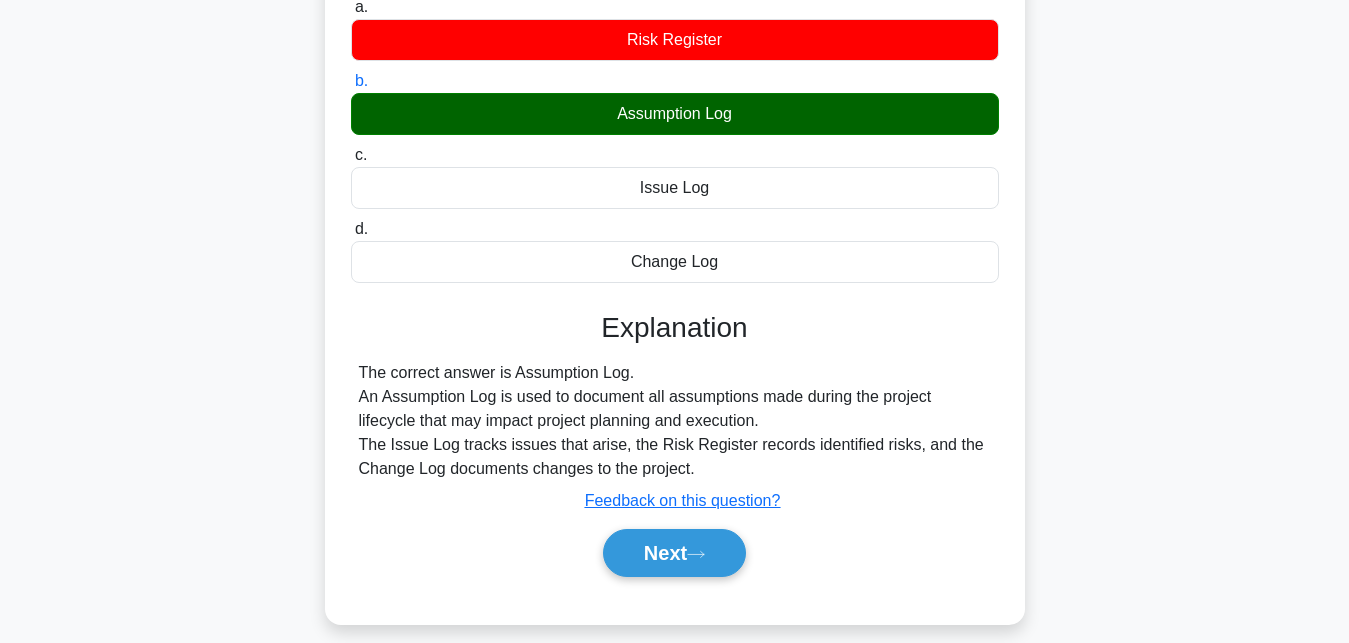 click on "c.
Issue Log" at bounding box center [351, 155] 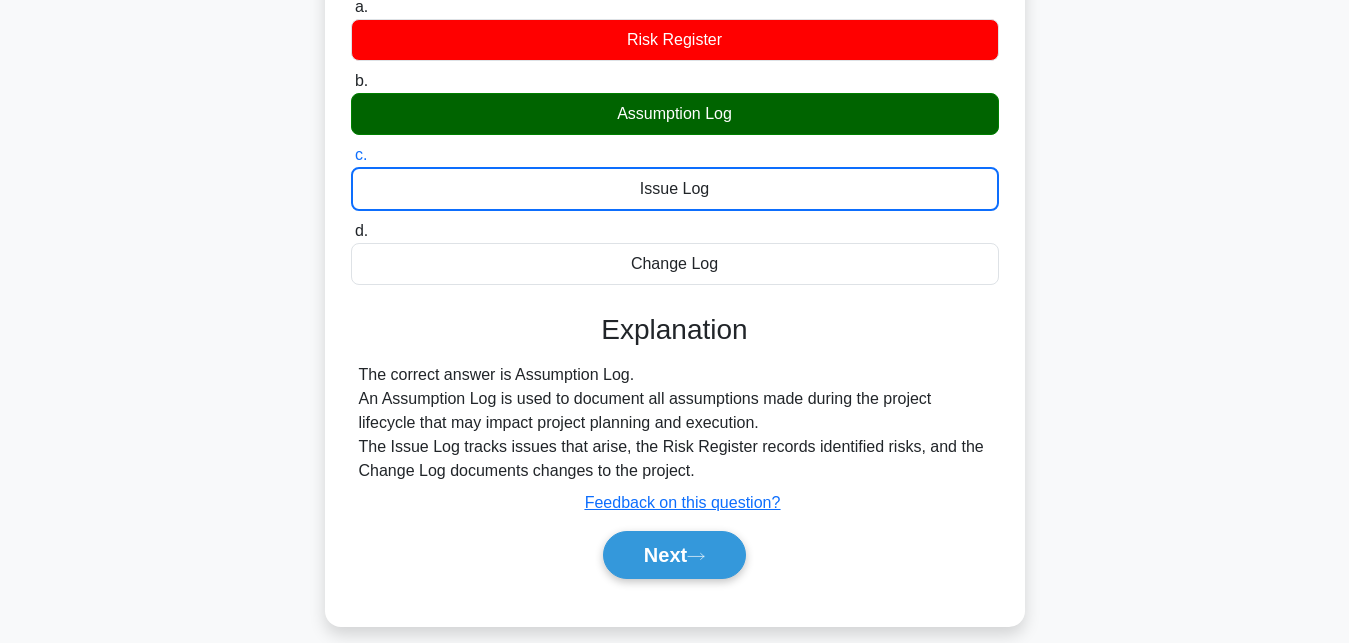 click on "d.
Change Log" at bounding box center (351, 231) 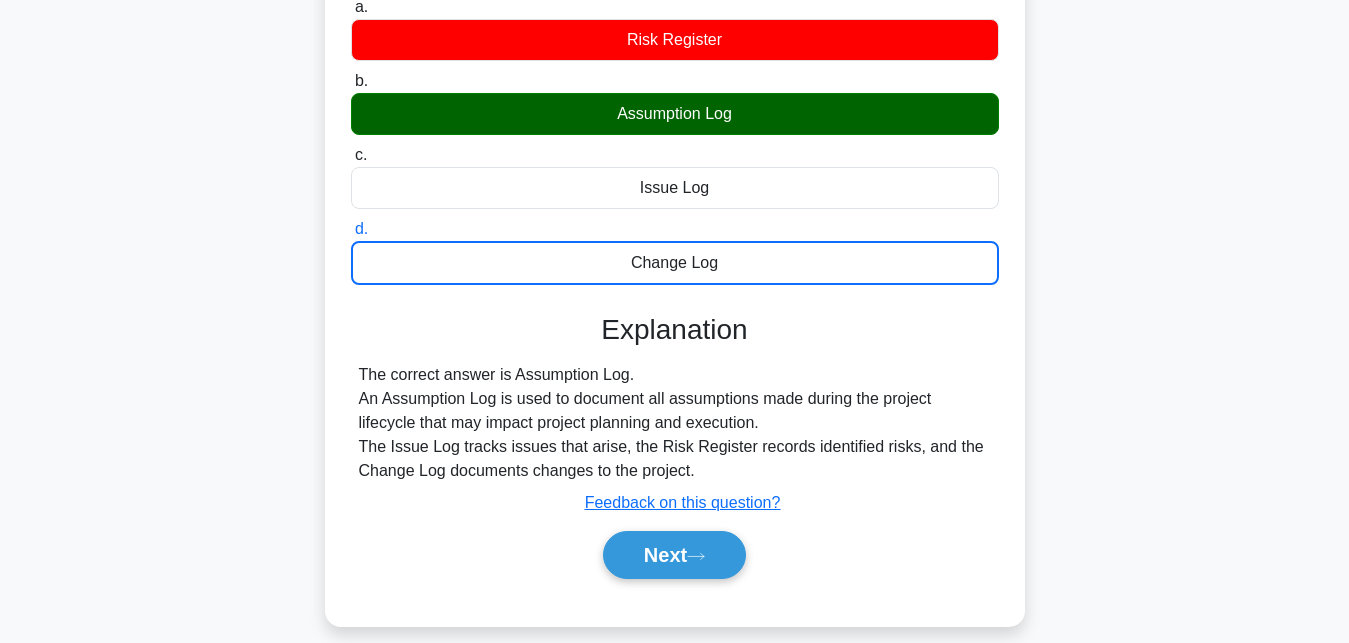 scroll, scrollTop: 308, scrollLeft: 0, axis: vertical 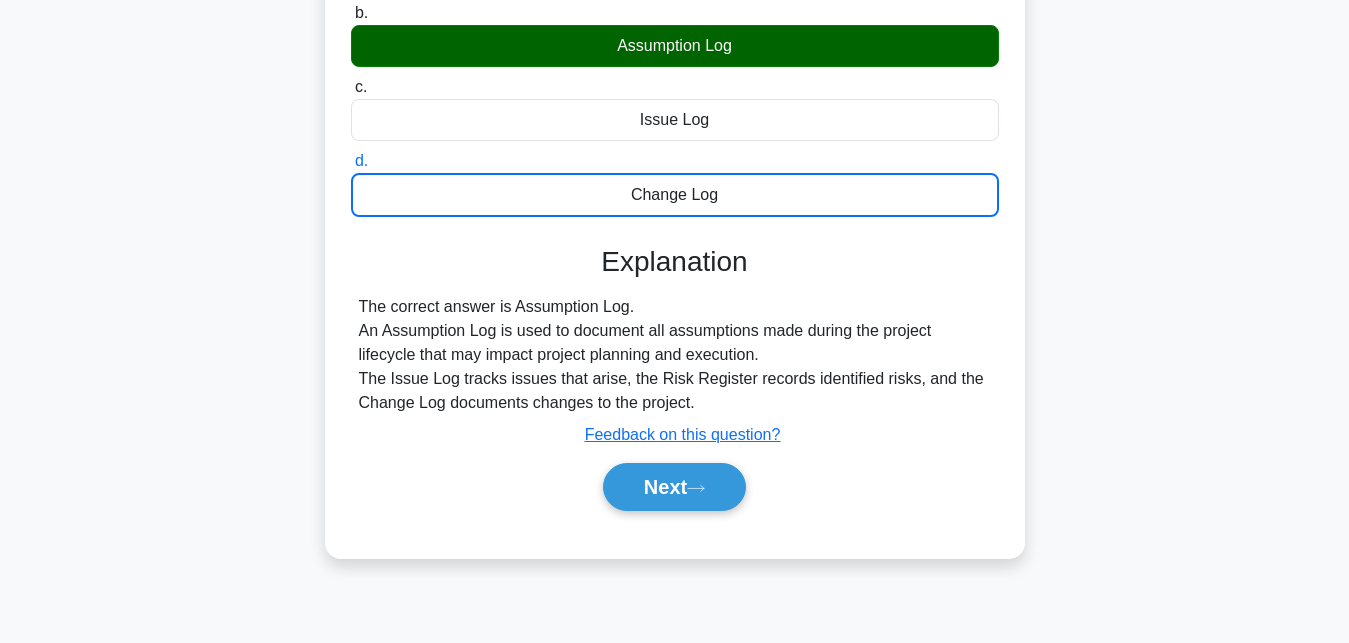 click on "a.
Risk Register" at bounding box center [351, -61] 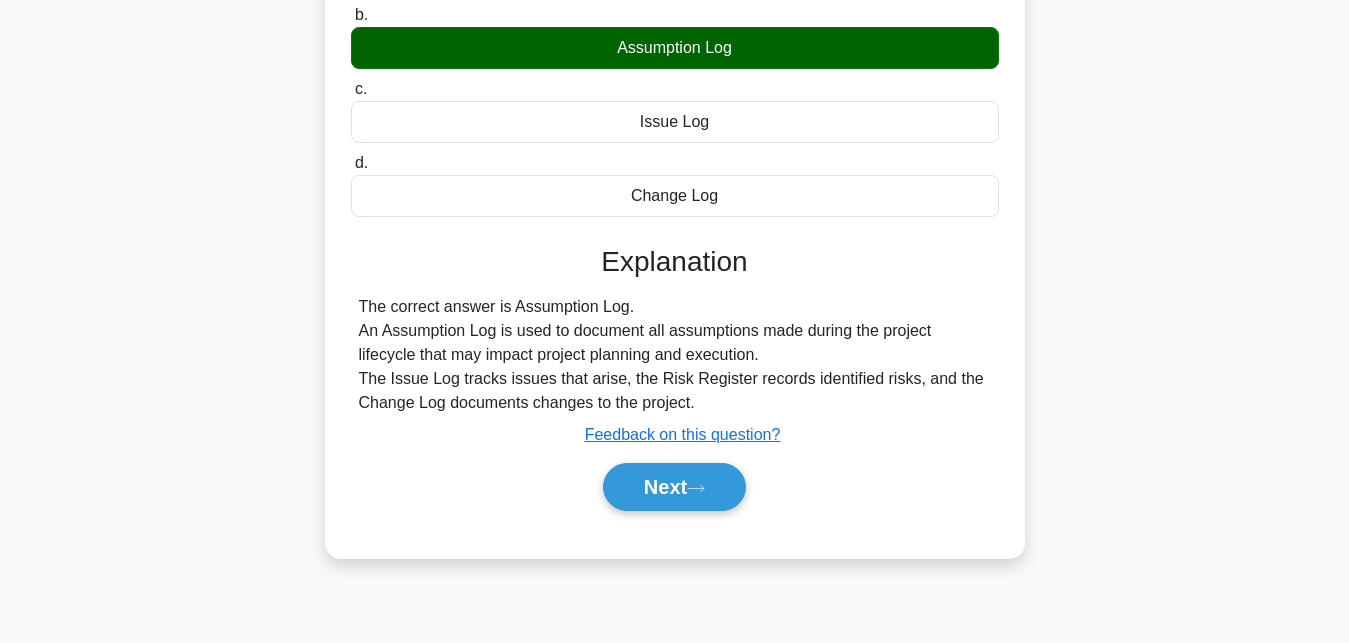 click on "b.
Assumption Log" at bounding box center [351, 15] 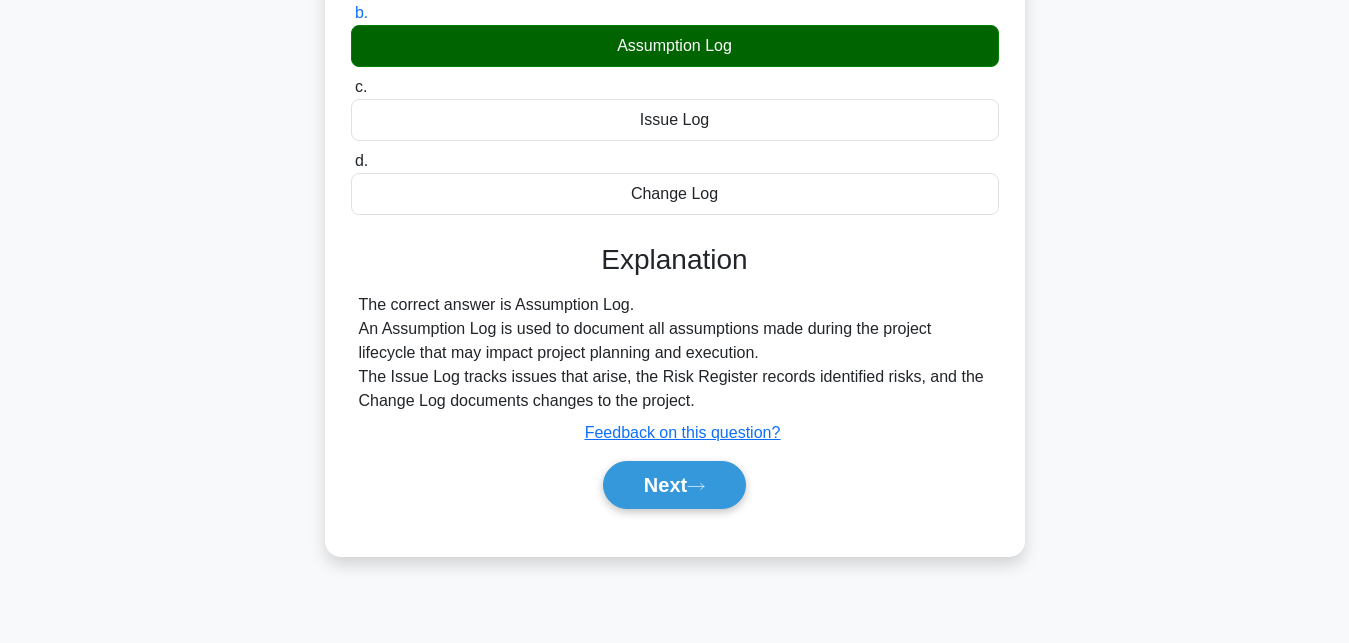 click on "c.
Issue Log" at bounding box center (351, 87) 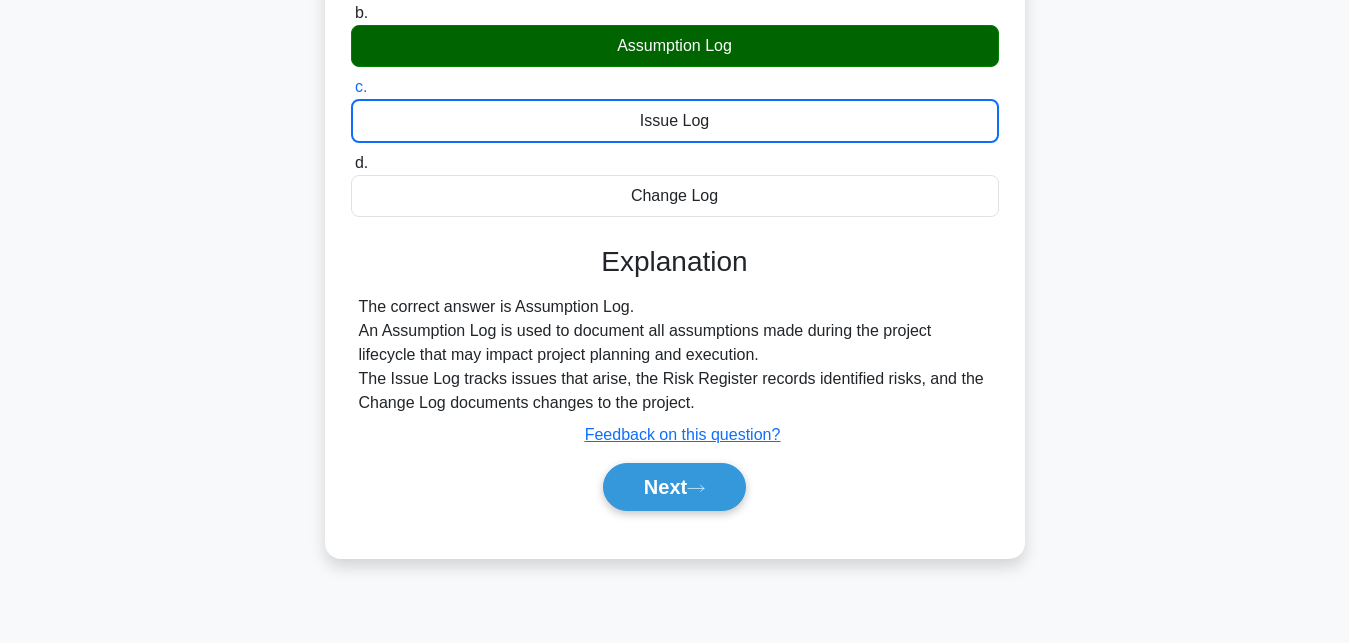 scroll, scrollTop: 0, scrollLeft: 0, axis: both 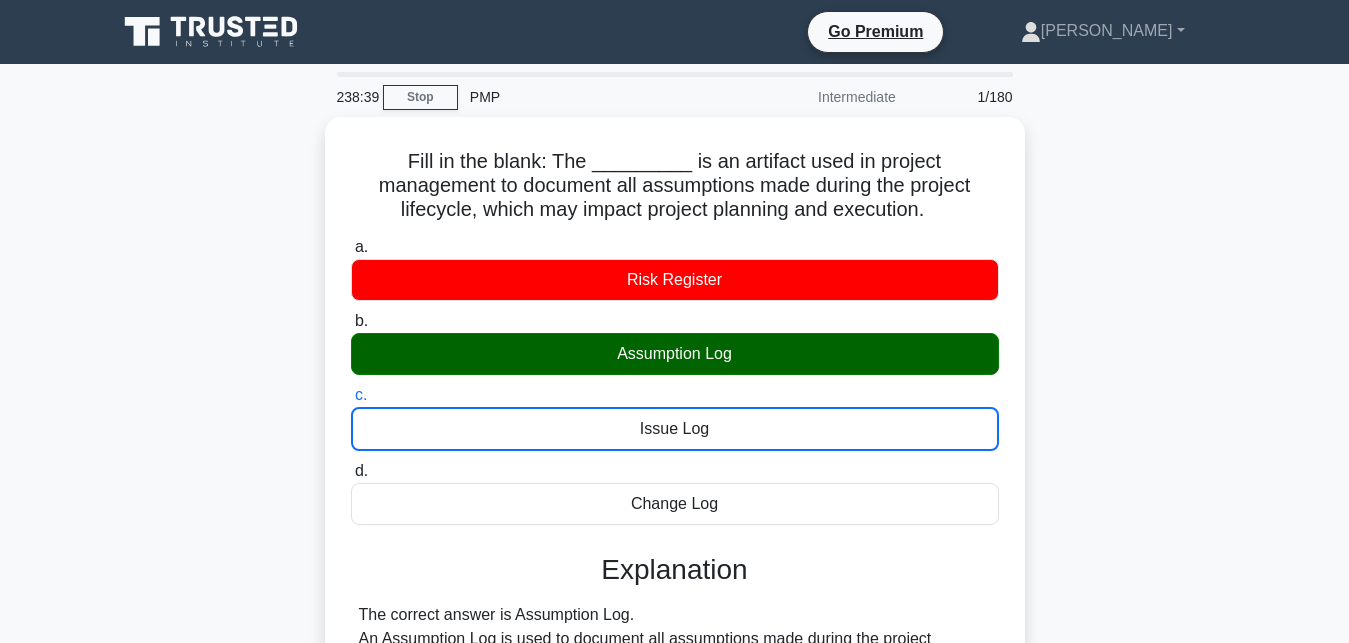 click on "d.
Change Log" at bounding box center (351, 471) 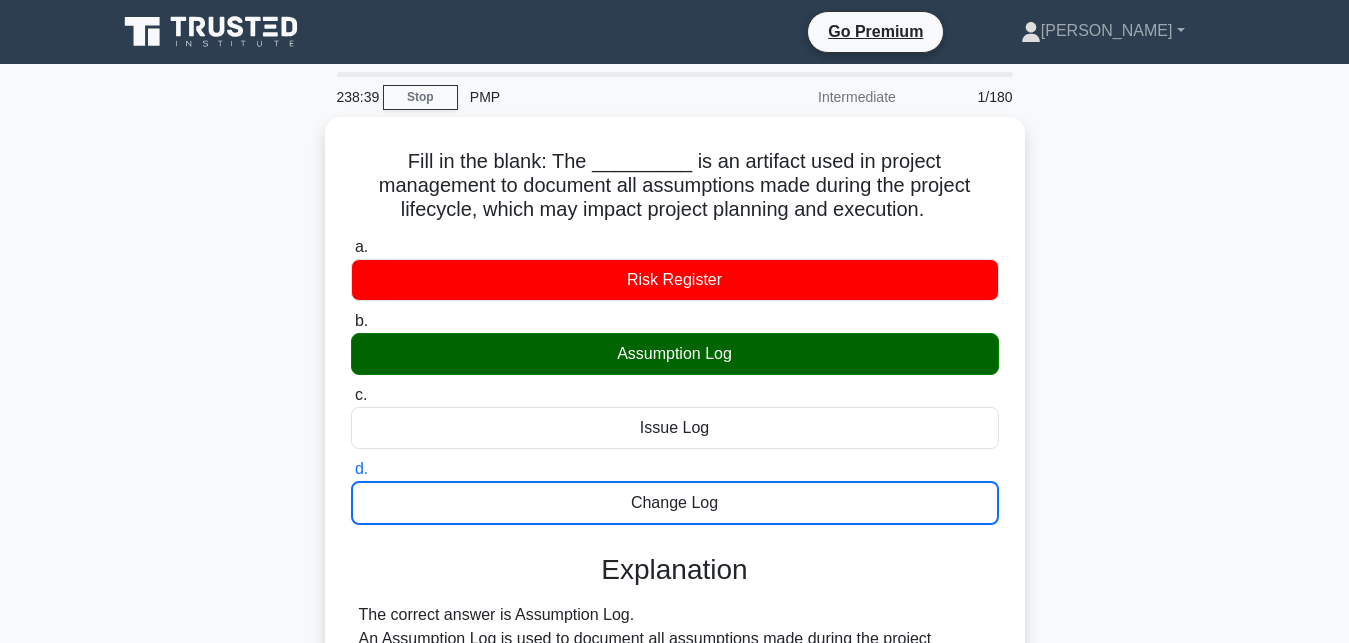 click on "a.
Risk Register" at bounding box center [351, 247] 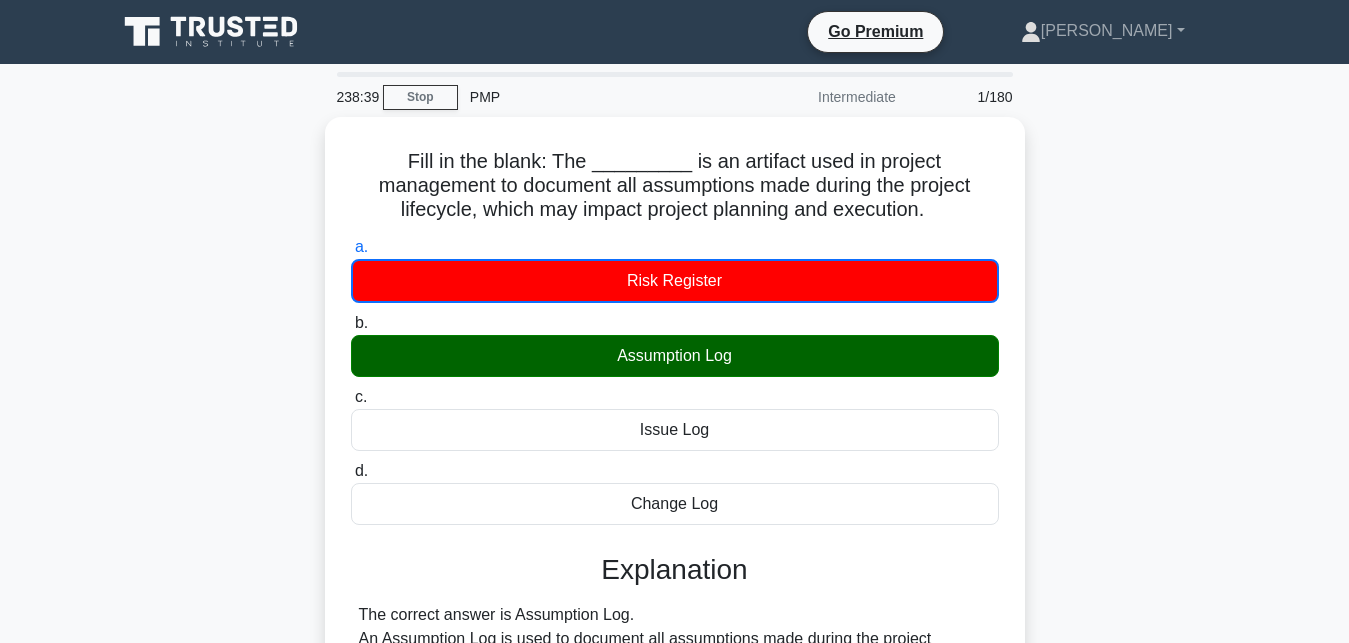 click on "b.
Assumption Log" at bounding box center [351, 323] 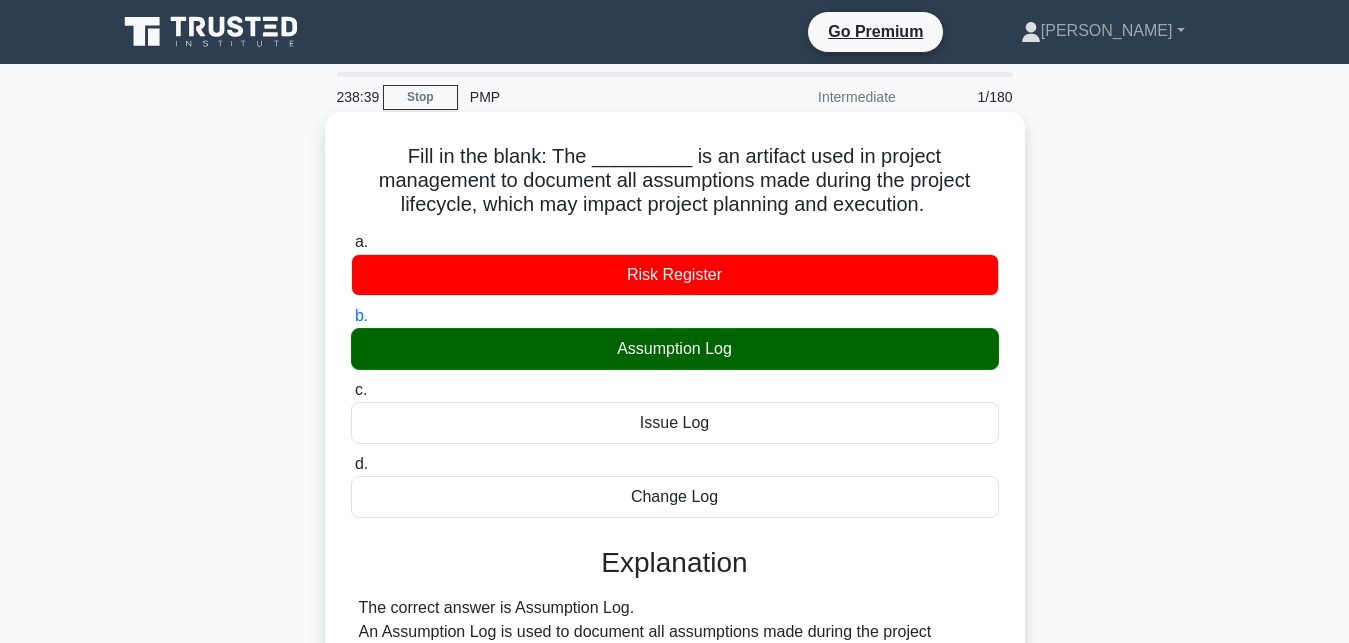click on "c.
Issue Log" at bounding box center [351, 390] 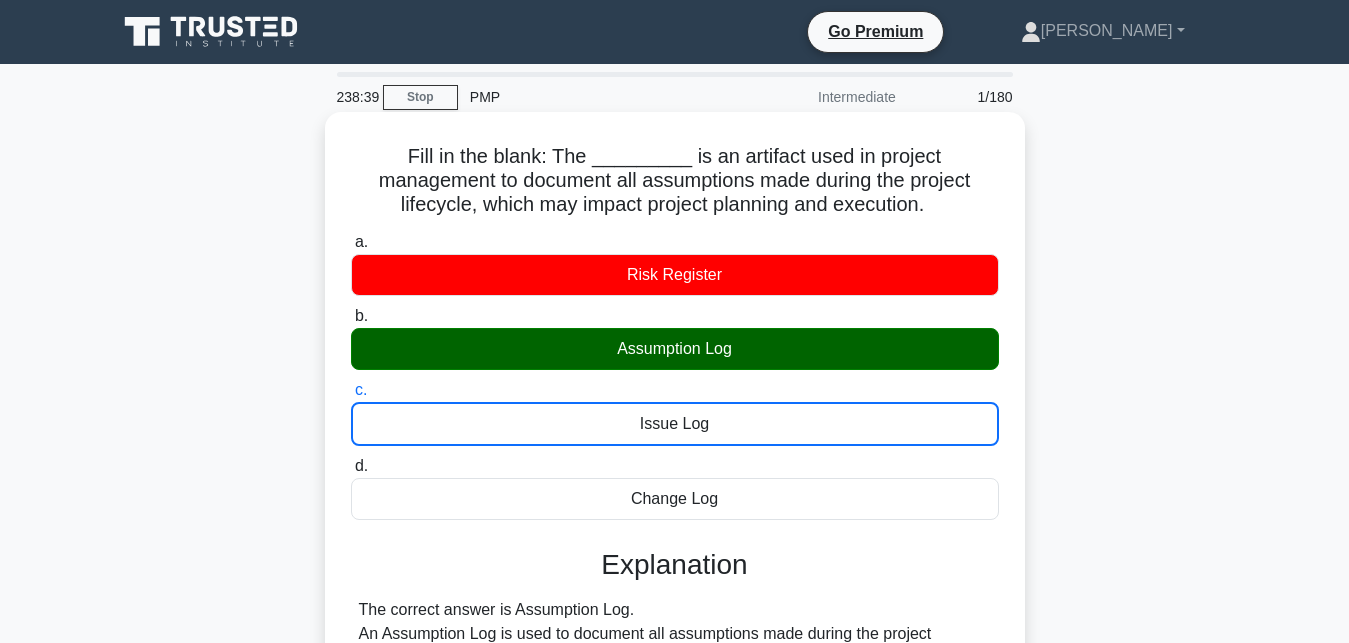 click on "d.
Change Log" at bounding box center [351, 466] 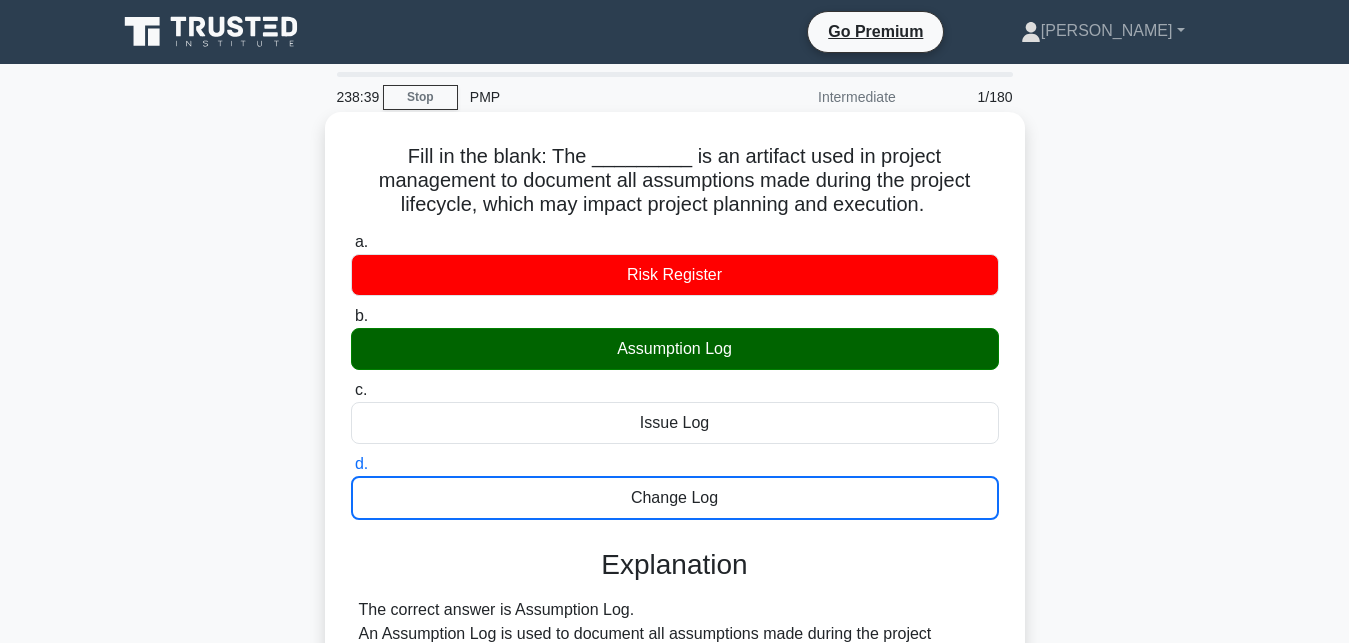 click on "a.
Risk Register" at bounding box center (351, 242) 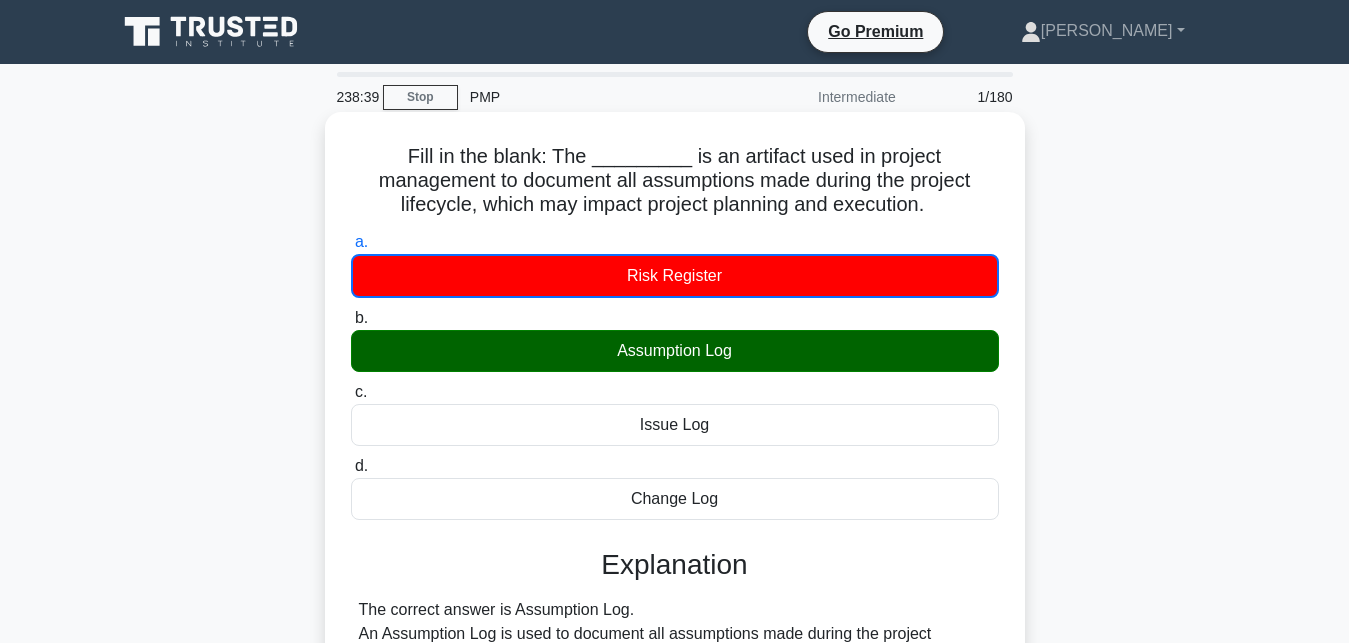click on "b.
Assumption Log" at bounding box center (351, 318) 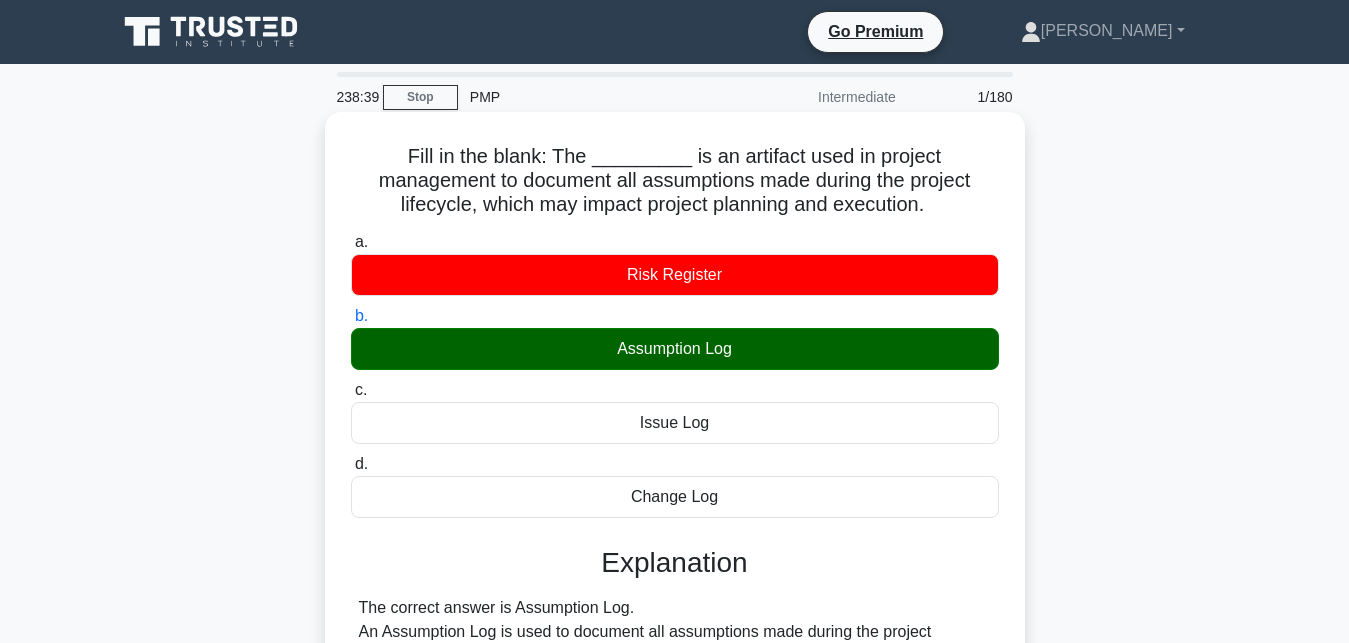 click on "c.
Issue Log" at bounding box center (351, 390) 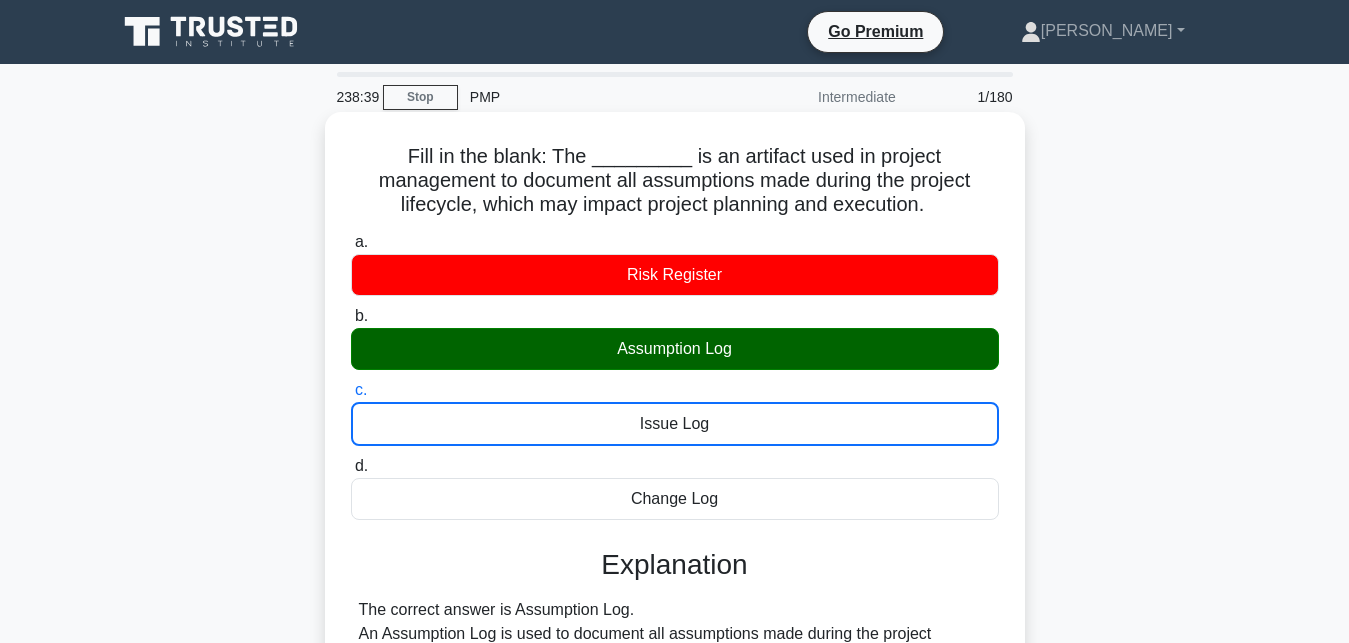 click on "d.
Change Log" at bounding box center (351, 466) 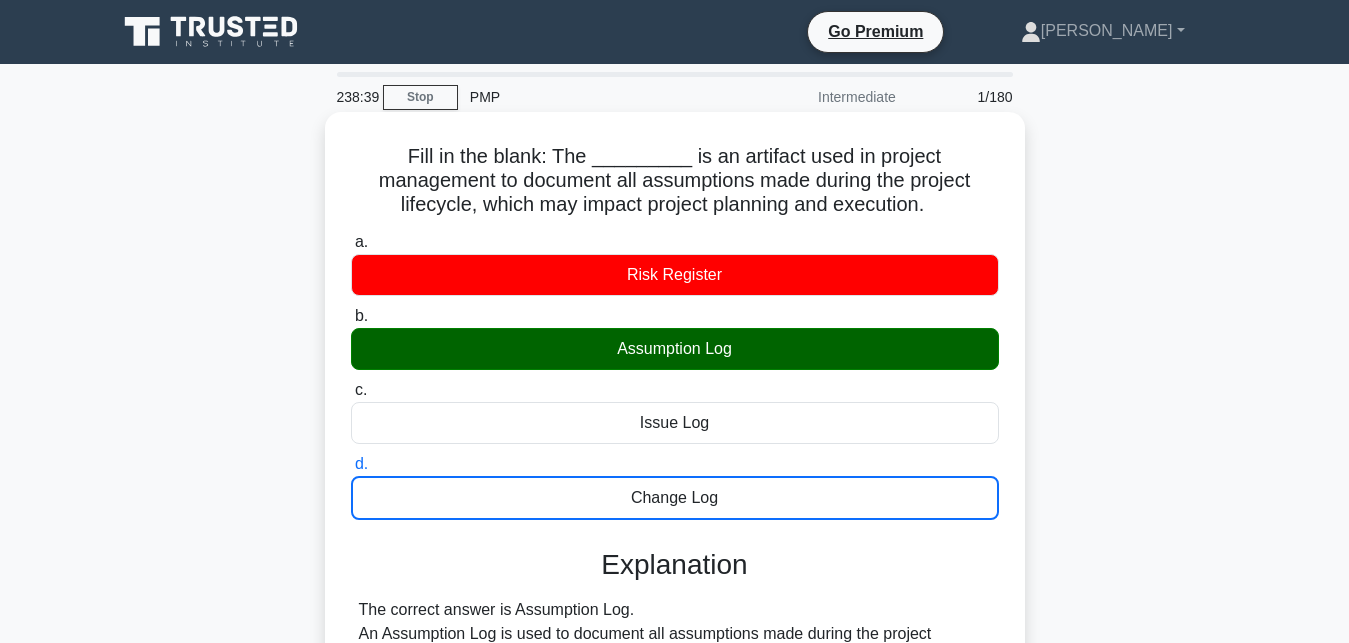 click on "a.
Risk Register" at bounding box center [351, 242] 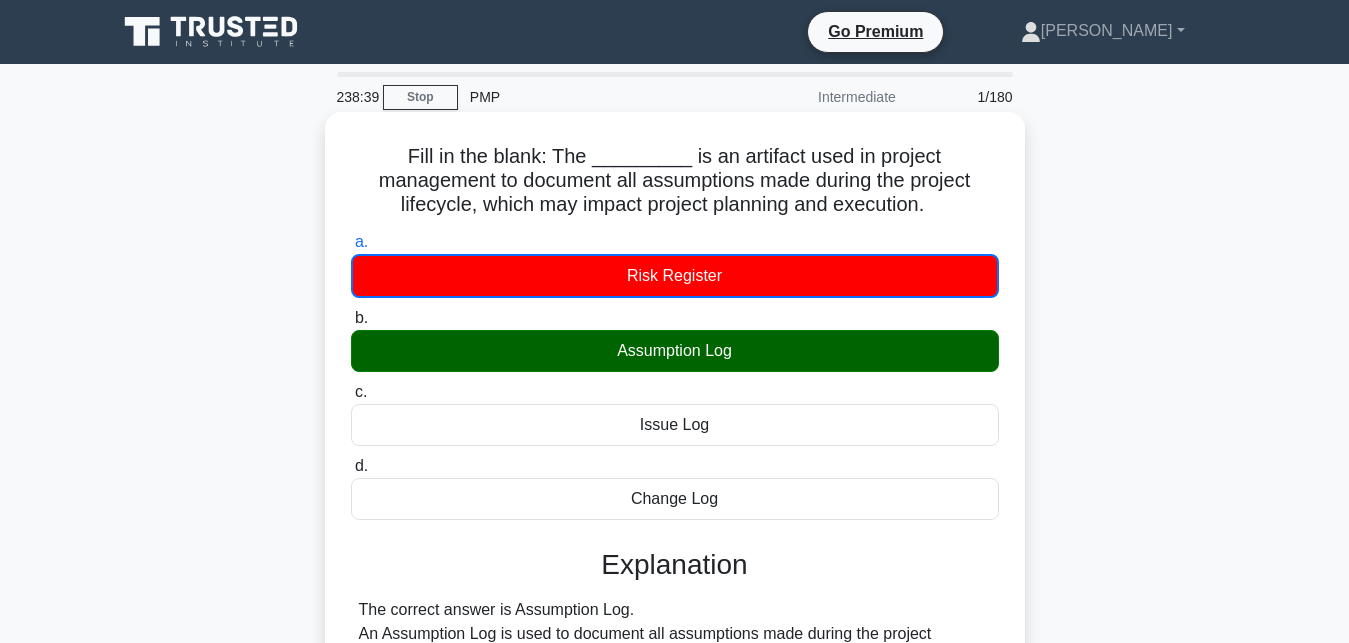 click on "b.
Assumption Log" at bounding box center (351, 318) 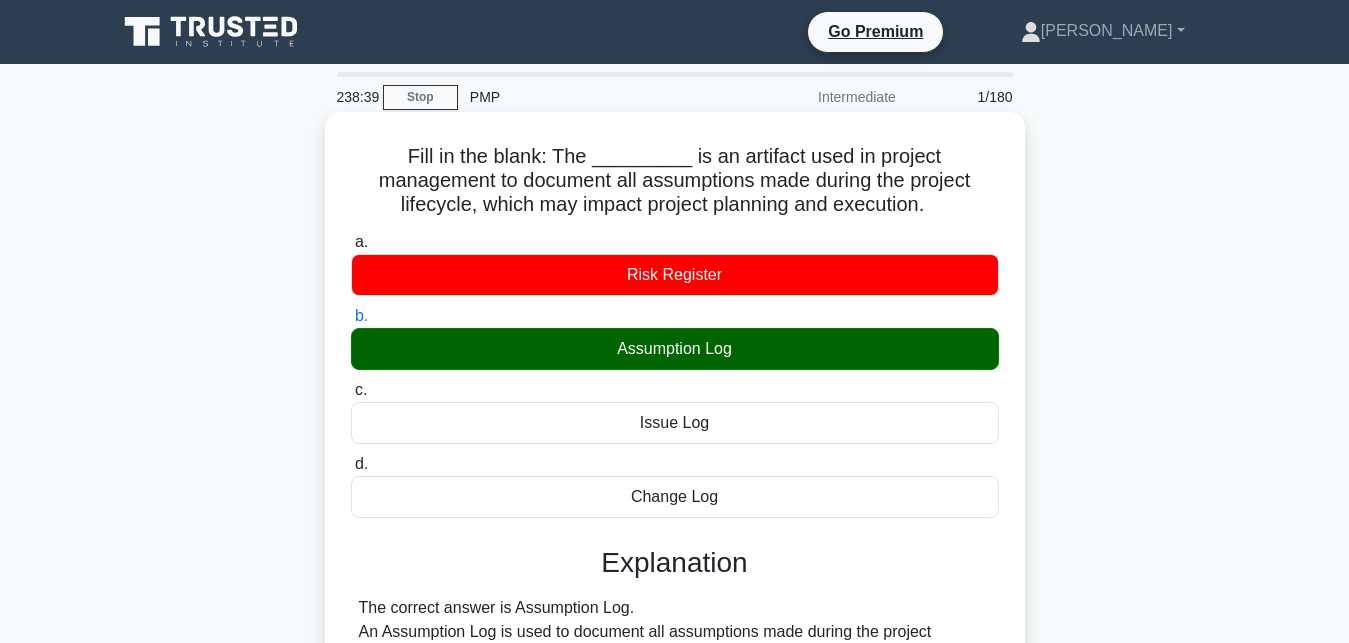 click on "c.
Issue Log" at bounding box center (351, 390) 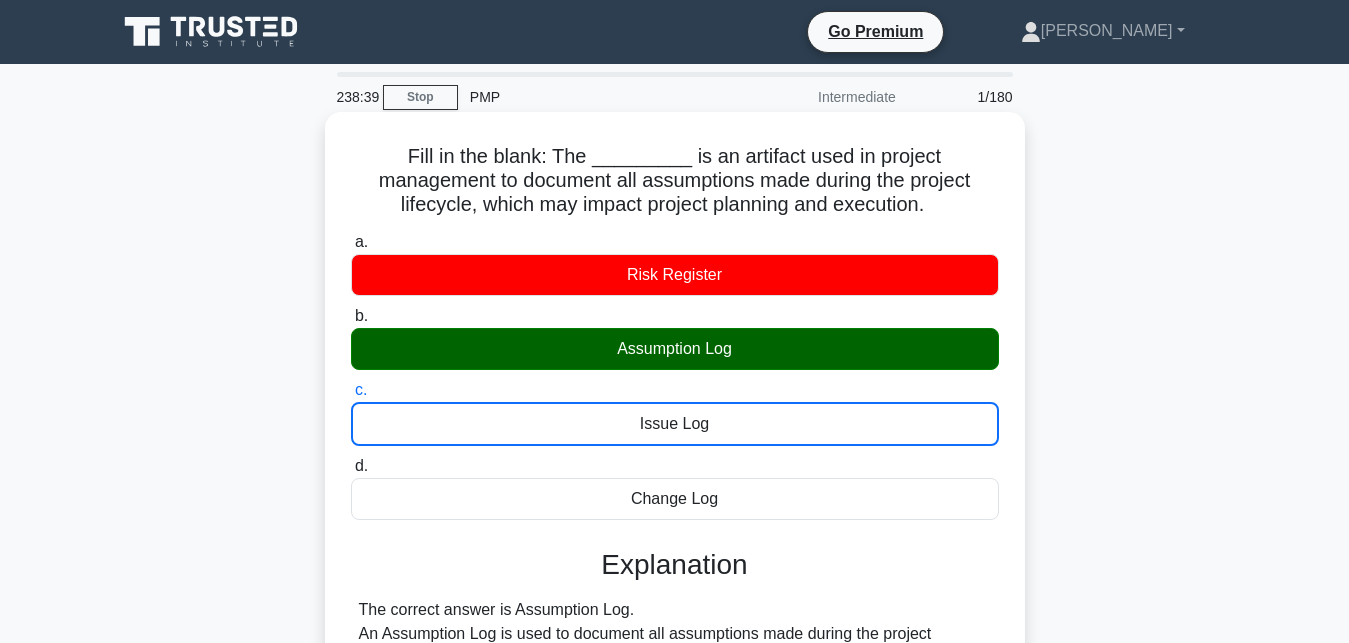 click on "d.
Change Log" at bounding box center (351, 466) 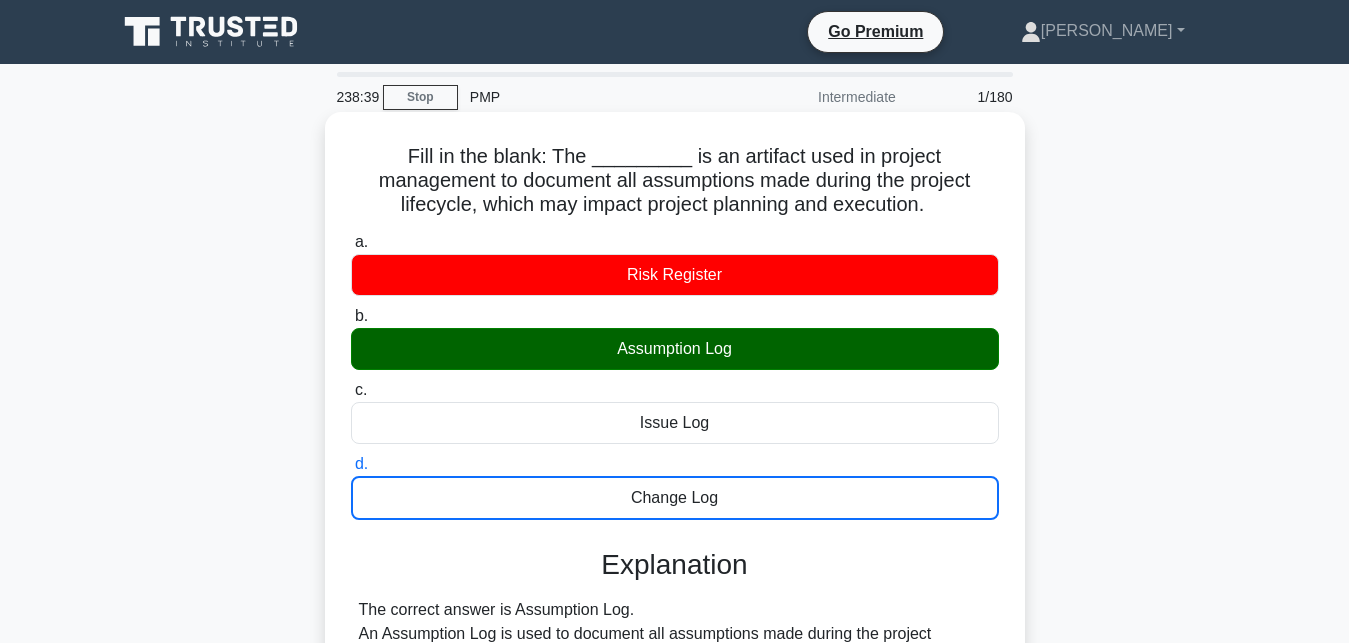 click on "a.
Risk Register" at bounding box center [351, 242] 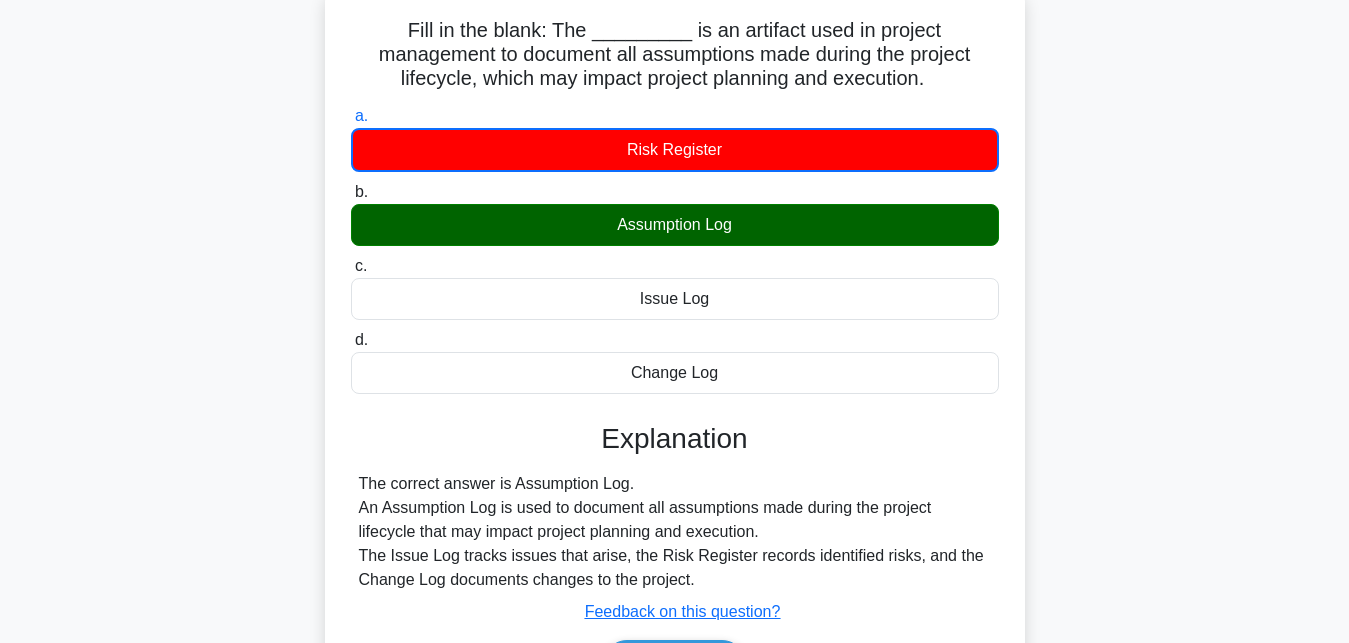scroll, scrollTop: 204, scrollLeft: 0, axis: vertical 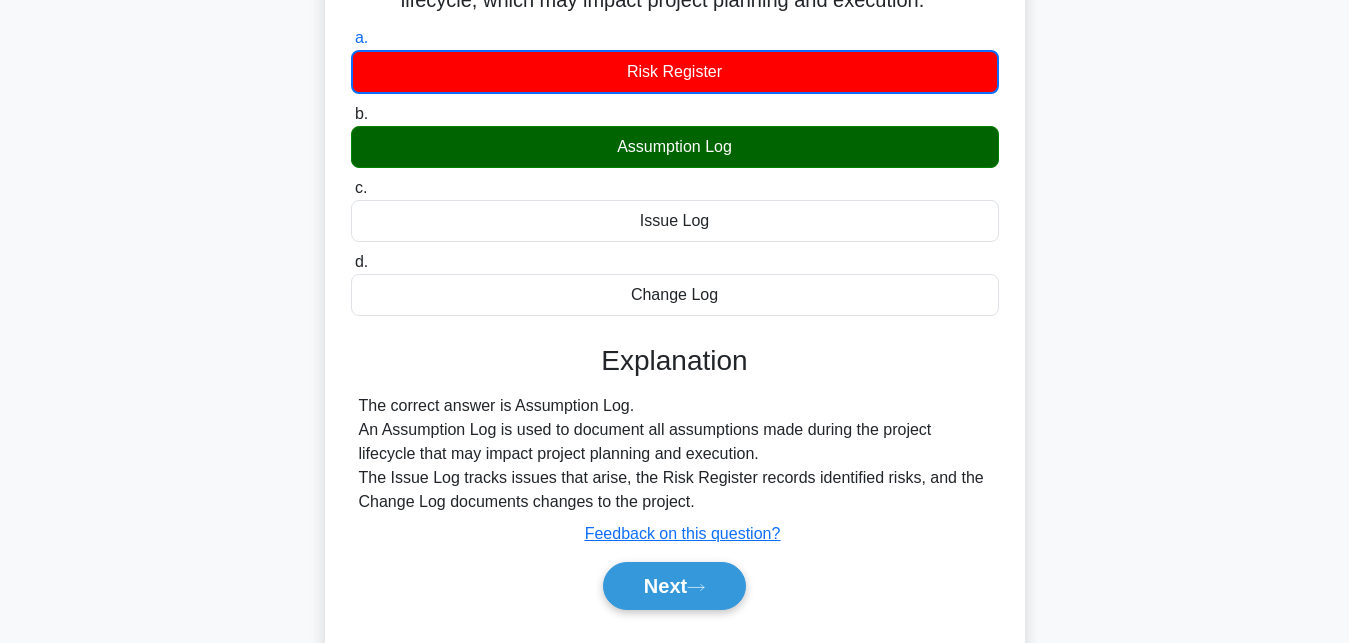 click on "b.
Assumption Log" at bounding box center [351, 114] 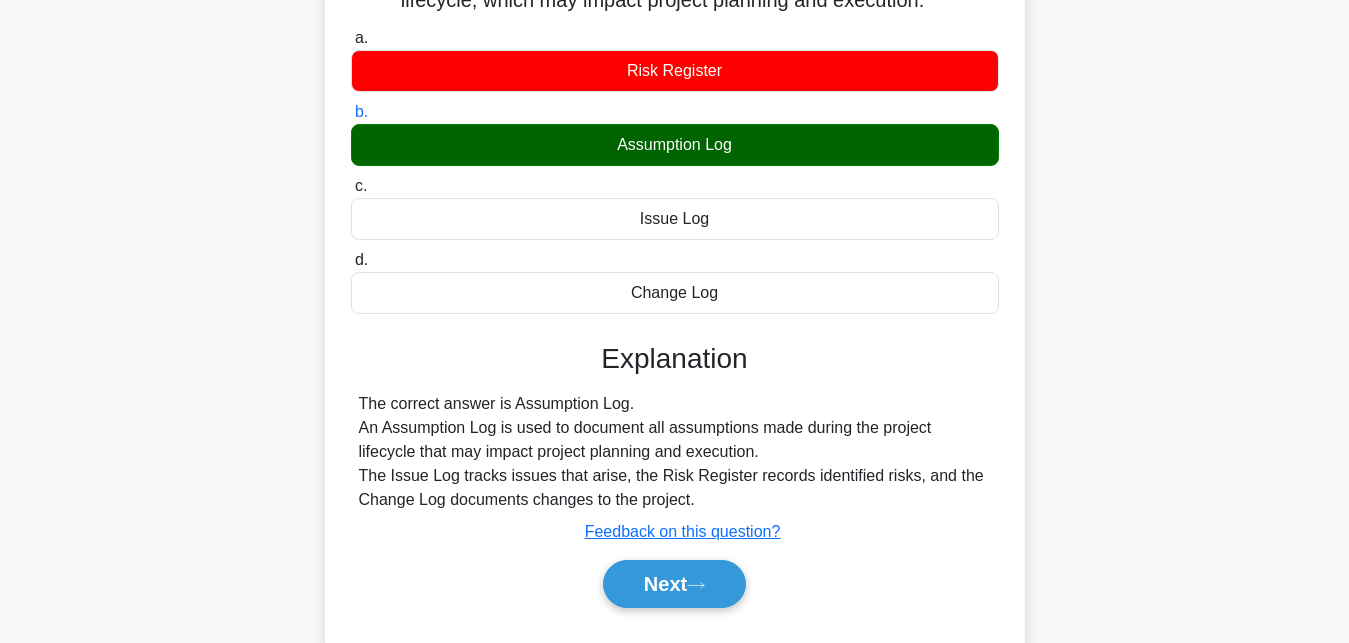 click on "c.
Issue Log" at bounding box center (351, 186) 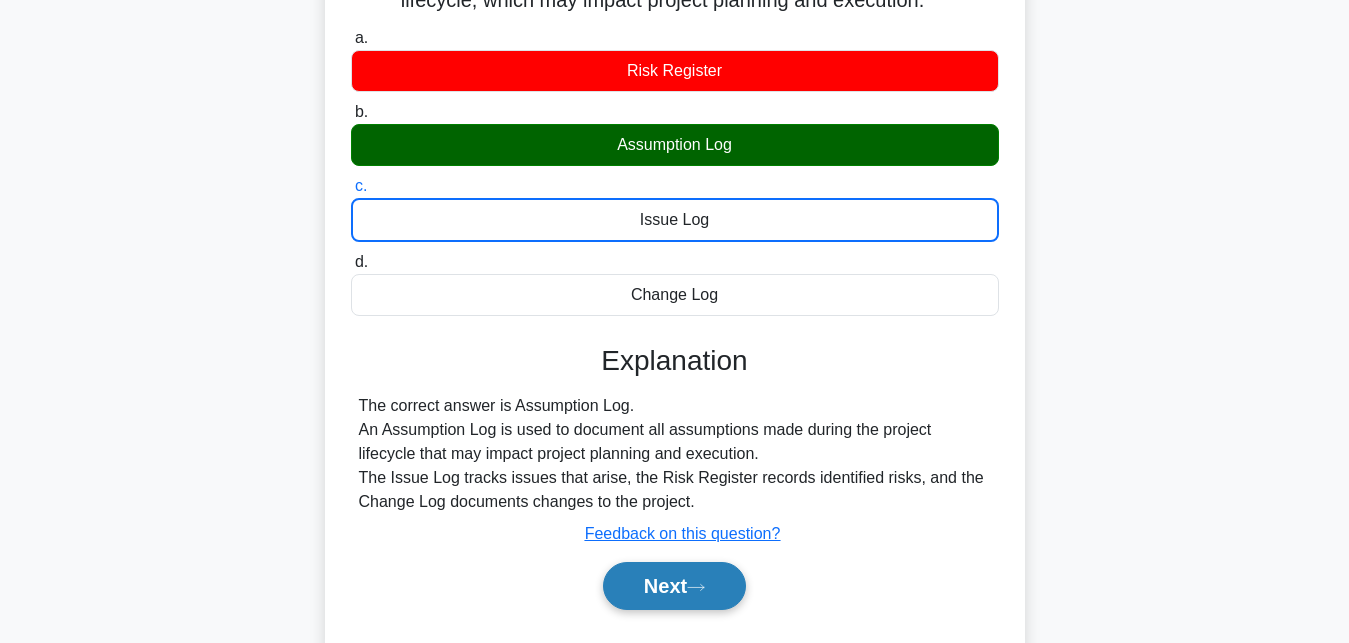click on "Next" at bounding box center [674, 586] 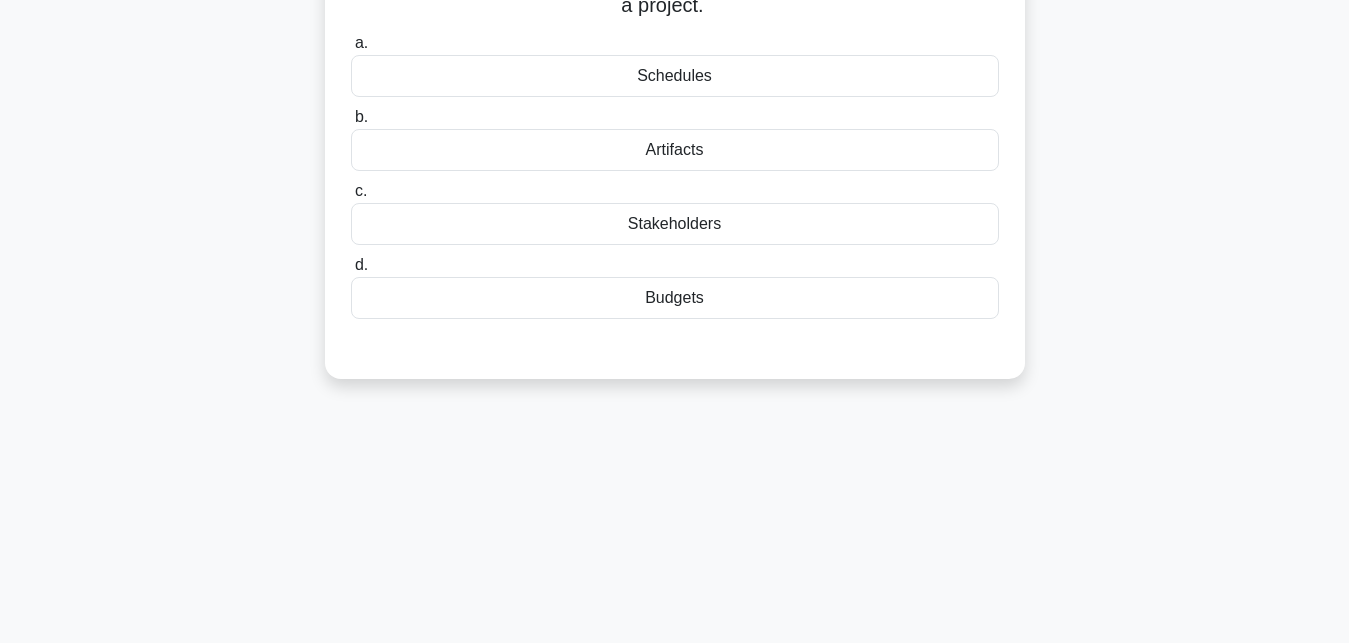 scroll, scrollTop: 0, scrollLeft: 0, axis: both 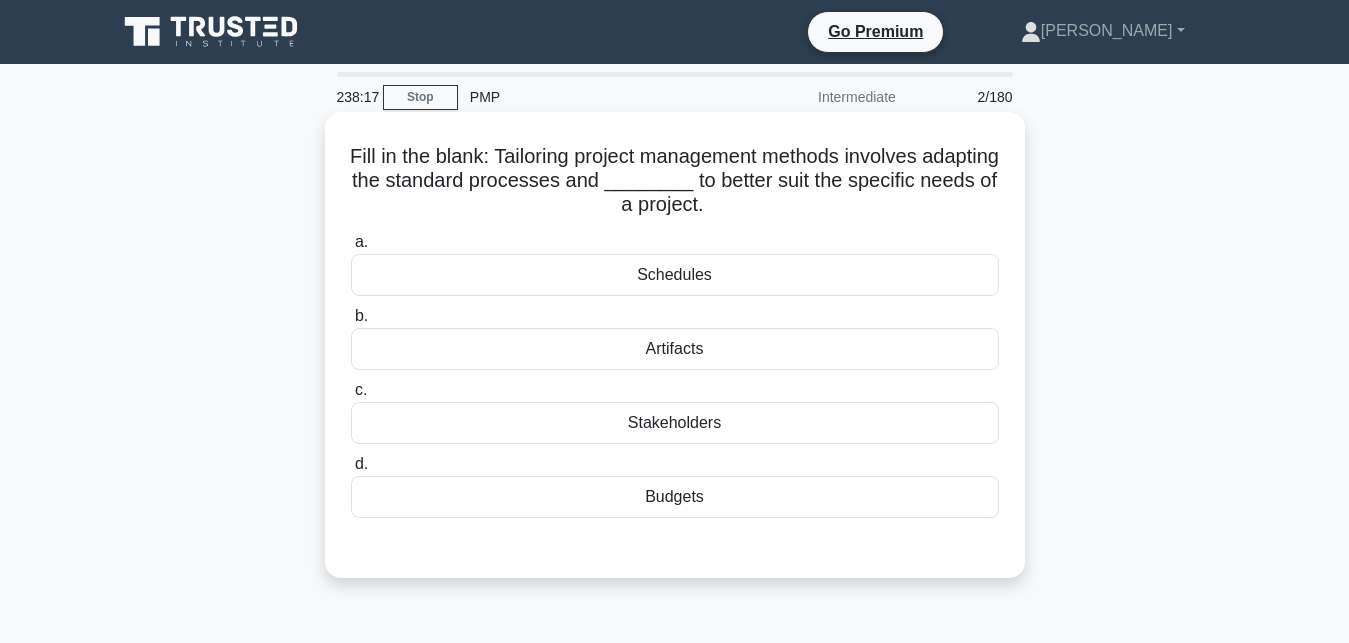 click on "Budgets" at bounding box center (675, 497) 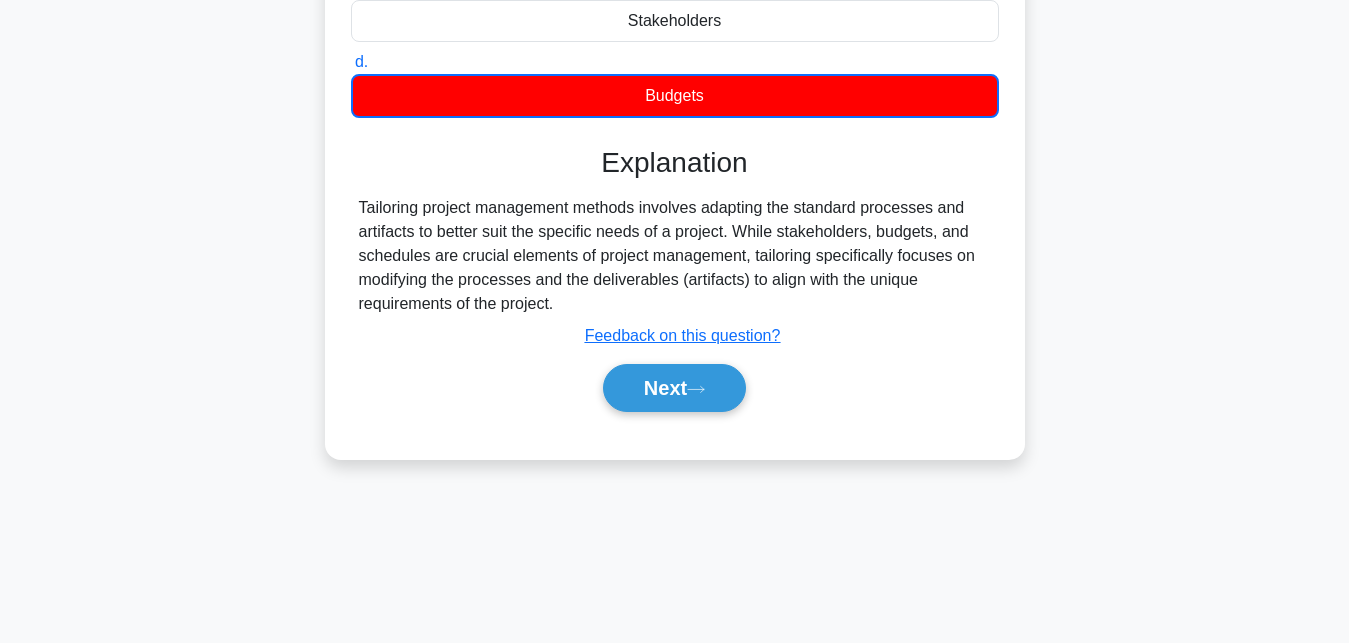 scroll, scrollTop: 408, scrollLeft: 0, axis: vertical 